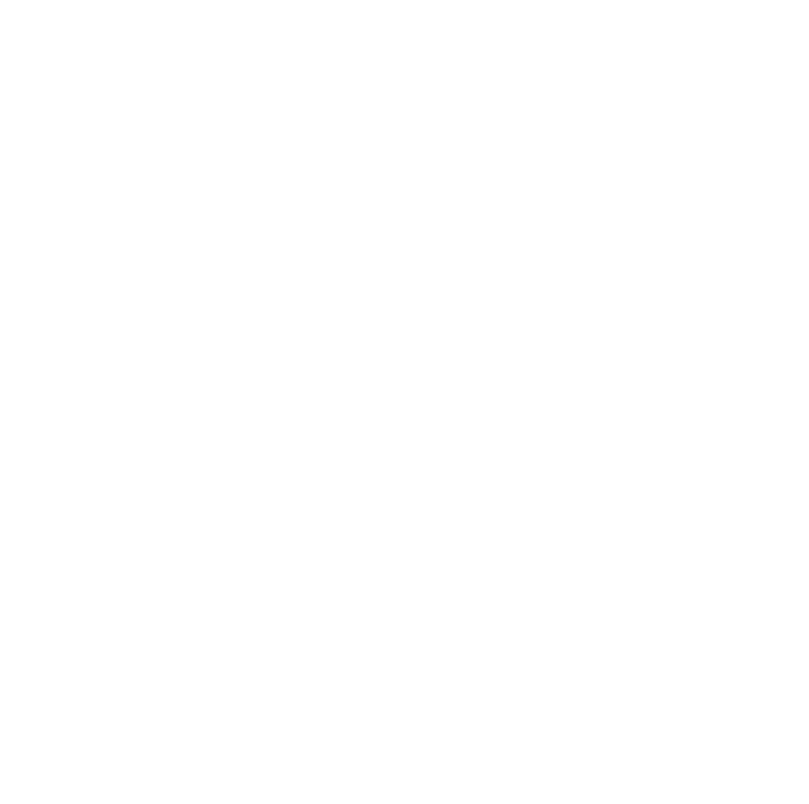 scroll, scrollTop: 0, scrollLeft: 0, axis: both 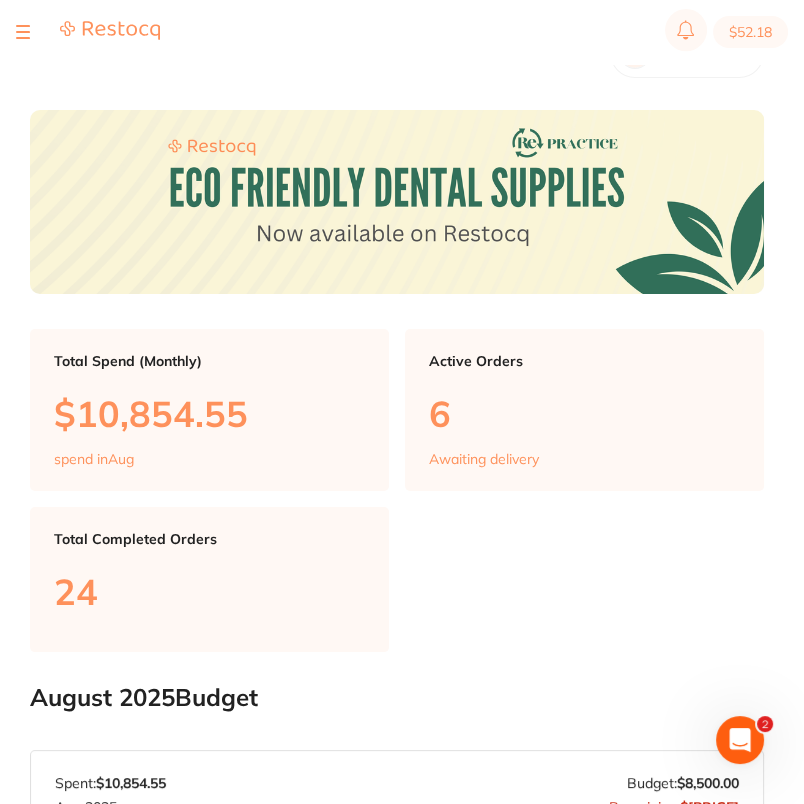 click at bounding box center [23, 32] 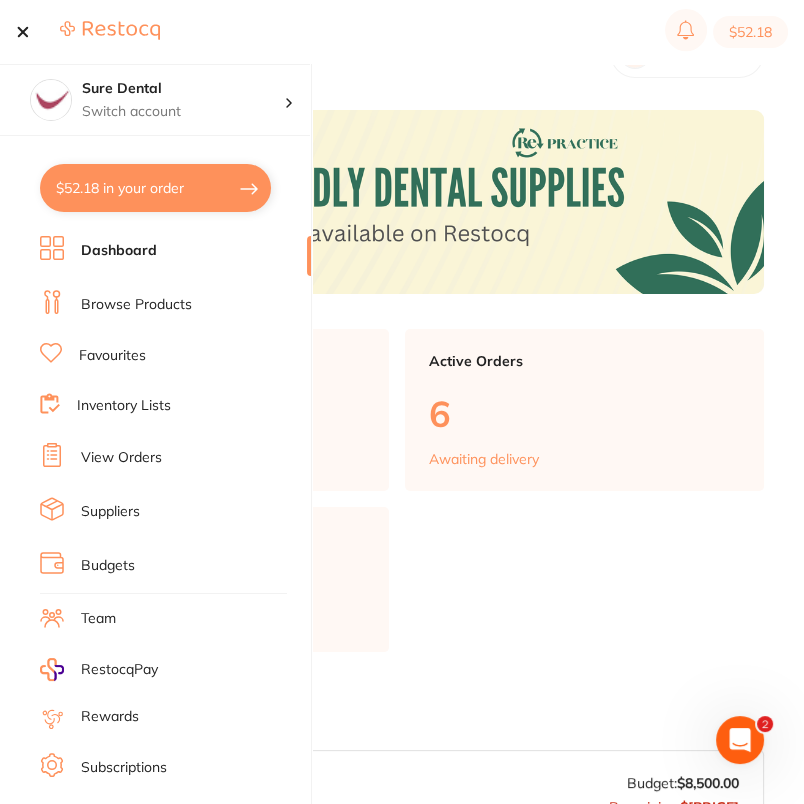 click on "Browse Products" at bounding box center [136, 305] 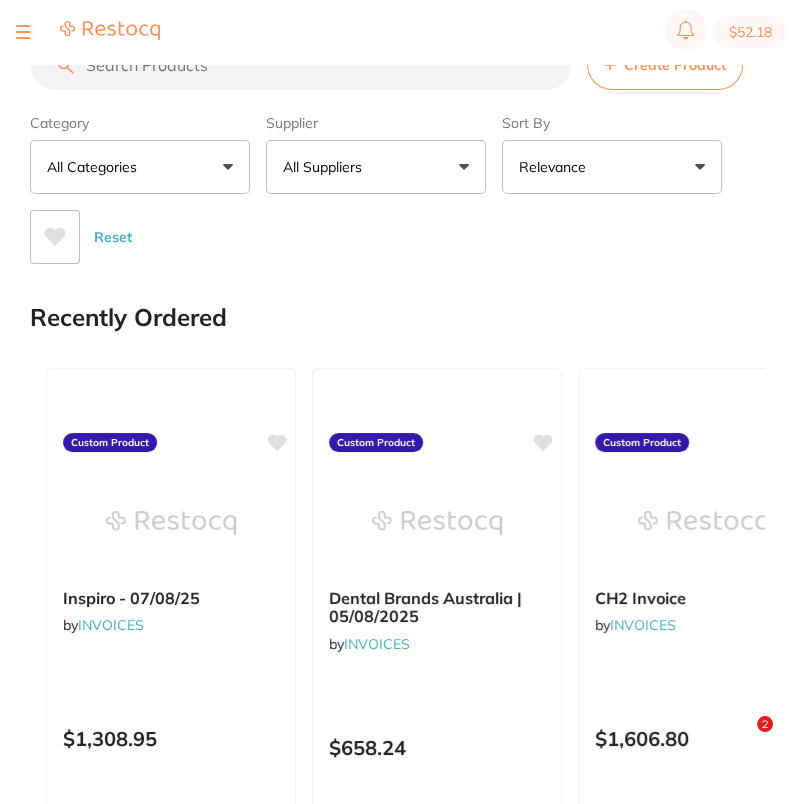 click on "All Suppliers" at bounding box center (326, 167) 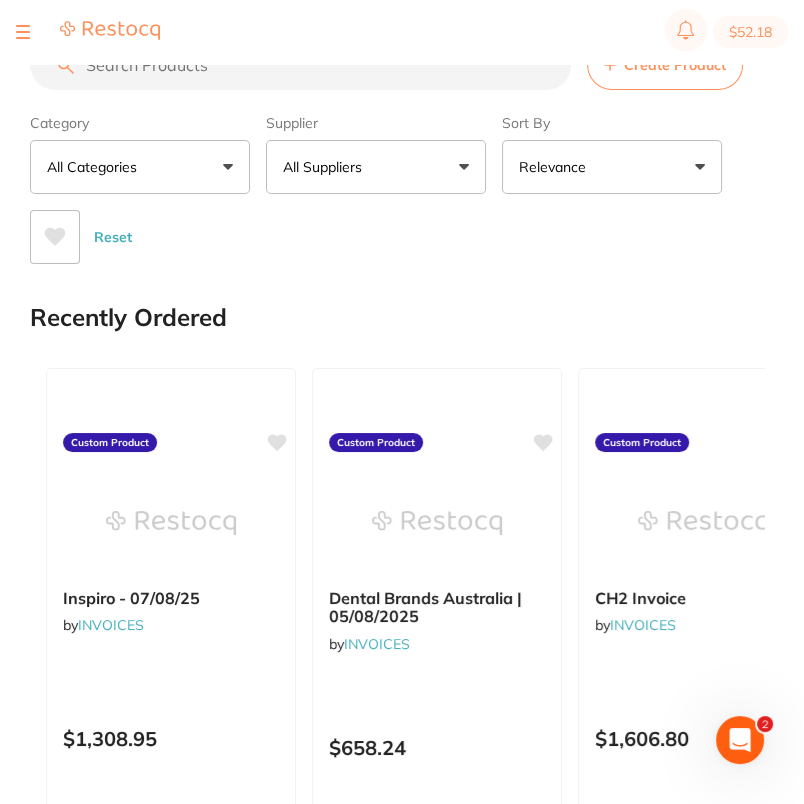 scroll, scrollTop: 0, scrollLeft: 0, axis: both 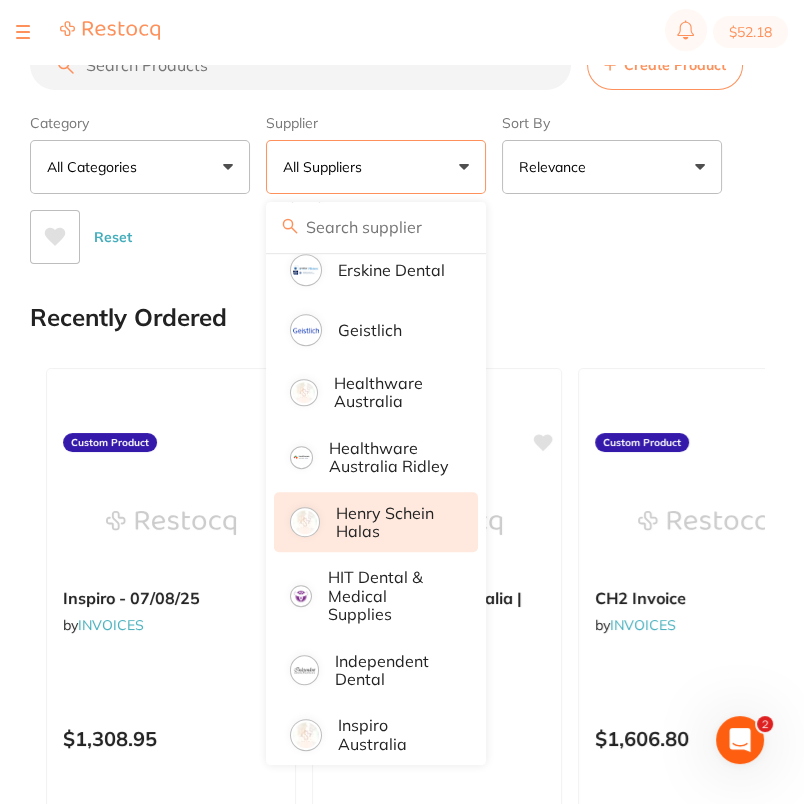 click on "Henry Schein Halas" at bounding box center (393, 522) 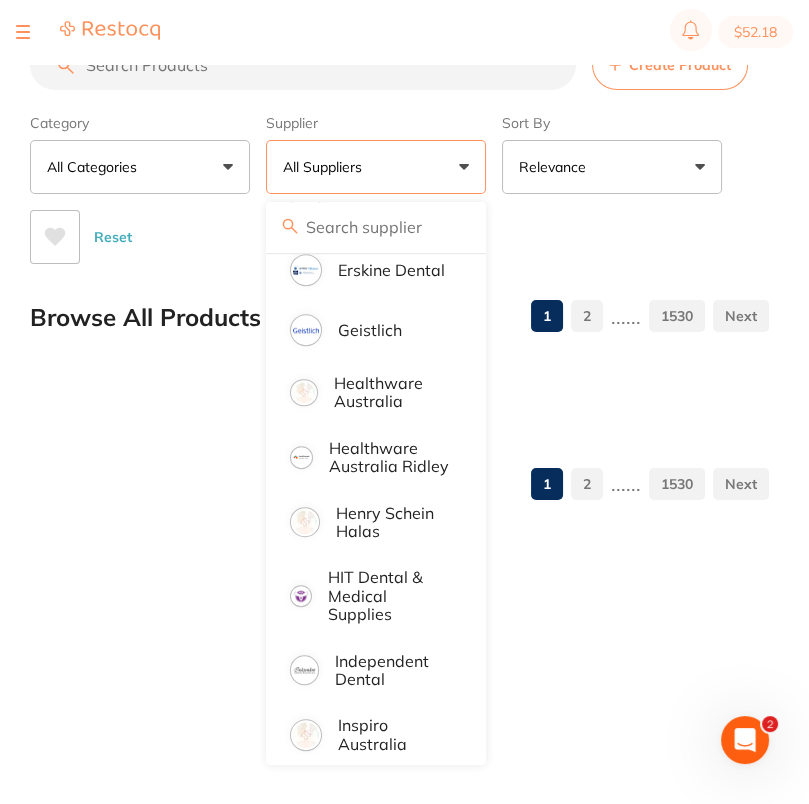click on "Reset" at bounding box center [391, 229] 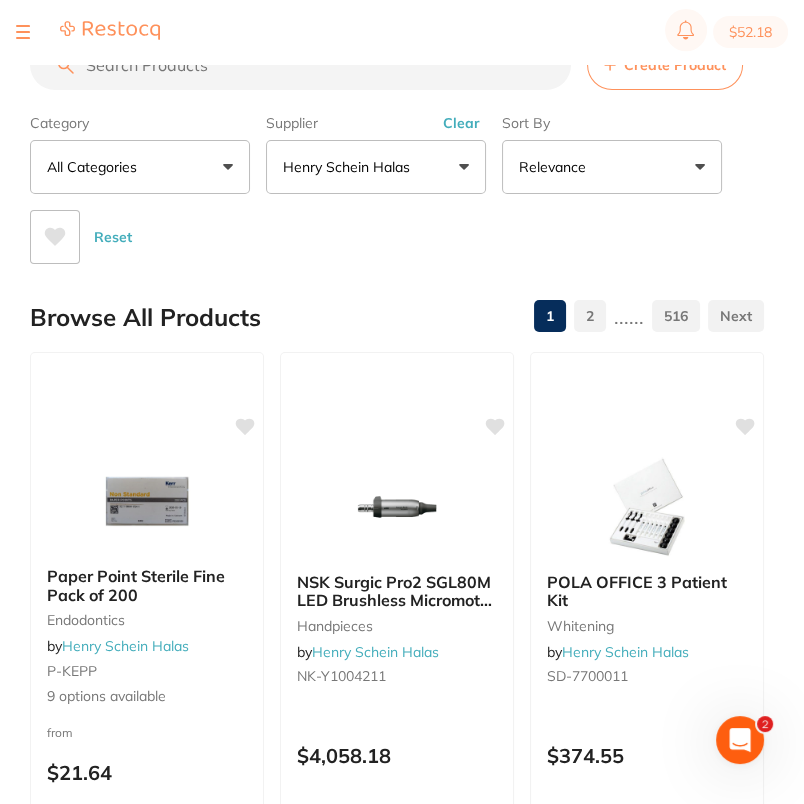 scroll, scrollTop: 0, scrollLeft: 0, axis: both 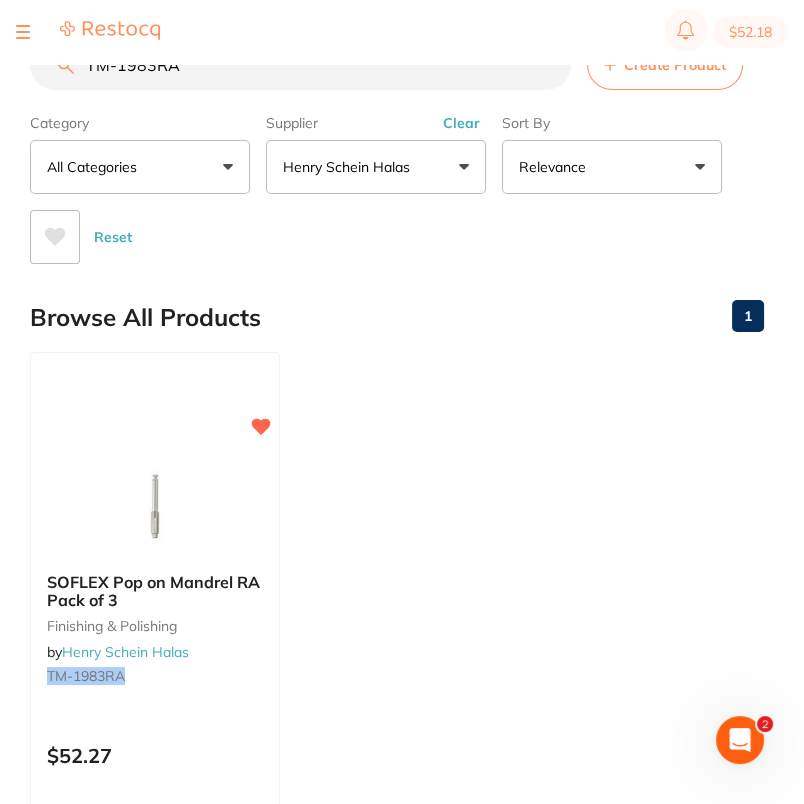 click on "TM-1983RA" at bounding box center (300, 65) 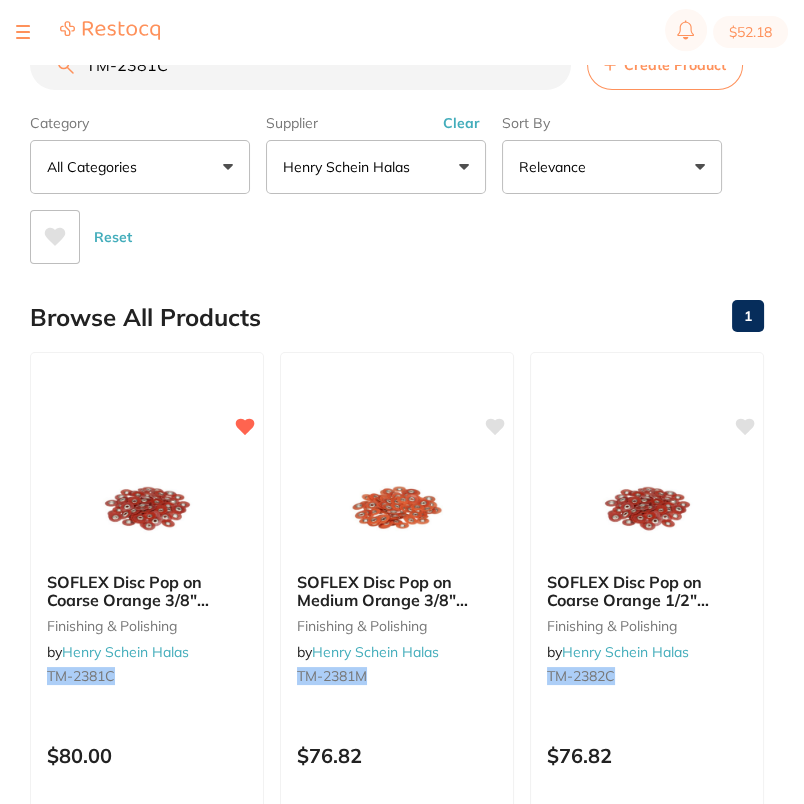 click on "TM-2381C" at bounding box center (300, 65) 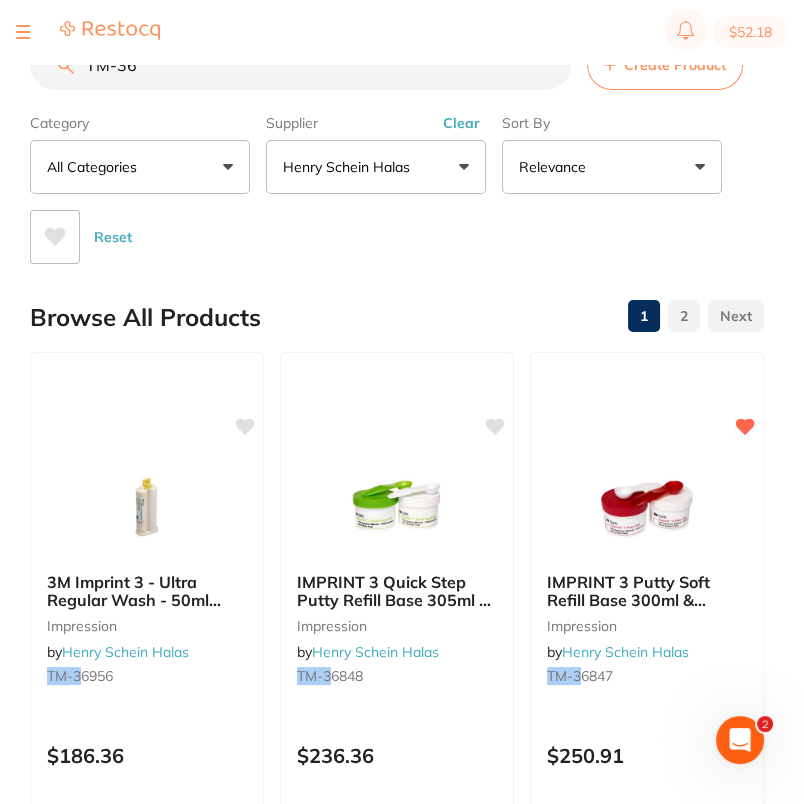 scroll, scrollTop: 0, scrollLeft: 0, axis: both 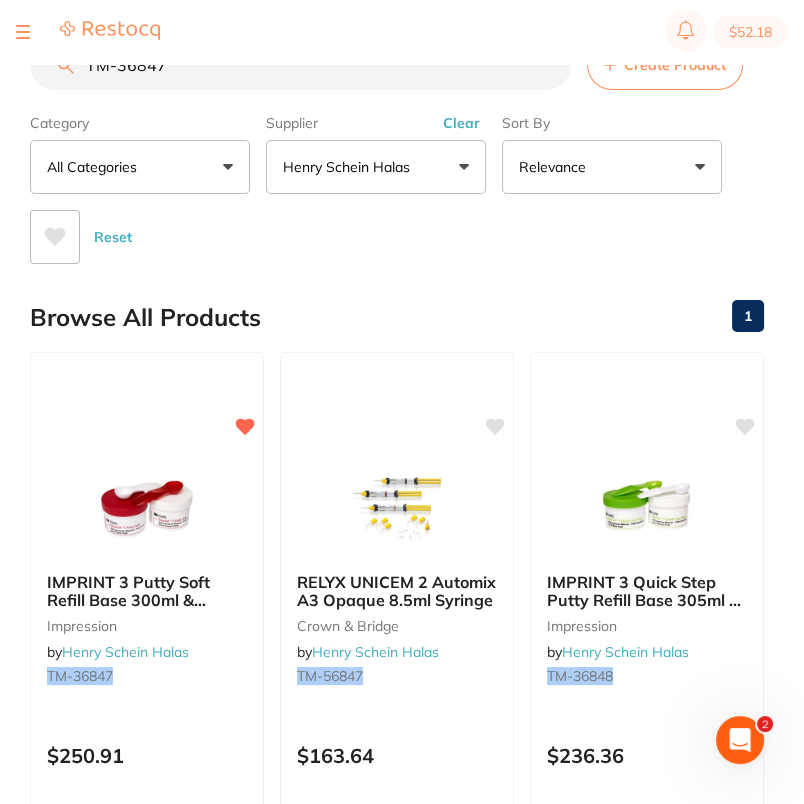 click on "TM-36847" at bounding box center [300, 65] 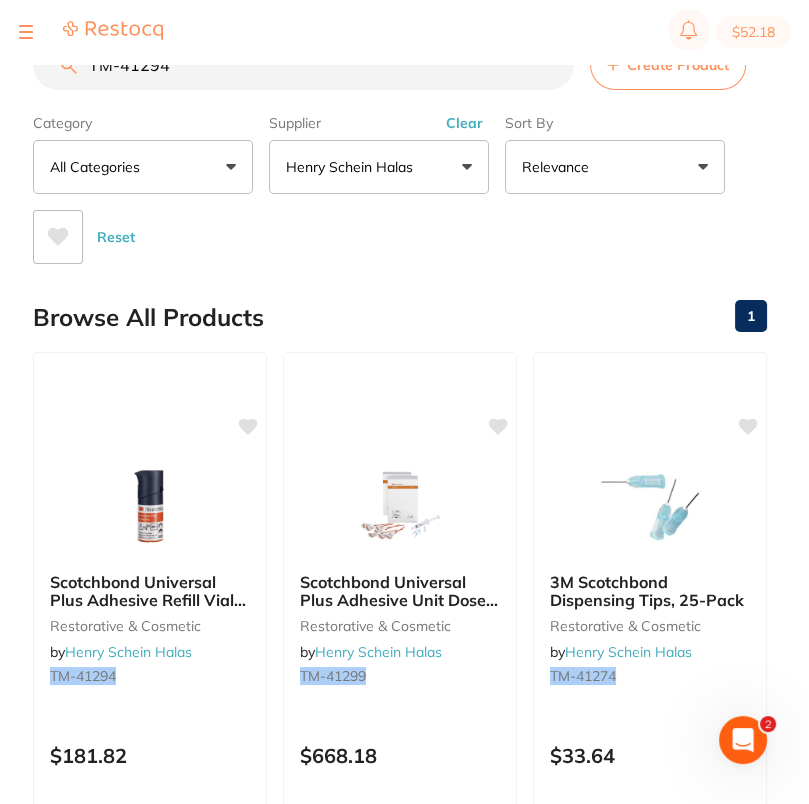 scroll, scrollTop: 0, scrollLeft: 0, axis: both 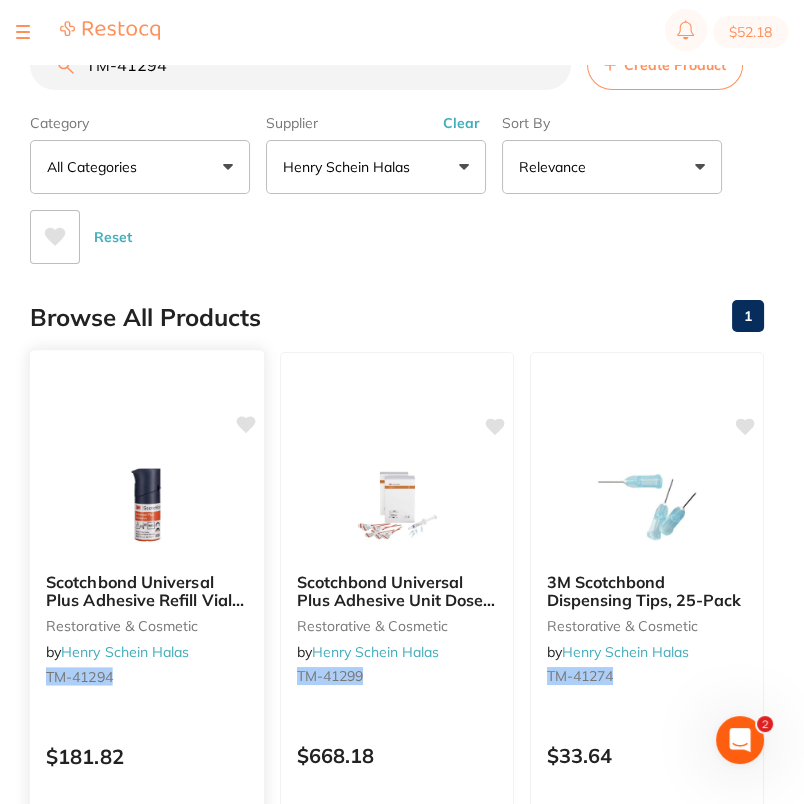 type on "TM-41294" 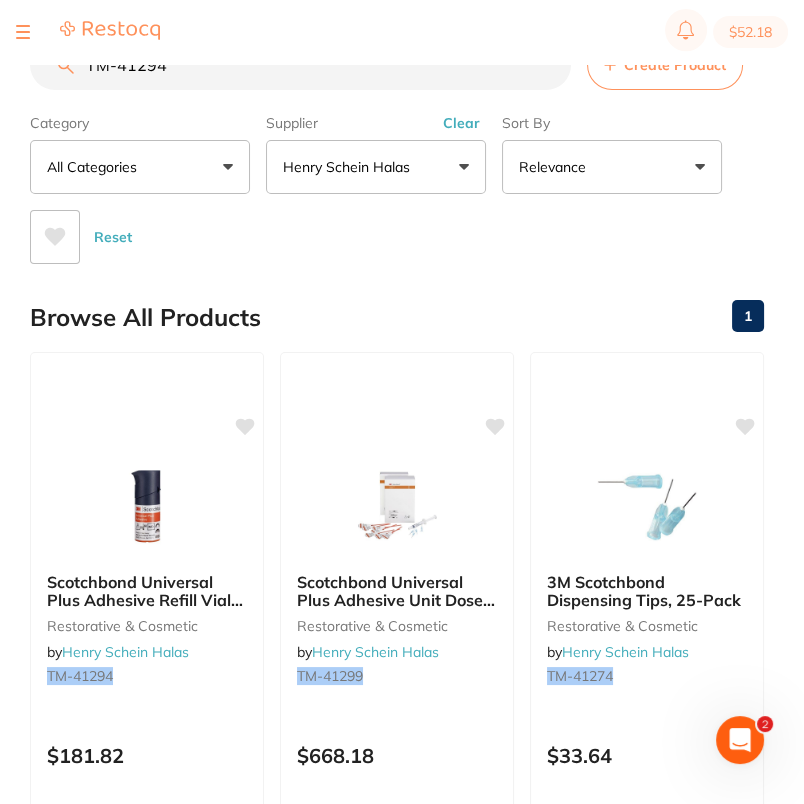 click on "Reset" at bounding box center (389, 229) 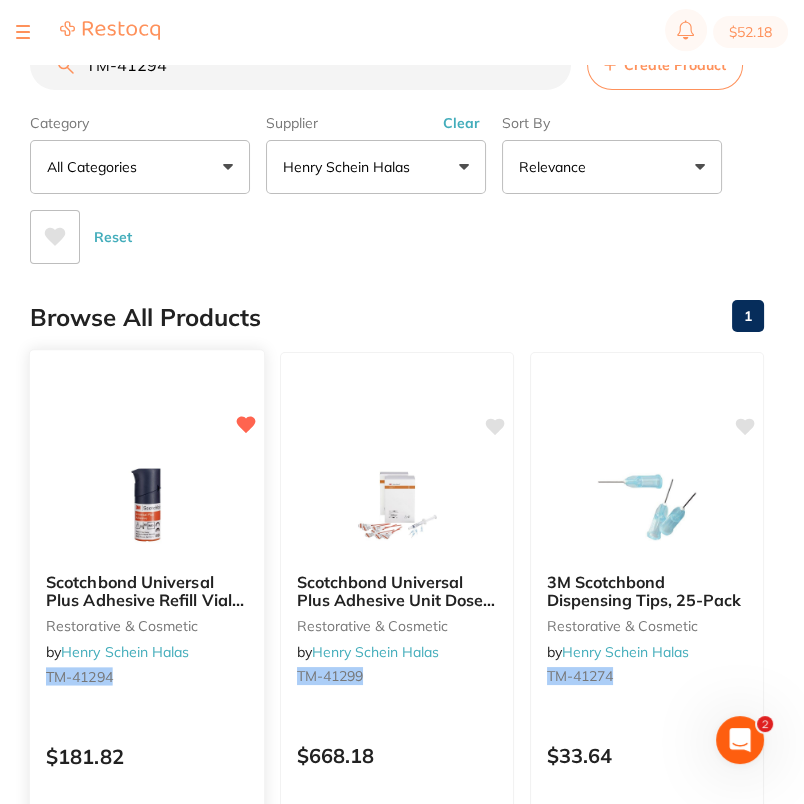 click on "Scotchbond Universal Plus Adhesive Refill Vial 5ml   restorative & cosmetic by  Henry Schein Halas TM-41294 $181.82 Add to cart Save to list" at bounding box center (147, 639) 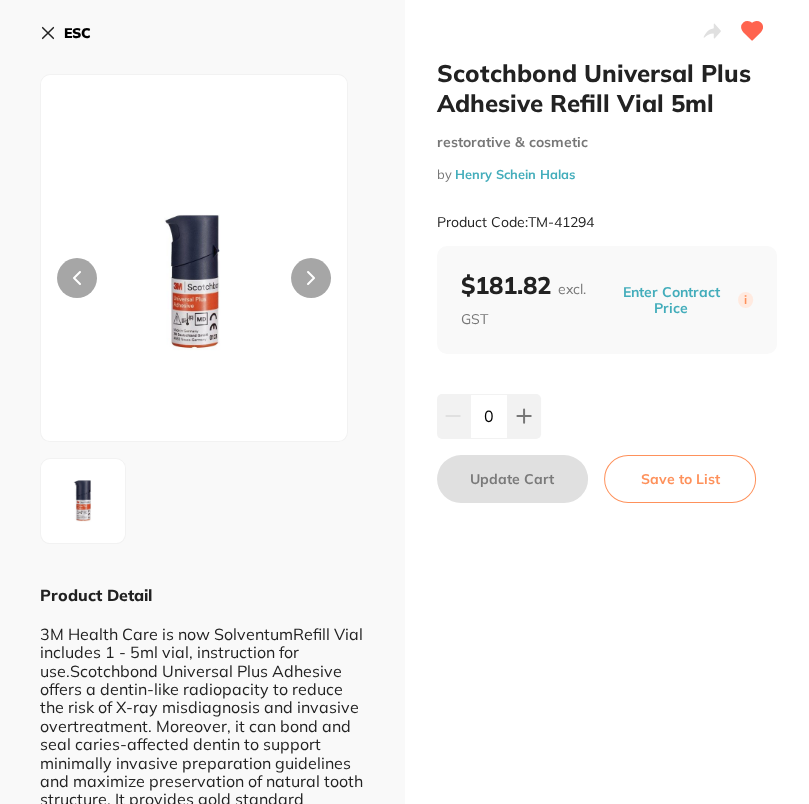 scroll, scrollTop: 0, scrollLeft: 0, axis: both 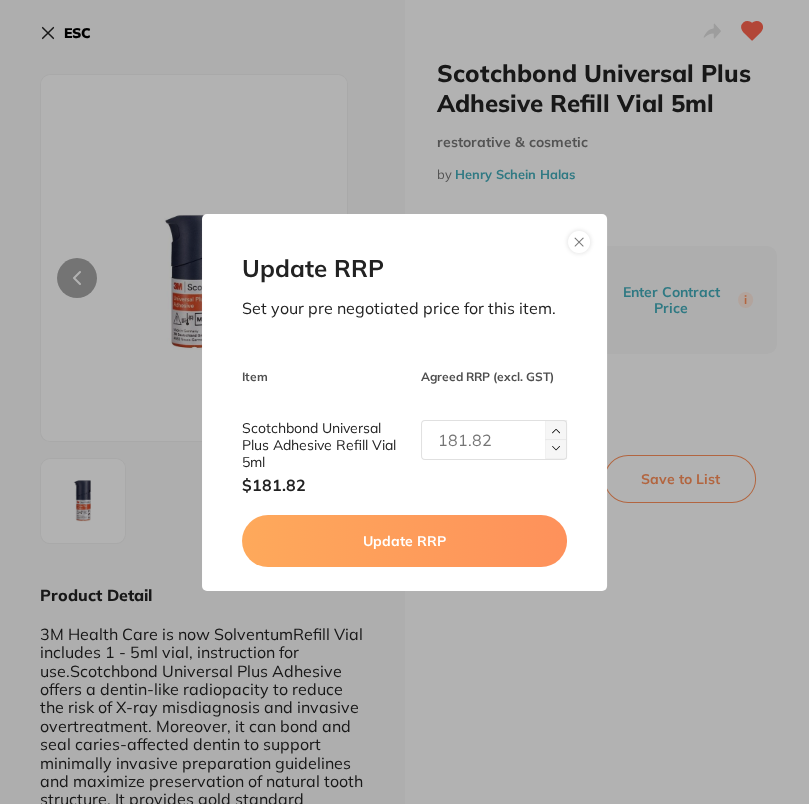 click at bounding box center [494, 440] 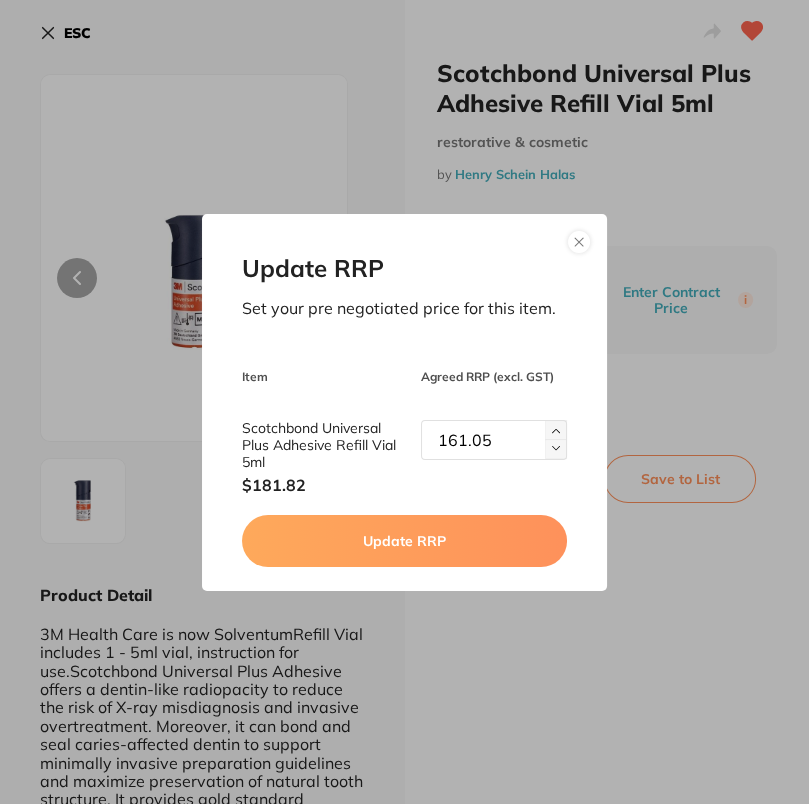 type on "161.05" 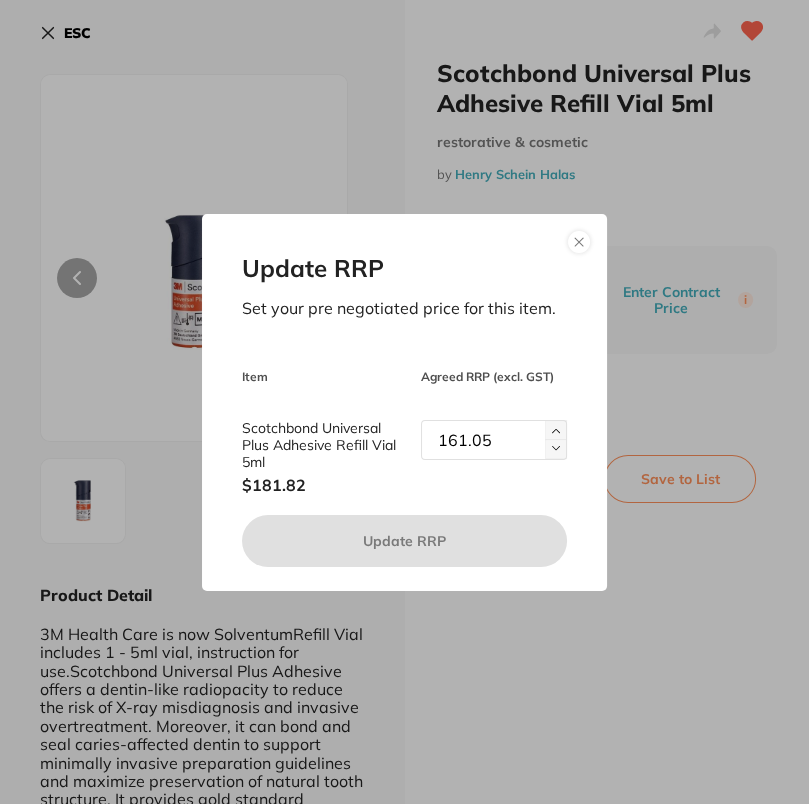 type 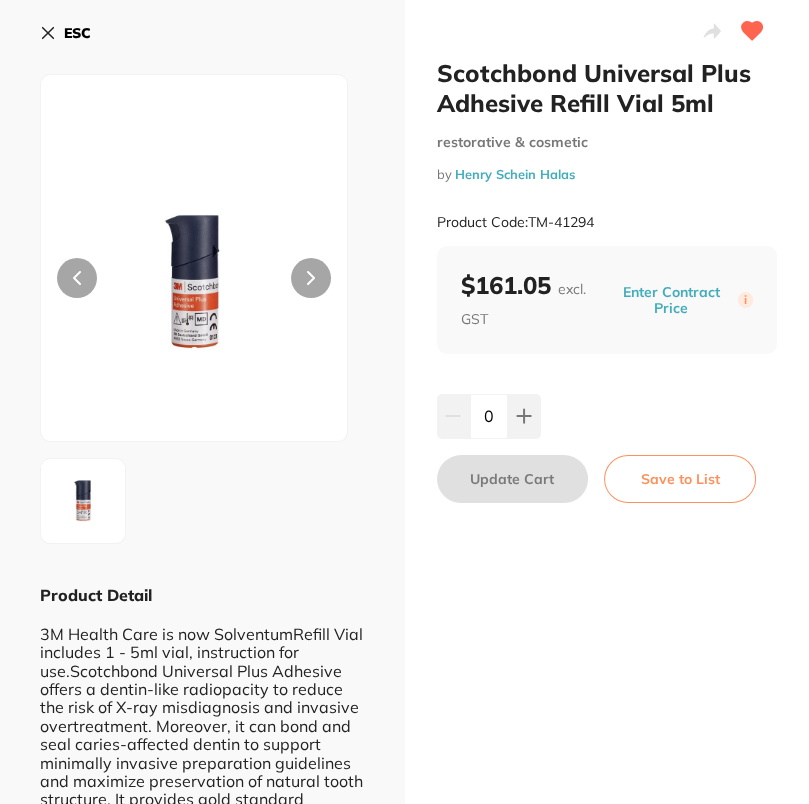 click on "ESC" at bounding box center (77, 33) 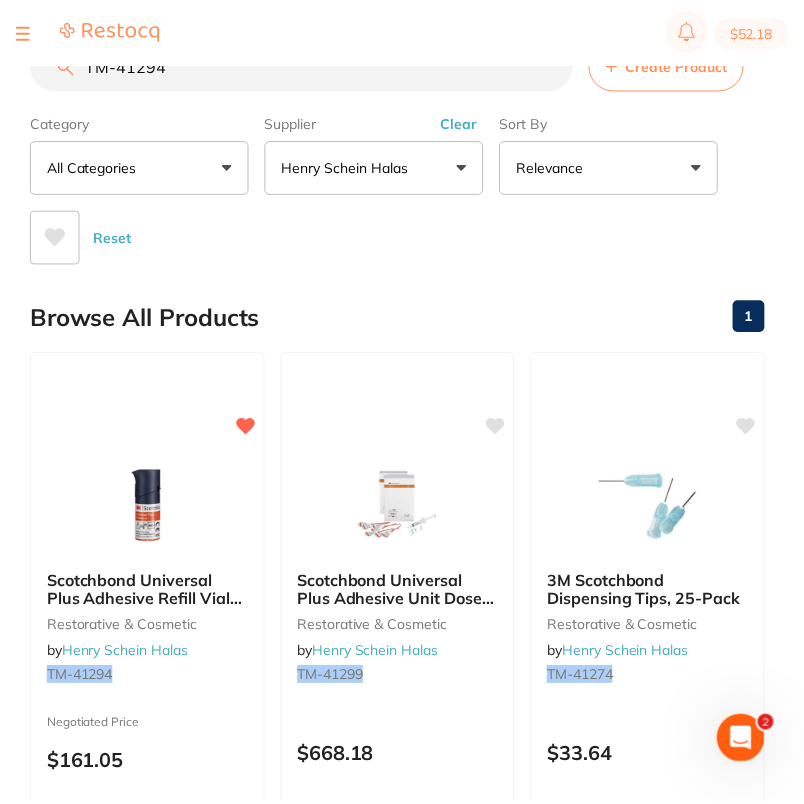 scroll, scrollTop: 10, scrollLeft: 0, axis: vertical 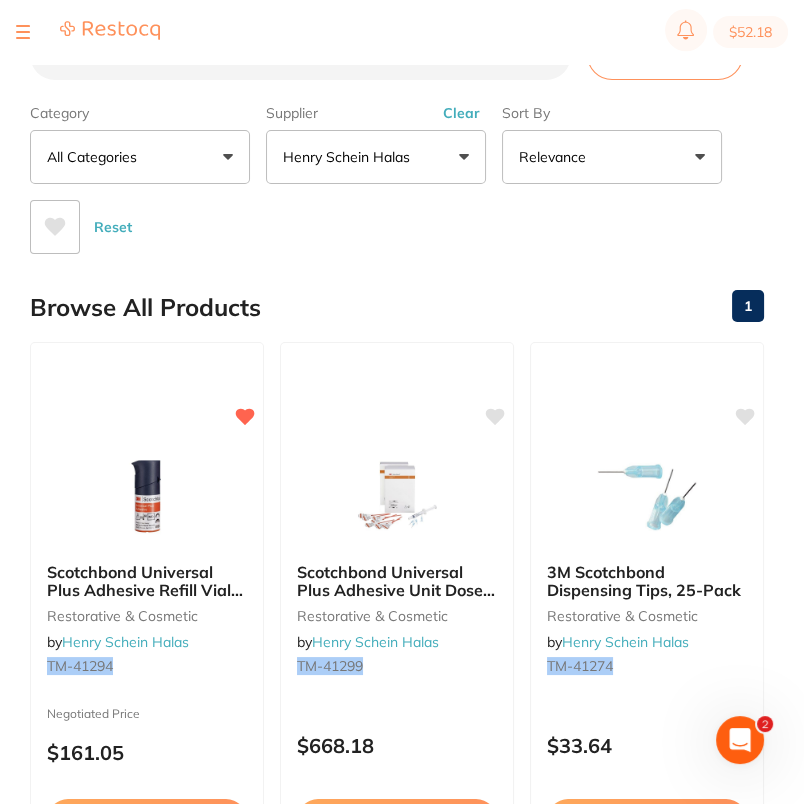 click on "TM-41294         Create Product Category All Categories All Categories restorative & cosmetic Clear Category   false    All Categories Category All Categories restorative & cosmetic Supplier Henry Schein Halas All Suppliers Adam Dental Henry Schein Halas Independent Dental Orien dental Clear Supplier   false    Henry Schein Halas Supplier Adam Dental Henry Schein Halas Independent Dental Orien dental Sort By Relevance Highest Price Lowest Price On Sale Relevance Clear Sort By   false    Relevance Sort By Highest Price Lowest Price On Sale Relevance Reset" at bounding box center [397, 142] 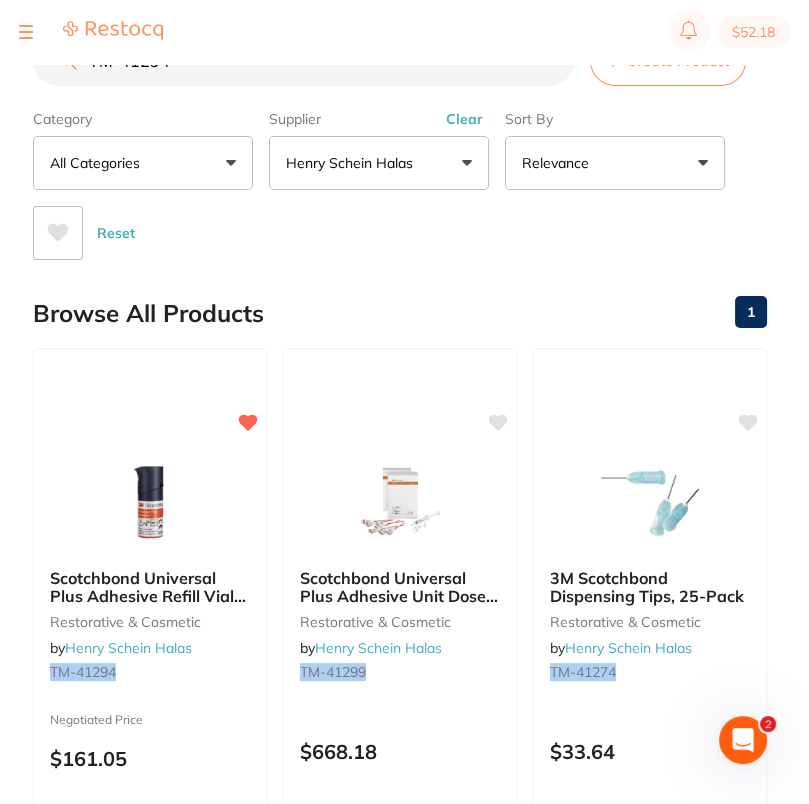 scroll, scrollTop: 0, scrollLeft: 0, axis: both 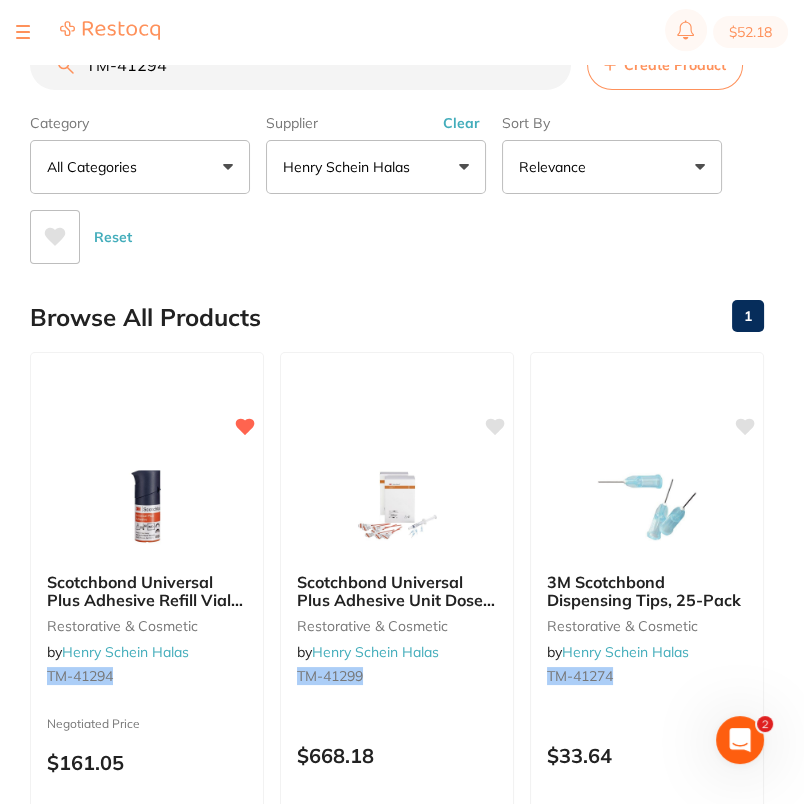 click on "TM-41294" at bounding box center [300, 65] 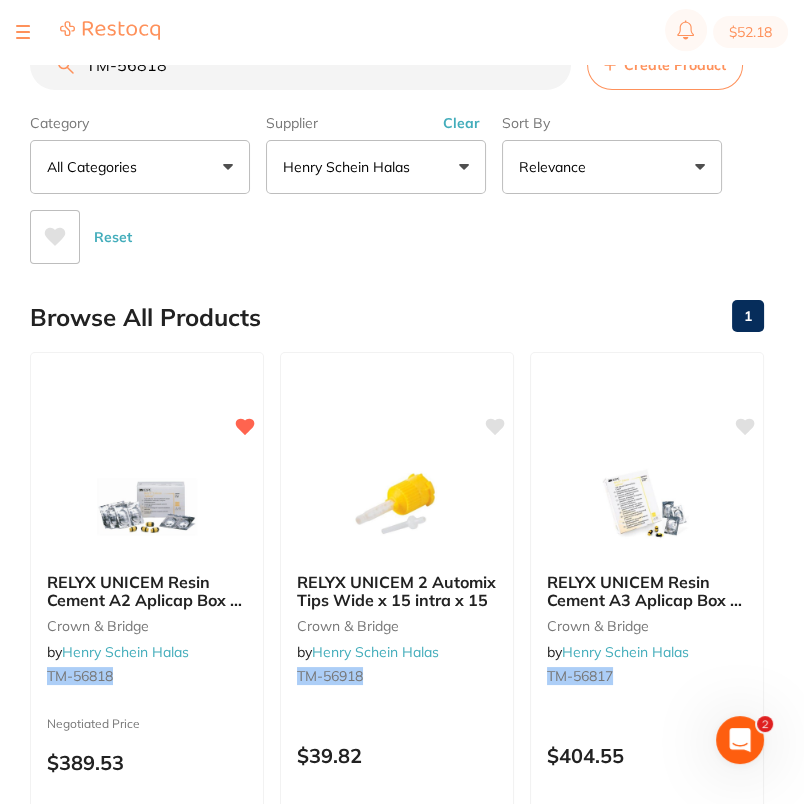 scroll, scrollTop: 0, scrollLeft: 0, axis: both 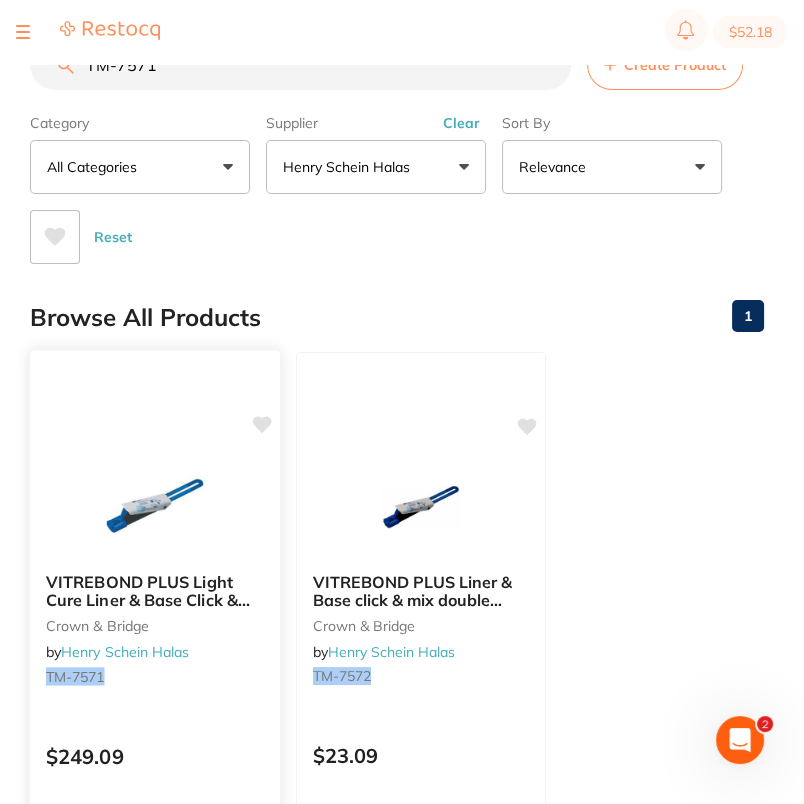click 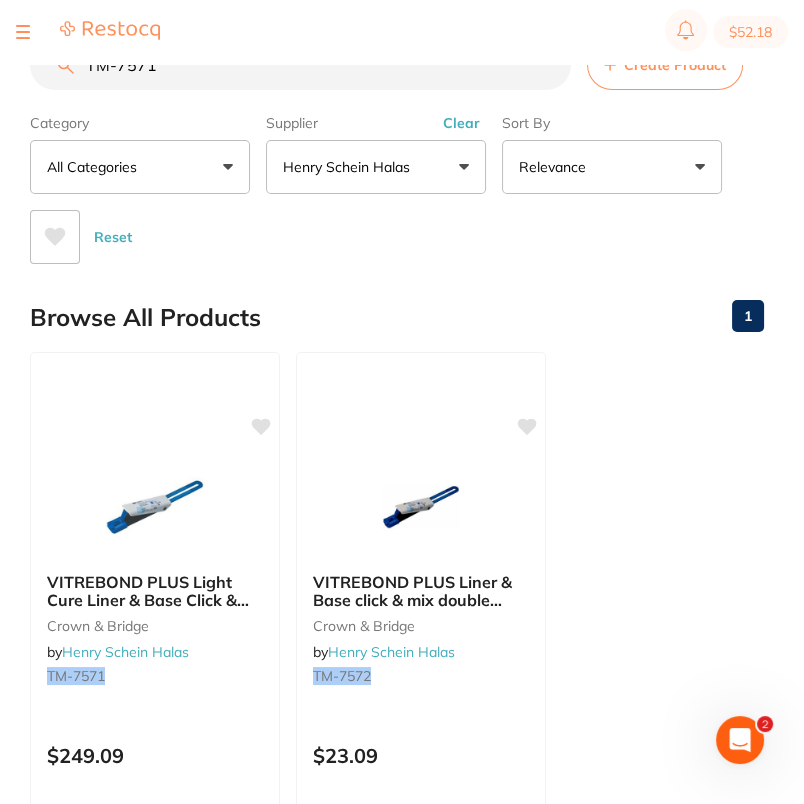click on "TM-7571         Create Product Category All Categories All Categories crown & bridge Clear Category   false    All Categories Category All Categories crown & bridge Supplier Henry Schein Halas All Suppliers Adam Dental Henry Schein Halas Clear Supplier   false    Henry Schein Halas Supplier Adam Dental Henry Schein Halas Sort By Relevance Highest Price Lowest Price On Sale Relevance Clear Sort By   false    Relevance Sort By Highest Price Lowest Price On Sale Relevance Reset Filters Reset Filter By Category All Categories All Categories crown & bridge Clear Filter By Category   false    All Categories Filter By Category All Categories crown & bridge Filter By Supplier Henry Schein Halas All Suppliers Adam Dental Henry Schein Halas Clear Filter By Supplier   false    Henry Schein Halas Filter By Supplier All Suppliers Adam Dental Henry Schein Halas Sort By Relevance Highest Price Lowest Price On Sale Relevance Clear Sort By   false    Relevance Sort By Highest Price Lowest Price On Sale Relevance Apply Filters" at bounding box center (417, 515) 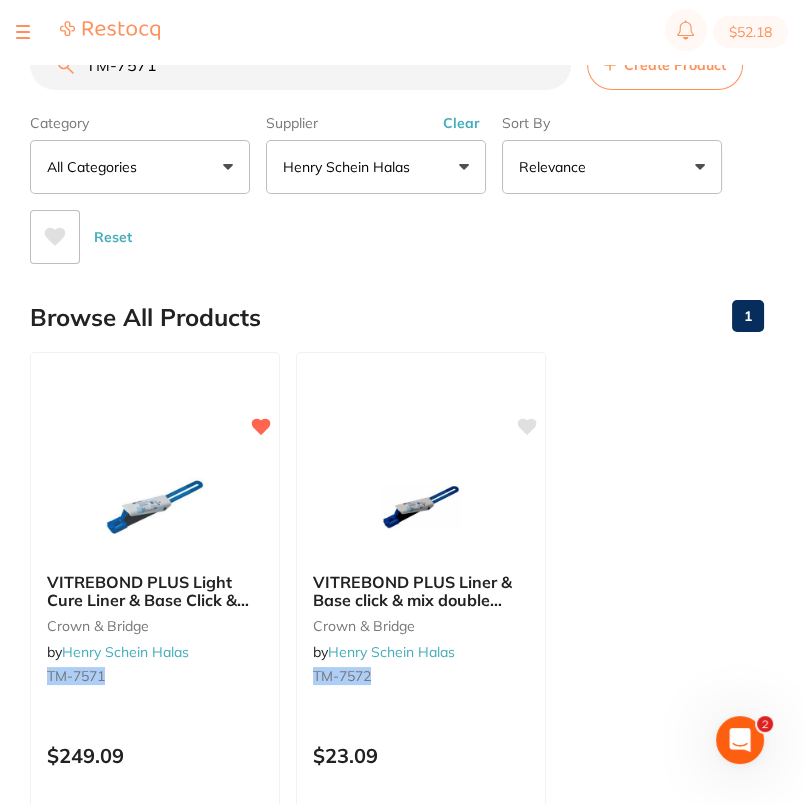 click on "TM-7571" at bounding box center (300, 65) 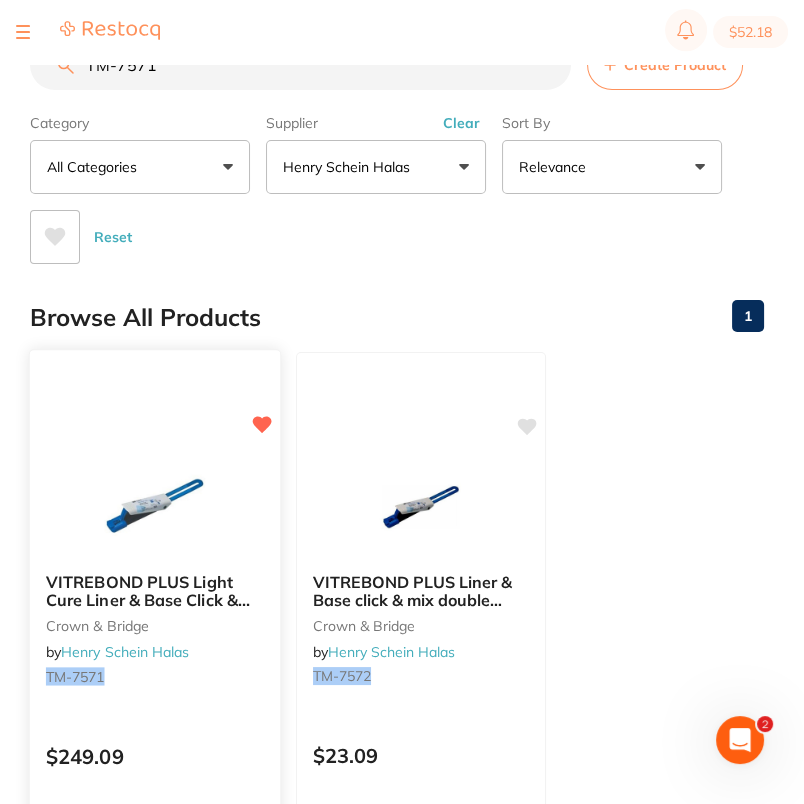 click at bounding box center [154, 505] 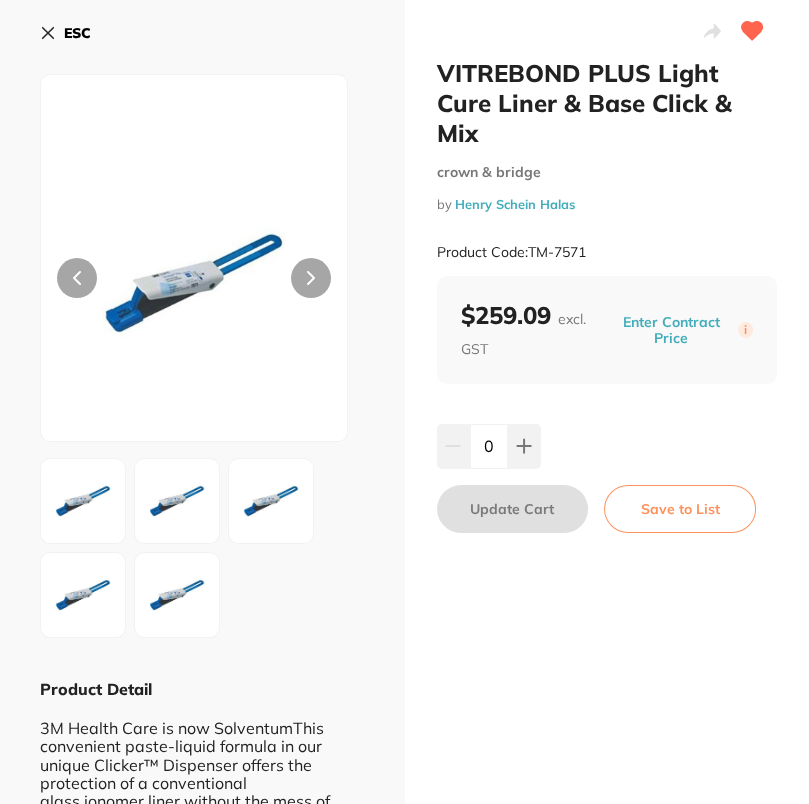 click on "ESC" at bounding box center [77, 33] 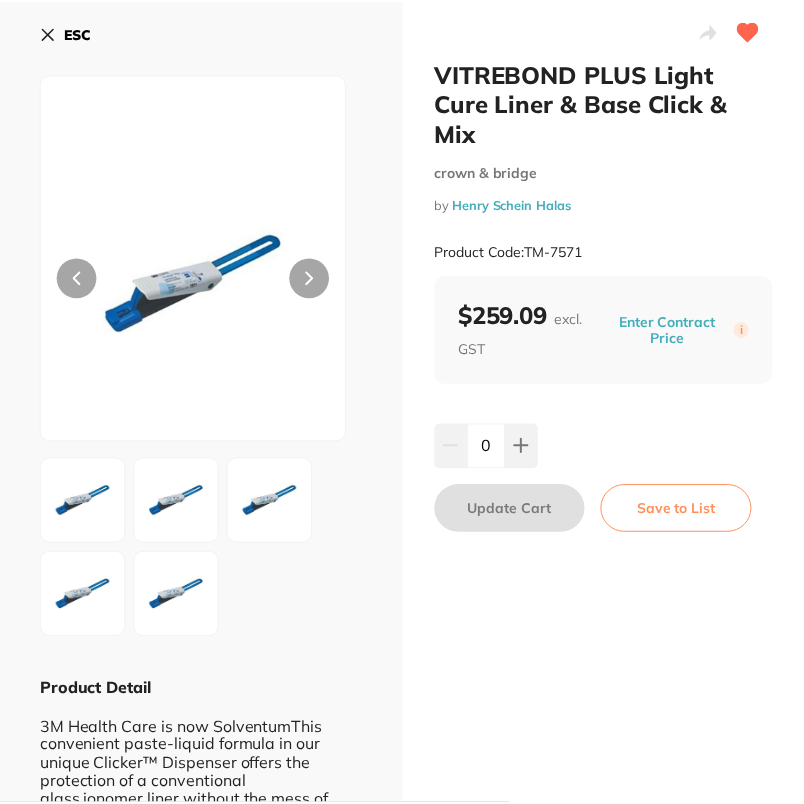scroll, scrollTop: 0, scrollLeft: 0, axis: both 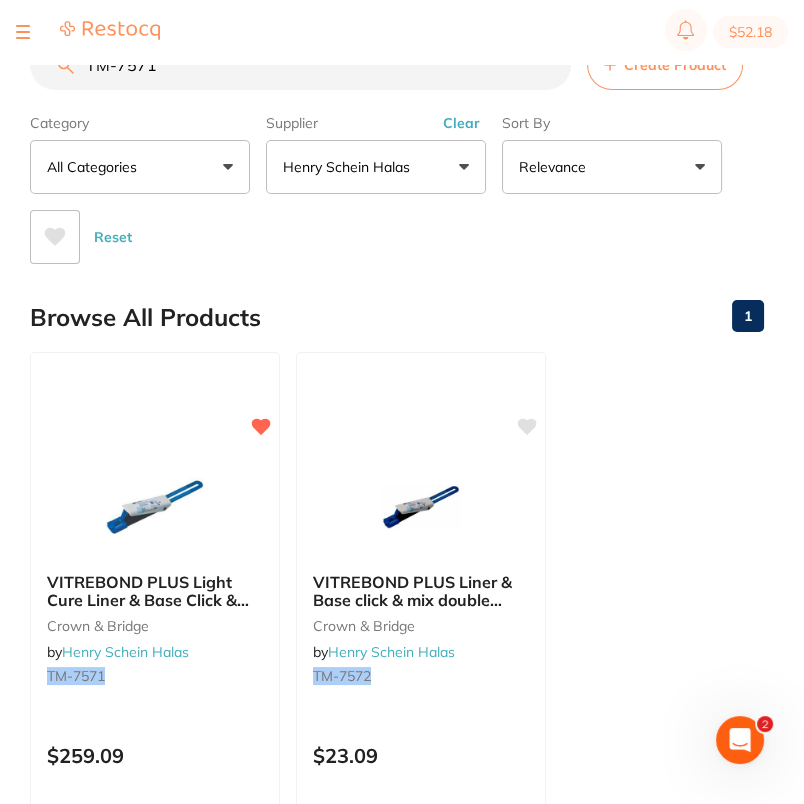 click on "$52.18" at bounding box center [402, 32] 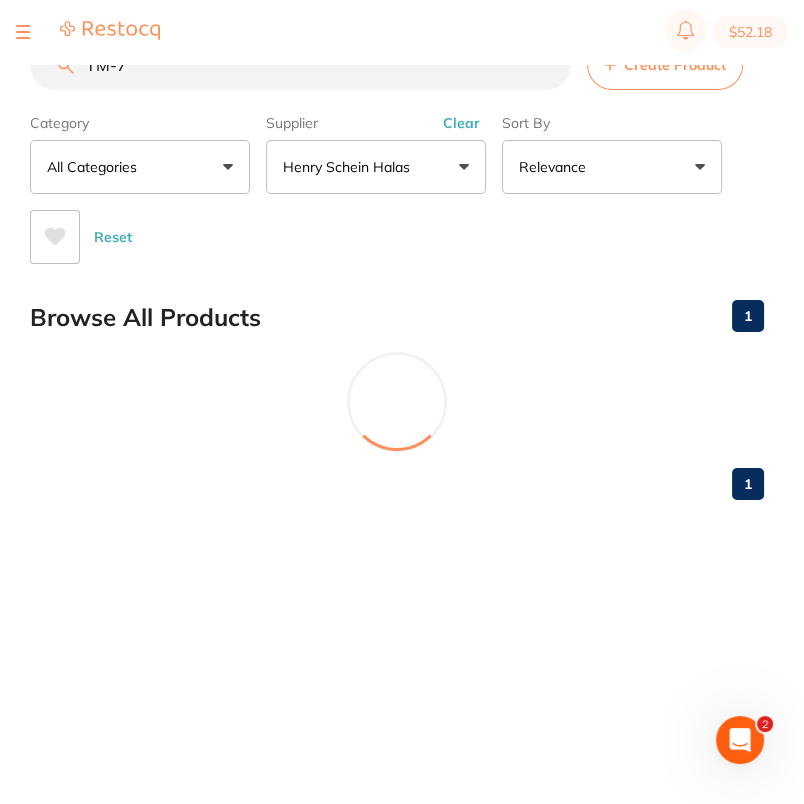 scroll, scrollTop: 0, scrollLeft: 0, axis: both 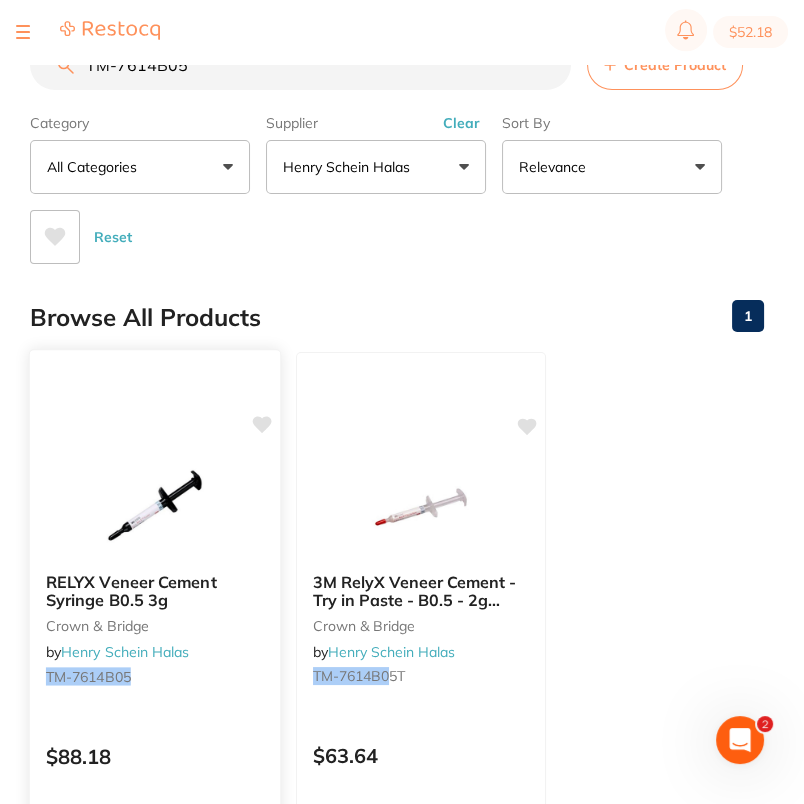 type on "TM-7614B05" 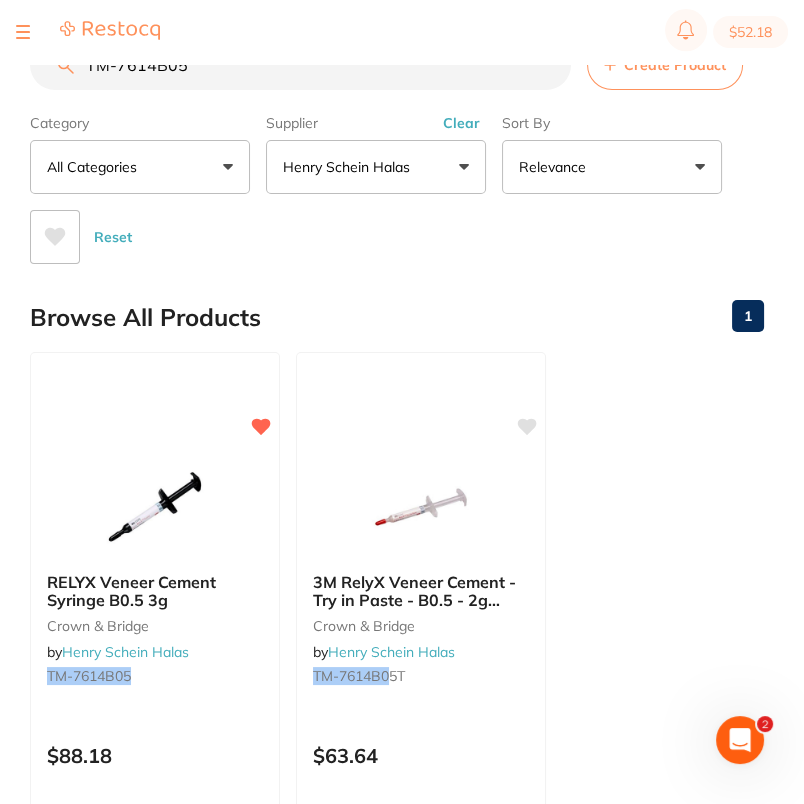 click on "Browse All Products 1" at bounding box center (397, 317) 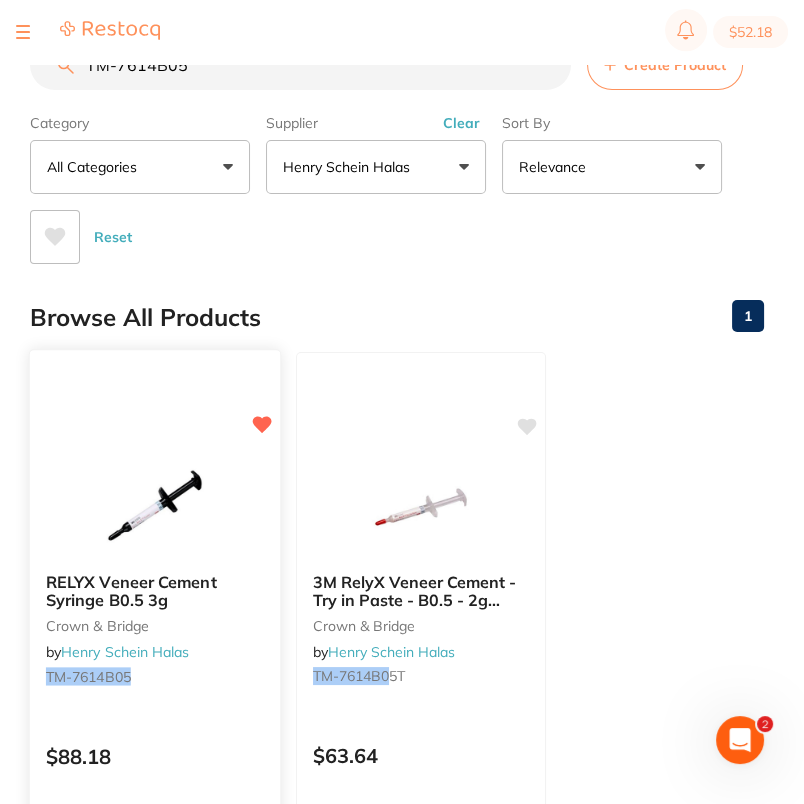 click on "RELYX Veneer Cement Syringe B0.5 3g   crown & bridge by  Henry Schein Halas TM-7614B05 $88.18 Add to cart Save to list" at bounding box center (155, 639) 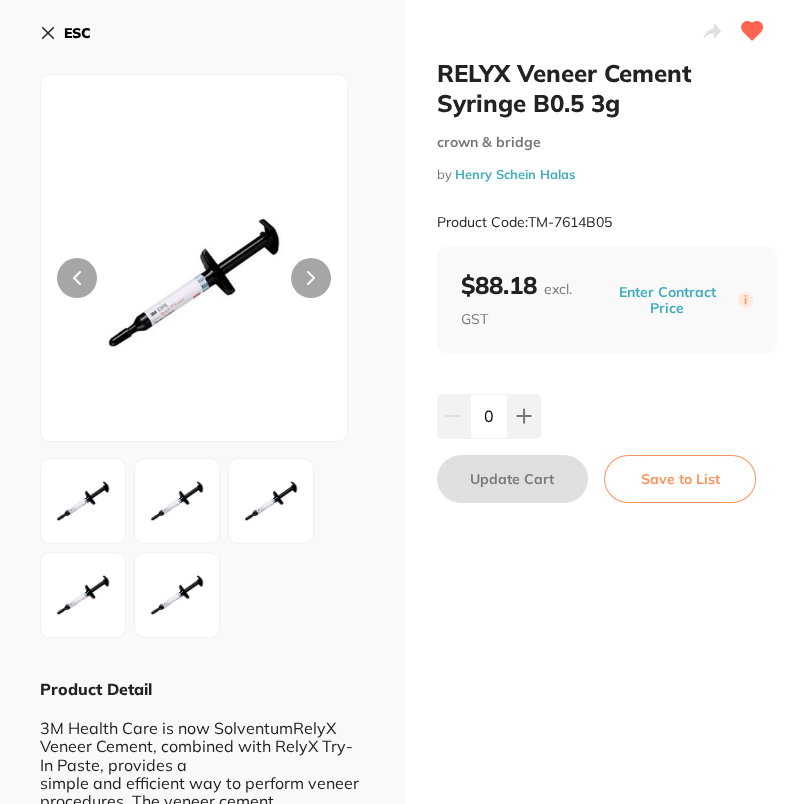 click on "Enter Contract Price" at bounding box center [667, 301] 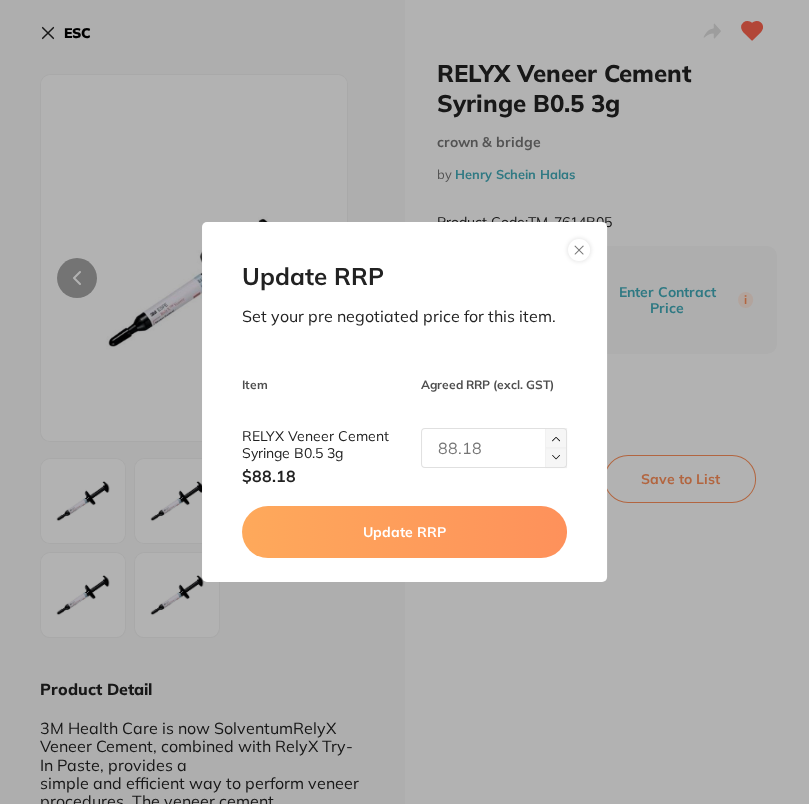 scroll, scrollTop: 0, scrollLeft: 0, axis: both 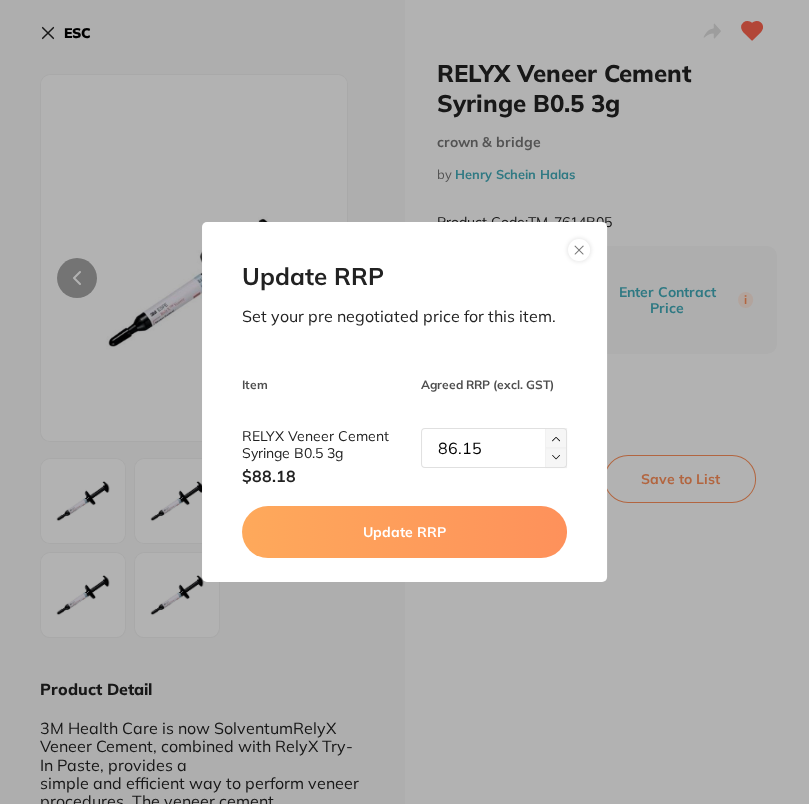 type on "86.15" 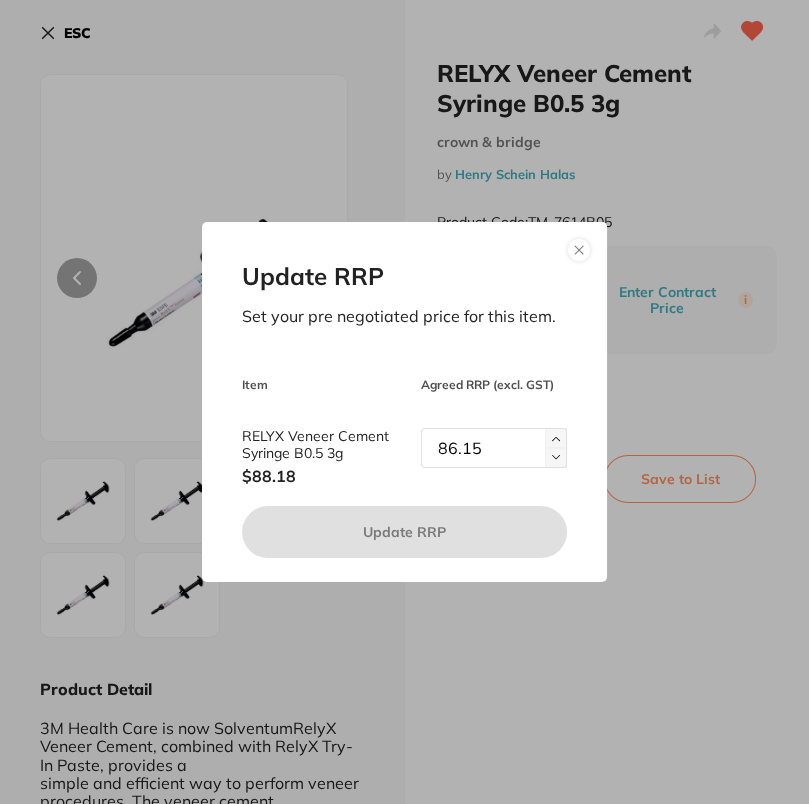 type 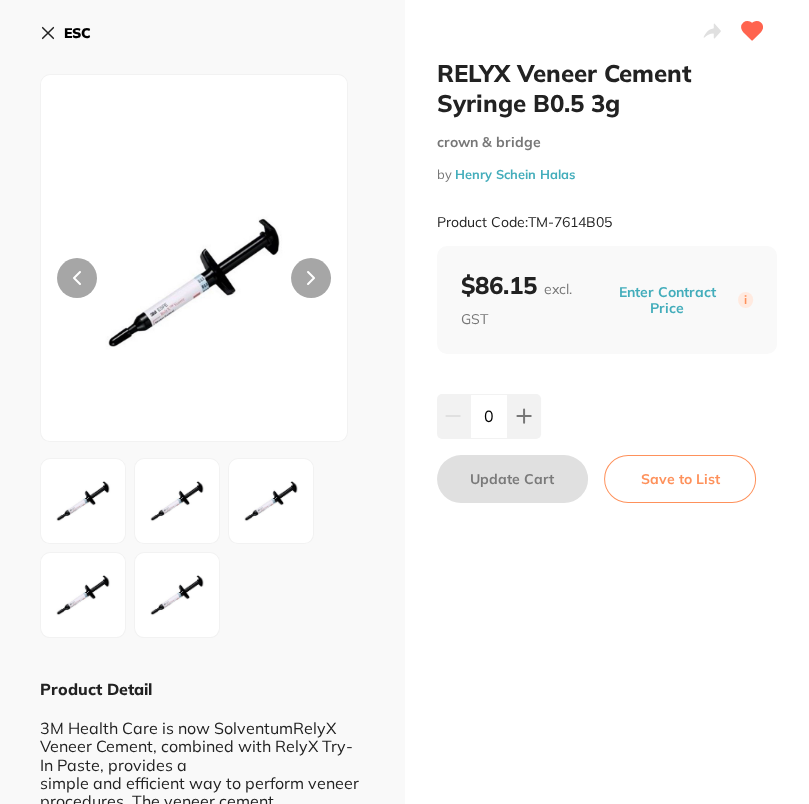 click on "ESC" at bounding box center (65, 33) 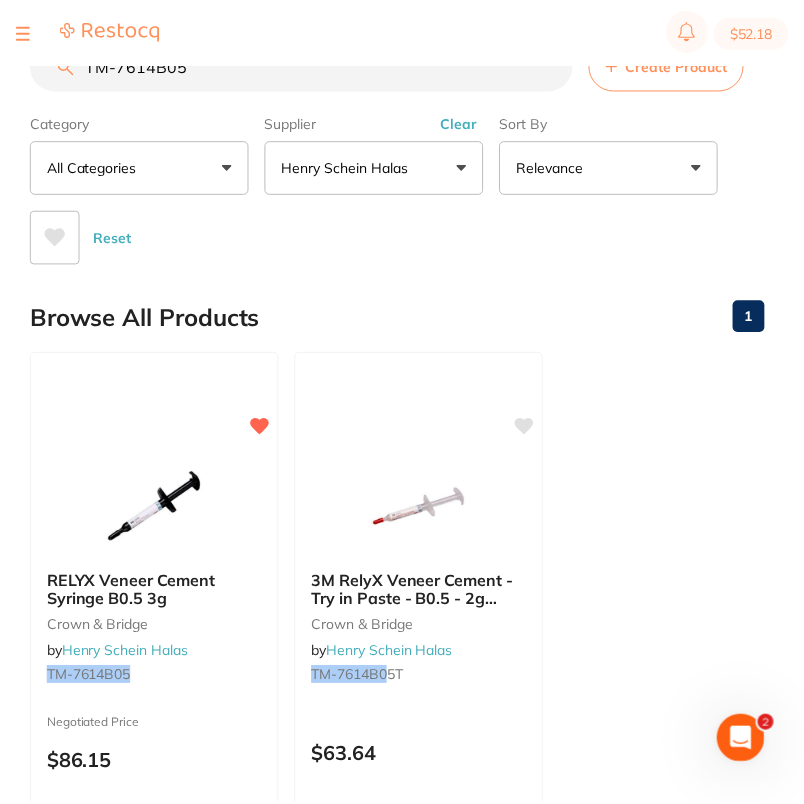 scroll, scrollTop: 0, scrollLeft: 0, axis: both 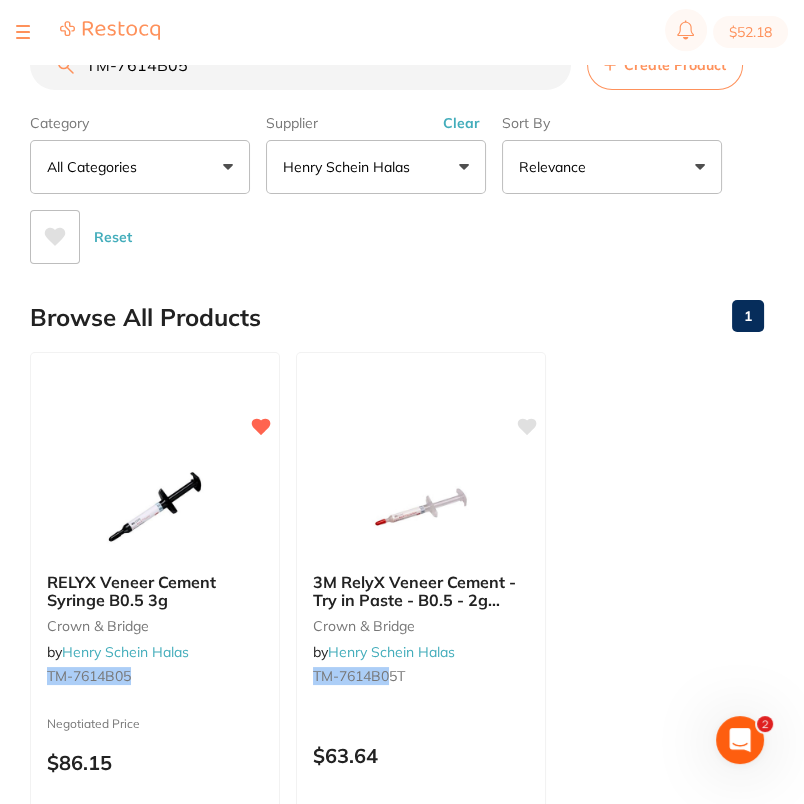 click on "TM-7614B05" at bounding box center [300, 65] 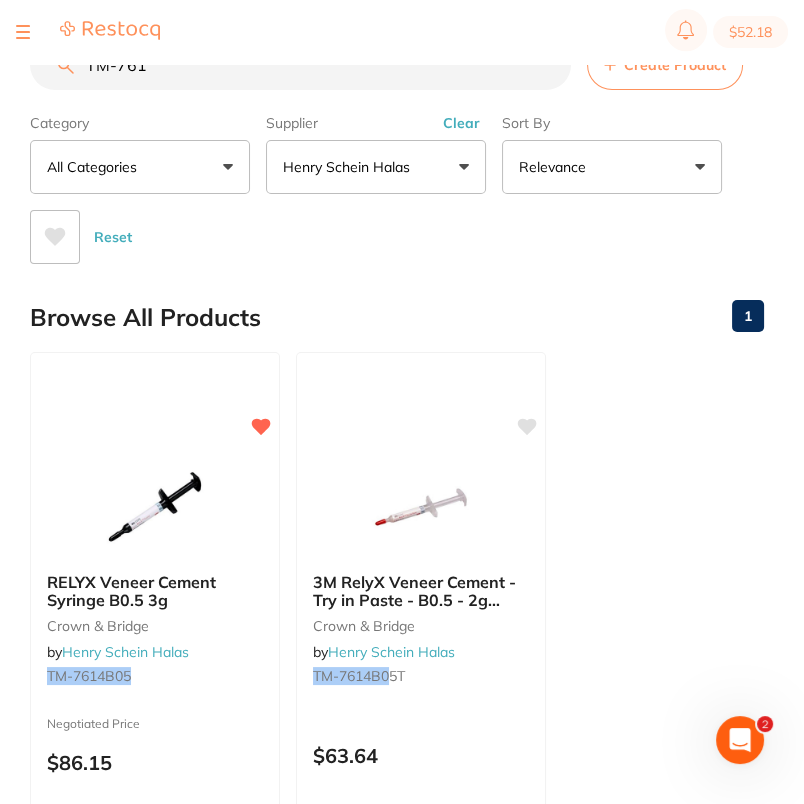 scroll, scrollTop: 0, scrollLeft: 0, axis: both 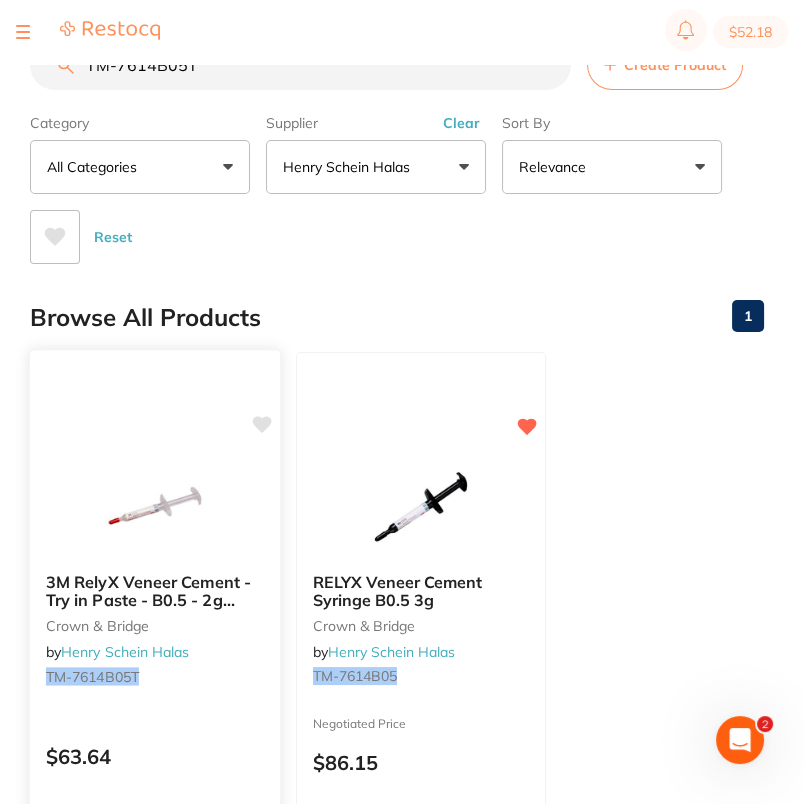 type on "TM-7614B05T" 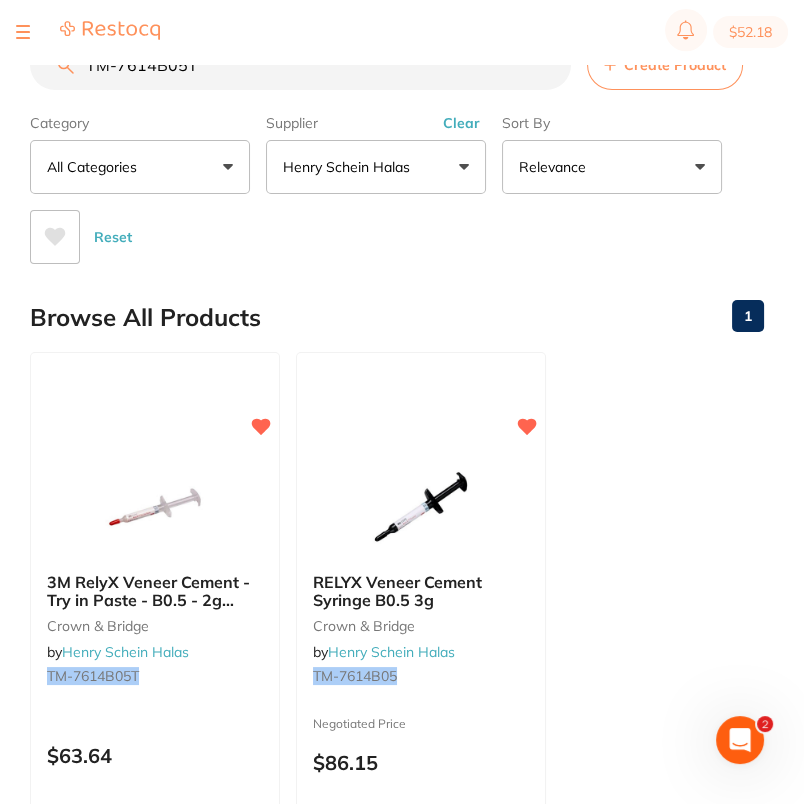 click on "Browse All Products 1" at bounding box center (397, 317) 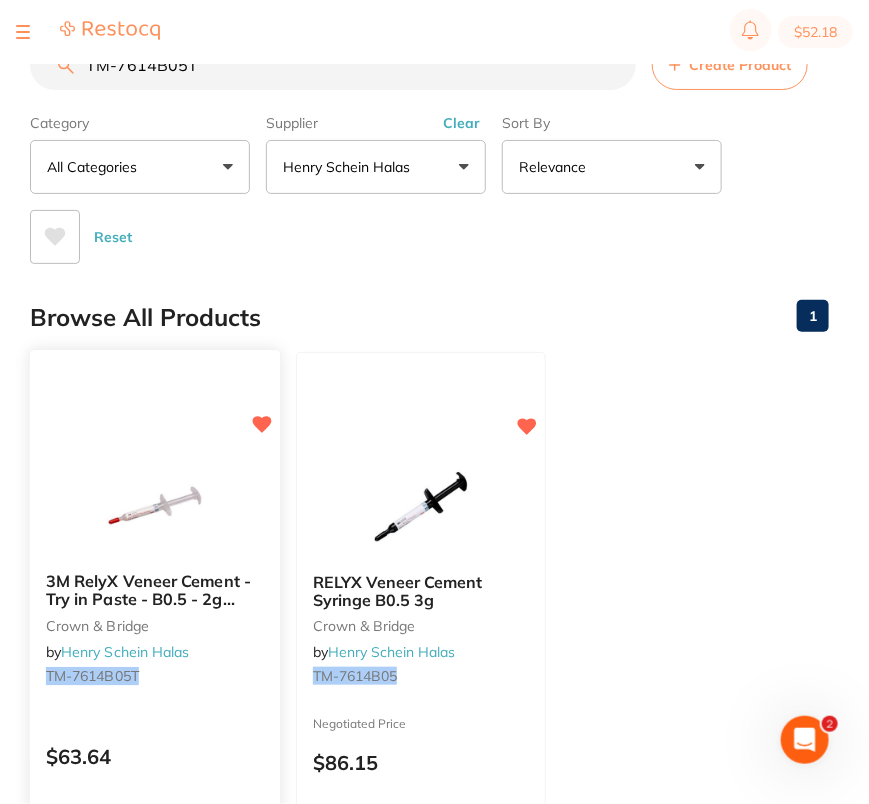 click at bounding box center (154, 505) 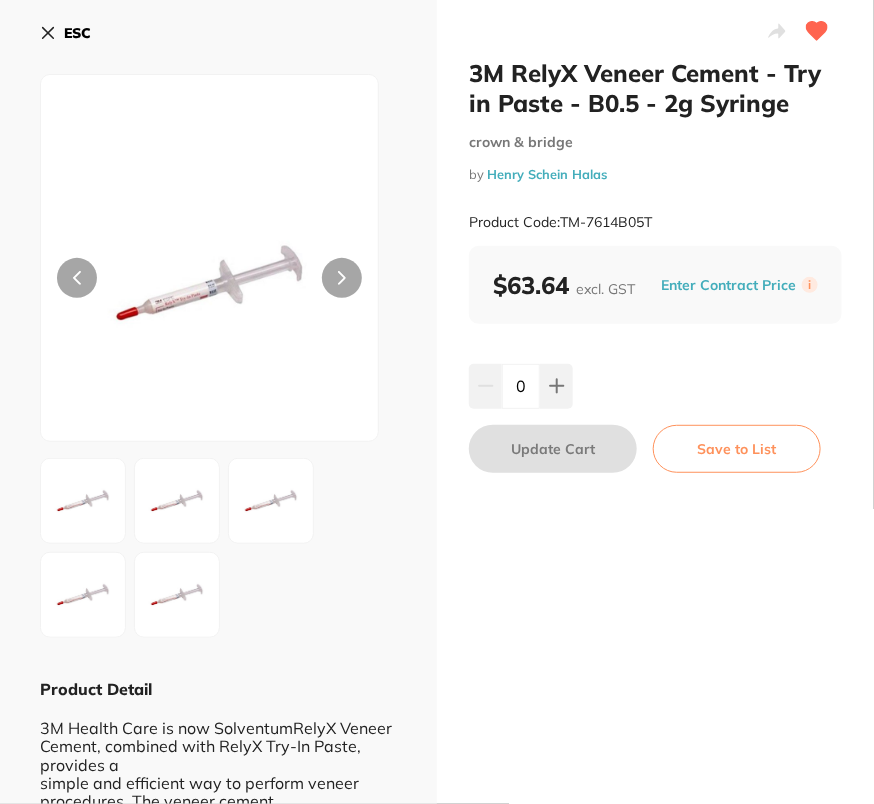 scroll, scrollTop: 0, scrollLeft: 0, axis: both 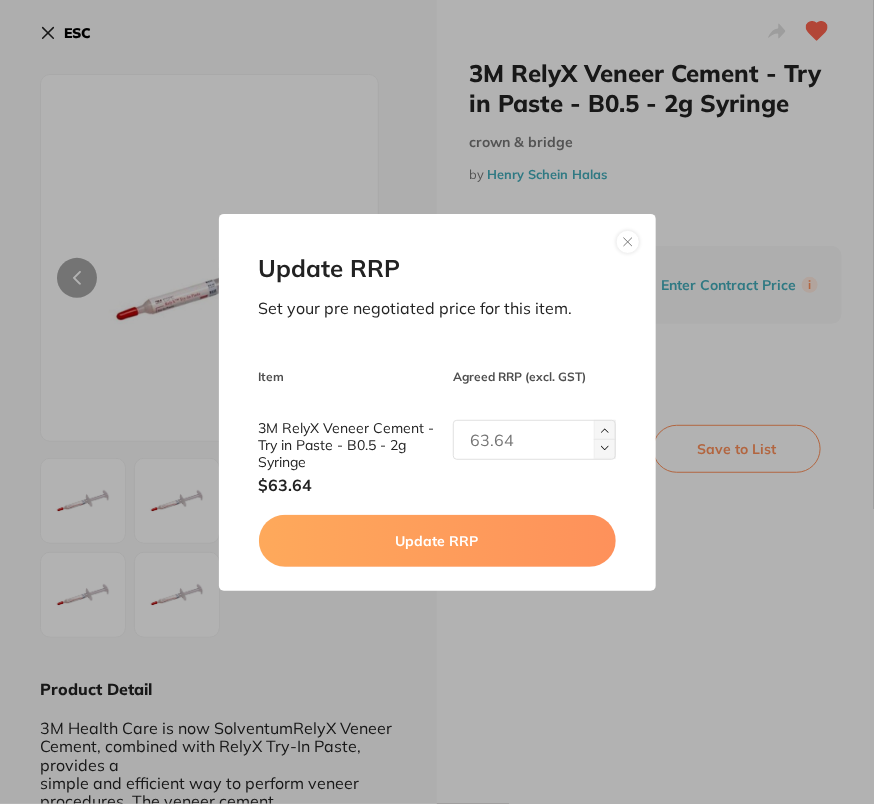 click at bounding box center [534, 440] 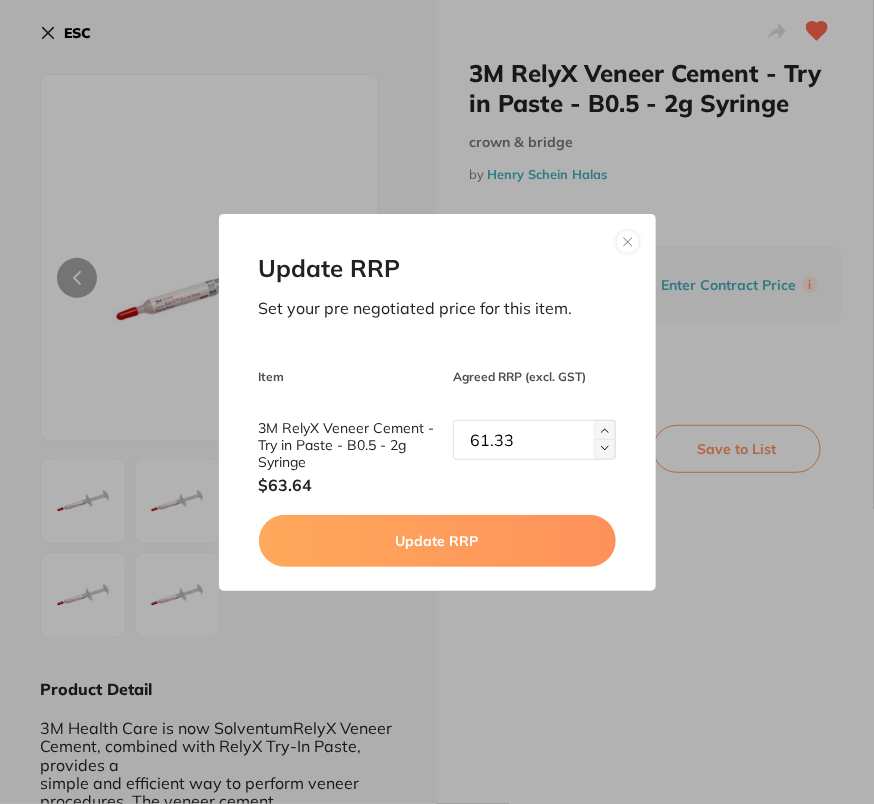 type on "61.33" 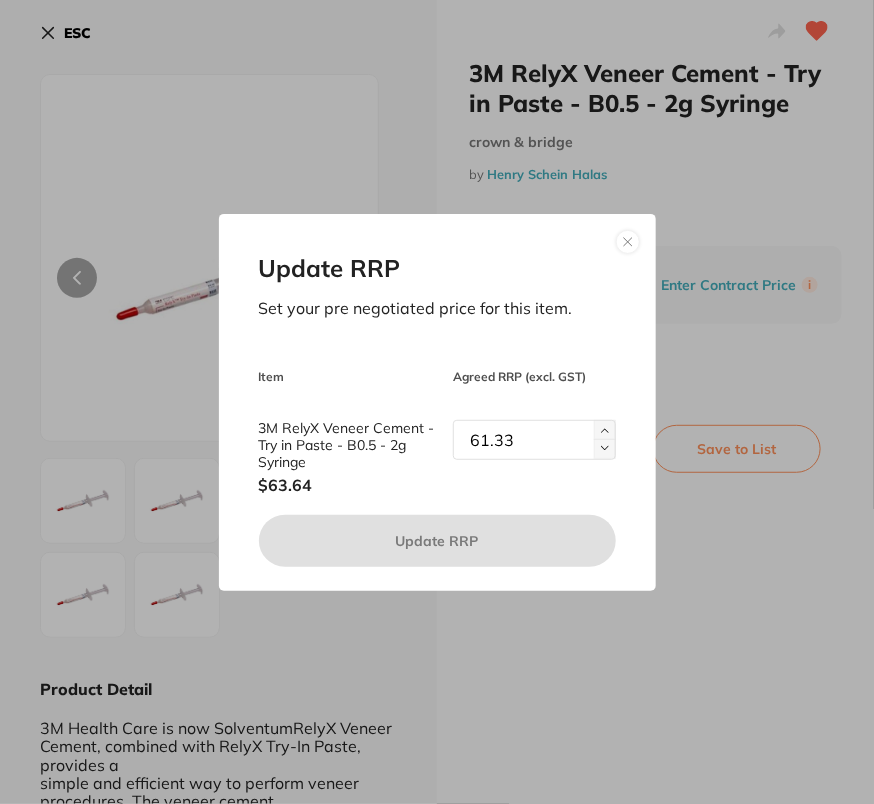 type 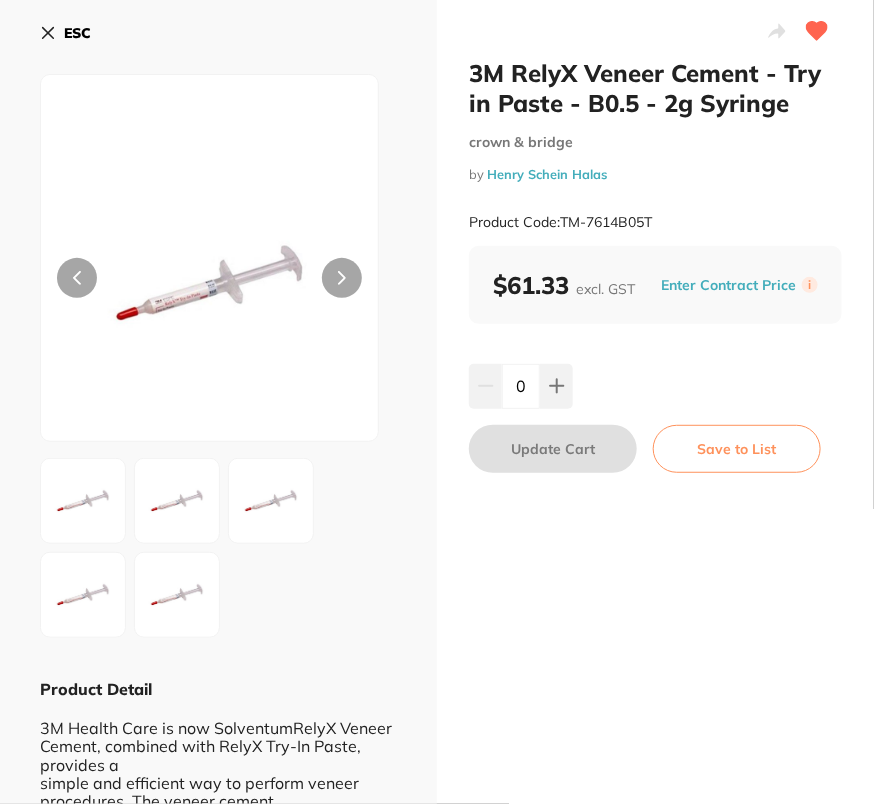 click on "ESC" at bounding box center (77, 33) 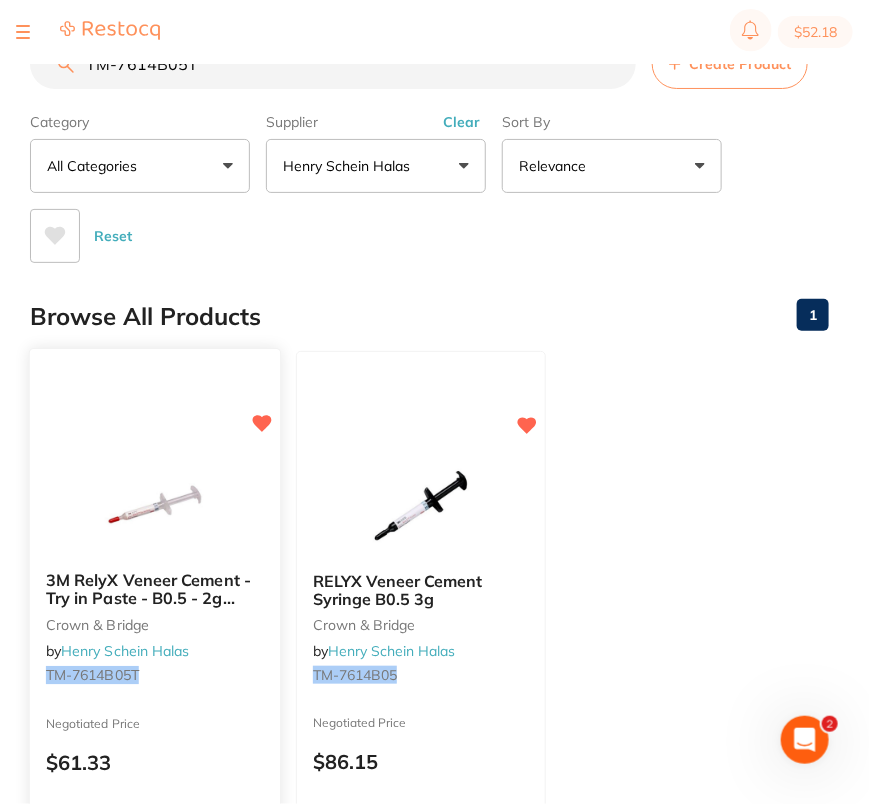 scroll, scrollTop: 0, scrollLeft: 0, axis: both 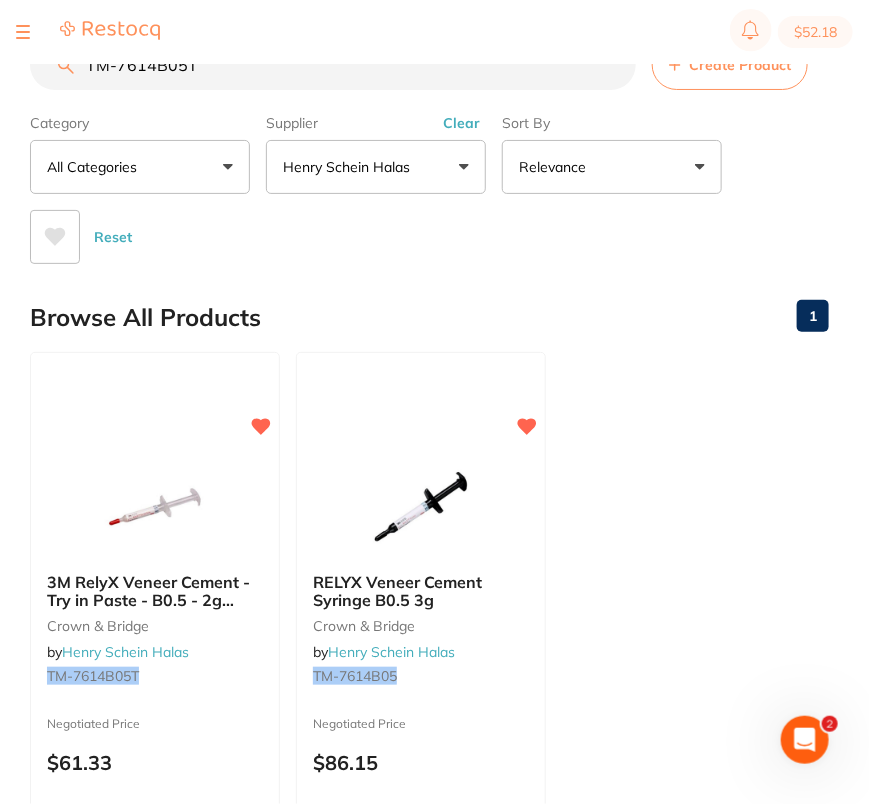 click on "TM-7614B05T" at bounding box center (333, 65) 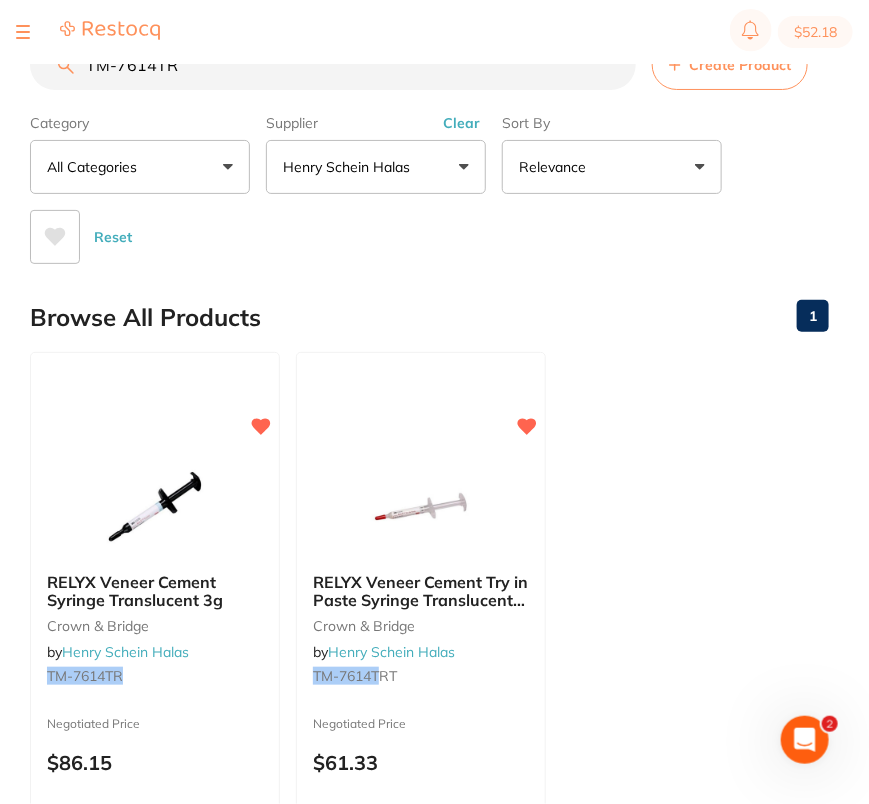 scroll, scrollTop: 0, scrollLeft: 0, axis: both 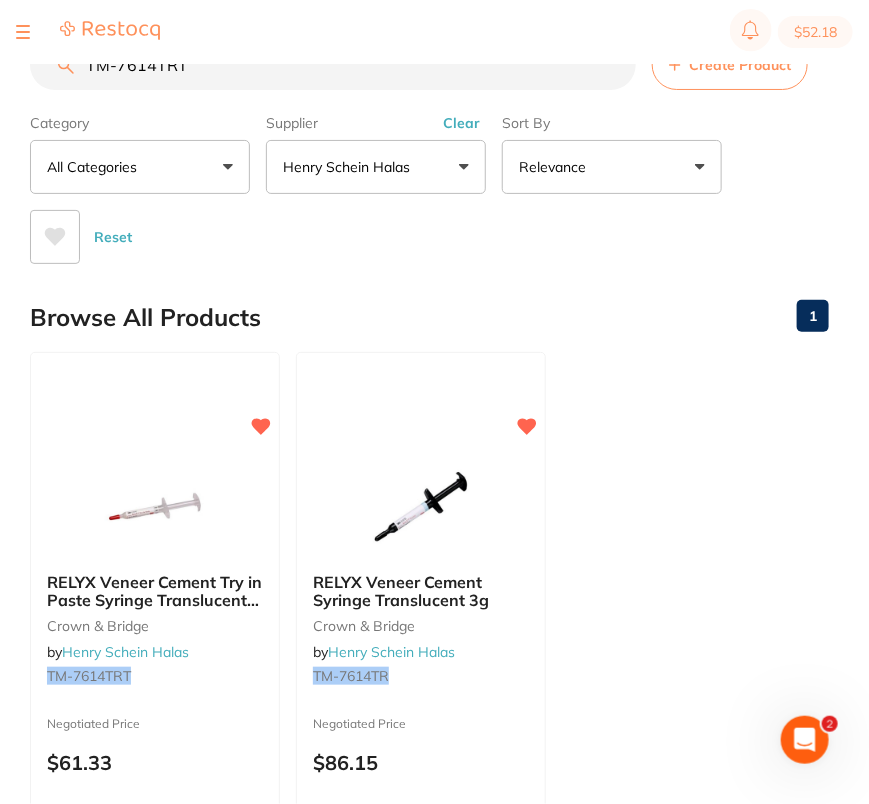 click on "TM-7614TRT" at bounding box center (333, 65) 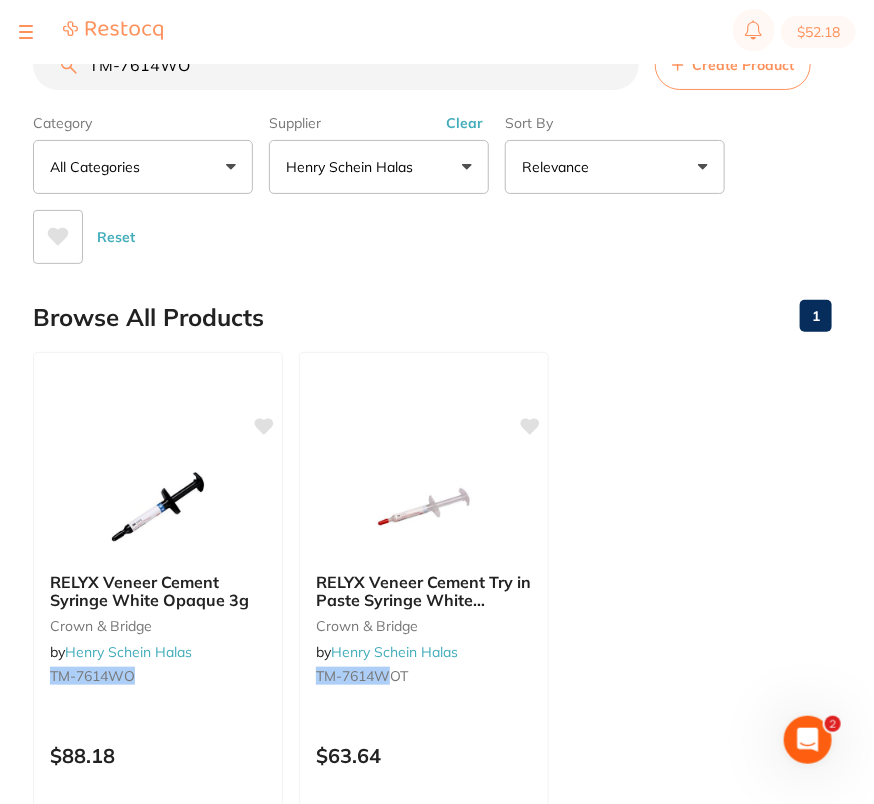 scroll, scrollTop: 0, scrollLeft: 0, axis: both 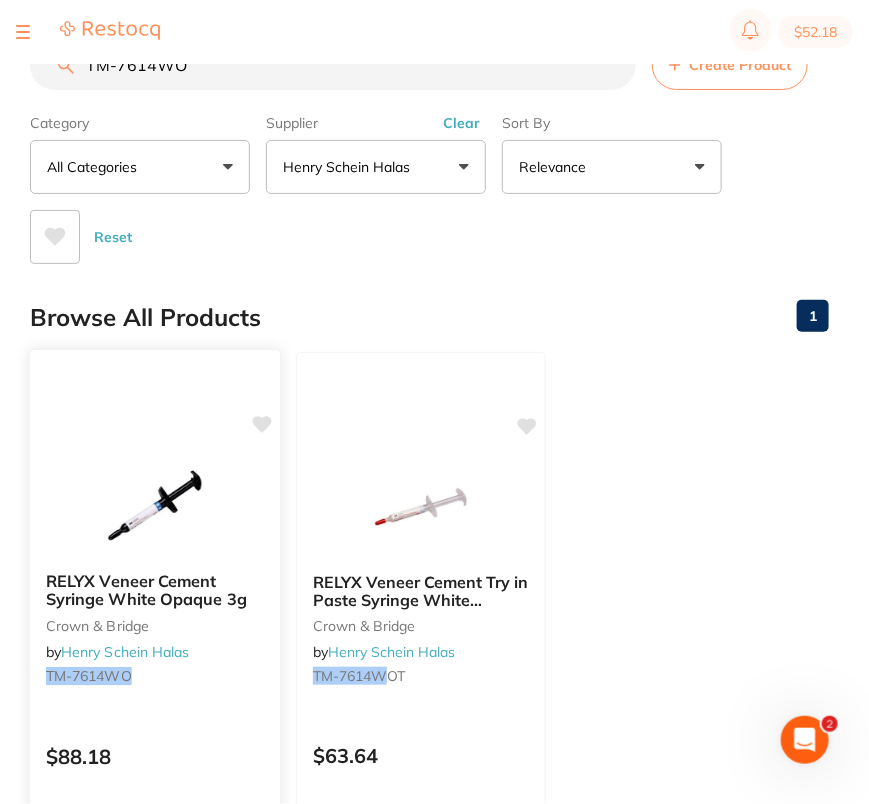 type on "TM-7614WO" 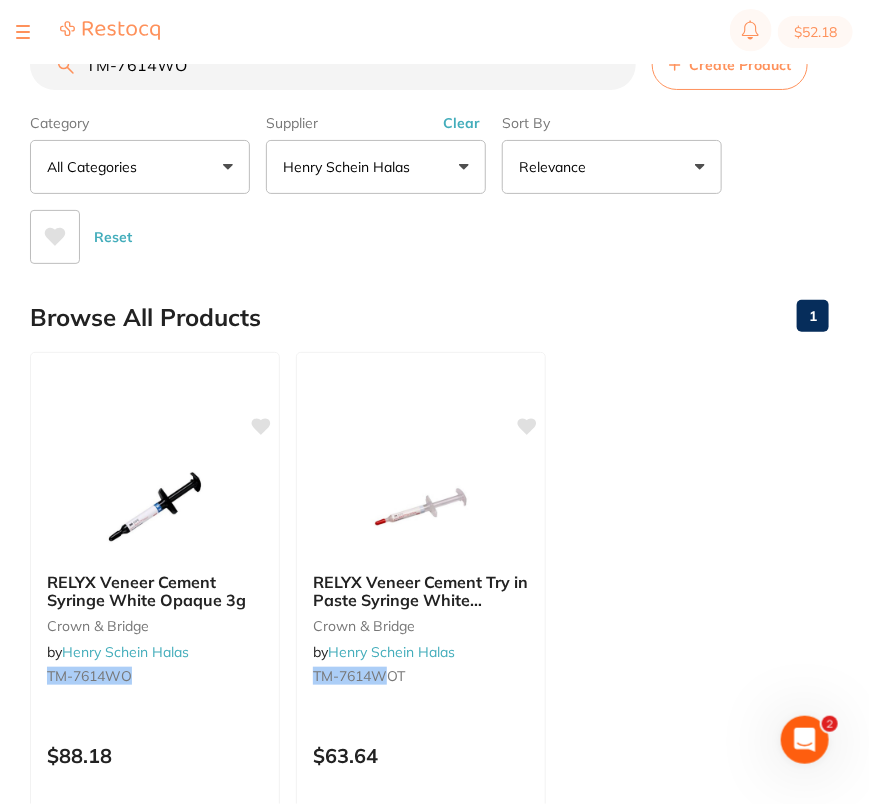 click on "Reset" at bounding box center [421, 229] 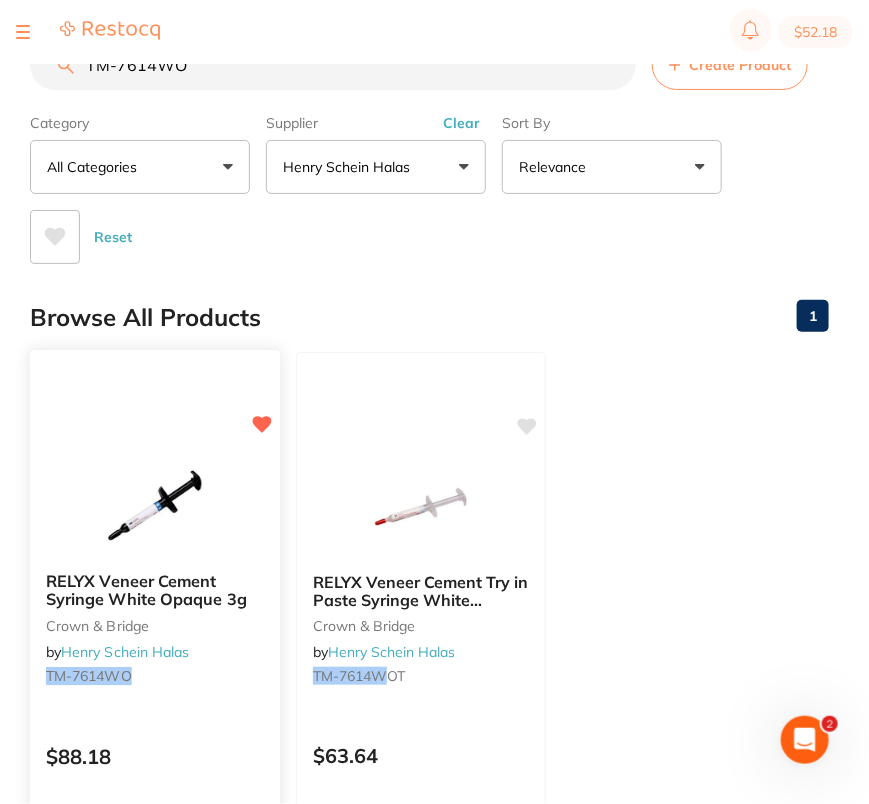 click at bounding box center (154, 505) 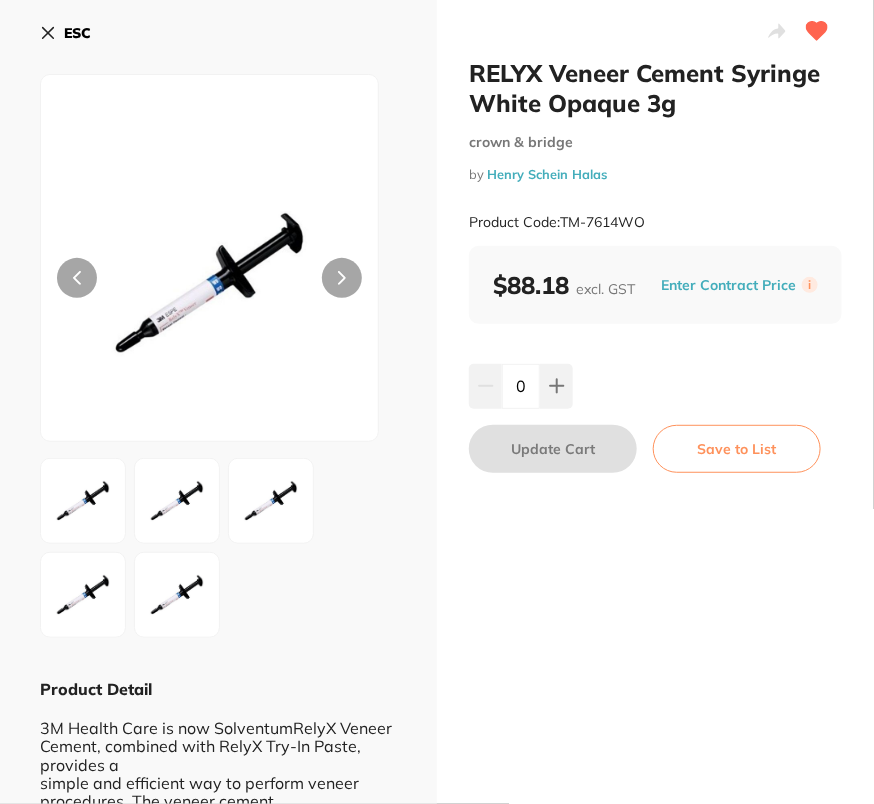 scroll, scrollTop: 0, scrollLeft: 0, axis: both 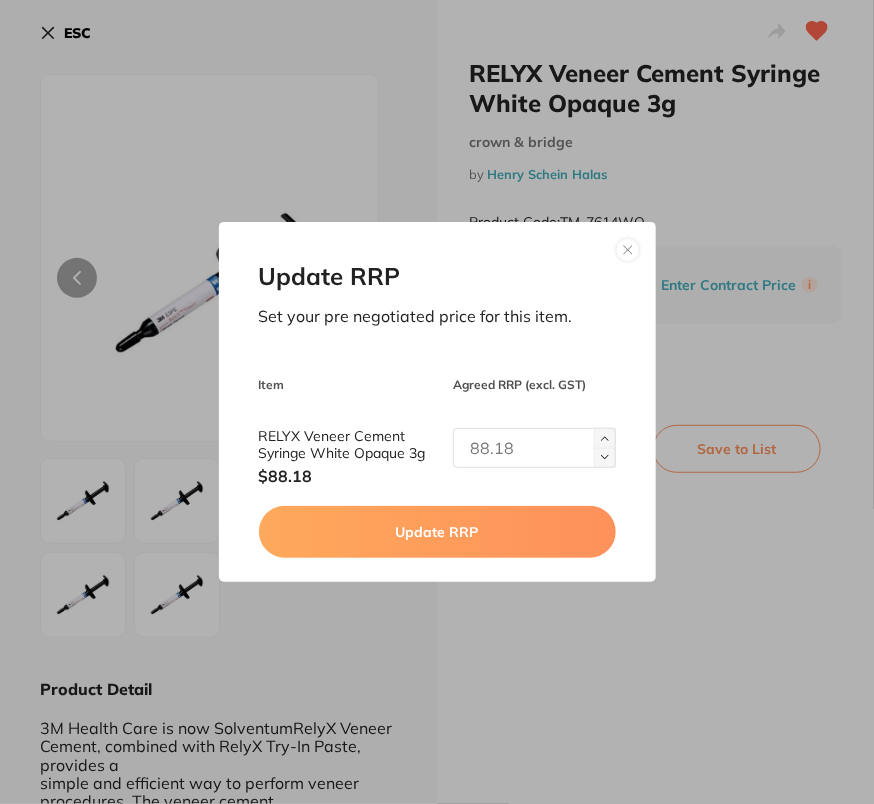 click at bounding box center (534, 448) 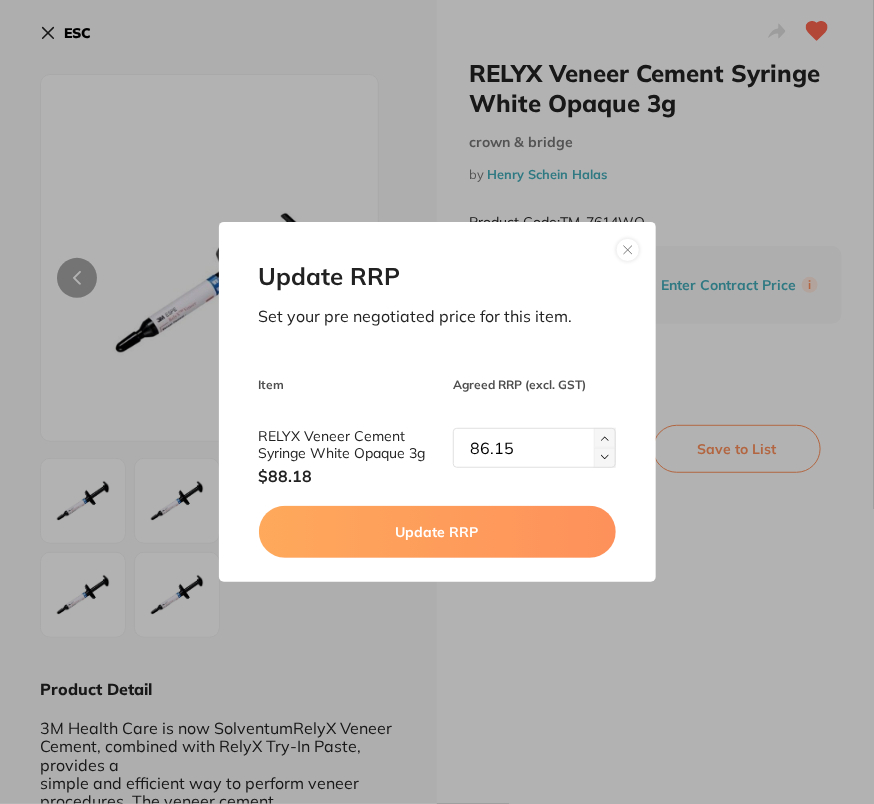 type on "86.15" 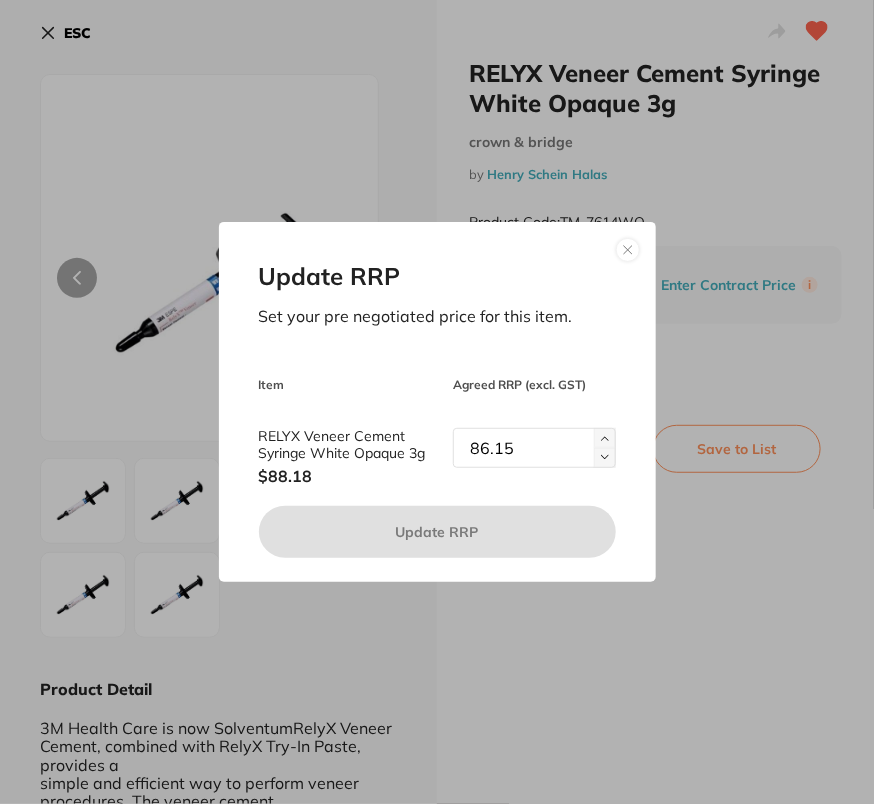 type 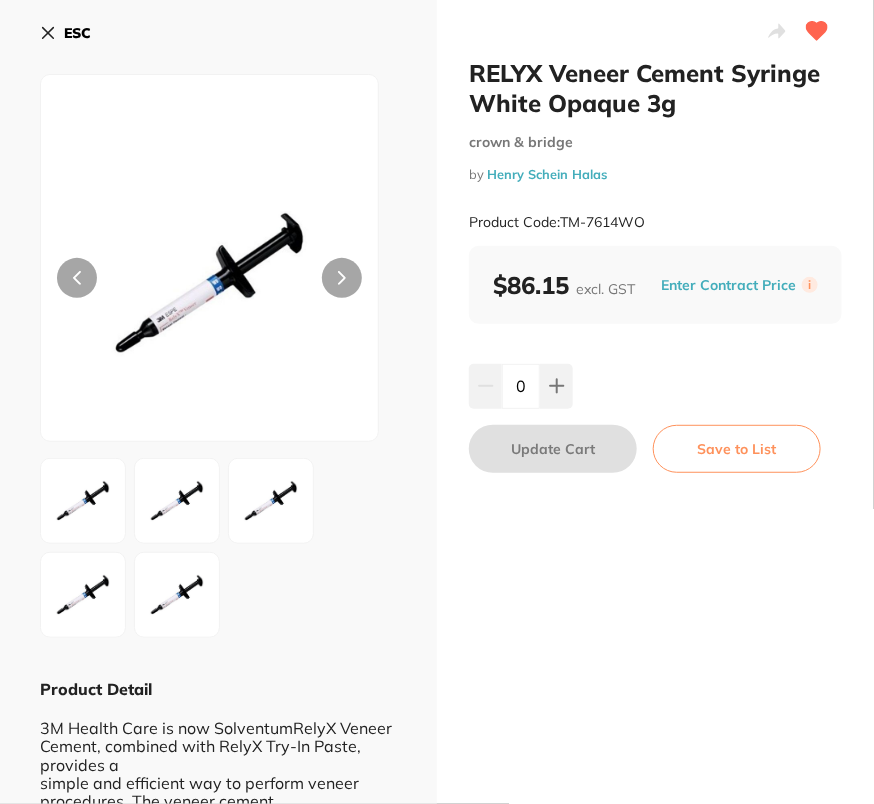 click on "ESC" at bounding box center [77, 33] 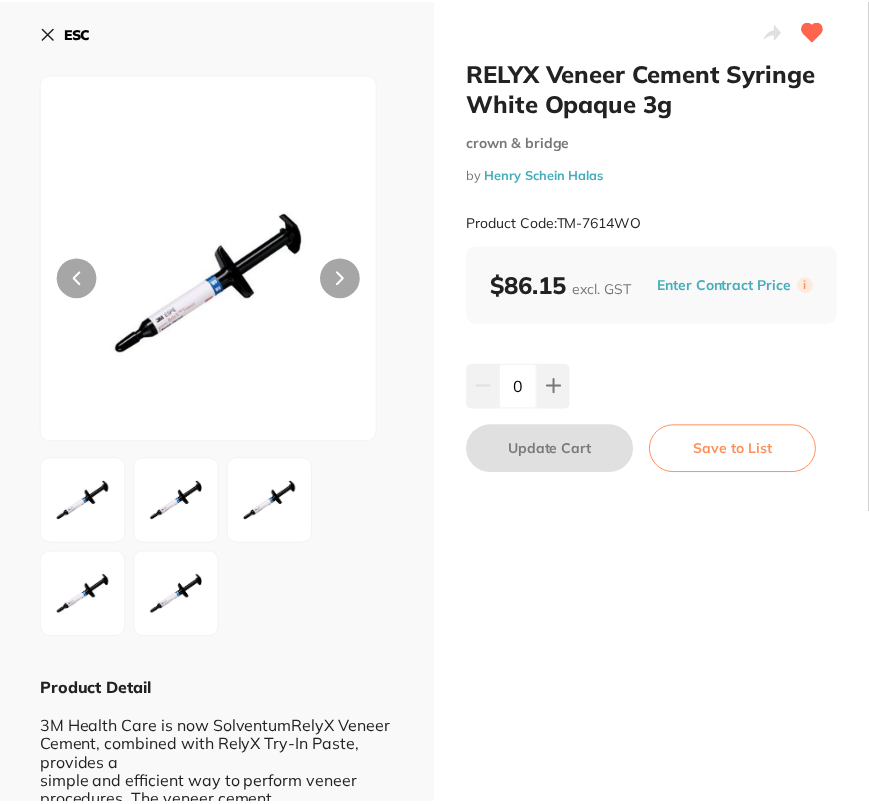 scroll, scrollTop: 0, scrollLeft: 0, axis: both 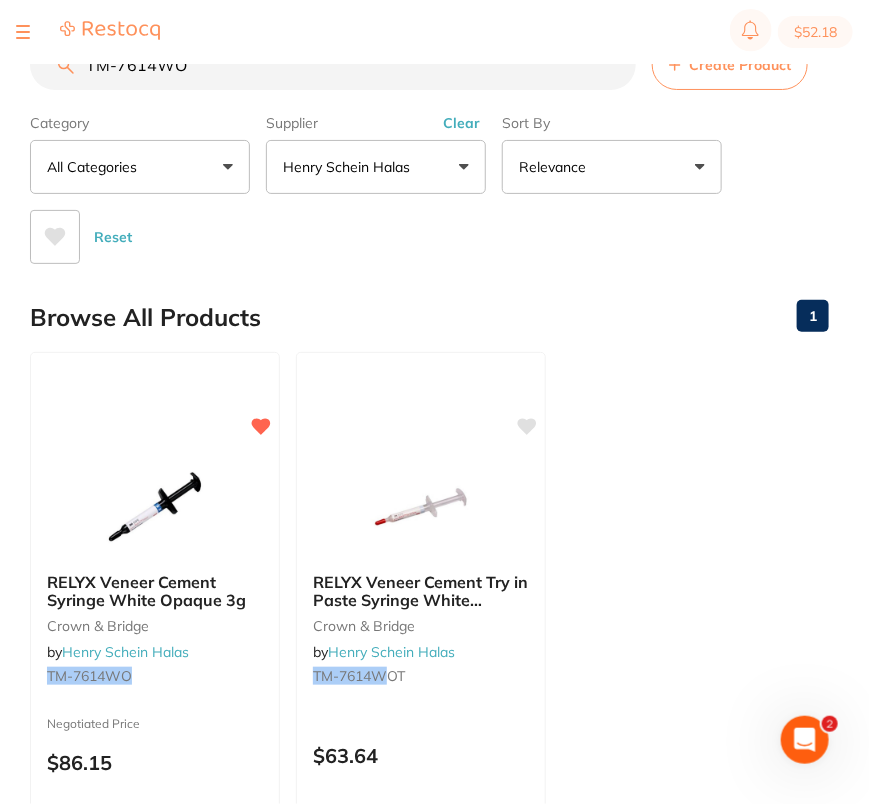 click on "TM-7614WO" at bounding box center [333, 65] 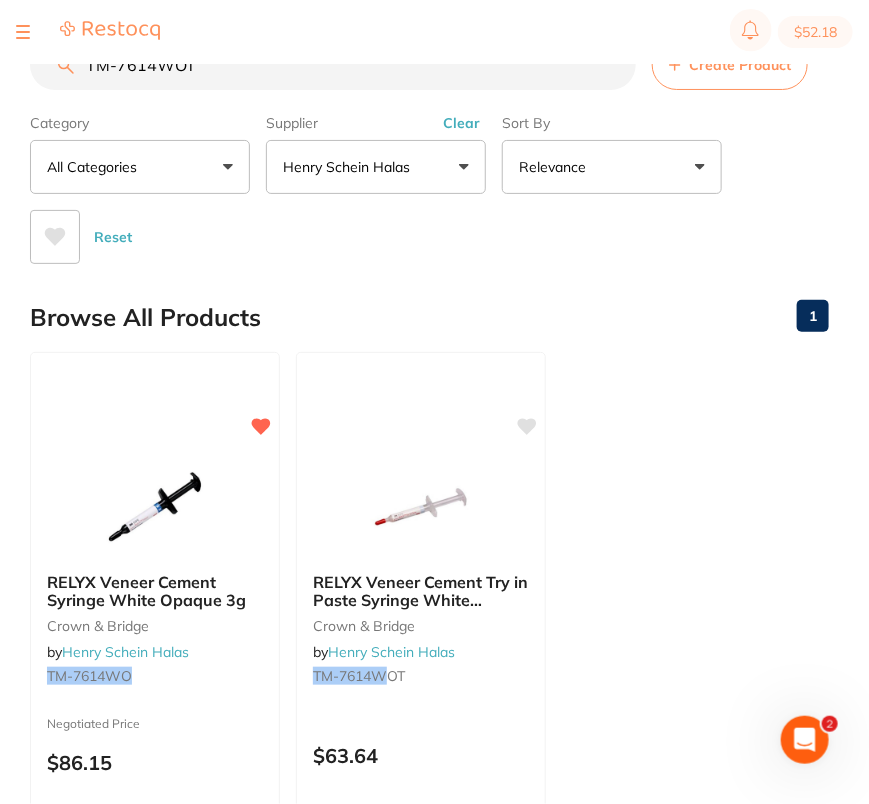 scroll, scrollTop: 0, scrollLeft: 0, axis: both 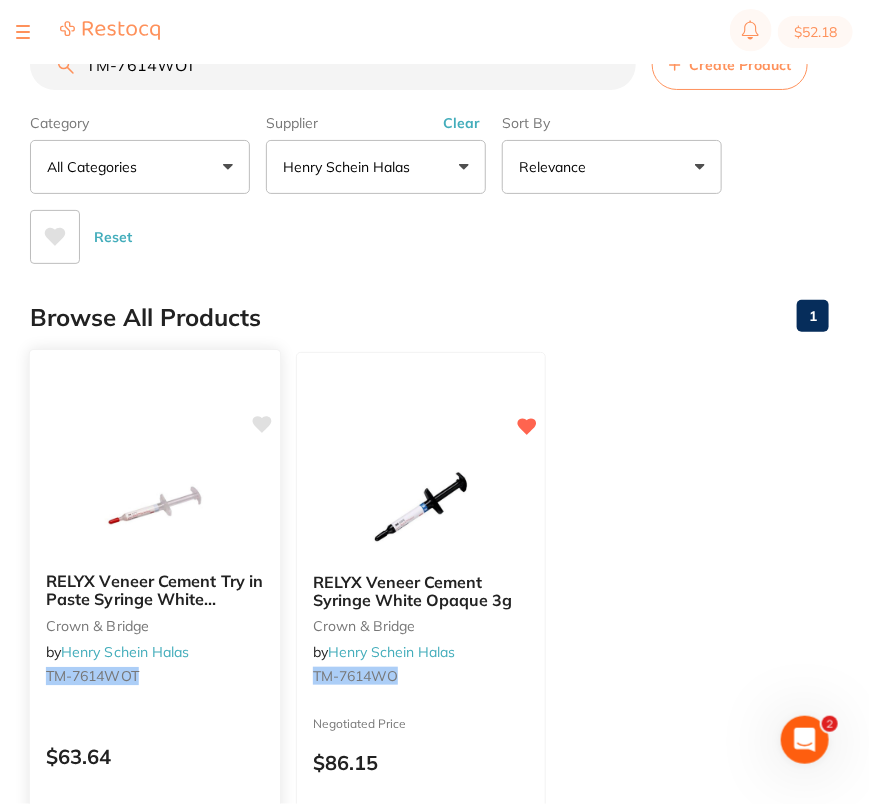 type on "TM-7614WOT" 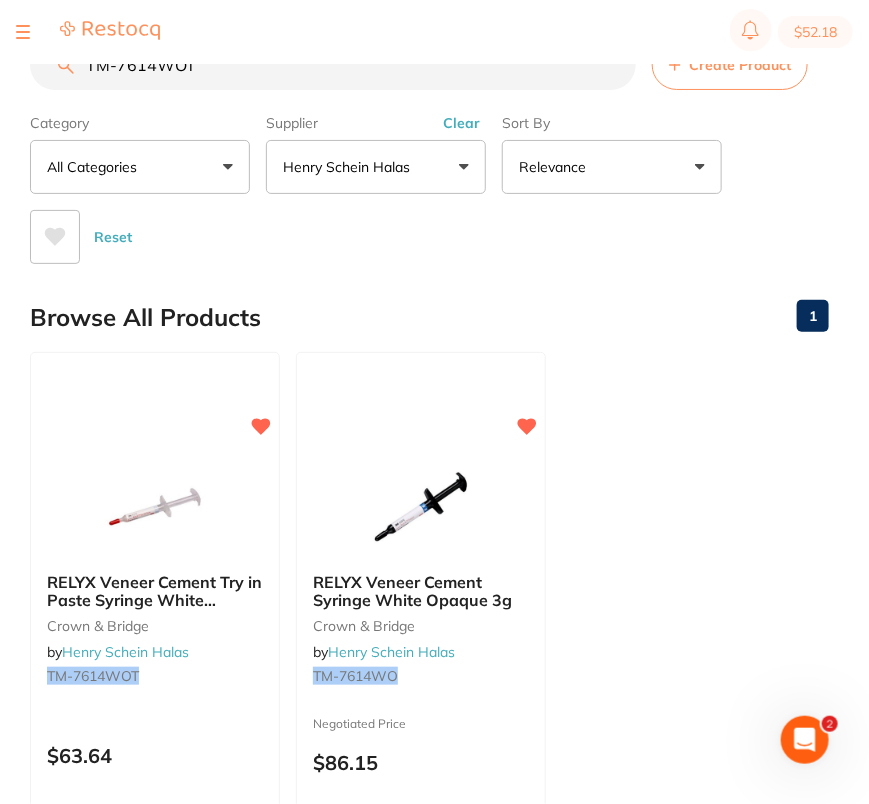 click on "TM-7614WOT         Create Product Category All Categories All Categories crown & bridge Clear Category   false    All Categories Category All Categories crown & bridge Supplier Henry Schein Halas All Suppliers Adam Dental Henry Schein Halas Clear Supplier   false    Henry Schein Halas Supplier Adam Dental Henry Schein Halas Sort By Relevance Highest Price Lowest Price On Sale Relevance Clear Sort By   false    Relevance Sort By Highest Price Lowest Price On Sale Relevance Reset Filters Reset Filter By Category All Categories All Categories crown & bridge Clear Filter By Category   false    All Categories Filter By Category All Categories crown & bridge Filter By Supplier Henry Schein Halas All Suppliers Adam Dental Henry Schein Halas Clear Filter By Supplier   false    Henry Schein Halas Filter By Supplier All Suppliers Adam Dental Henry Schein Halas Sort By Relevance Highest Price Lowest Price On Sale Relevance Clear Sort By   false    Relevance Sort By Highest Price Lowest Price On Sale Relevance 1   by" at bounding box center (449, 515) 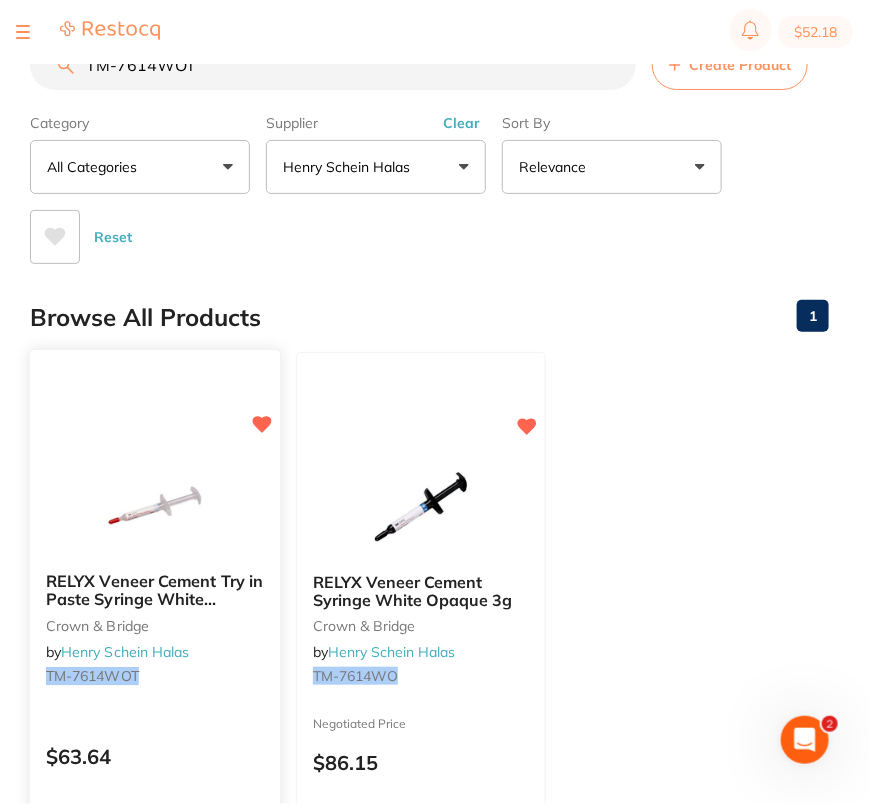 click at bounding box center [154, 505] 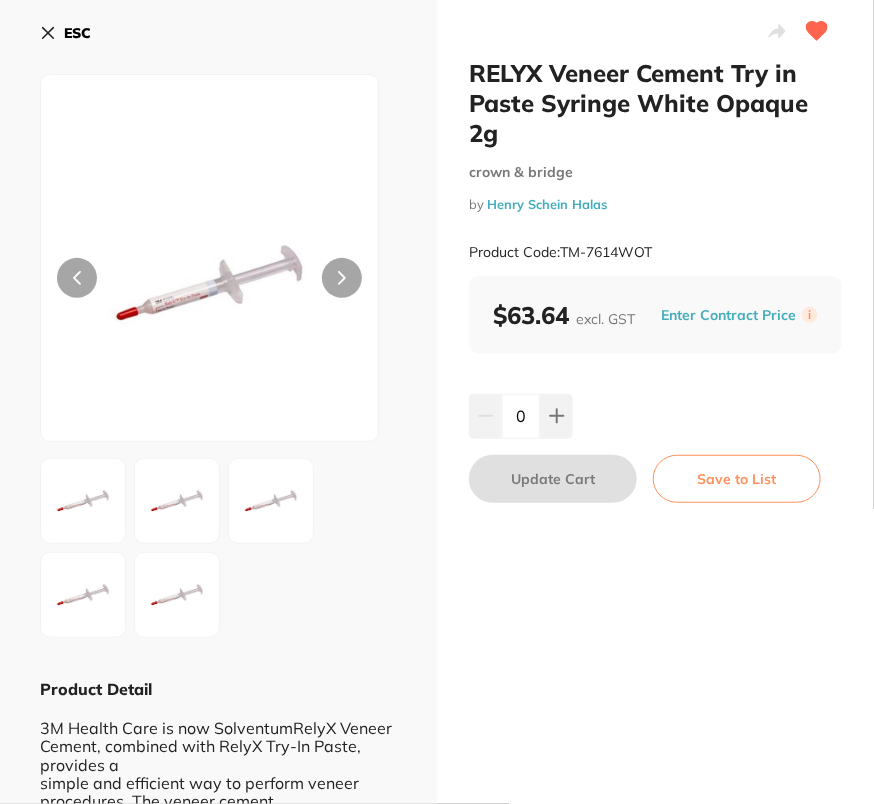 click on "Enter Contract Price" at bounding box center [728, 315] 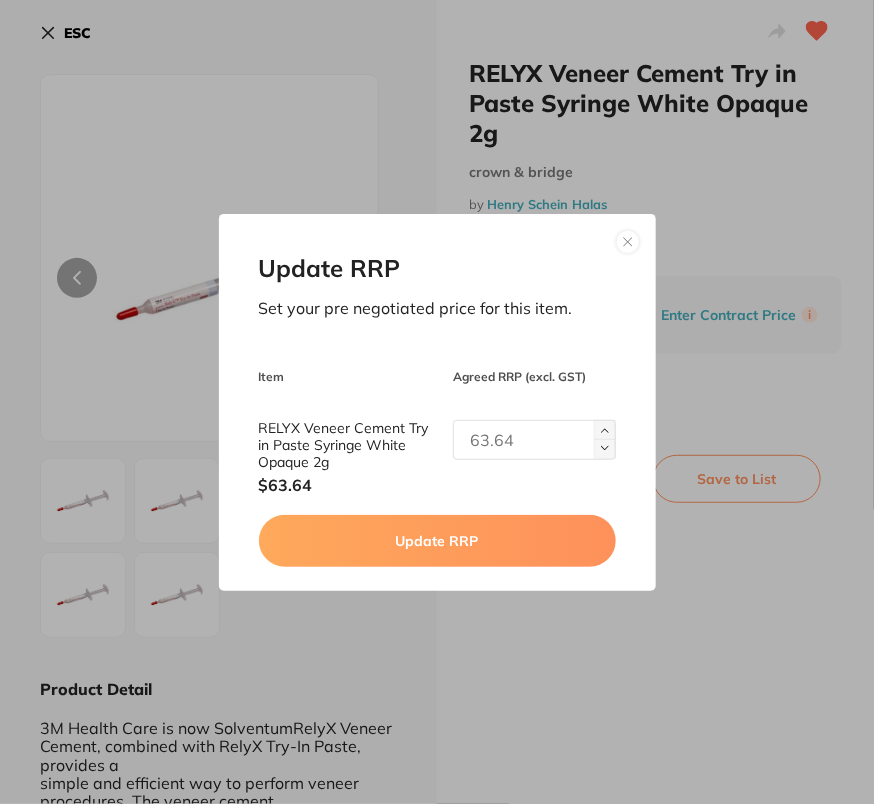 scroll, scrollTop: 0, scrollLeft: 0, axis: both 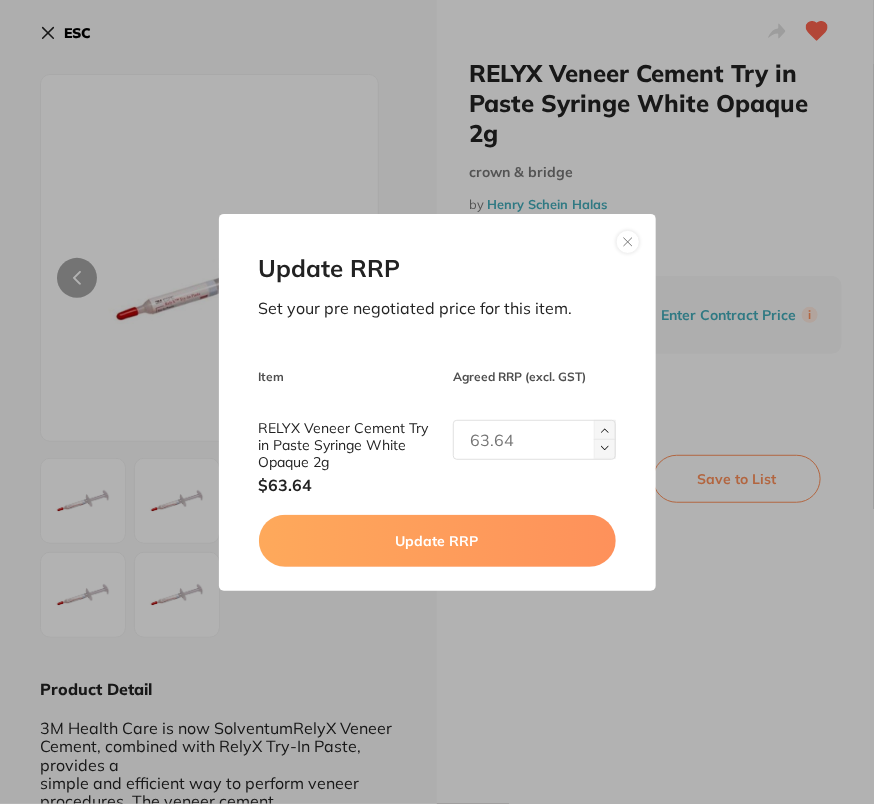click on "RELYX Veneer Cement Try in Paste Syringe  White Opaque 2g $63.64" at bounding box center (437, 457) 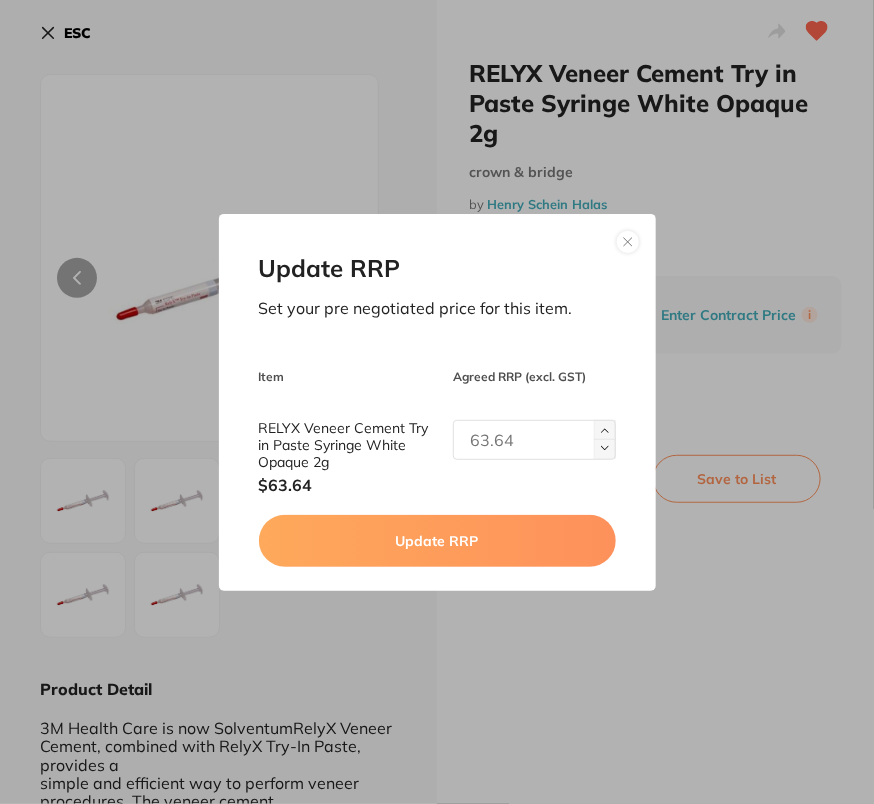 click at bounding box center [534, 440] 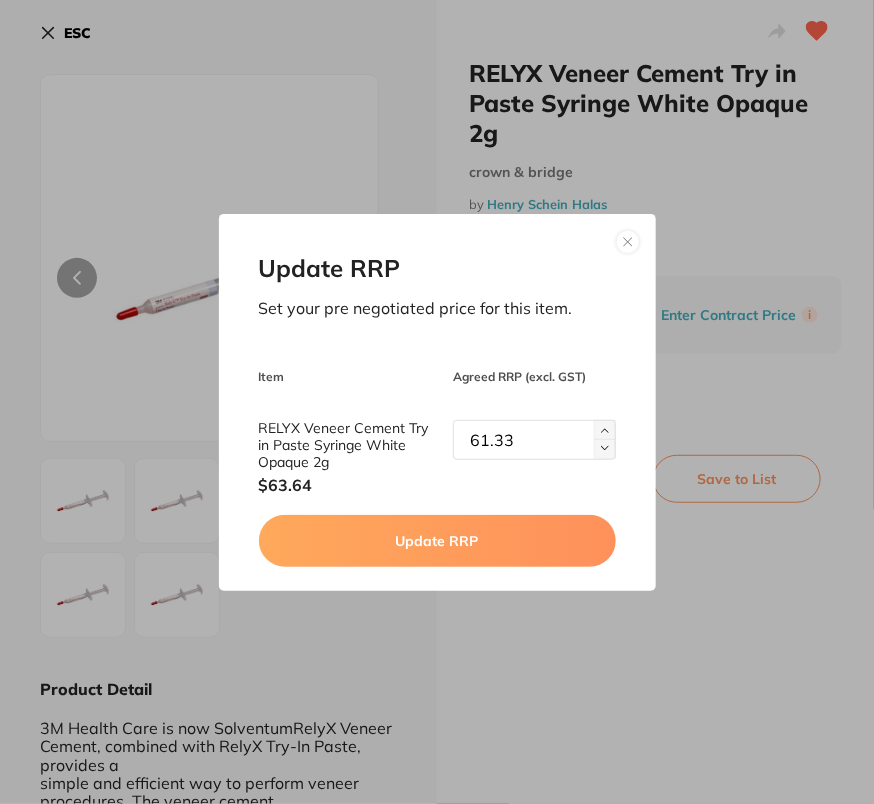 type on "61.33" 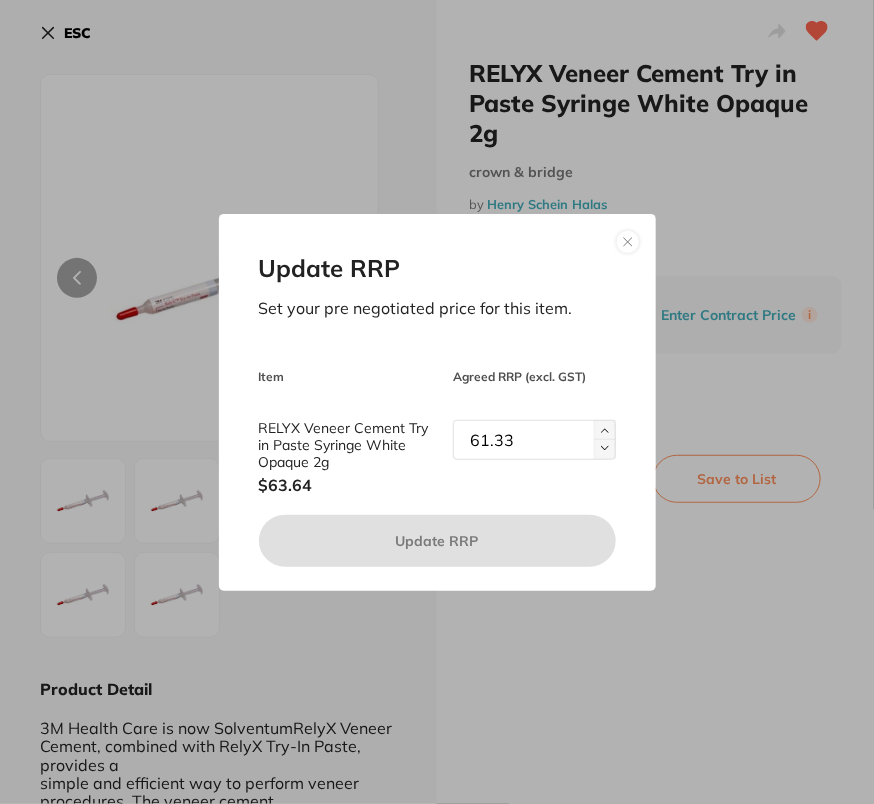 type 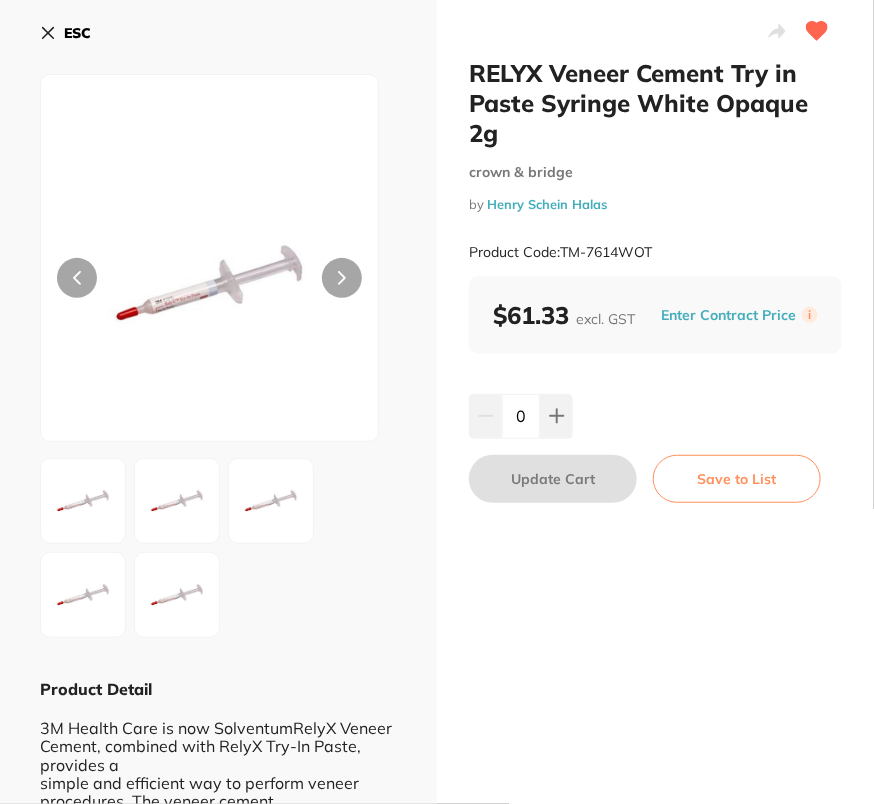 click on "ESC" at bounding box center [77, 33] 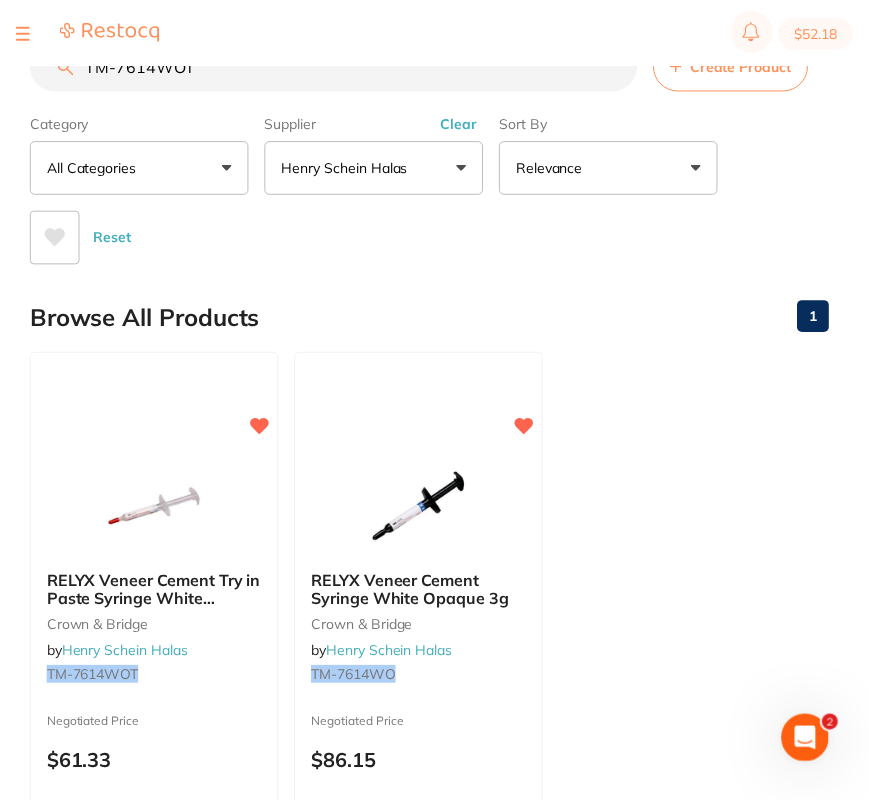 scroll, scrollTop: 0, scrollLeft: 0, axis: both 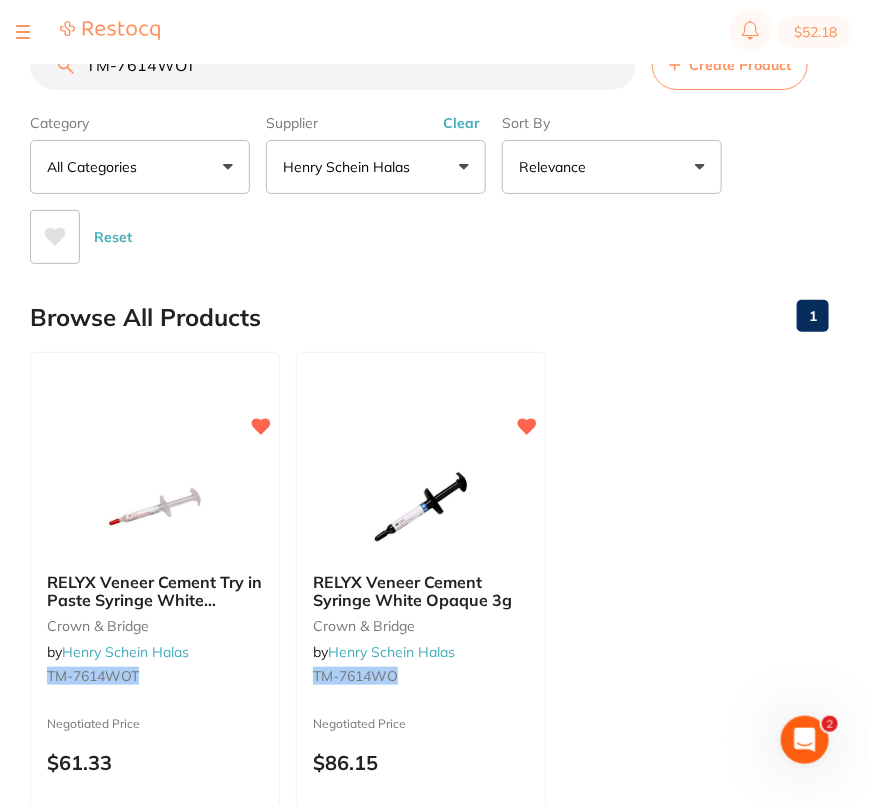 click on "TM-7614WOT" at bounding box center [333, 65] 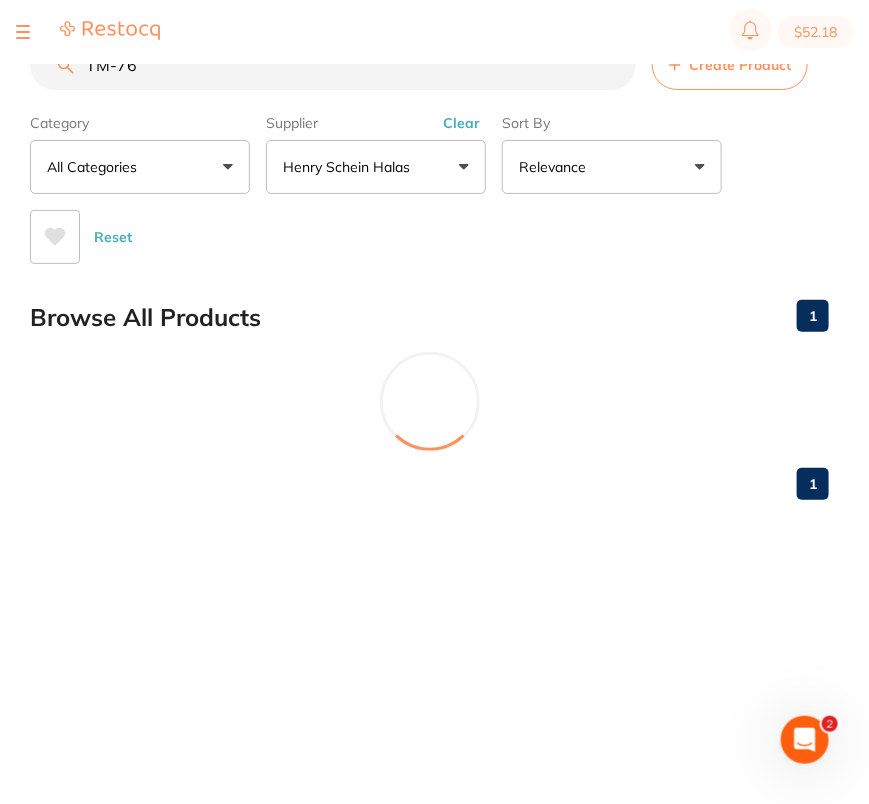 scroll, scrollTop: 0, scrollLeft: 0, axis: both 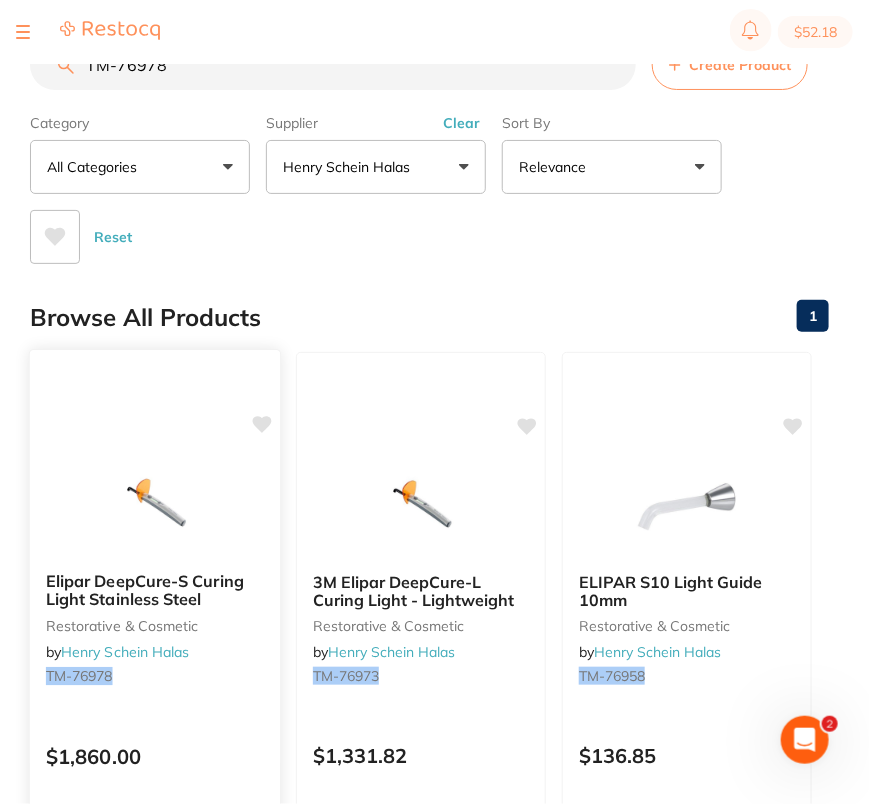 click 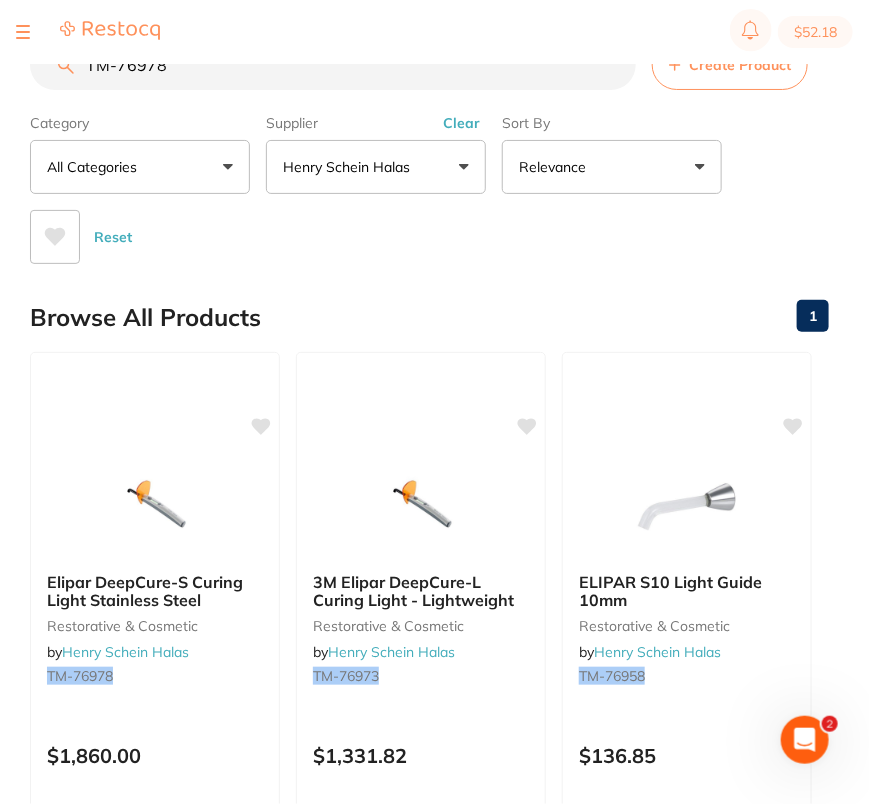 click on "Browse All Products 1" at bounding box center [429, 317] 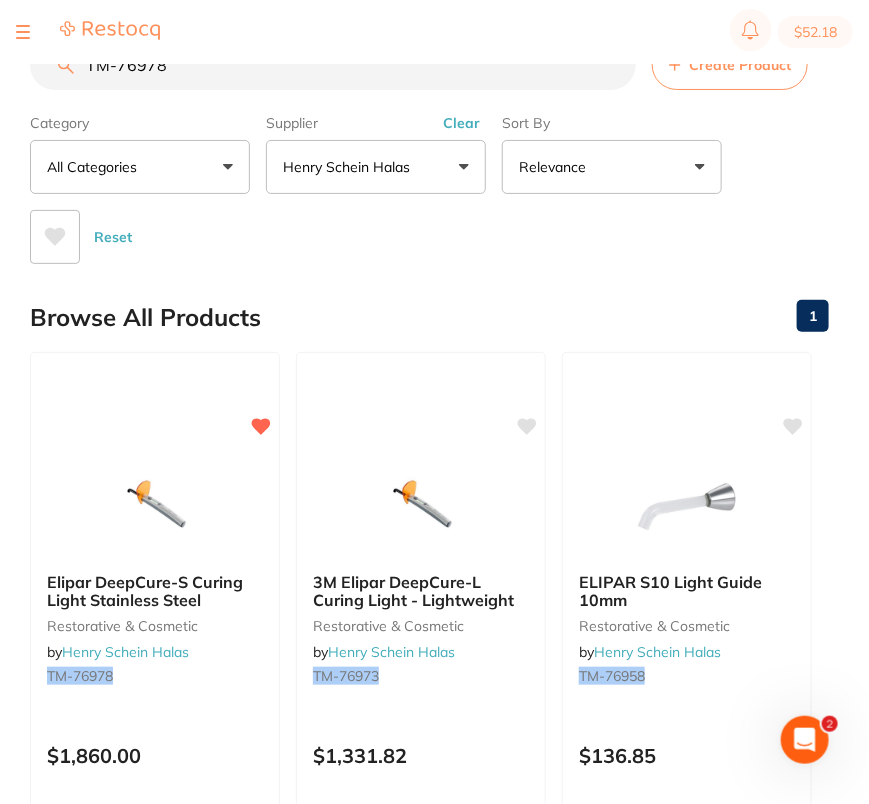 click on "TM-76978" at bounding box center (333, 65) 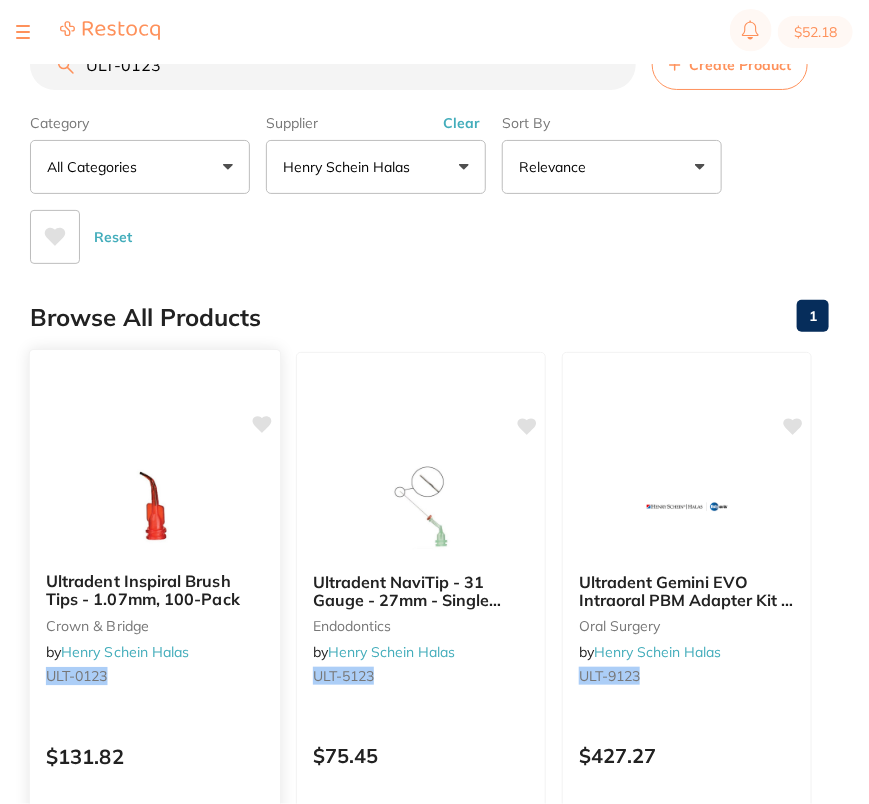 click 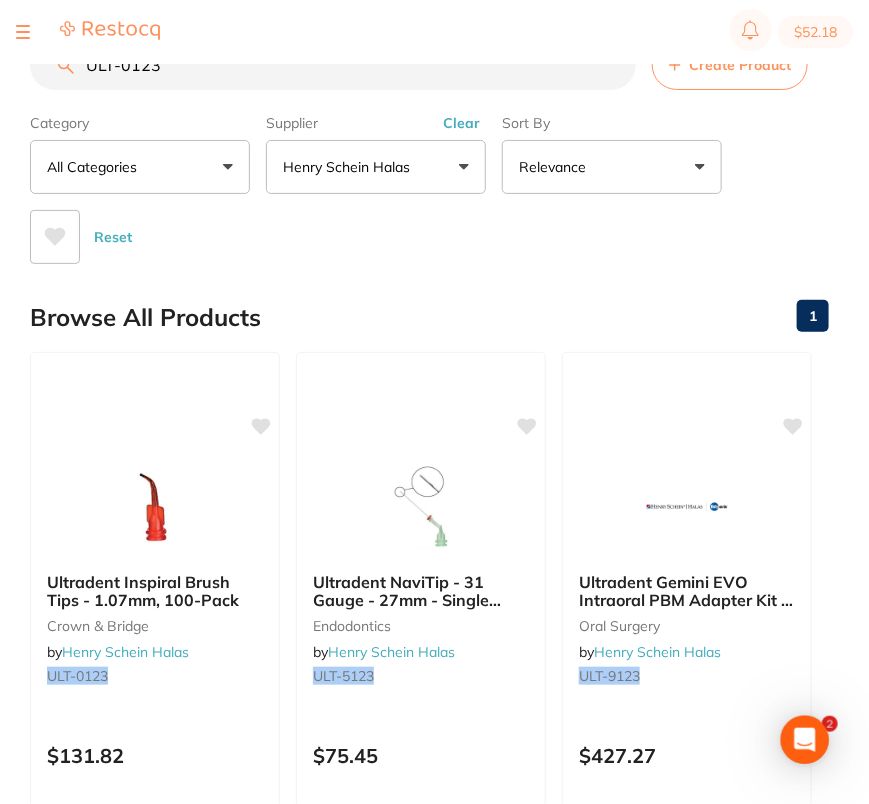 scroll, scrollTop: 0, scrollLeft: 0, axis: both 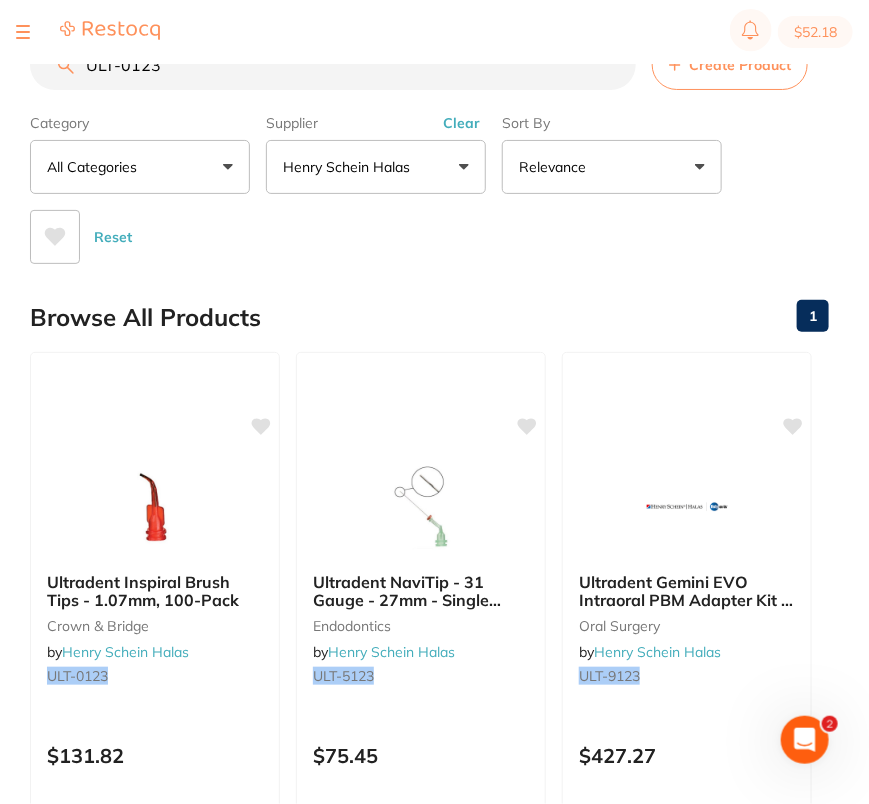 click on "Reset" at bounding box center [421, 229] 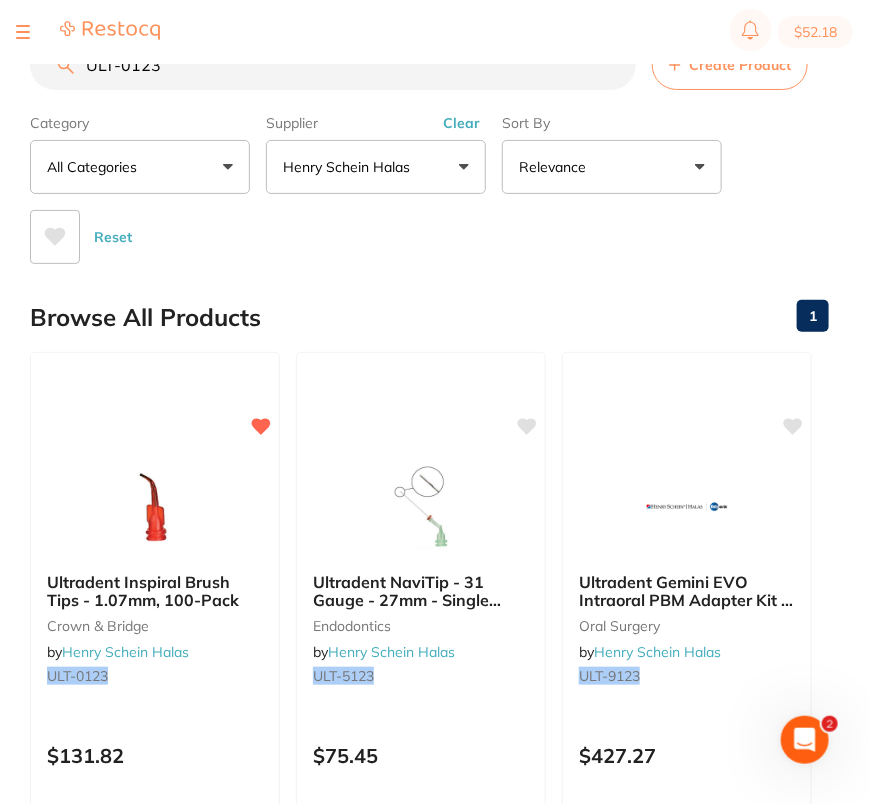 click on "ULT-0123" at bounding box center [333, 65] 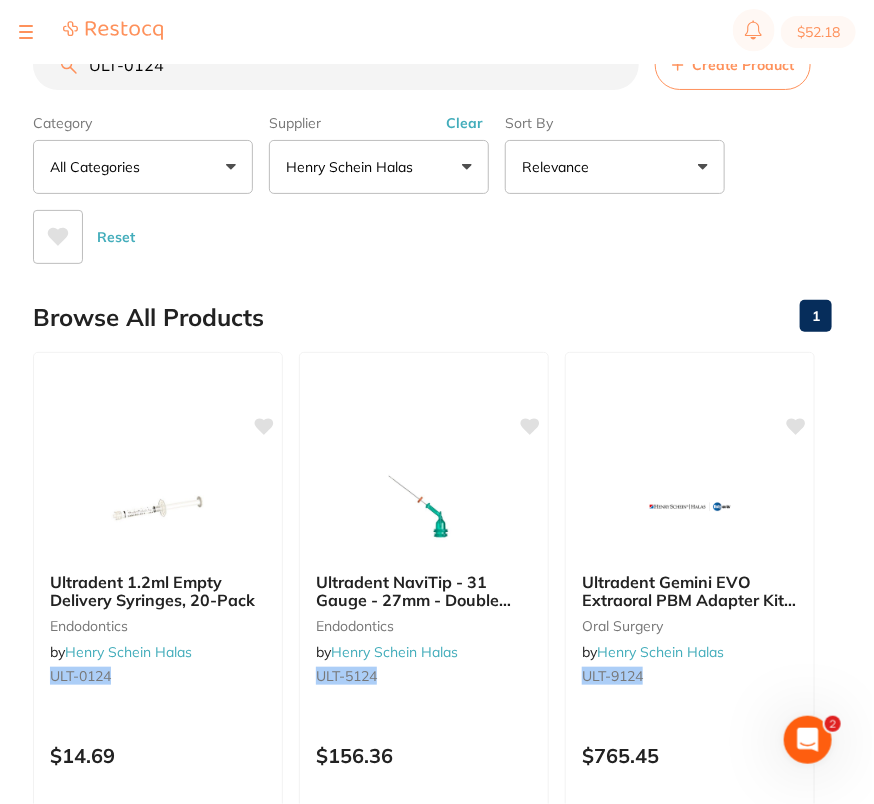 scroll, scrollTop: 0, scrollLeft: 0, axis: both 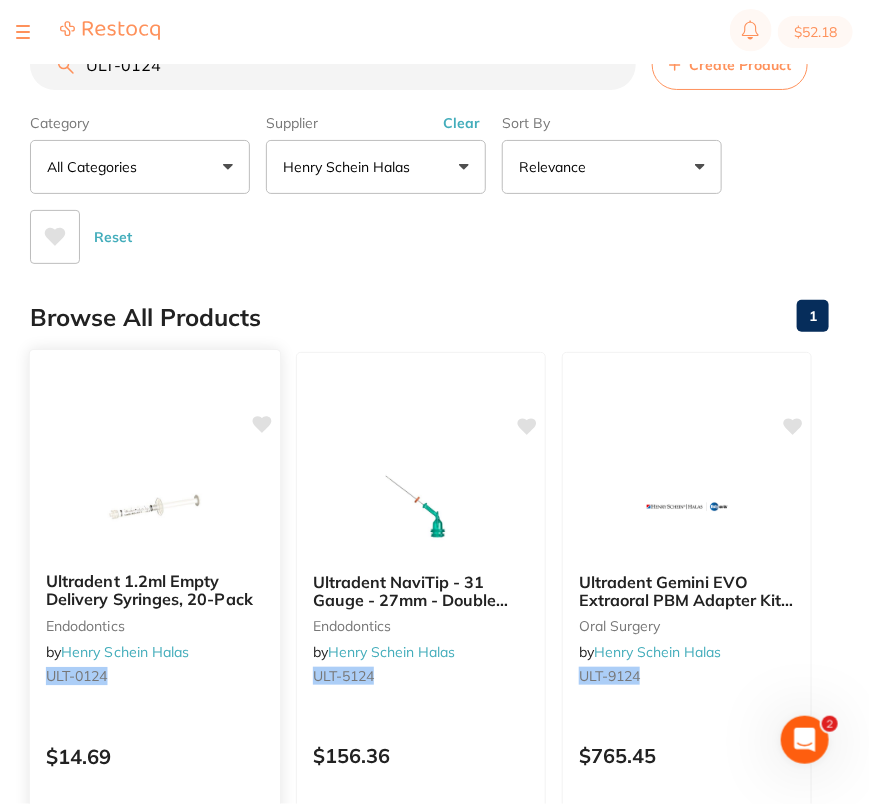 type on "[PRODUCT_CODE]" 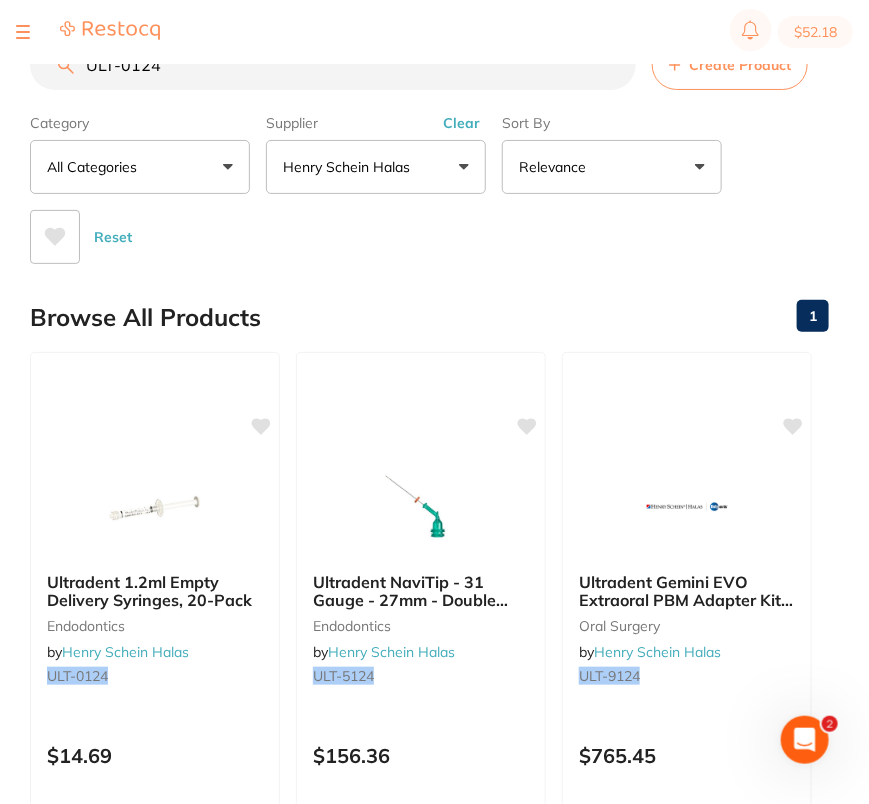 click on "Reset" at bounding box center [421, 229] 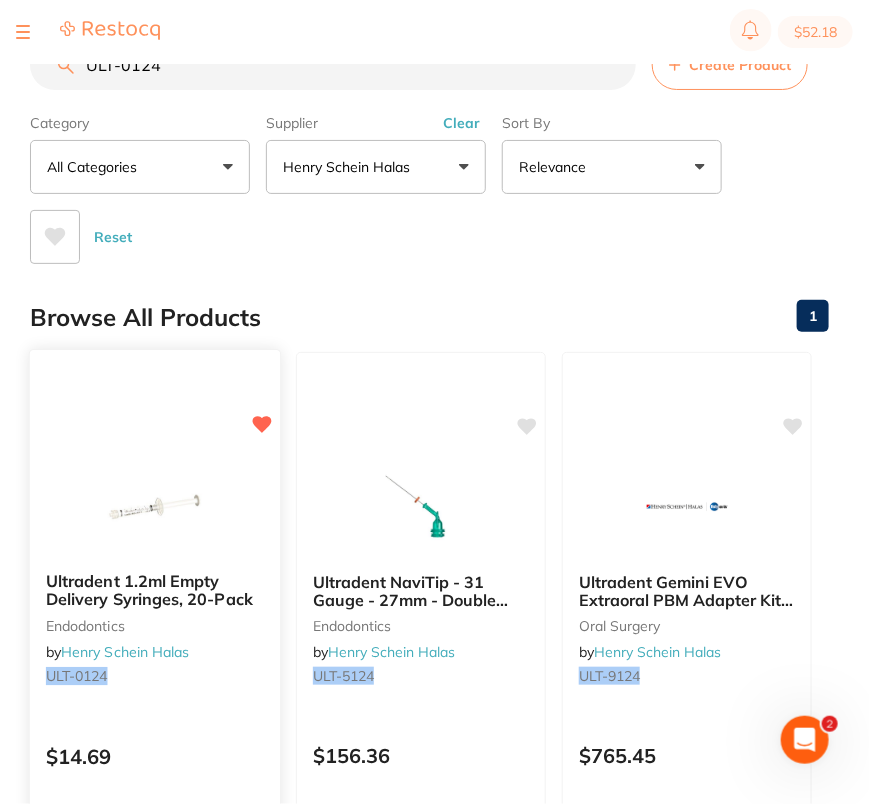 click on "Ultradent 1.2ml Empty Delivery Syringes, 20-Pack   endodontics by  Henry Schein Halas ULT-0124 $14.69 Add to cart Save to list" at bounding box center (155, 639) 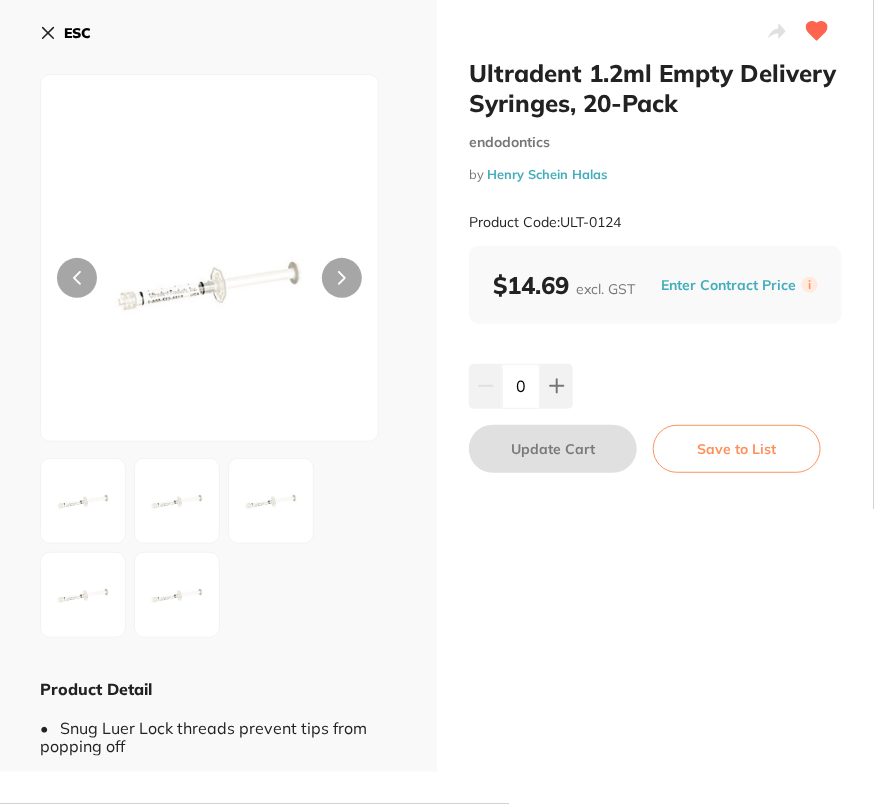 click on "Enter Contract Price" at bounding box center (728, 285) 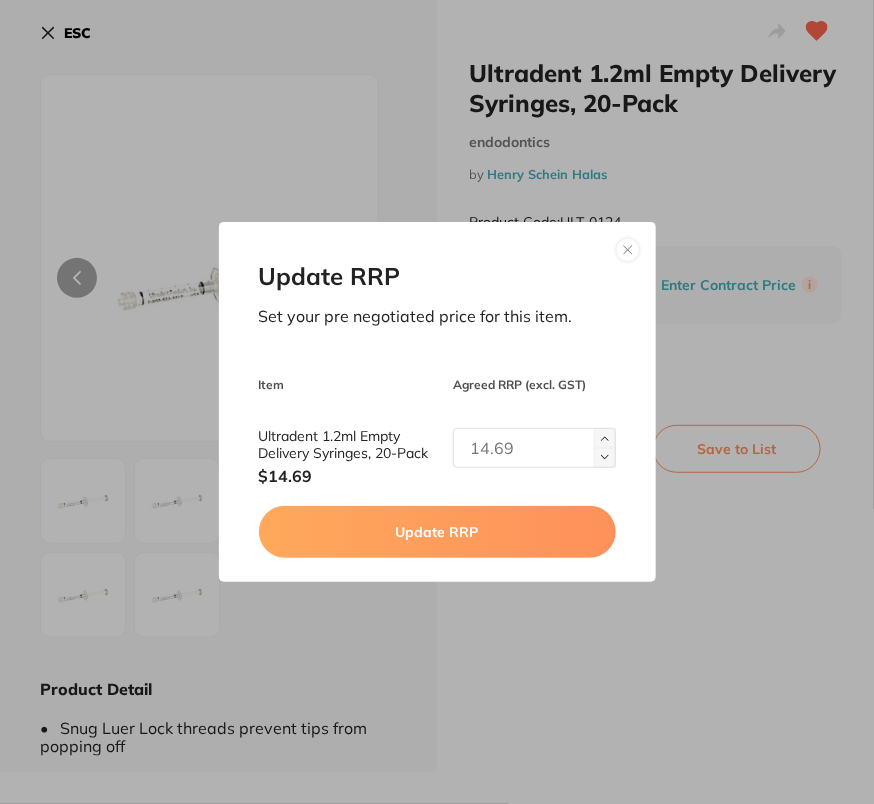 scroll, scrollTop: 0, scrollLeft: 0, axis: both 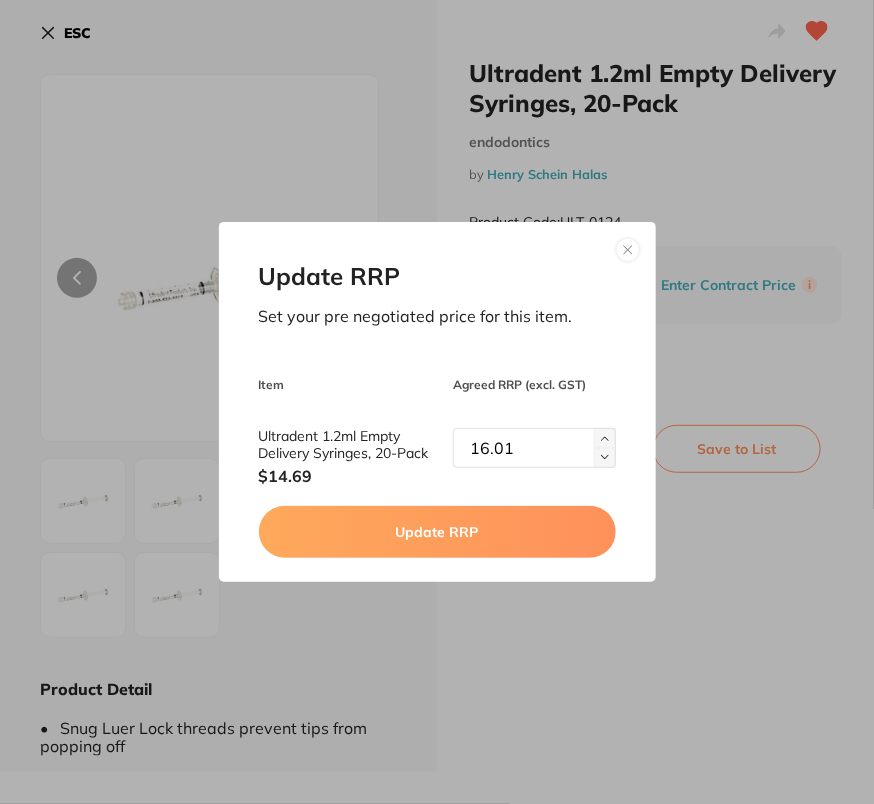 type on "16.01" 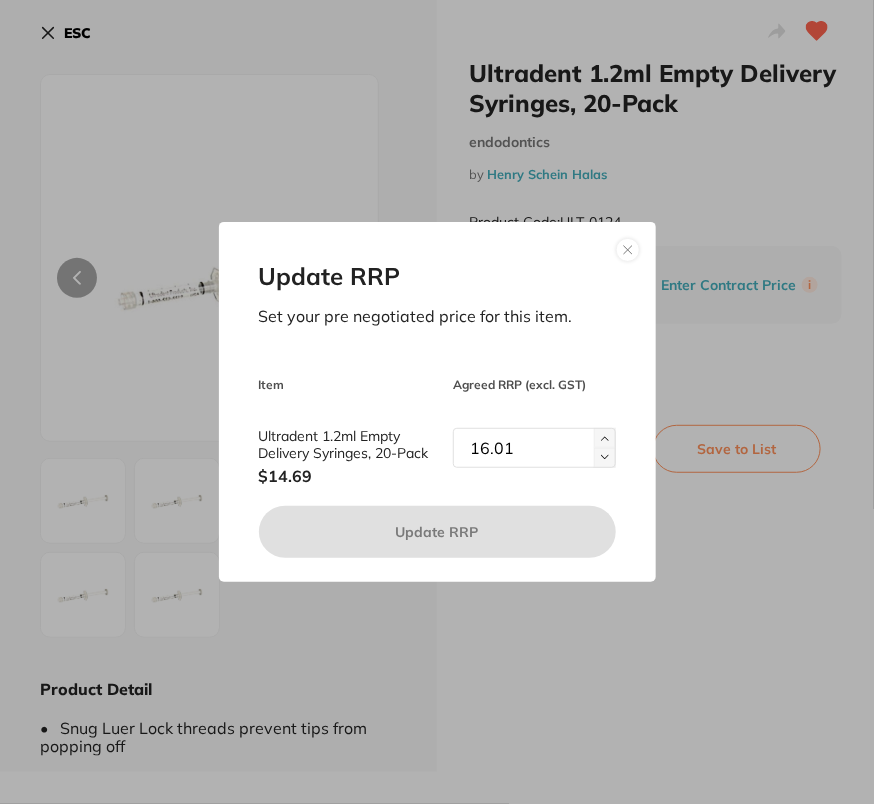 type 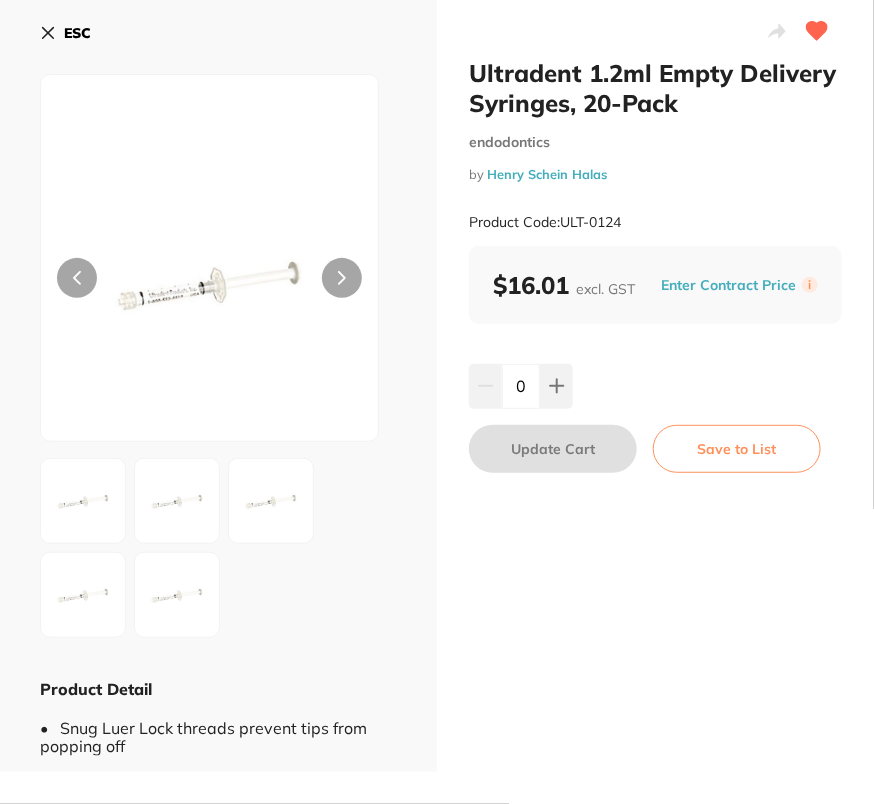 click on "ESC" at bounding box center (77, 33) 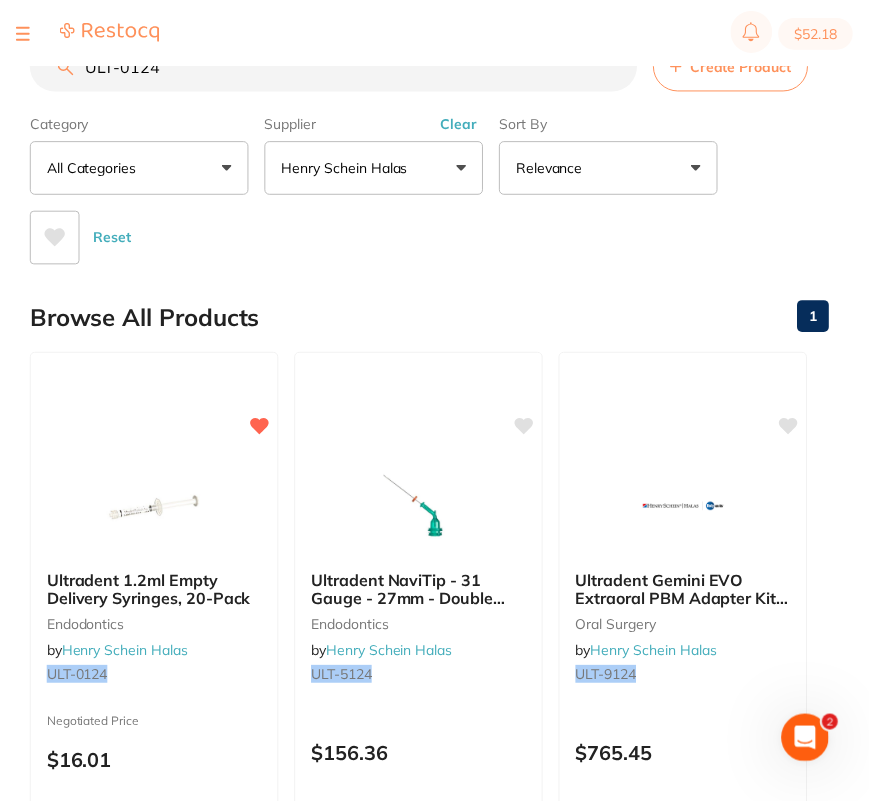 scroll, scrollTop: 0, scrollLeft: 0, axis: both 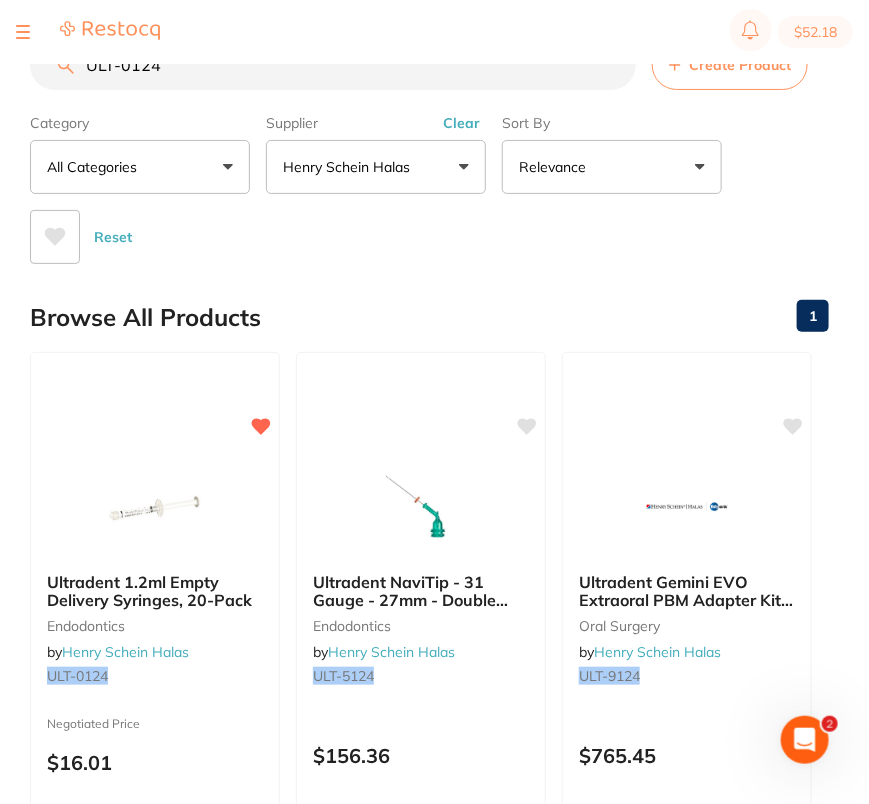 click on "[PRODUCT_CODE]" at bounding box center (333, 65) 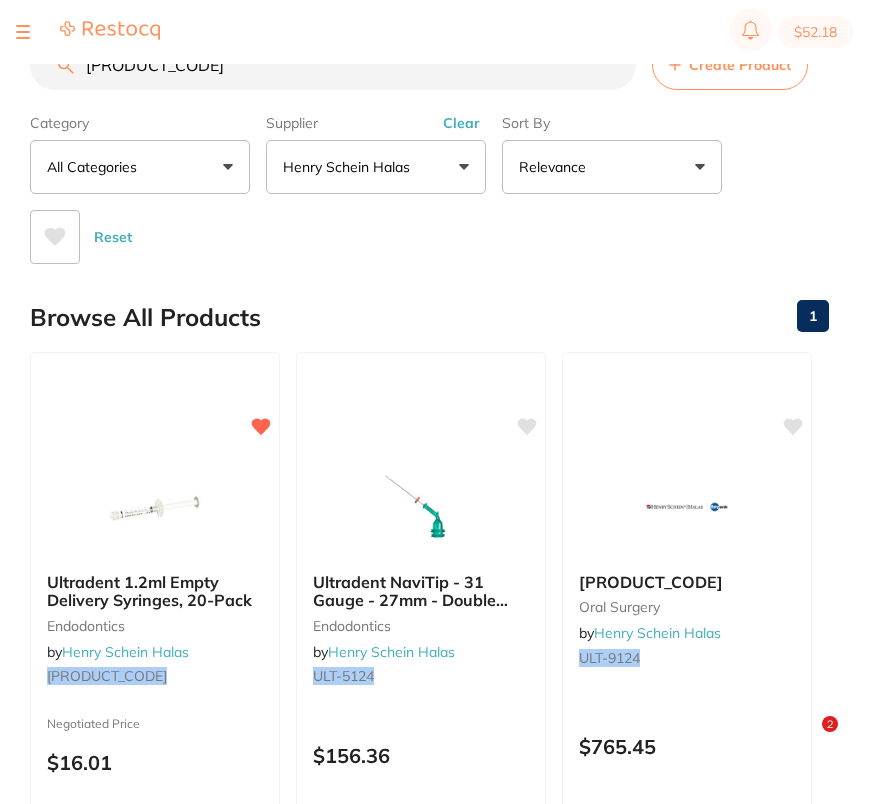 scroll, scrollTop: 0, scrollLeft: 0, axis: both 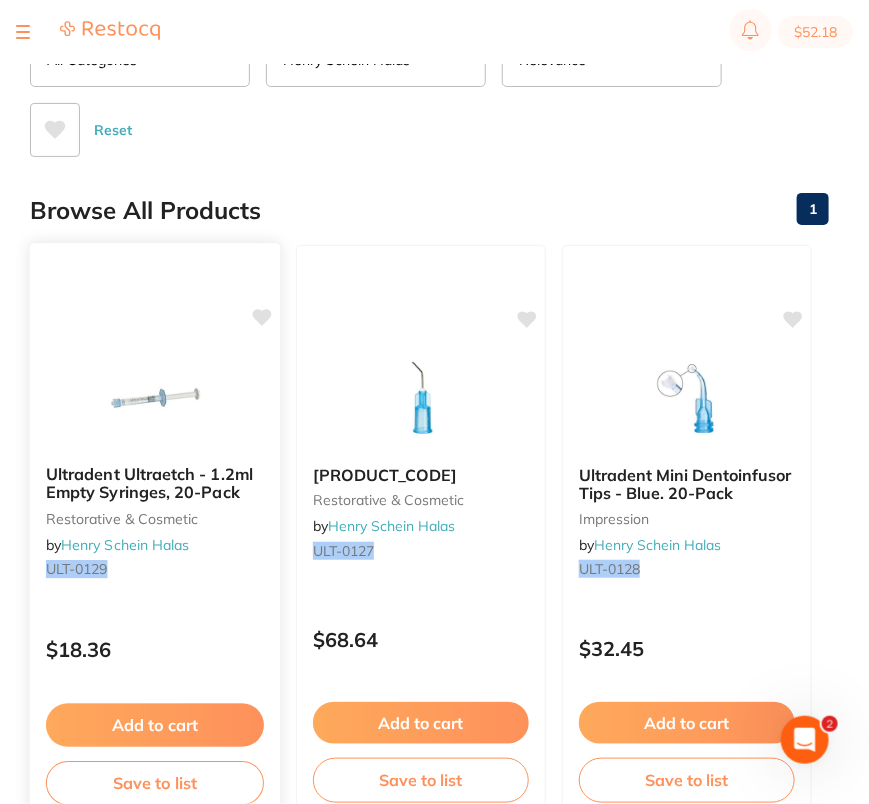click 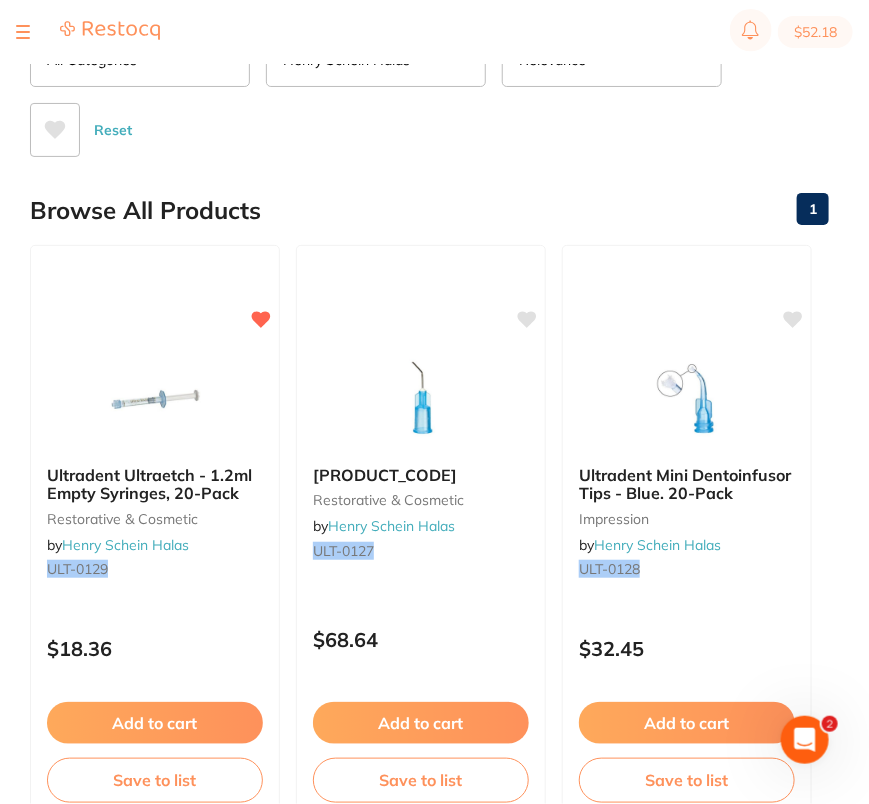 click on "Reset" at bounding box center (421, 122) 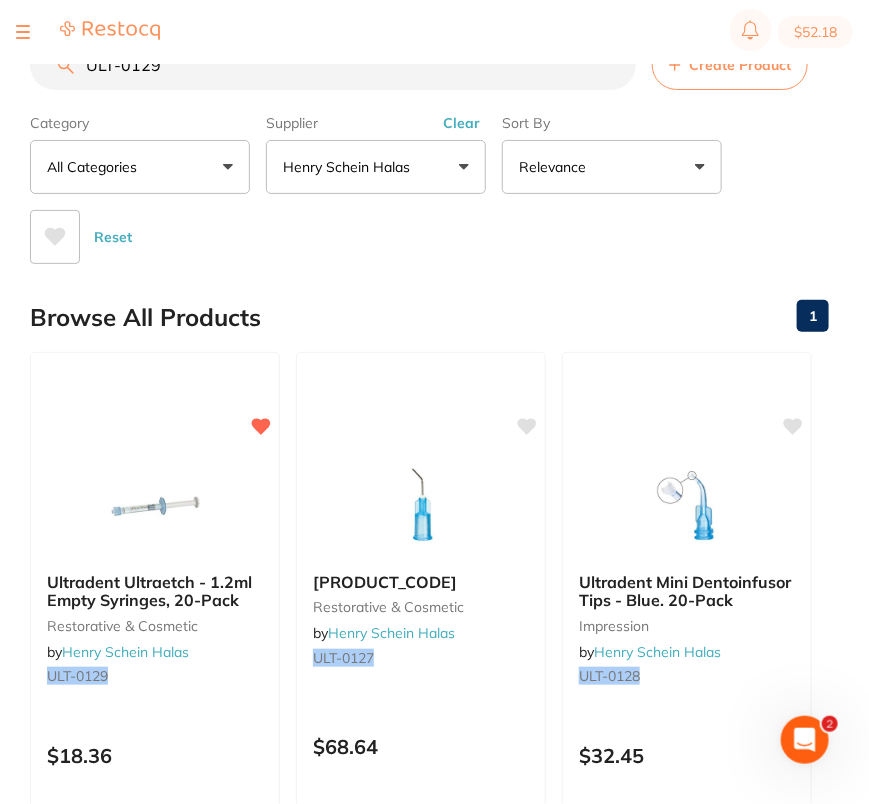 scroll, scrollTop: 0, scrollLeft: 0, axis: both 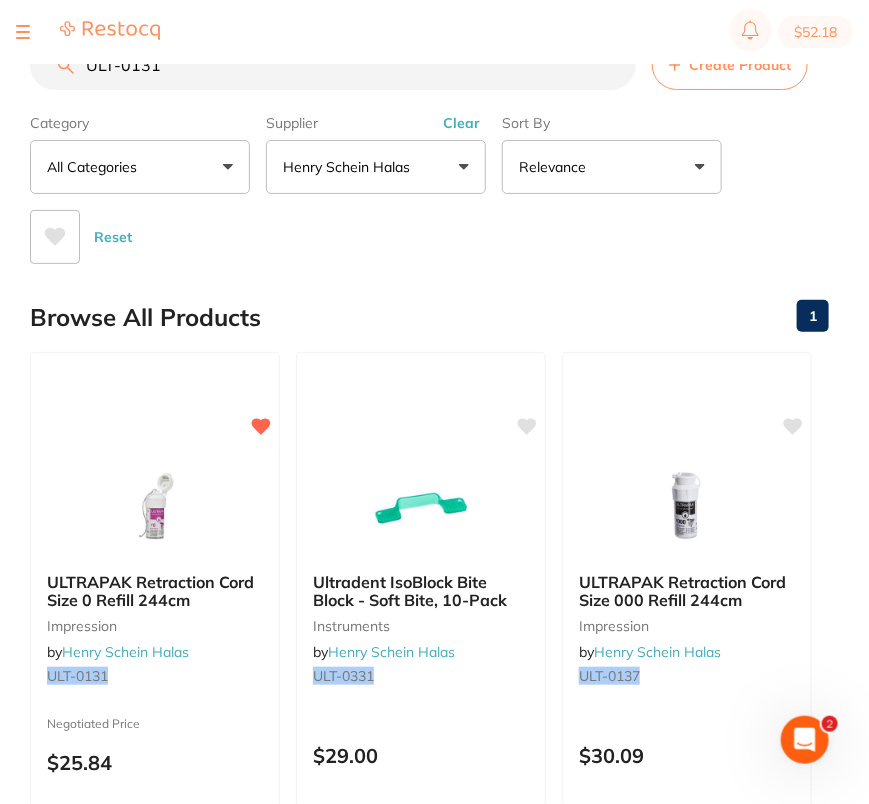 click on "ULT-0131" at bounding box center (333, 65) 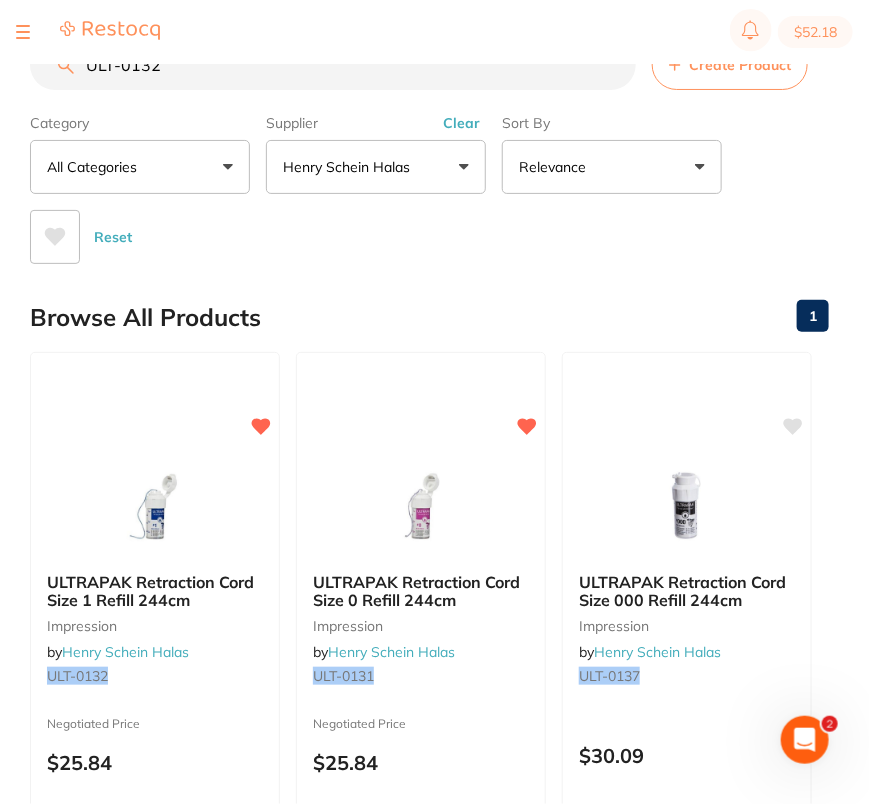 scroll, scrollTop: 0, scrollLeft: 0, axis: both 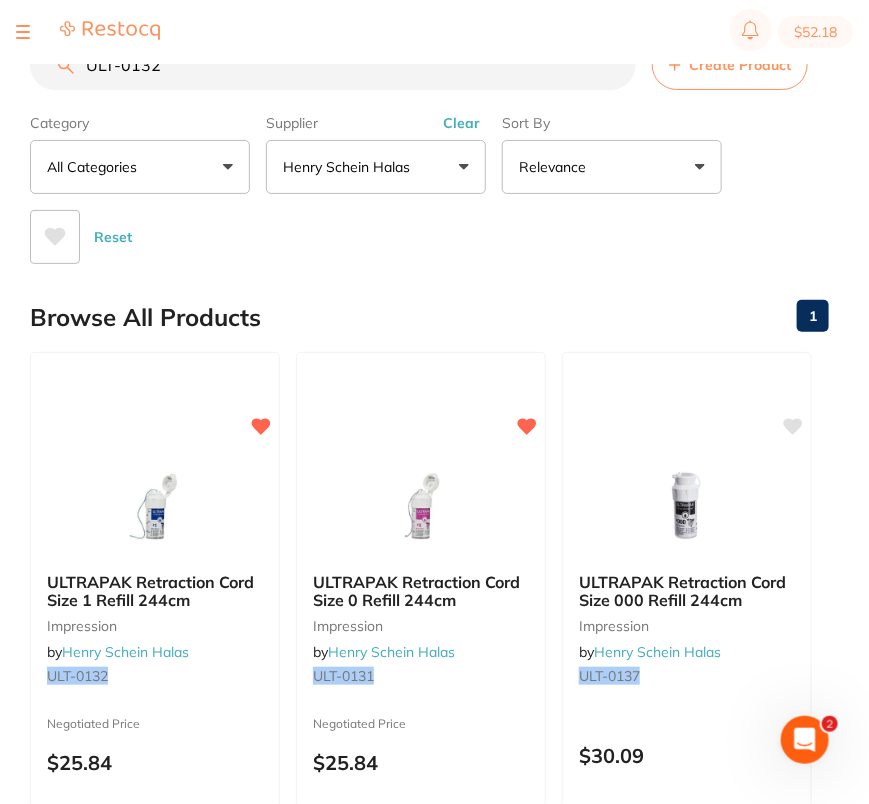 click on "ULT-0132" at bounding box center (333, 65) 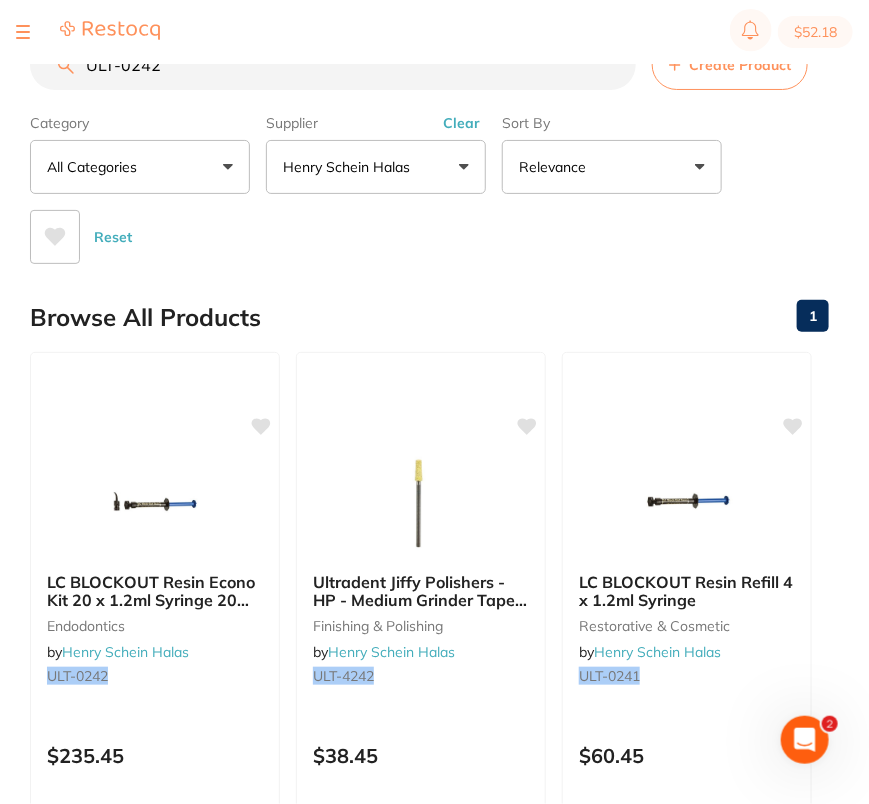 scroll, scrollTop: 0, scrollLeft: 0, axis: both 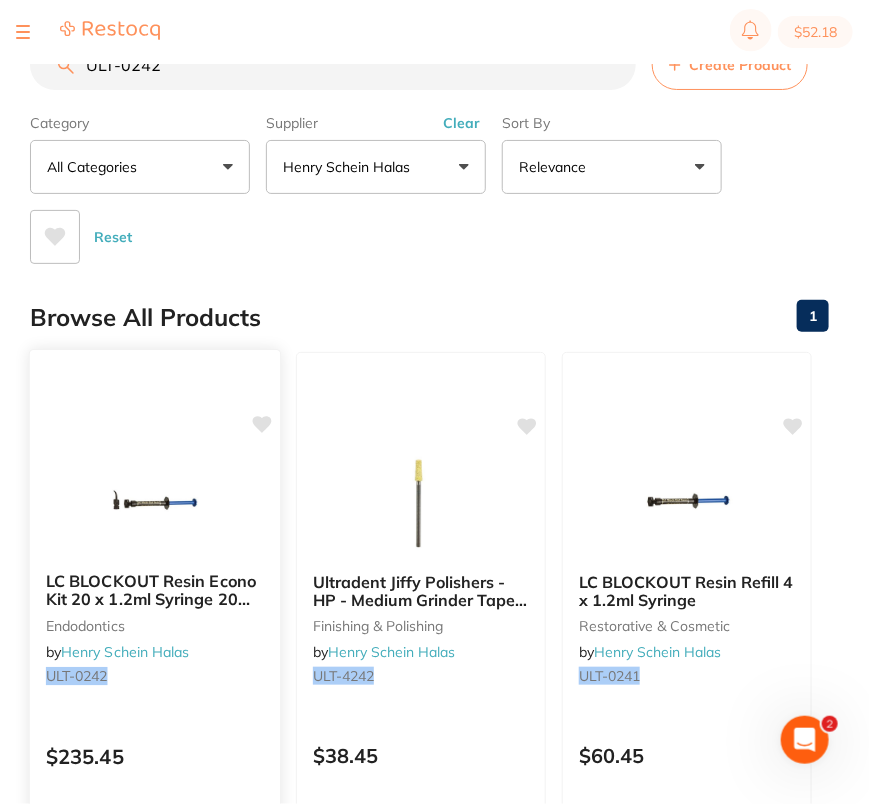 click 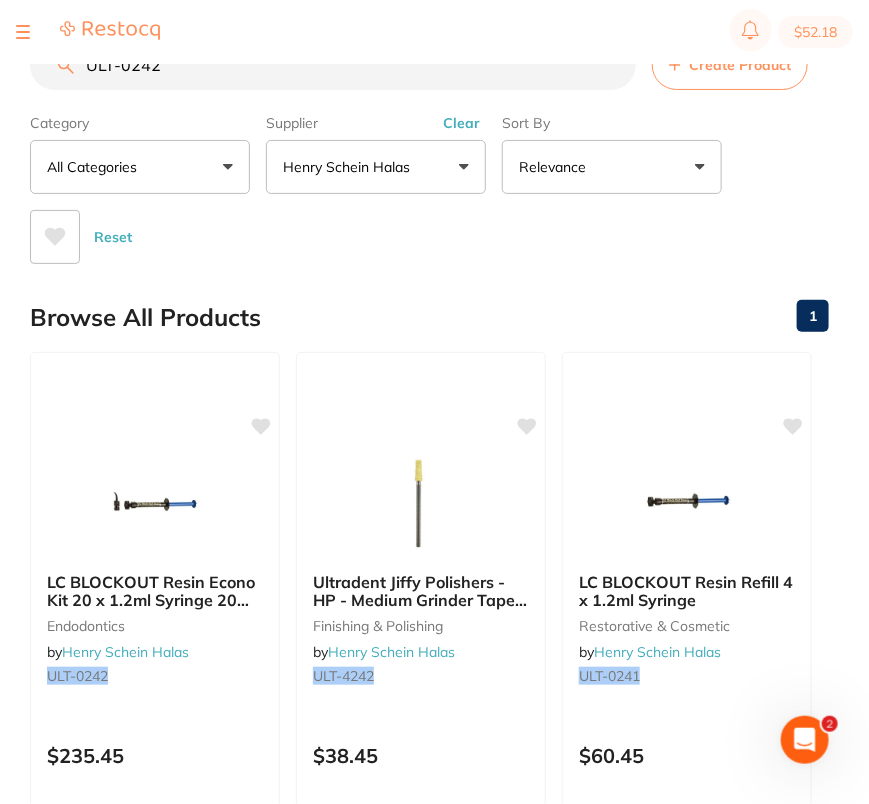 click on "ULT-0242         Create Product Category All Categories All Categories endodontics finishing & polishing restorative & cosmetic Clear Category   false    All Categories Category All Categories endodontics finishing & polishing restorative & cosmetic Supplier Henry Schein Halas All Suppliers Henry Schein Halas Matrixdental Clear Supplier   false    Henry Schein Halas Supplier Henry Schein Halas Matrixdental Sort By Relevance Highest Price Lowest Price On Sale Relevance Clear Sort By   false    Relevance Sort By Highest Price Lowest Price On Sale Relevance Reset Filters Reset Filter By Category All Categories All Categories endodontics finishing & polishing restorative & cosmetic Clear Filter By Category   false    All Categories Filter By Category All Categories endodontics finishing & polishing restorative & cosmetic Filter By Supplier Henry Schein Halas All Suppliers Henry Schein Halas Matrixdental Clear Filter By Supplier   false    Henry Schein Halas Filter By Supplier All Suppliers Henry Schein Halas" at bounding box center [449, 811] 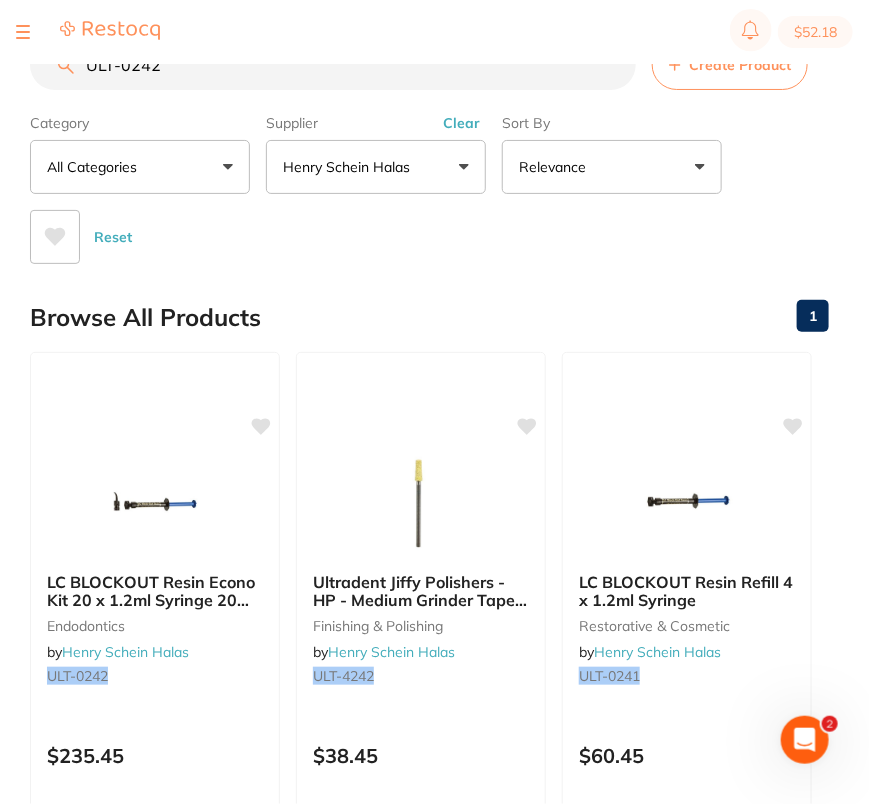 click on "ULT-0242         Create Product Category All Categories All Categories endodontics finishing & polishing restorative & cosmetic Clear Category   false    All Categories Category All Categories endodontics finishing & polishing restorative & cosmetic Supplier Henry Schein Halas All Suppliers Henry Schein Halas Matrixdental Clear Supplier   false    Henry Schein Halas Supplier Henry Schein Halas Matrixdental Sort By Relevance Highest Price Lowest Price On Sale Relevance Clear Sort By   false    Relevance Sort By Highest Price Lowest Price On Sale Relevance Reset Filters Reset Filter By Category All Categories All Categories endodontics finishing & polishing restorative & cosmetic Clear Filter By Category   false    All Categories Filter By Category All Categories endodontics finishing & polishing restorative & cosmetic Filter By Supplier Henry Schein Halas All Suppliers Henry Schein Halas Matrixdental Clear Filter By Supplier   false    Henry Schein Halas Filter By Supplier All Suppliers Henry Schein Halas" at bounding box center (449, 811) 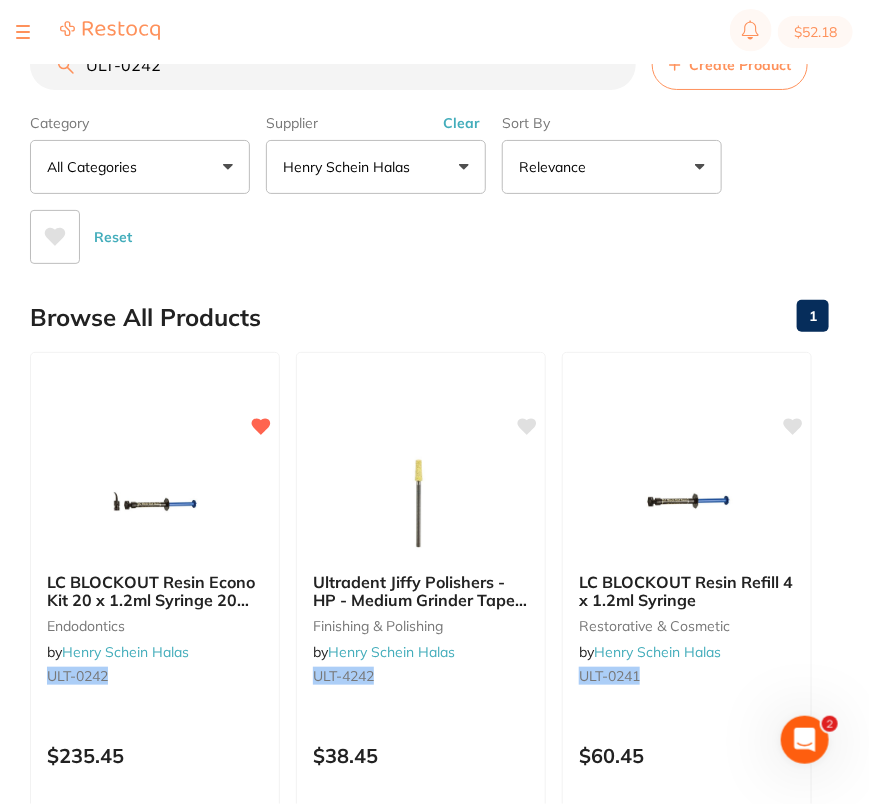 click on "ULT-0242" at bounding box center (333, 65) 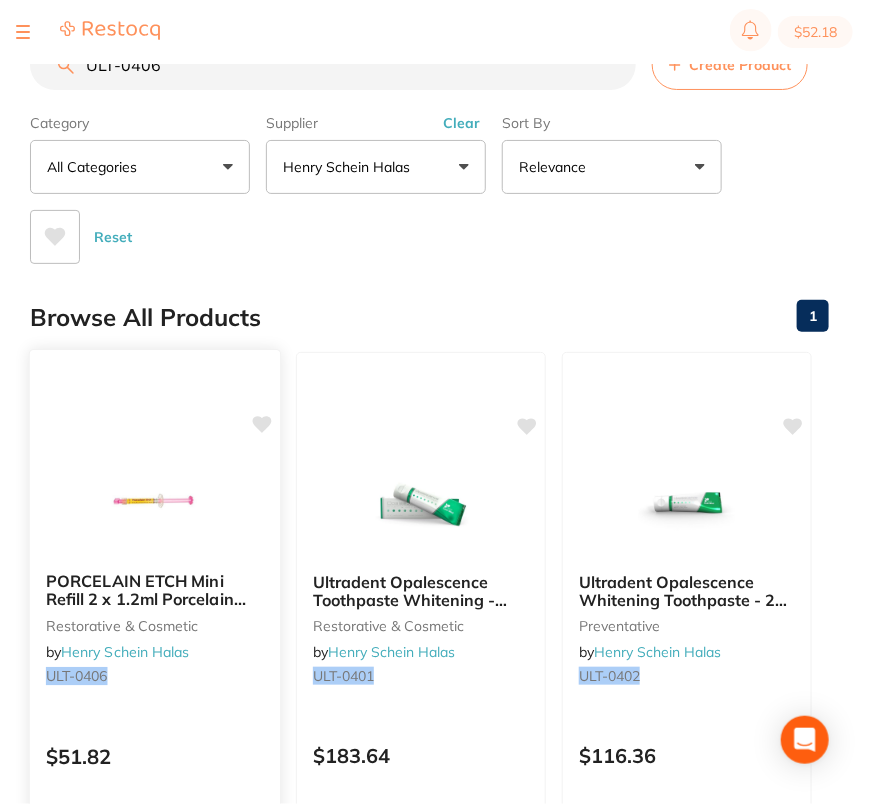 type on "ULT-0406" 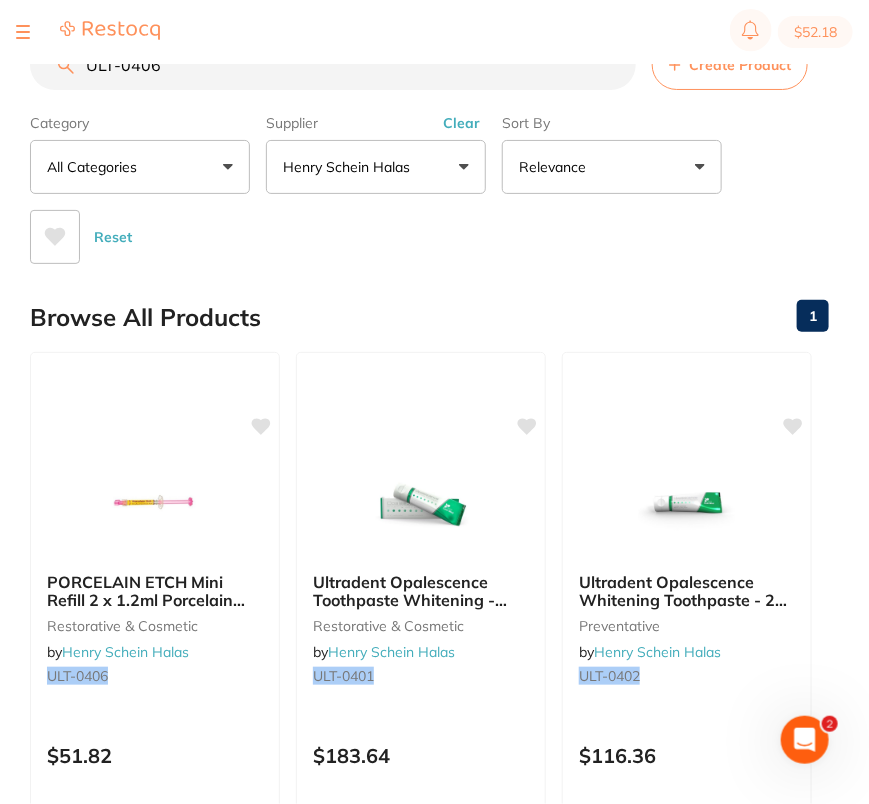click on "ULT-0406         Create Product Category All Categories All Categories crown & bridge endodontics preventative restorative & cosmetic Clear Category   false    All Categories Category All Categories crown & bridge endodontics preventative restorative & cosmetic Supplier Henry Schein Halas All Suppliers Adam Dental Henry Schein Halas Matrixdental Clear Supplier   false    Henry Schein Halas Supplier Adam Dental Henry Schein Halas Matrixdental Sort By Relevance Highest Price Lowest Price On Sale Relevance Clear Sort By   false    Relevance Sort By Highest Price Lowest Price On Sale Relevance Reset Filters Reset Filter By Category All Categories All Categories crown & bridge endodontics preventative restorative & cosmetic Clear Filter By Category   false    All Categories Filter By Category All Categories crown & bridge endodontics preventative restorative & cosmetic Filter By Supplier Henry Schein Halas All Suppliers Adam Dental Henry Schein Halas Matrixdental Clear Filter By Supplier   false    All Suppliers" at bounding box center (449, 1106) 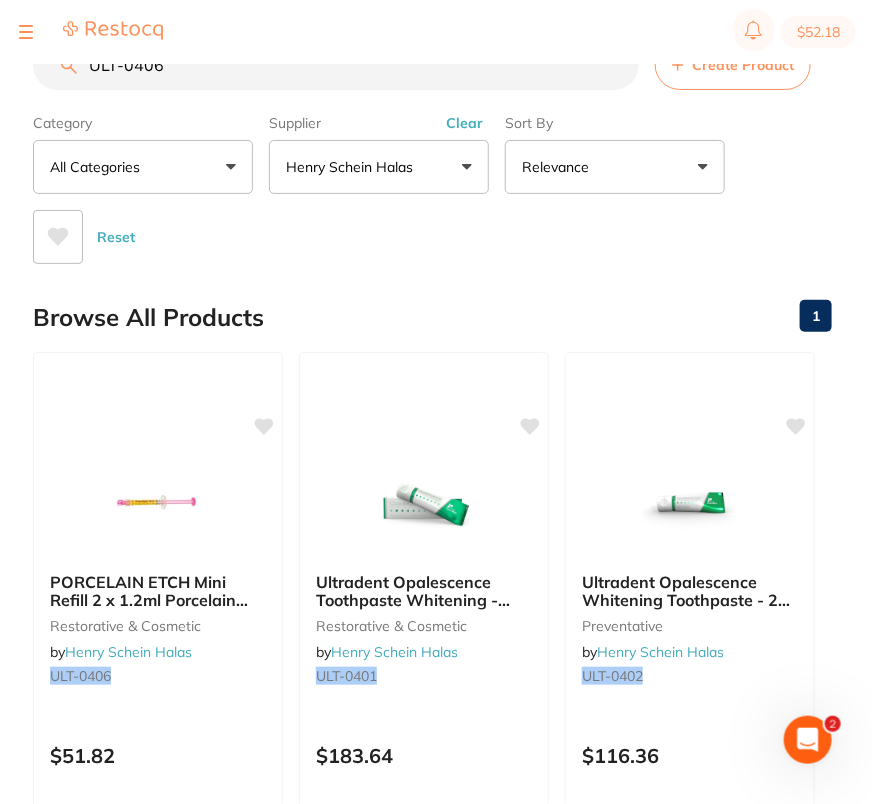 scroll, scrollTop: 0, scrollLeft: 0, axis: both 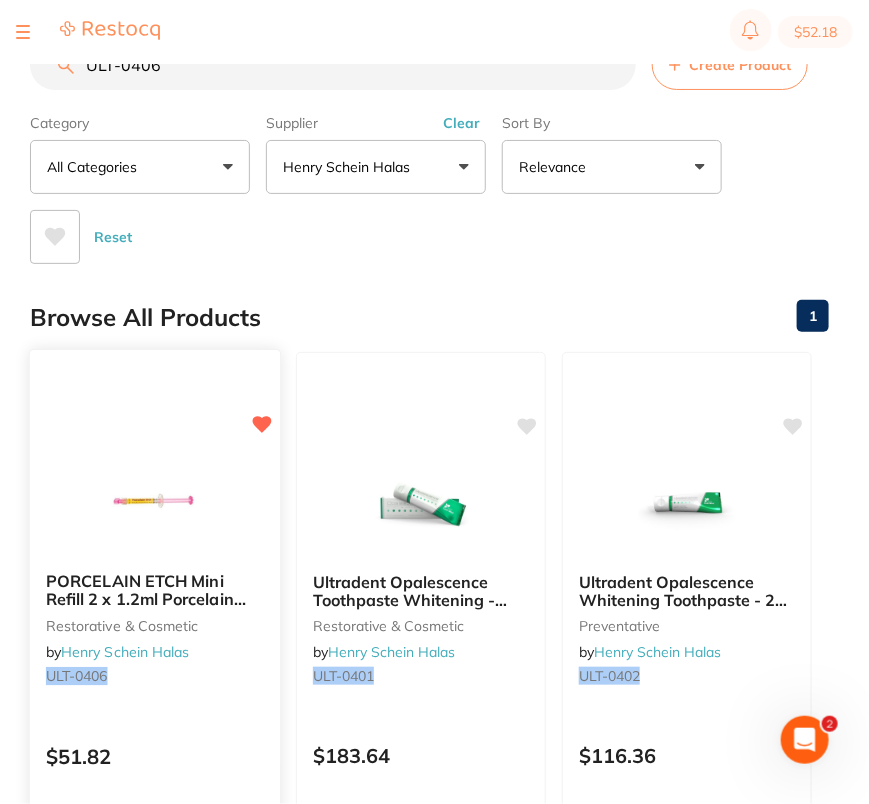 click at bounding box center [154, 505] 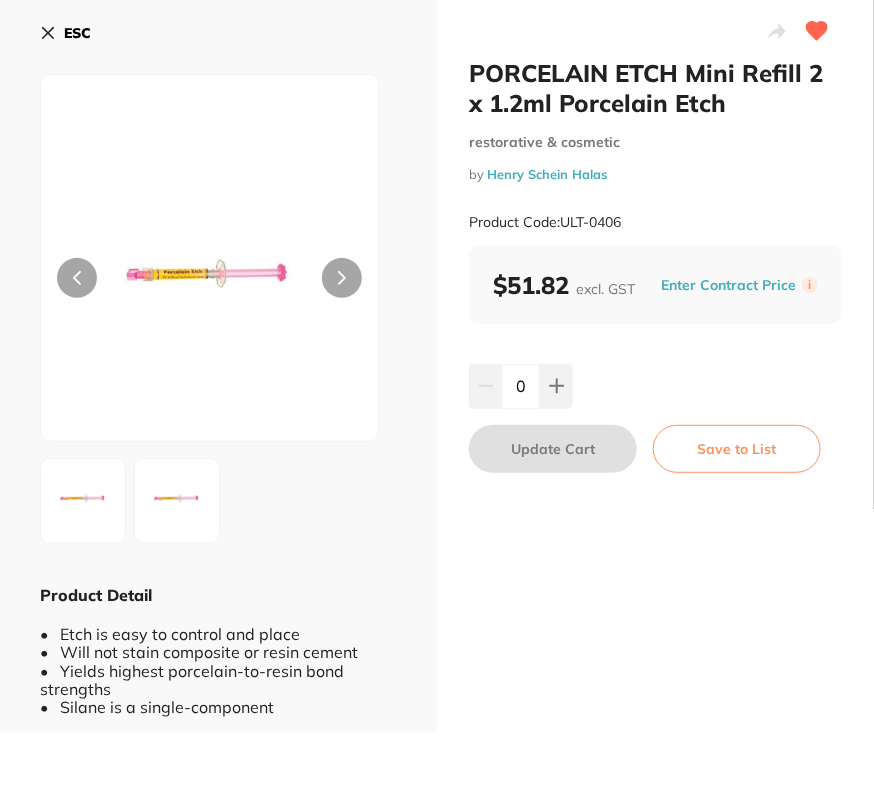 scroll, scrollTop: 0, scrollLeft: 0, axis: both 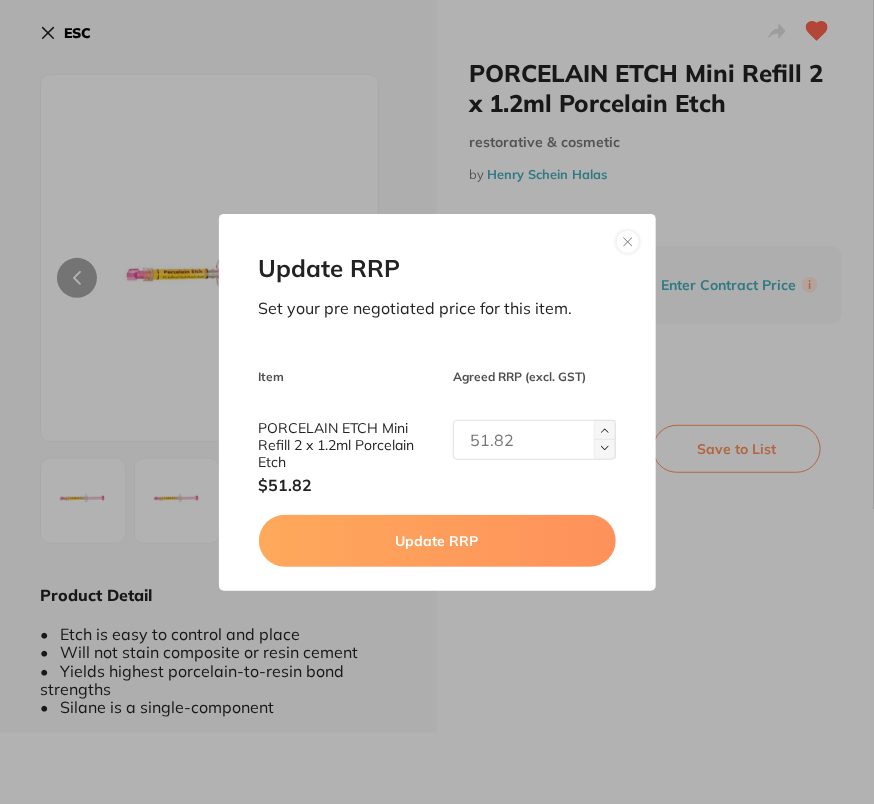 click at bounding box center [534, 440] 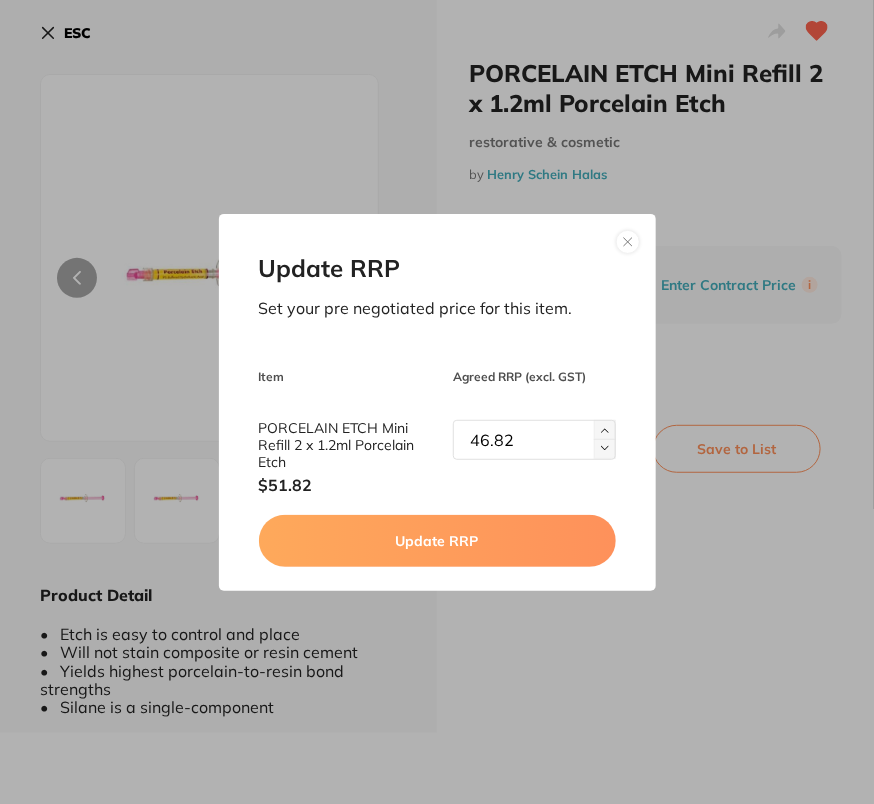 type on "46.82" 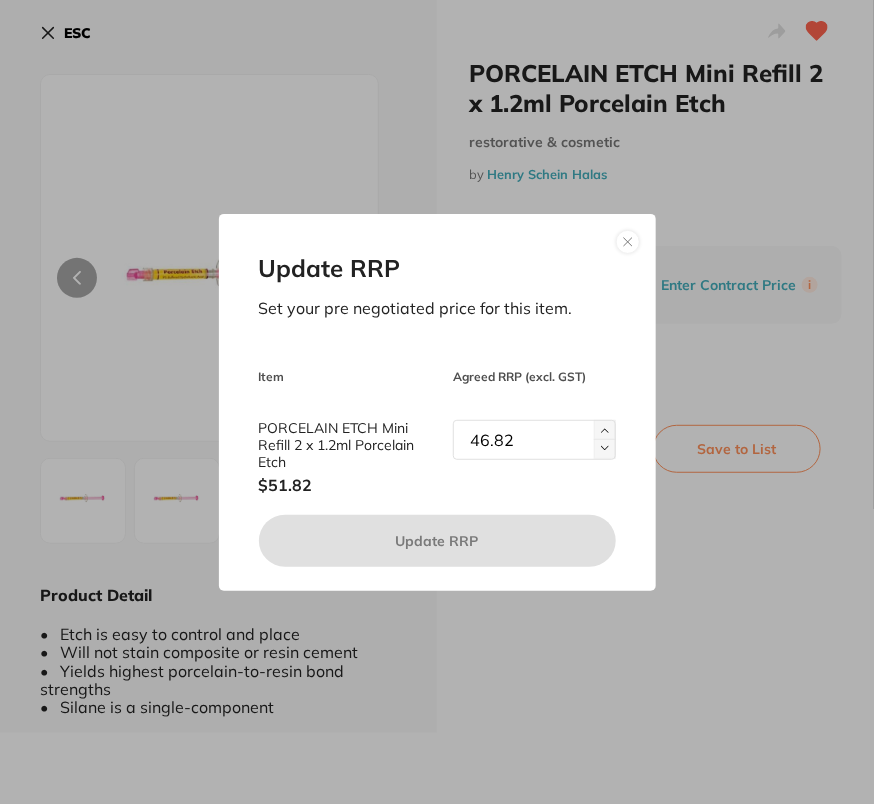 type 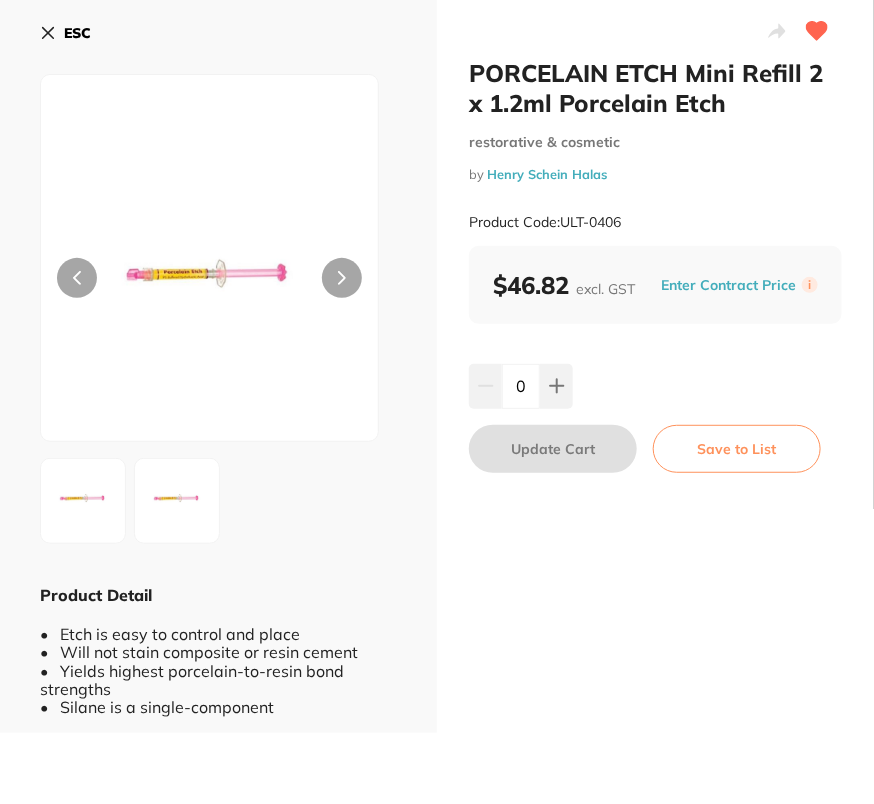 click on "ESC" at bounding box center (77, 33) 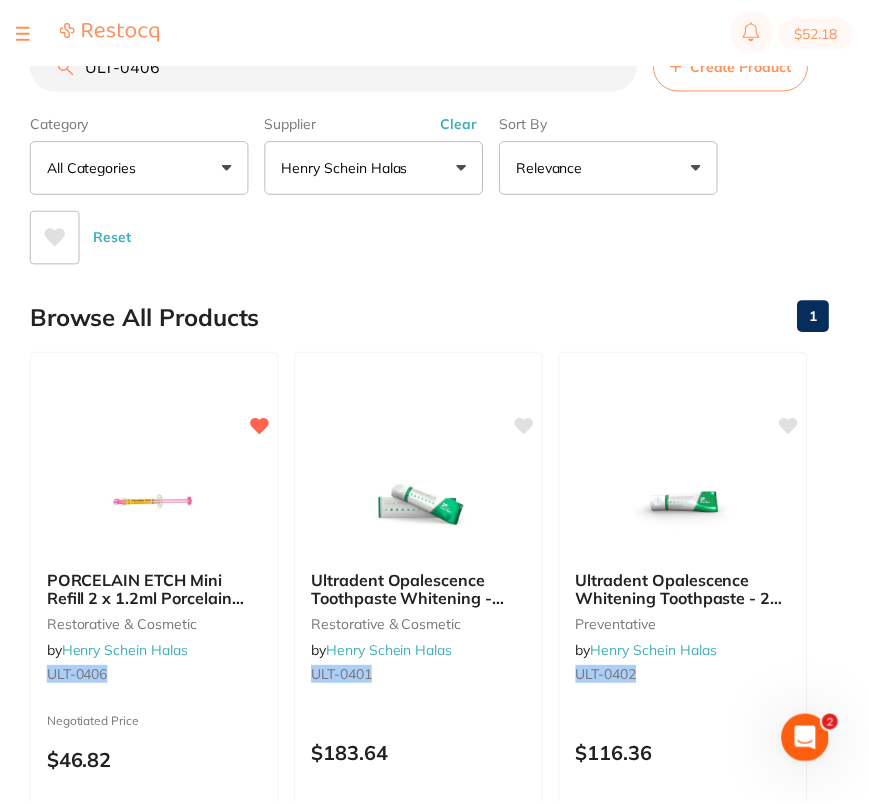 scroll, scrollTop: 0, scrollLeft: 0, axis: both 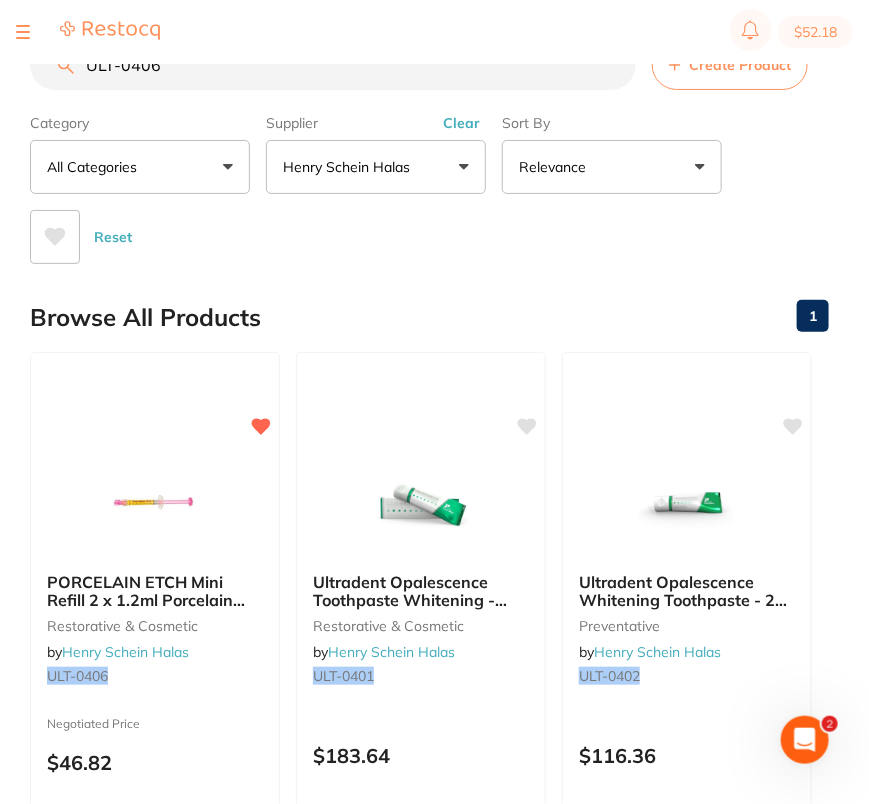 click on "ULT-0406" at bounding box center (333, 65) 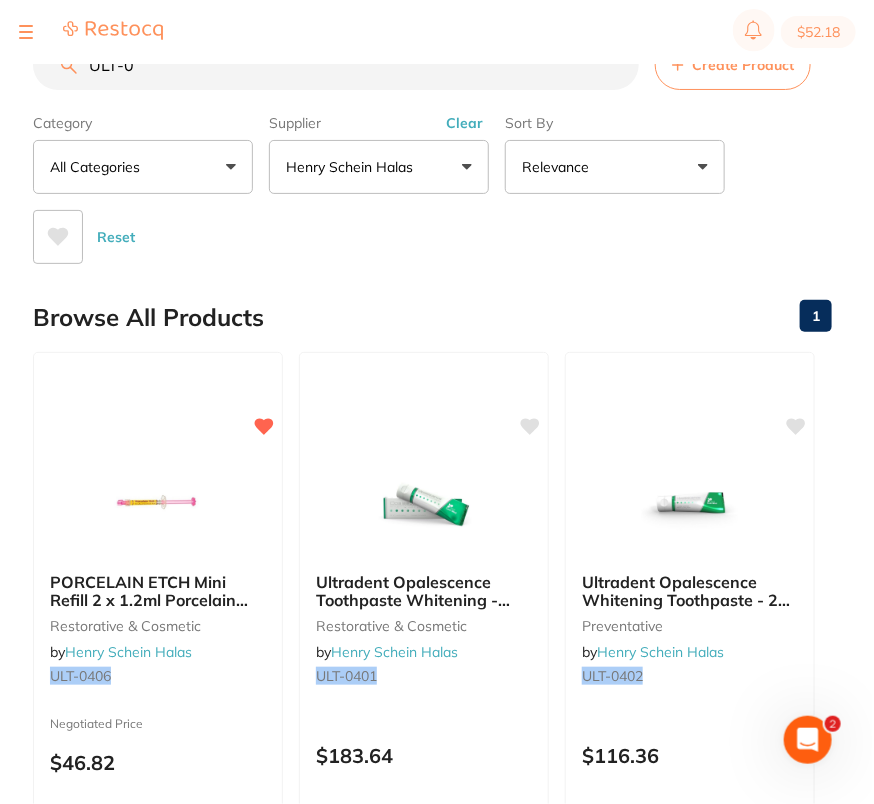 scroll, scrollTop: 0, scrollLeft: 0, axis: both 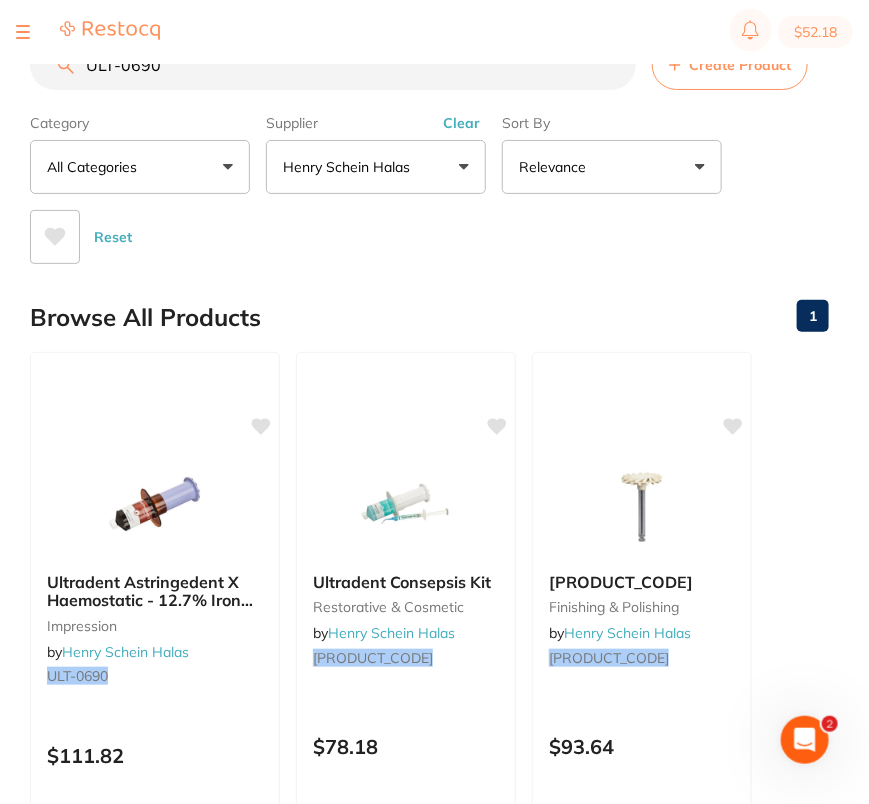 click on "ULT-0690" at bounding box center (333, 65) 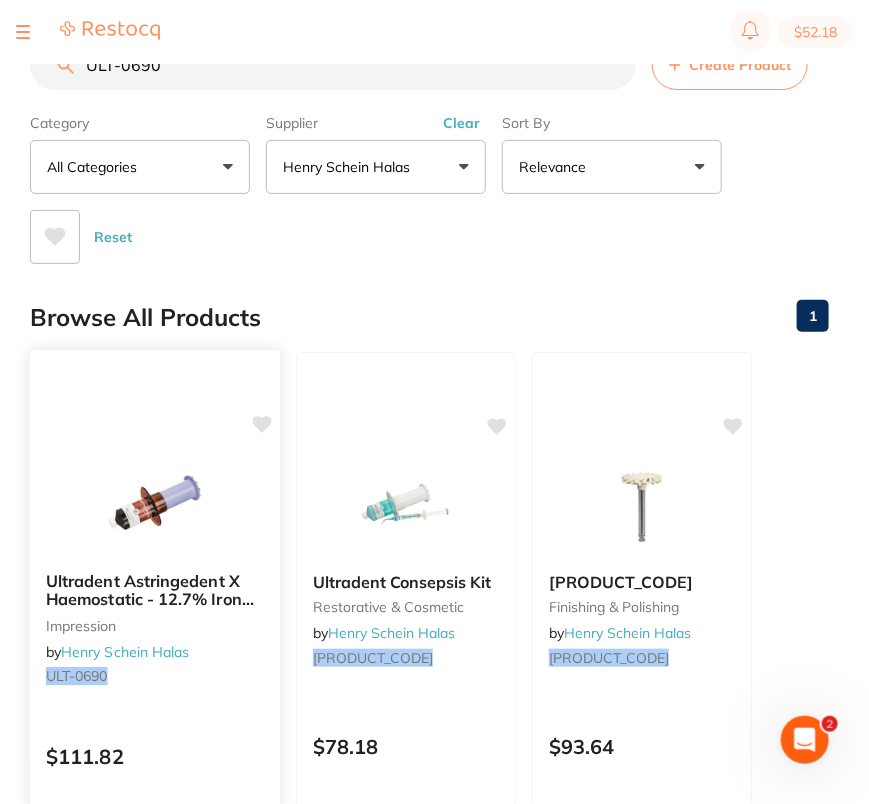 click 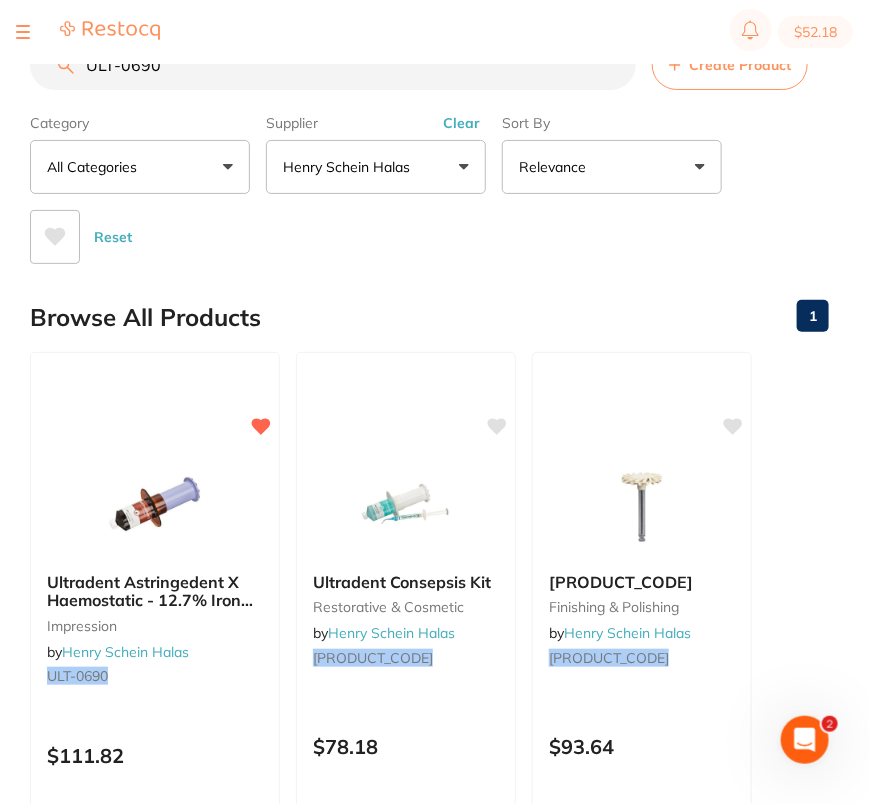 click on "Reset" at bounding box center [421, 229] 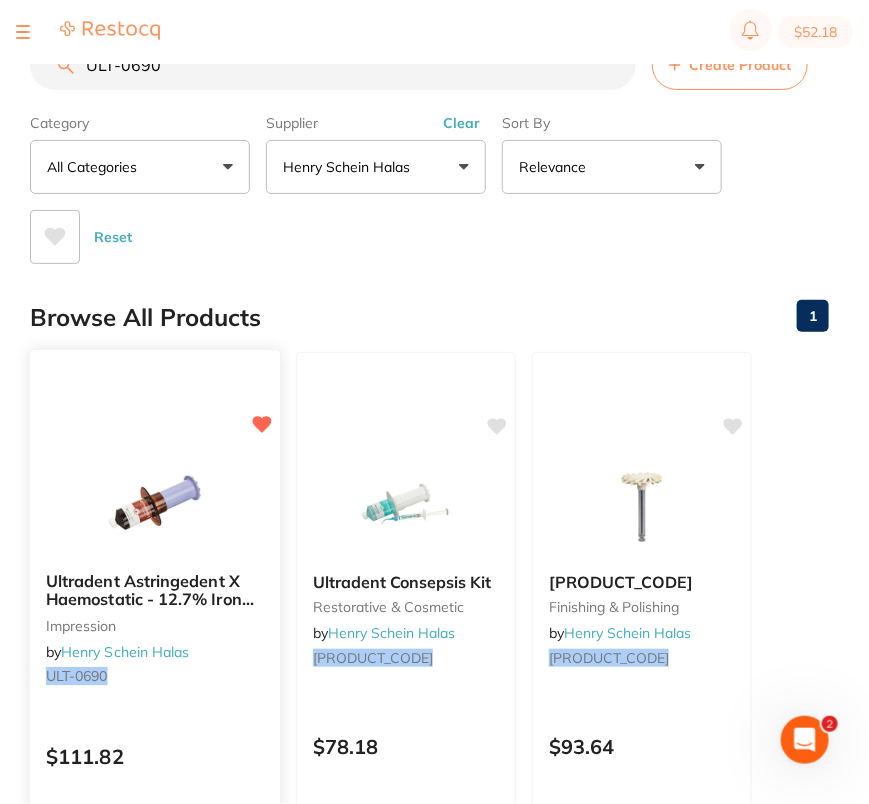 click at bounding box center (154, 505) 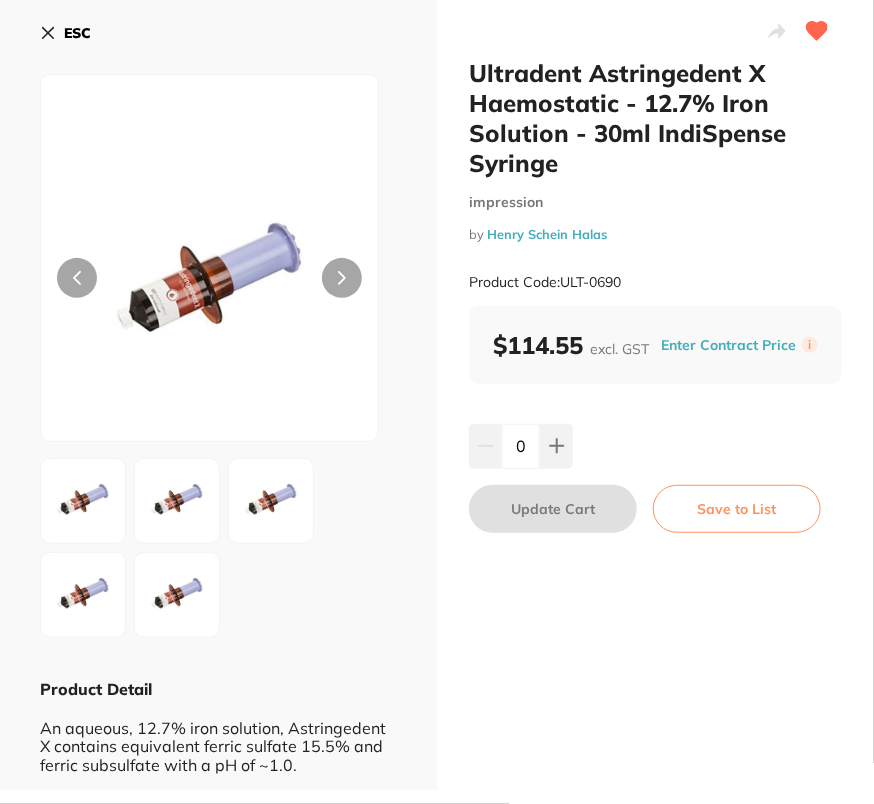 scroll, scrollTop: 0, scrollLeft: 0, axis: both 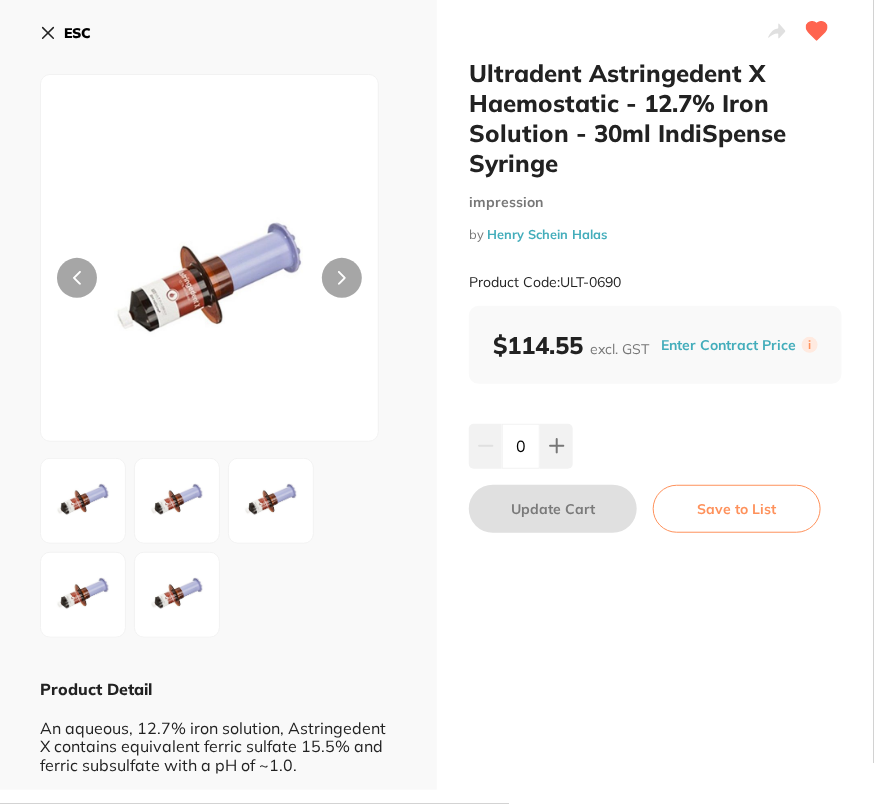 click on "ESC" at bounding box center [65, 33] 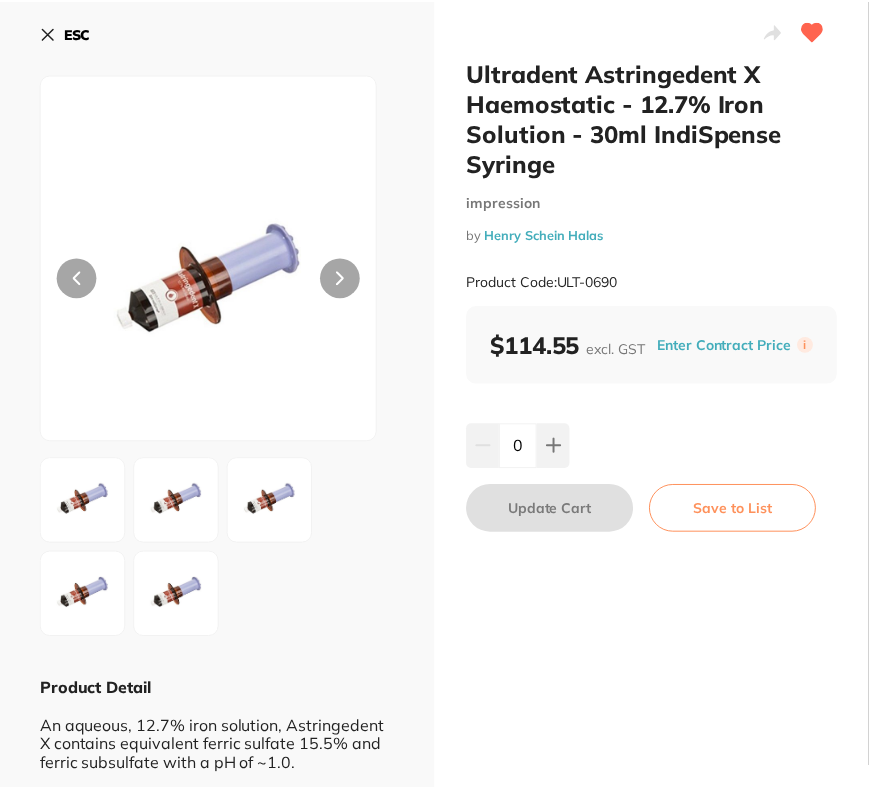 scroll, scrollTop: 0, scrollLeft: 0, axis: both 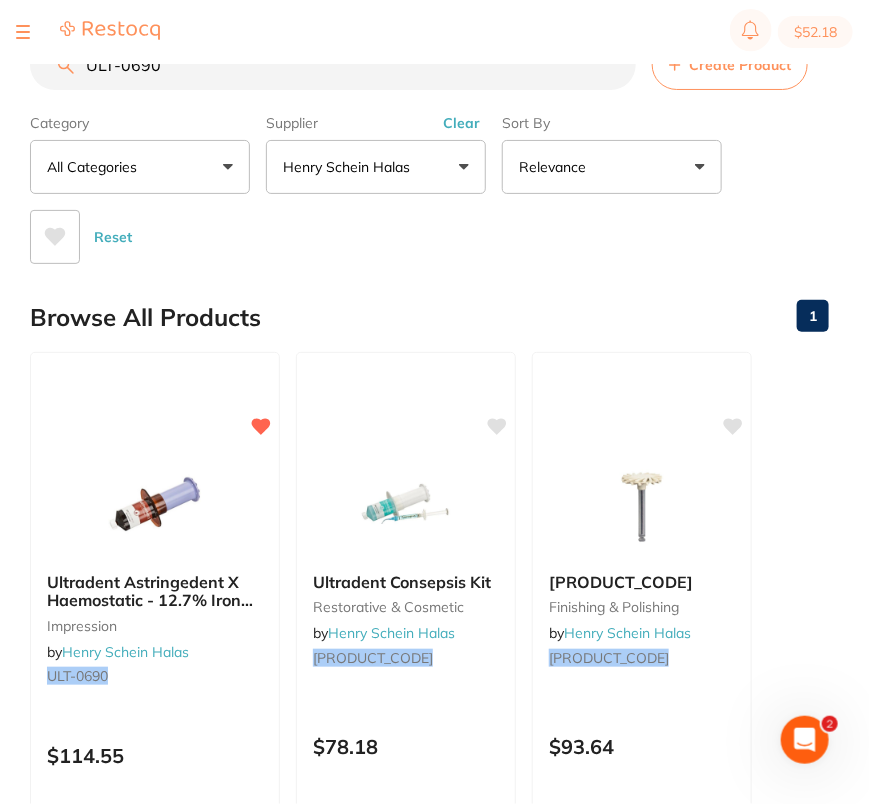 click on "ULT-0690" at bounding box center (333, 65) 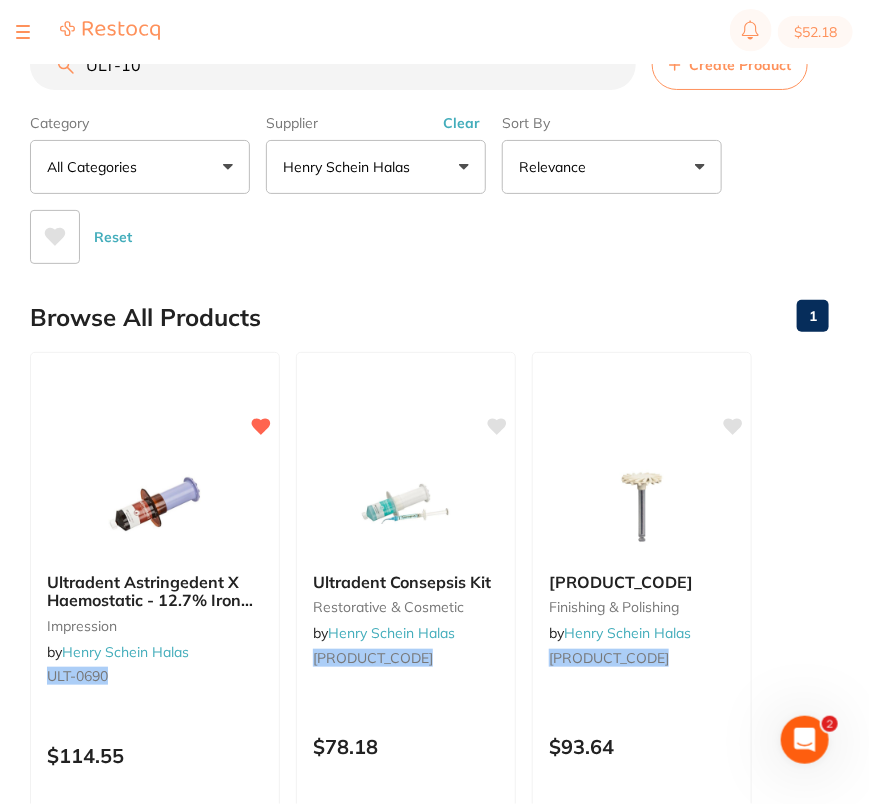 scroll, scrollTop: 0, scrollLeft: 0, axis: both 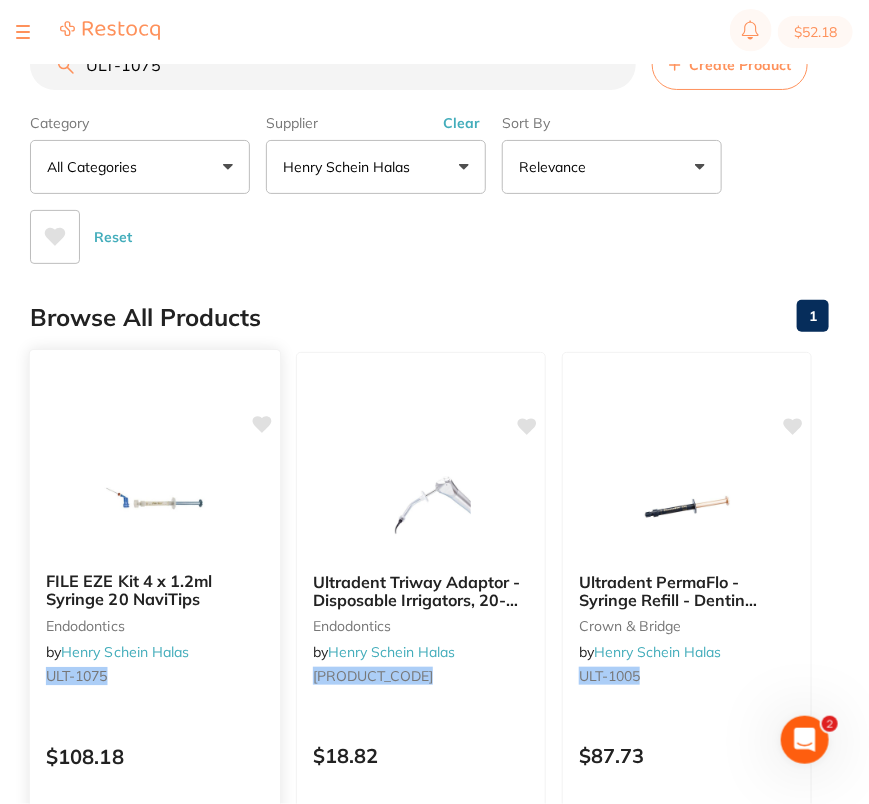 click 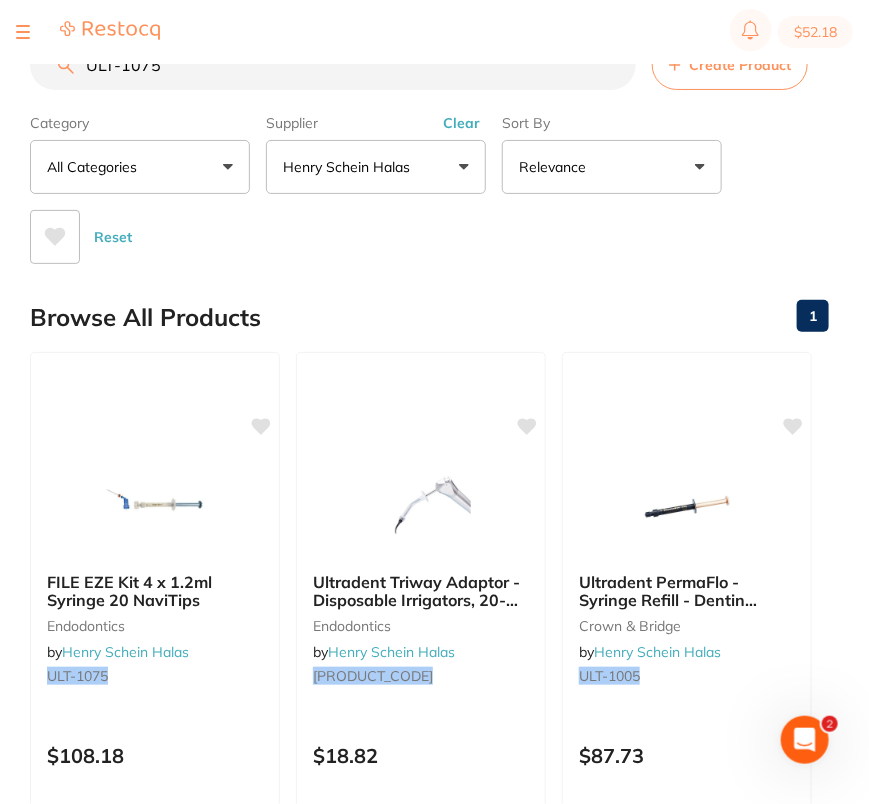 click on "[PRODUCT_CODE]" at bounding box center [449, 811] 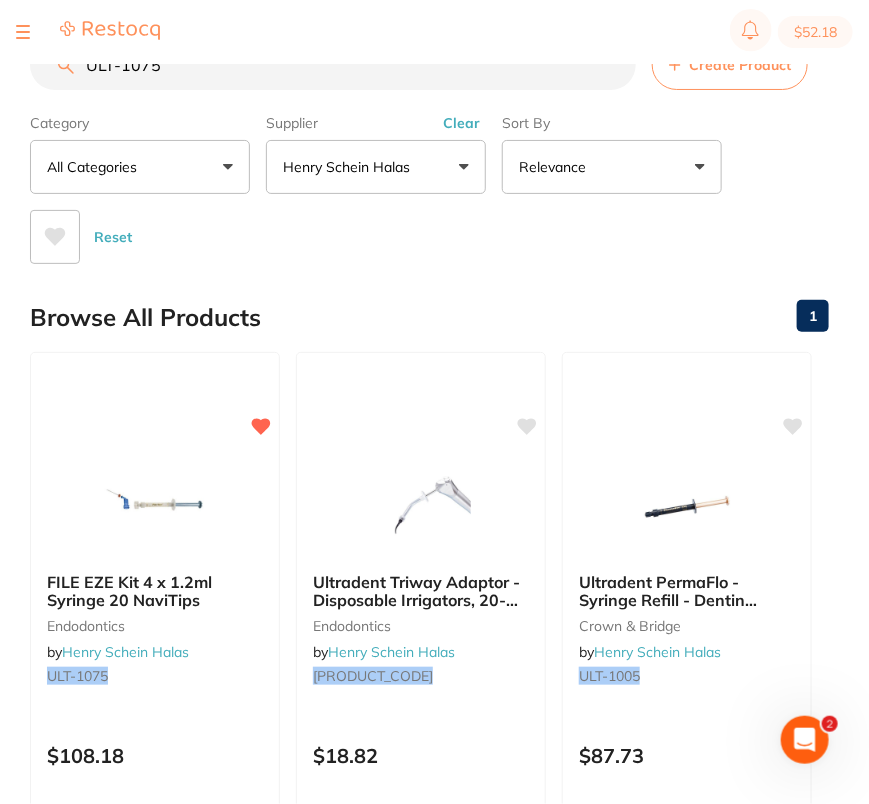 click on "ULT-1075" at bounding box center [333, 65] 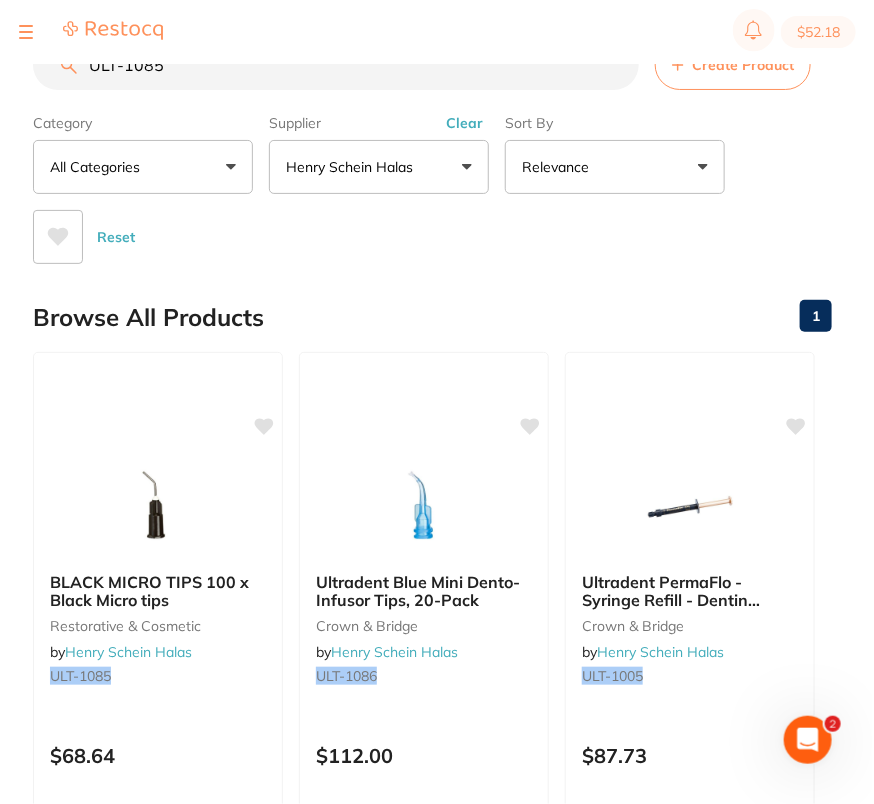 scroll, scrollTop: 0, scrollLeft: 0, axis: both 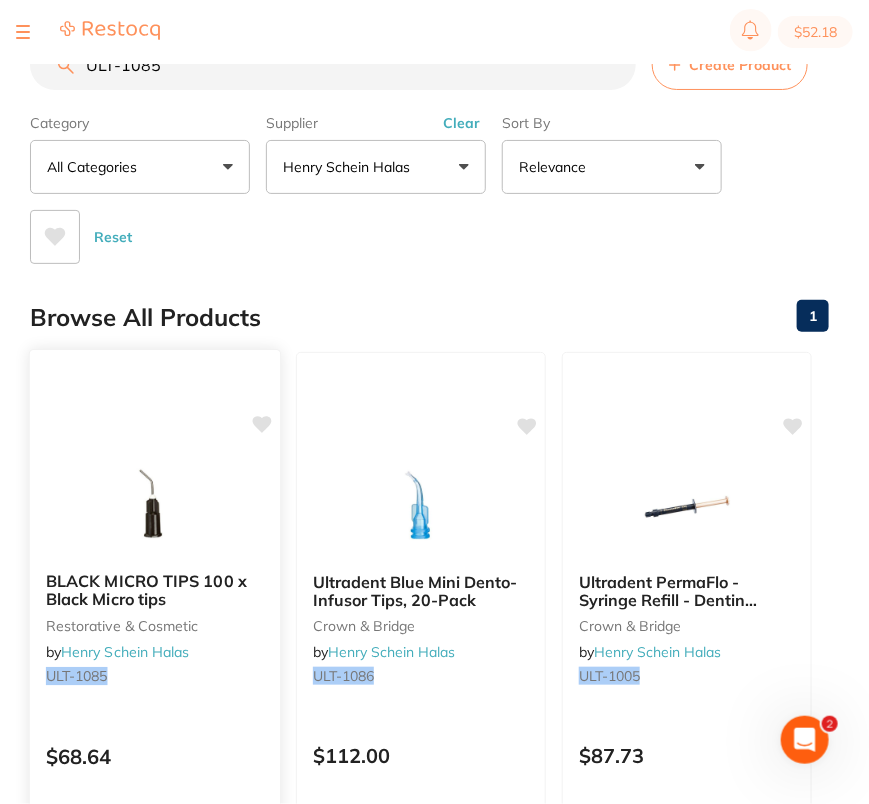 click 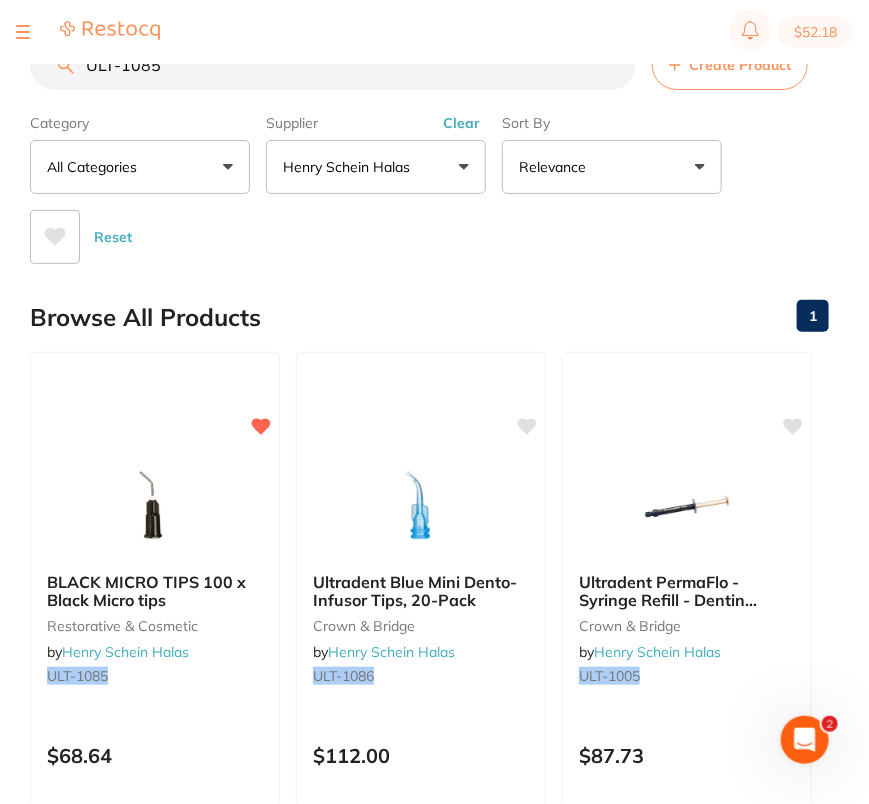 click on "ULT-1085" at bounding box center (333, 65) 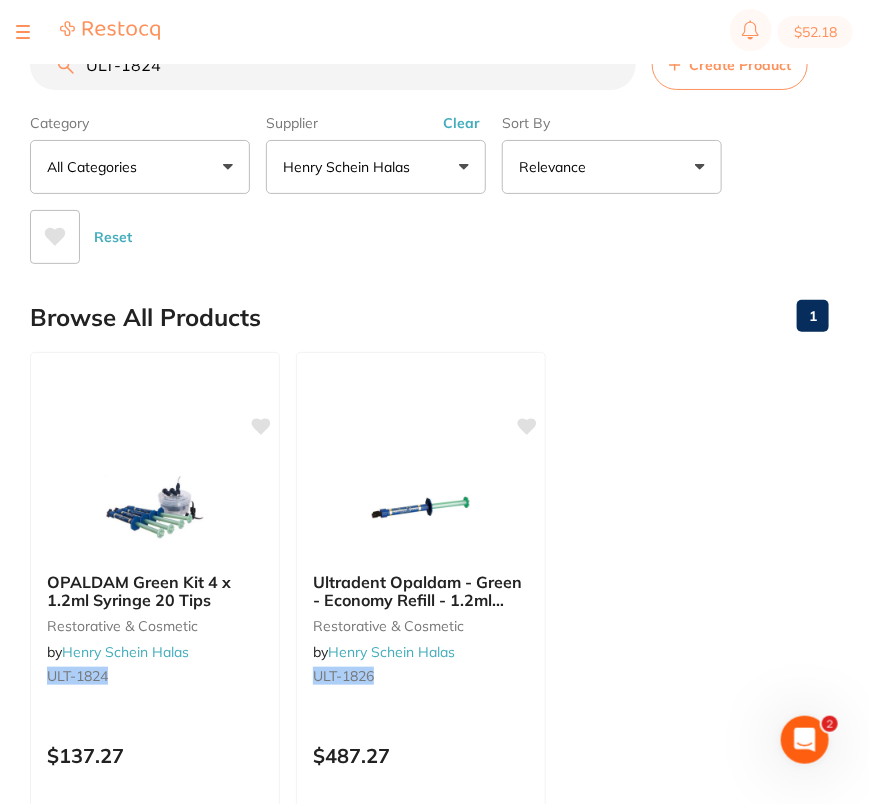 scroll, scrollTop: 0, scrollLeft: 0, axis: both 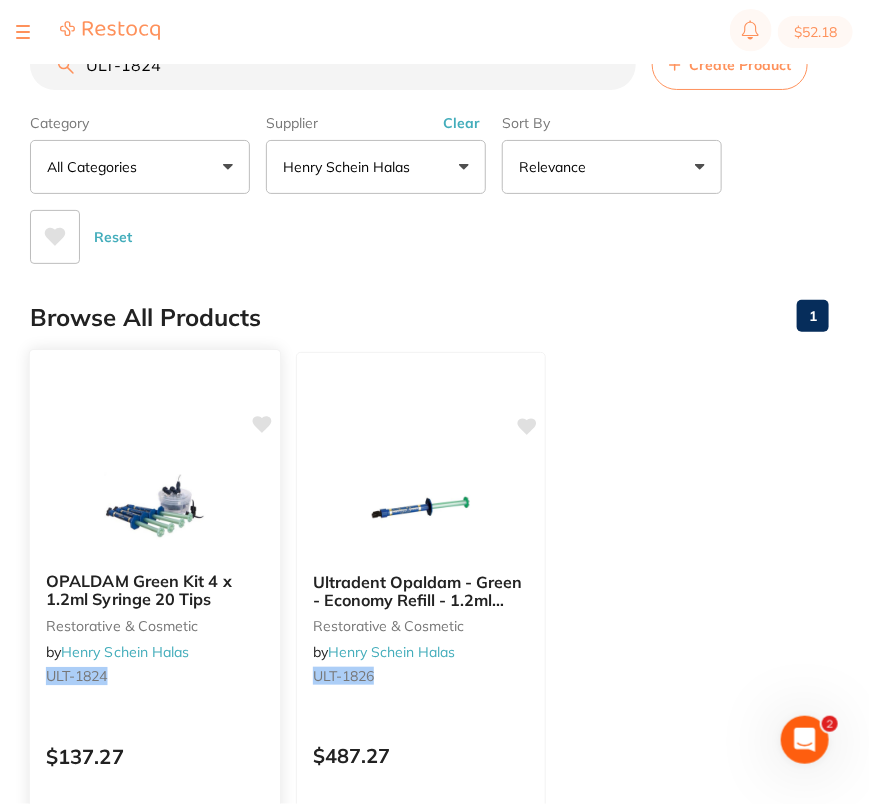 click 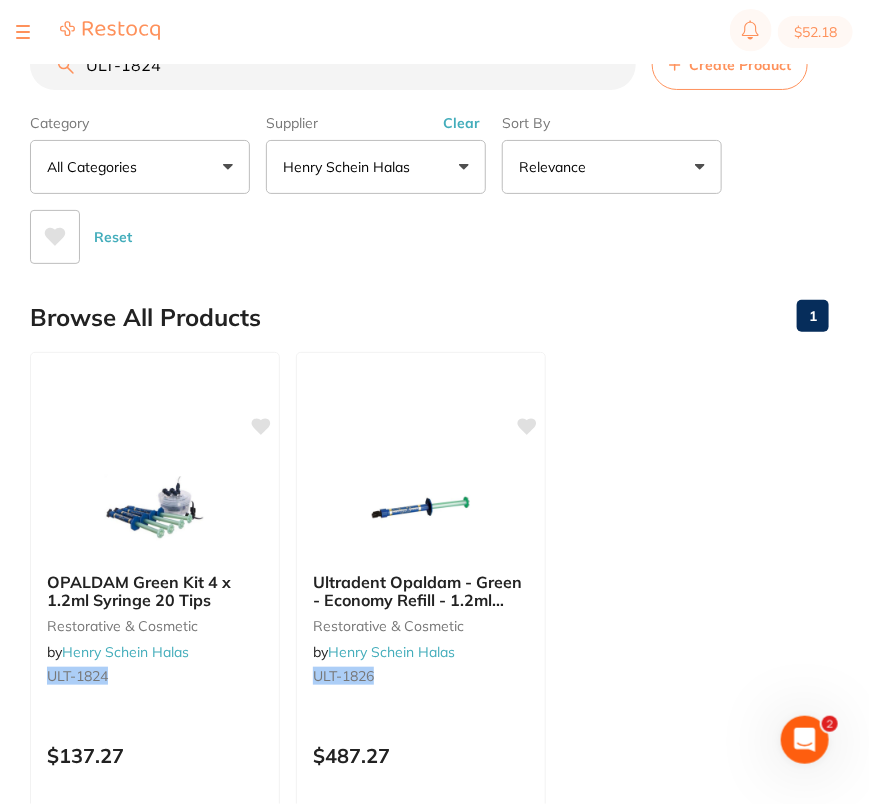 click on "Reset" at bounding box center [421, 229] 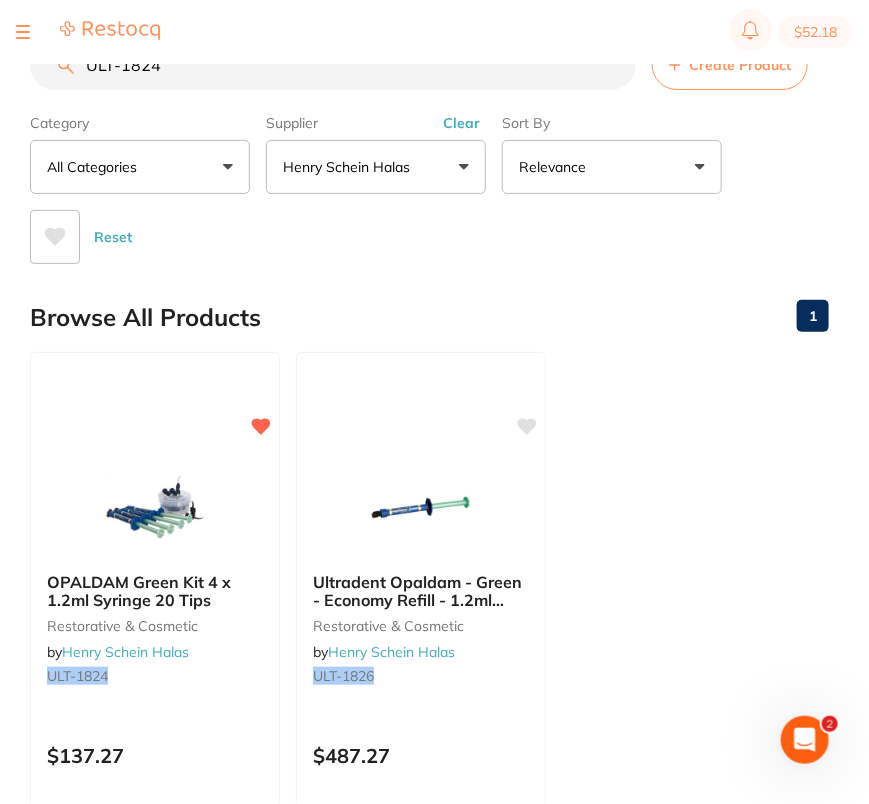 click on "ULT-1824" at bounding box center (333, 65) 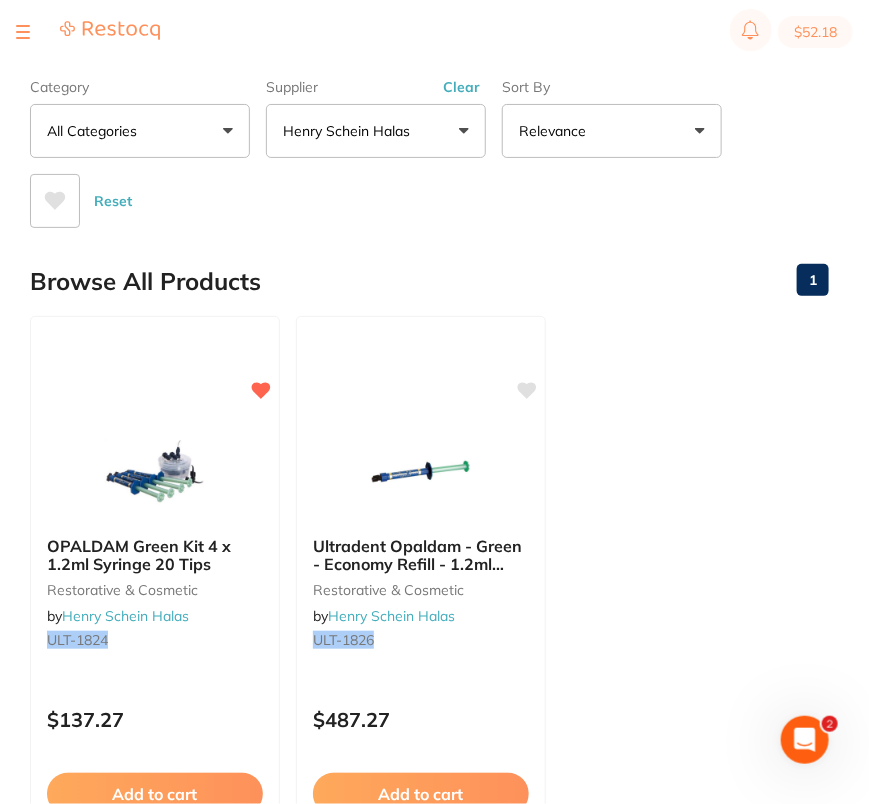 scroll, scrollTop: 17, scrollLeft: 0, axis: vertical 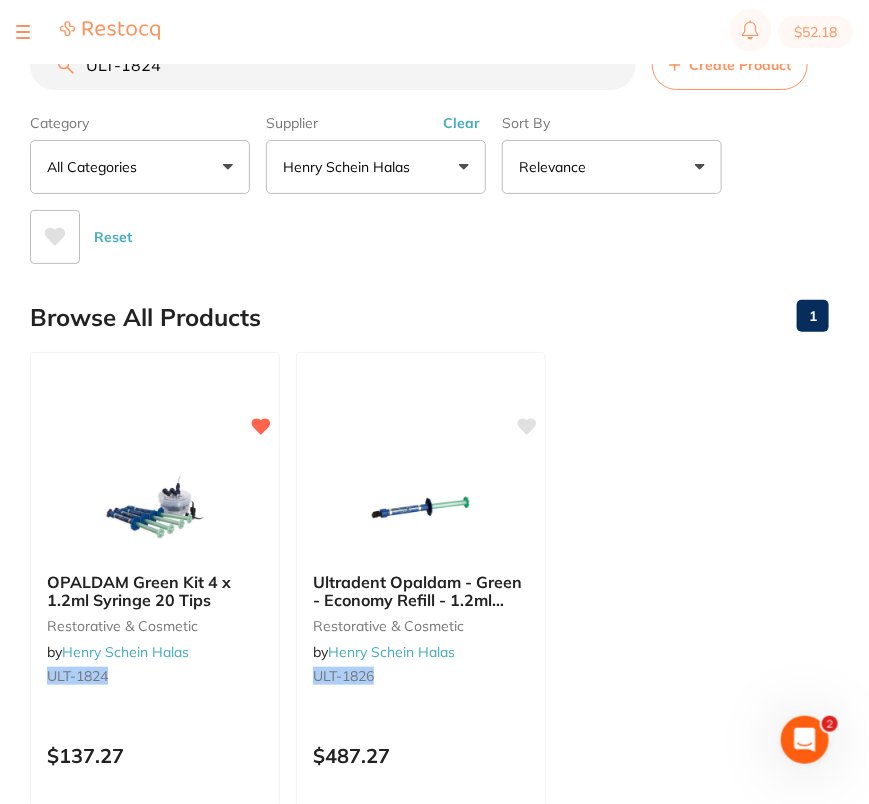 click on "ULT-1824" at bounding box center (333, 65) 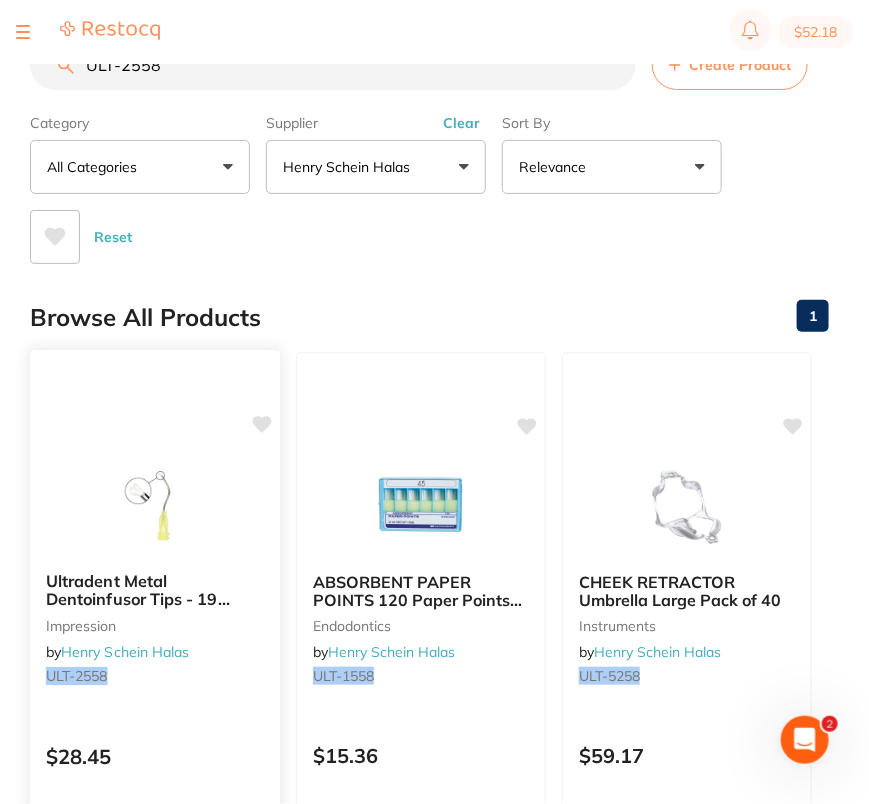 scroll, scrollTop: 0, scrollLeft: 0, axis: both 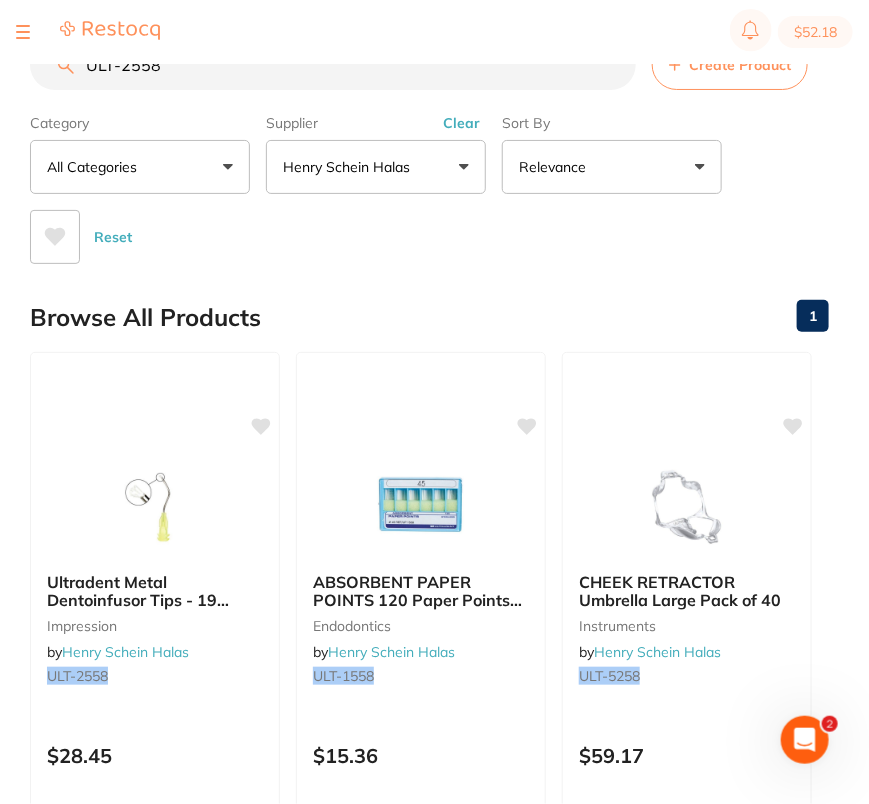 click on "ULT-2558         Create Product Category All Categories All Categories endodontics impression instruments Clear Category   false    All Categories Category All Categories endodontics impression instruments Supplier Henry Schein Halas All Suppliers Henry Schein Halas Matrixdental Clear Supplier   false    Henry Schein Halas Supplier Henry Schein Halas Matrixdental Sort By Relevance Highest Price Lowest Price On Sale Relevance Clear Sort By   false    Relevance Sort By Highest Price Lowest Price On Sale Relevance Reset Filters Reset Filter By Category All Categories All Categories endodontics impression instruments Clear Filter By Category   false    All Categories Filter By Category All Categories endodontics impression instruments Filter By Supplier Henry Schein Halas All Suppliers Henry Schein Halas Matrixdental Clear Filter By Supplier   false    Henry Schein Halas Filter By Supplier All Suppliers Henry Schein Halas Matrixdental Sort By Relevance Highest Price Lowest Price On Sale Relevance Clear Sort By" at bounding box center (449, 811) 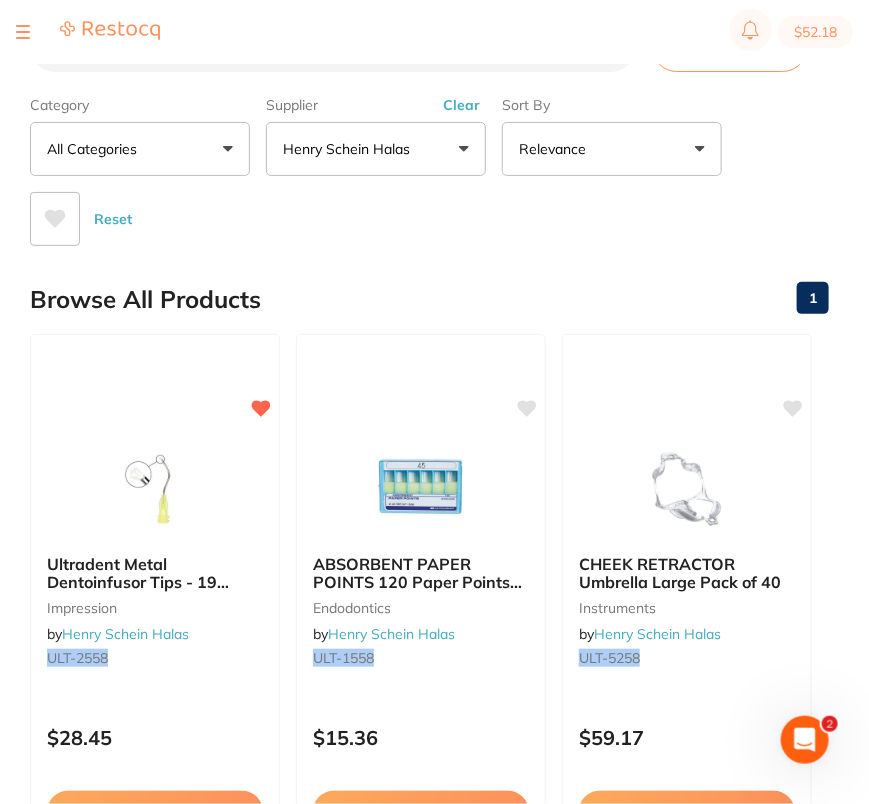 scroll, scrollTop: 135, scrollLeft: 0, axis: vertical 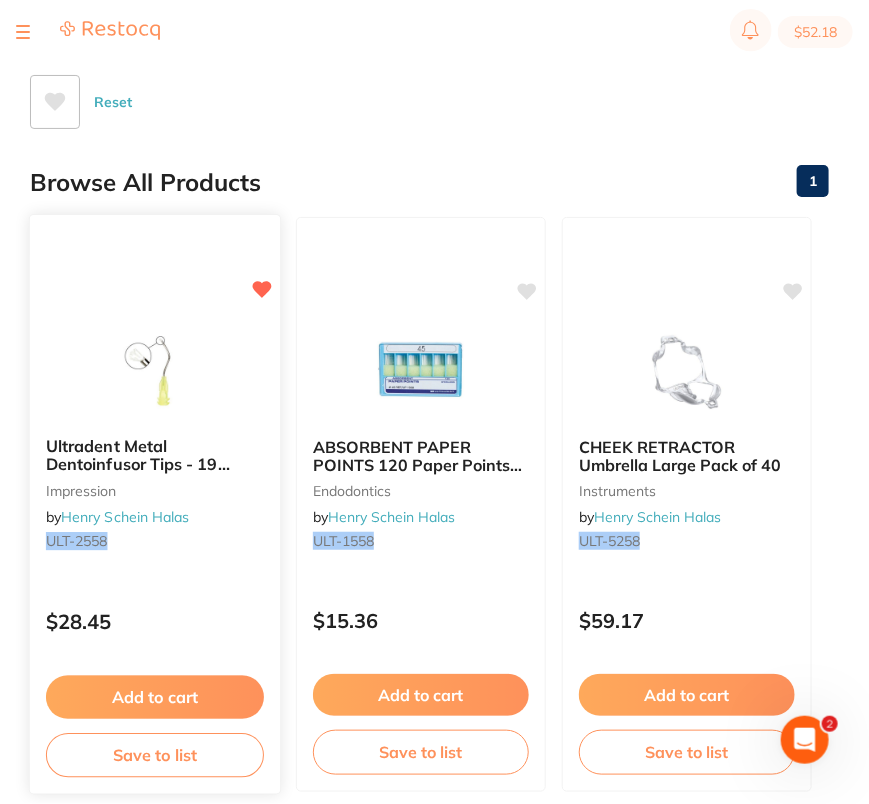 click on "Ultradent Metal Dentoinfusor Tips - 19 Gauge - 1.06mm Diameter, 20-Pack   impression by  [PERSON] [COMPANY] [PRICE] Add to cart Save to list" at bounding box center (155, 504) 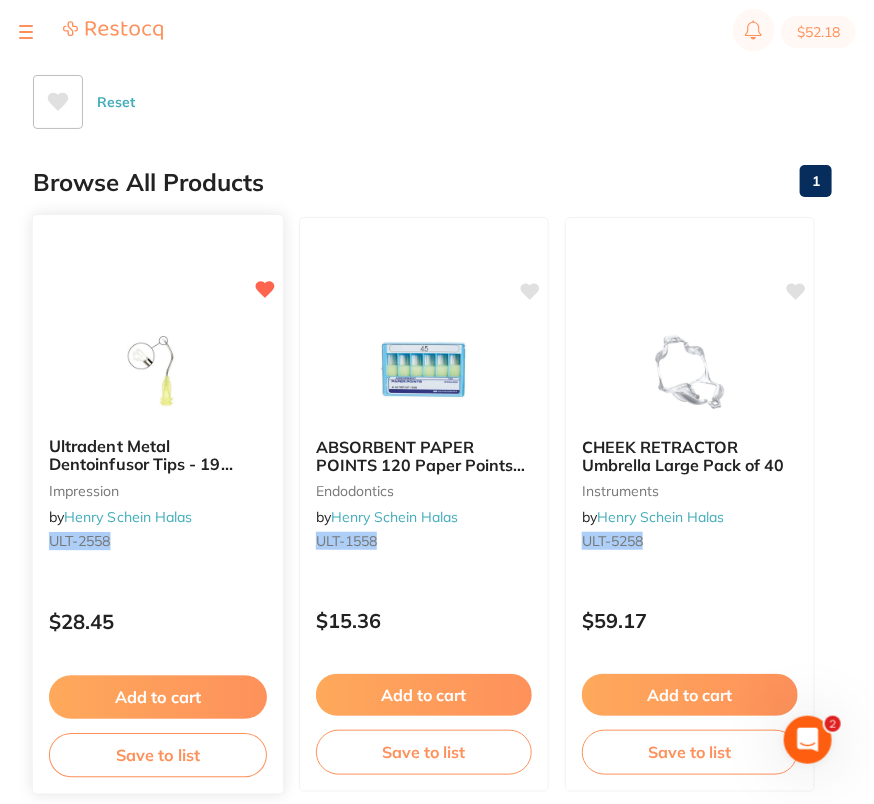 scroll, scrollTop: 0, scrollLeft: 0, axis: both 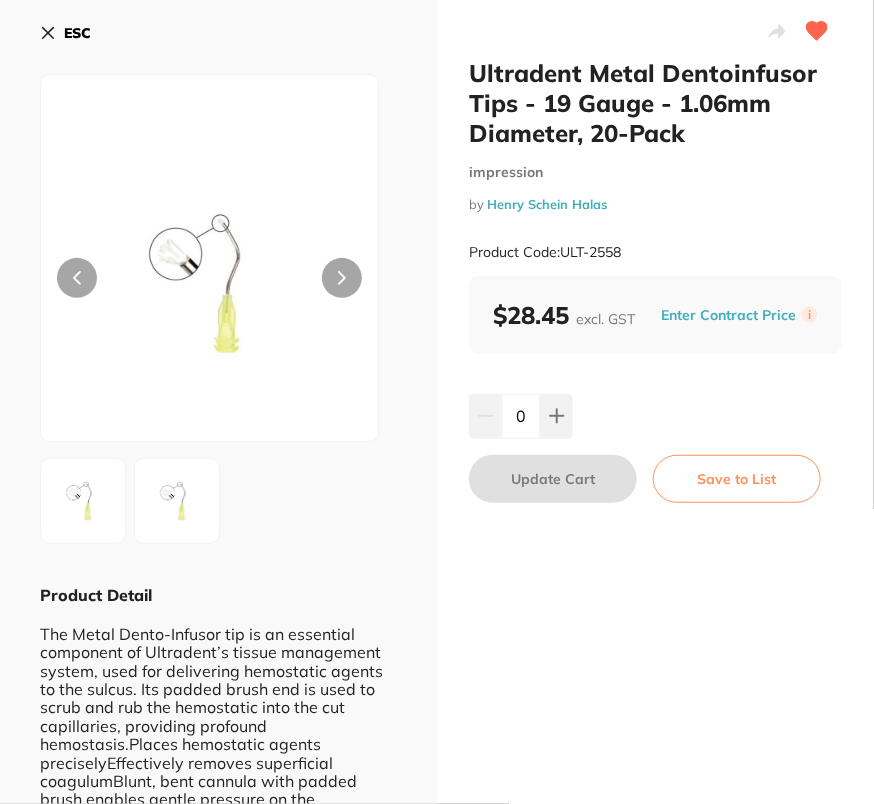 click on "ESC" at bounding box center [77, 33] 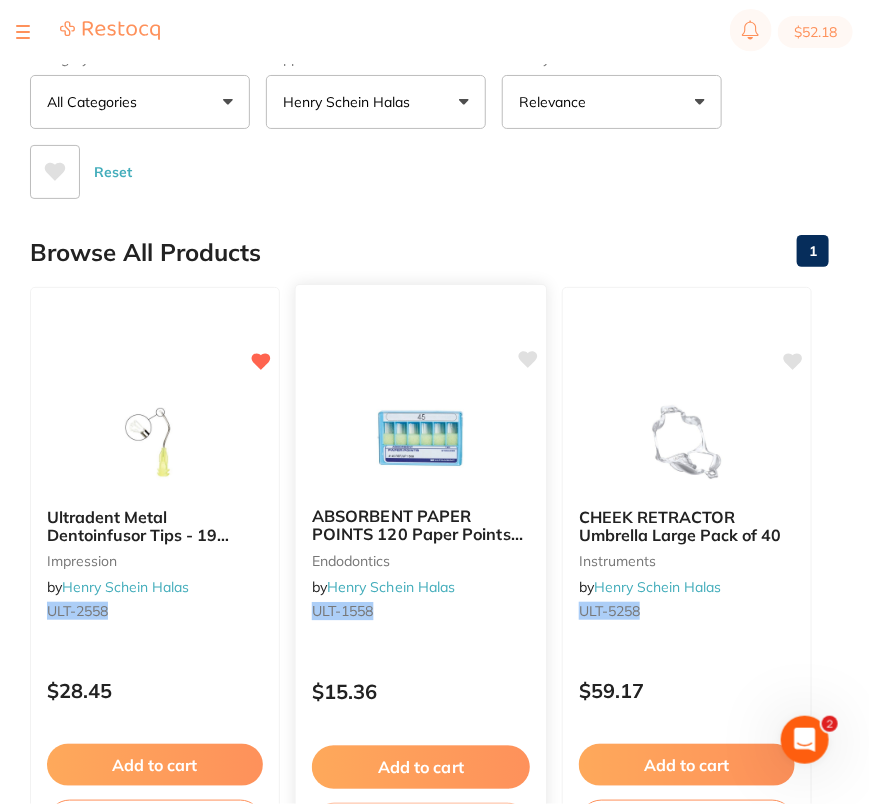 scroll, scrollTop: 0, scrollLeft: 0, axis: both 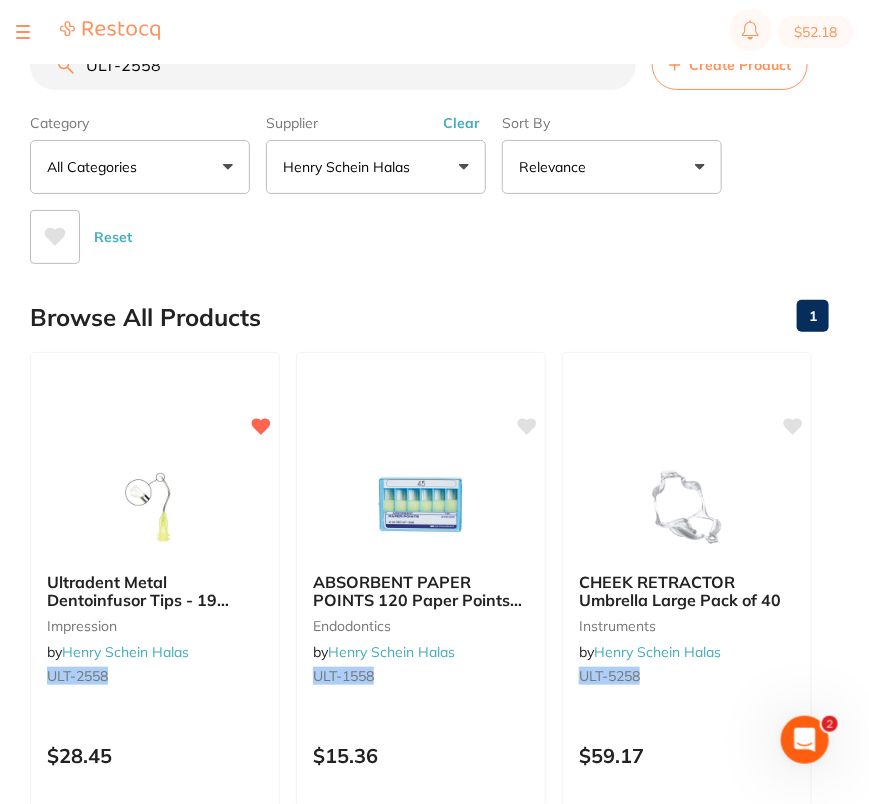 click on "ULT-2558" at bounding box center [333, 65] 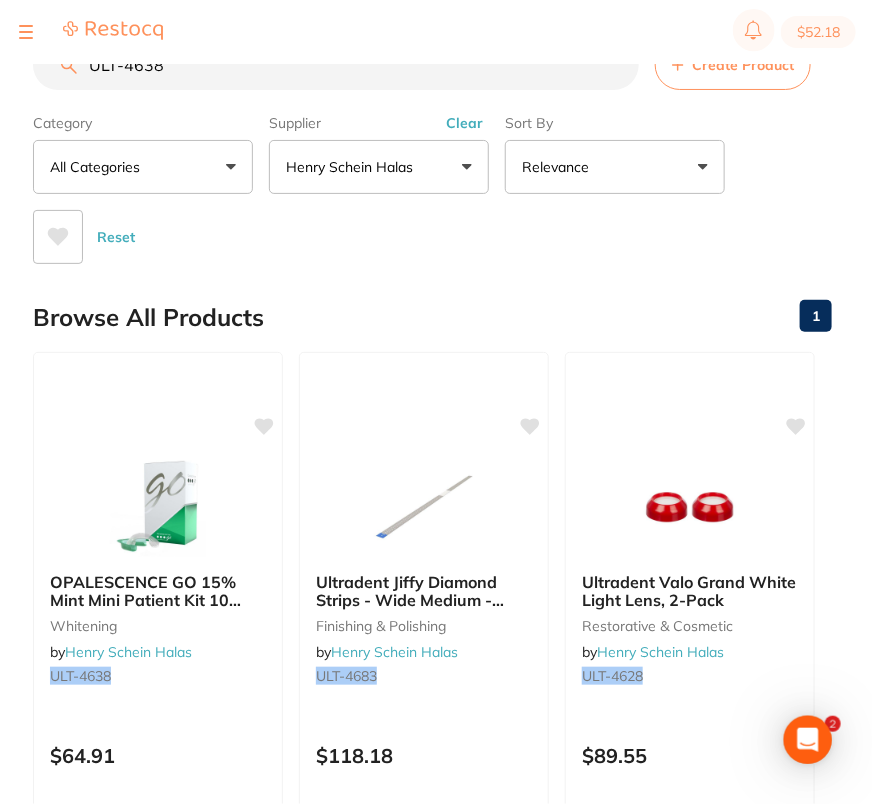 scroll, scrollTop: 0, scrollLeft: 0, axis: both 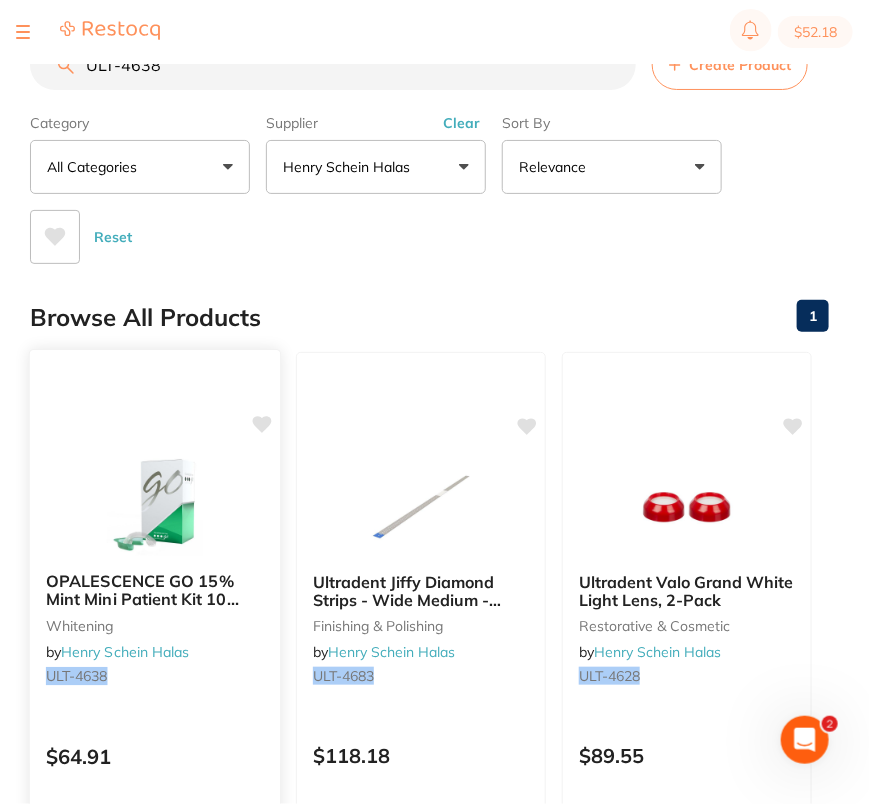 click on "[PRODUCT_CODE] [PRICE]" at bounding box center (155, 639) 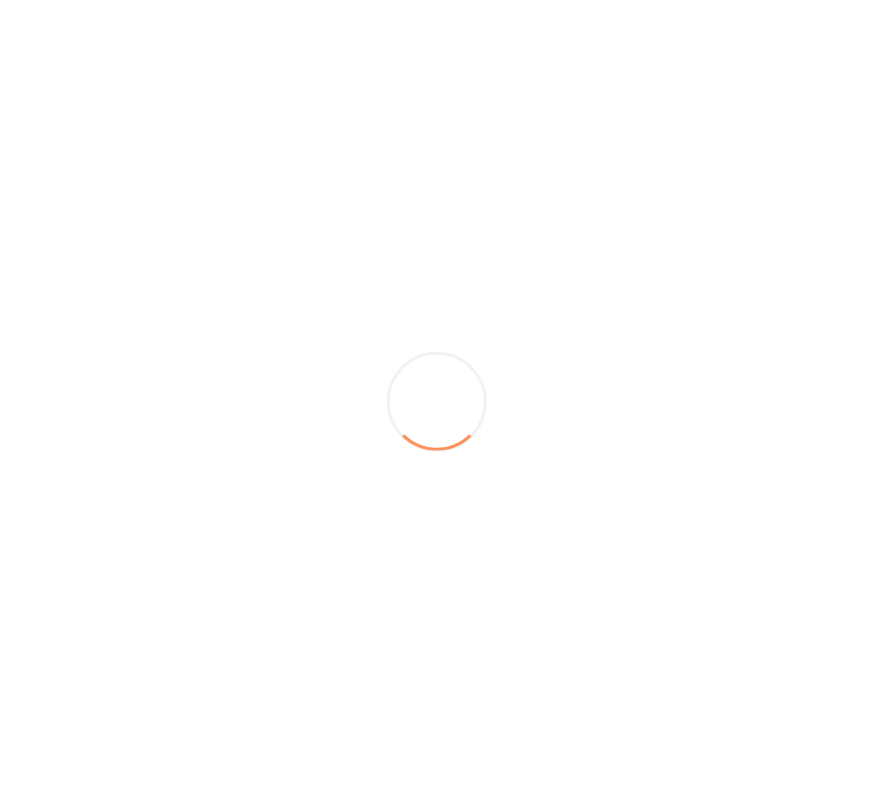 scroll, scrollTop: 0, scrollLeft: 0, axis: both 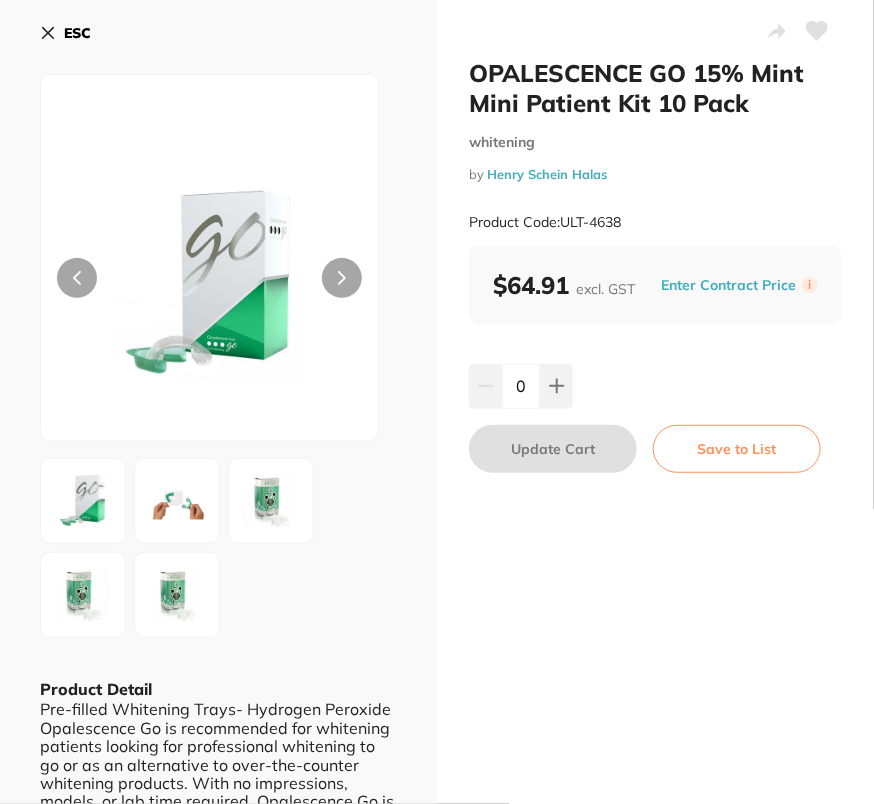 drag, startPoint x: 53, startPoint y: 38, endPoint x: 66, endPoint y: 42, distance: 13.601471 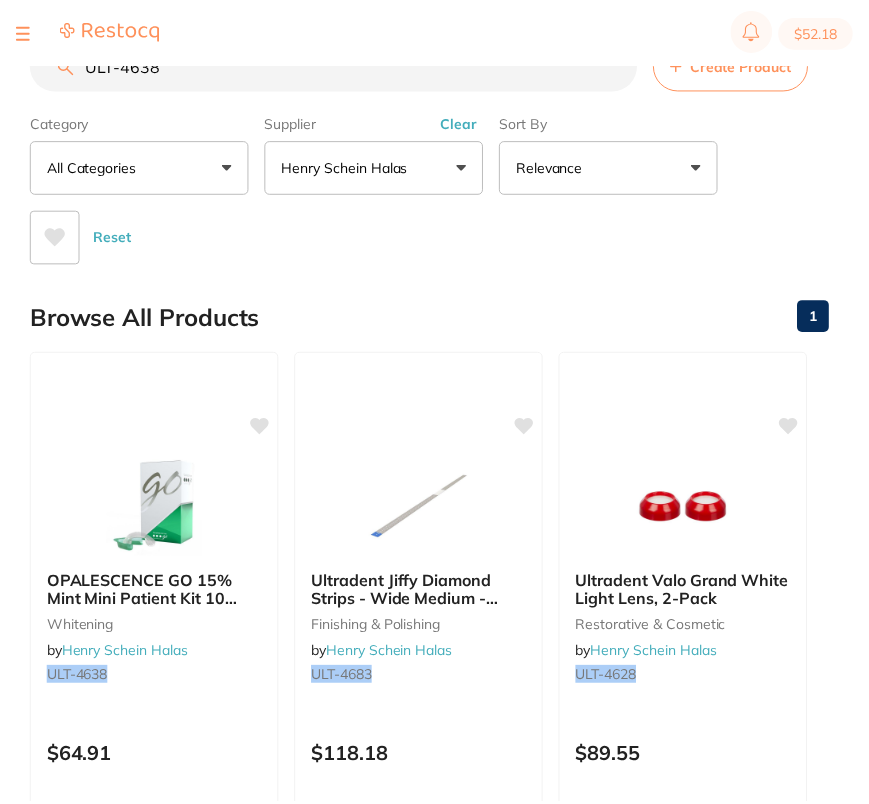 scroll, scrollTop: 2, scrollLeft: 0, axis: vertical 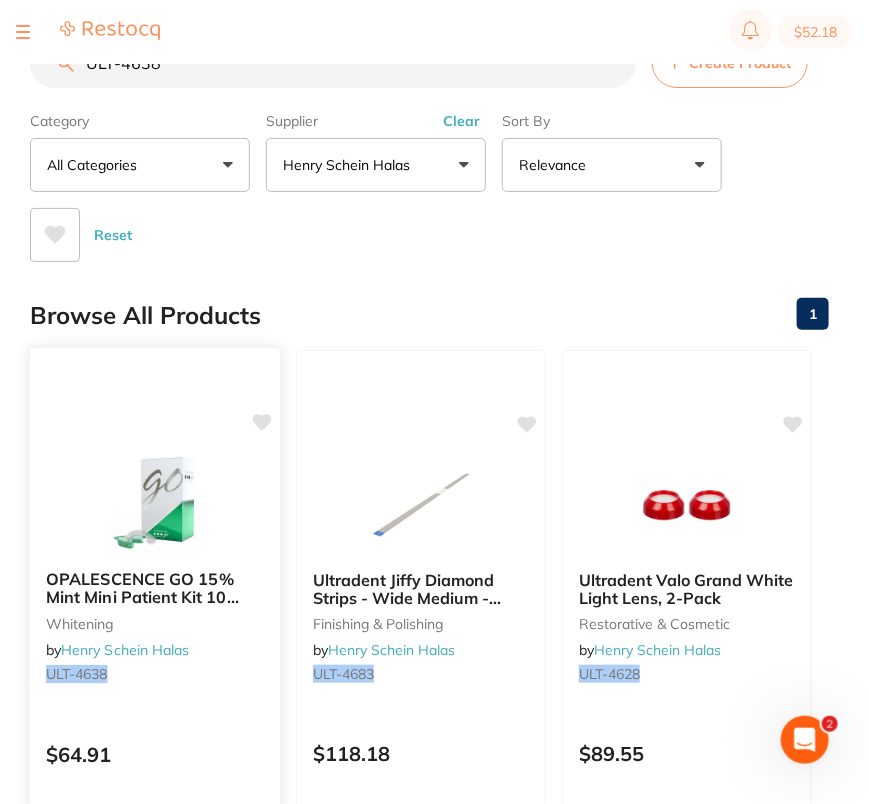 click 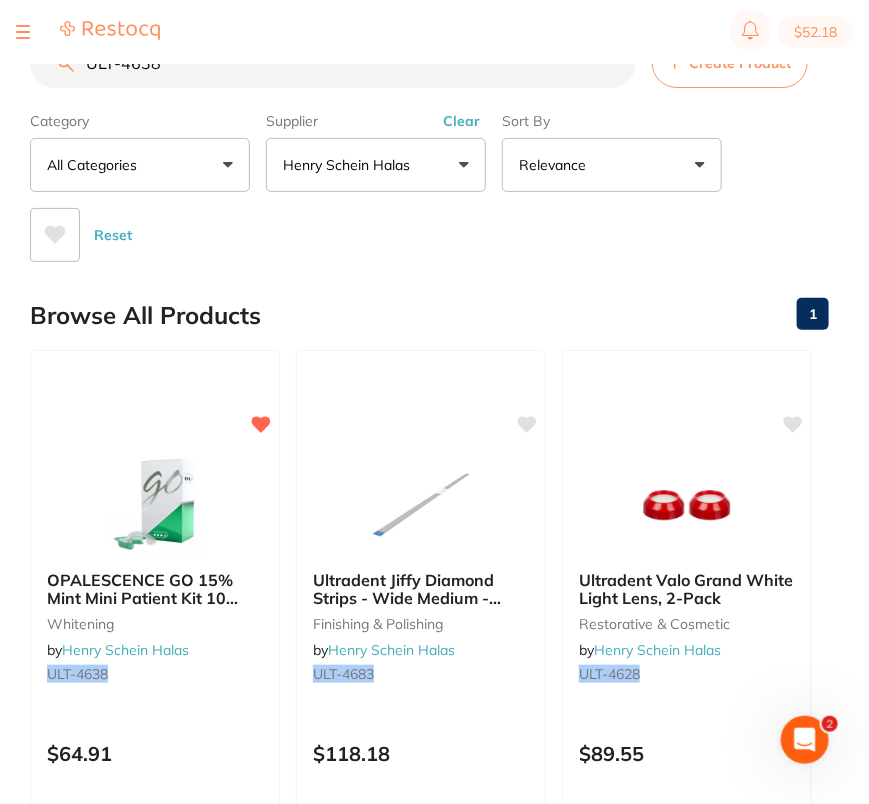 click on "Reset" at bounding box center (421, 227) 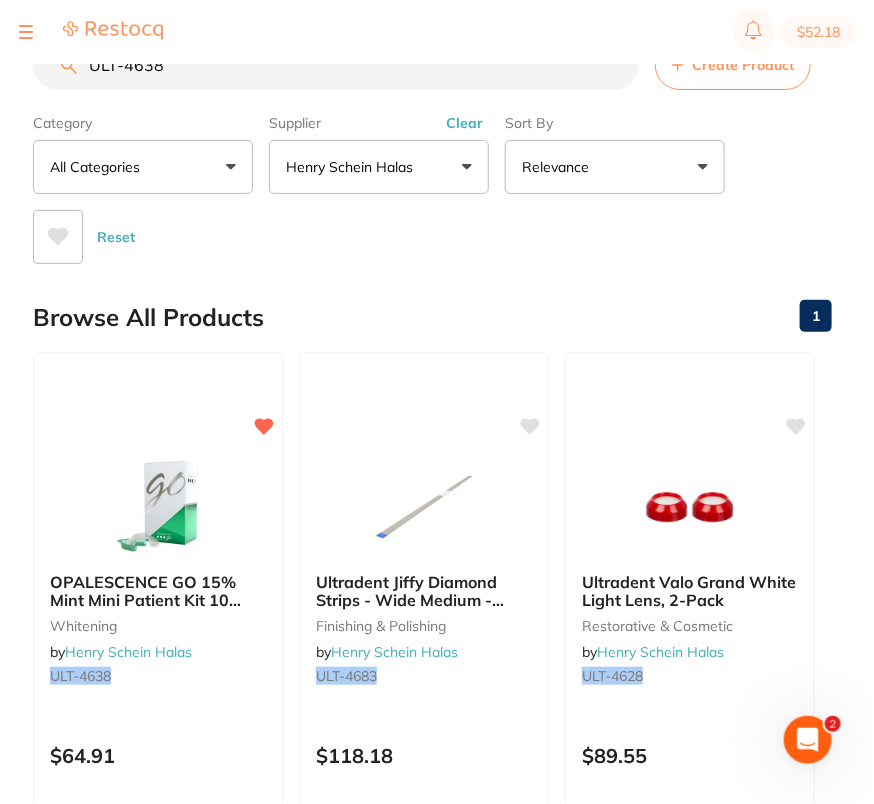 scroll, scrollTop: 0, scrollLeft: 0, axis: both 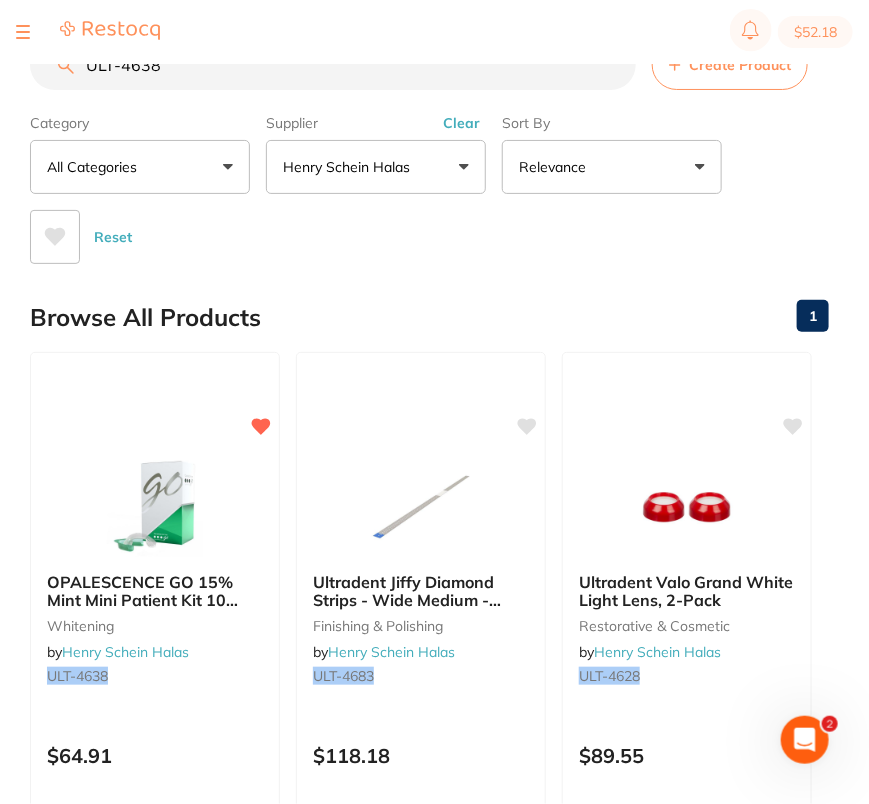 click on "ULT-4638" at bounding box center [333, 65] 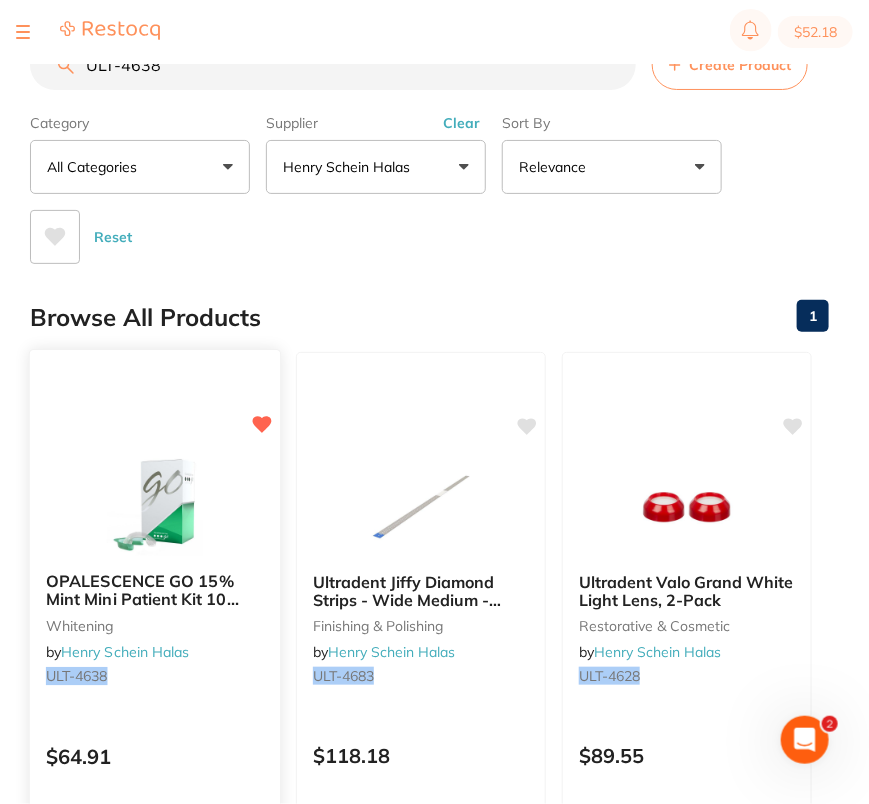 click on "[PRODUCT_CODE] [PRICE]" at bounding box center (155, 639) 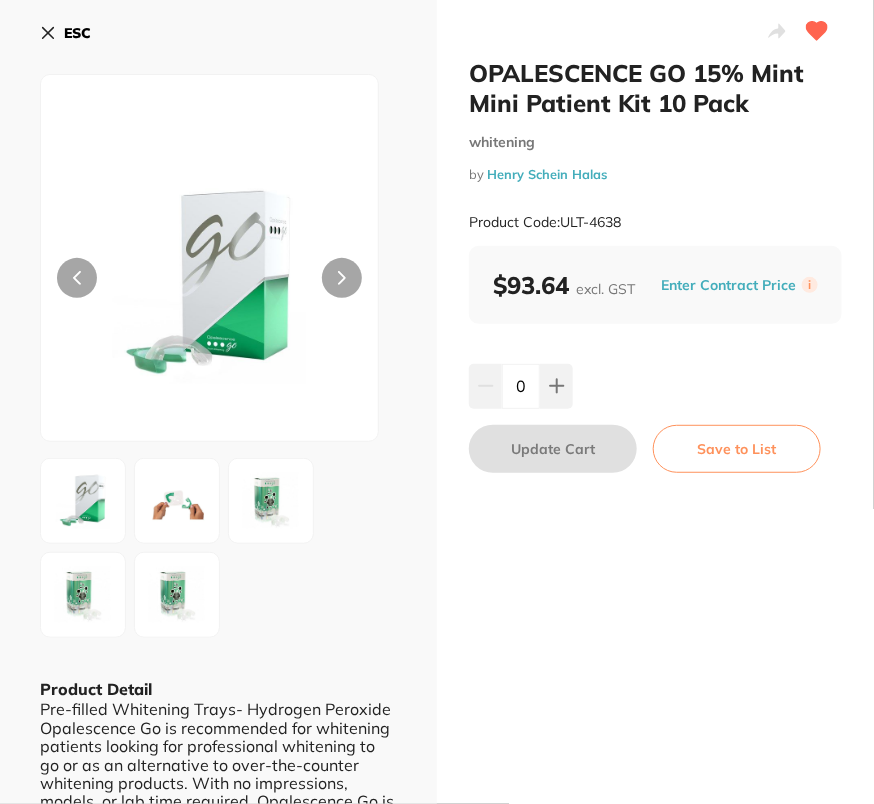scroll, scrollTop: 0, scrollLeft: 0, axis: both 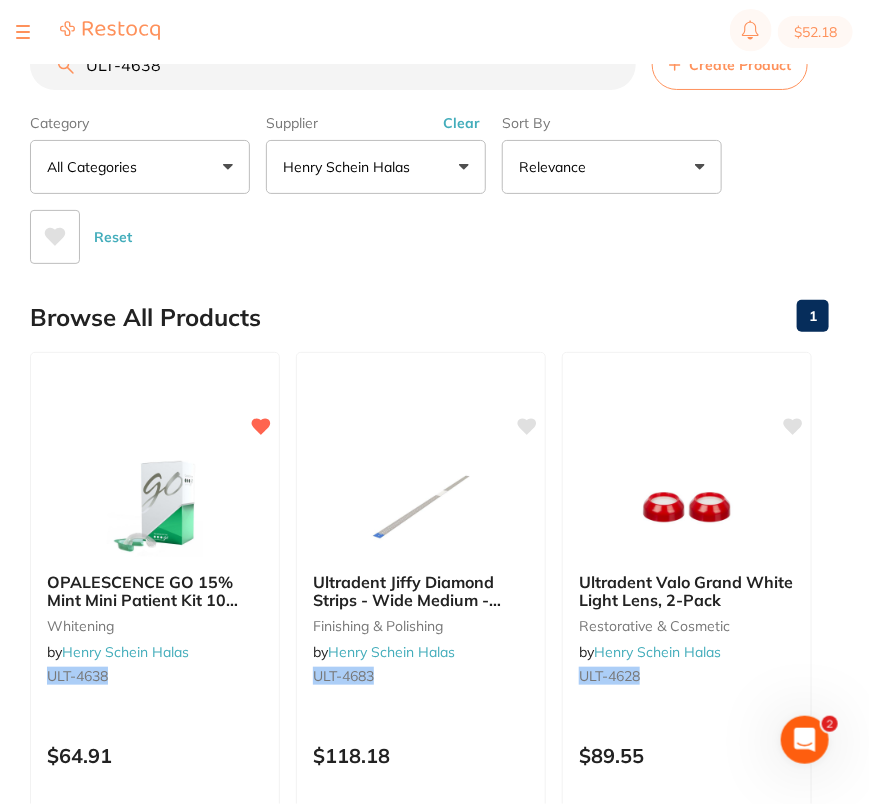 click on "$52.18" at bounding box center (434, 32) 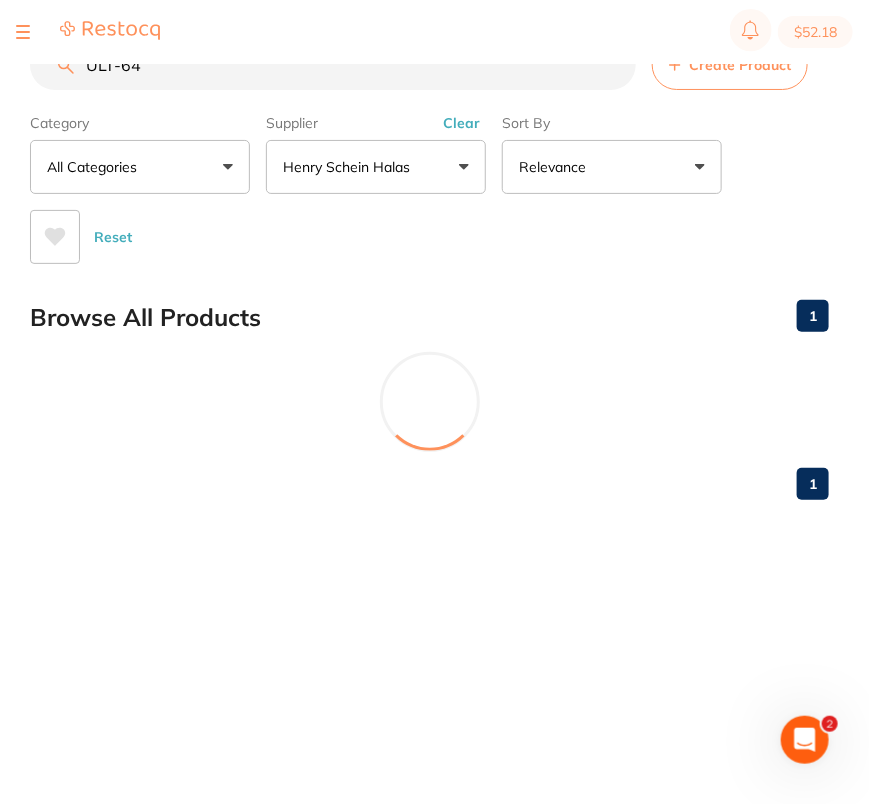 scroll, scrollTop: 0, scrollLeft: 0, axis: both 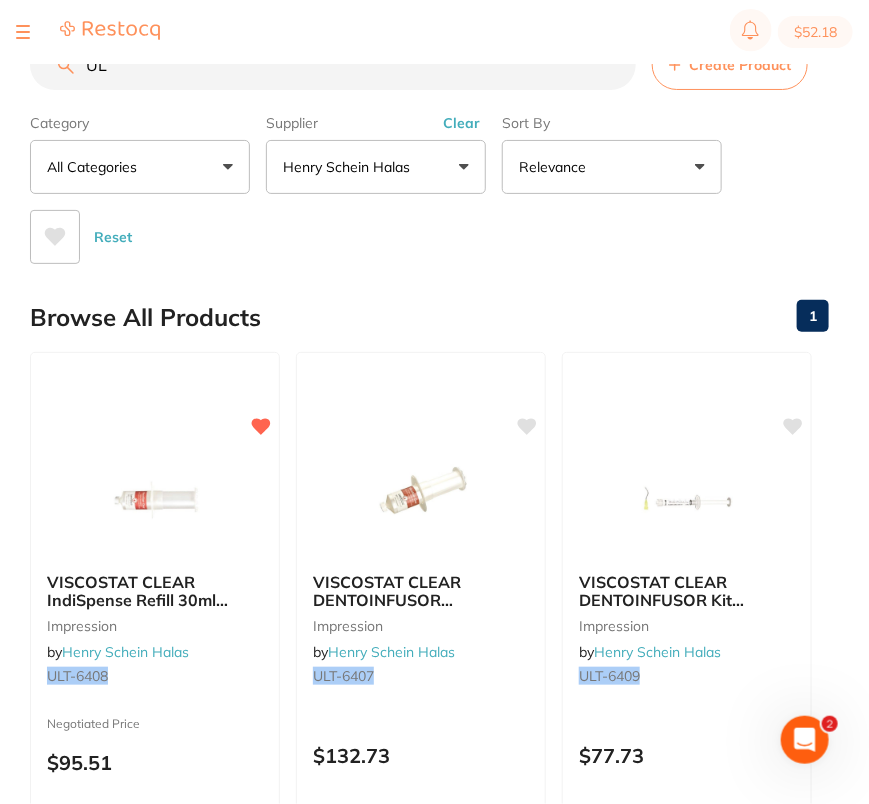 type on "U" 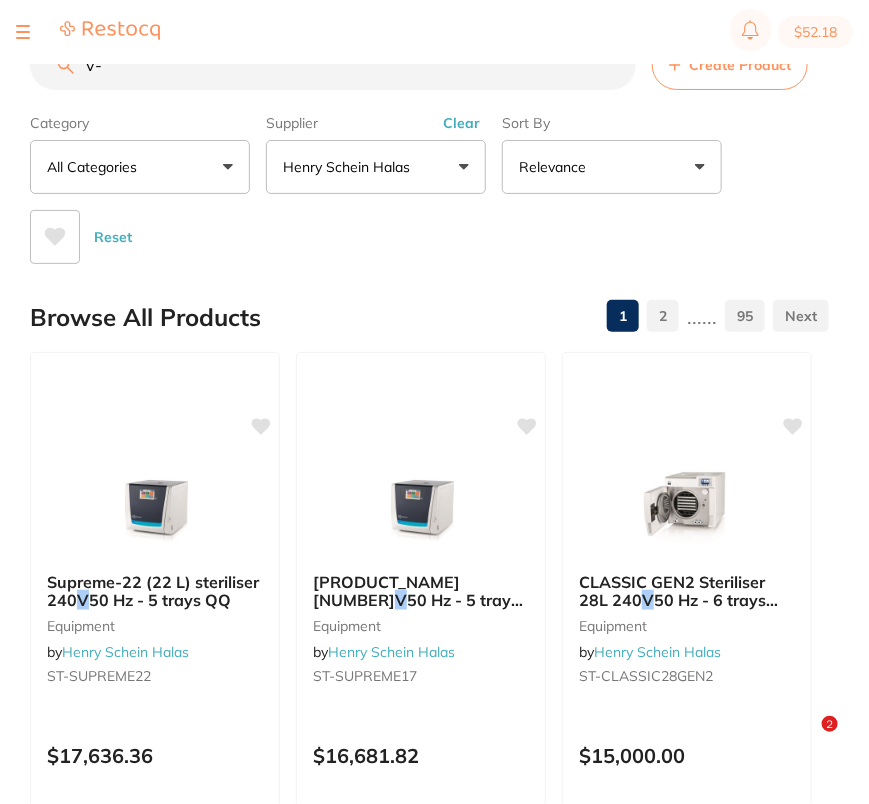 type on "v" 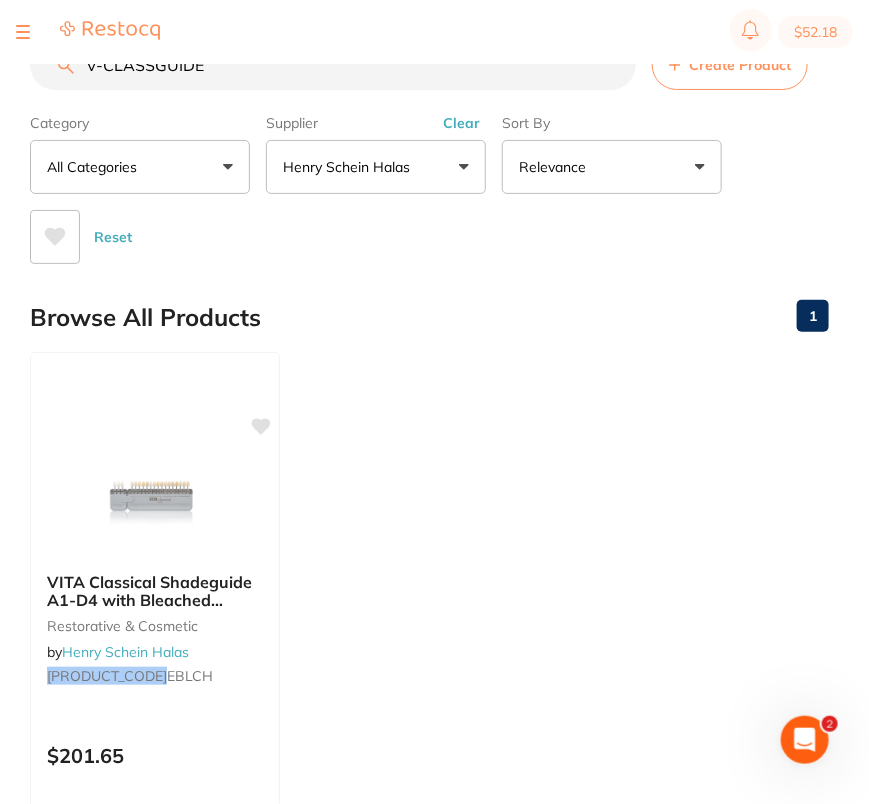 scroll, scrollTop: 0, scrollLeft: 0, axis: both 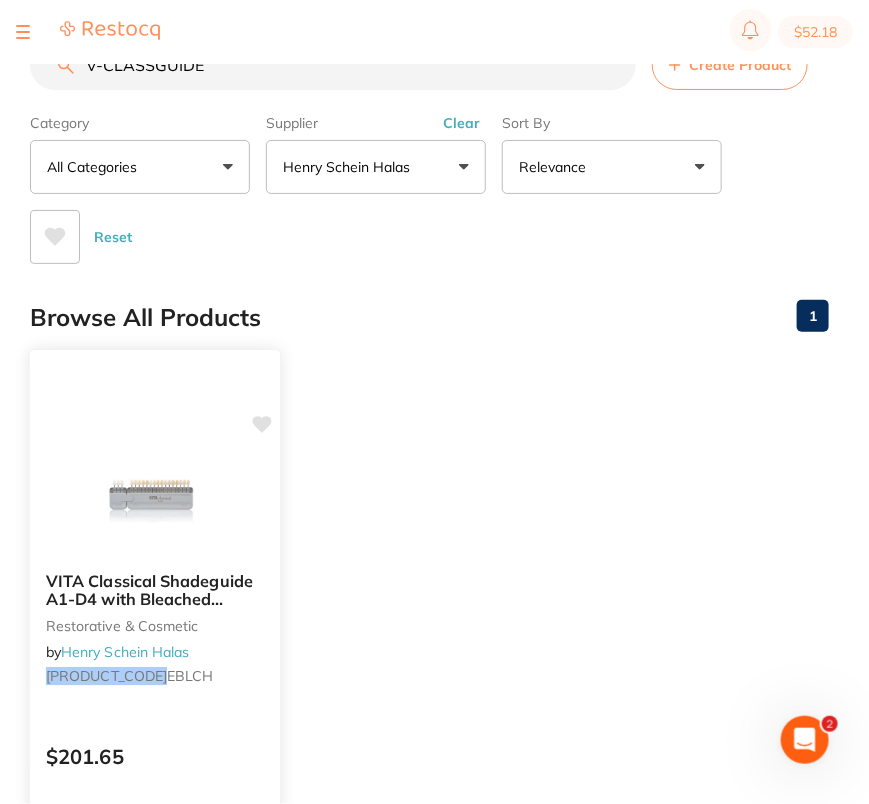 click 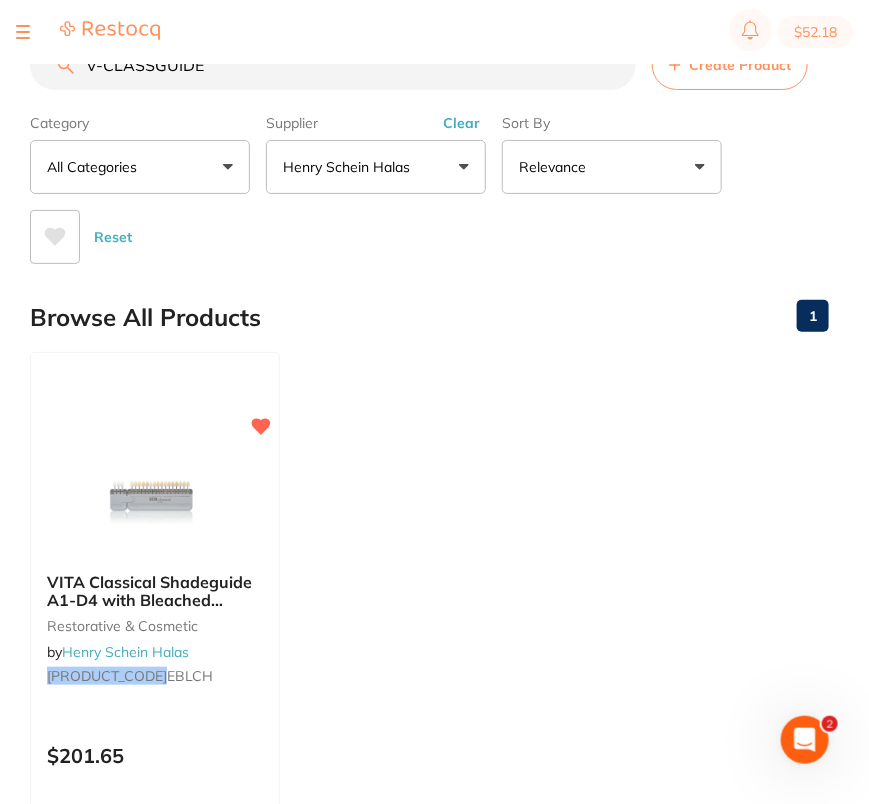click on "V-CLASSGUIDE" at bounding box center [333, 65] 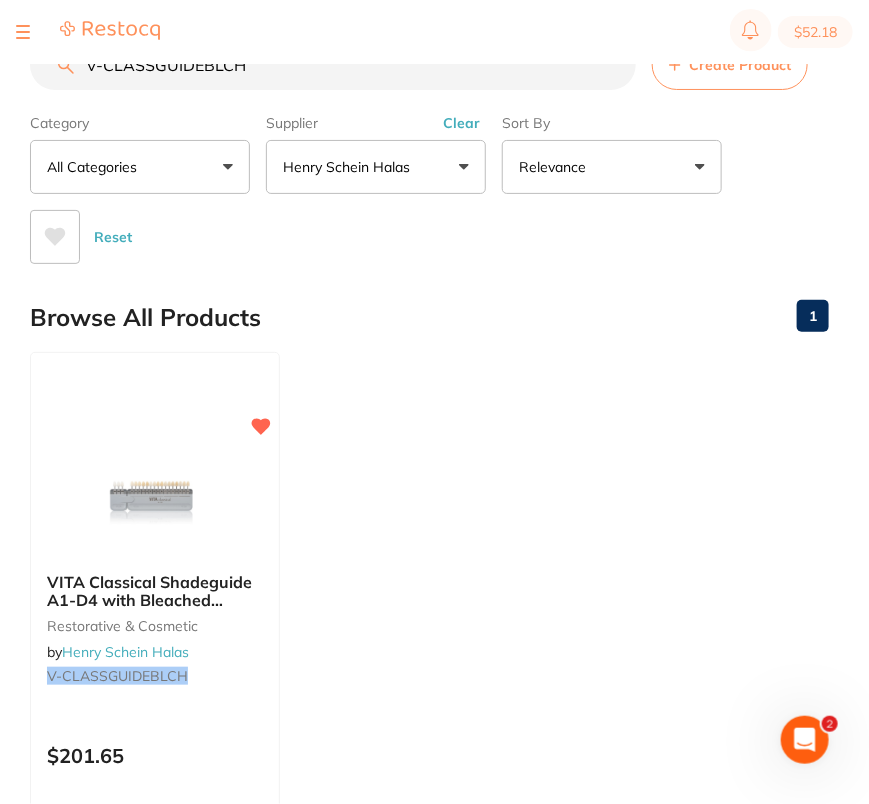scroll, scrollTop: 0, scrollLeft: 0, axis: both 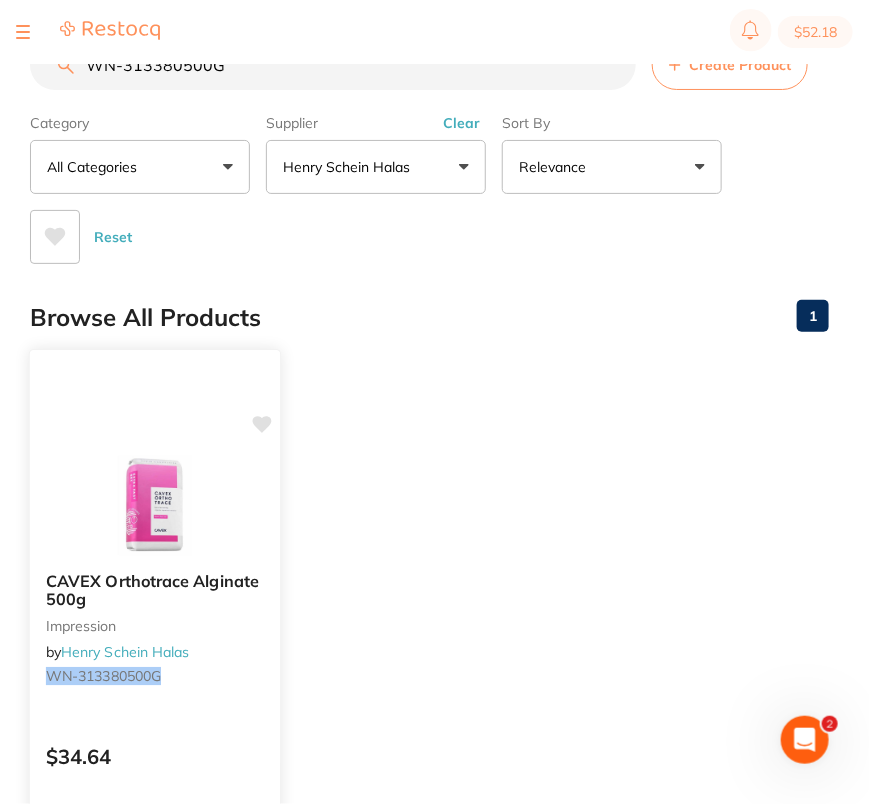 click 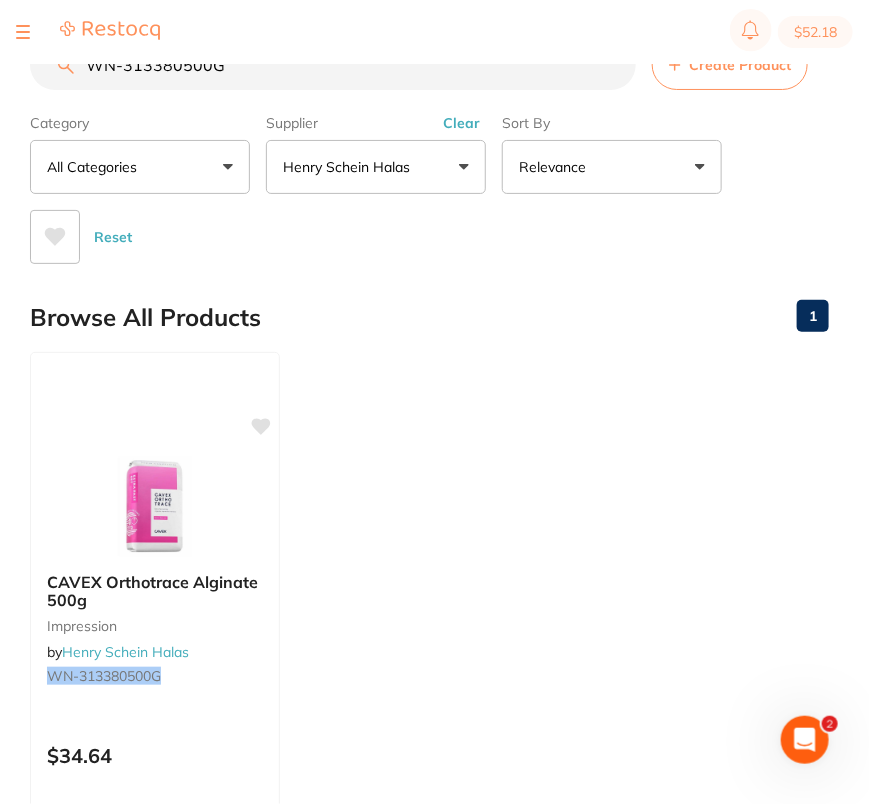click on "Browse All Products 1" at bounding box center [429, 317] 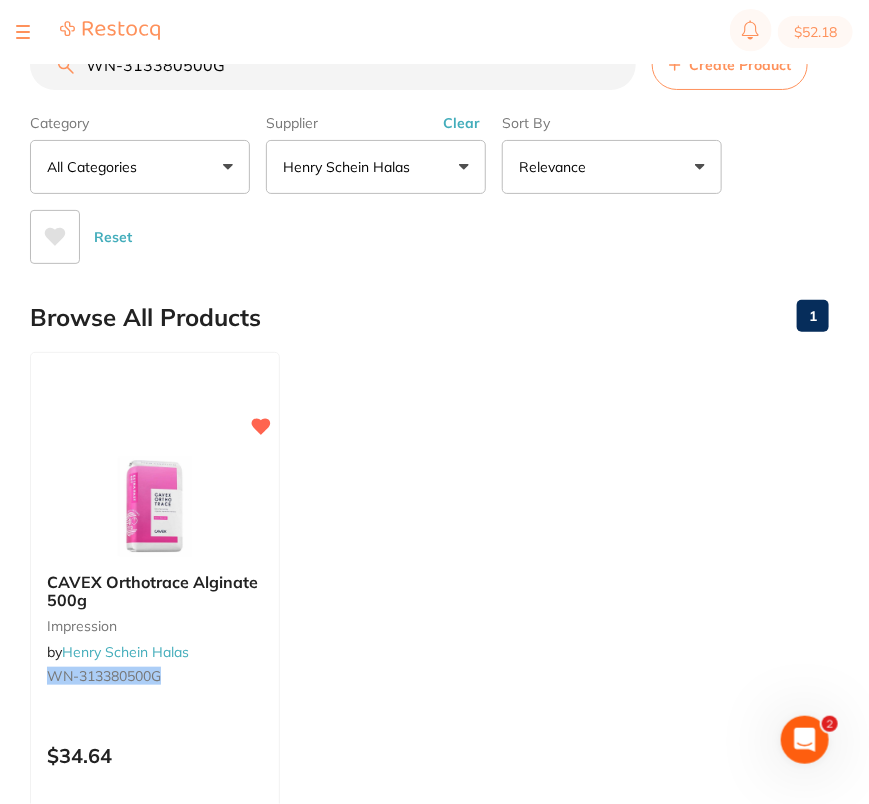 click on "WN-313380500G" at bounding box center (333, 65) 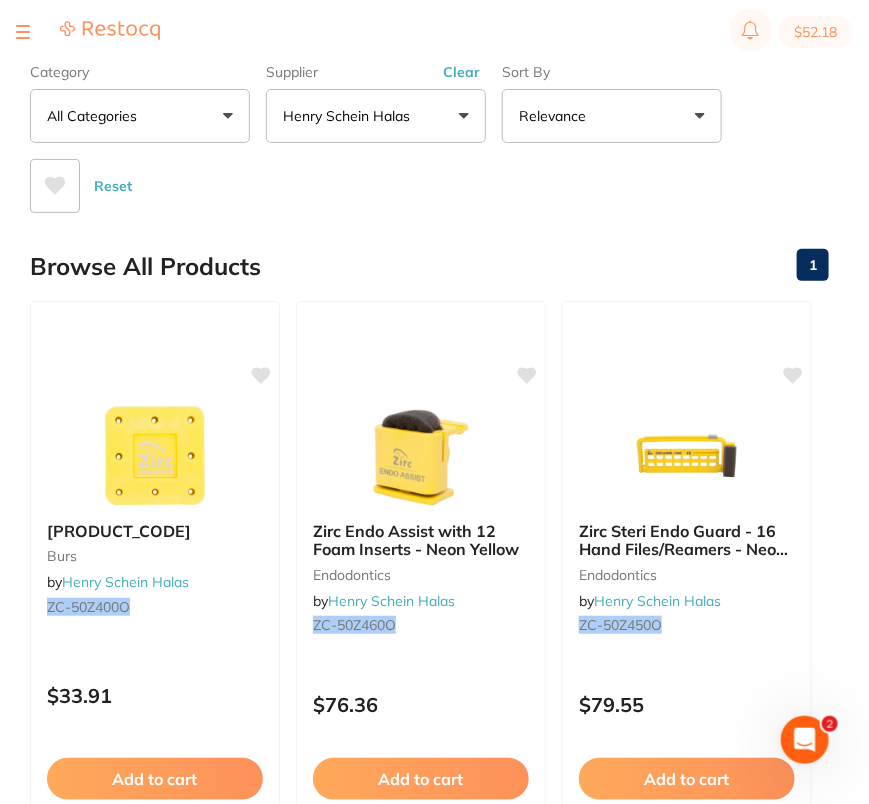 scroll, scrollTop: 0, scrollLeft: 0, axis: both 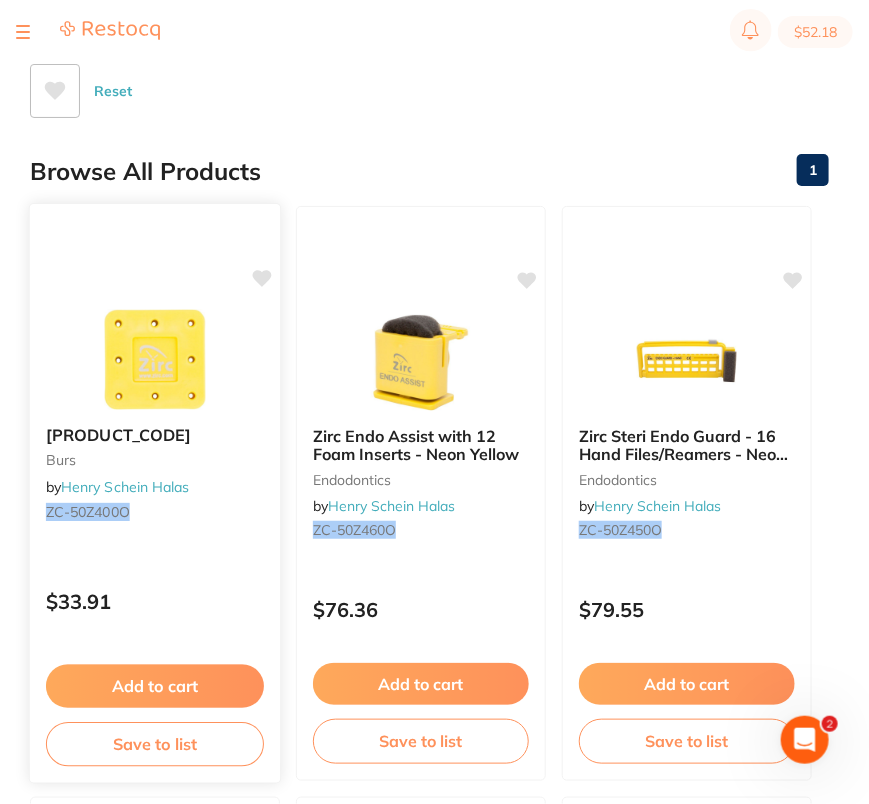 type on "ZC-50Z400O" 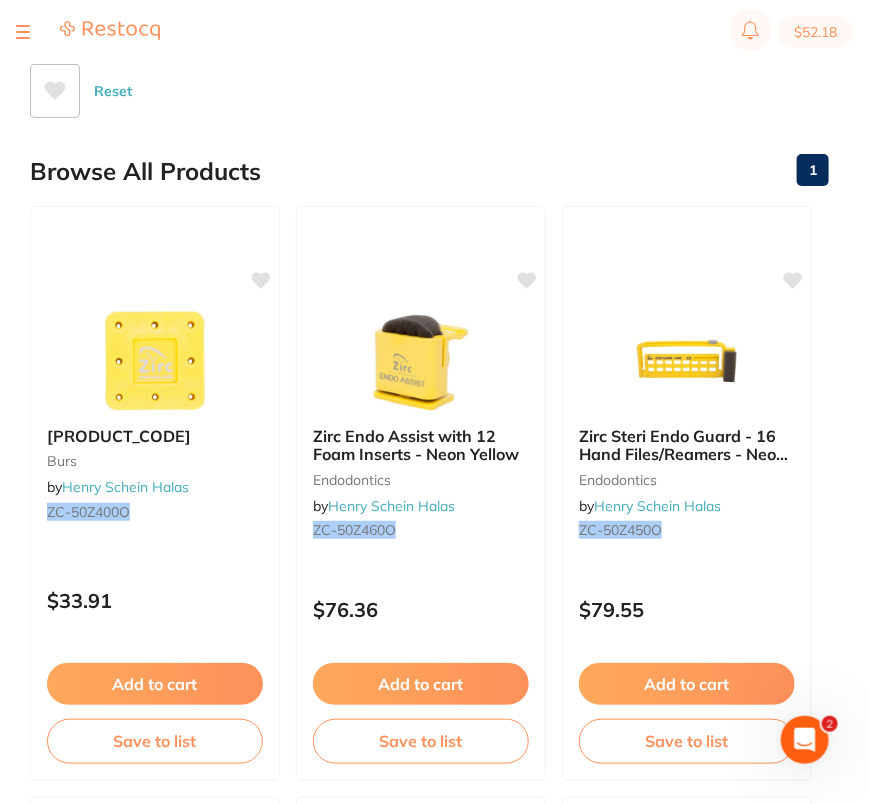 click on "Reset" at bounding box center (421, 83) 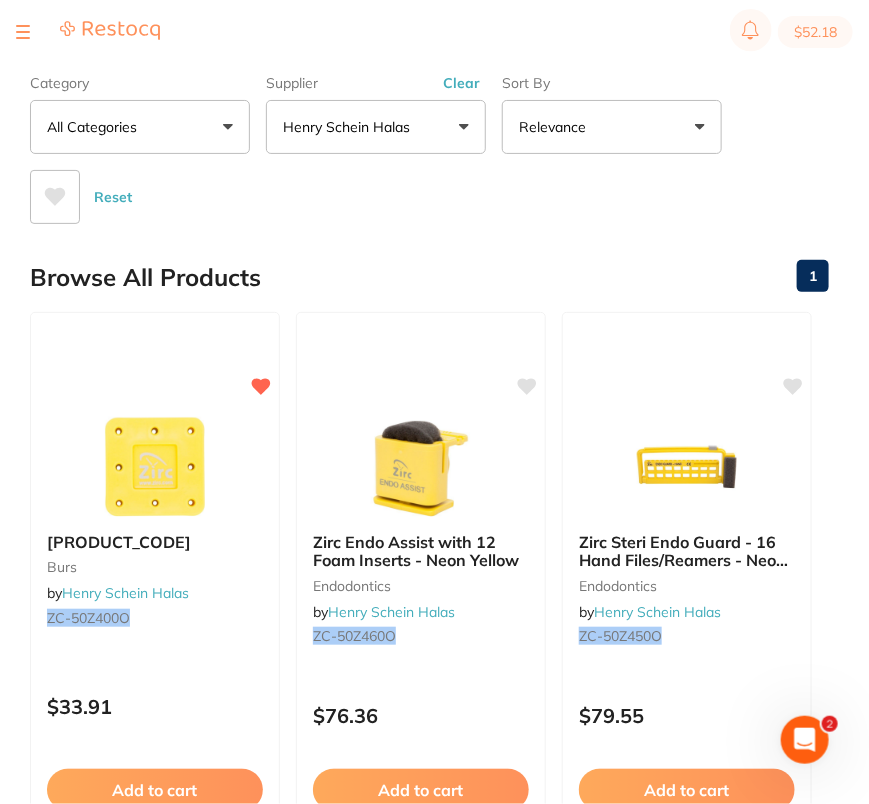 scroll, scrollTop: 0, scrollLeft: 0, axis: both 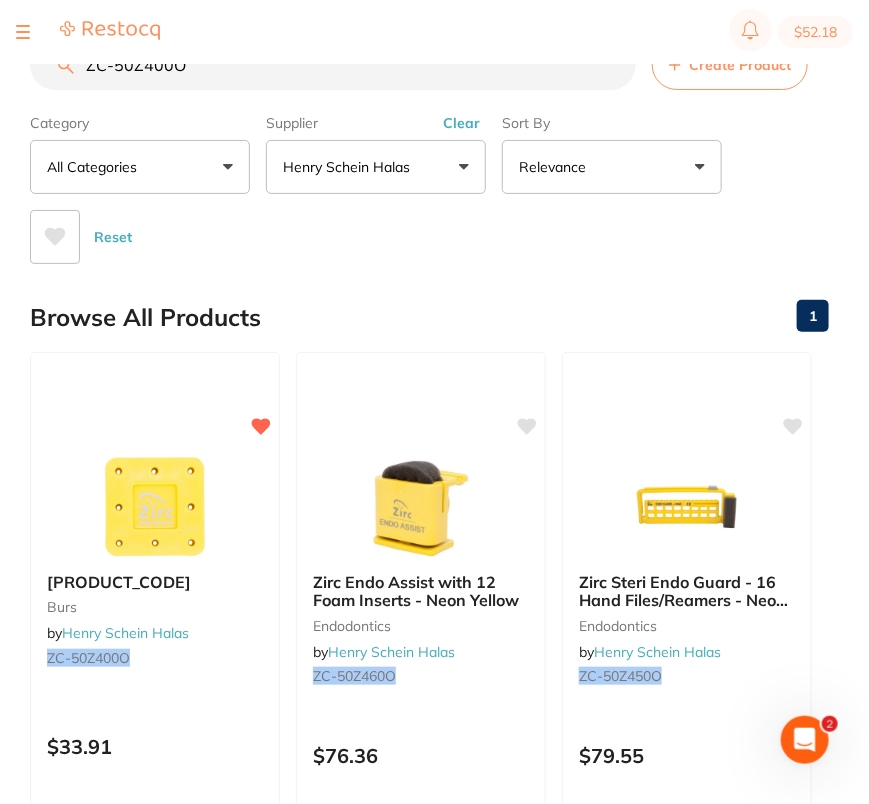 click on "ZC-50Z400O" at bounding box center (333, 65) 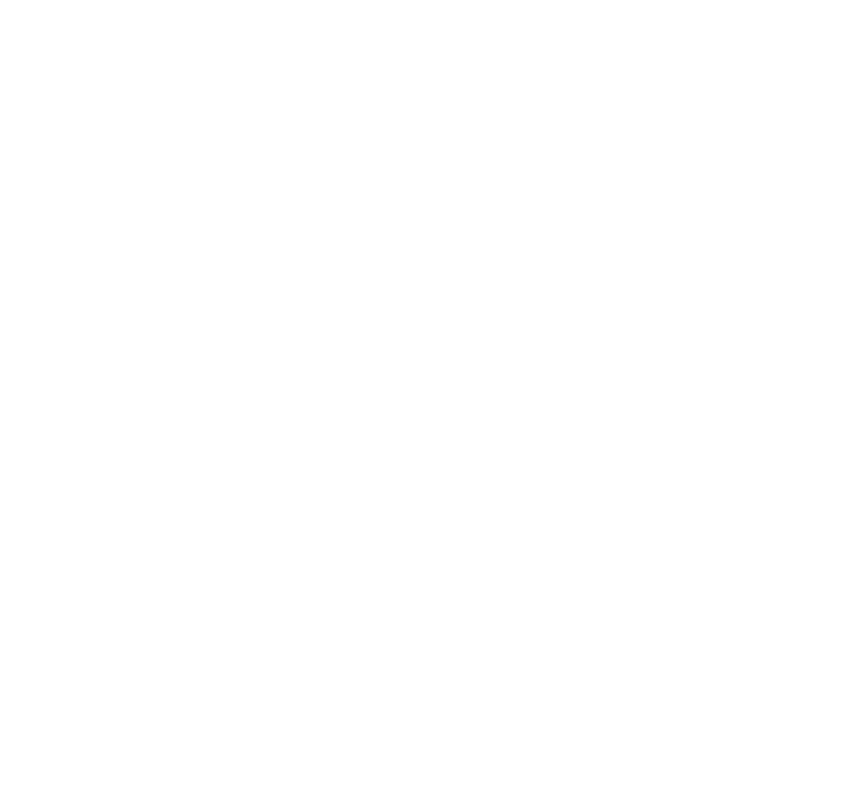 scroll, scrollTop: 0, scrollLeft: 0, axis: both 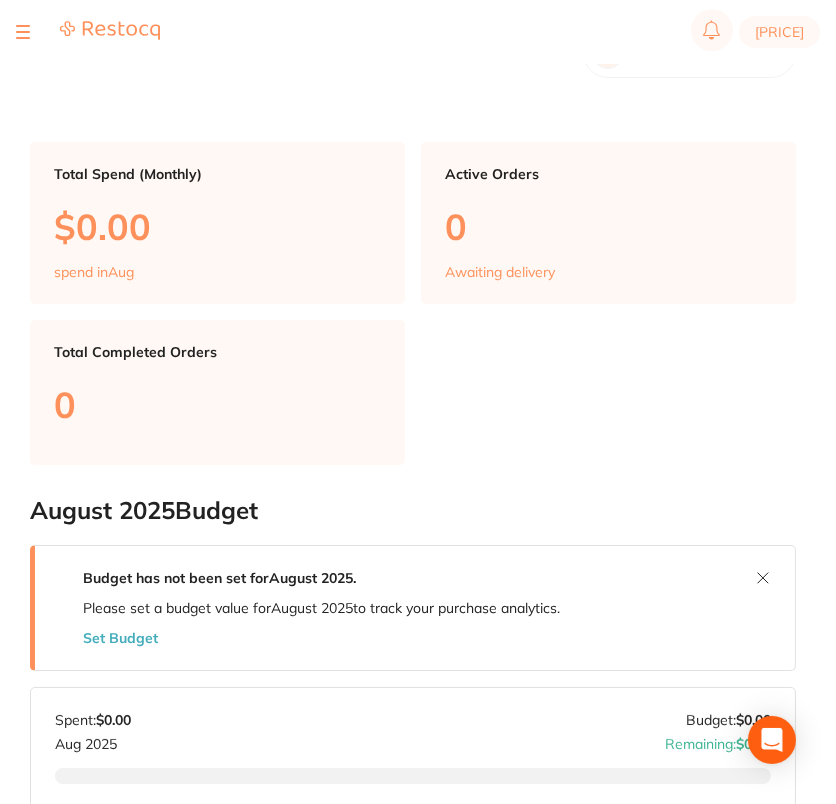 click at bounding box center [23, 32] 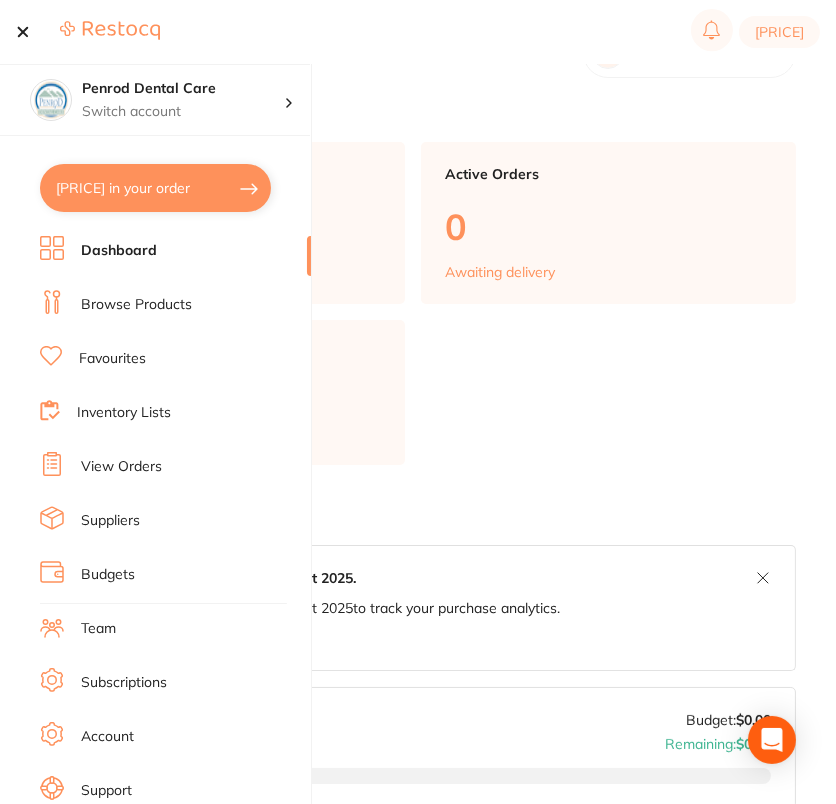 click on "Browse Products" at bounding box center [175, 305] 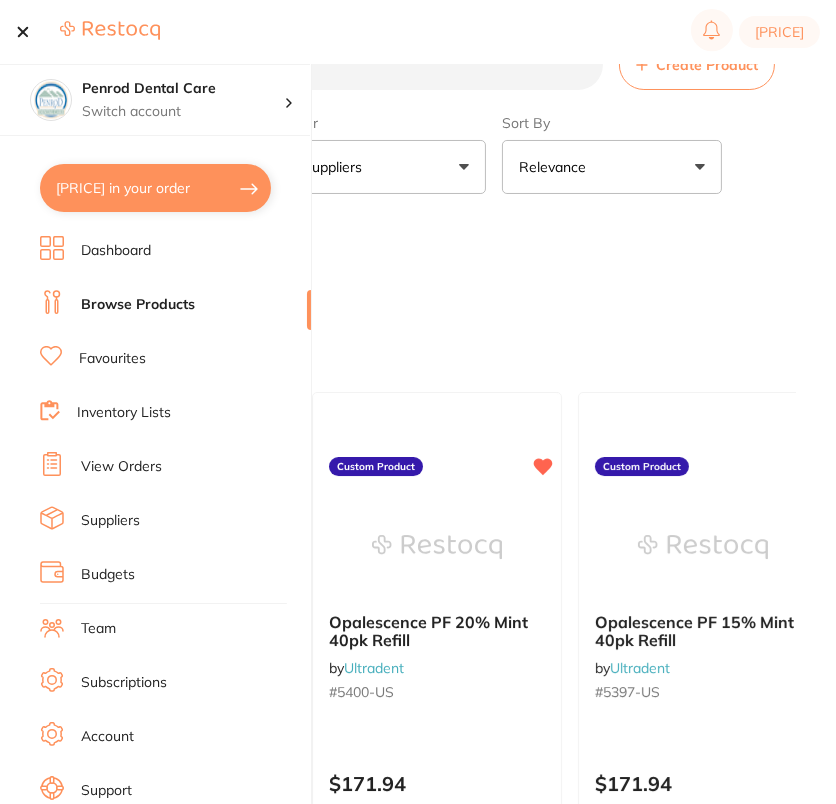 click at bounding box center [23, 32] 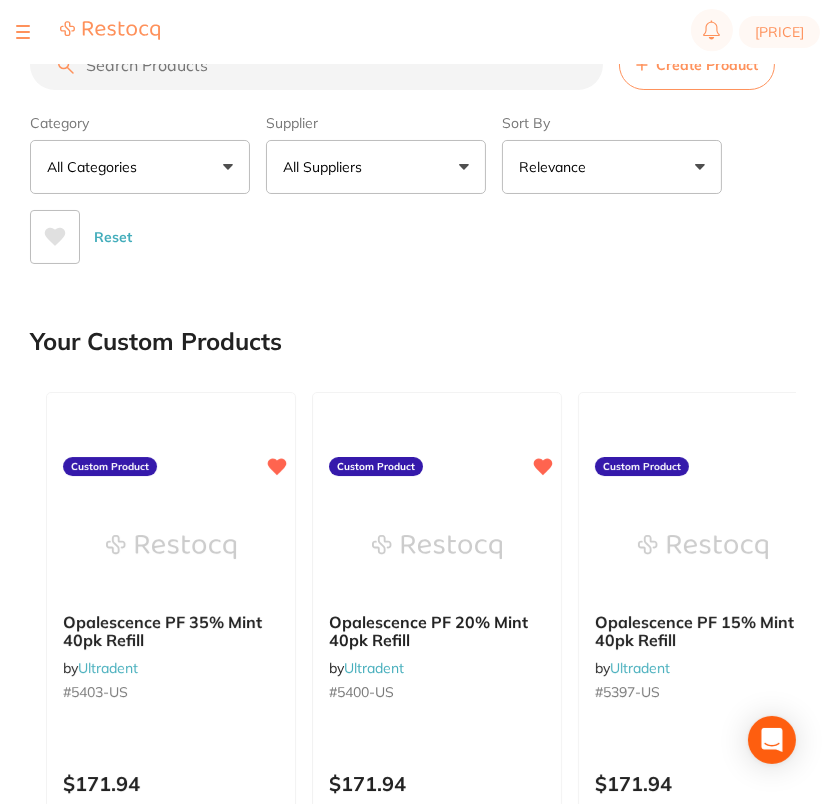 click on "All Suppliers" at bounding box center (376, 167) 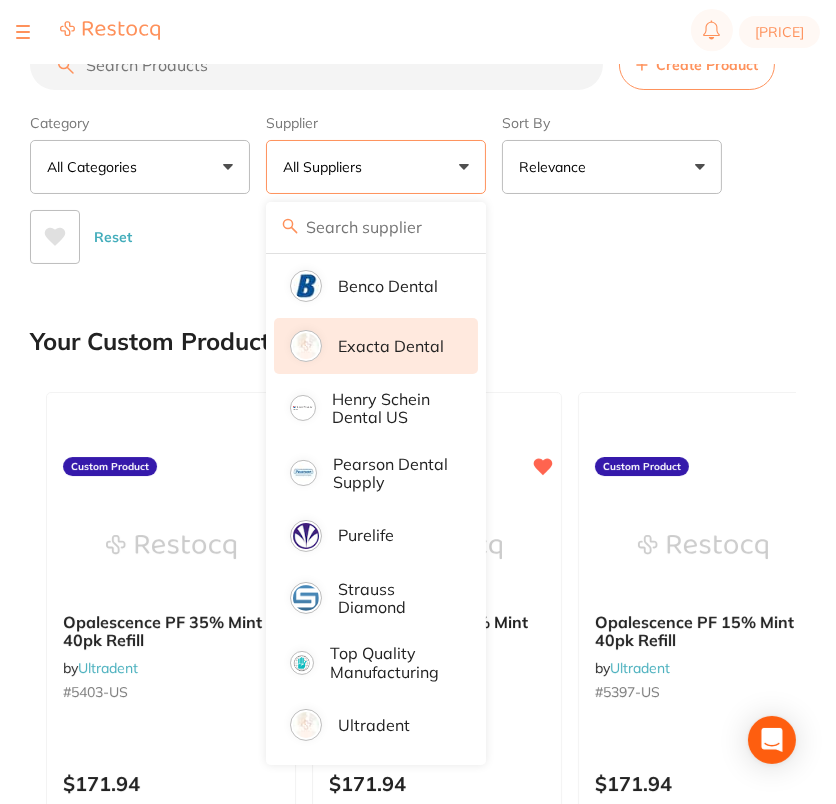 scroll, scrollTop: 122, scrollLeft: 0, axis: vertical 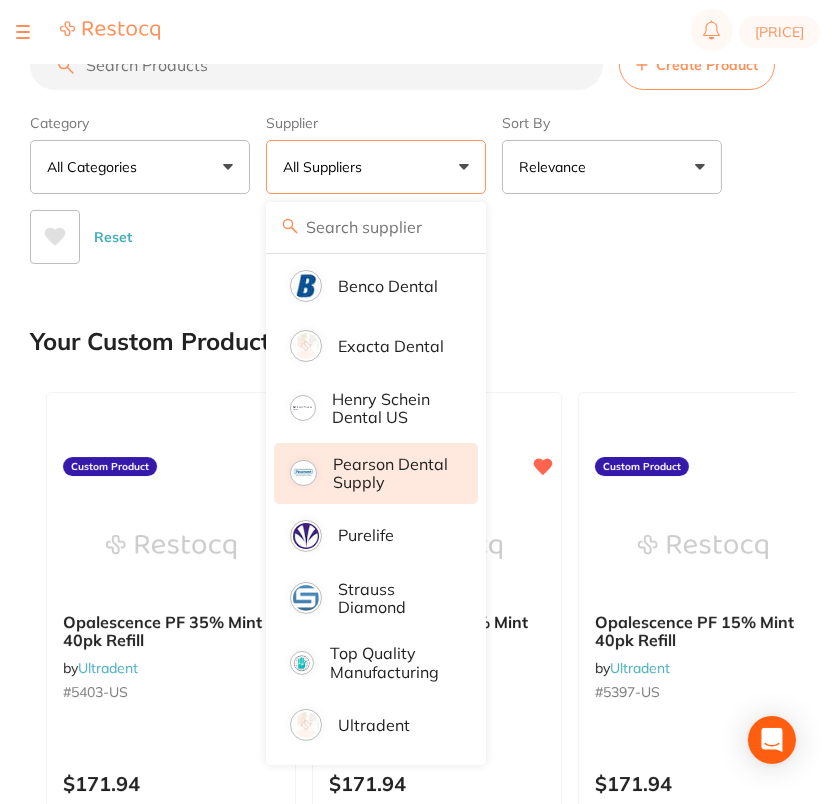 click on "Pearson Dental Supply" at bounding box center (391, 473) 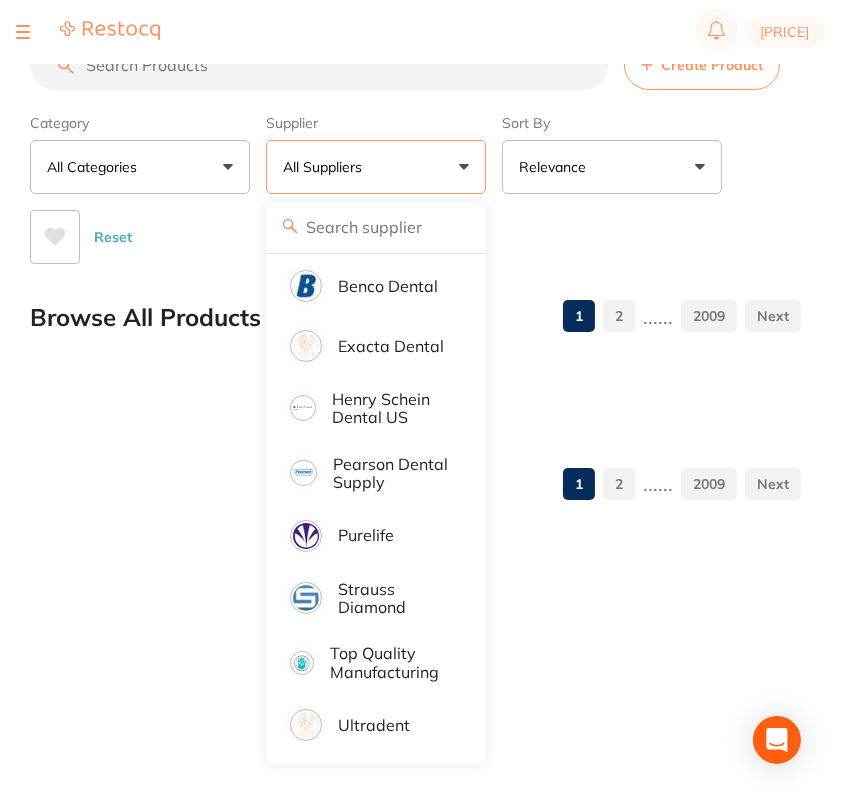 click on "1 2 ...... 2009" at bounding box center [678, 316] 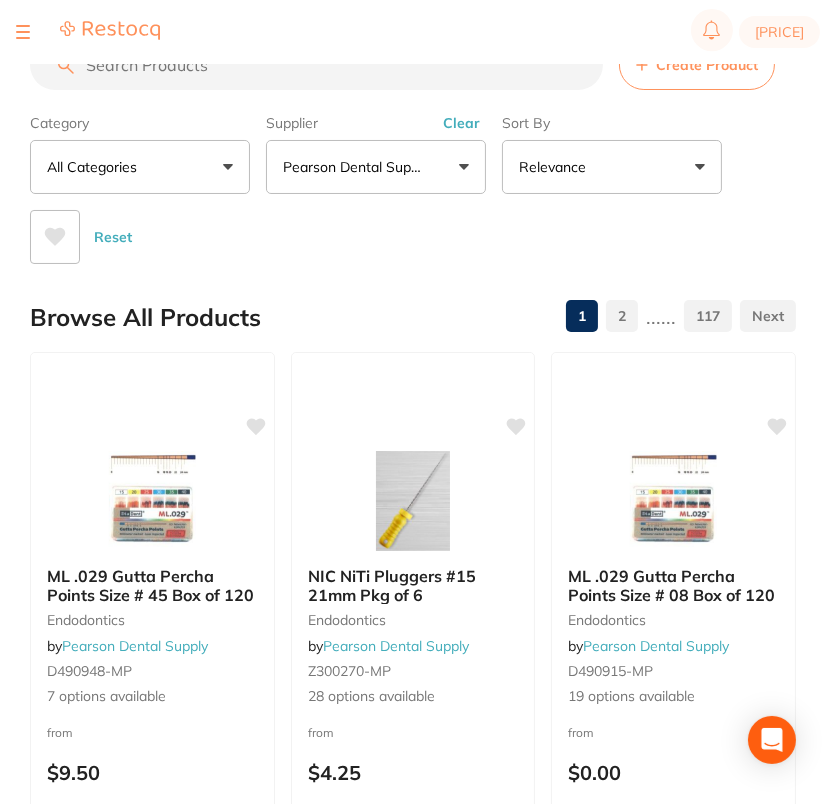 click at bounding box center (316, 65) 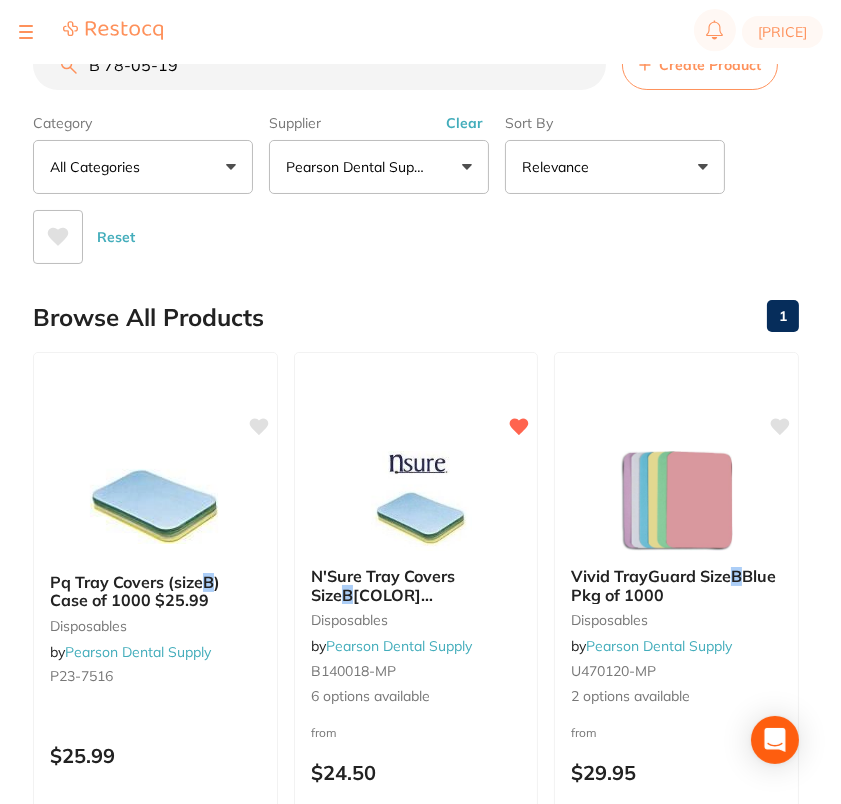 scroll, scrollTop: 0, scrollLeft: 0, axis: both 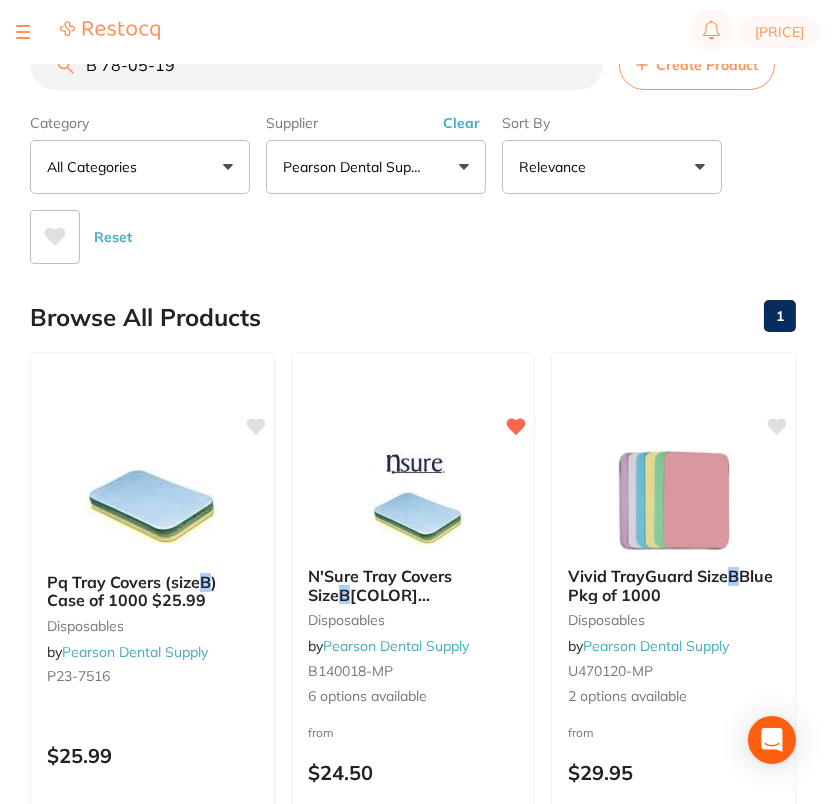 click on "B 78-05-19" at bounding box center [316, 65] 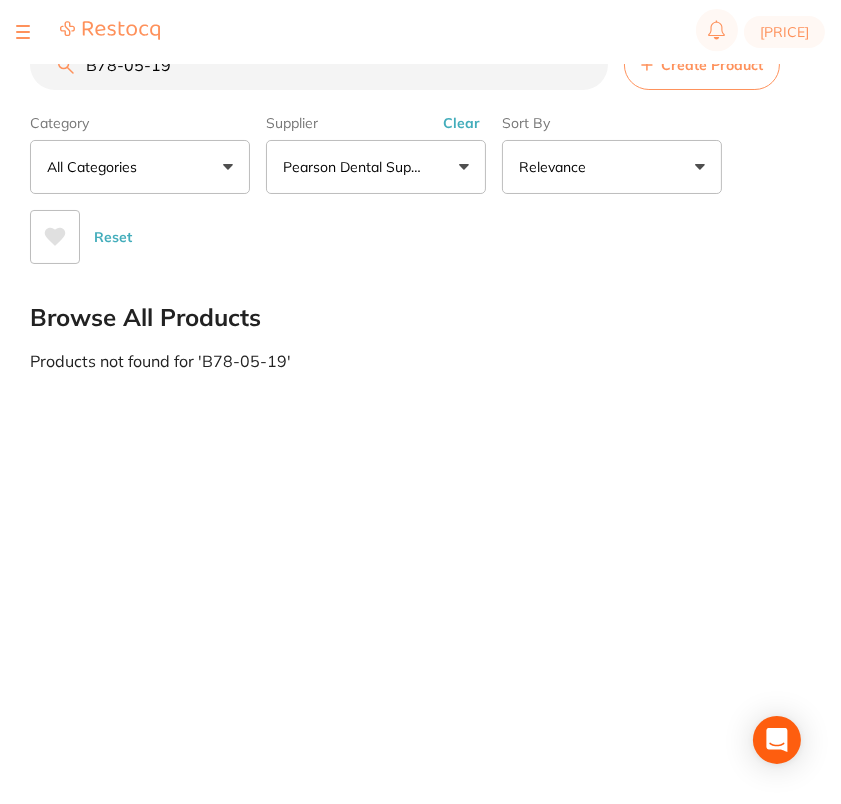 click on "B78-05-19" at bounding box center (319, 65) 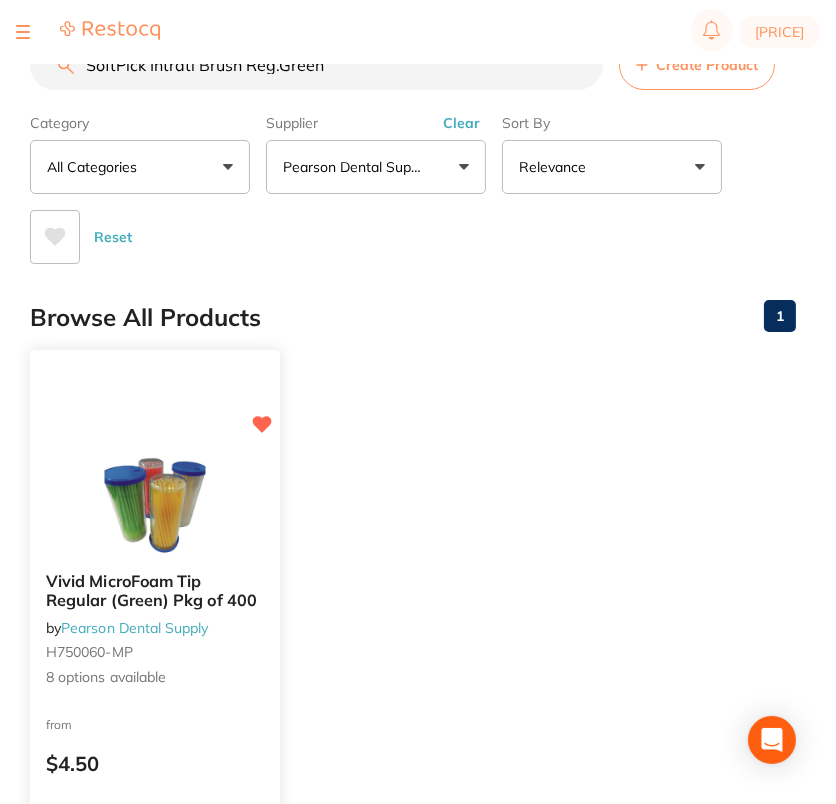 click on "Vivid MicroFoam Tip Regular (Green) Pkg of 400   by  Pearson Dental Supply H750060-MP   8 options available   from $4.50 Add to cart Save to list" at bounding box center [155, 639] 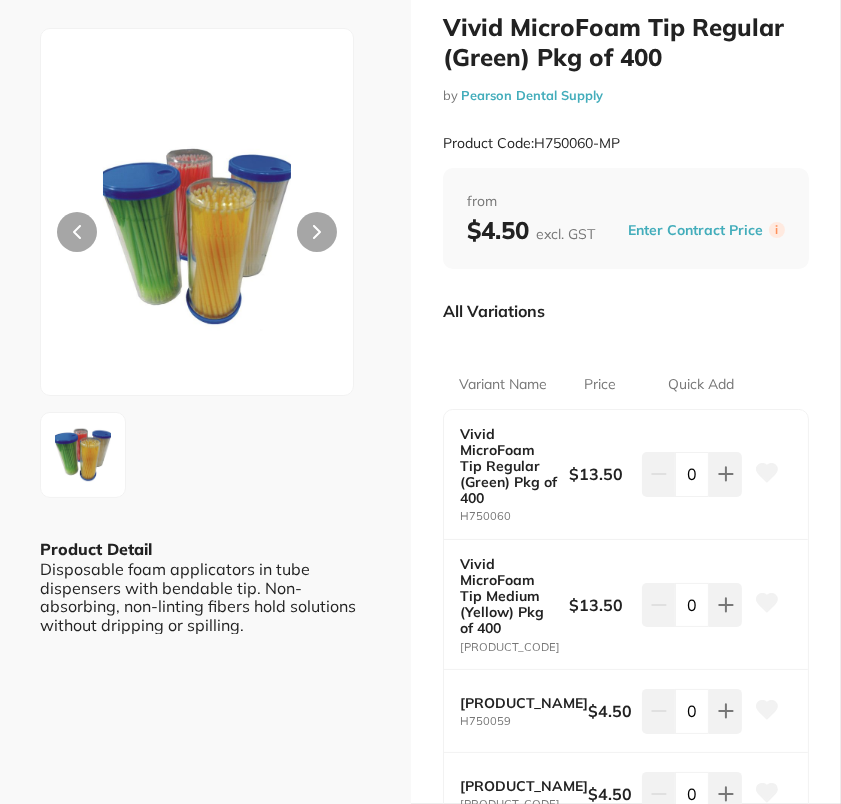 scroll, scrollTop: 0, scrollLeft: 0, axis: both 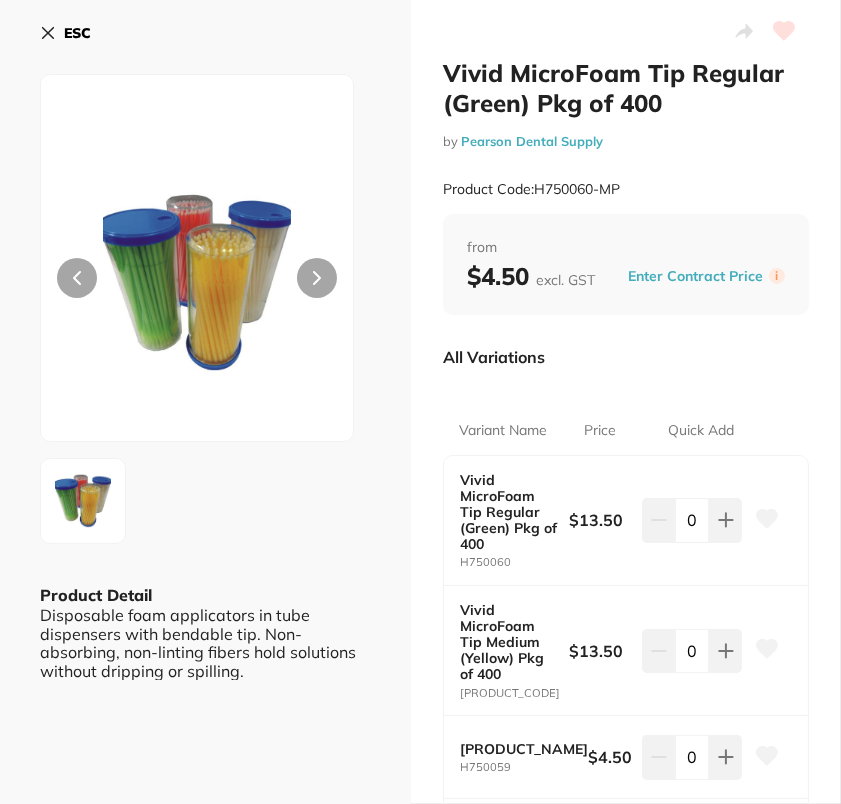 click on "ESC" at bounding box center [77, 33] 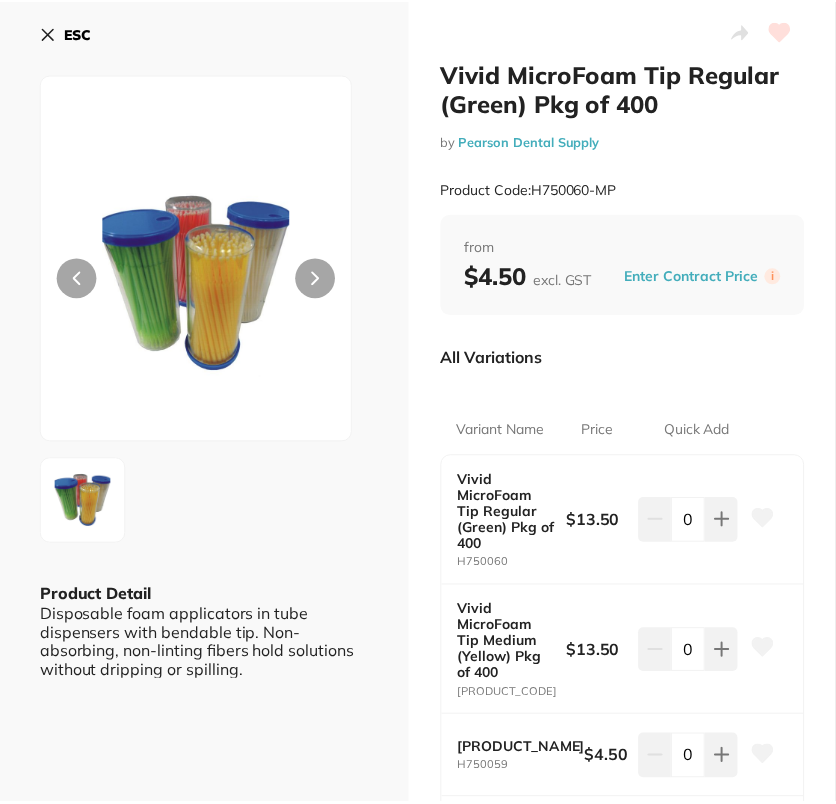 scroll, scrollTop: 1, scrollLeft: 0, axis: vertical 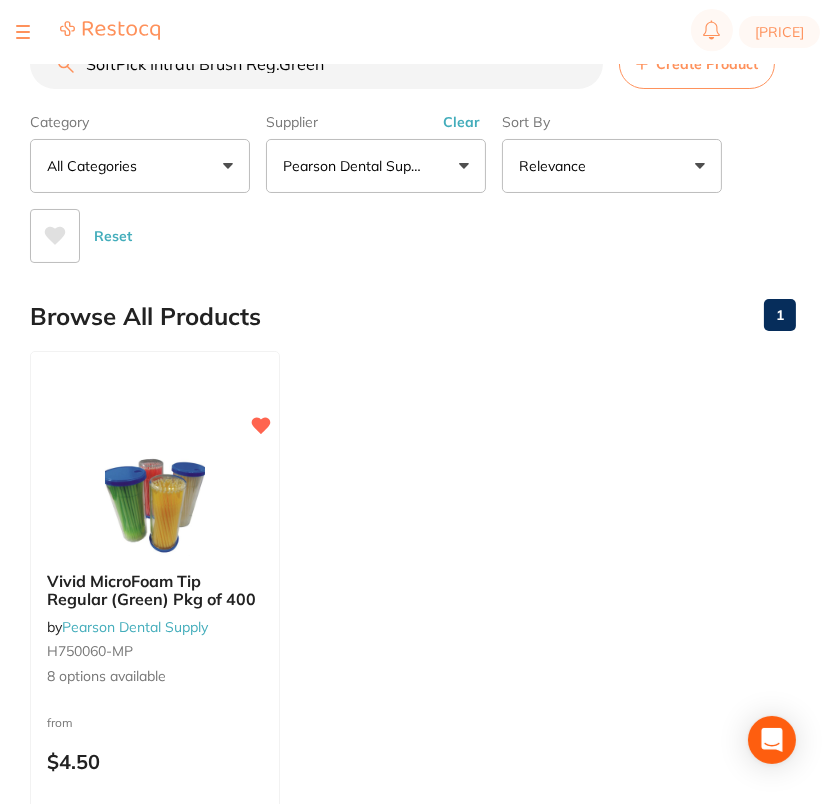 click on "SoftPick Intrdtl Brush Reg.Green" at bounding box center [316, 64] 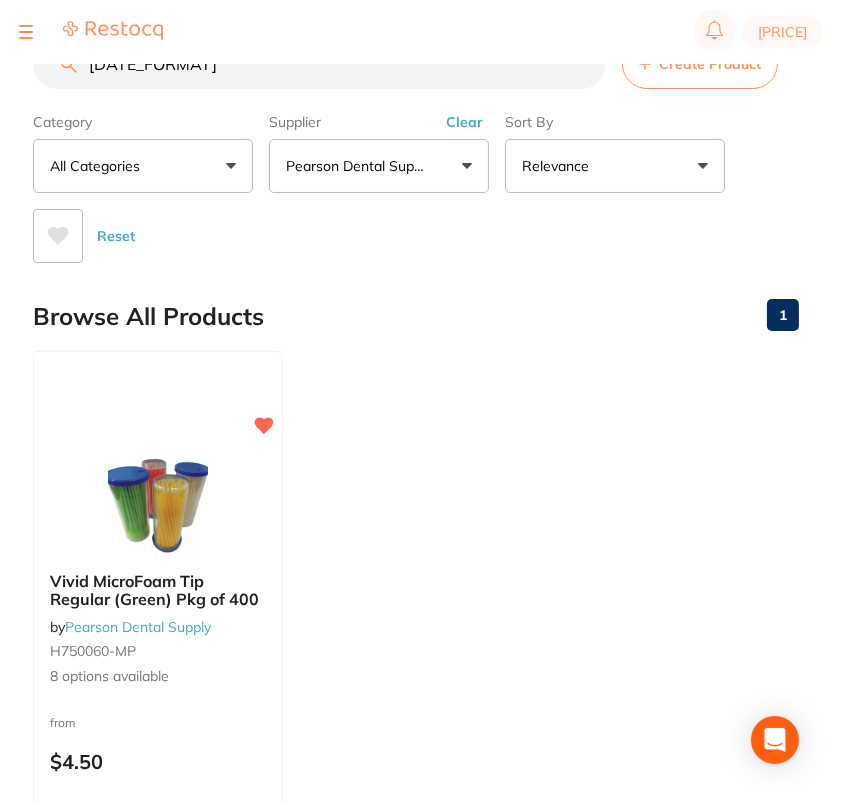 scroll, scrollTop: 0, scrollLeft: 0, axis: both 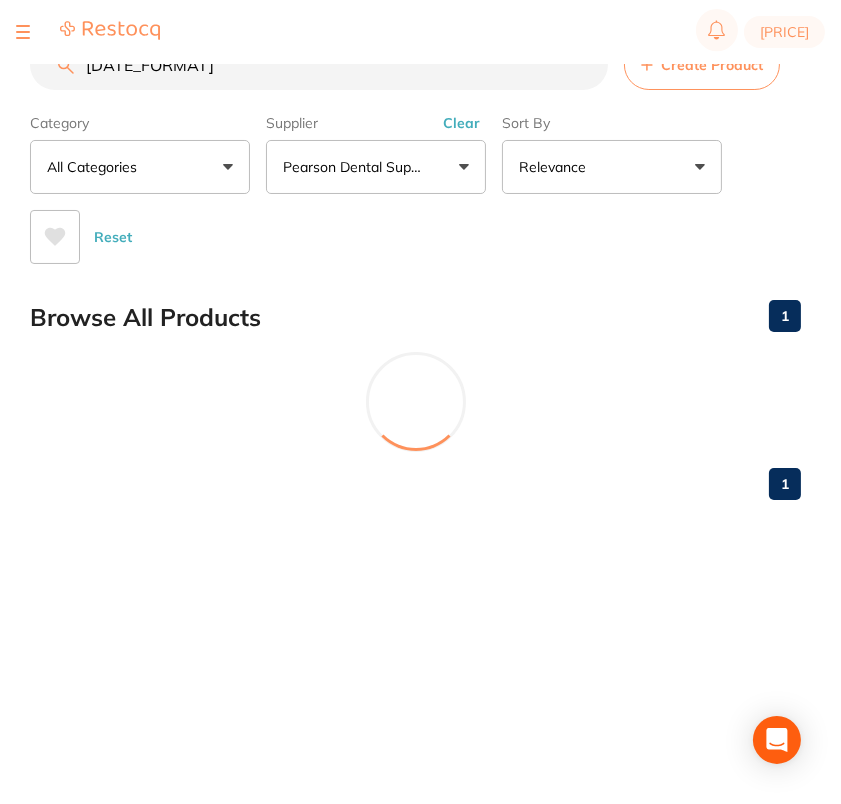 click on "B 78-06-05" at bounding box center (319, 65) 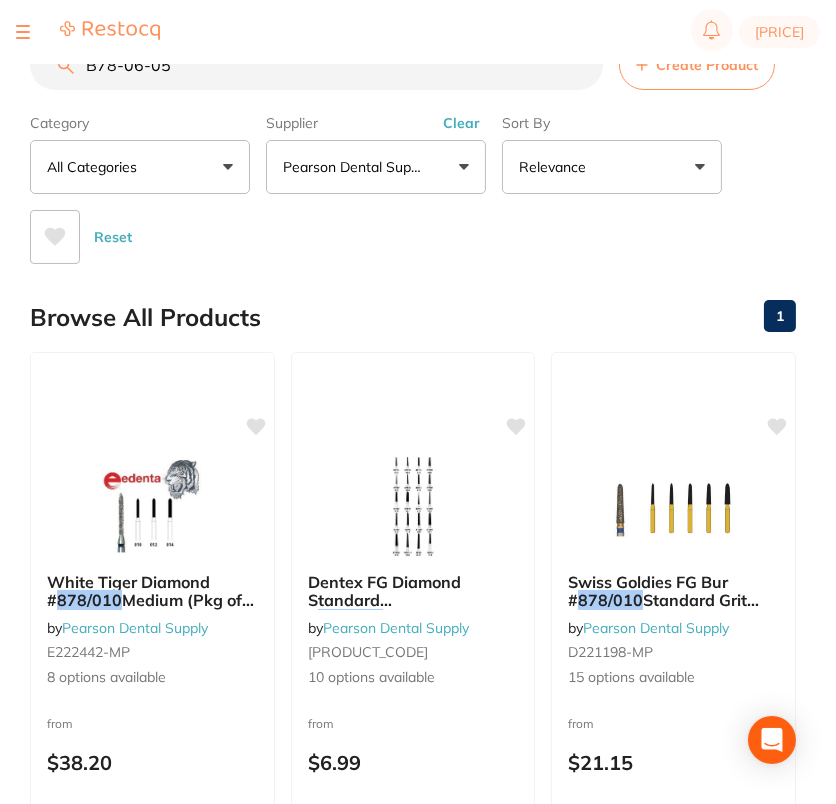 click on "B78-06-05" at bounding box center (316, 65) 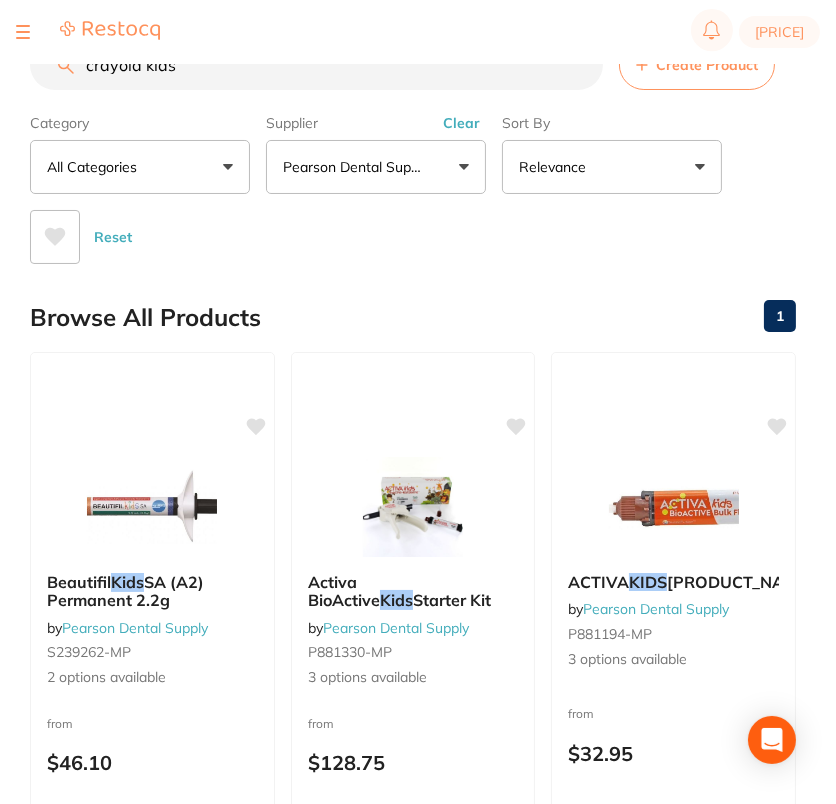 click on "crayola kids" at bounding box center (316, 65) 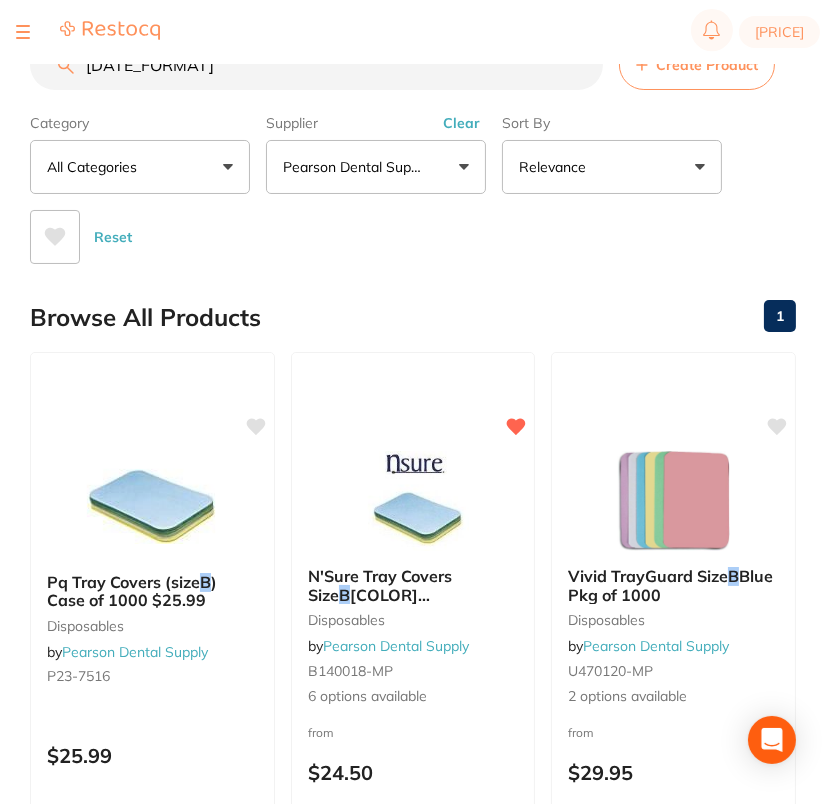 click on "B 78-08-47" at bounding box center [316, 65] 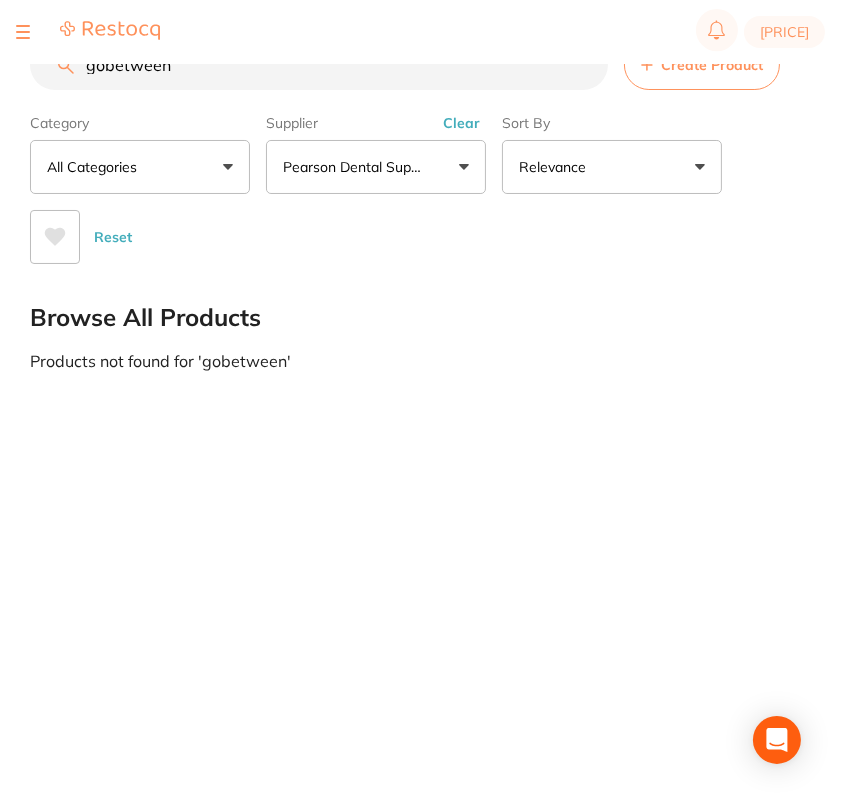 click on "$598.47" at bounding box center (420, 32) 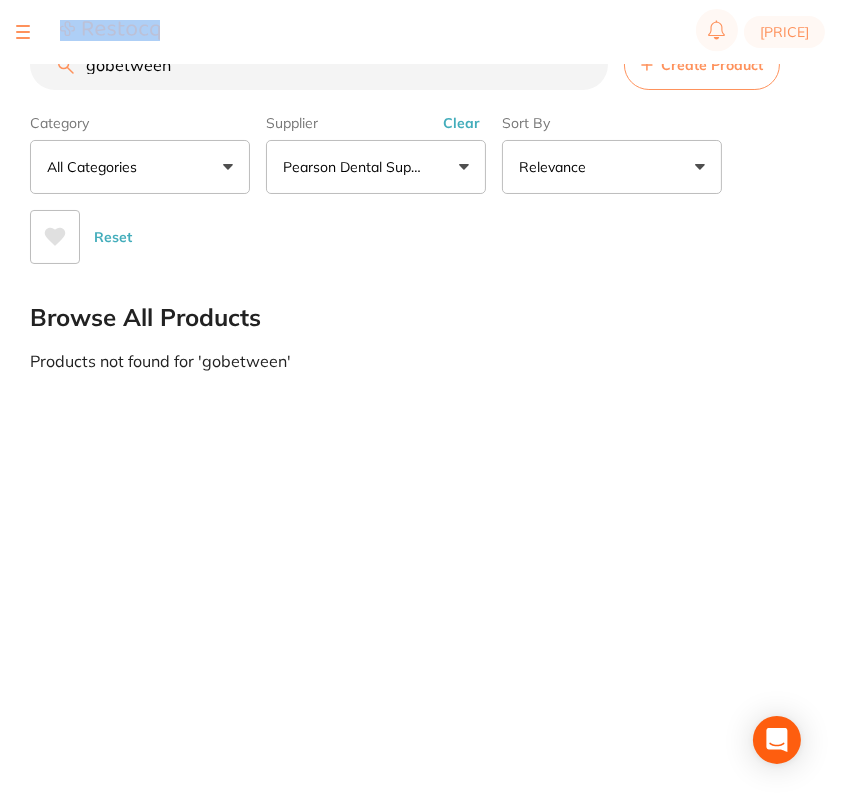 click on "$598.47" at bounding box center (420, 32) 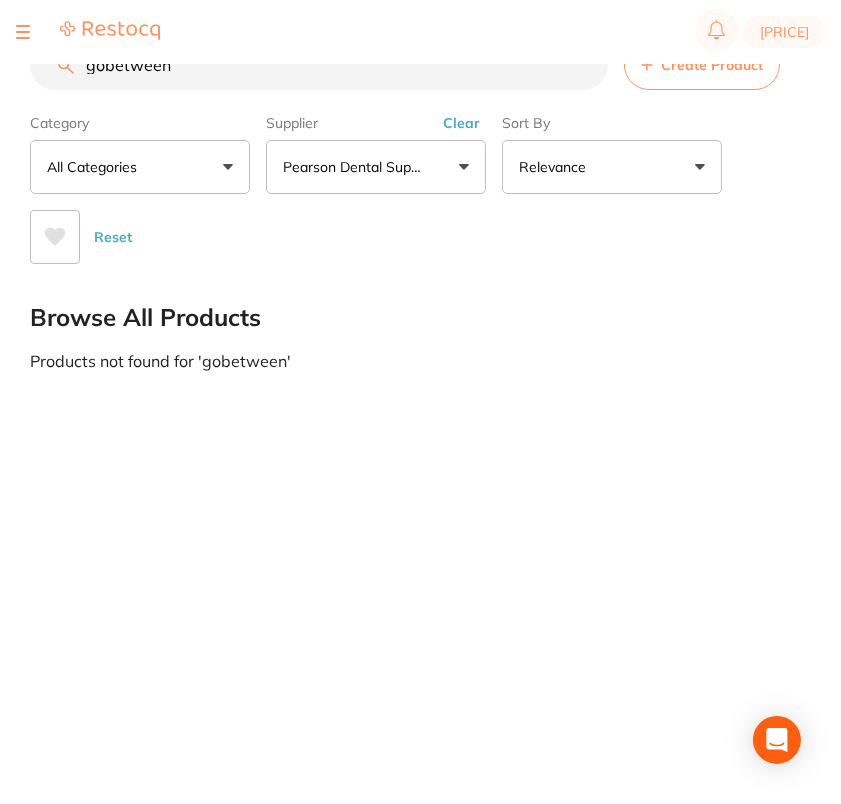 click on "gobetween" at bounding box center (319, 65) 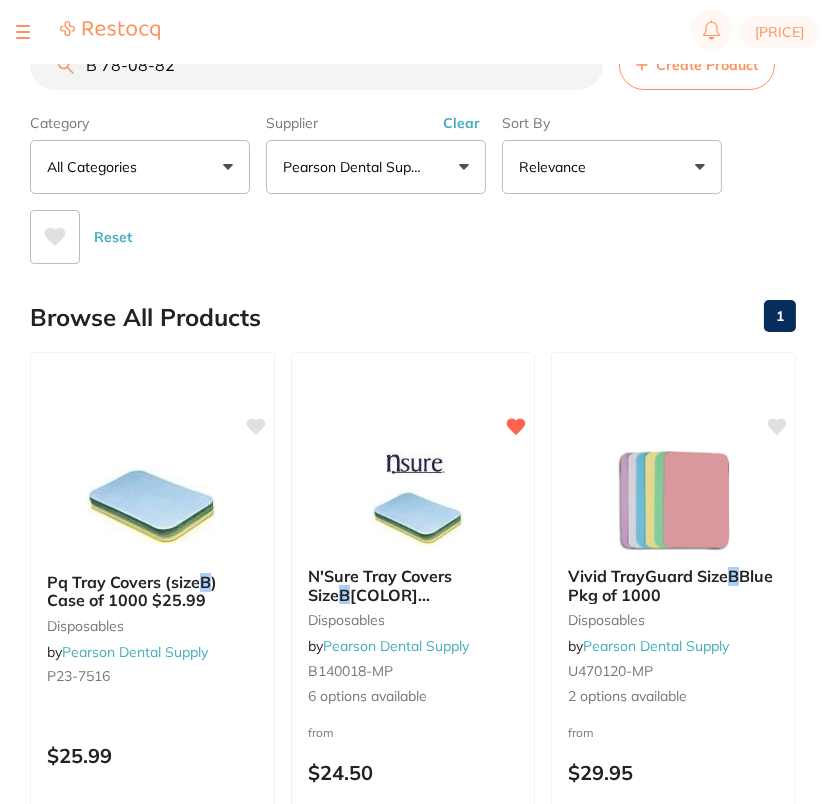 click on "B 78-08-82" at bounding box center [316, 65] 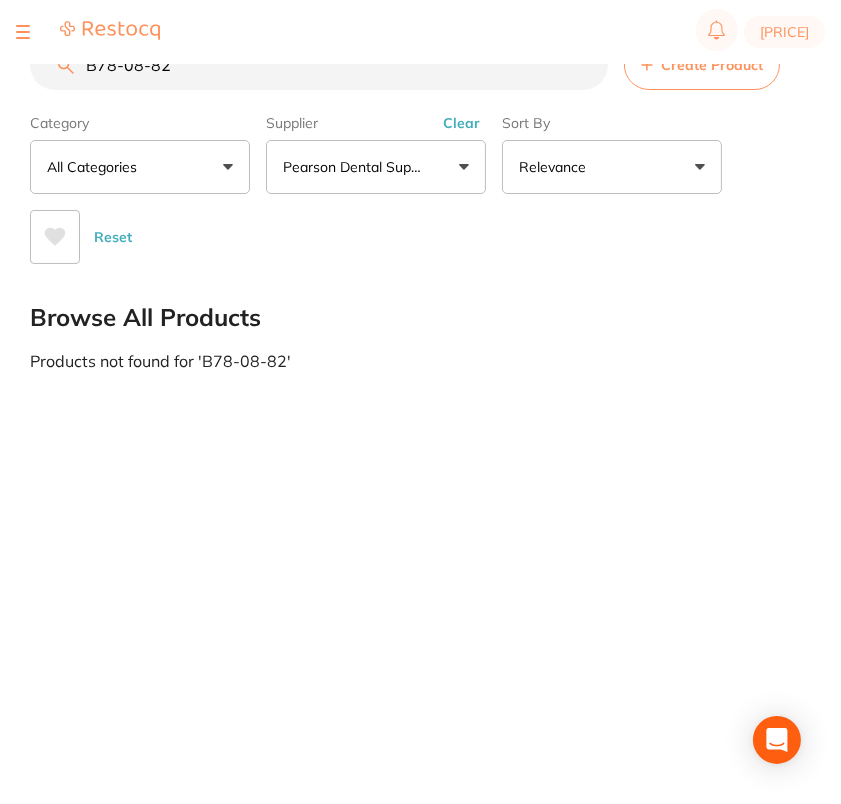click on "B78-08-82" at bounding box center [319, 65] 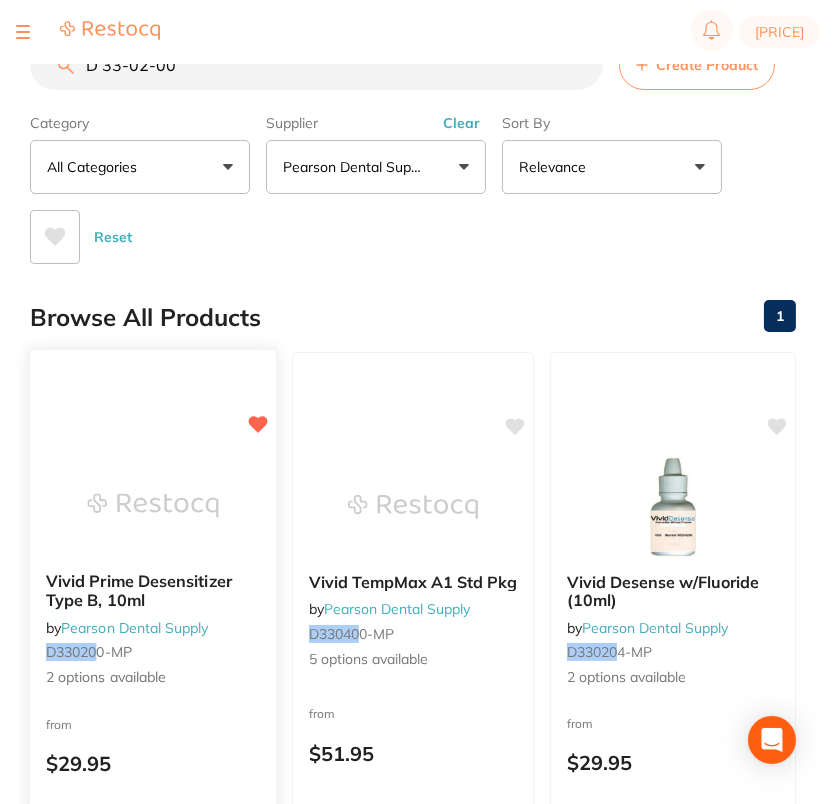 click at bounding box center [152, 505] 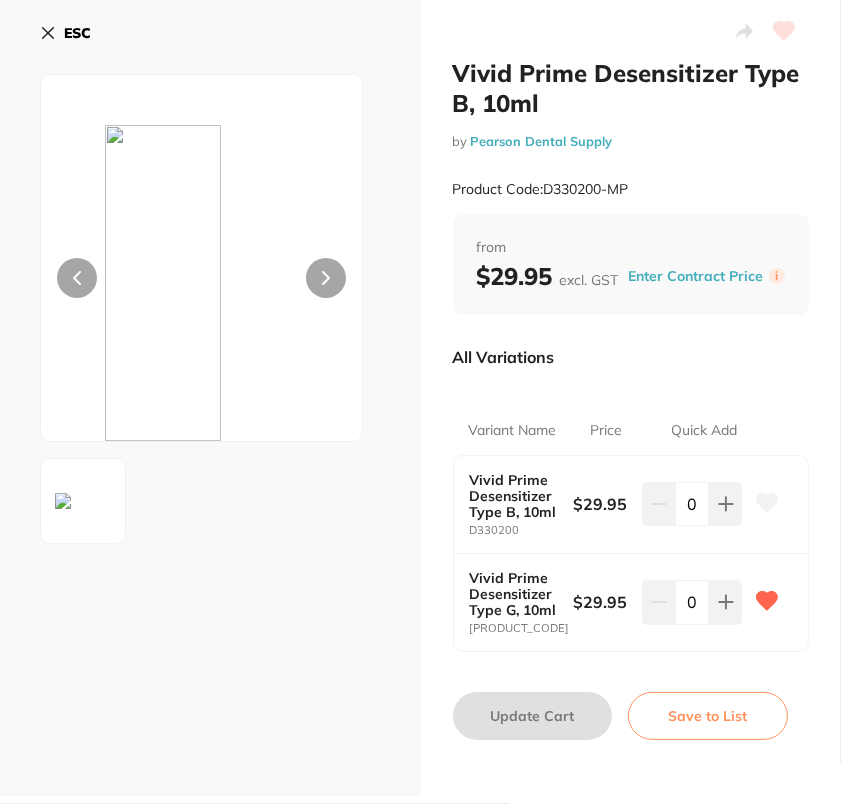 click 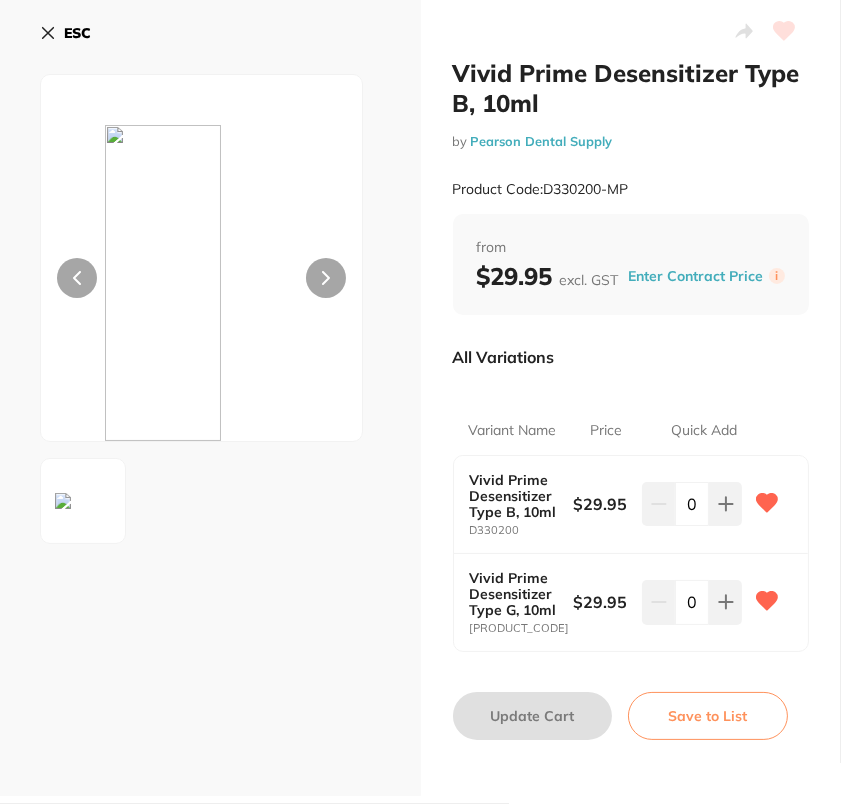 drag, startPoint x: 49, startPoint y: 46, endPoint x: 59, endPoint y: 41, distance: 11.18034 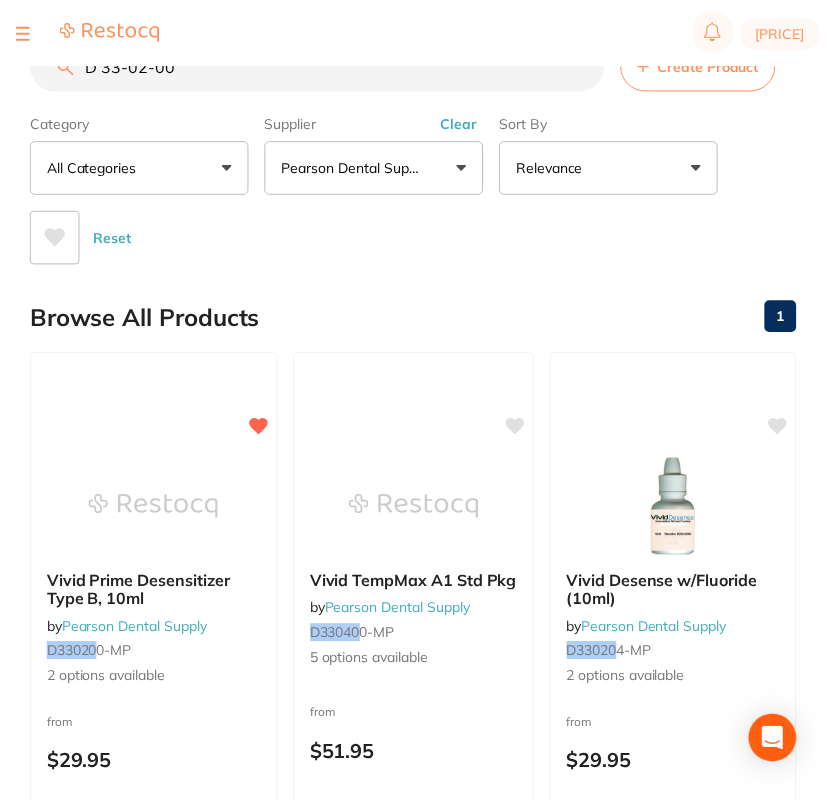 scroll, scrollTop: 1, scrollLeft: 0, axis: vertical 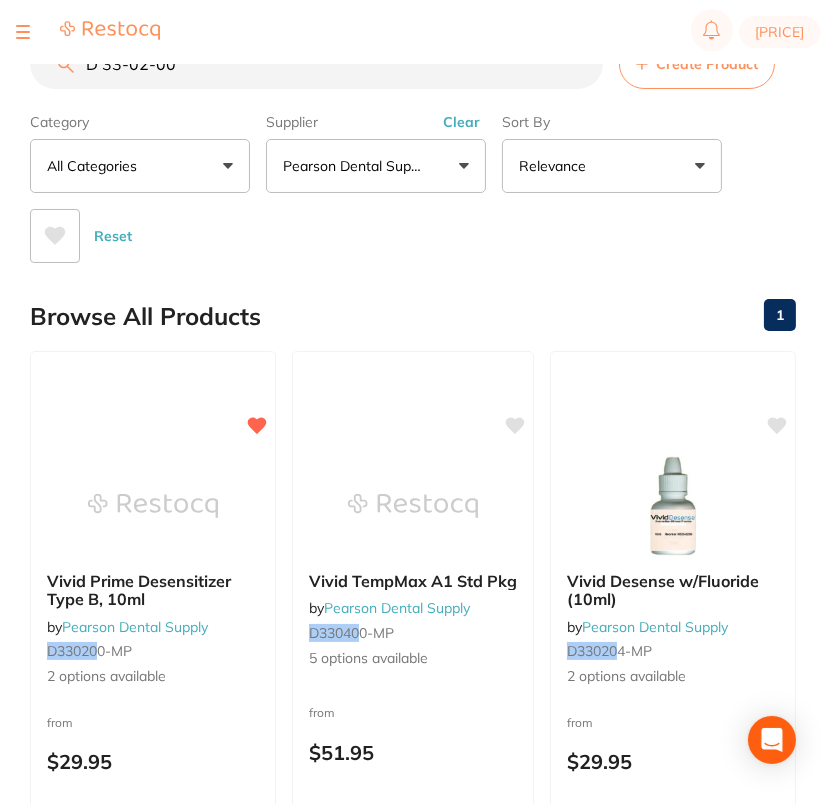 click on "D 33-02-00" at bounding box center [316, 64] 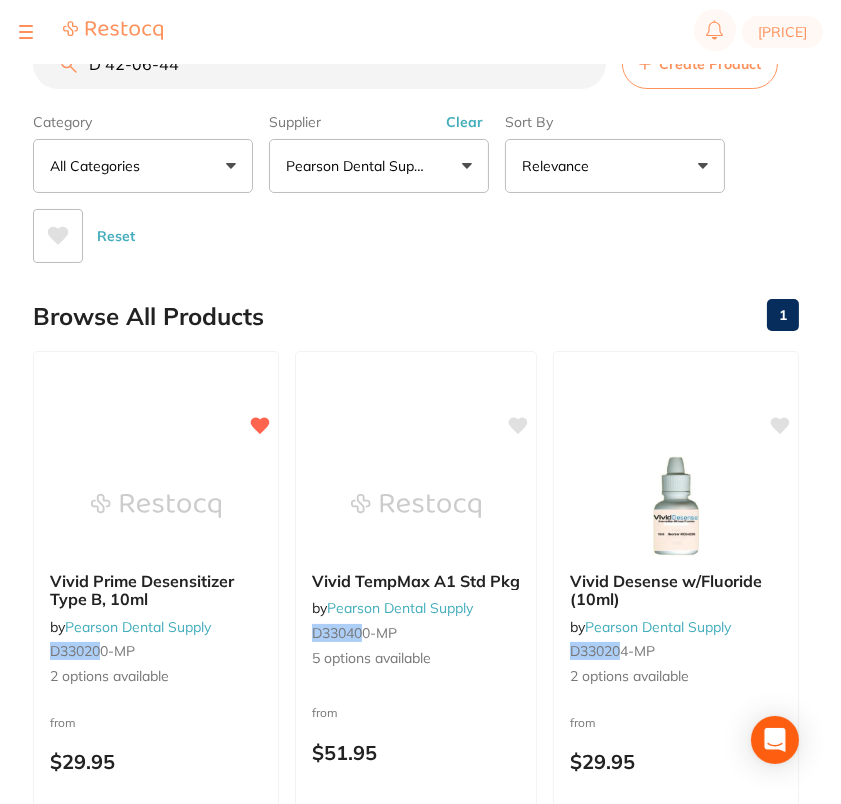 scroll, scrollTop: 0, scrollLeft: 0, axis: both 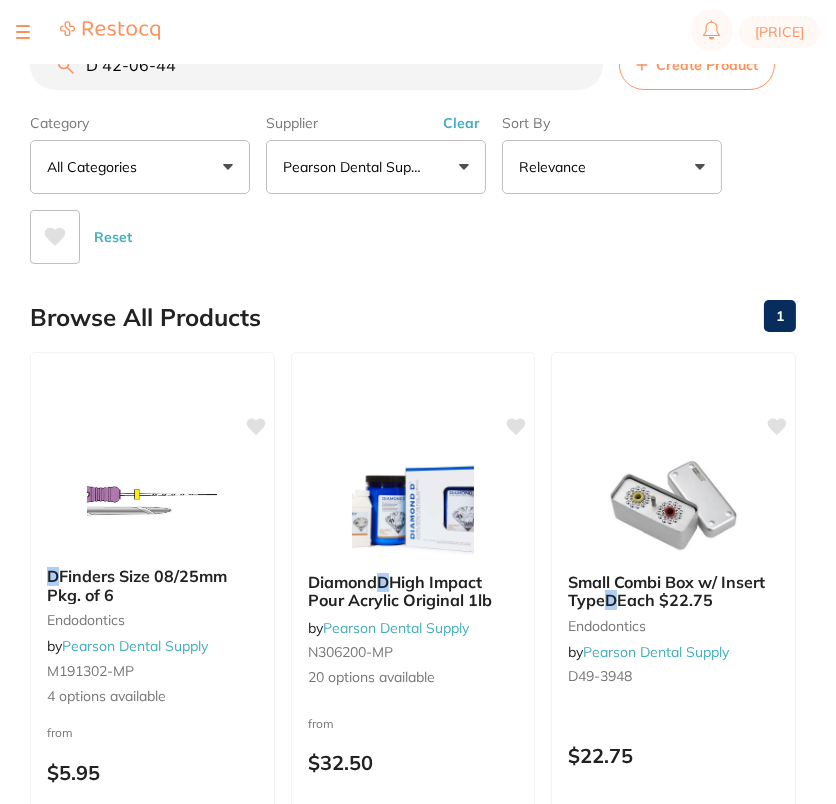 click on "D 42-06-44" at bounding box center (316, 65) 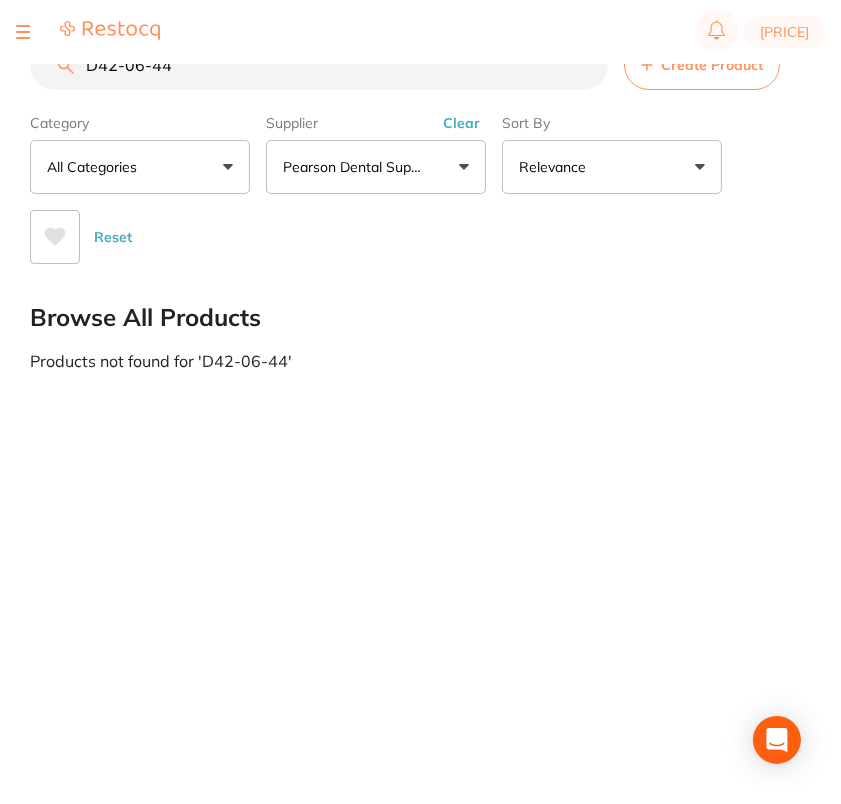 click on "D42-06-44" at bounding box center (319, 65) 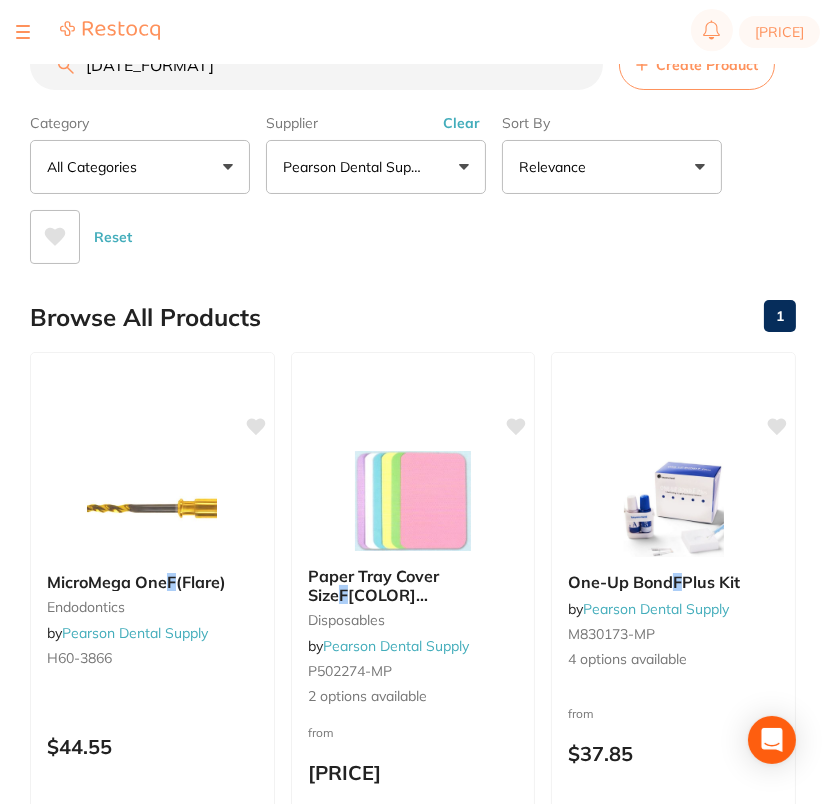 click on "F 30-01-90" at bounding box center (316, 65) 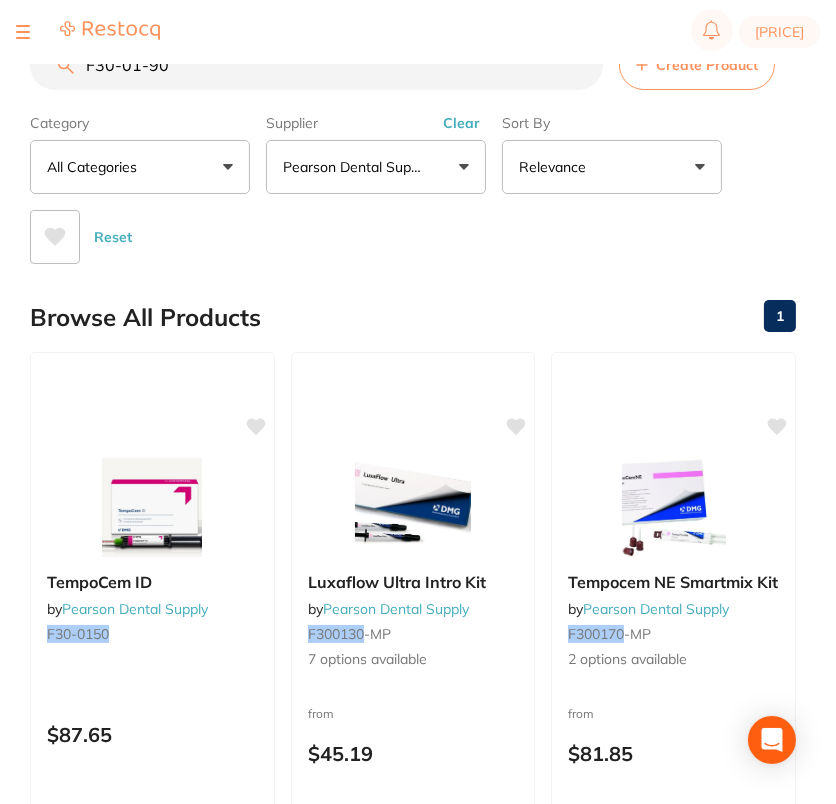 click on "F30-01-90" at bounding box center [316, 65] 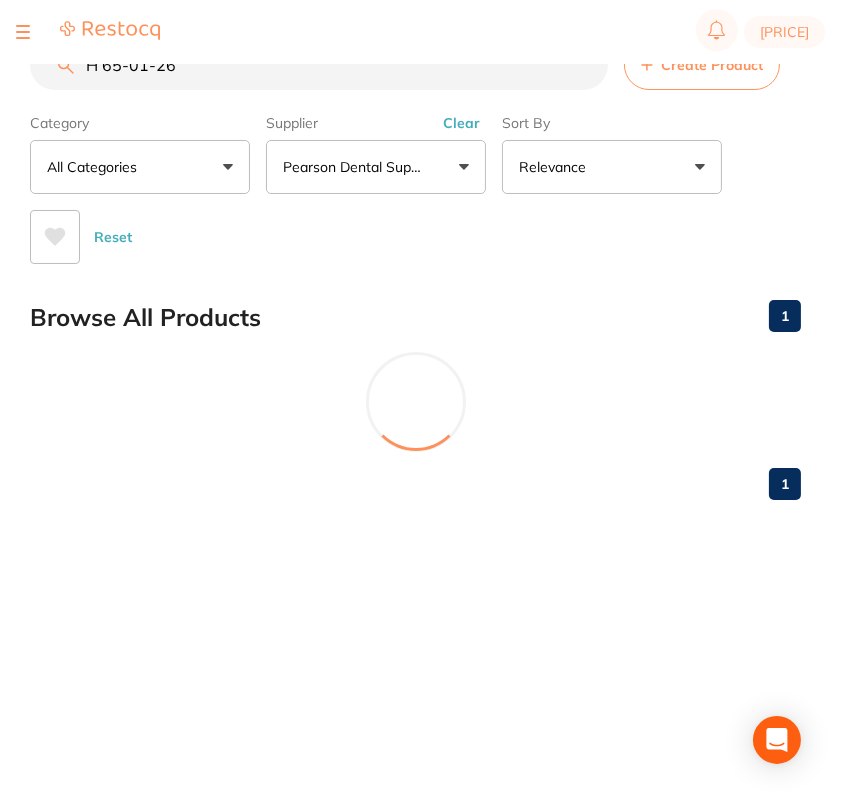 click on "H 65-01-26" at bounding box center [319, 65] 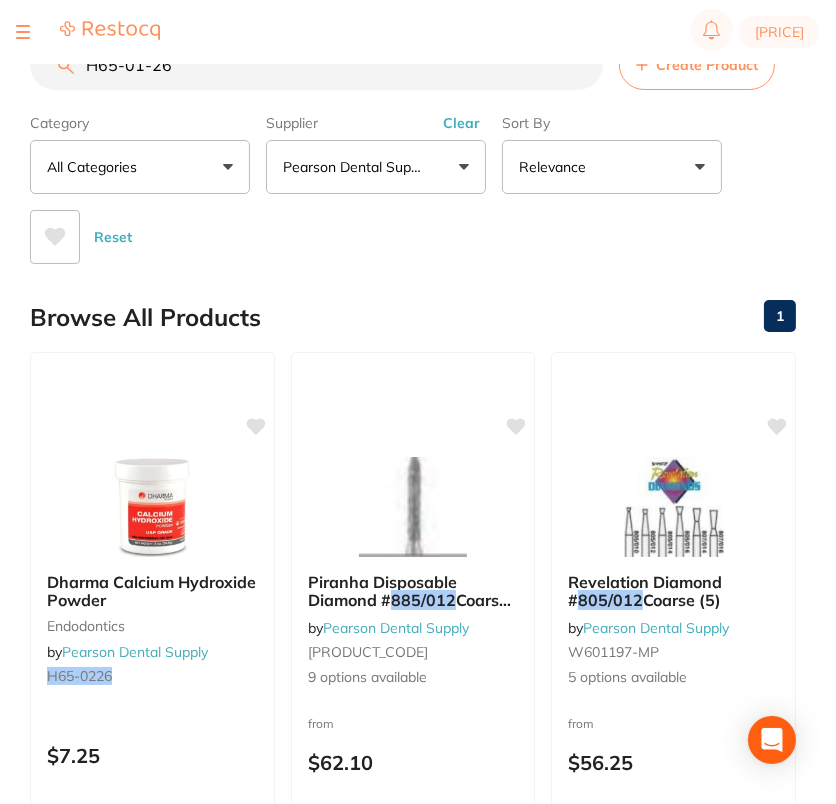 click on "H65-01-26" at bounding box center [316, 65] 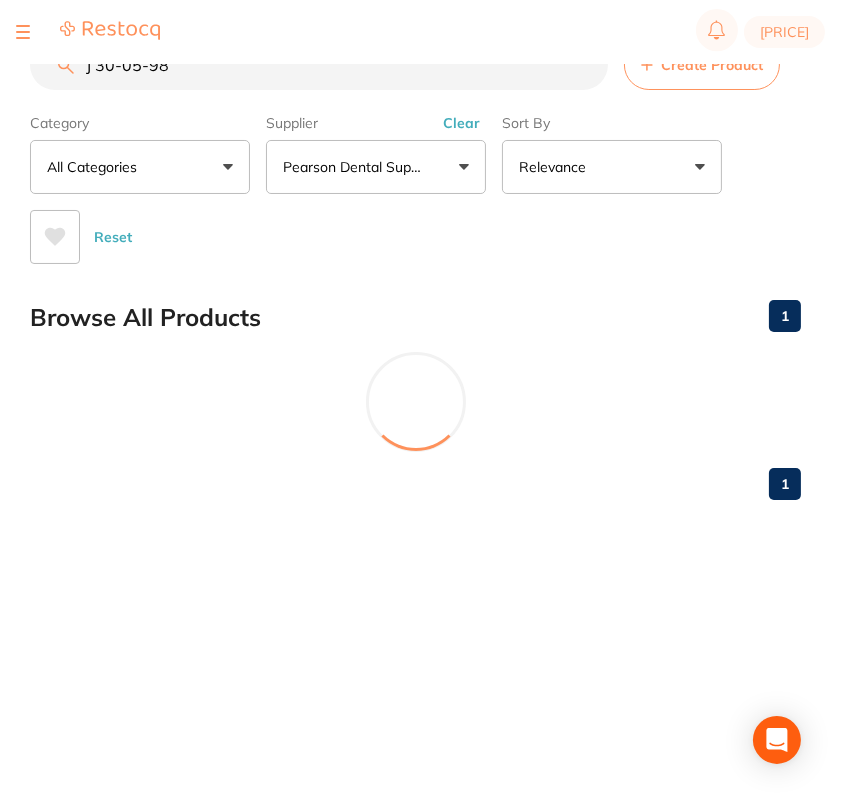 click on "J 30-05-98" at bounding box center [319, 65] 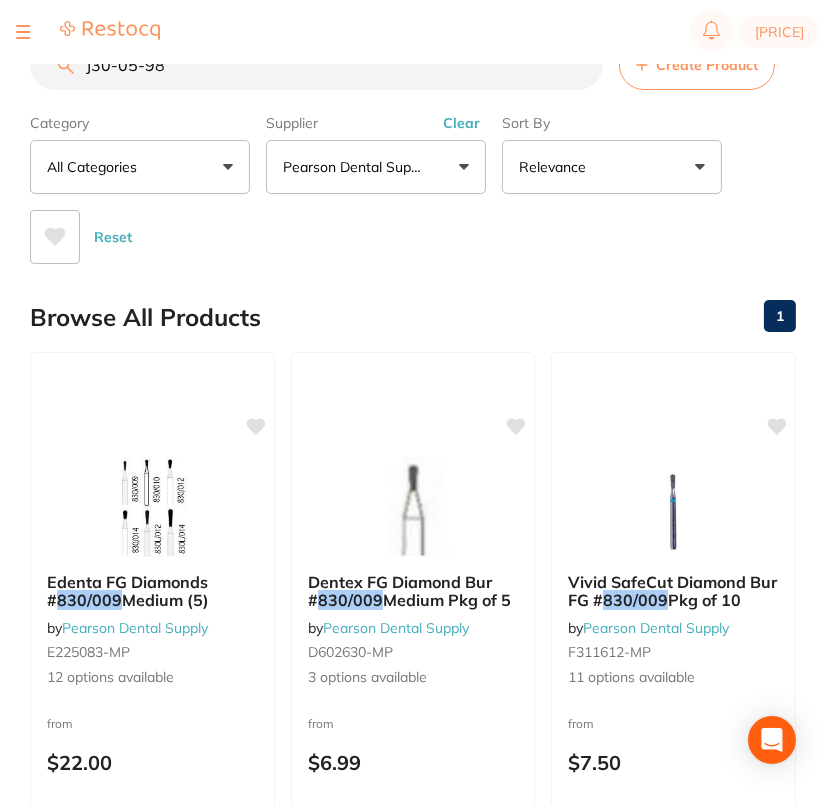 click on "J30-05-98" at bounding box center (316, 65) 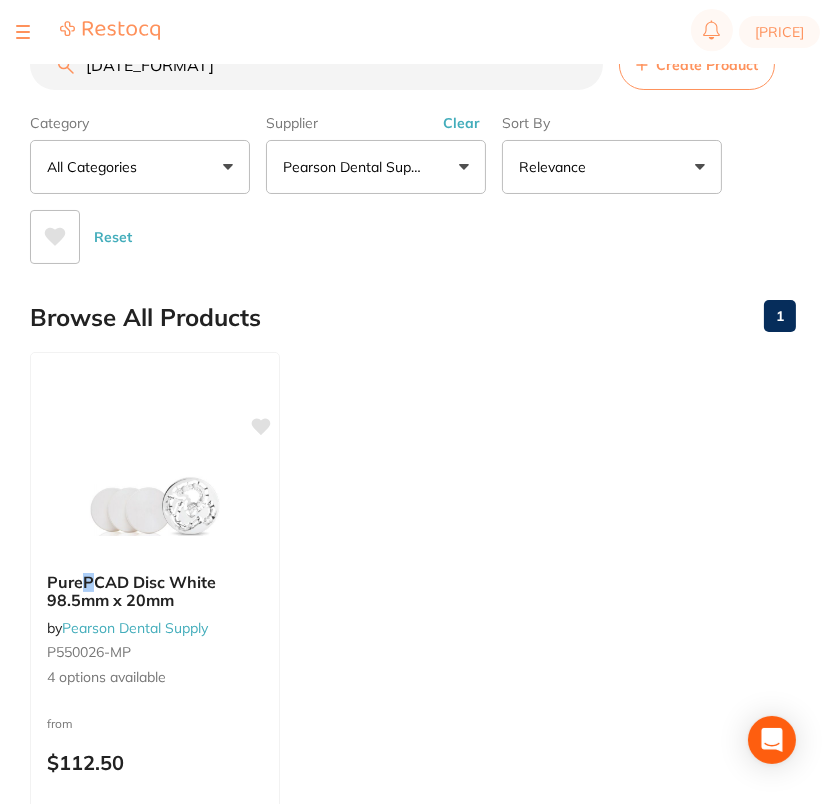 click on "P 15-03-92" at bounding box center (316, 65) 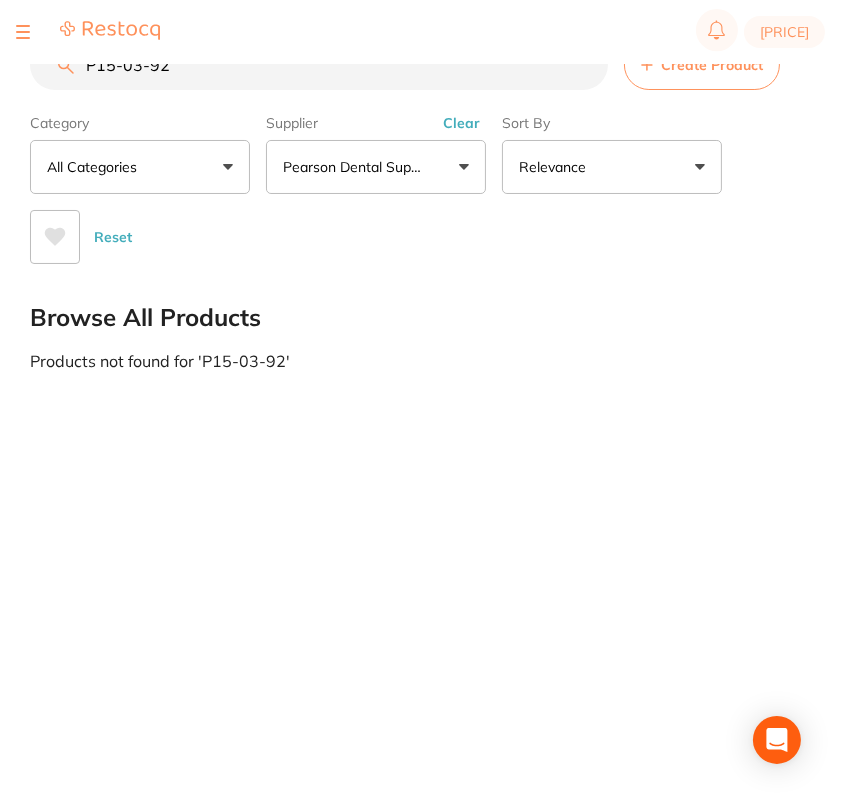 click on "P15-03-92" at bounding box center [319, 65] 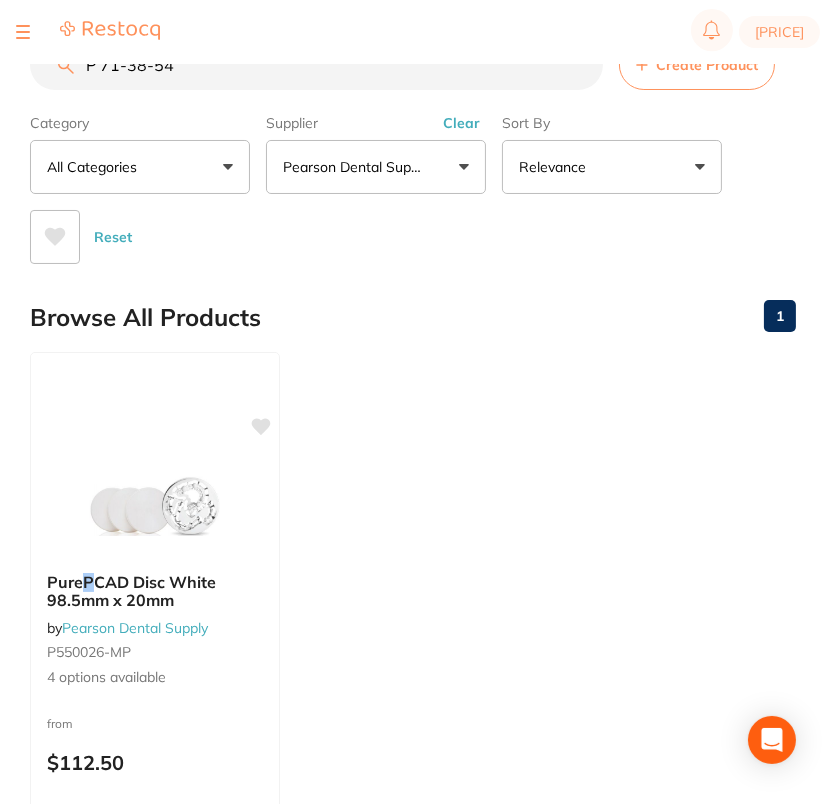 click on "P 71-38-54" at bounding box center (316, 65) 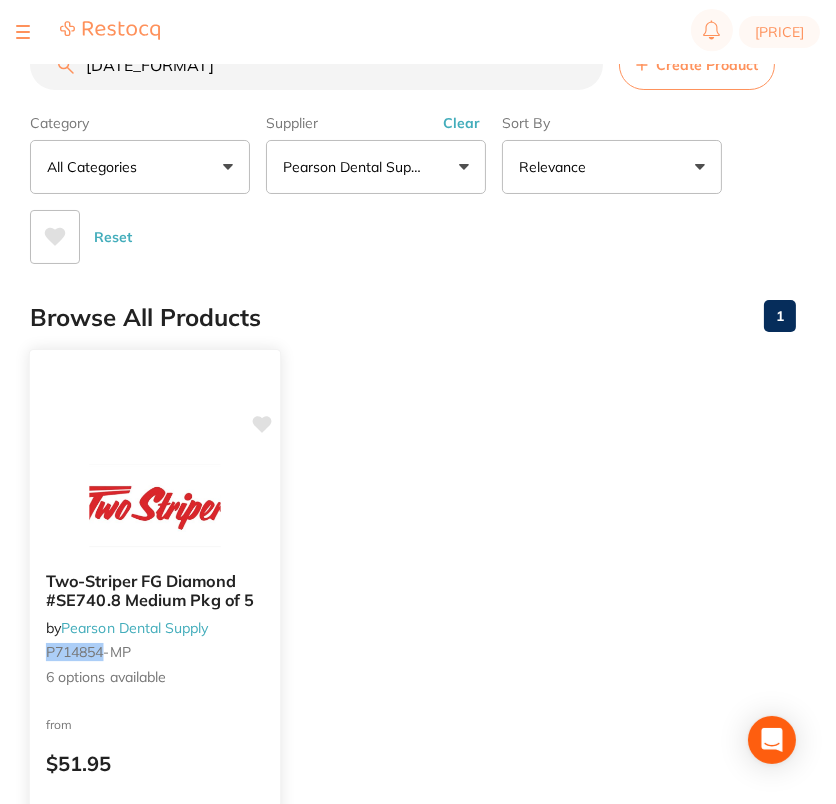 click at bounding box center (154, 505) 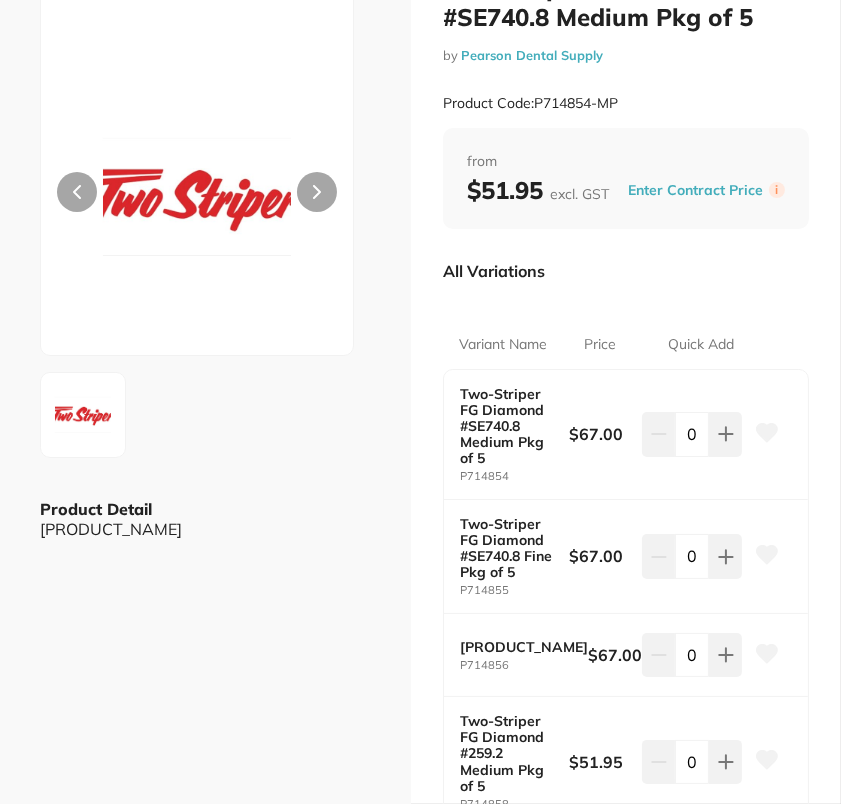 scroll, scrollTop: 0, scrollLeft: 0, axis: both 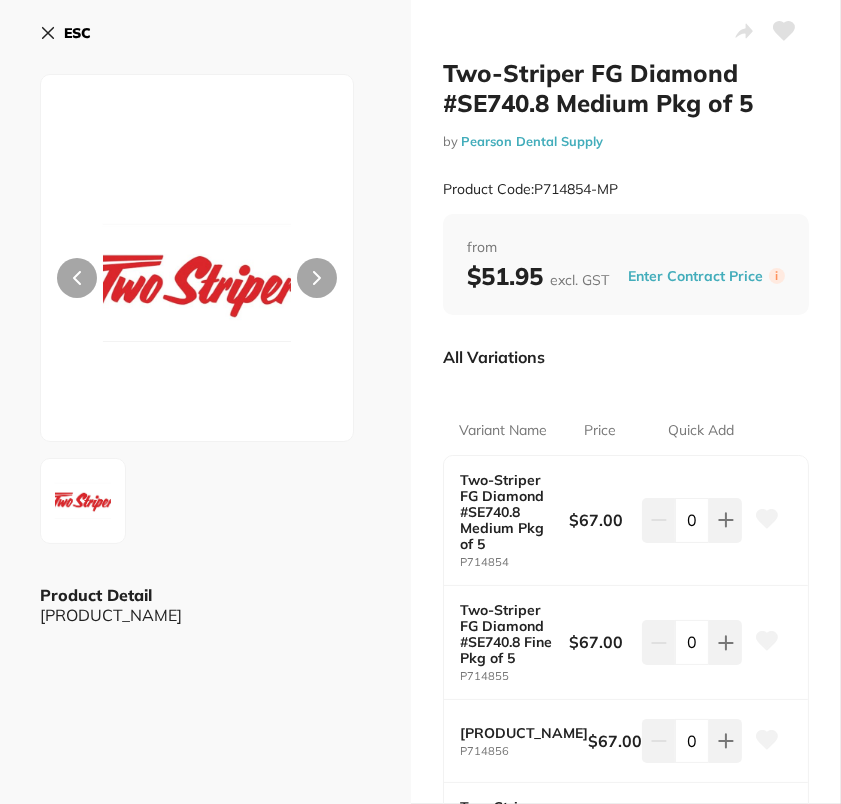 click on "ESC" at bounding box center [77, 33] 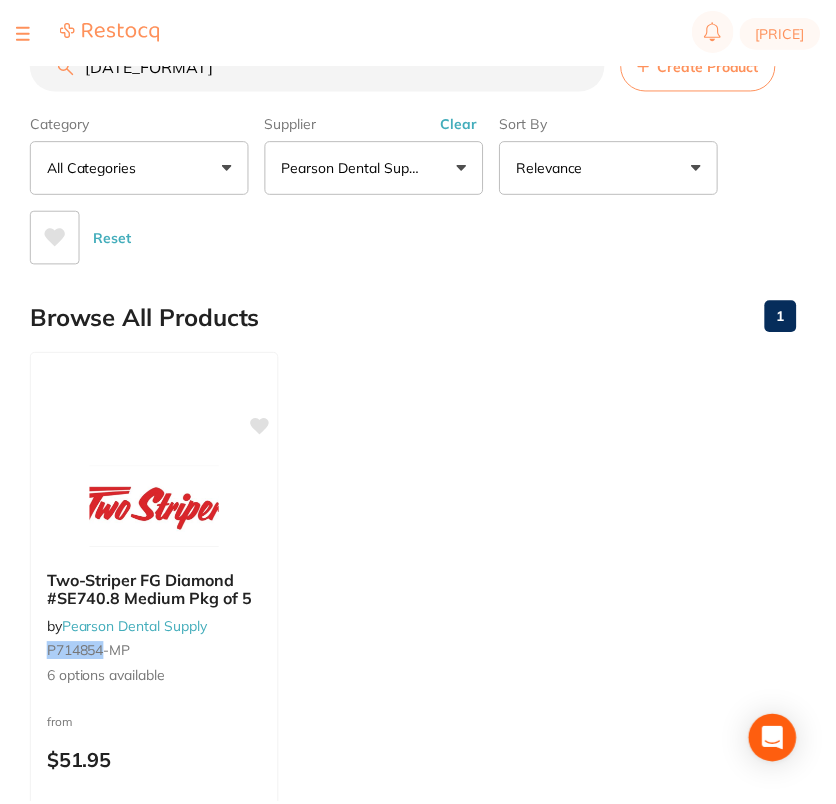 scroll, scrollTop: 1, scrollLeft: 0, axis: vertical 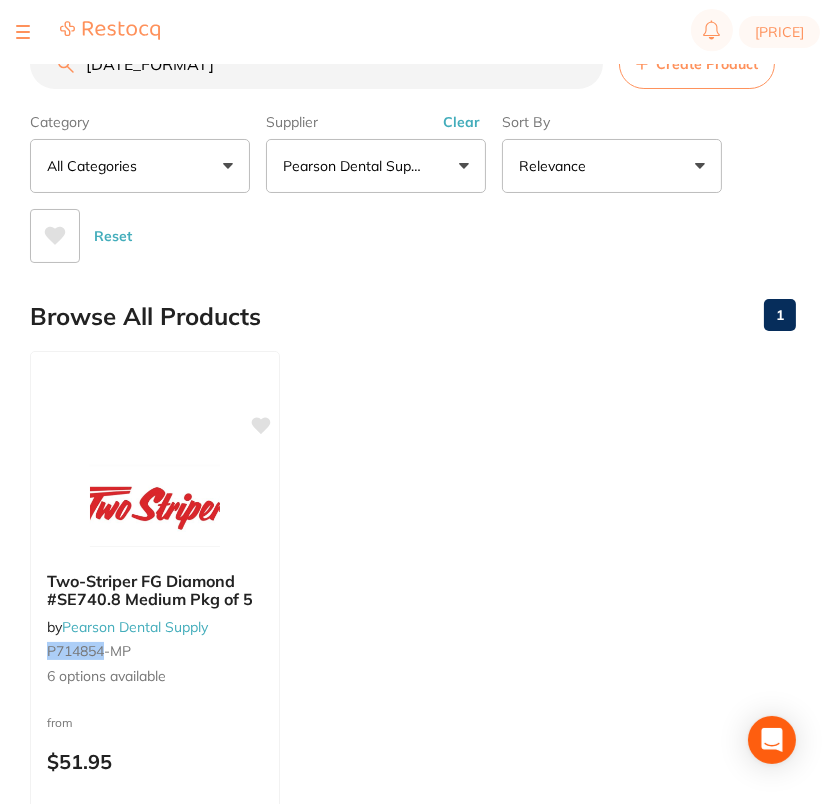 click on "P71-38-54" at bounding box center (316, 64) 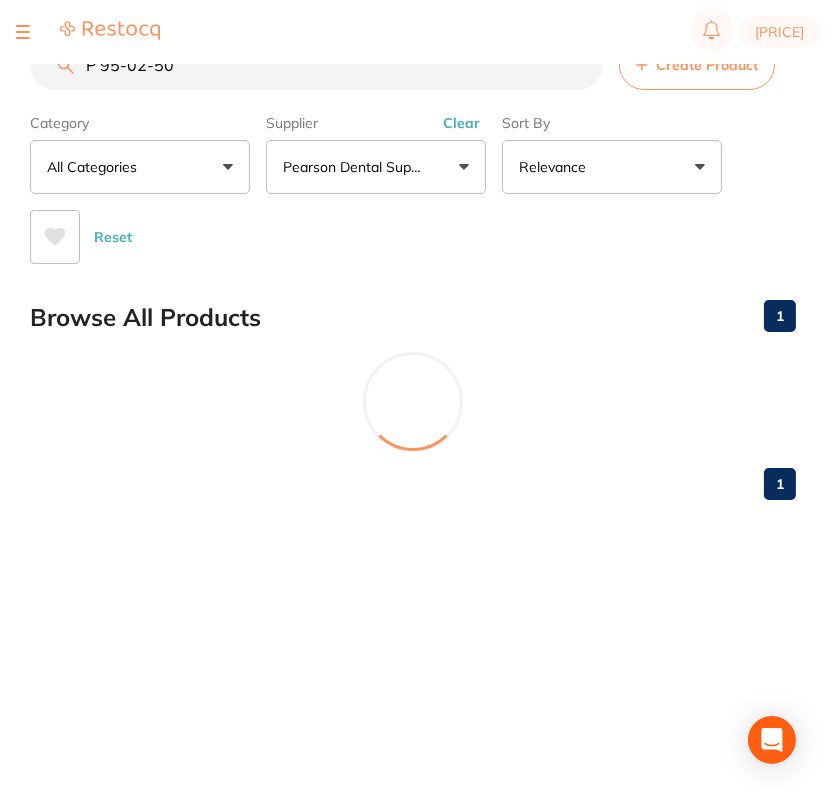 scroll, scrollTop: 0, scrollLeft: 0, axis: both 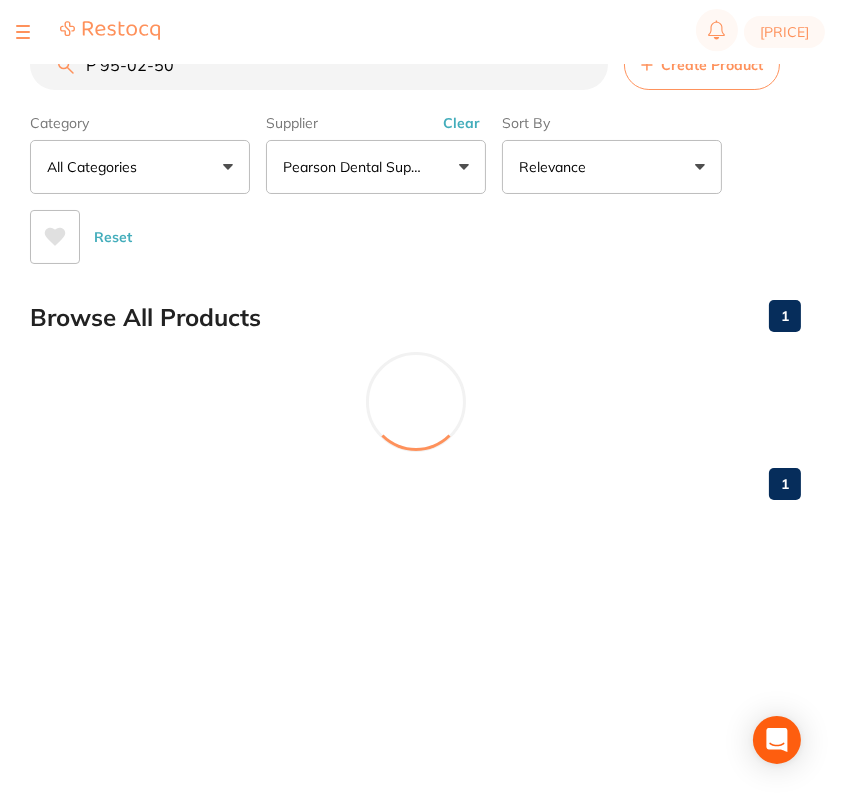 click on "P 95-02-50" at bounding box center [319, 65] 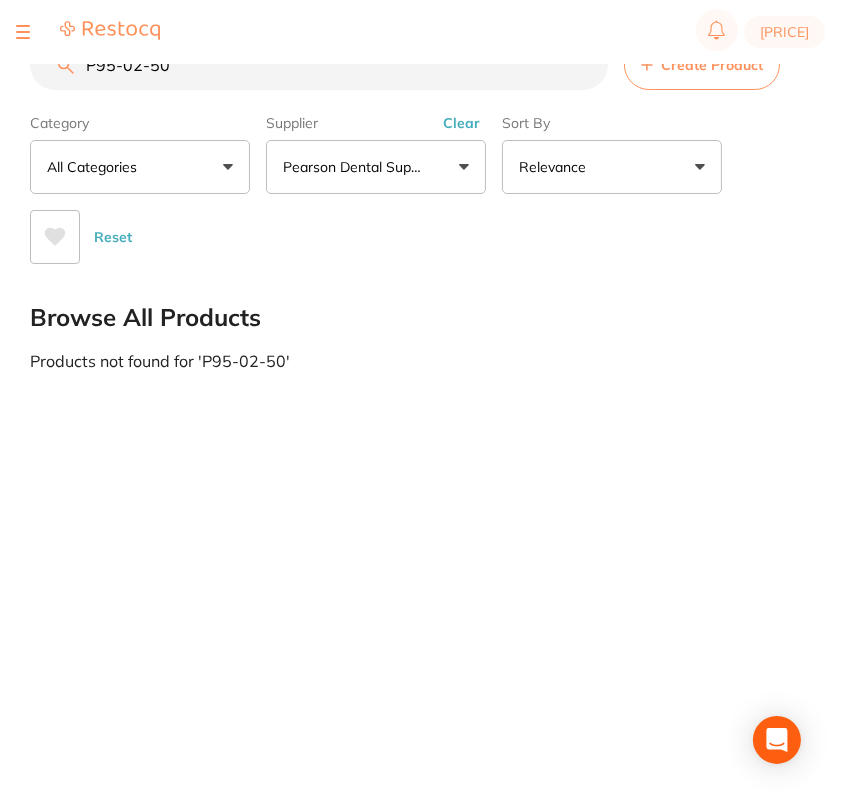click on "P95-02-50" at bounding box center [319, 65] 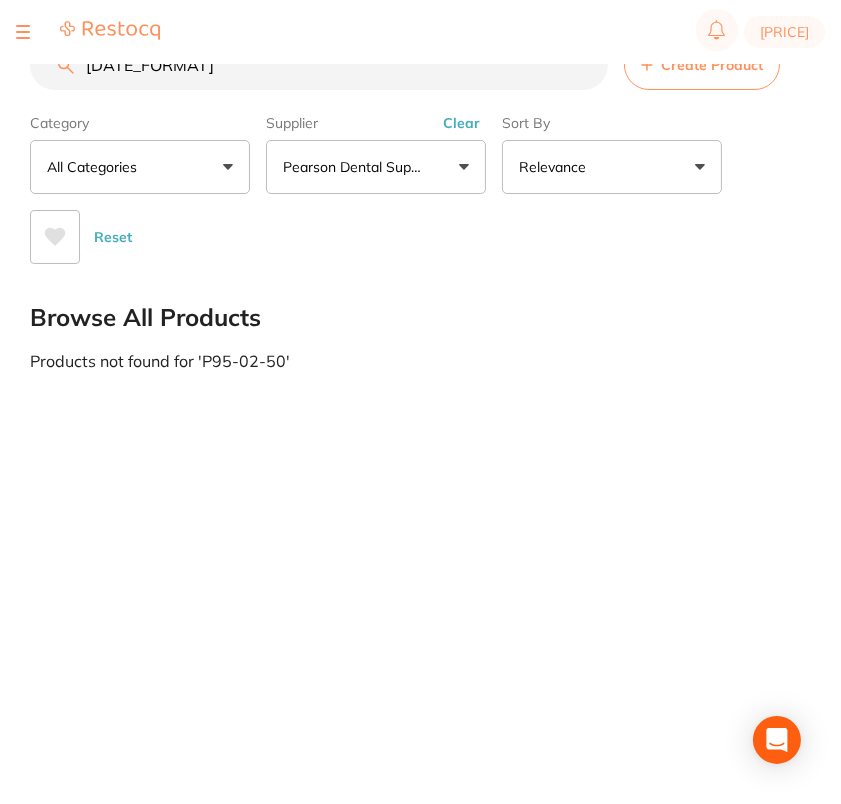 click on "P 95-02-58" at bounding box center [319, 65] 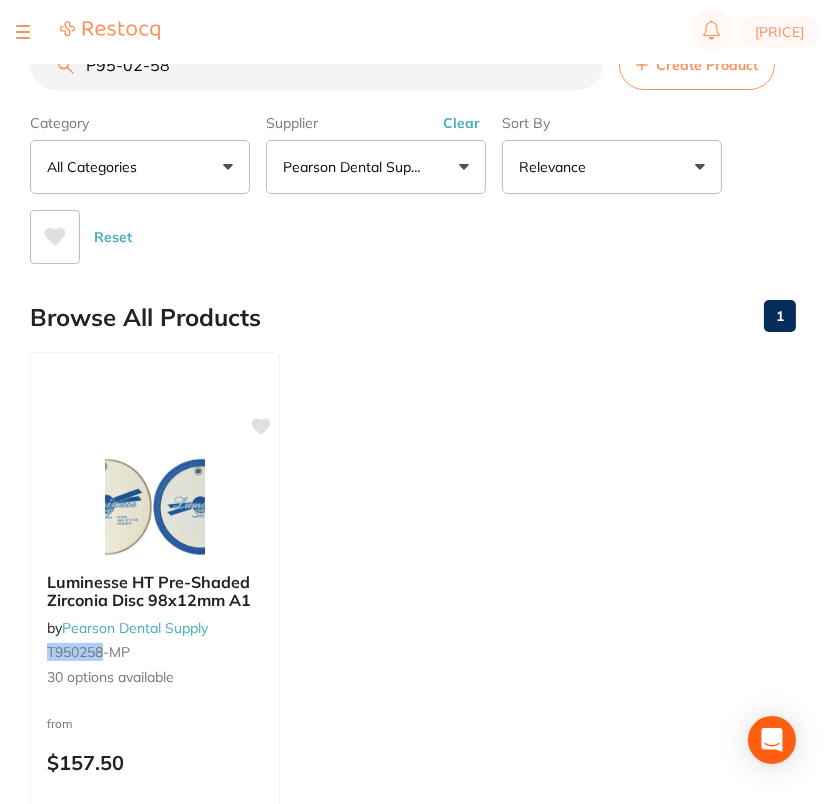 click on "P95-02-58" at bounding box center (316, 65) 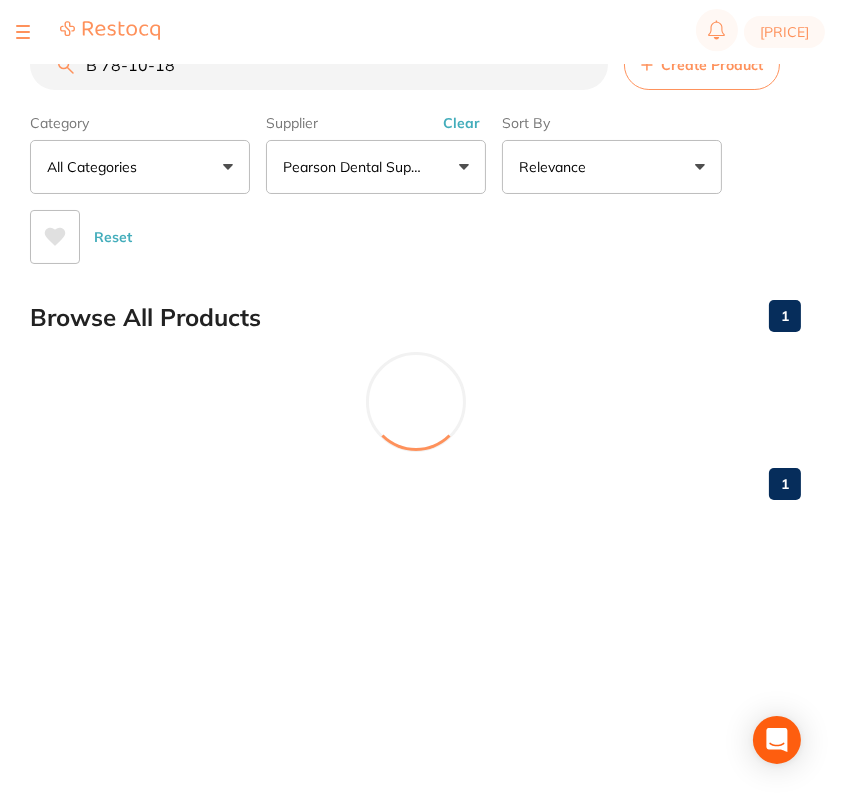 click on "B 78-10-18" at bounding box center [319, 65] 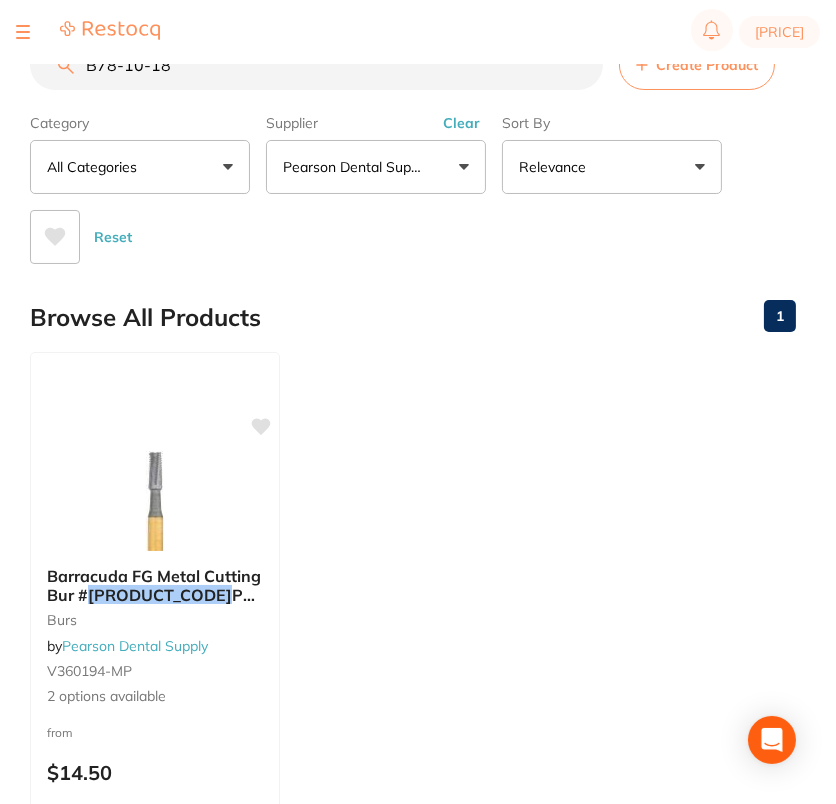 click on "B78-10-18" at bounding box center [316, 65] 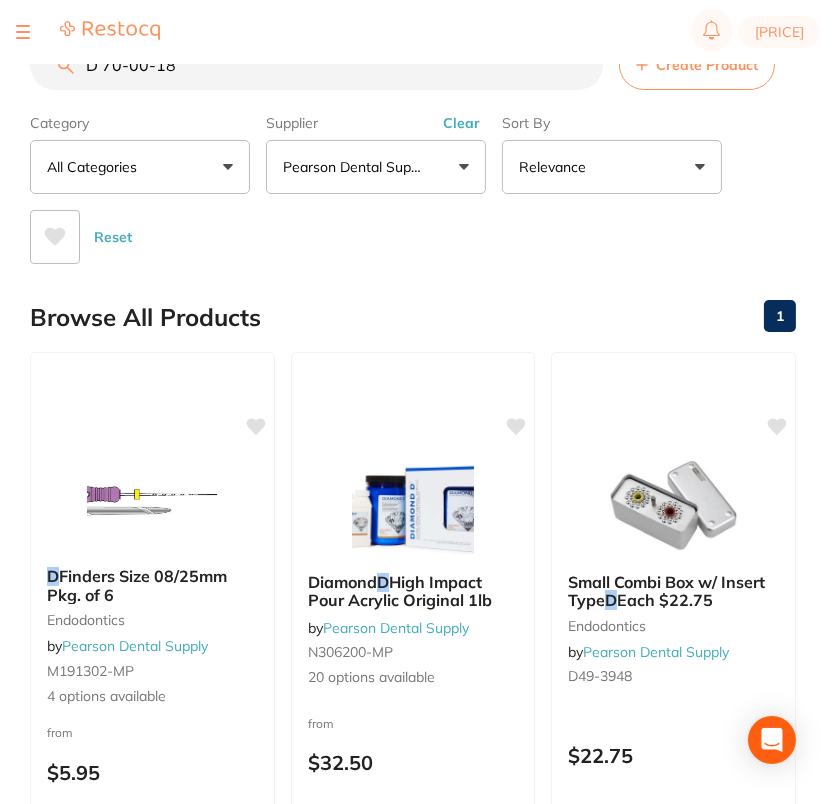 click on "D 70-00-18" at bounding box center (316, 65) 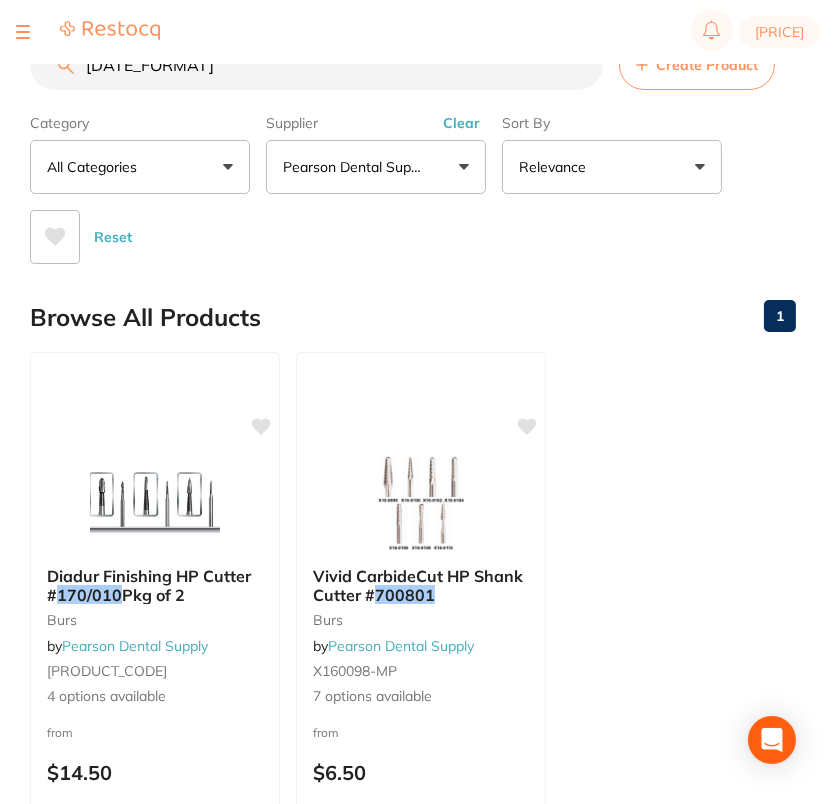 click on "D70-00-18" at bounding box center (316, 65) 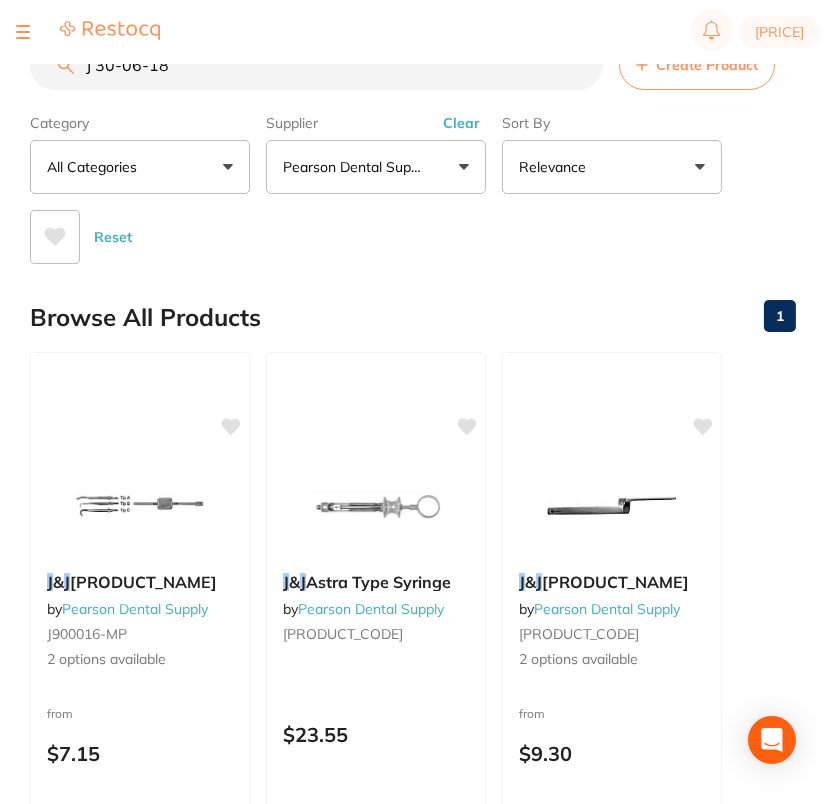 click on "J 30-06-18" at bounding box center (316, 65) 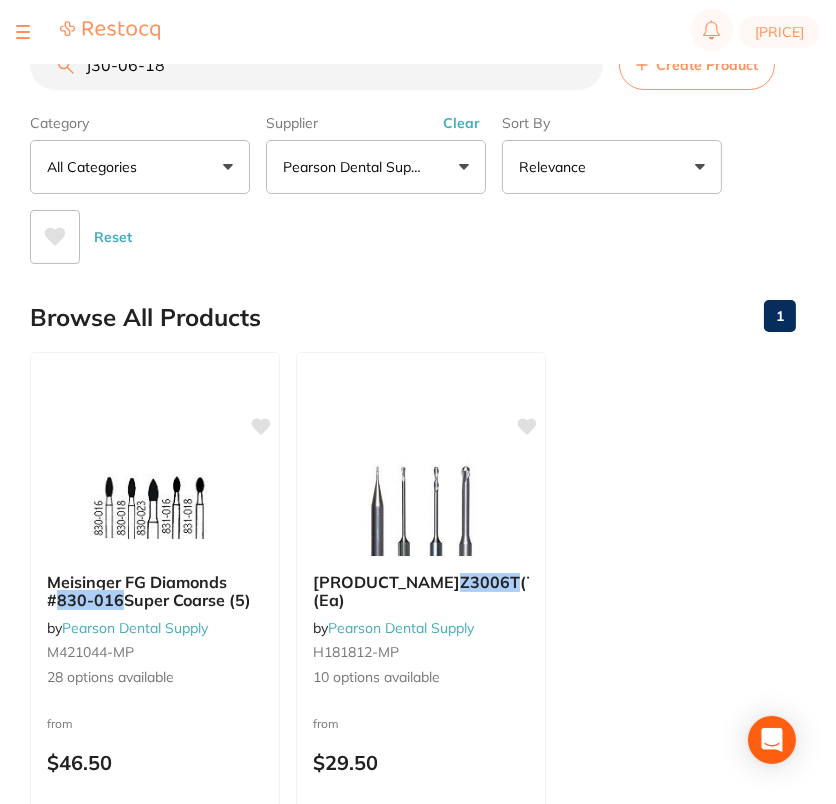 click on "J30-06-18" at bounding box center [316, 65] 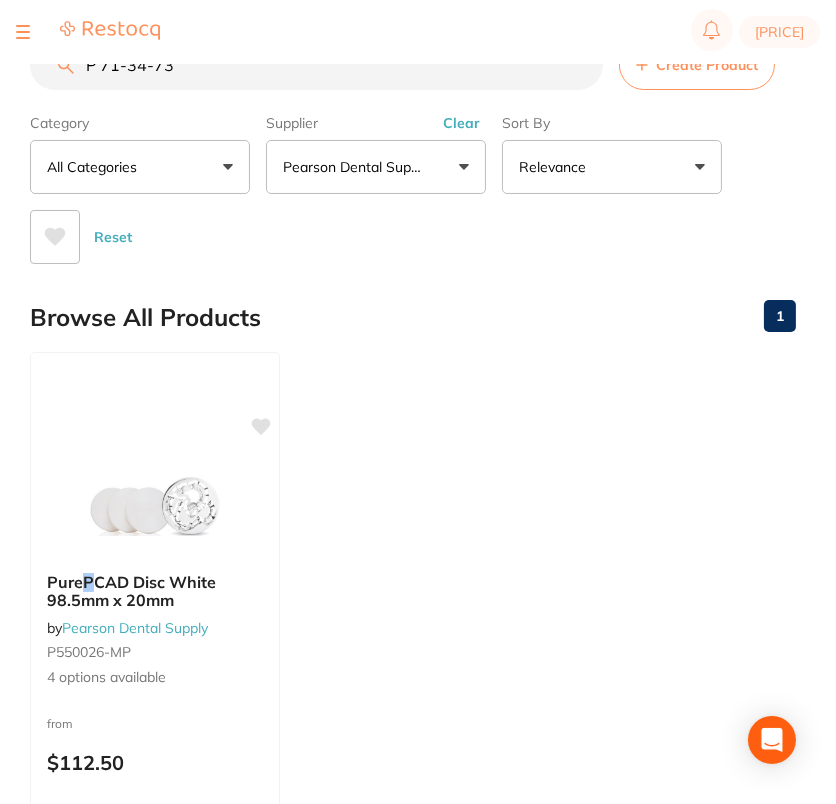 drag, startPoint x: 100, startPoint y: 68, endPoint x: 110, endPoint y: 75, distance: 12.206555 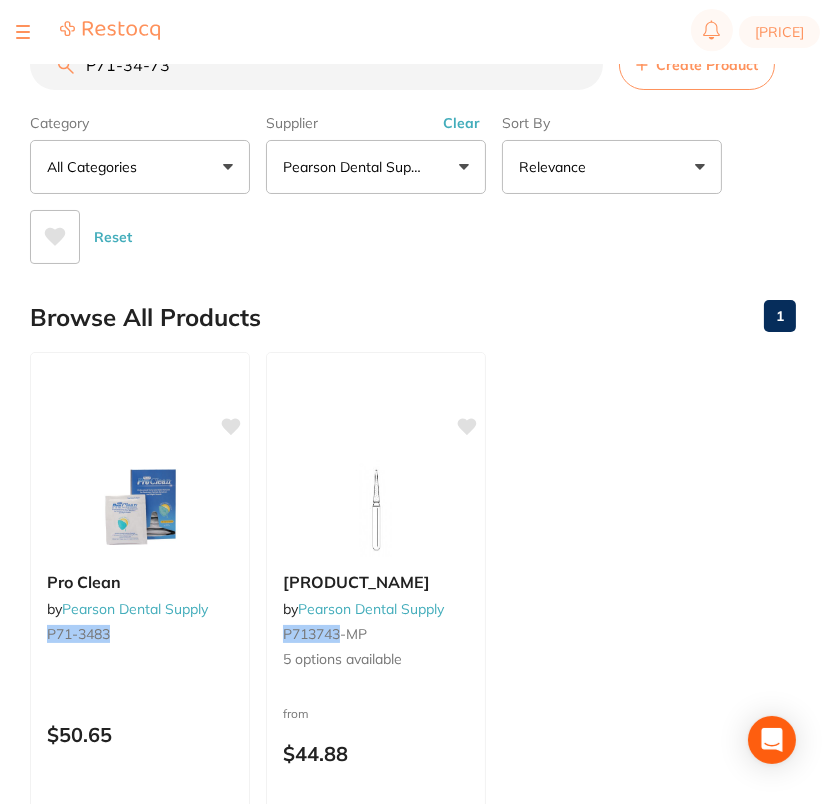 click on "P71-34-73" at bounding box center (316, 65) 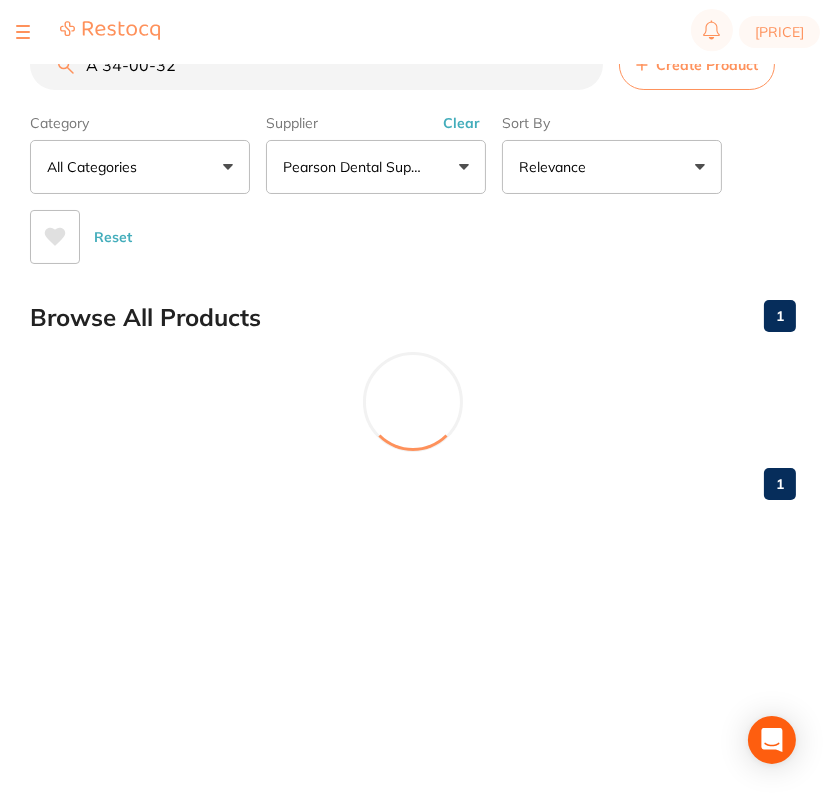 drag, startPoint x: 106, startPoint y: 71, endPoint x: 138, endPoint y: 83, distance: 34.176014 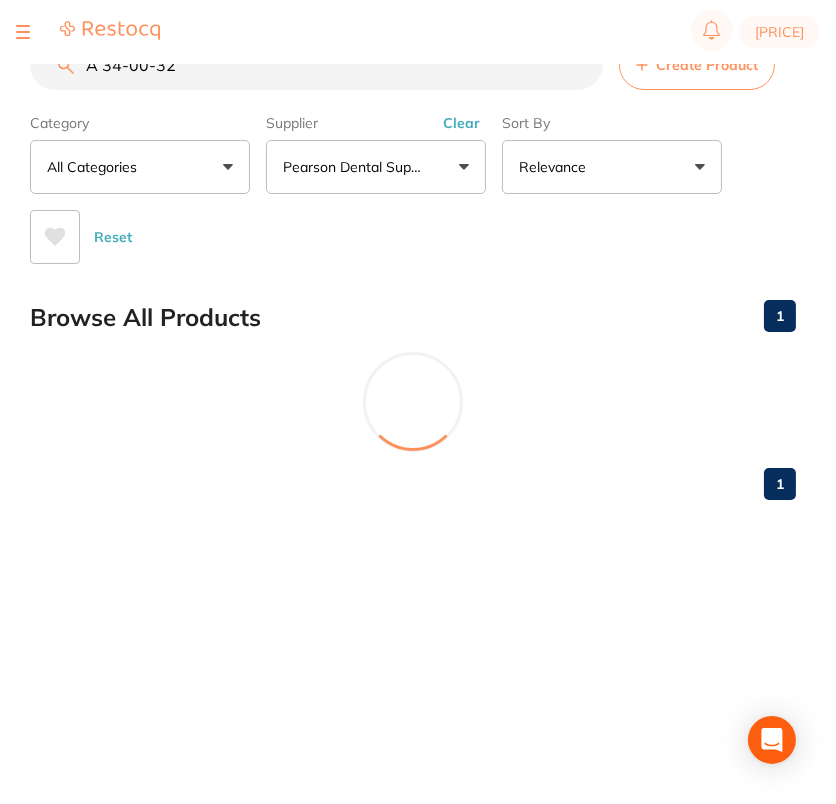 click on "A 34-00-32" at bounding box center (316, 65) 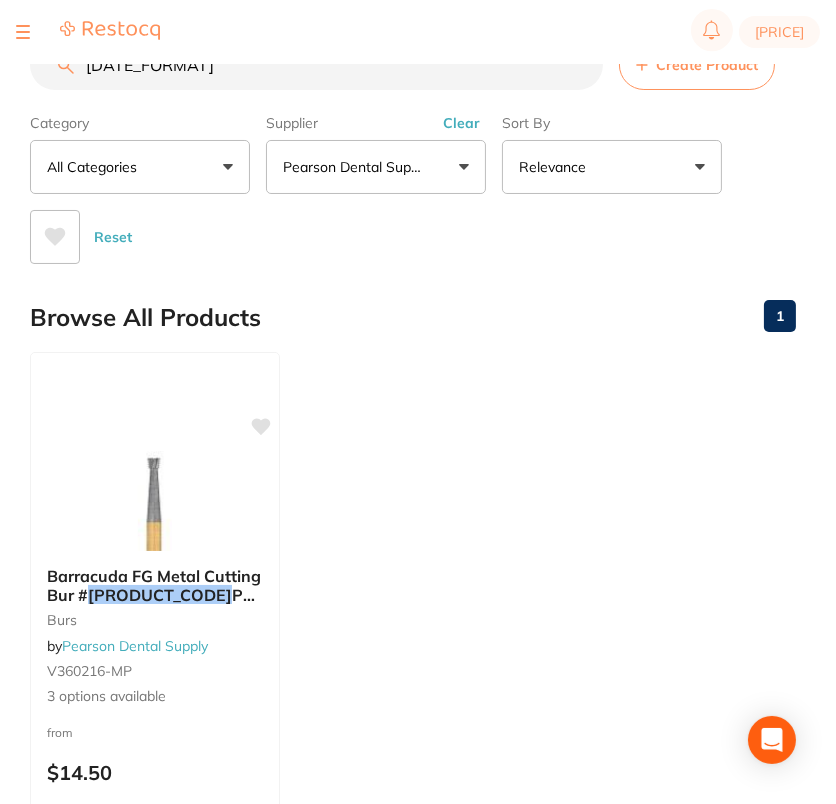 click on "A34-00-32" at bounding box center [316, 65] 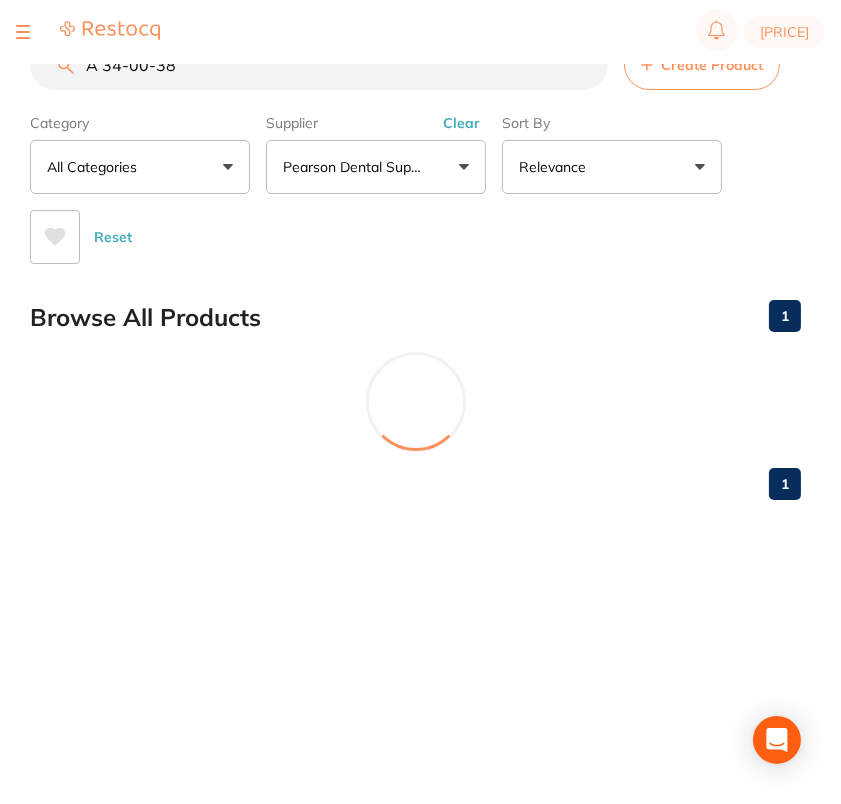 click on "A 34-00-38" at bounding box center (319, 65) 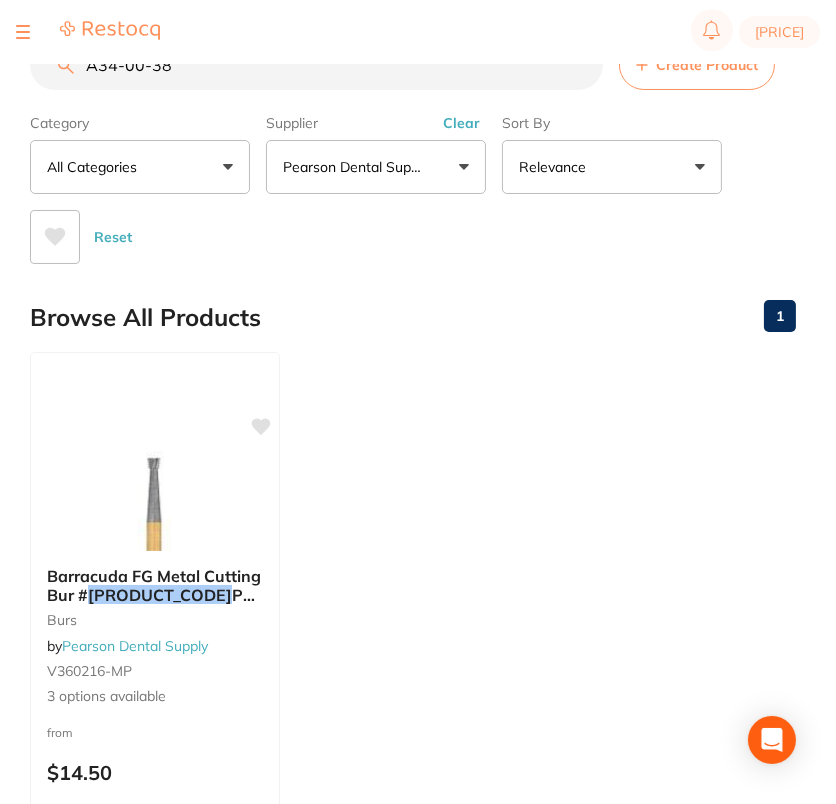 click on "A34-00-38" at bounding box center [316, 65] 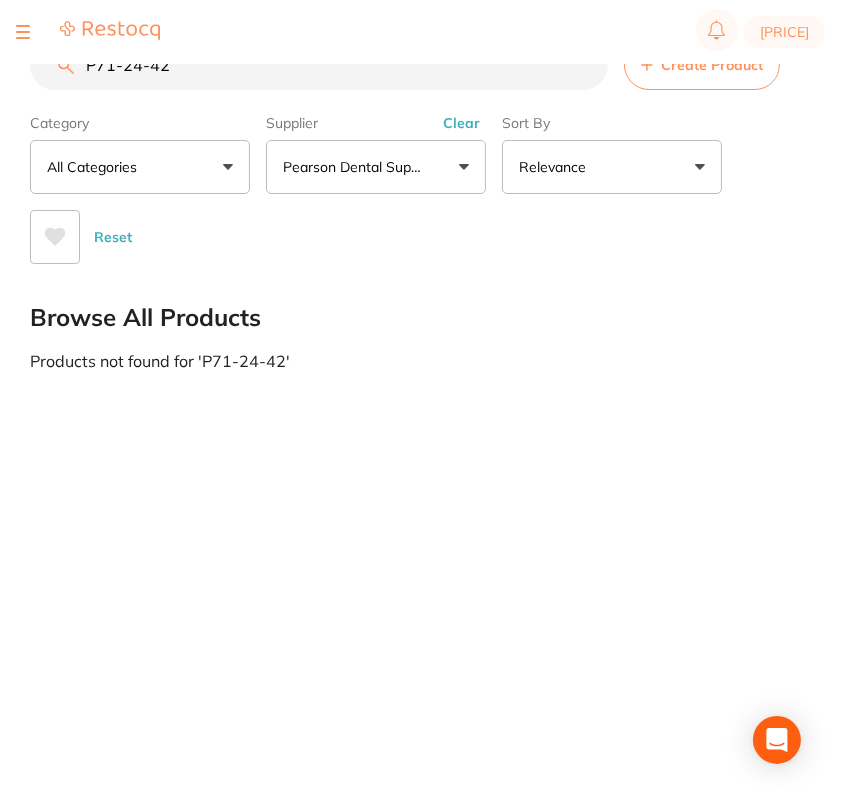 click on "P71-24-42" at bounding box center (319, 65) 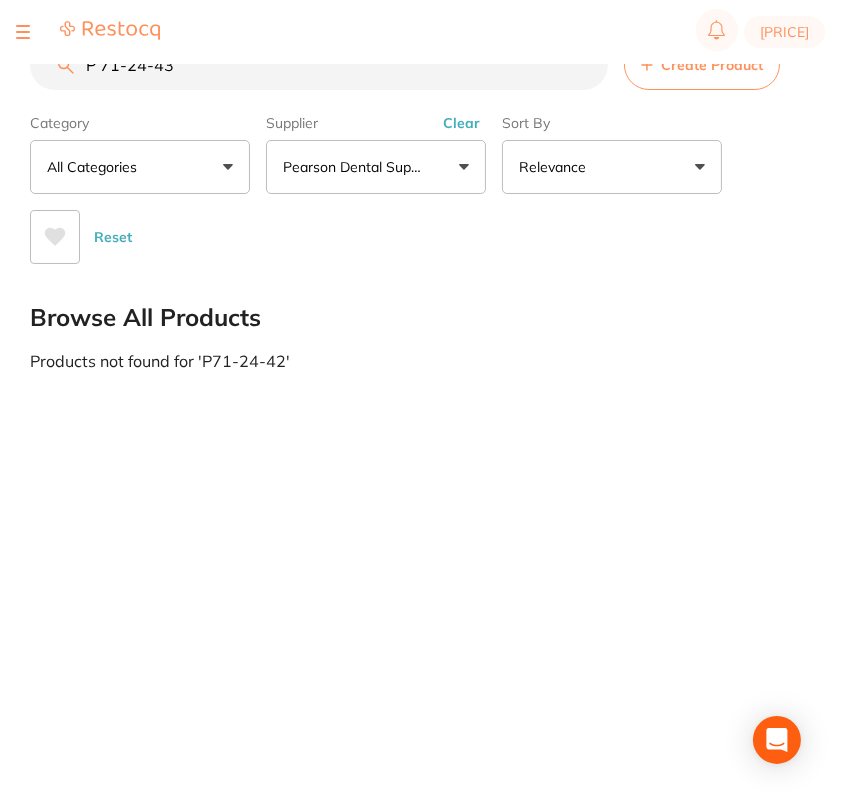click on "P 71-24-43" at bounding box center (319, 65) 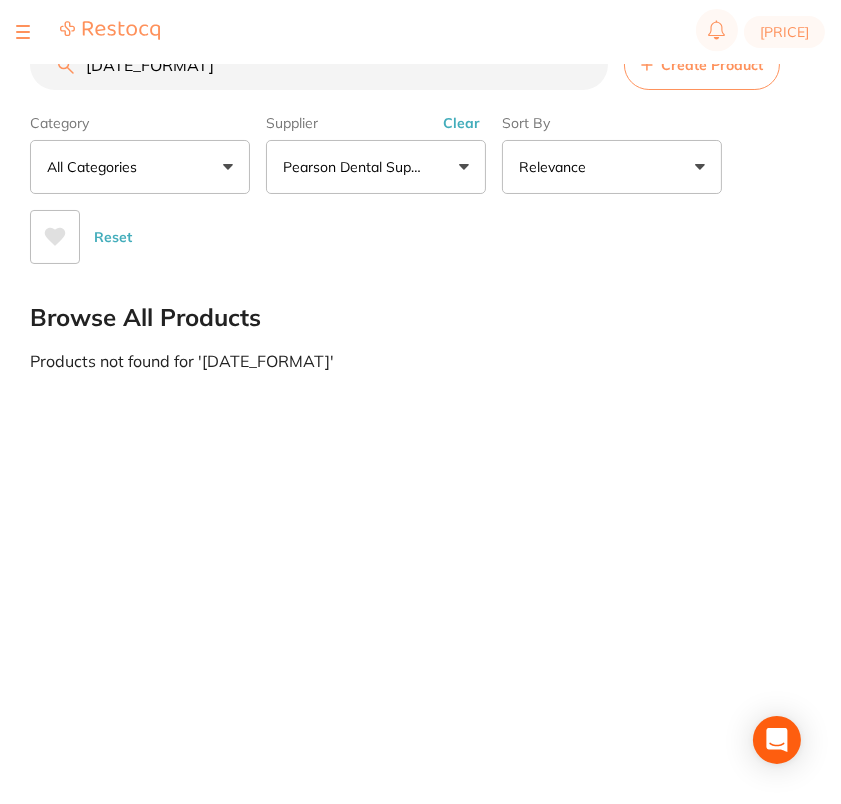 click on "P71-24-43" at bounding box center [319, 65] 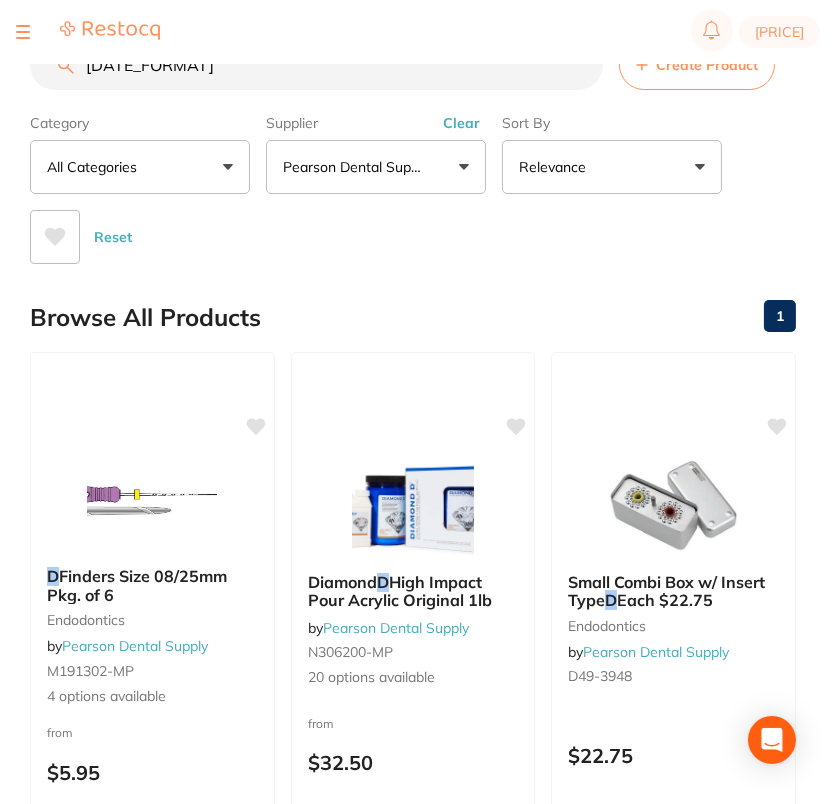 click on "D 55-00-75" at bounding box center (316, 65) 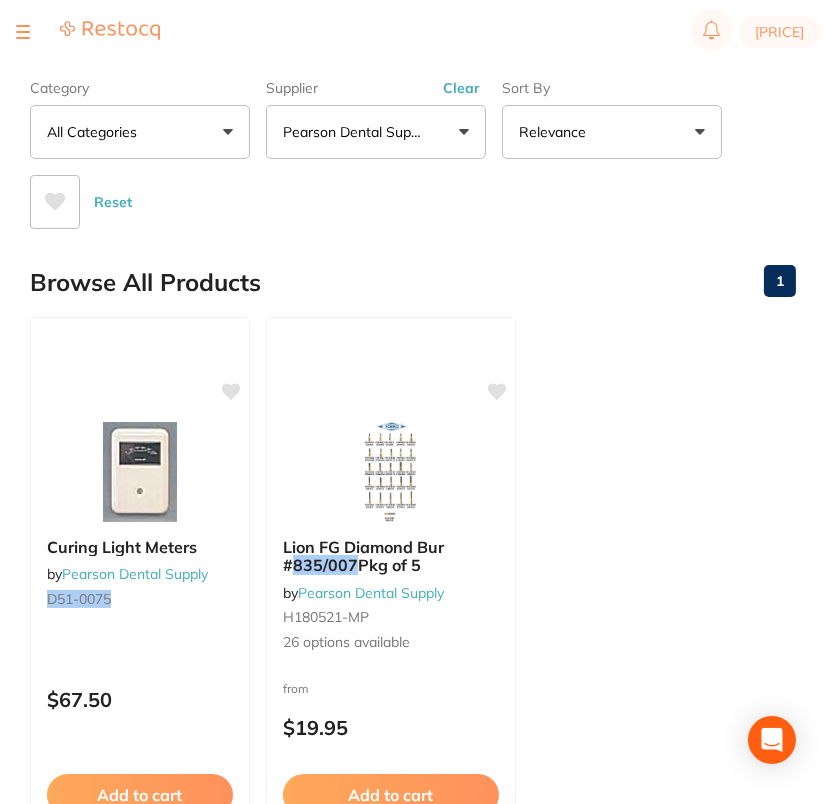 scroll, scrollTop: 0, scrollLeft: 0, axis: both 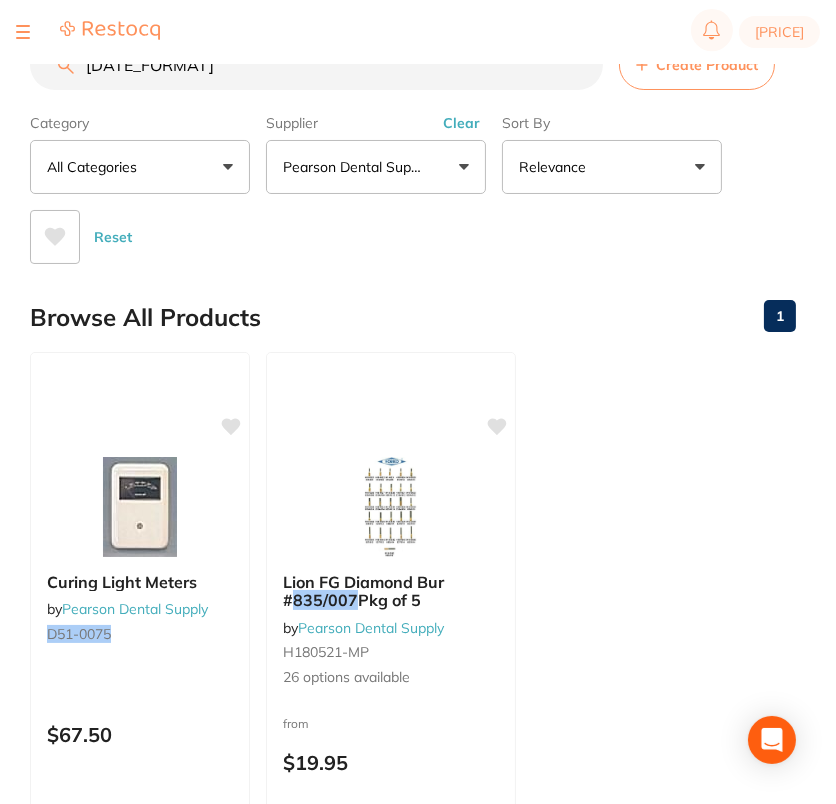 click on "D55-00-75" at bounding box center (316, 65) 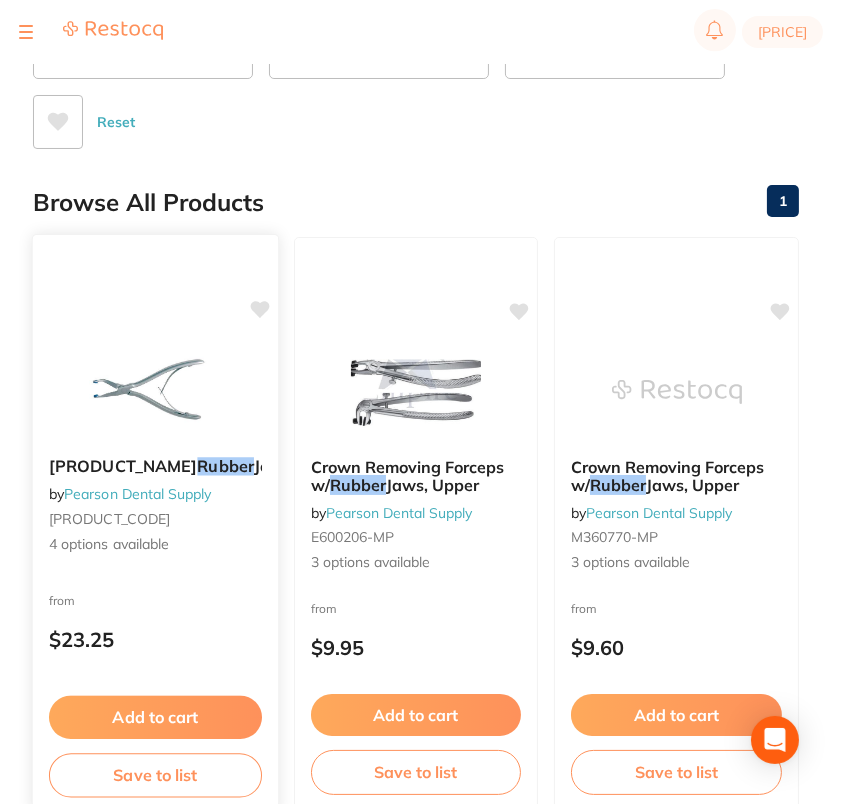 scroll, scrollTop: 0, scrollLeft: 0, axis: both 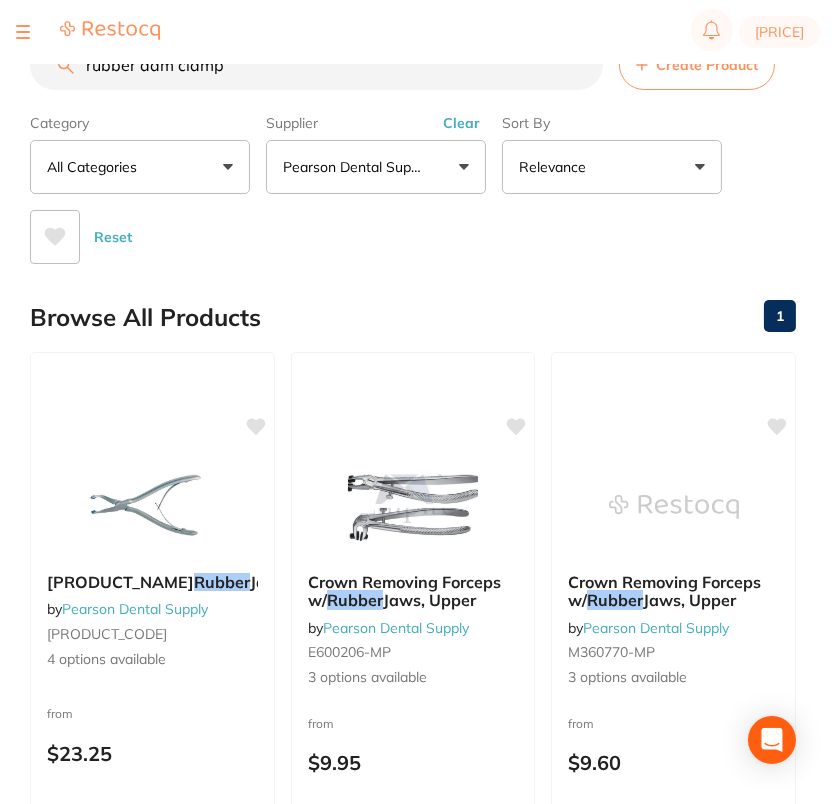 click on "rubber dam clamp" at bounding box center (316, 65) 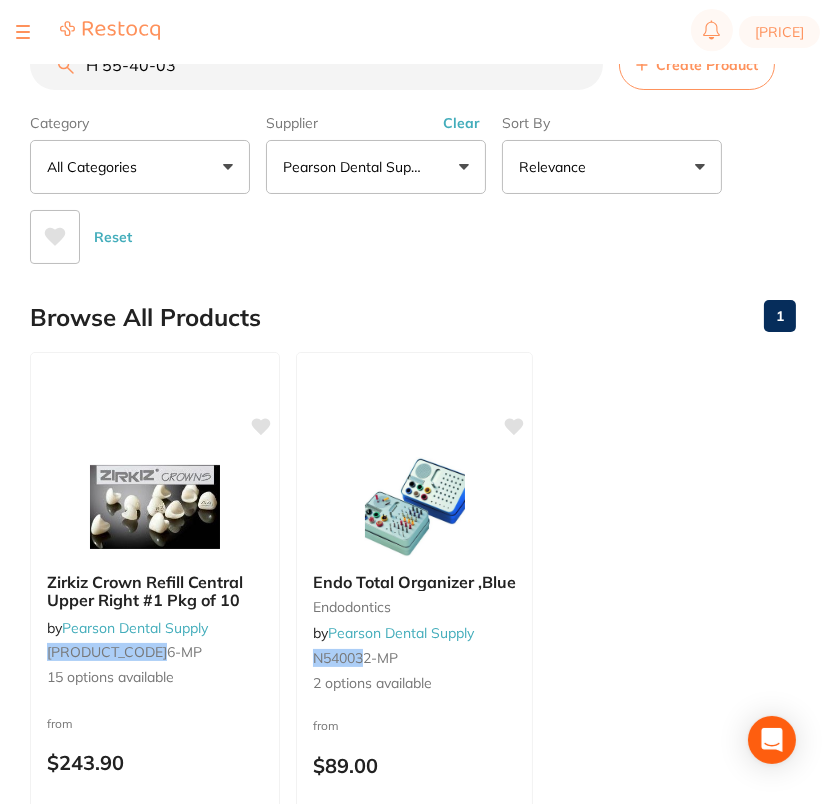 click on "H 55-40-03" at bounding box center [316, 65] 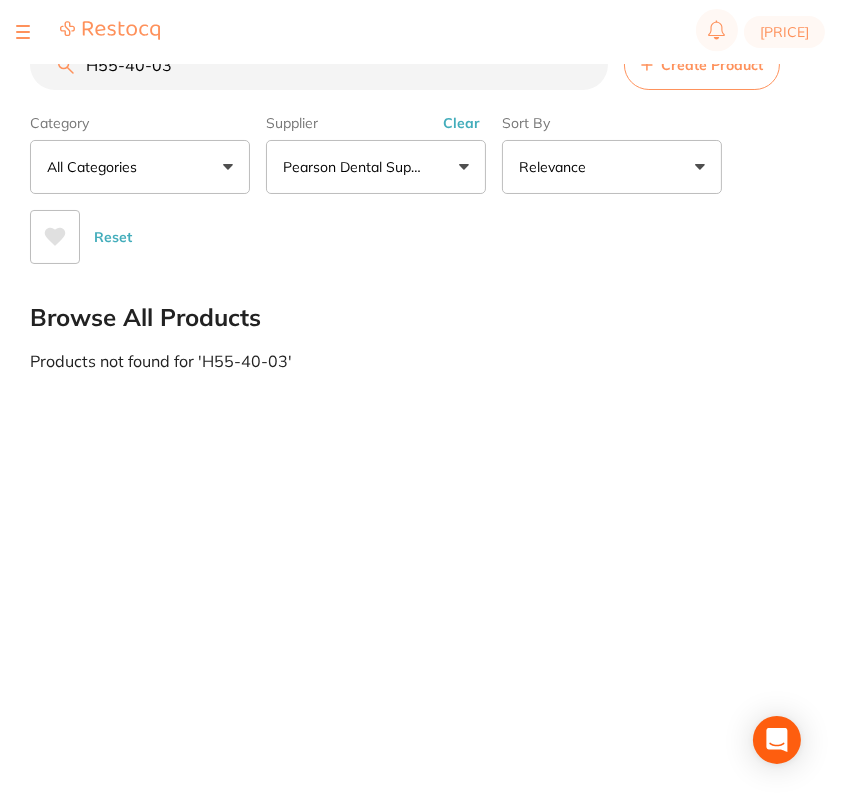 click on "H55-40-03" at bounding box center (319, 65) 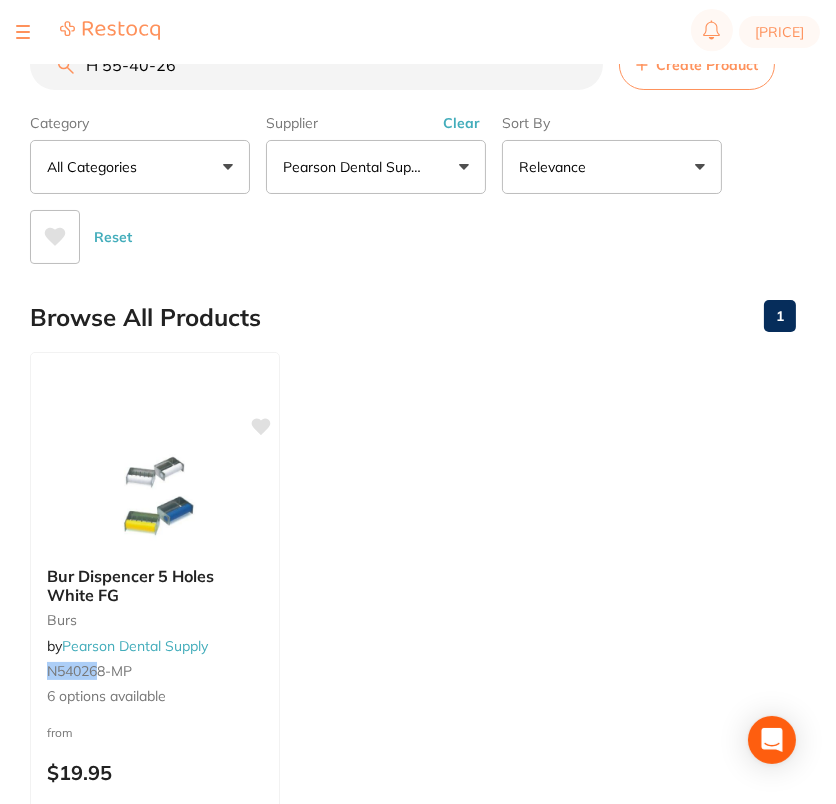 click on "H 55-40-26" at bounding box center [316, 65] 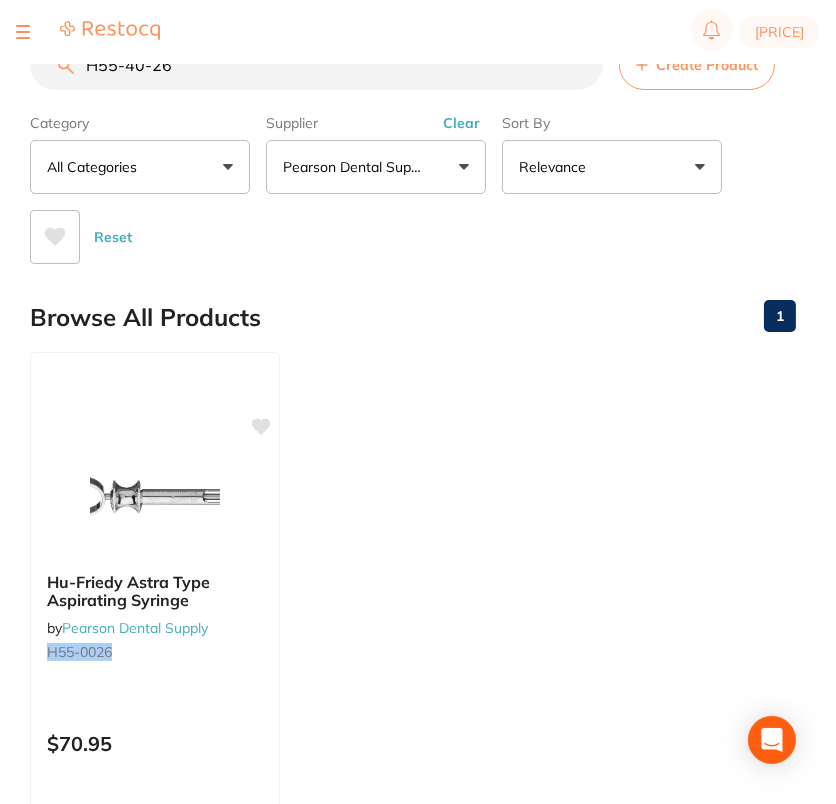click on "H55-40-26" at bounding box center [316, 65] 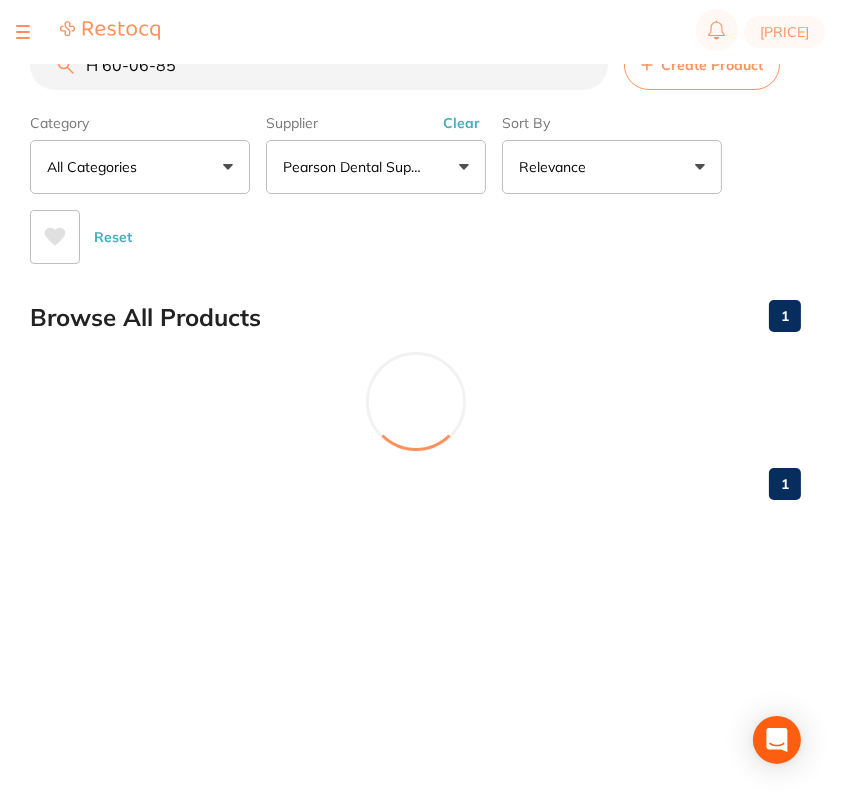 click on "H 60-06-85" at bounding box center [319, 65] 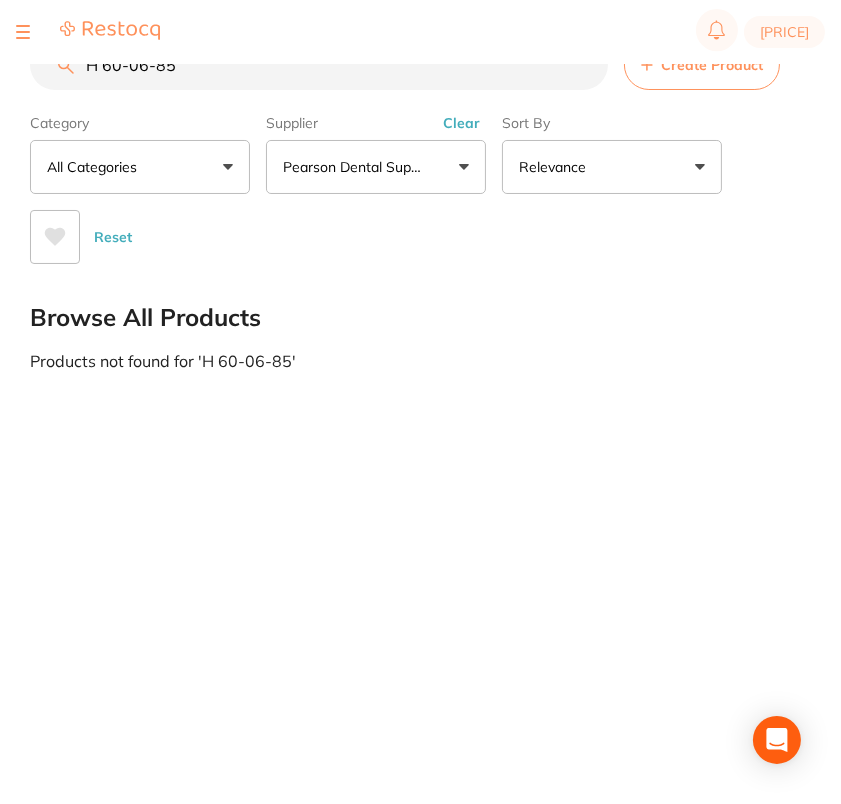 click on "H 60-06-85" at bounding box center [319, 65] 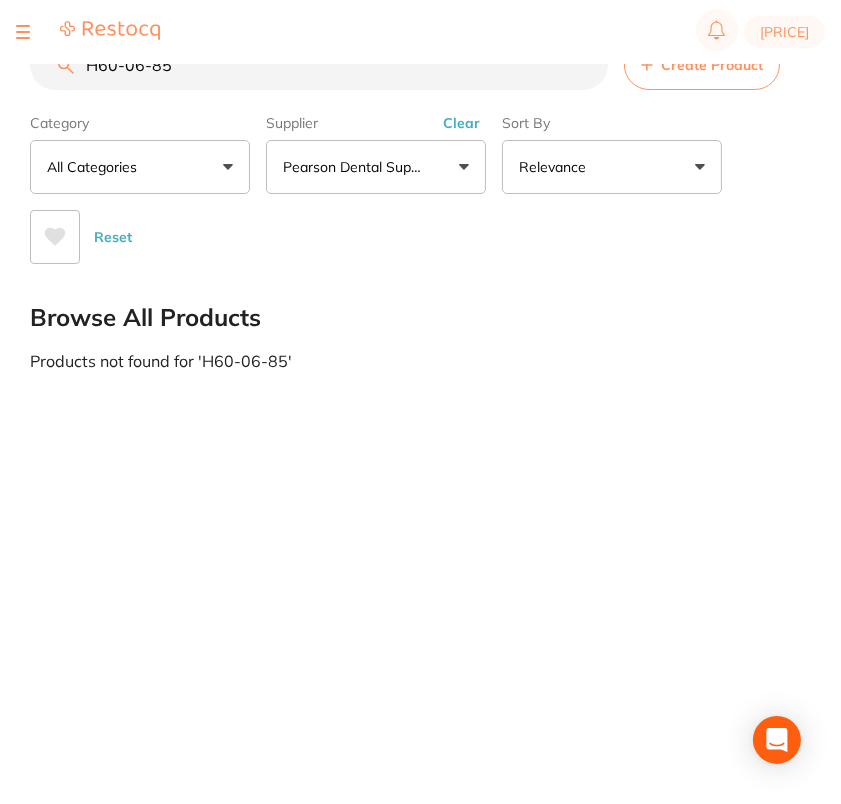 click on "H60-06-85" at bounding box center (319, 65) 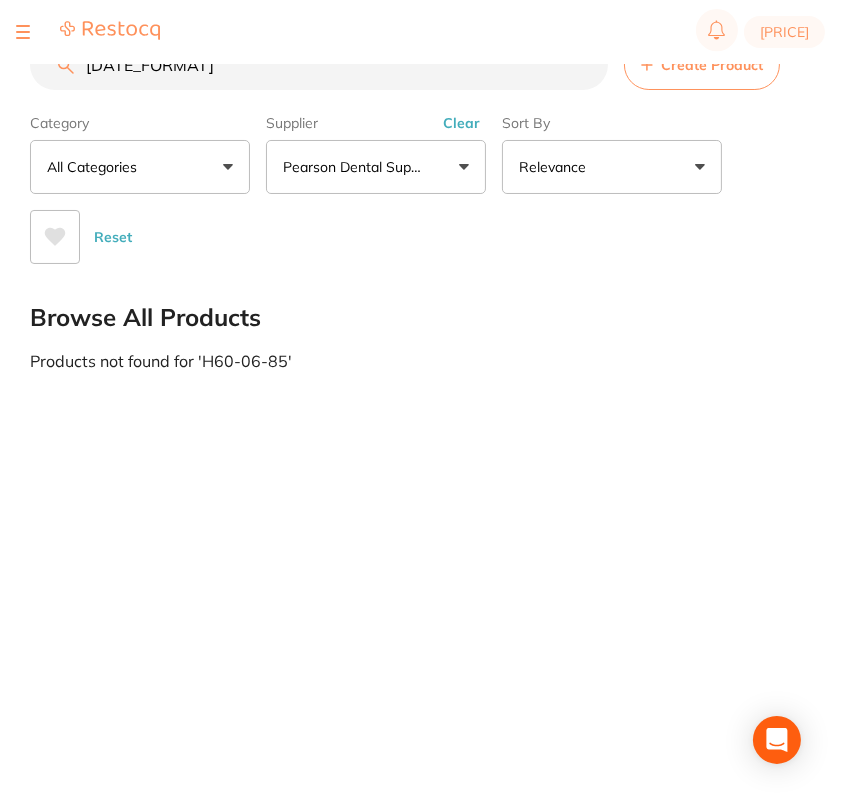 click on "H 60-06-93" at bounding box center (319, 65) 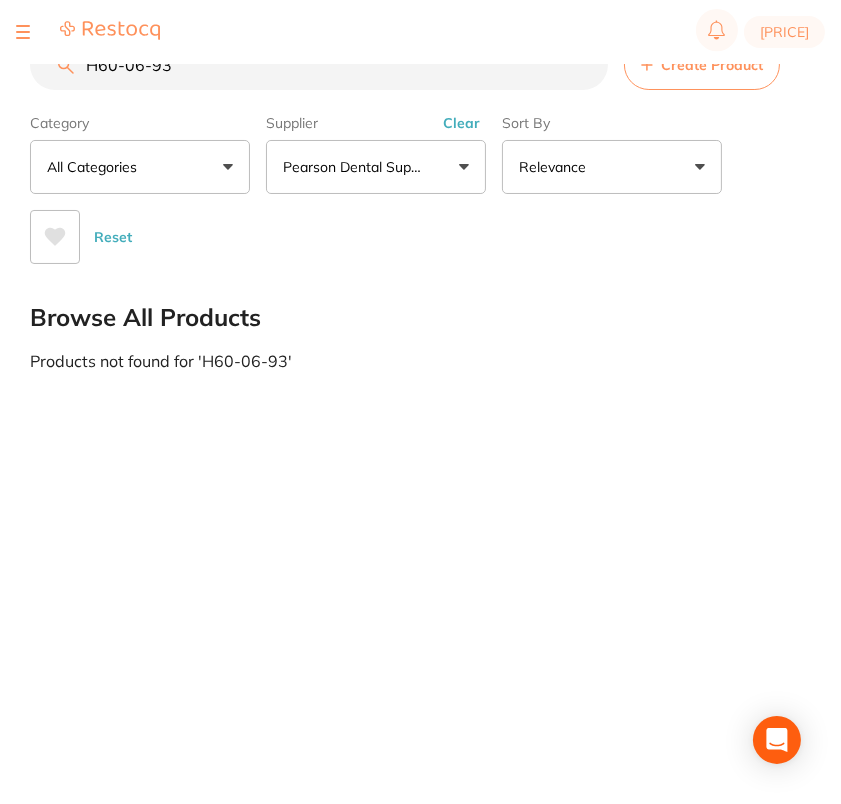 click on "H60-06-93" at bounding box center [319, 65] 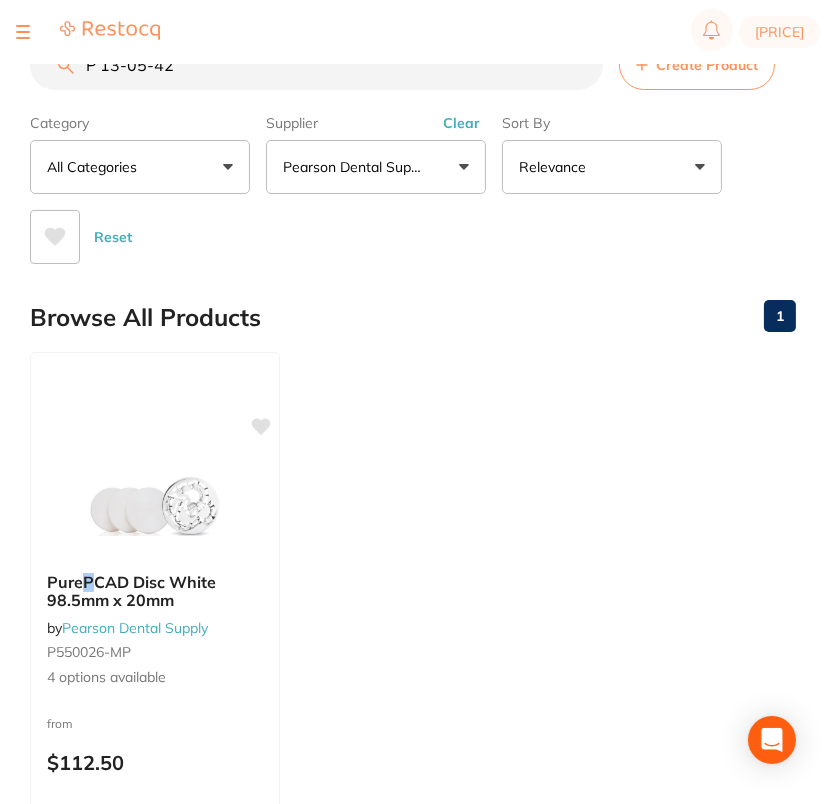 click on "P 13-05-42" at bounding box center (316, 65) 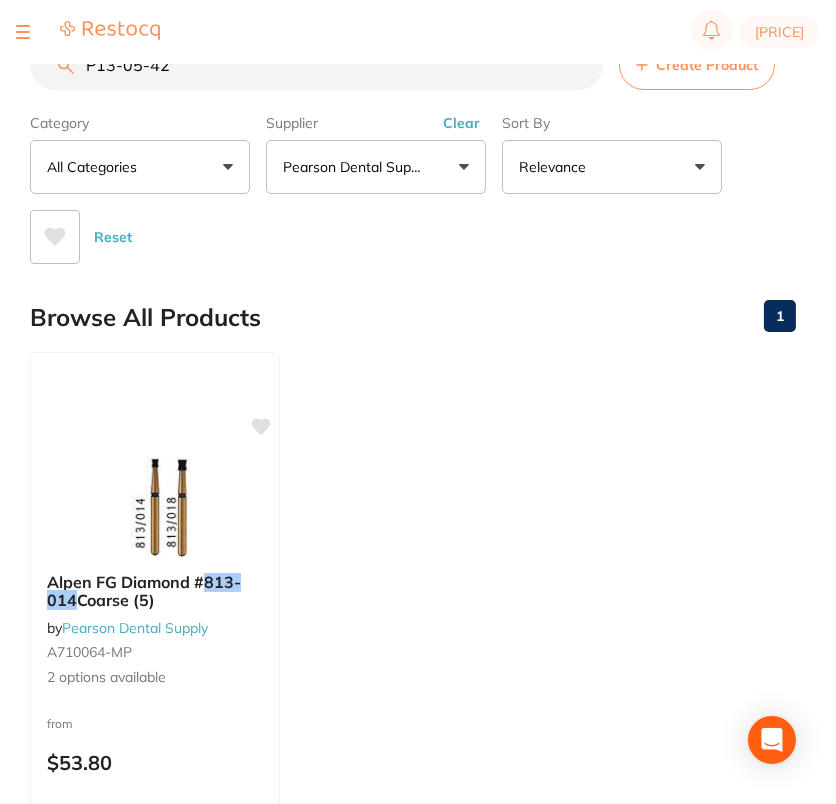 click on "P13-05-42" at bounding box center (316, 65) 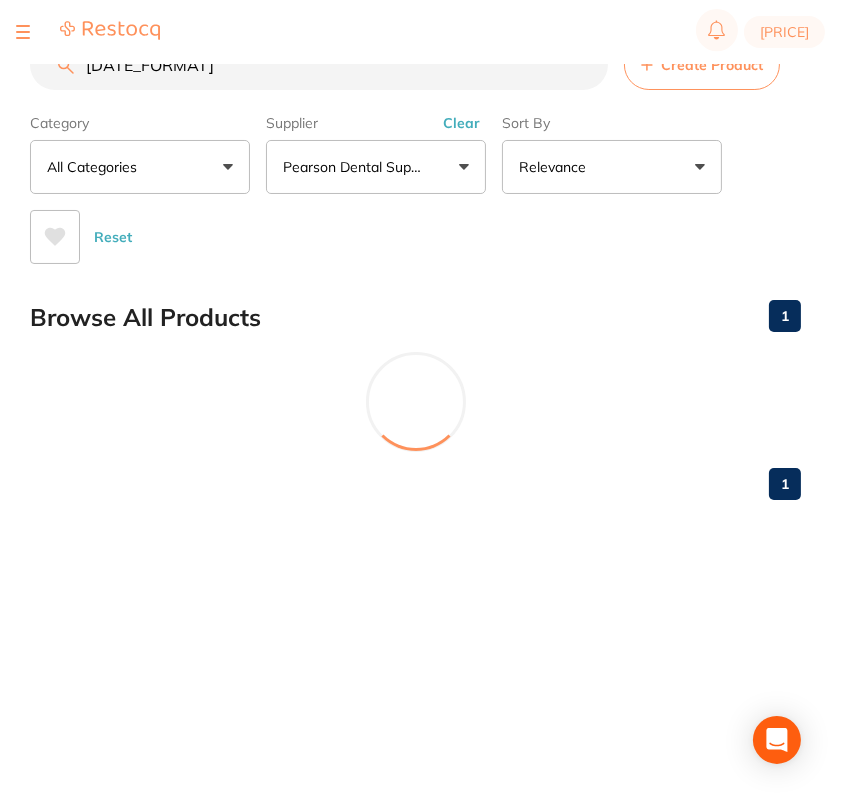 click on "S 76-04-42" at bounding box center [319, 65] 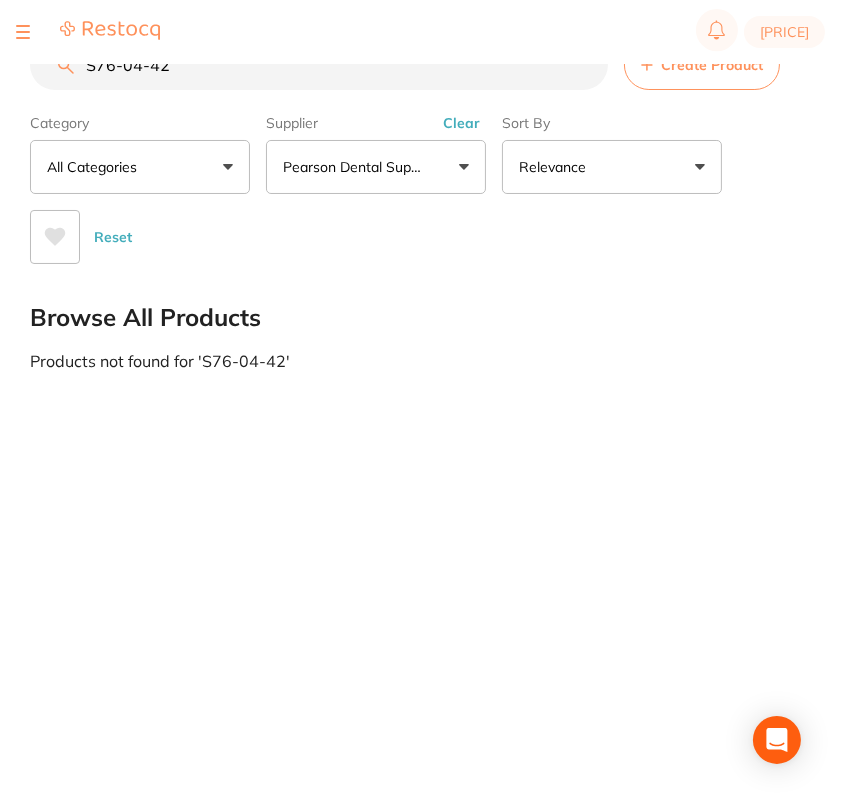 click on "S76-04-42" at bounding box center [319, 65] 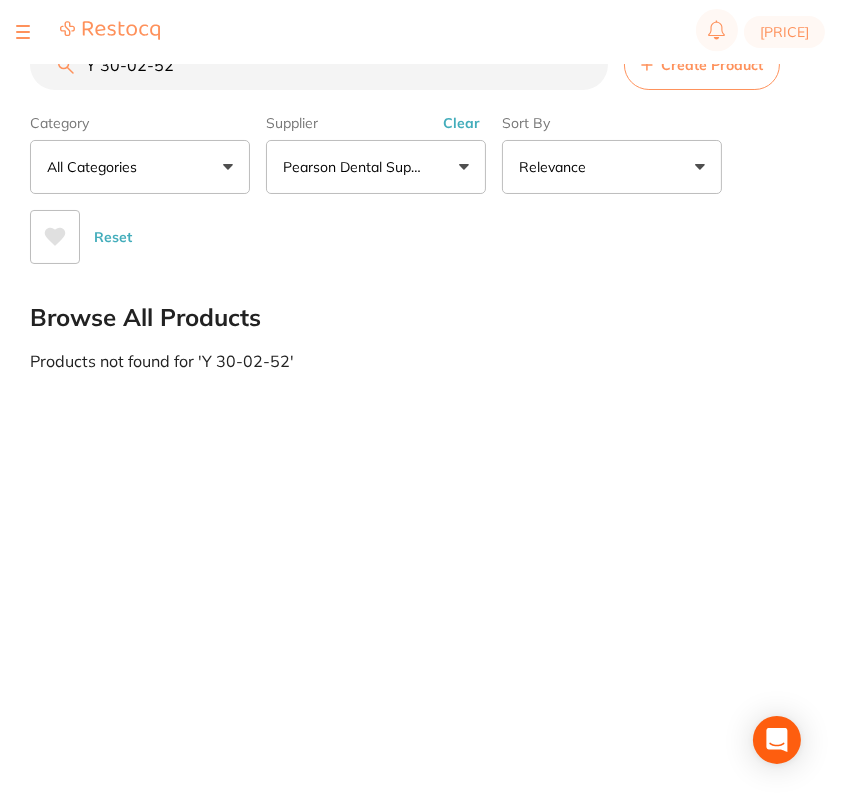 click on "Y 30-02-52" at bounding box center (319, 65) 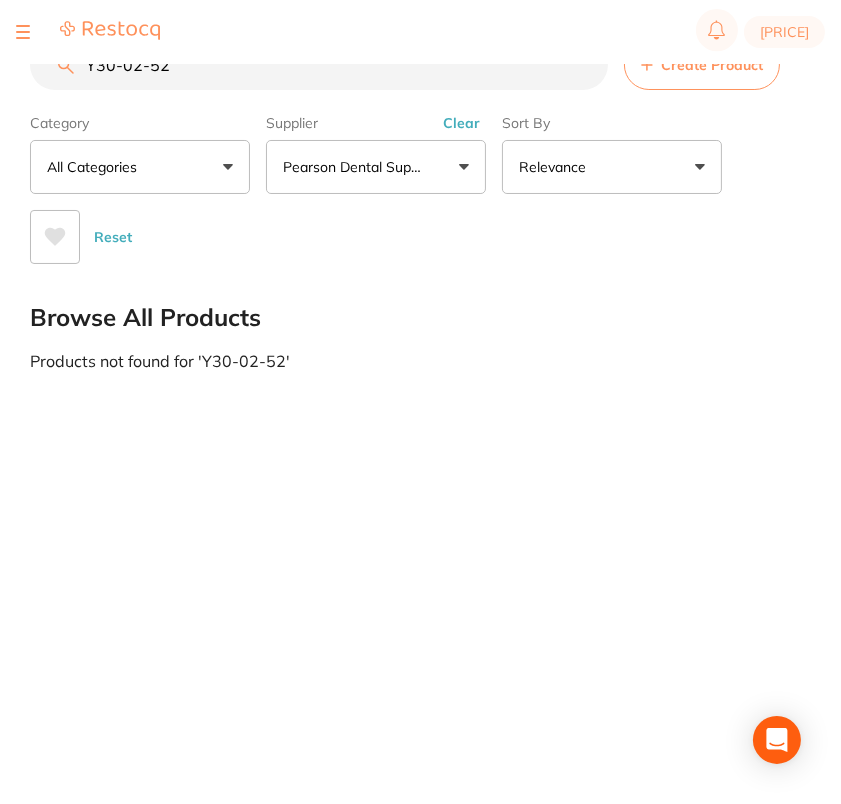click on "Y30-02-52" at bounding box center [319, 65] 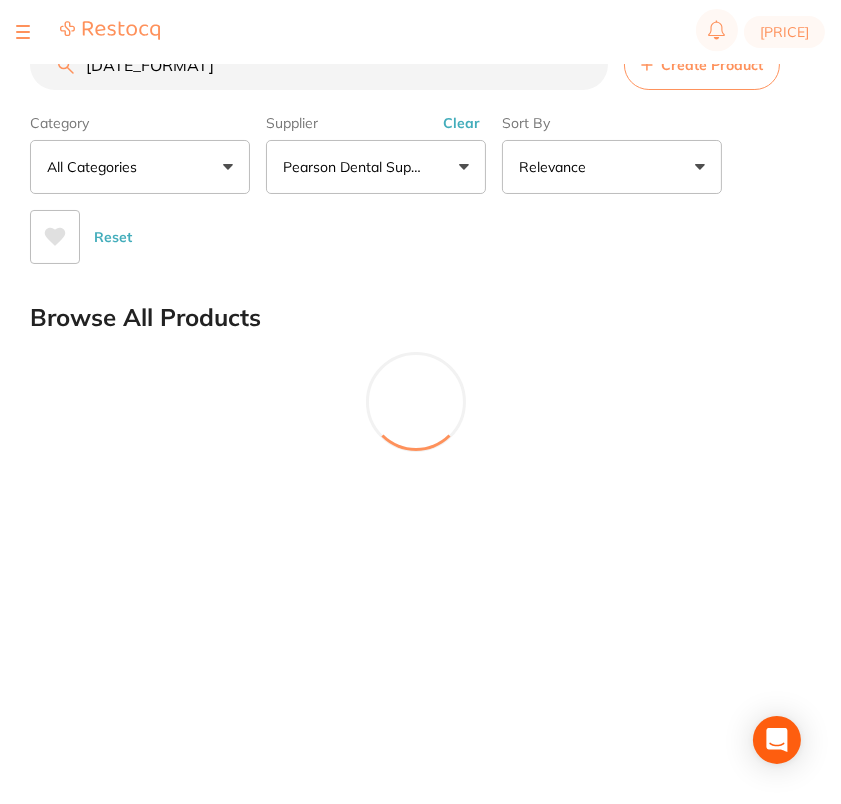 click on "A 15-00-81" at bounding box center [319, 65] 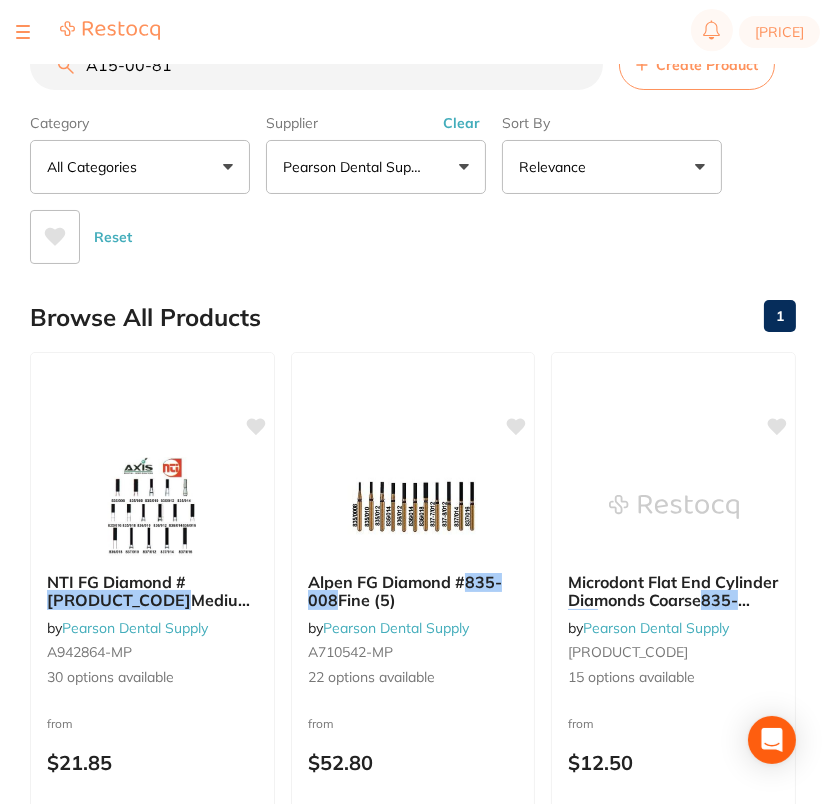click on "A15-00-81" at bounding box center (316, 65) 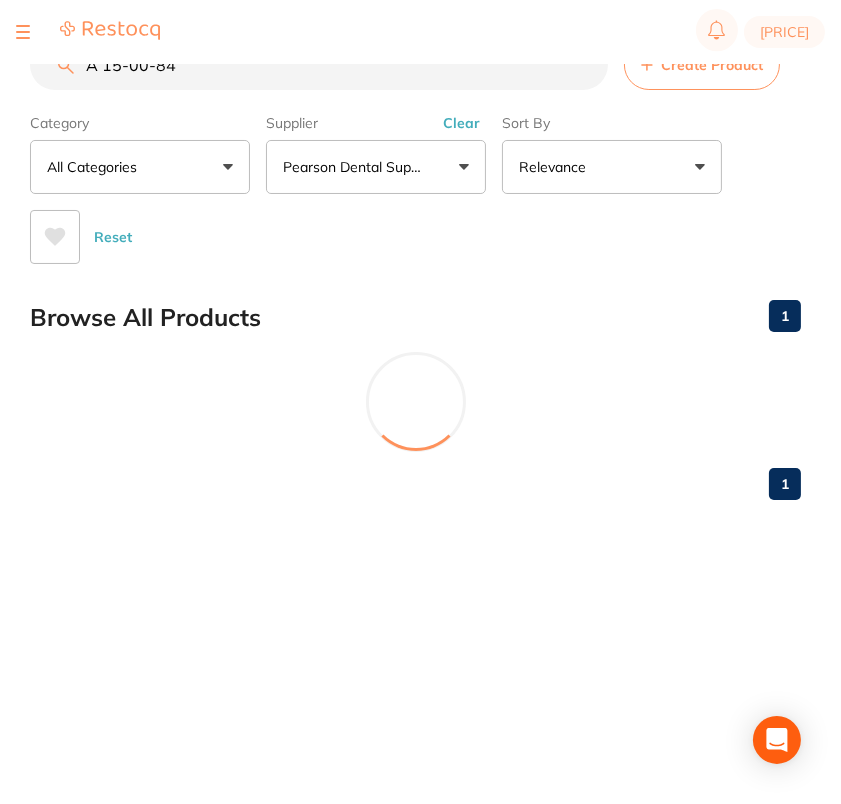 click on "A 15-00-84" at bounding box center (319, 65) 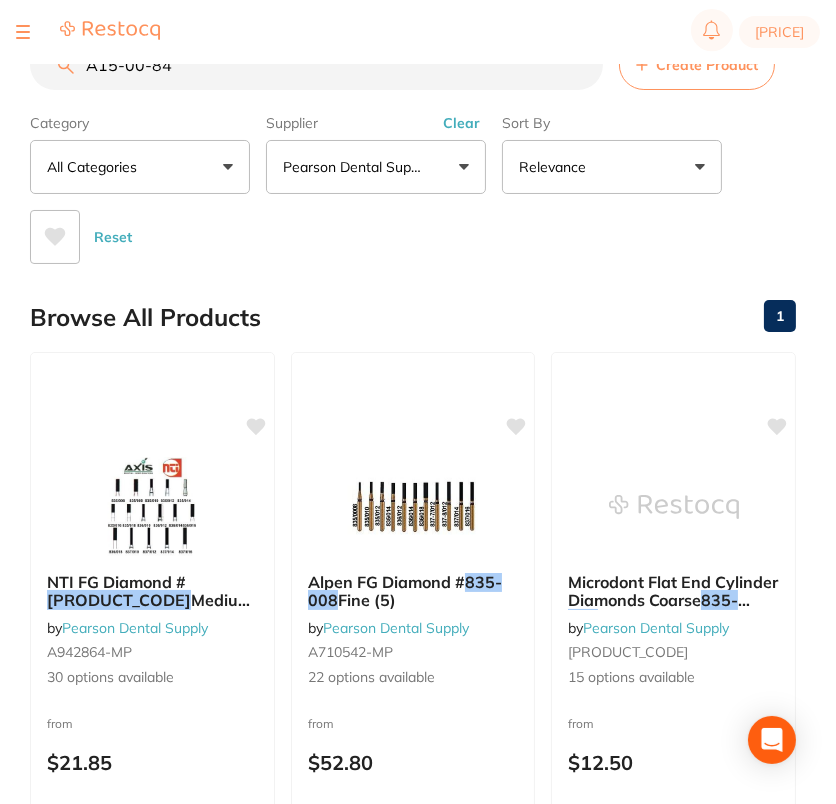click on "A15-00-84" at bounding box center (316, 65) 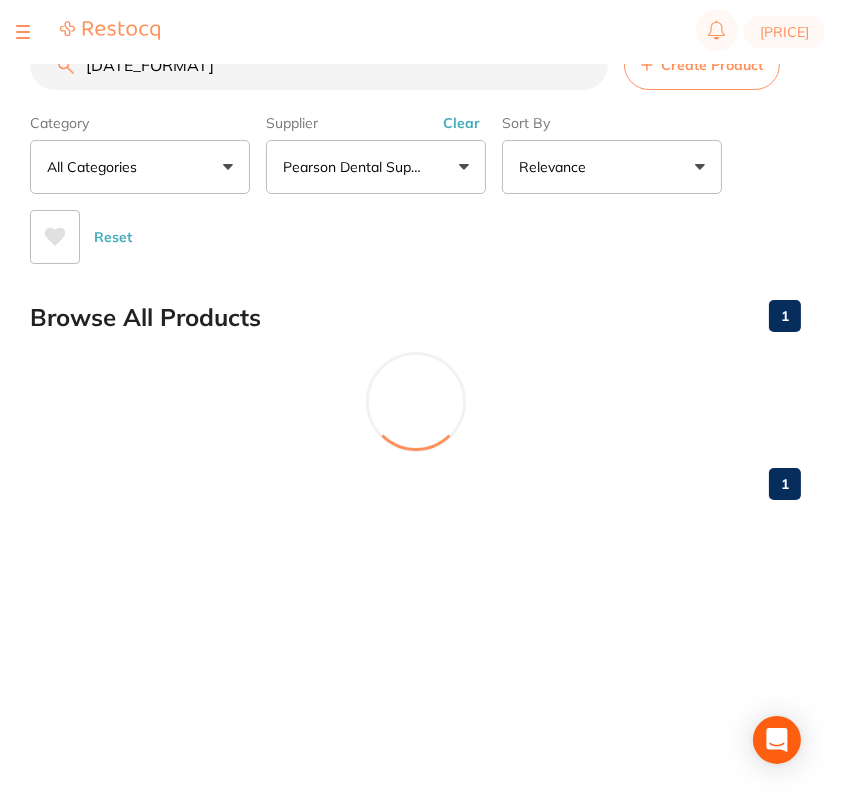click on "P 23-01-90" at bounding box center [319, 65] 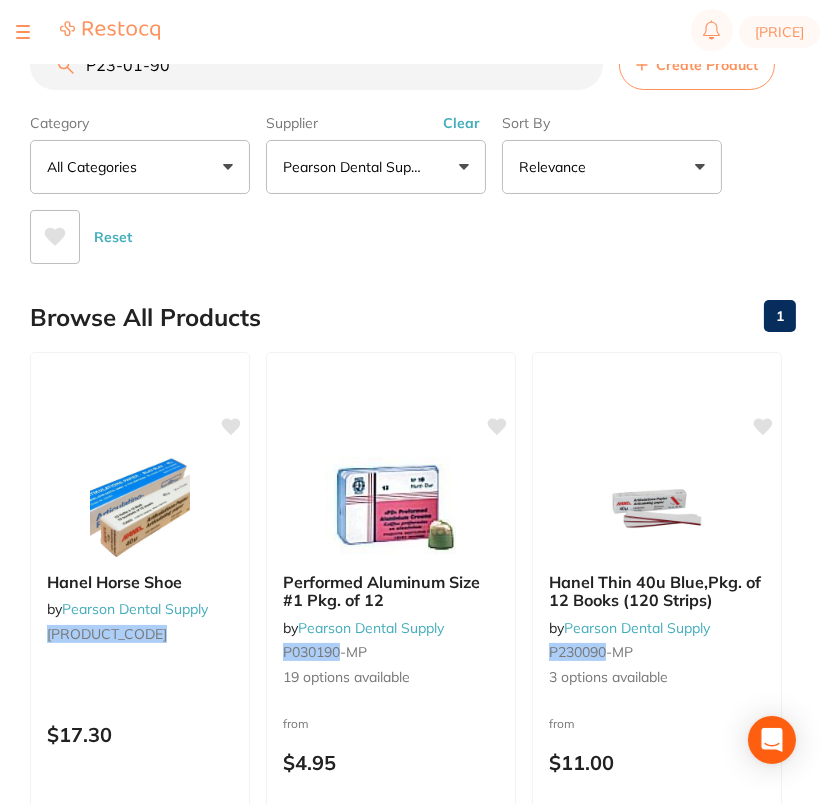 click on "P23-01-90" at bounding box center [316, 65] 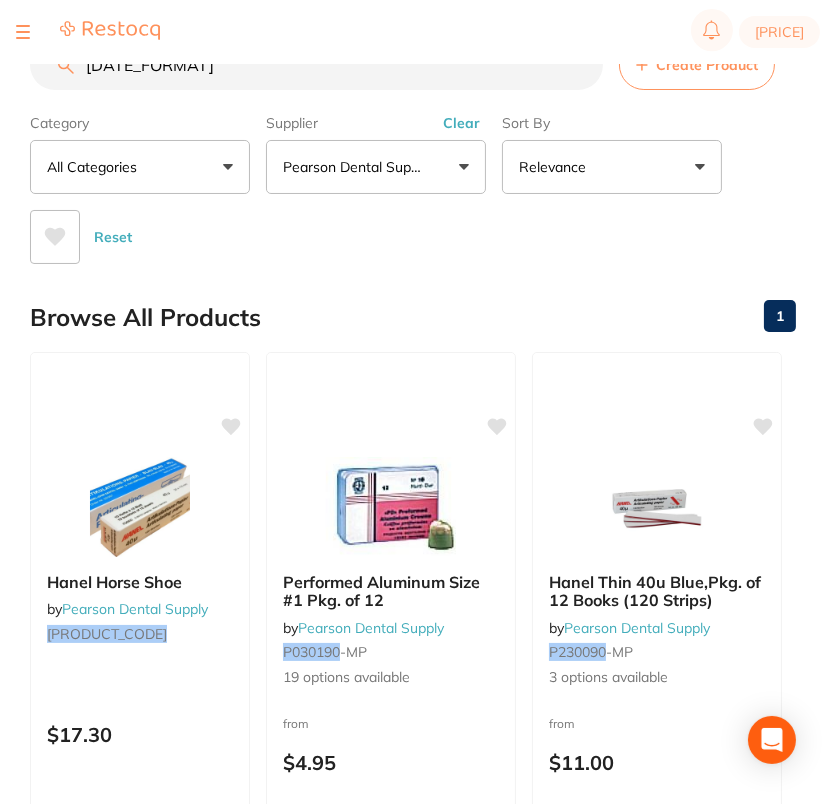 click on "P 23-02-31" at bounding box center (316, 65) 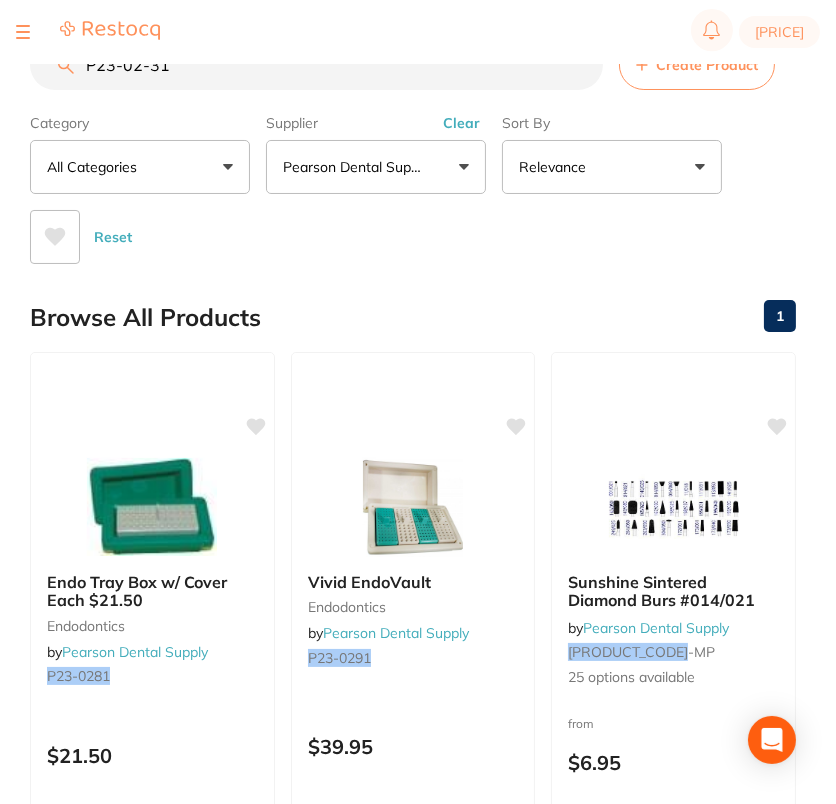 click on "P23-02-31" at bounding box center (316, 65) 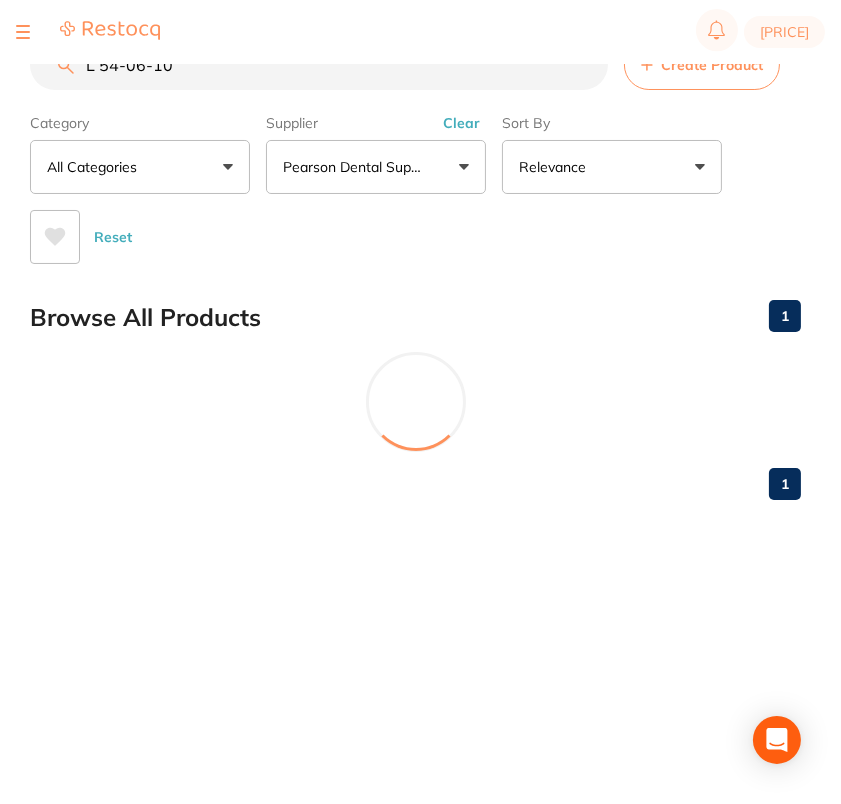 click on "L 54-06-10" at bounding box center (319, 65) 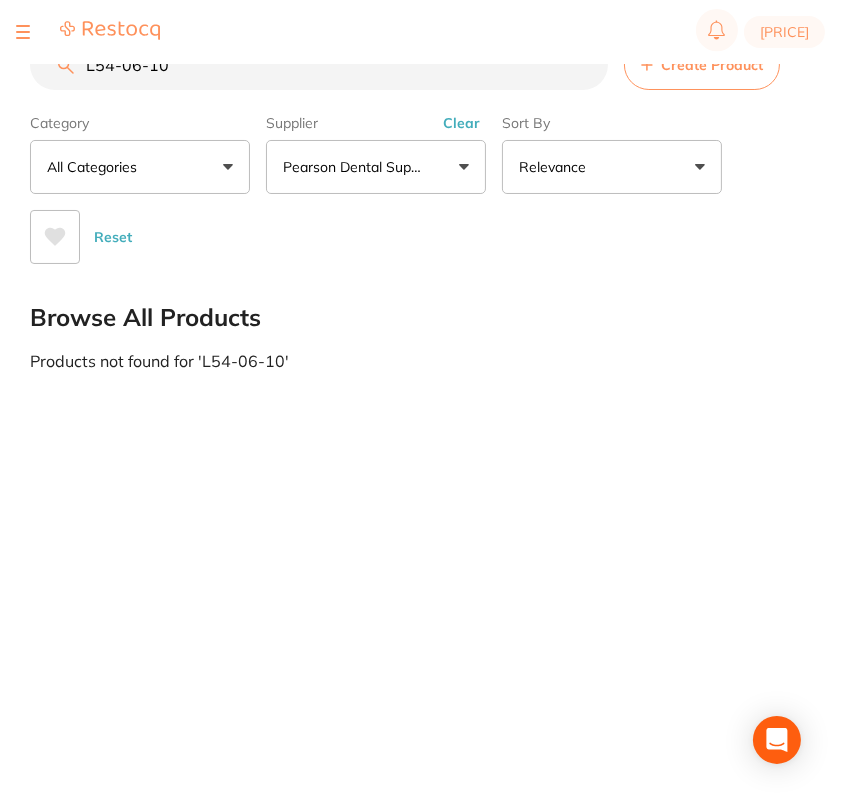 click on "L54-06-10" at bounding box center (319, 65) 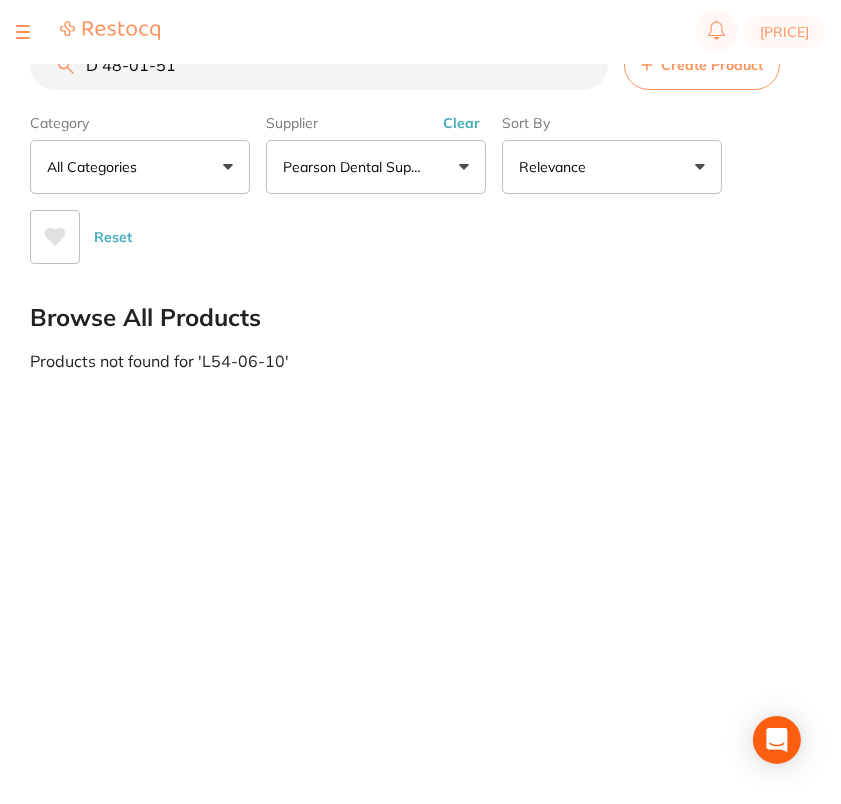 drag, startPoint x: 100, startPoint y: 74, endPoint x: 124, endPoint y: 82, distance: 25.298222 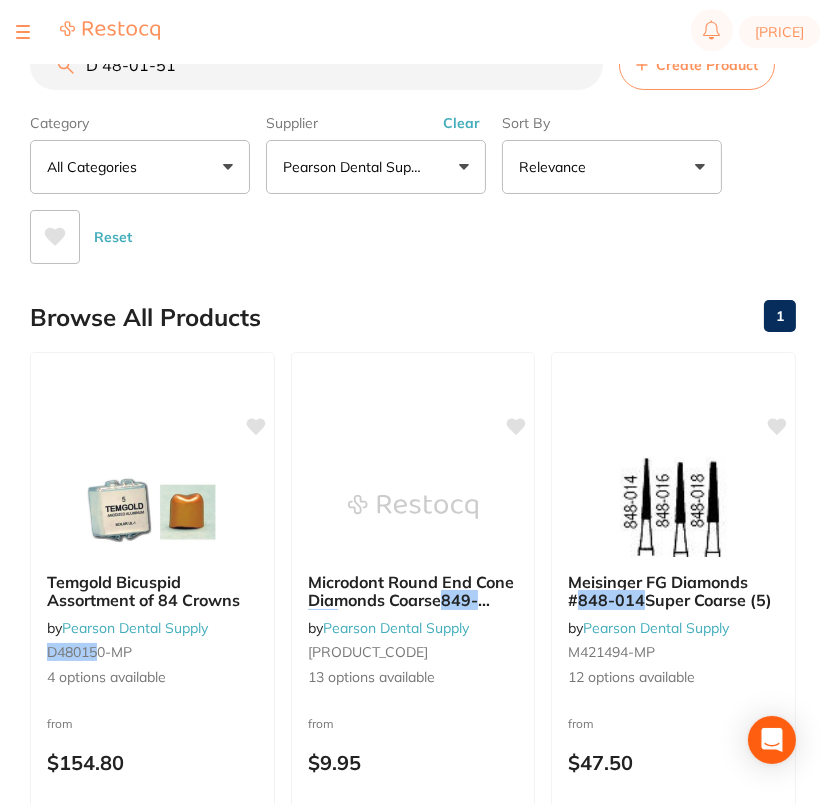 click on "D 48-01-51" at bounding box center (316, 65) 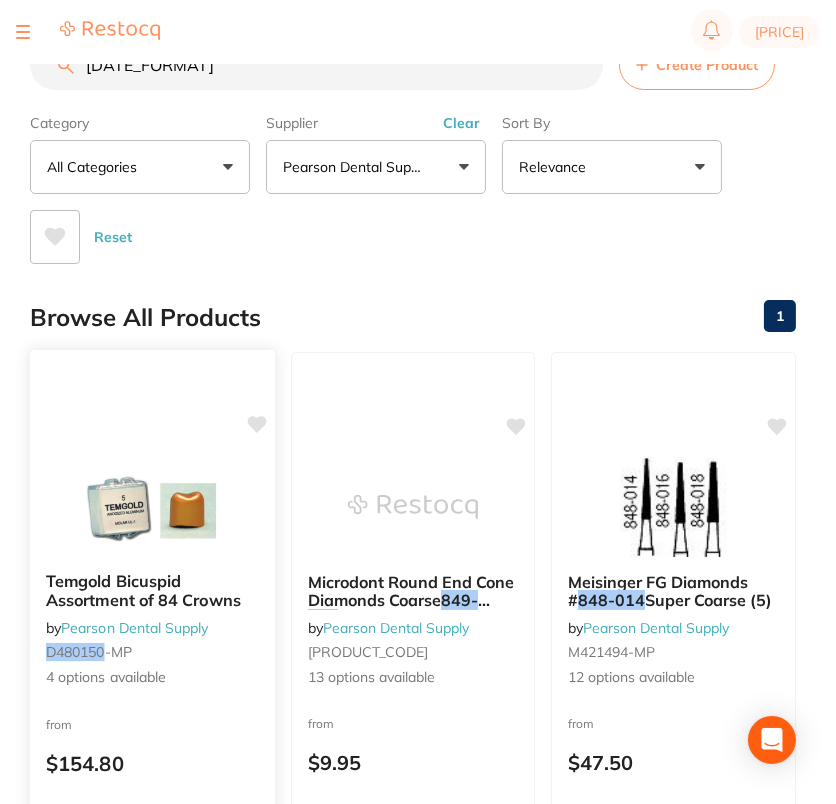 click at bounding box center (152, 505) 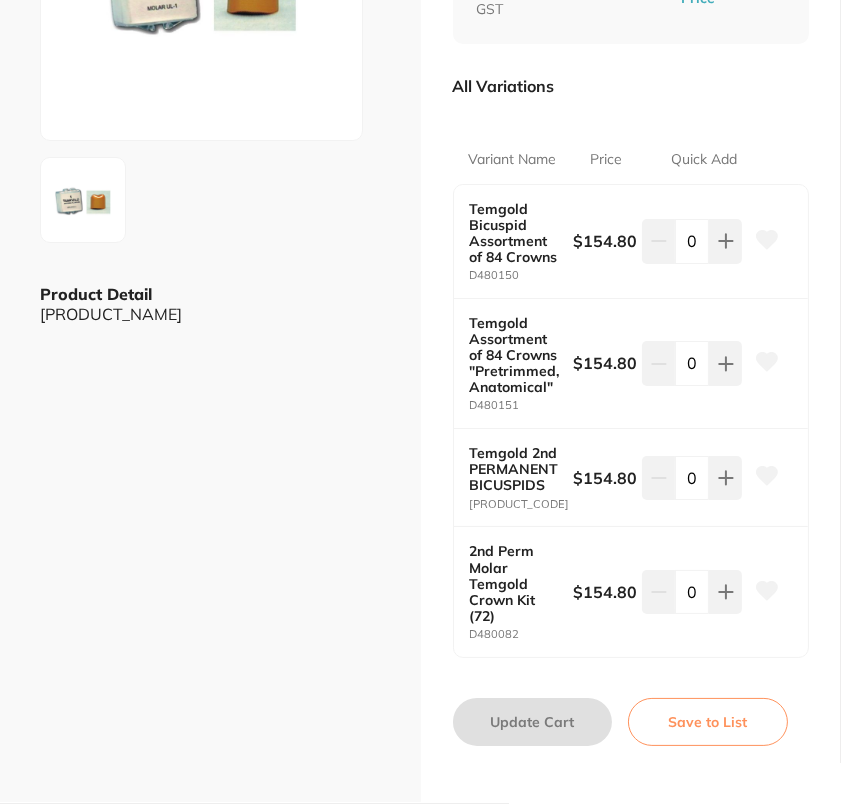 scroll, scrollTop: 308, scrollLeft: 0, axis: vertical 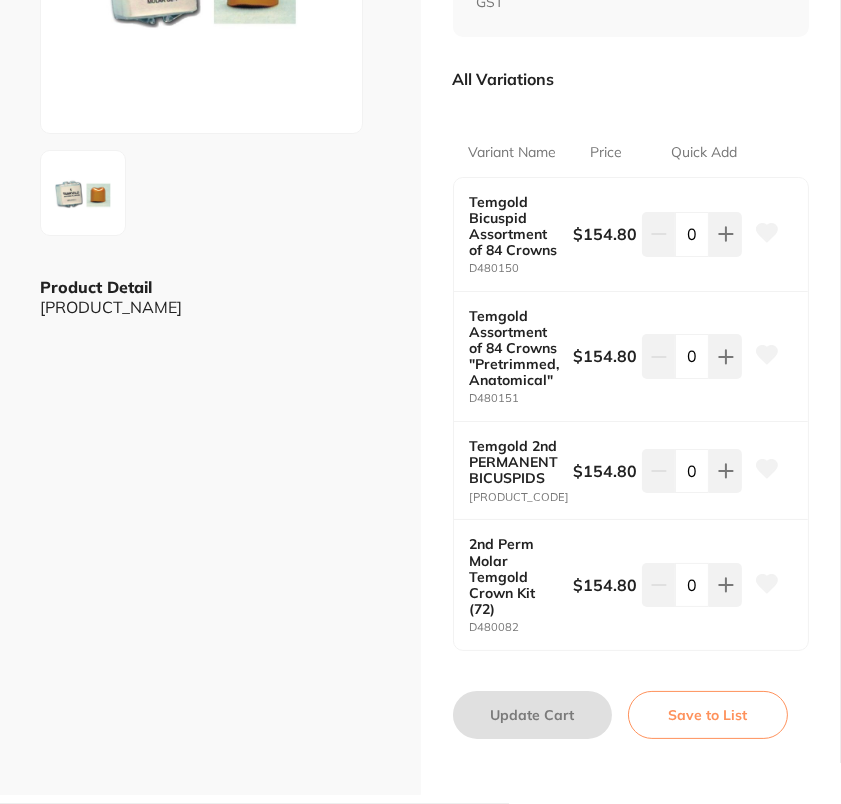 click 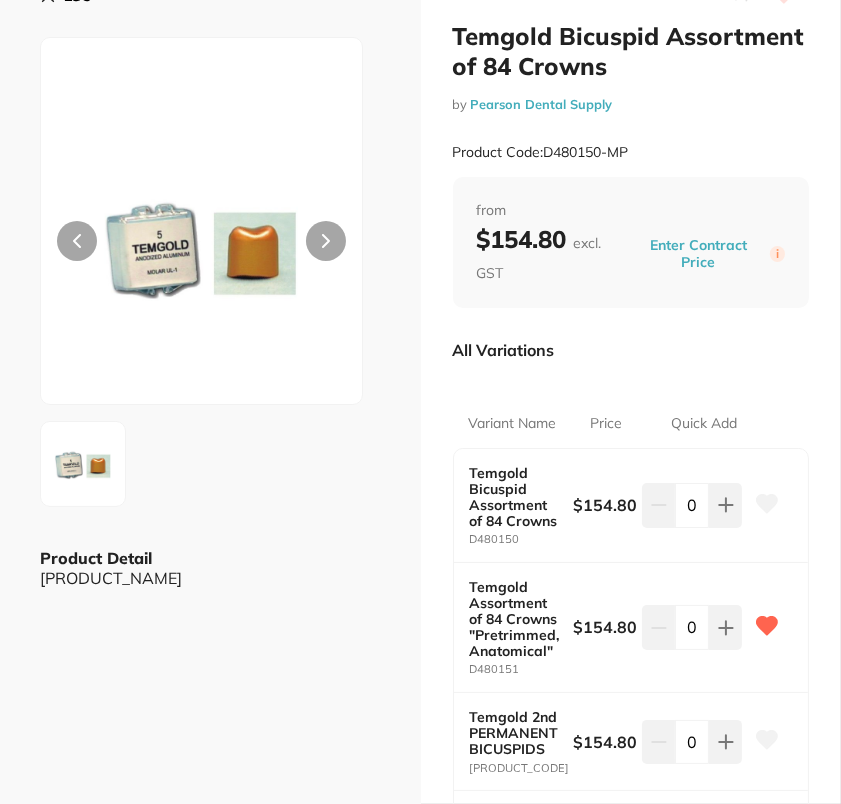 scroll, scrollTop: 0, scrollLeft: 0, axis: both 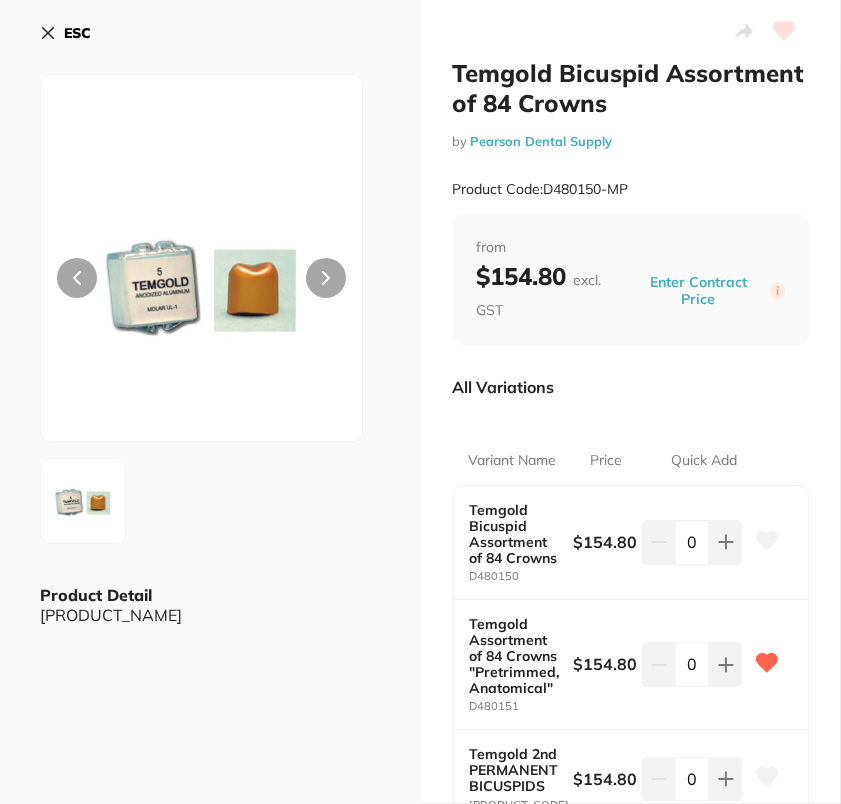 click on "ESC" at bounding box center [210, 45] 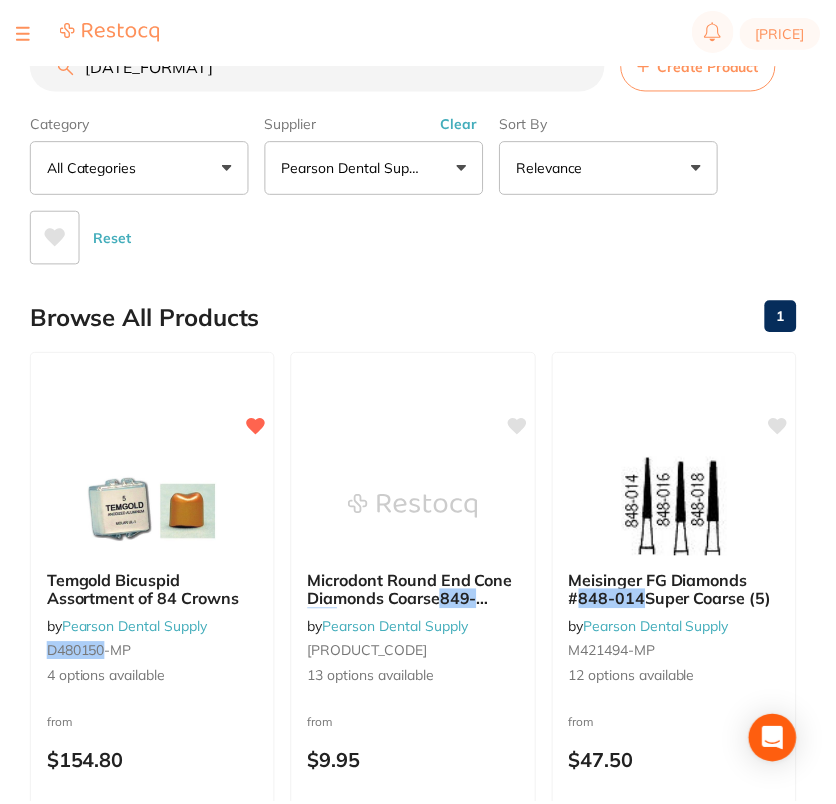 scroll, scrollTop: 1, scrollLeft: 0, axis: vertical 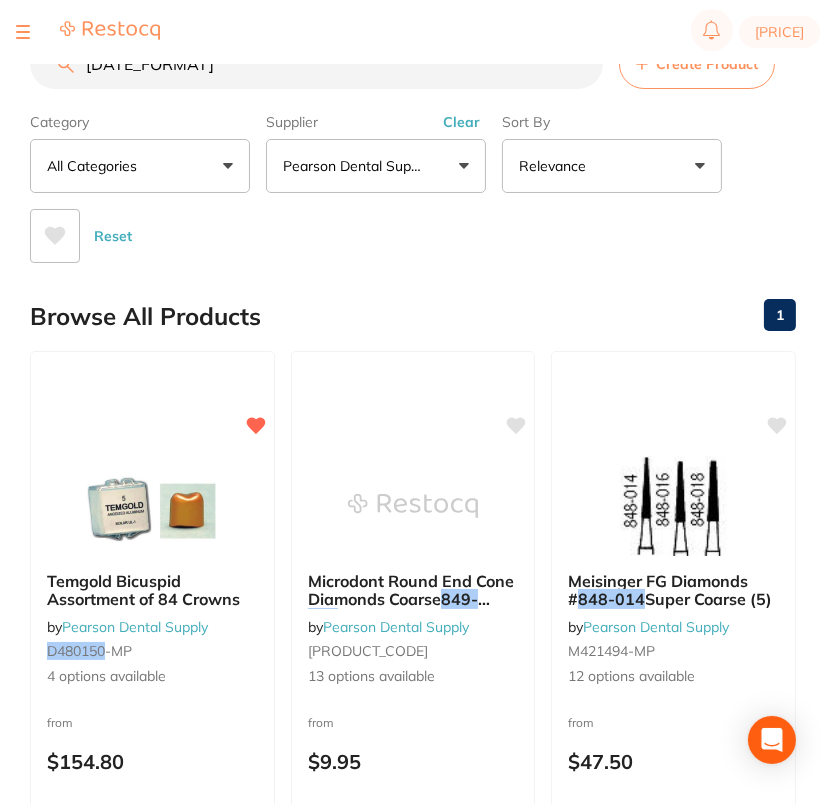 click on "D48-01-51" at bounding box center [316, 64] 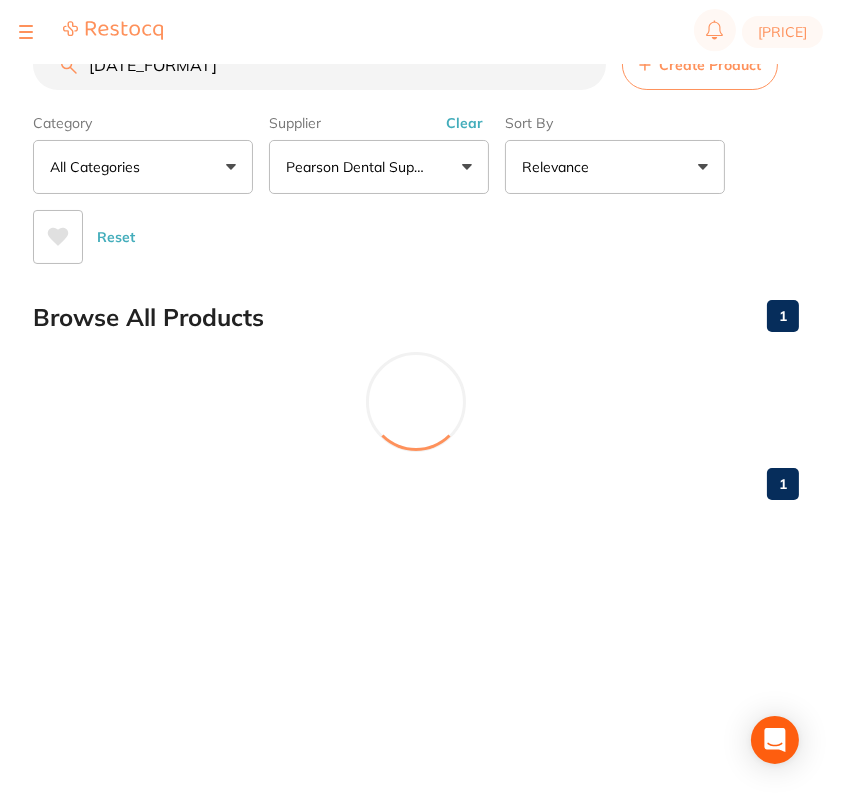 scroll, scrollTop: 0, scrollLeft: 0, axis: both 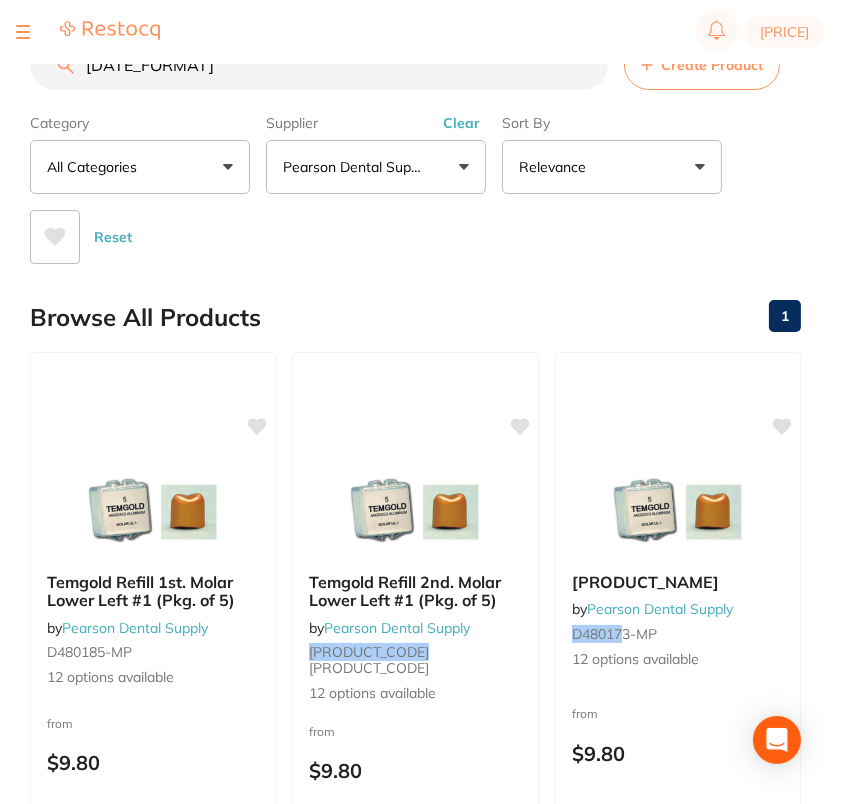 click on "D 48-01-79" at bounding box center [319, 65] 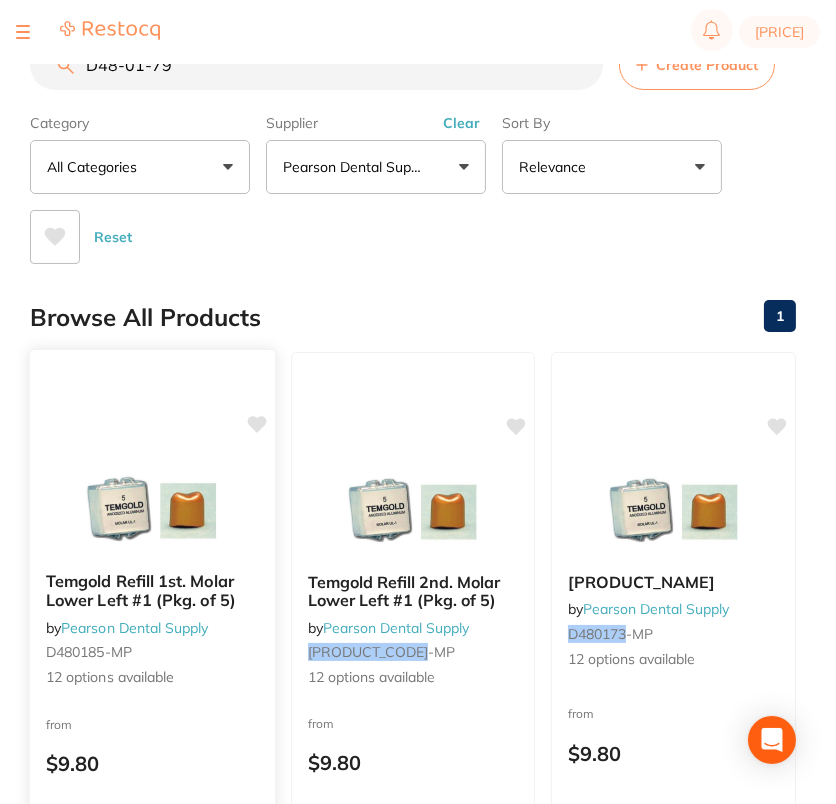 click at bounding box center (152, 505) 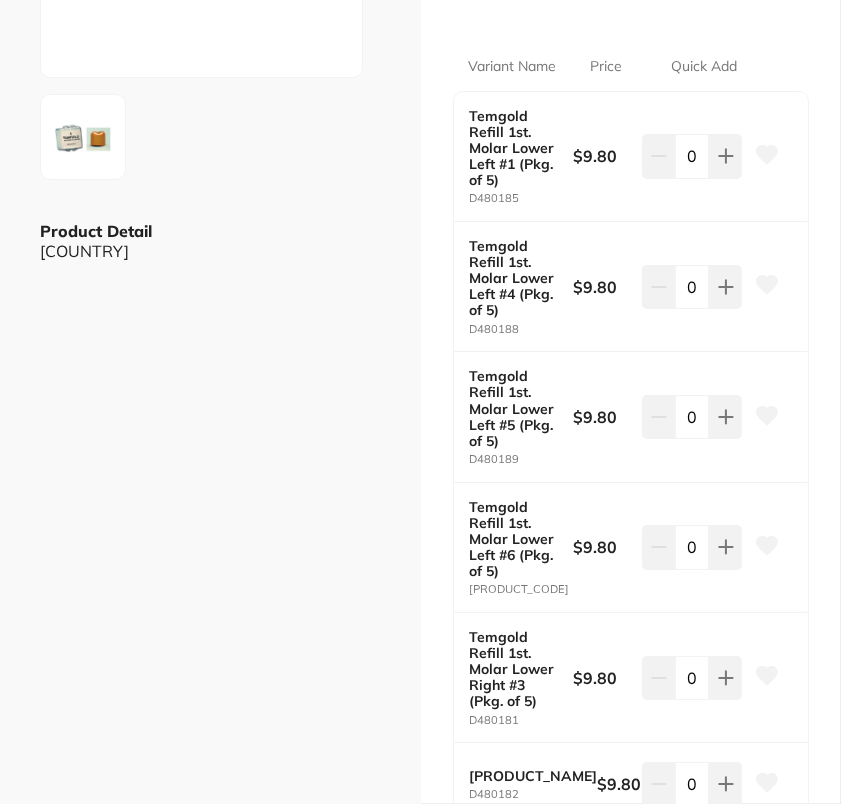 scroll, scrollTop: 327, scrollLeft: 0, axis: vertical 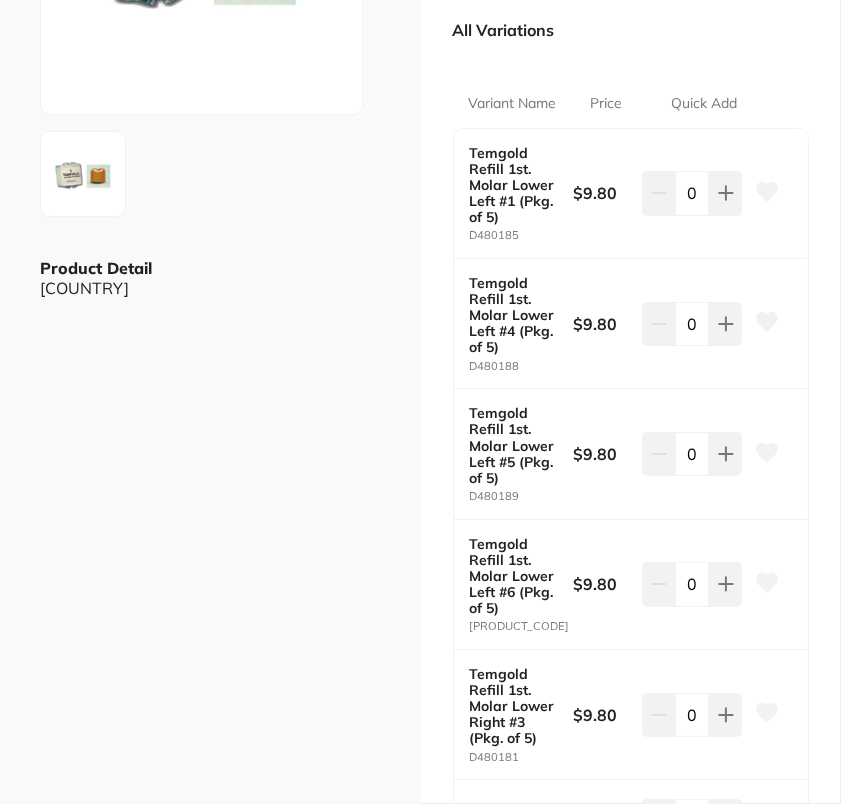 click 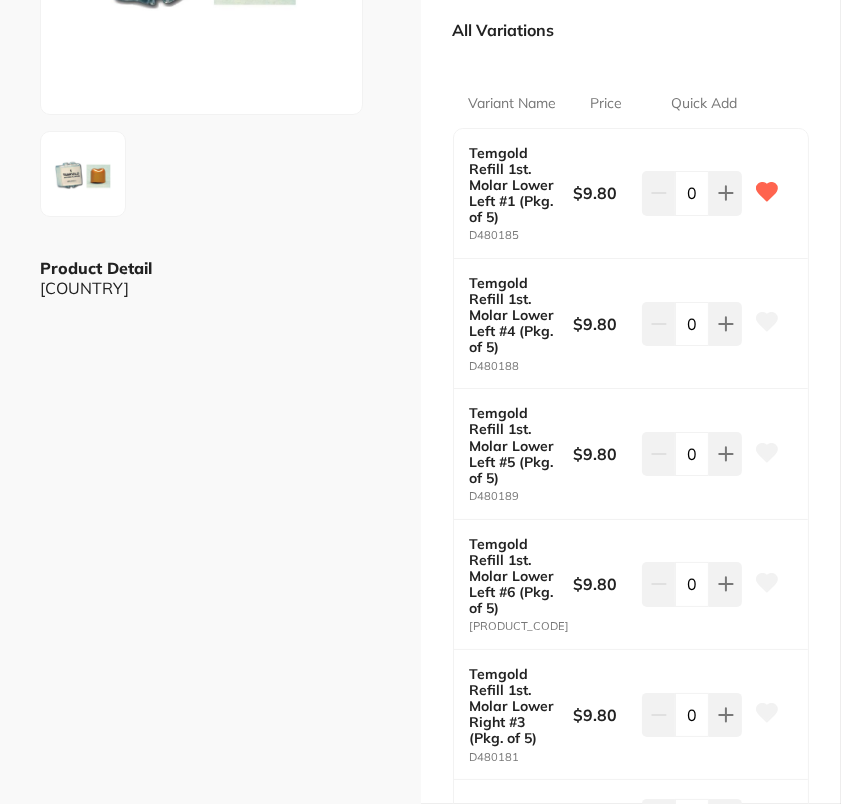 click 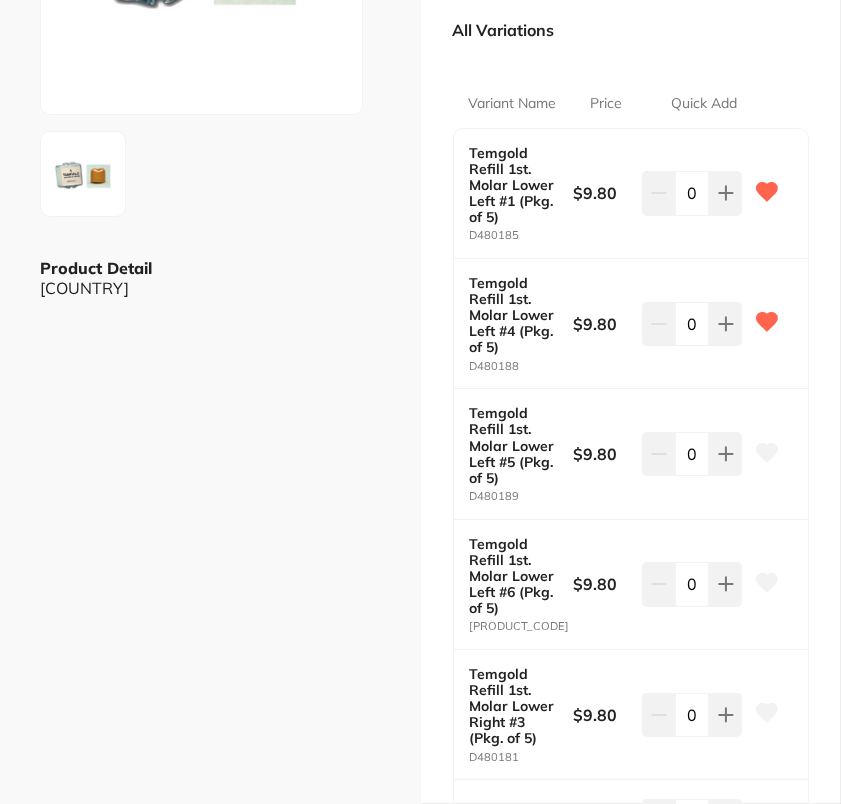 click 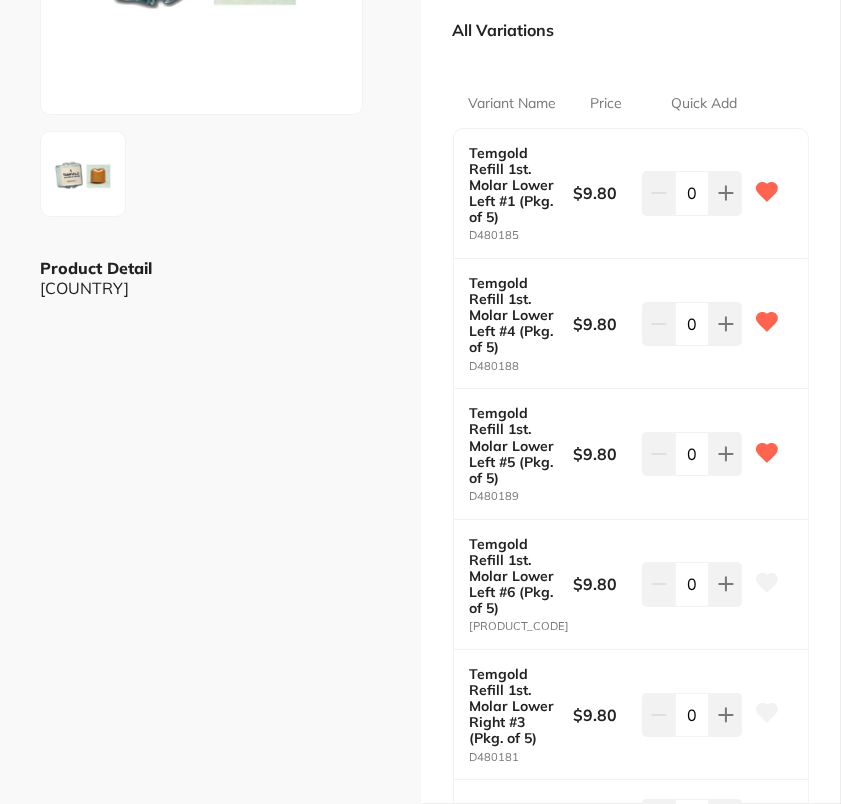 click 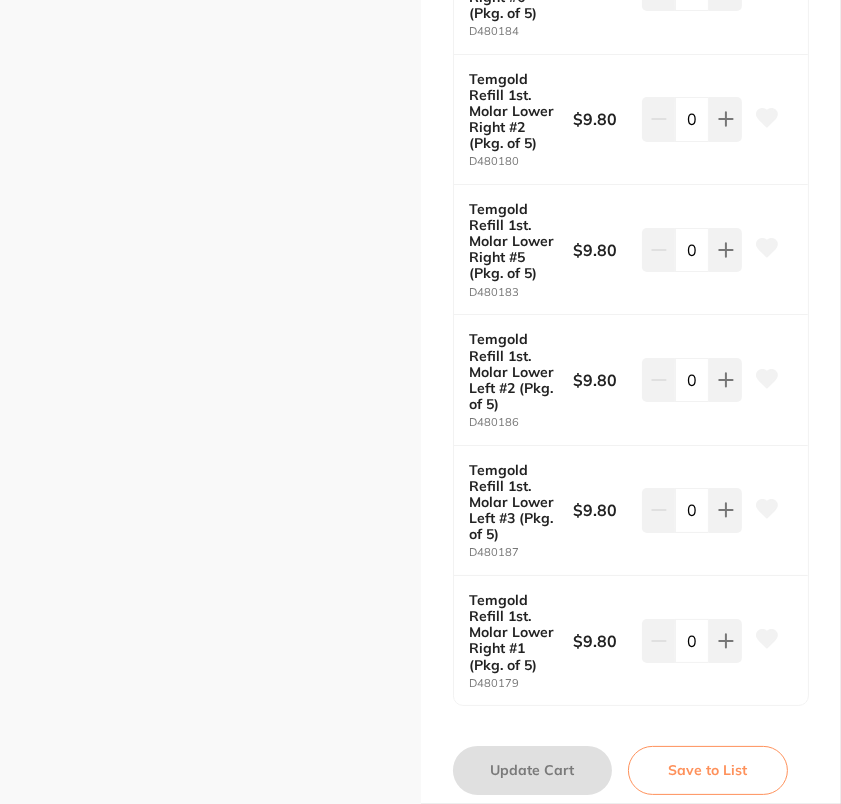 scroll, scrollTop: 1403, scrollLeft: 0, axis: vertical 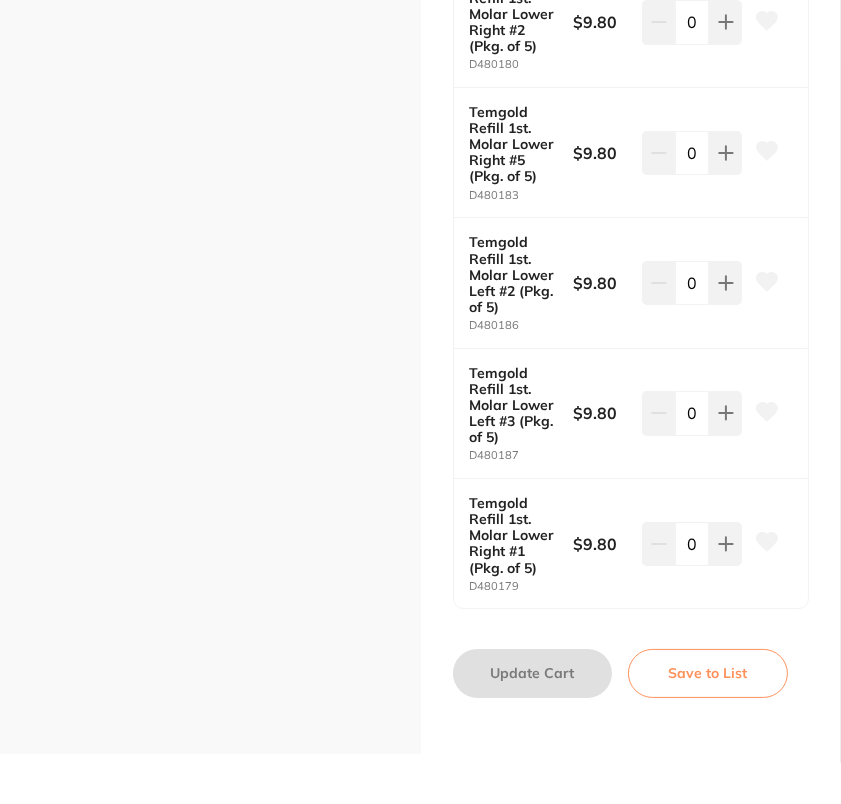 click 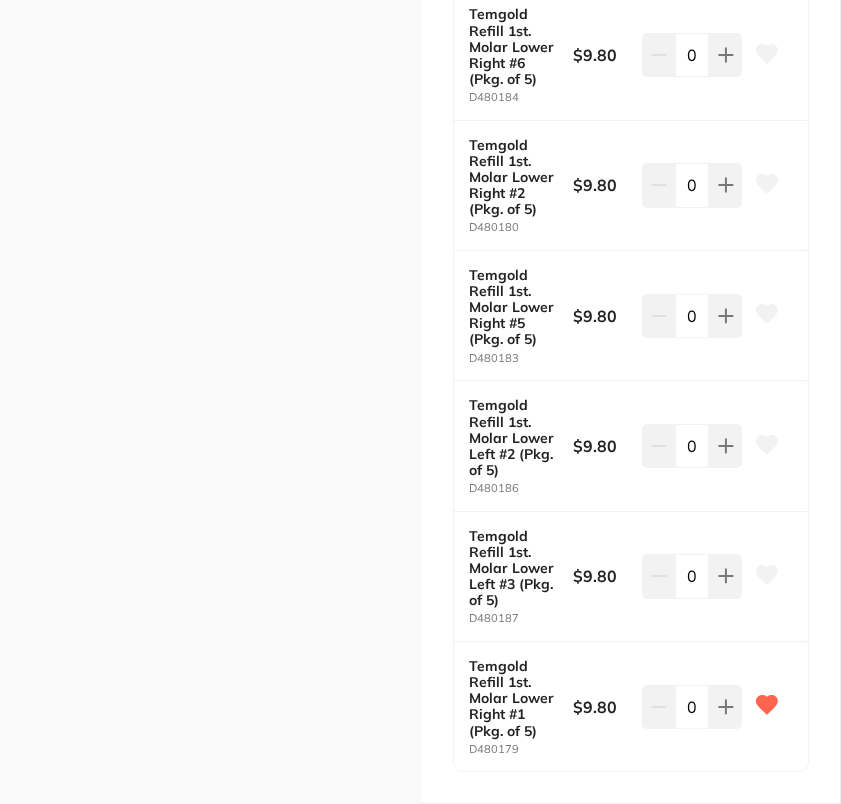 scroll, scrollTop: 1130, scrollLeft: 0, axis: vertical 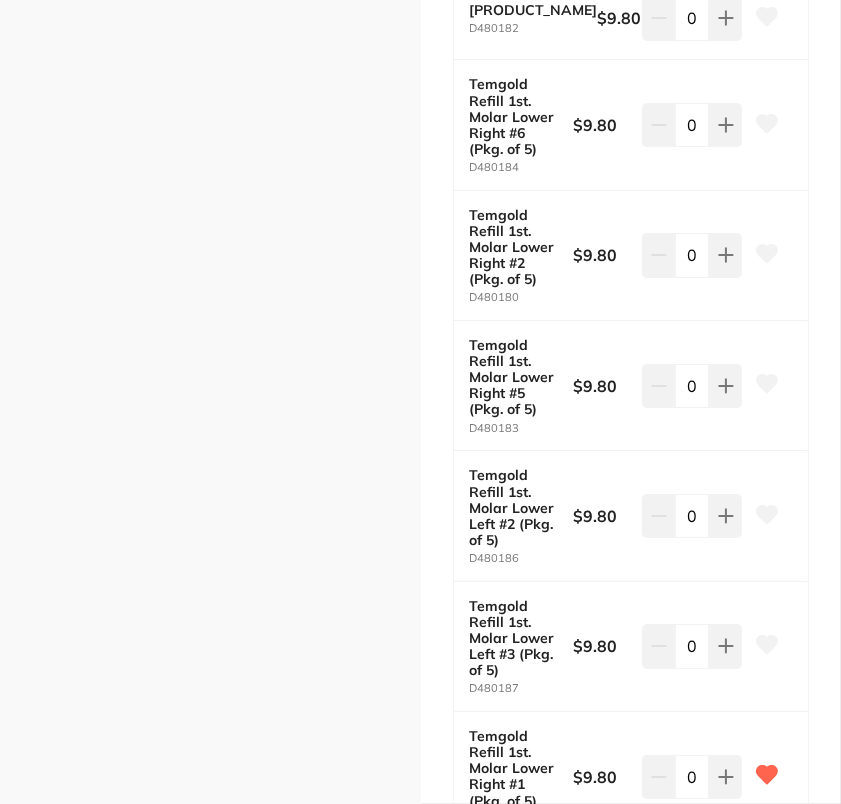 click 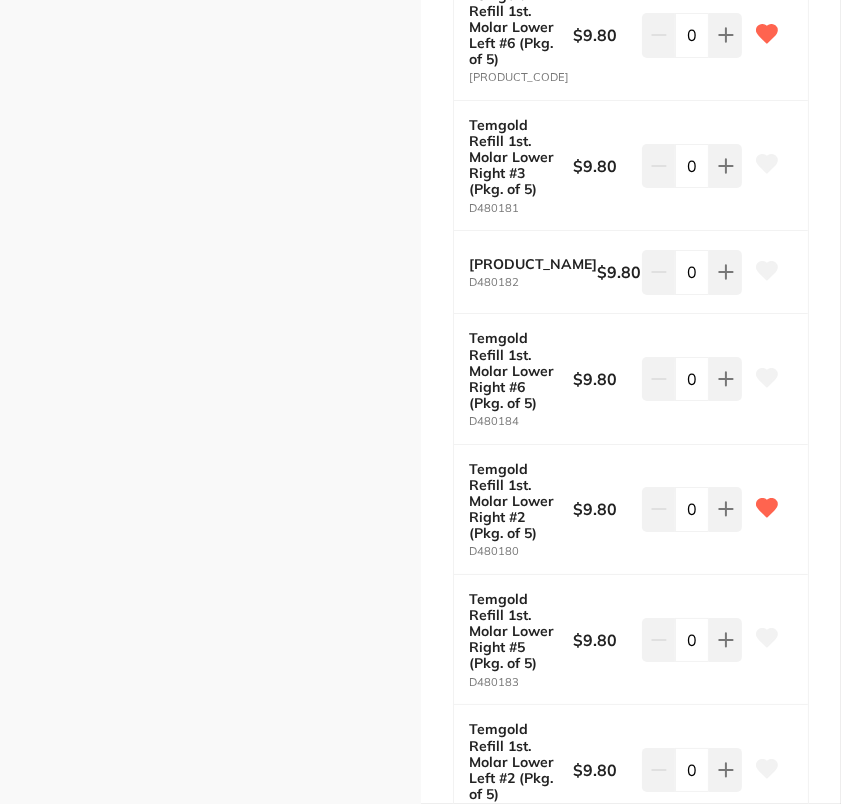 scroll, scrollTop: 855, scrollLeft: 0, axis: vertical 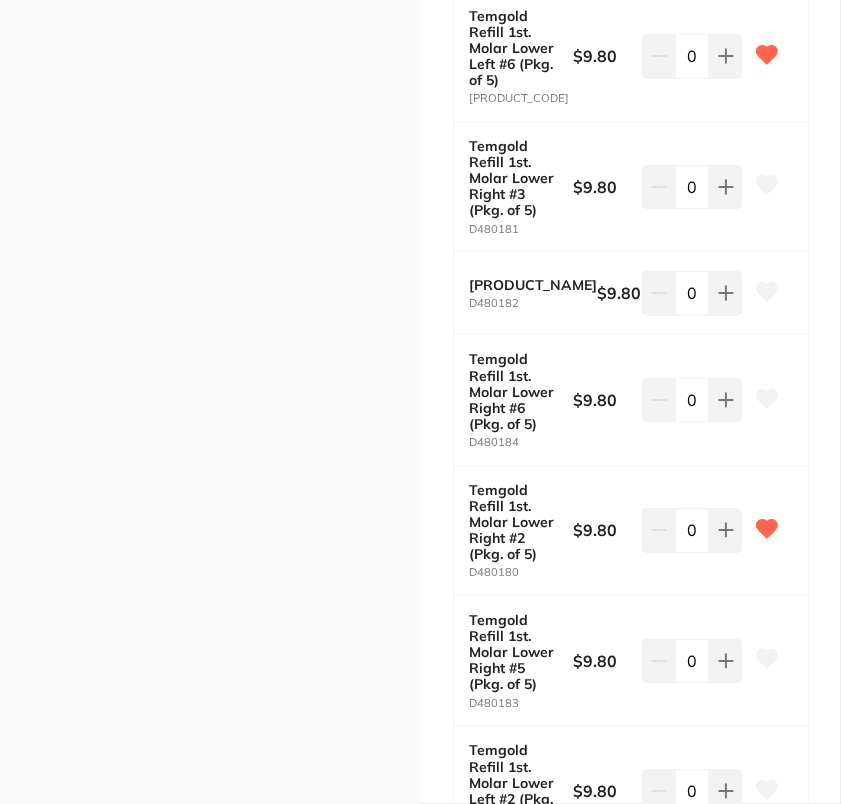 click 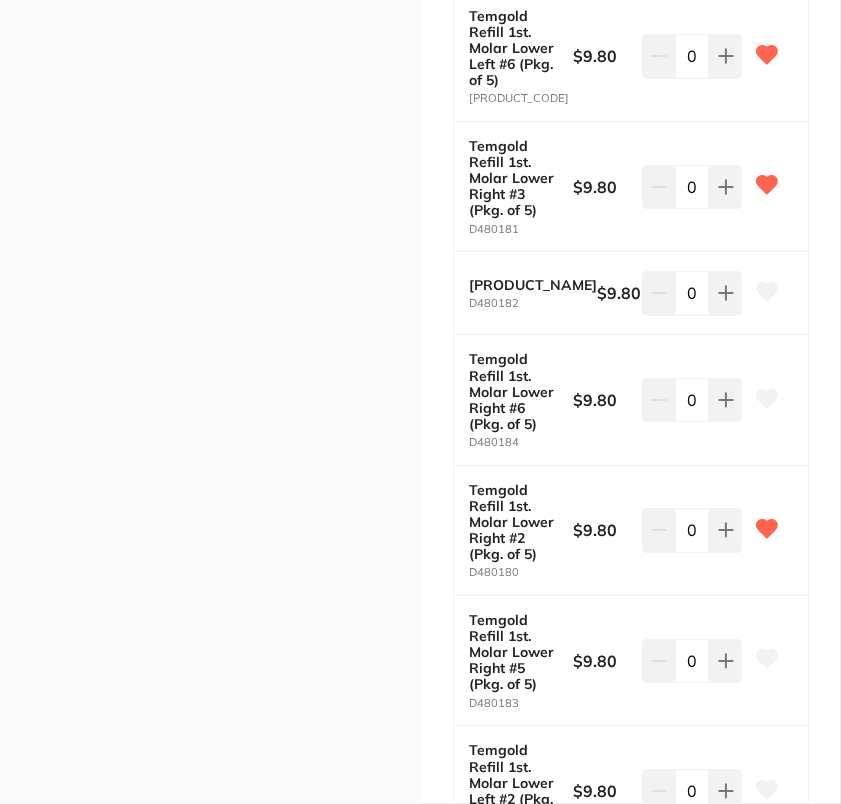 click 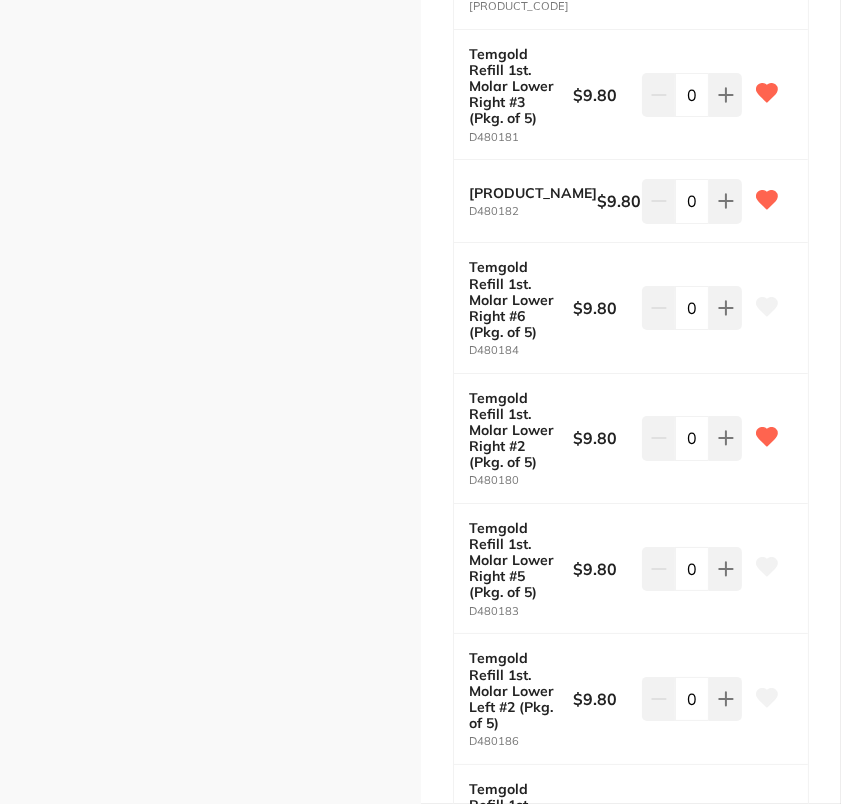 scroll, scrollTop: 992, scrollLeft: 0, axis: vertical 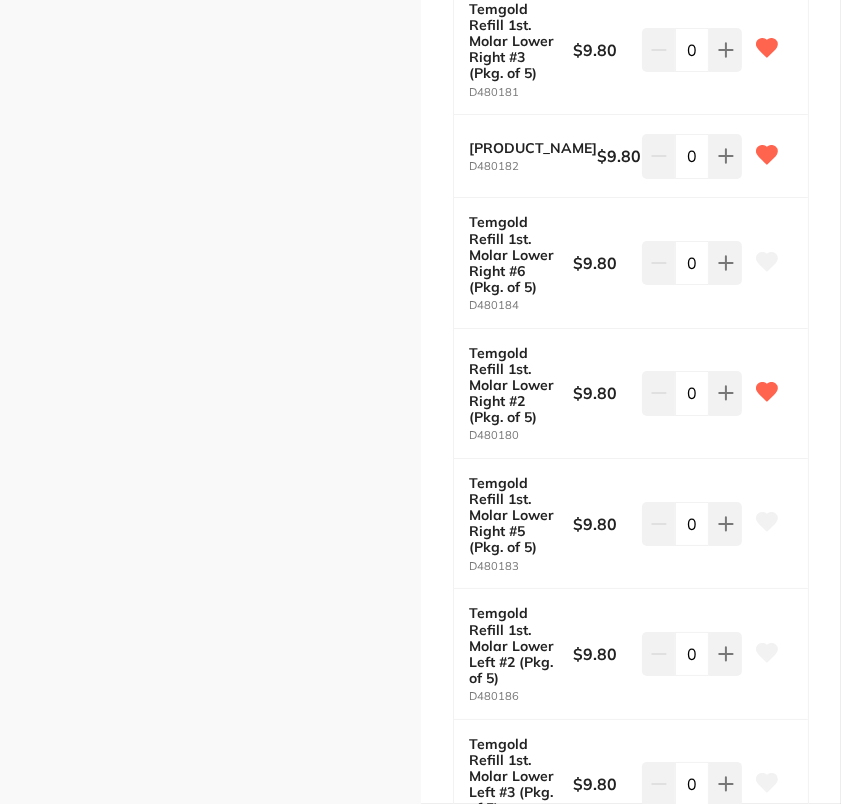click 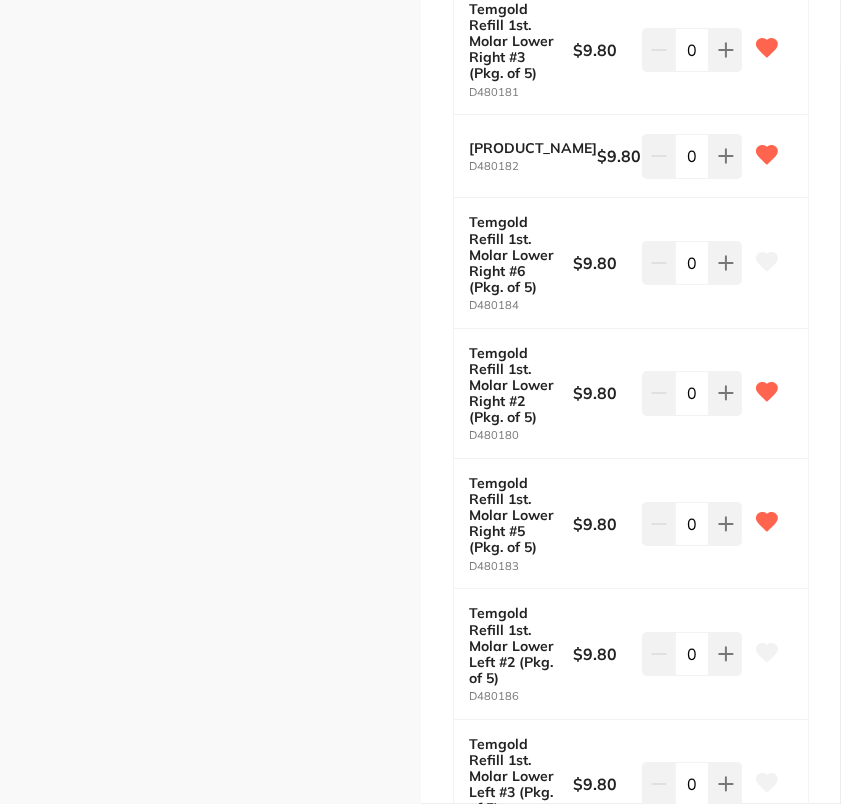 click 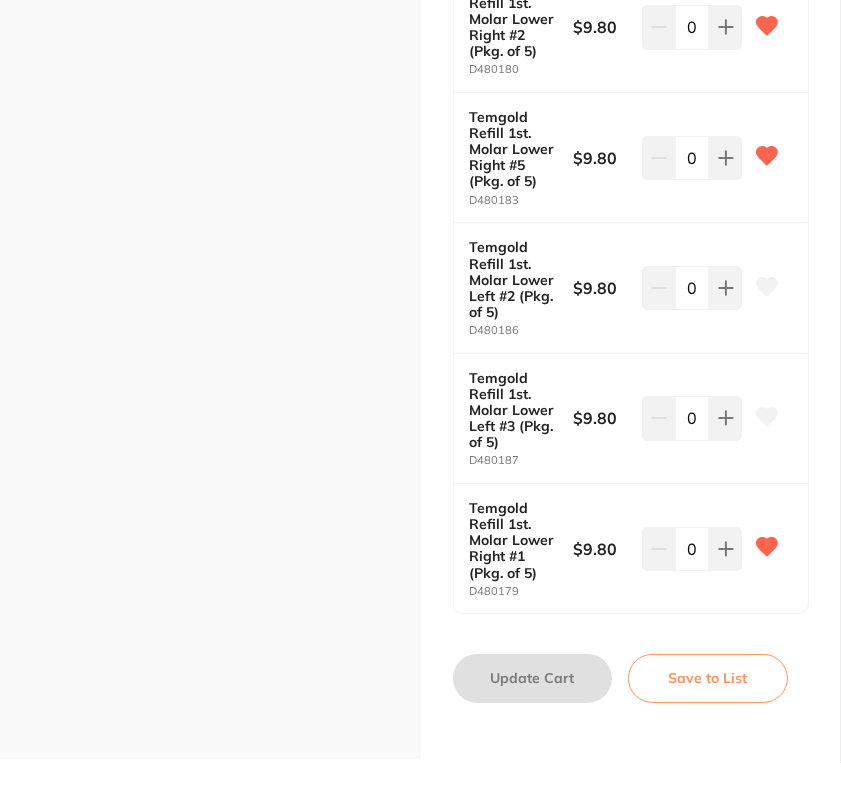 scroll, scrollTop: 1386, scrollLeft: 0, axis: vertical 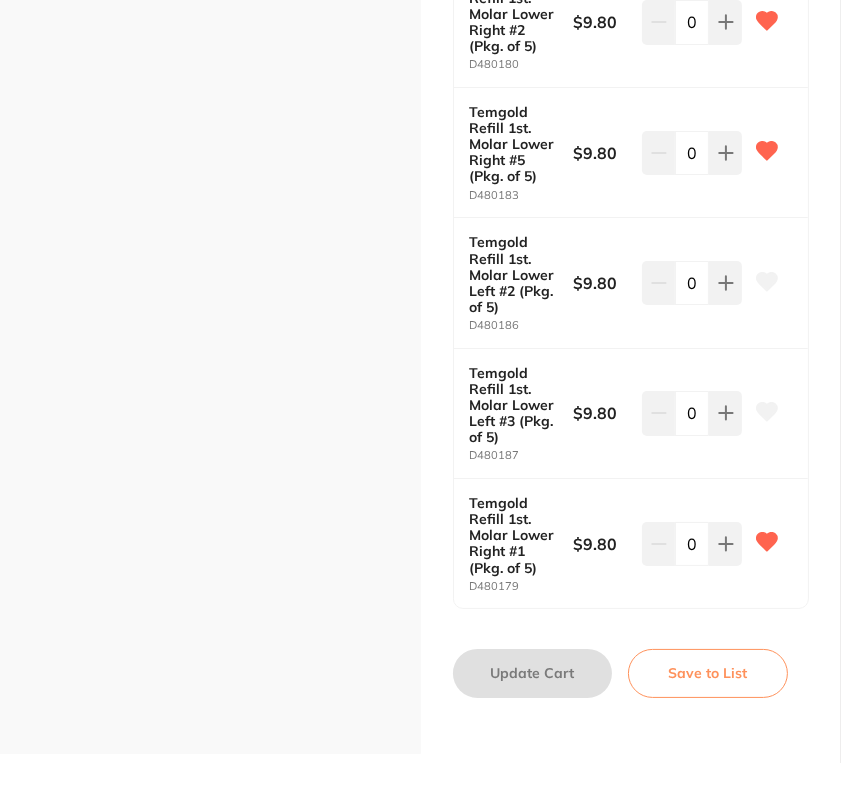 click 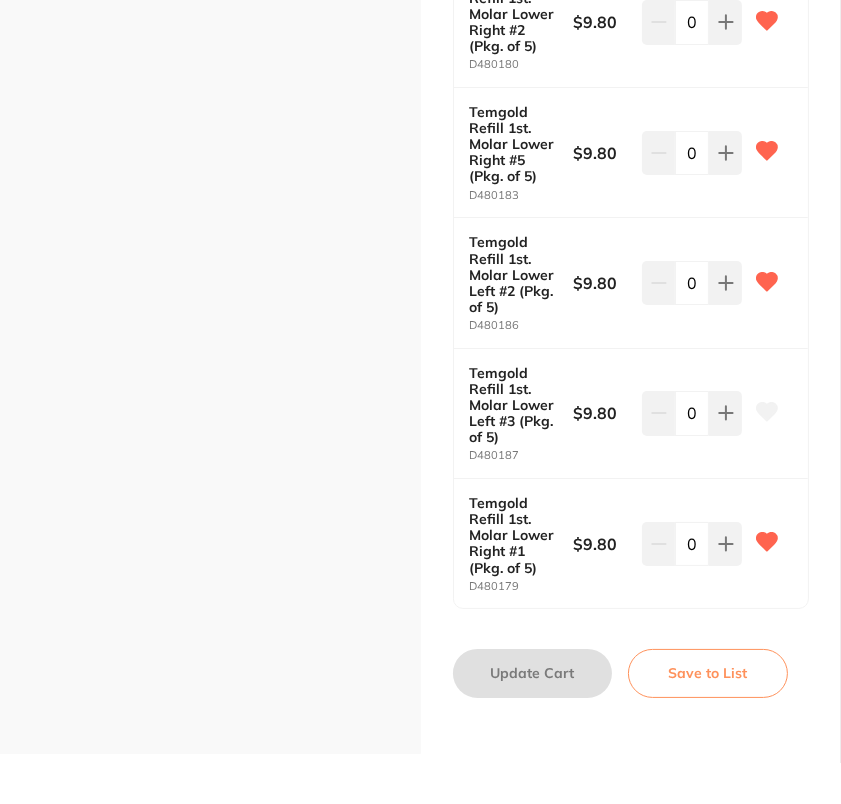 click 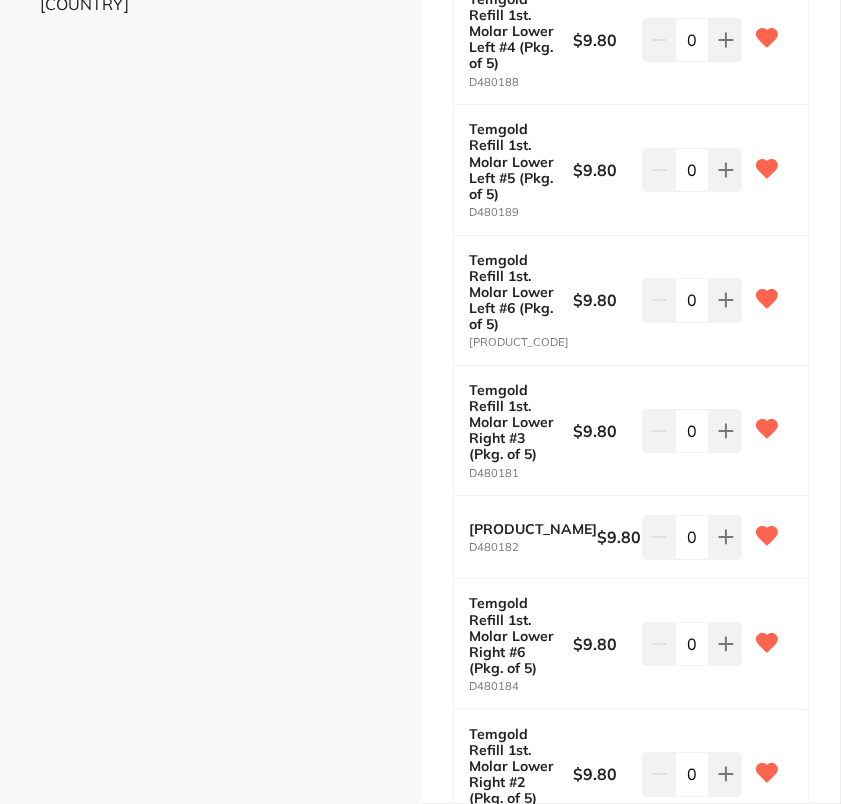 scroll, scrollTop: 0, scrollLeft: 0, axis: both 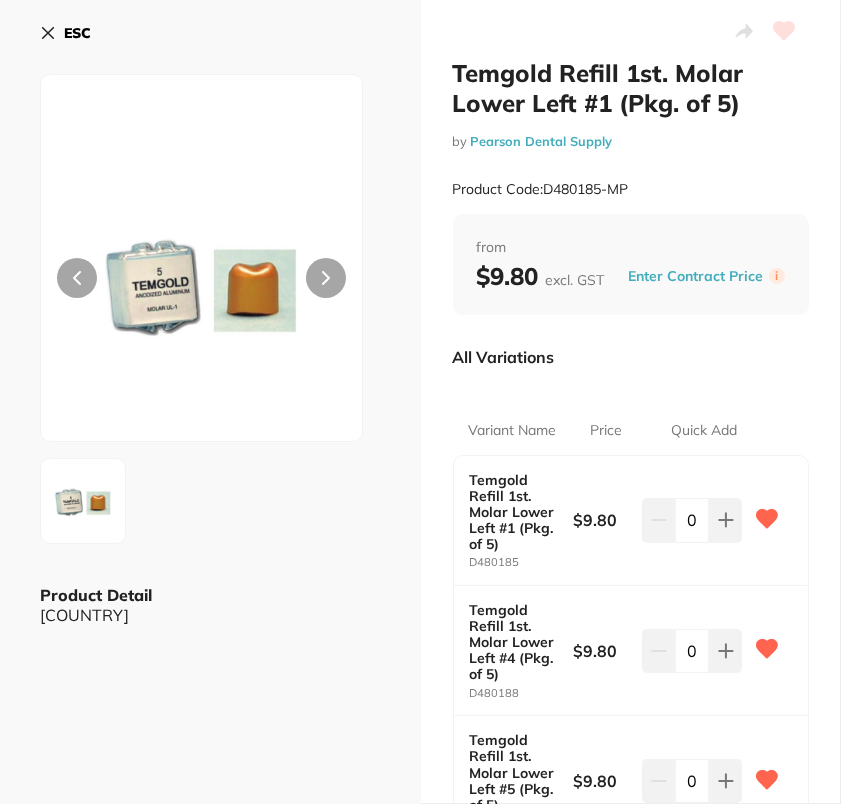 click on "ESC" at bounding box center (77, 33) 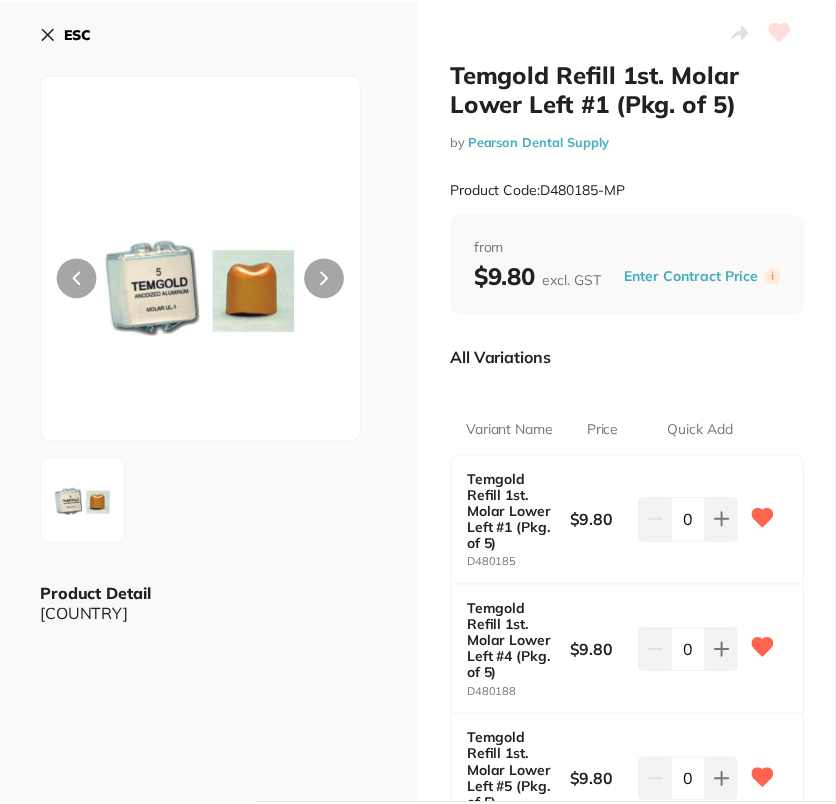 scroll, scrollTop: 1, scrollLeft: 0, axis: vertical 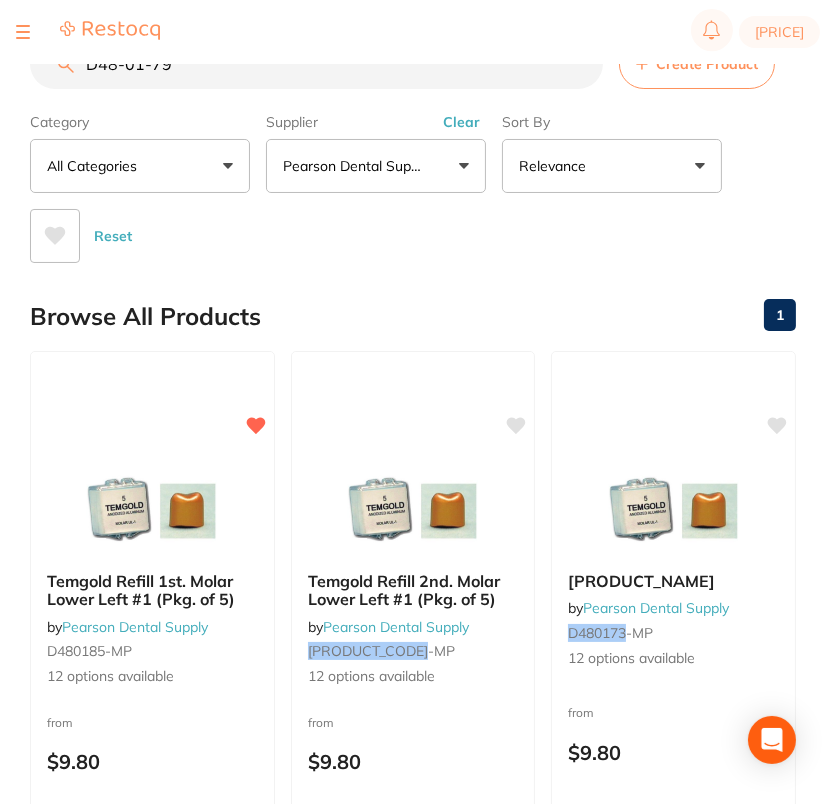 click on "D48-01-79" at bounding box center [316, 64] 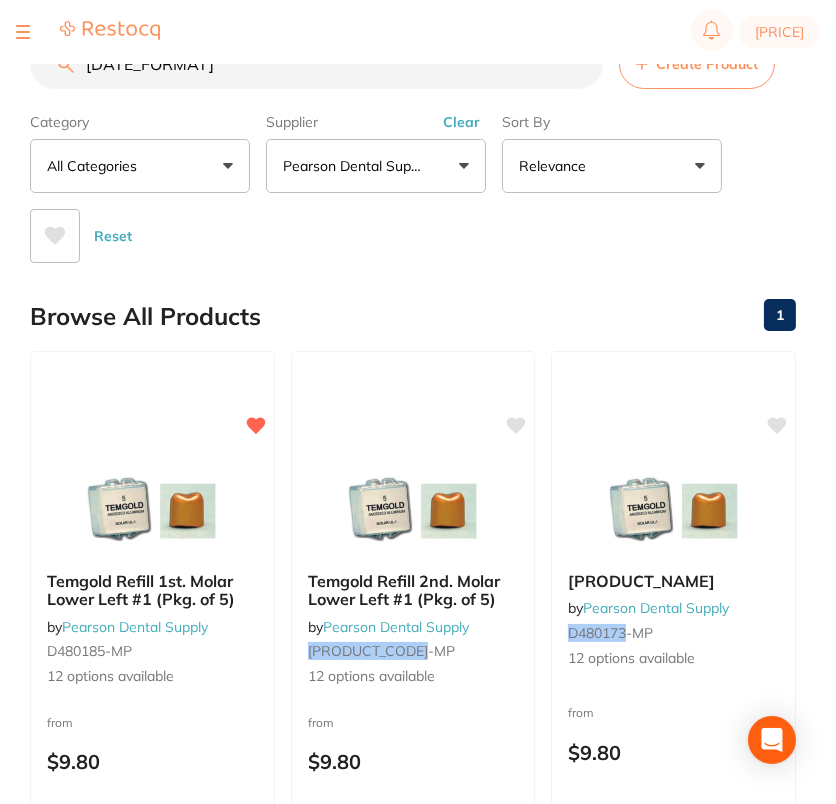 drag, startPoint x: 97, startPoint y: 68, endPoint x: 122, endPoint y: 80, distance: 27.730848 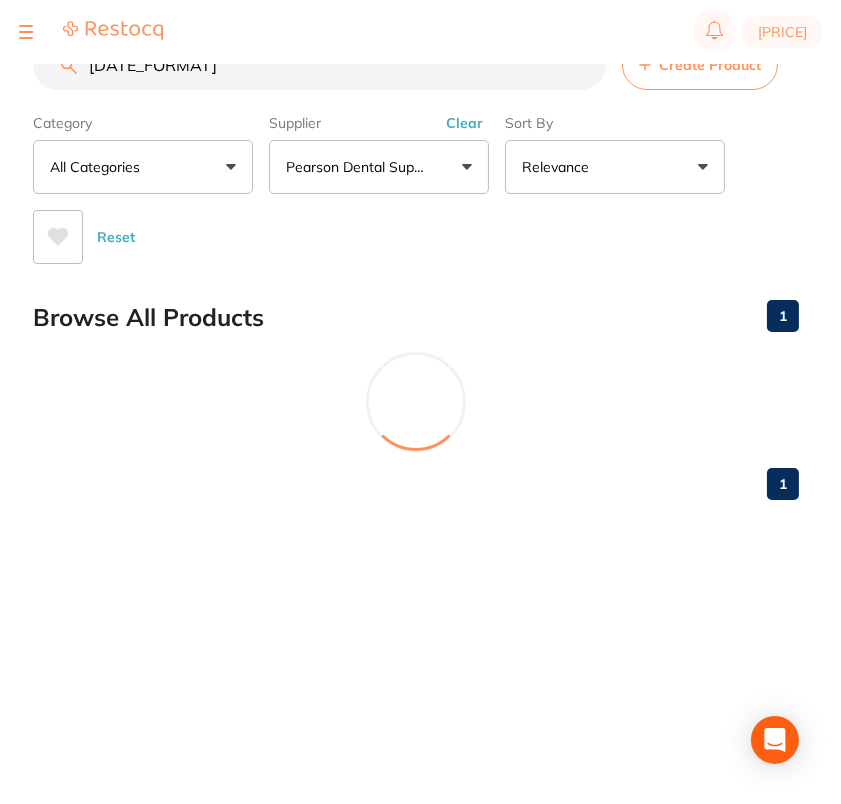 scroll, scrollTop: 0, scrollLeft: 0, axis: both 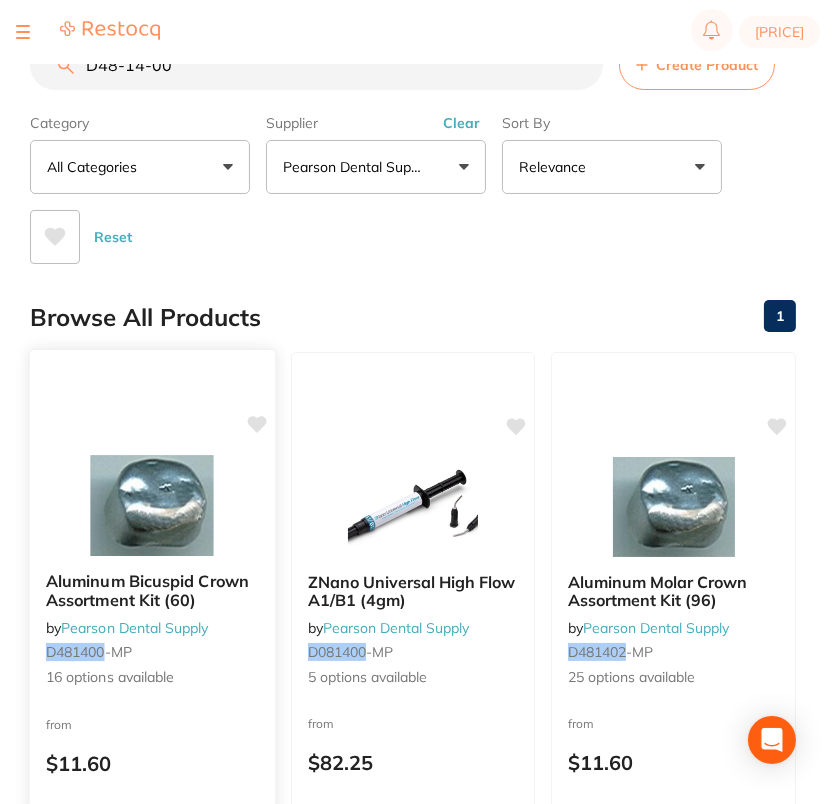 click at bounding box center (152, 505) 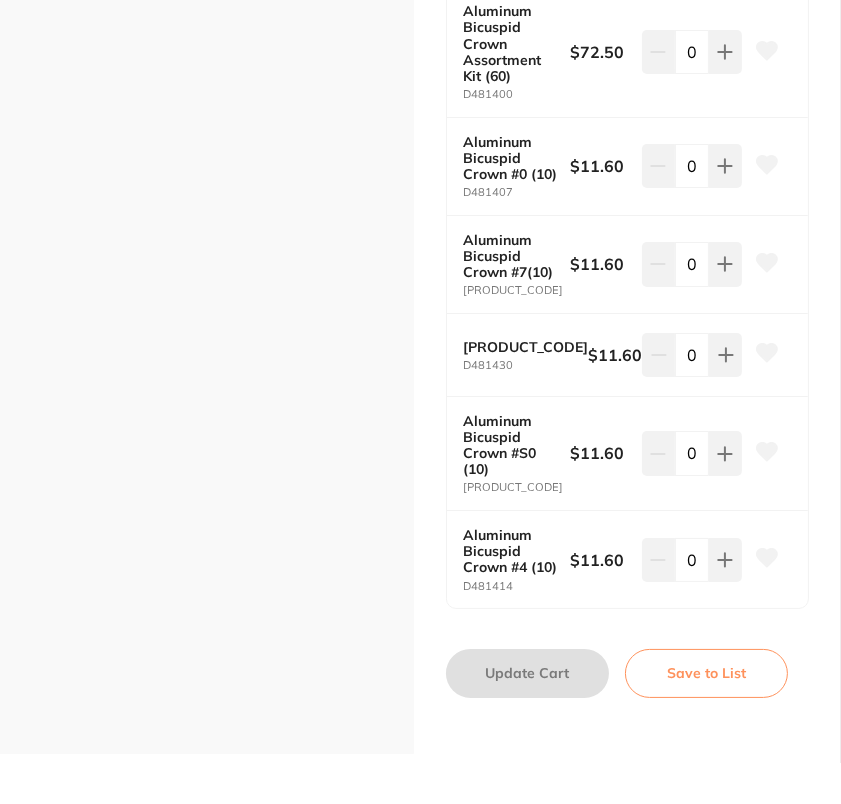 scroll, scrollTop: 1374, scrollLeft: 0, axis: vertical 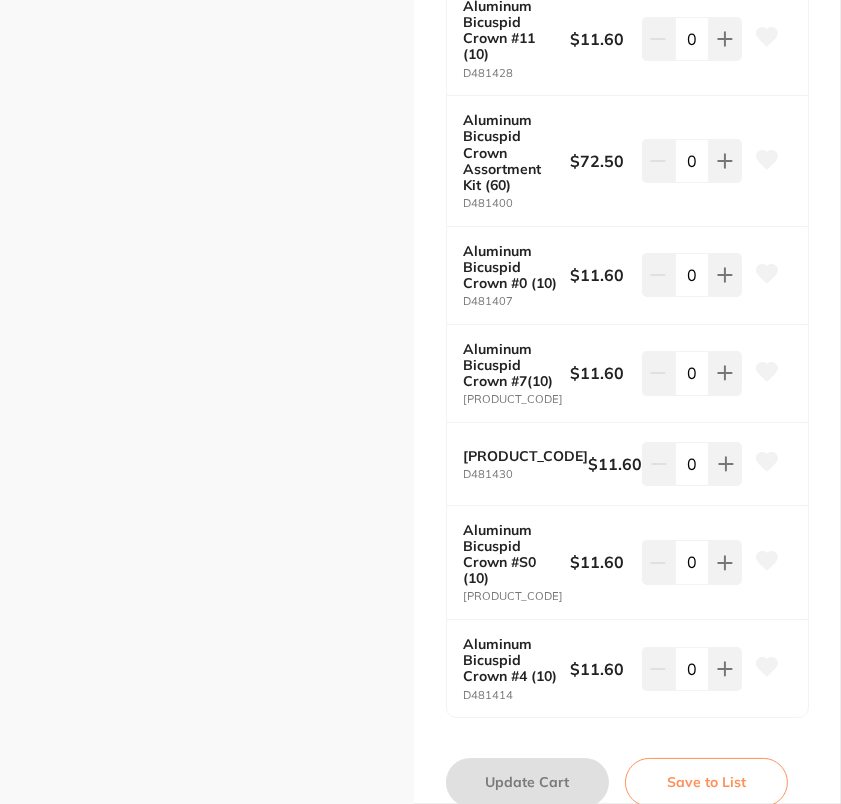 click 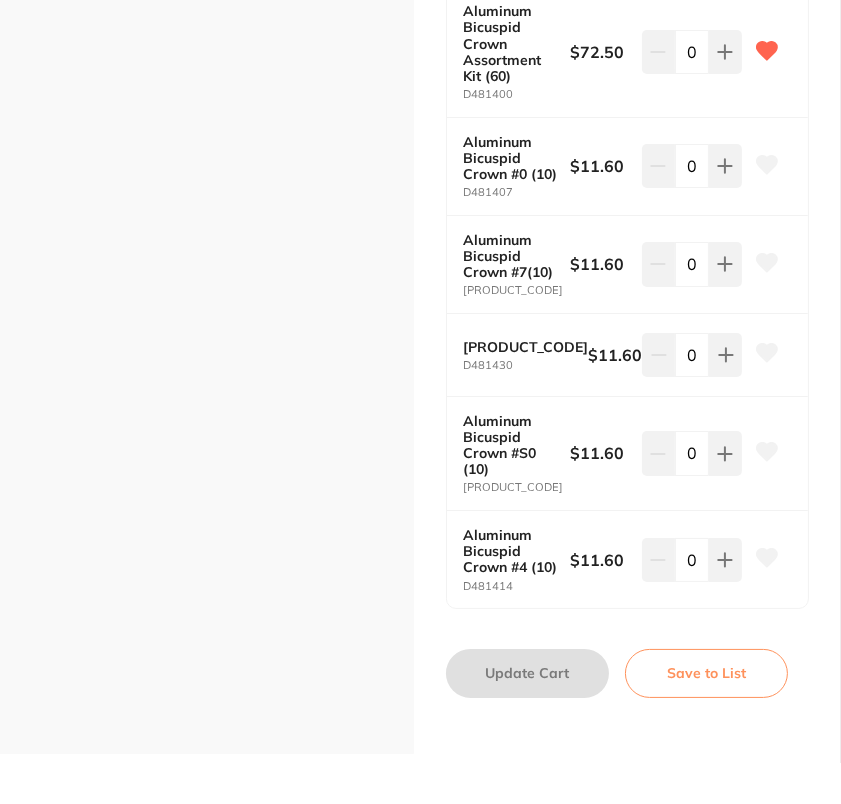 scroll, scrollTop: 1652, scrollLeft: 0, axis: vertical 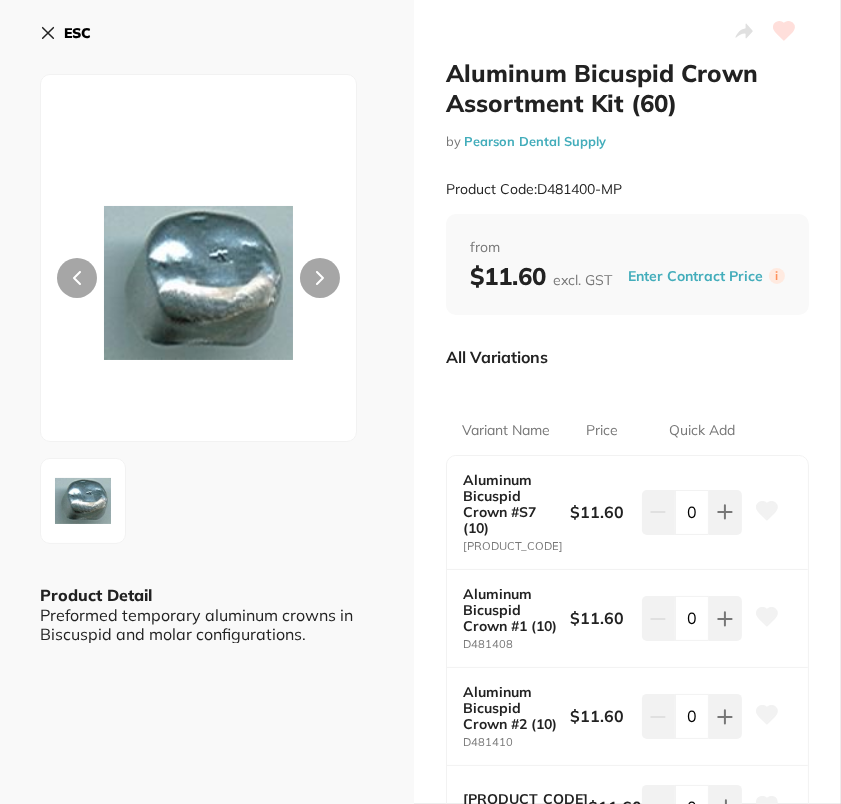 click on "ESC" at bounding box center [77, 33] 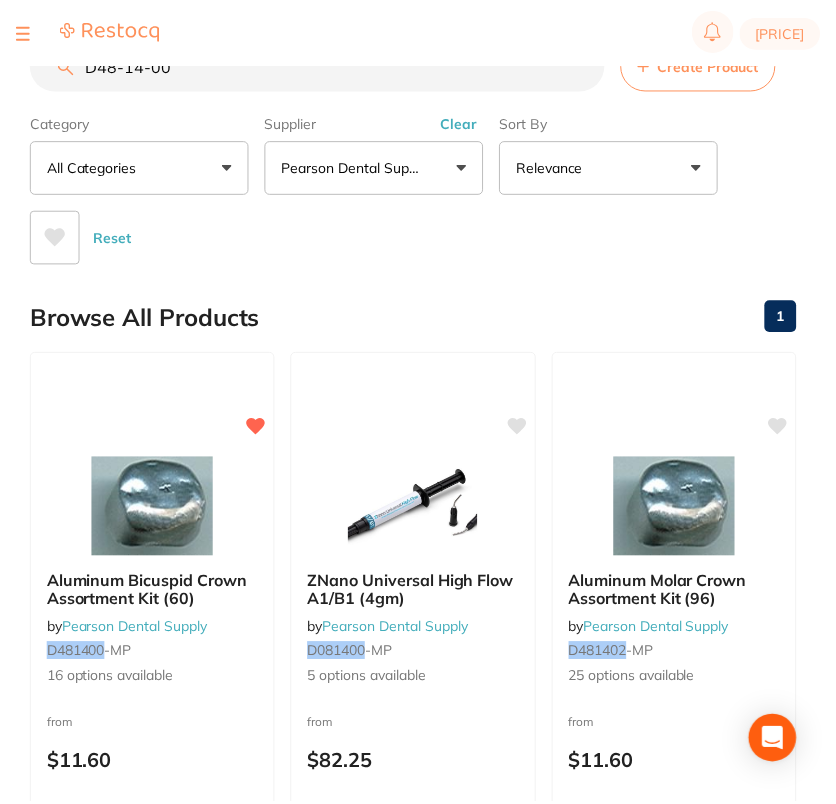 scroll, scrollTop: 1, scrollLeft: 0, axis: vertical 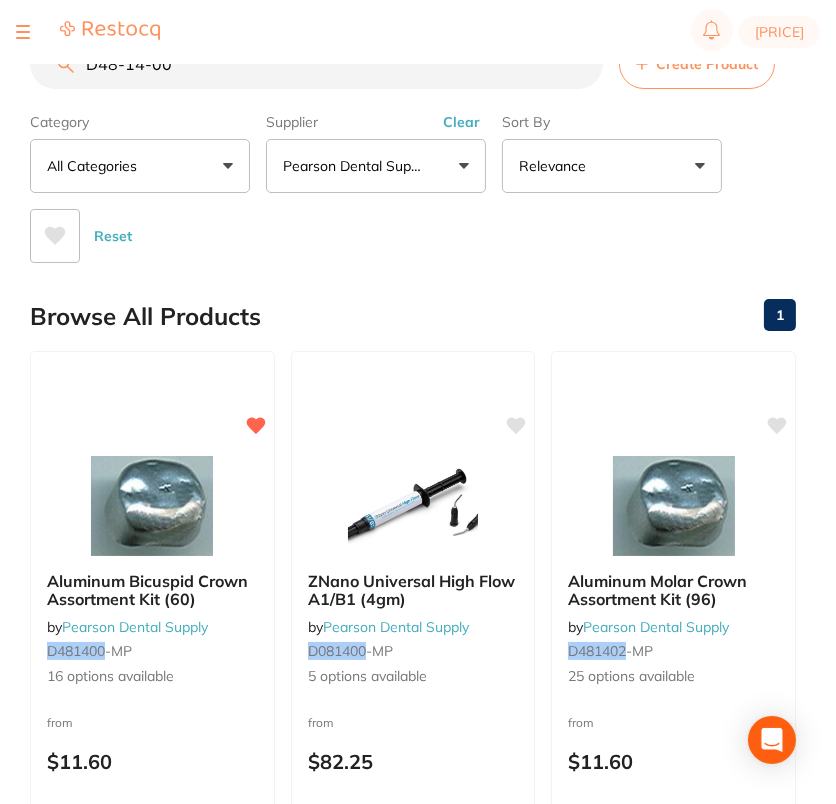 click on "D48-14-00" at bounding box center (316, 64) 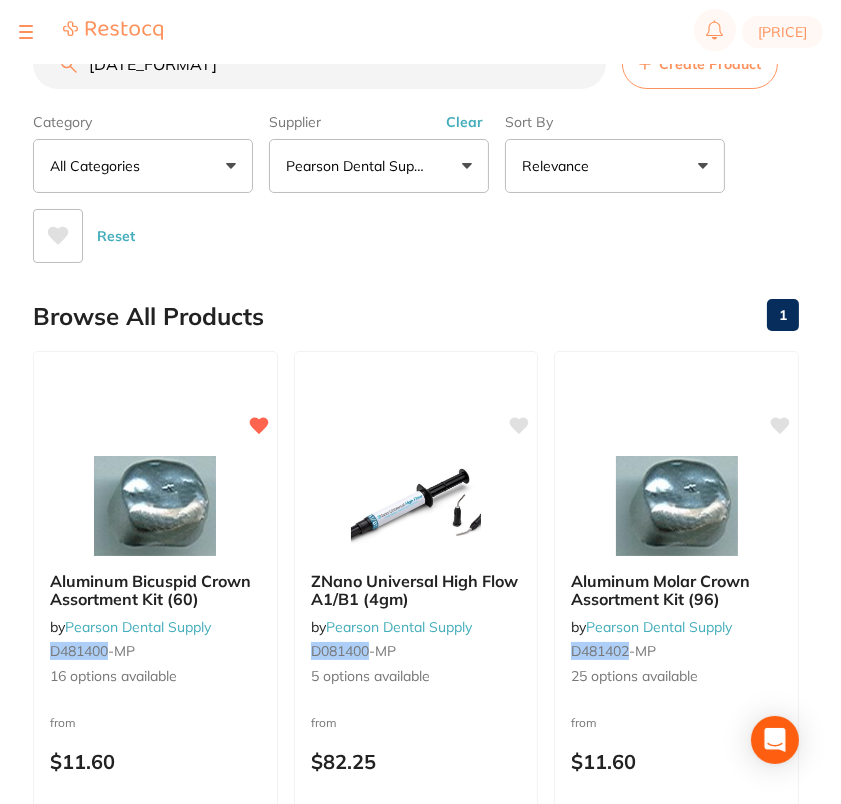 scroll, scrollTop: 0, scrollLeft: 0, axis: both 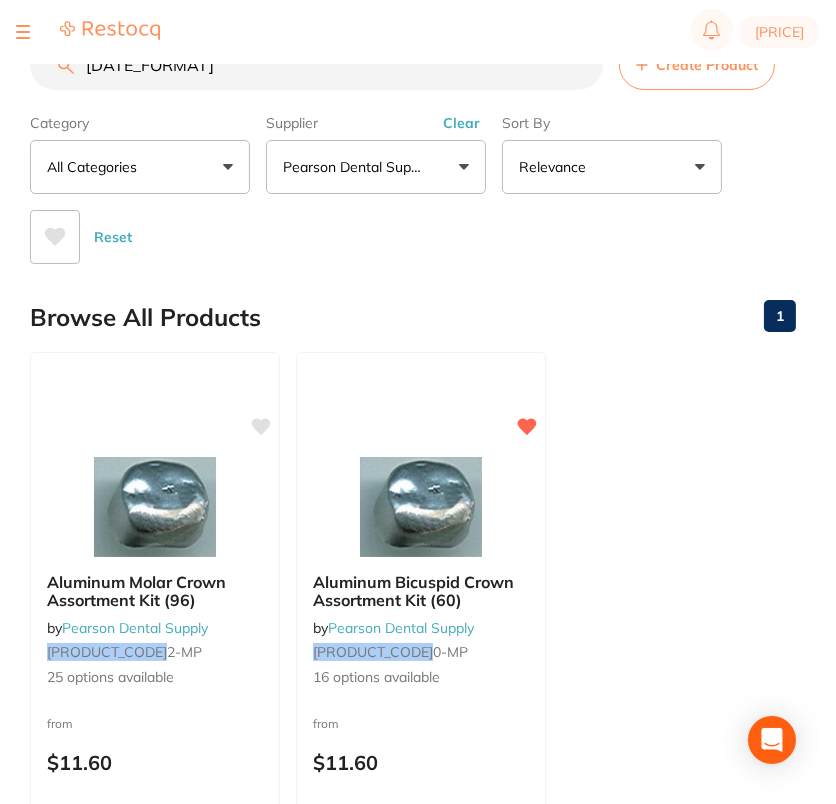 click on "D 48-14-02" at bounding box center (316, 65) 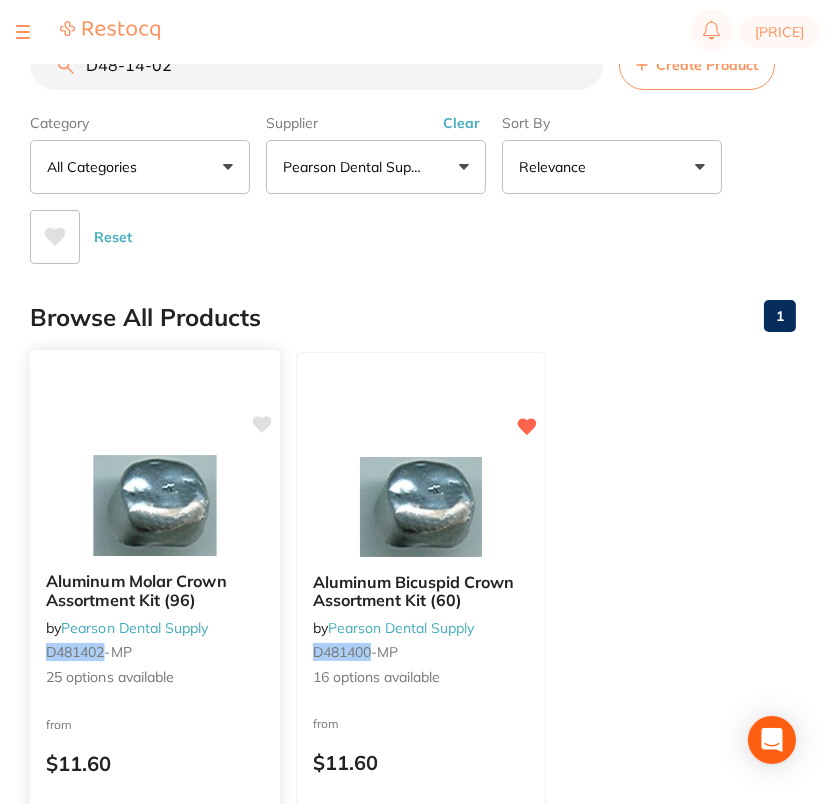 click at bounding box center (154, 505) 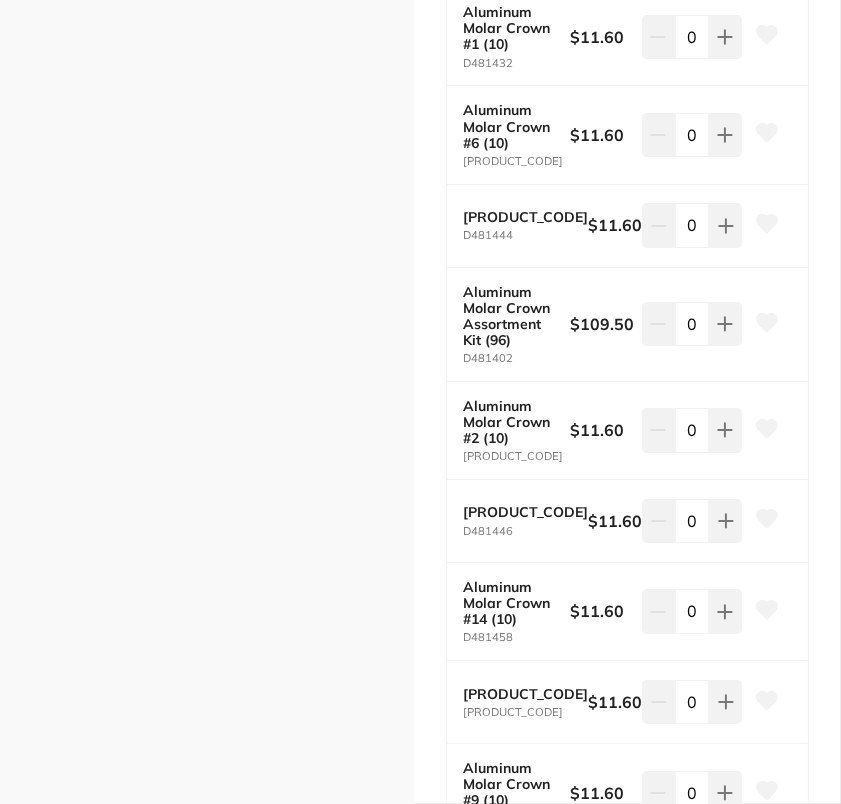 scroll, scrollTop: 1996, scrollLeft: 0, axis: vertical 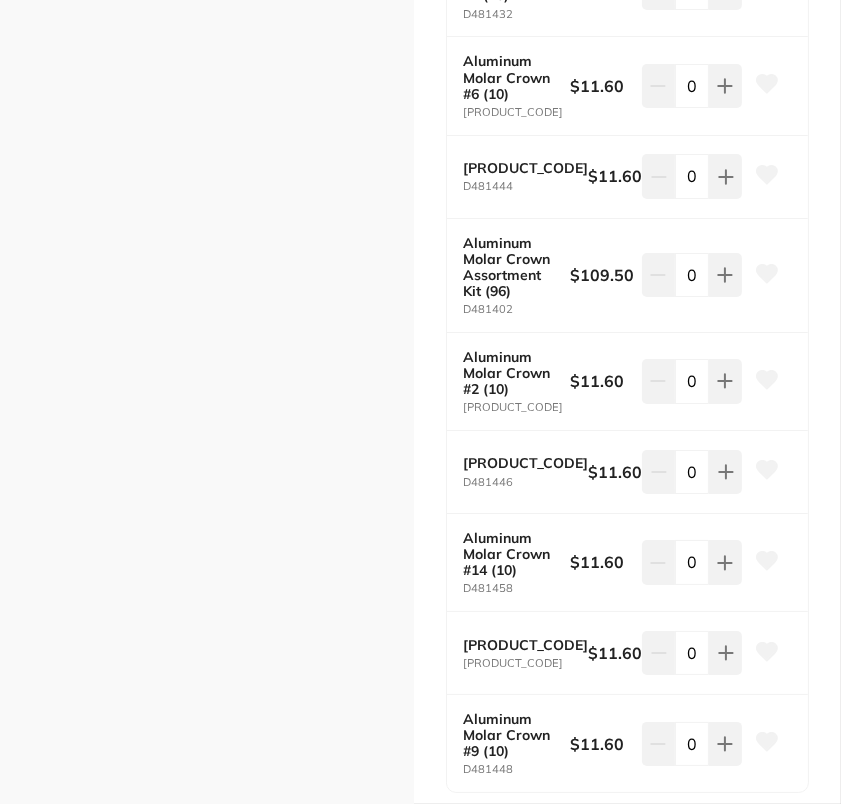 click 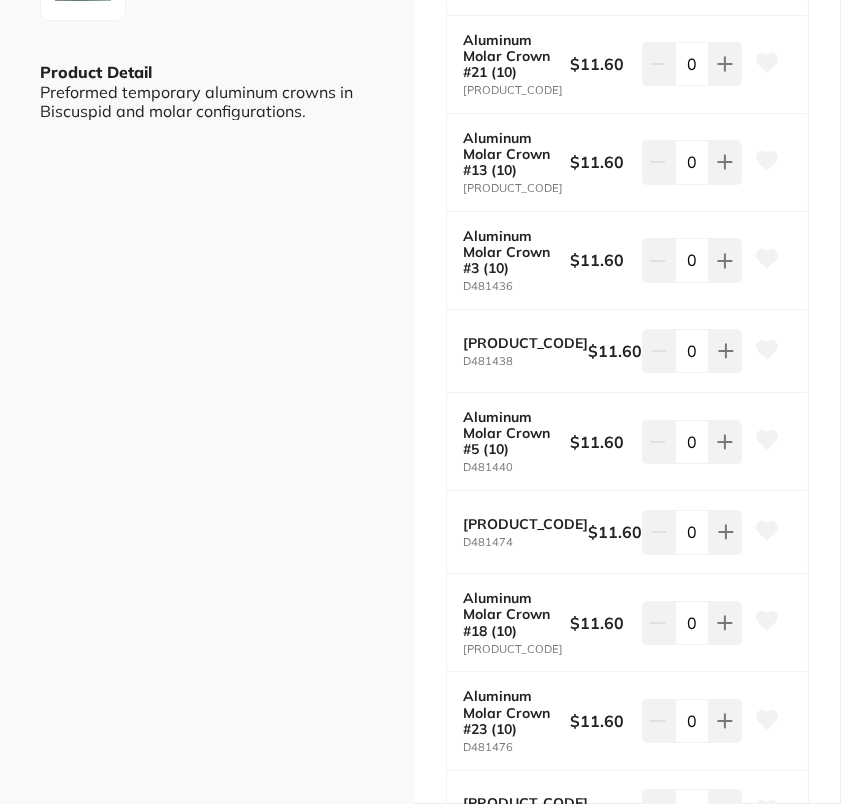 scroll, scrollTop: 0, scrollLeft: 0, axis: both 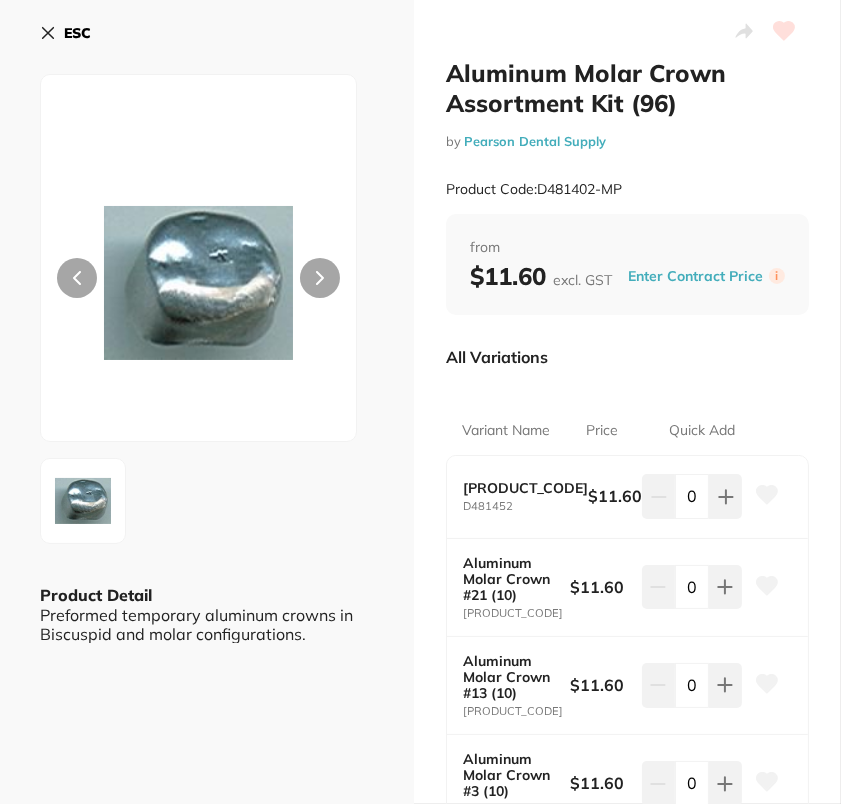 click on "ESC" at bounding box center (207, 45) 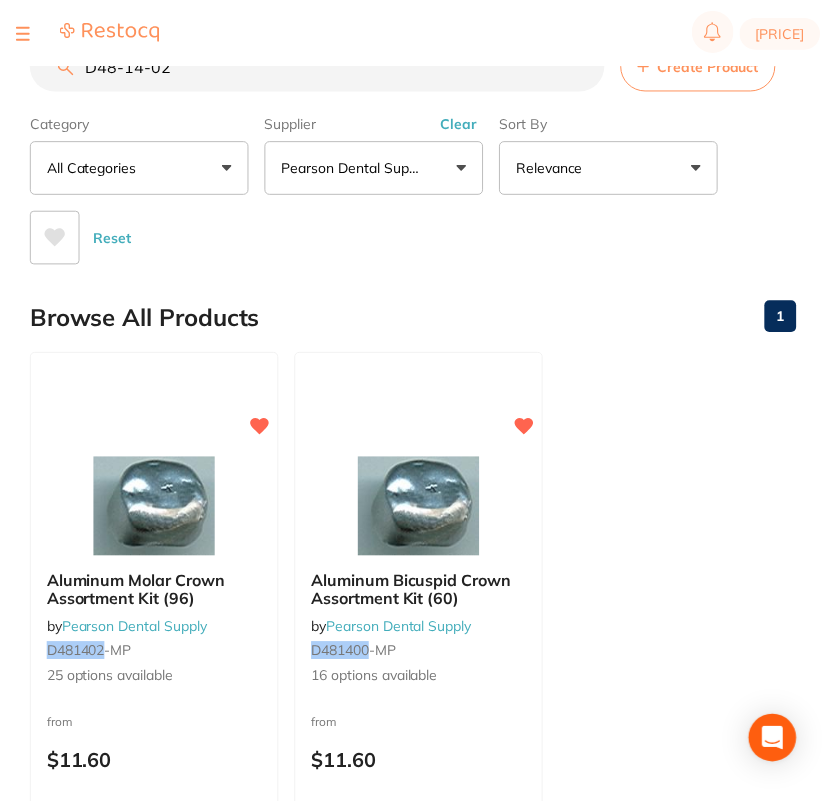 scroll, scrollTop: 1, scrollLeft: 0, axis: vertical 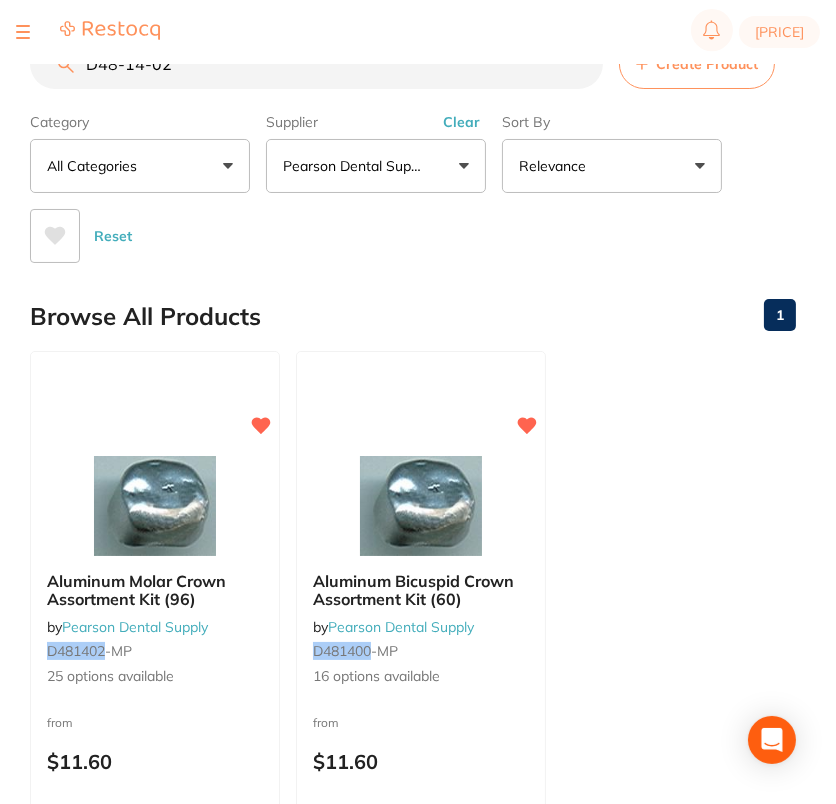 click on "D48-14-02" at bounding box center [316, 64] 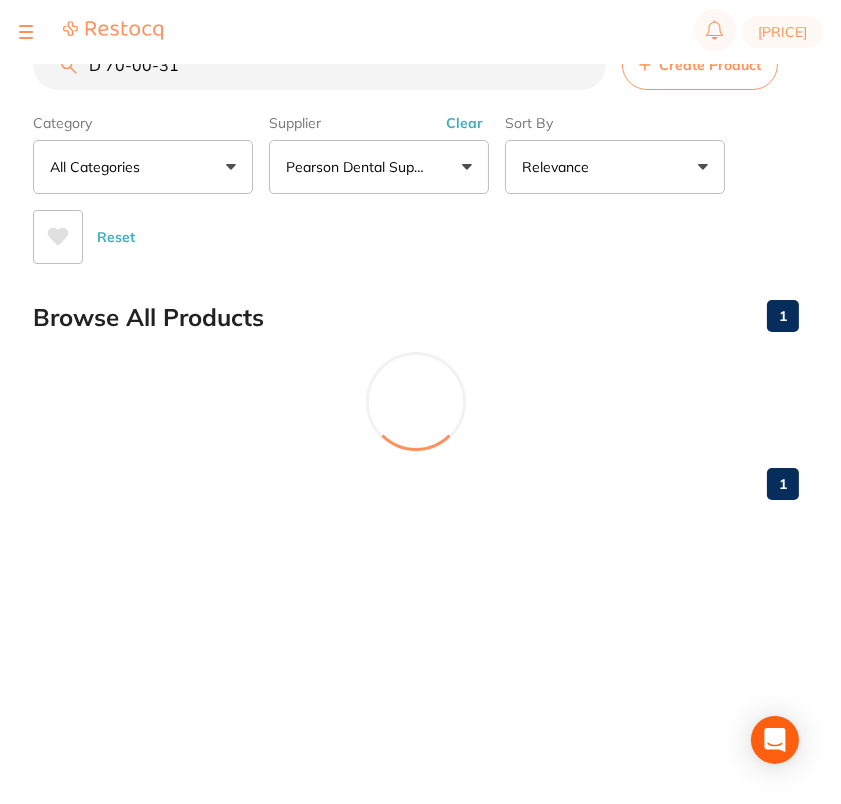 scroll, scrollTop: 0, scrollLeft: 0, axis: both 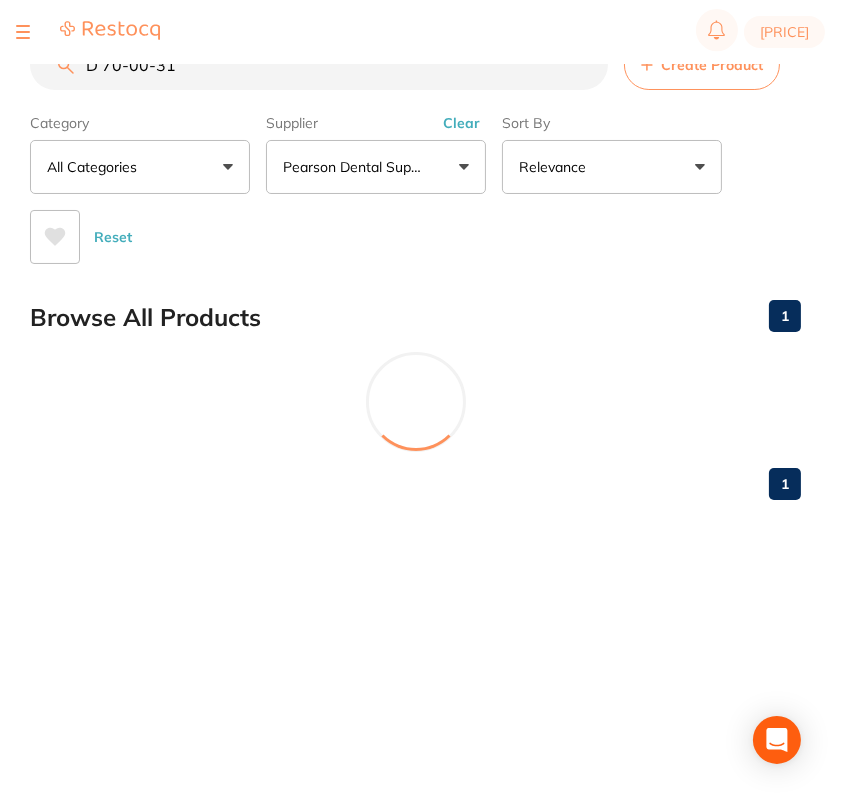drag, startPoint x: 102, startPoint y: 69, endPoint x: 144, endPoint y: 83, distance: 44.27189 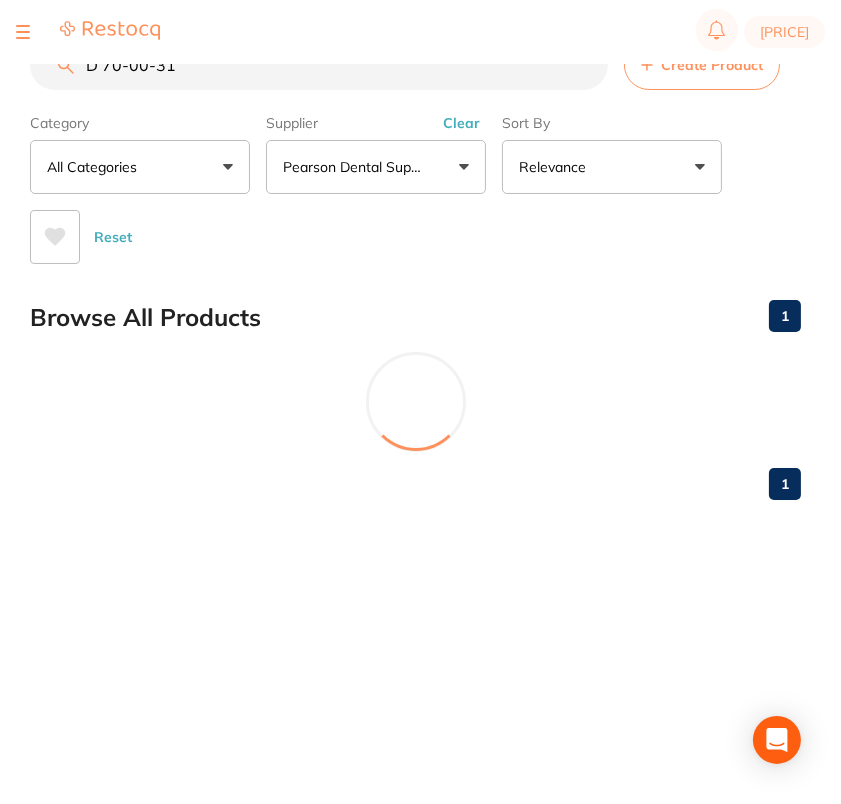 click on "D 70-00-31" at bounding box center [319, 65] 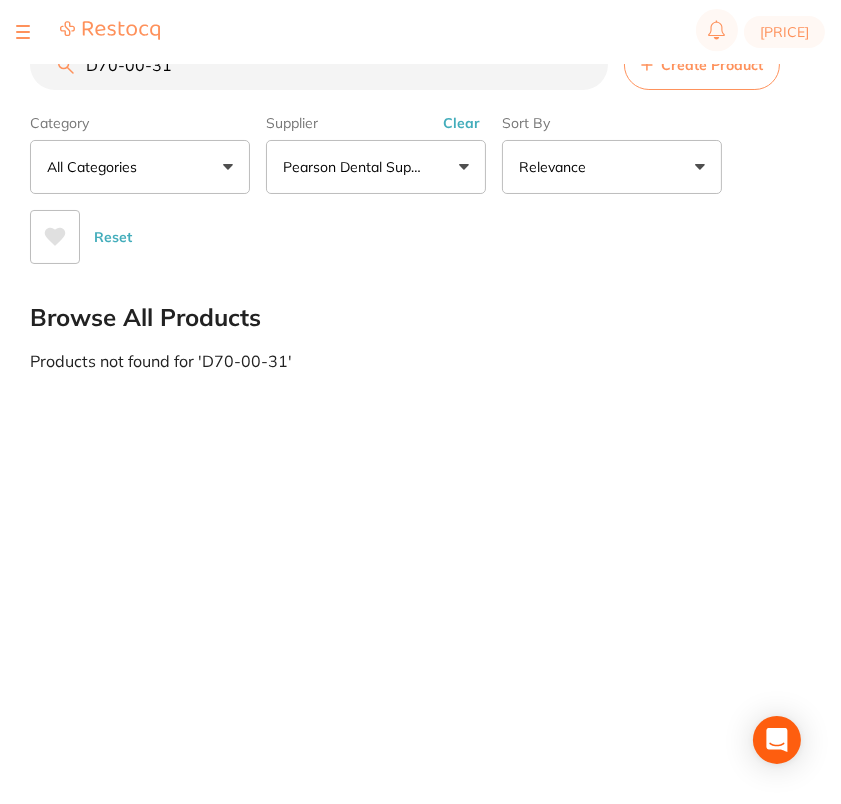 click on "D70-00-31" at bounding box center (319, 65) 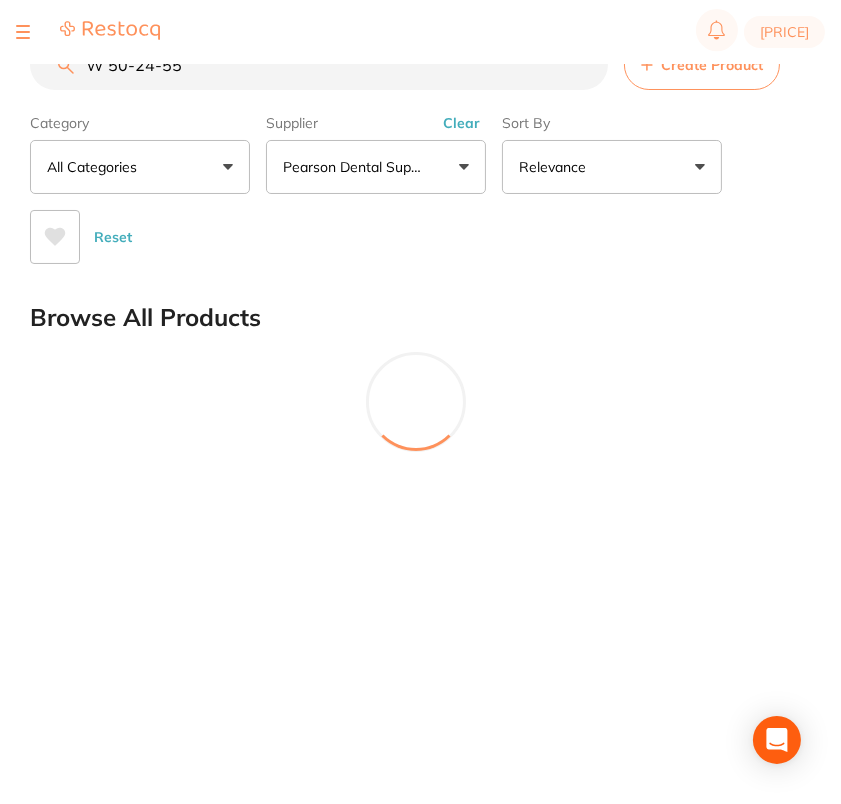 click on "W 50-24-55" at bounding box center [319, 65] 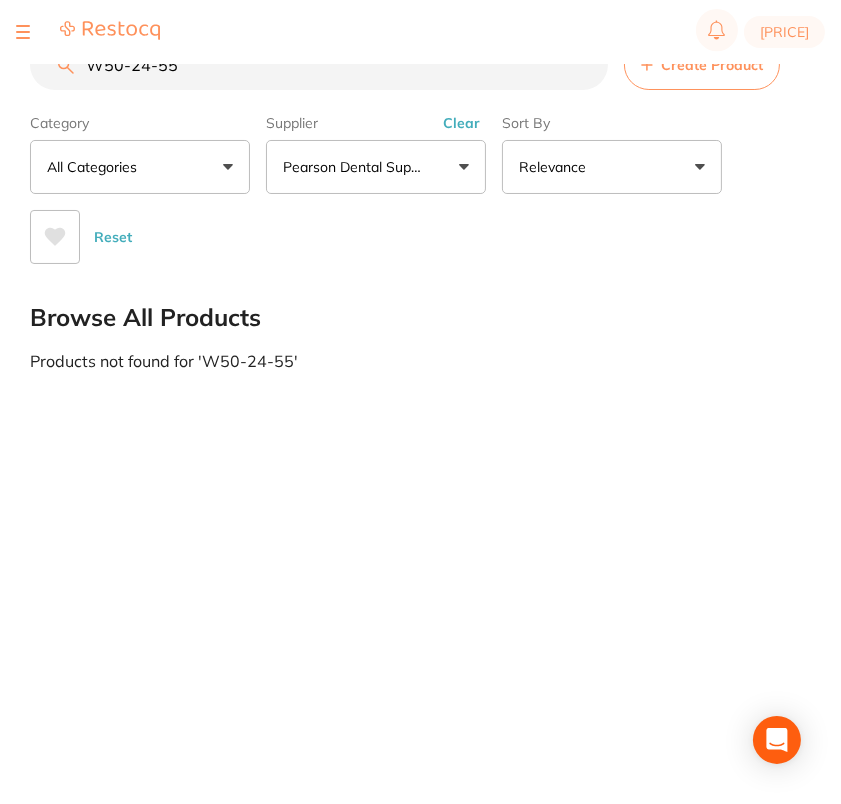click on "W50-24-55" at bounding box center [319, 65] 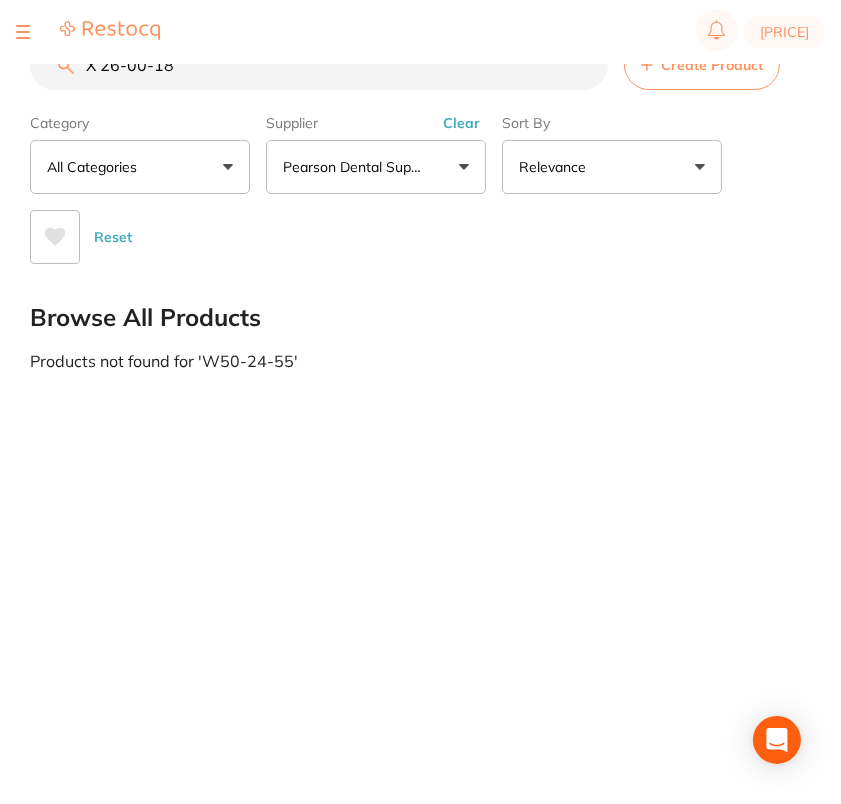 click on "X 26-00-18" at bounding box center [319, 65] 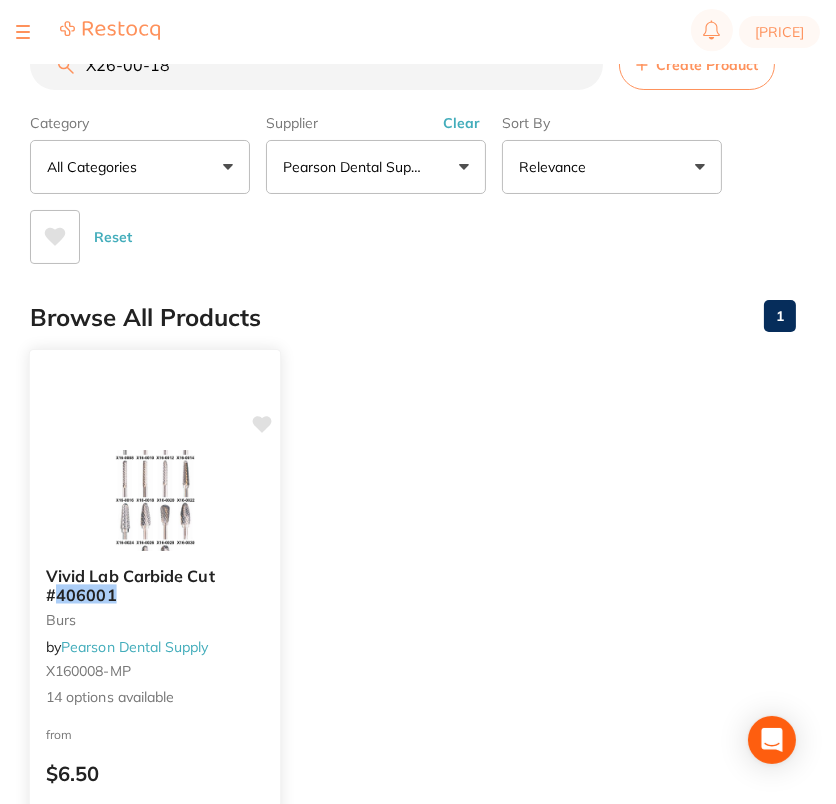 click at bounding box center (154, 500) 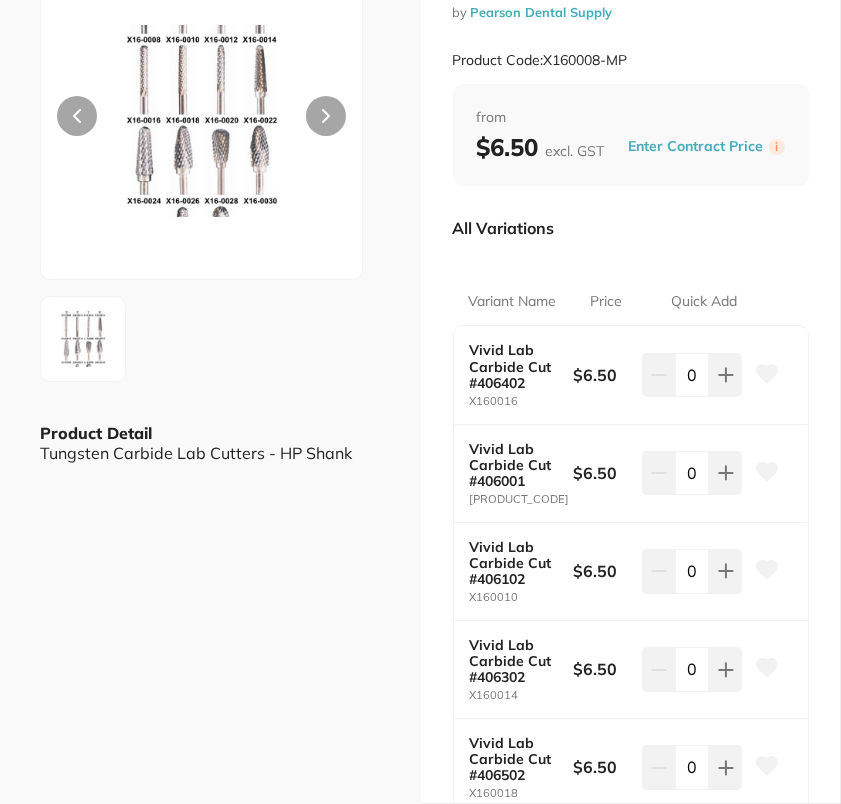 scroll, scrollTop: 0, scrollLeft: 0, axis: both 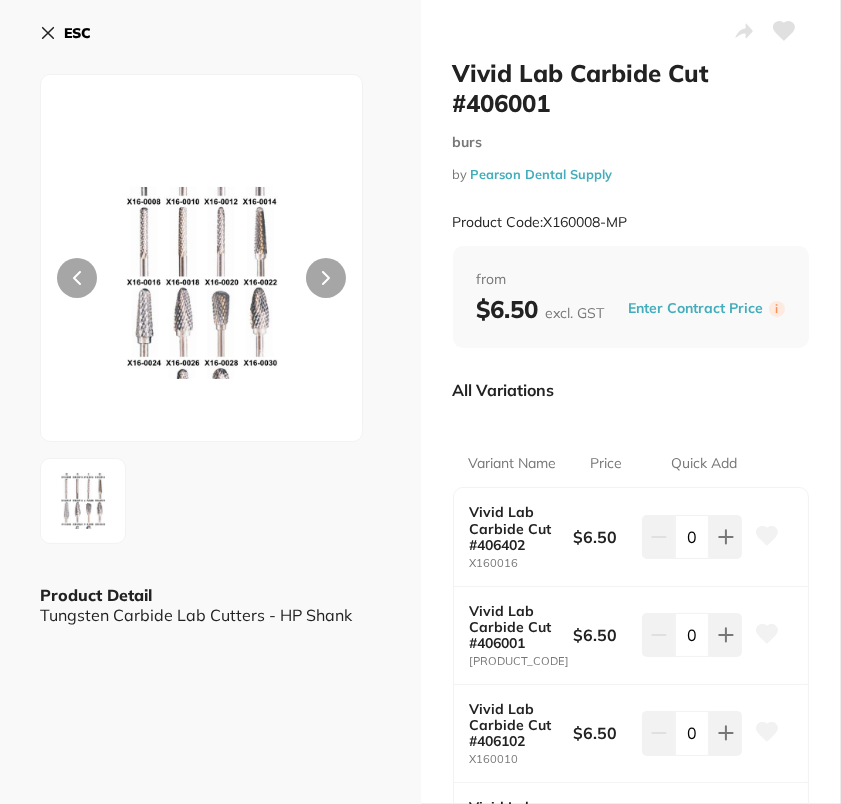 click on "ESC" at bounding box center (77, 33) 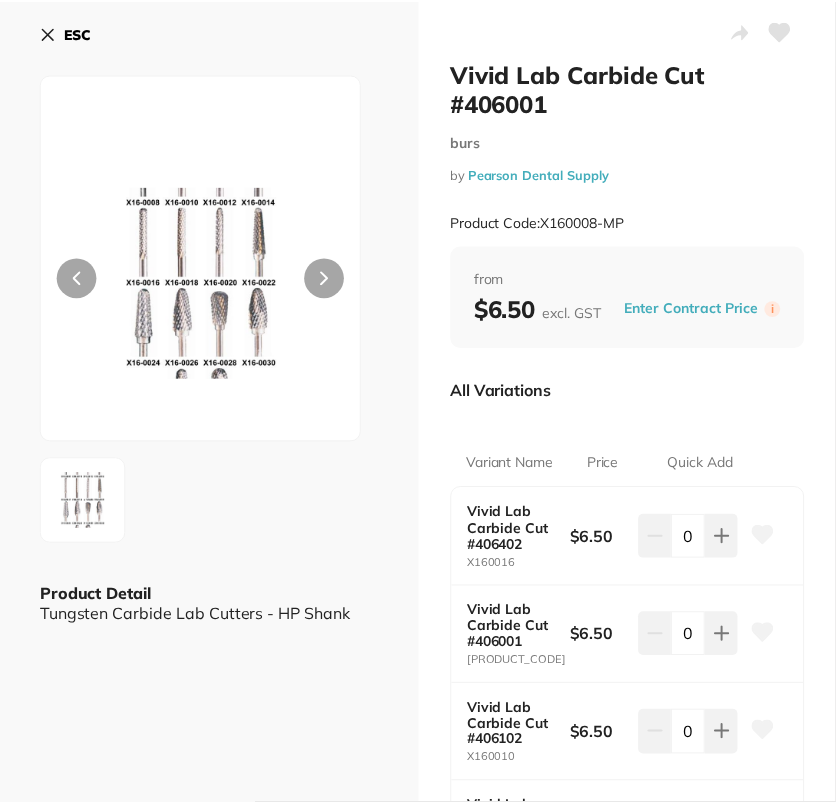 scroll, scrollTop: 1, scrollLeft: 0, axis: vertical 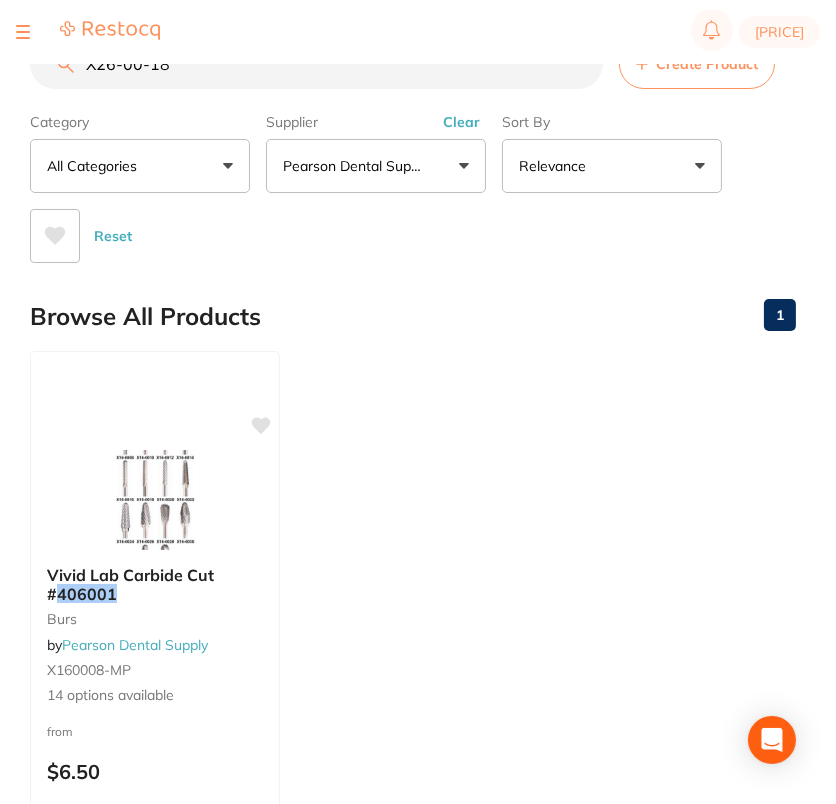 click on "X26-00-18" at bounding box center (316, 64) 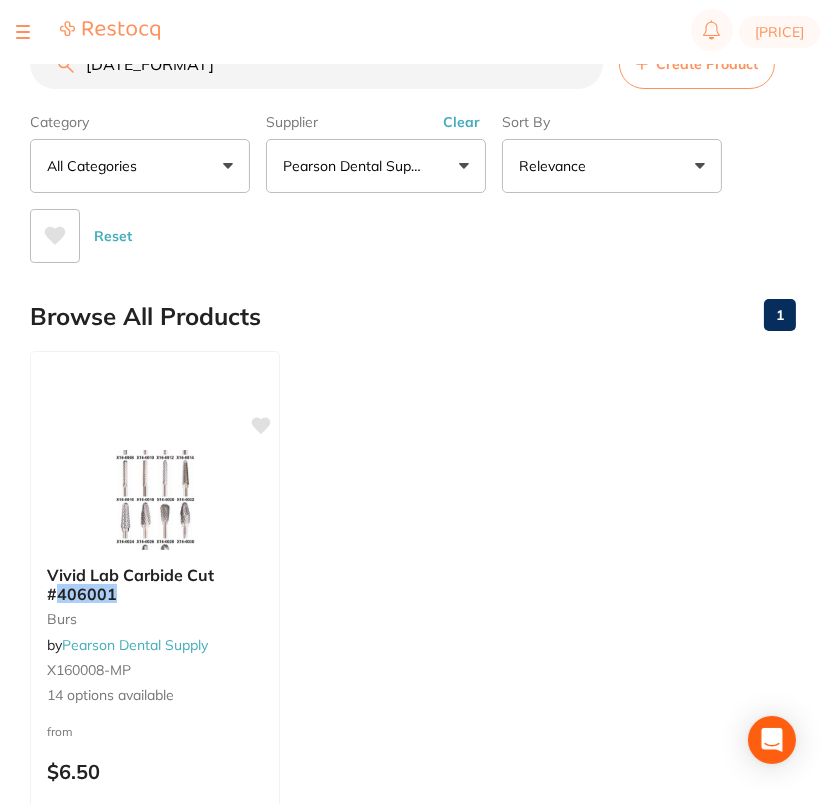 drag, startPoint x: 99, startPoint y: 66, endPoint x: 110, endPoint y: 69, distance: 11.401754 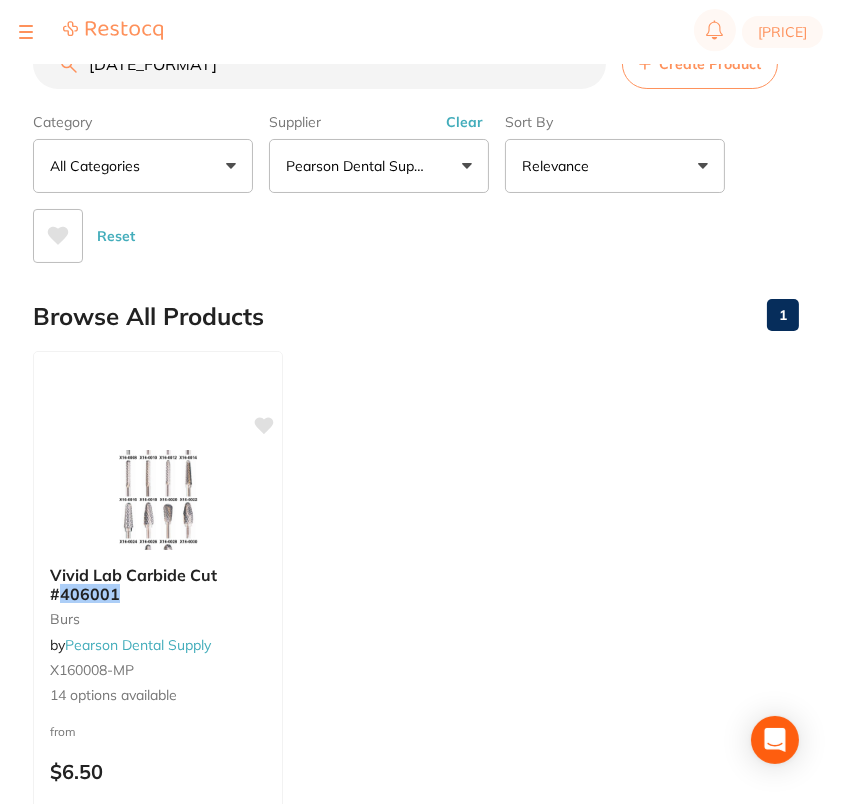scroll, scrollTop: 0, scrollLeft: 0, axis: both 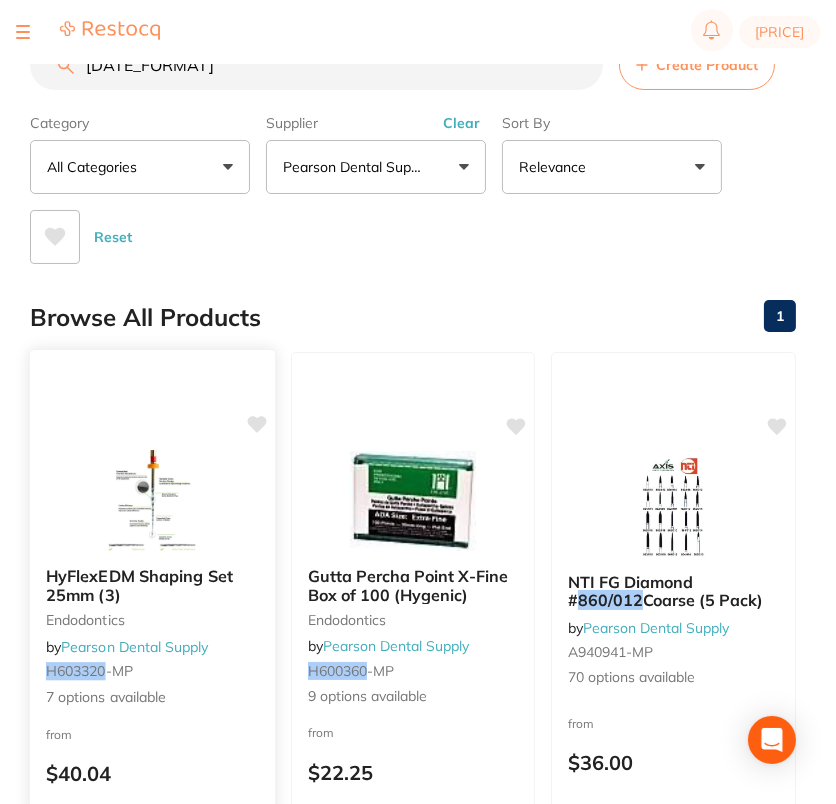 type on "H60-03-20" 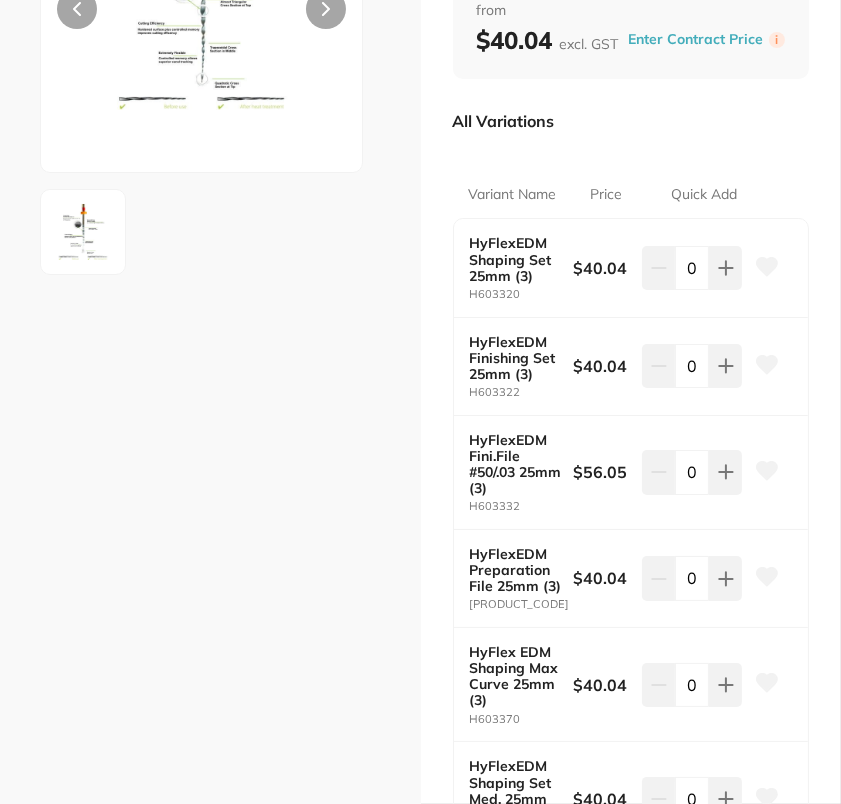scroll, scrollTop: 345, scrollLeft: 0, axis: vertical 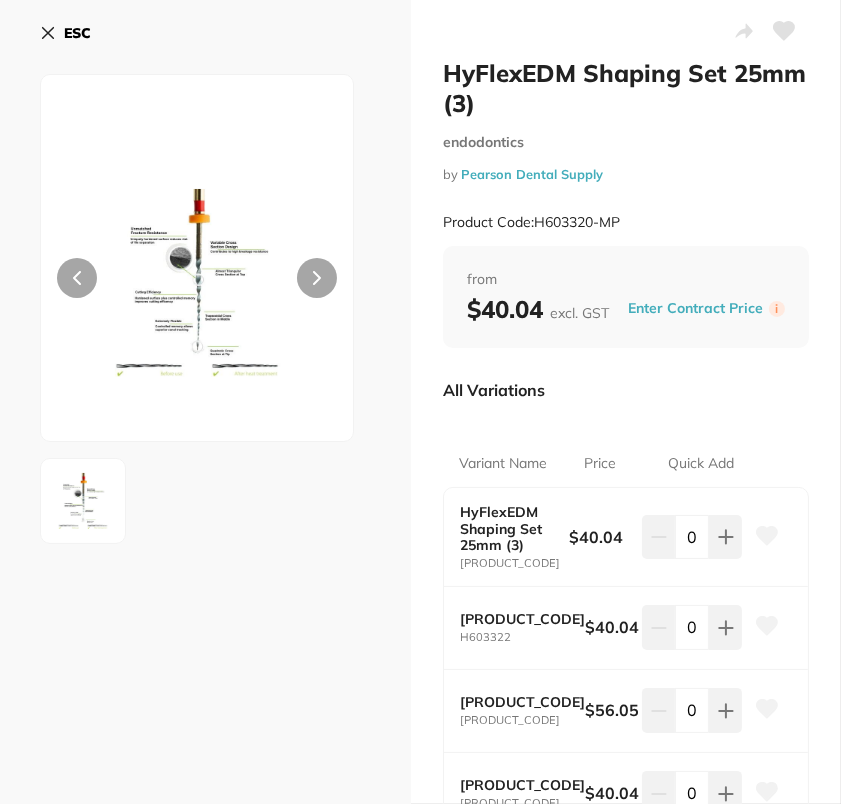 click on "ESC" at bounding box center (65, 33) 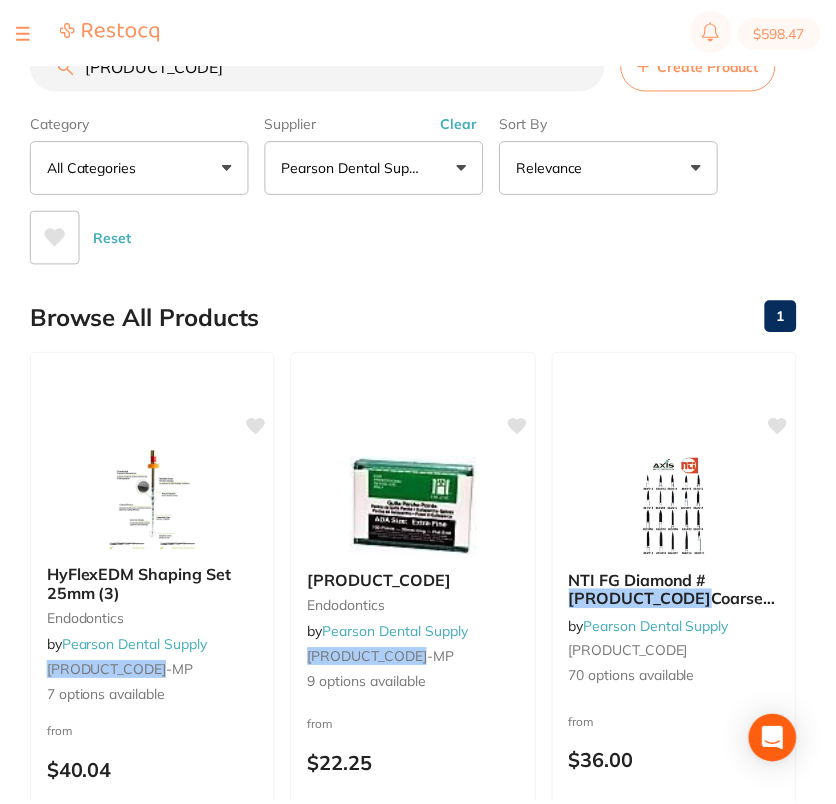 scroll, scrollTop: 1, scrollLeft: 0, axis: vertical 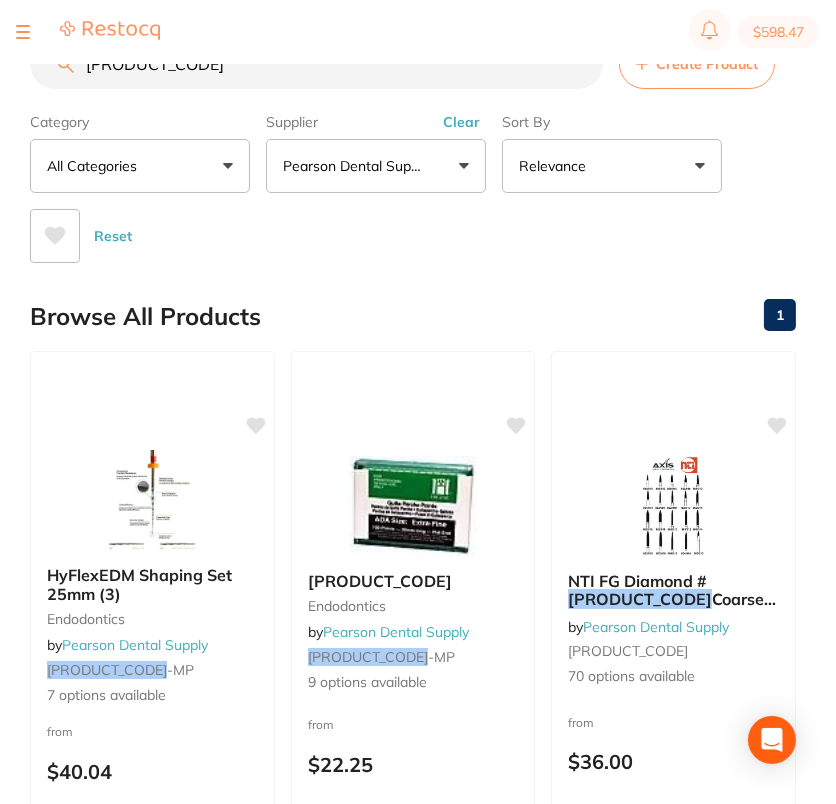 click on "$598.47" at bounding box center [418, 32] 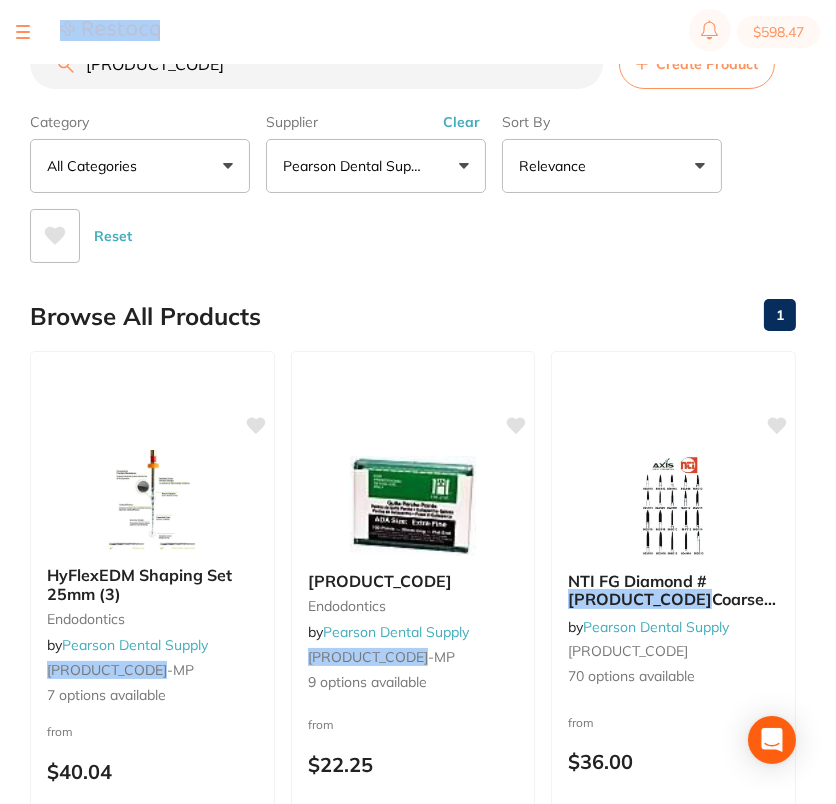 click on "$598.47" at bounding box center (418, 32) 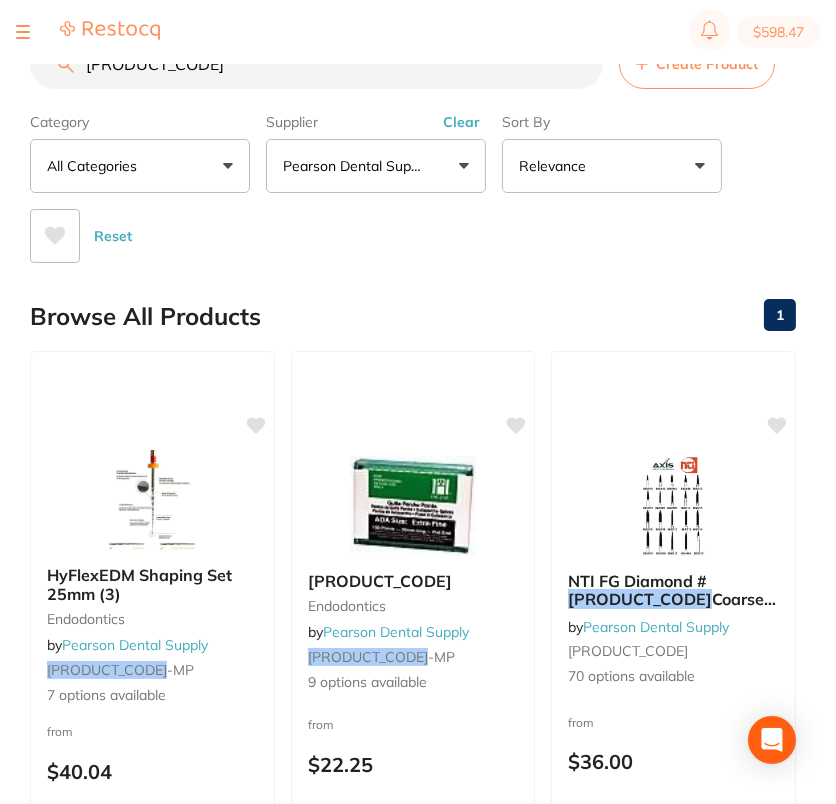 click on "[PRODUCT_CODE]" at bounding box center [316, 64] 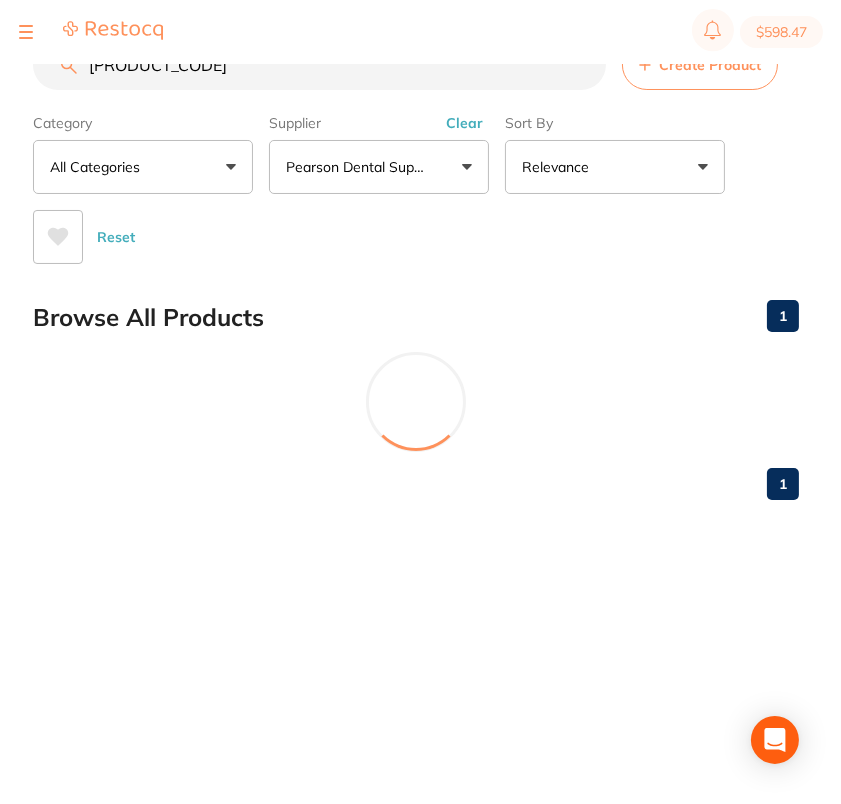 scroll, scrollTop: 0, scrollLeft: 0, axis: both 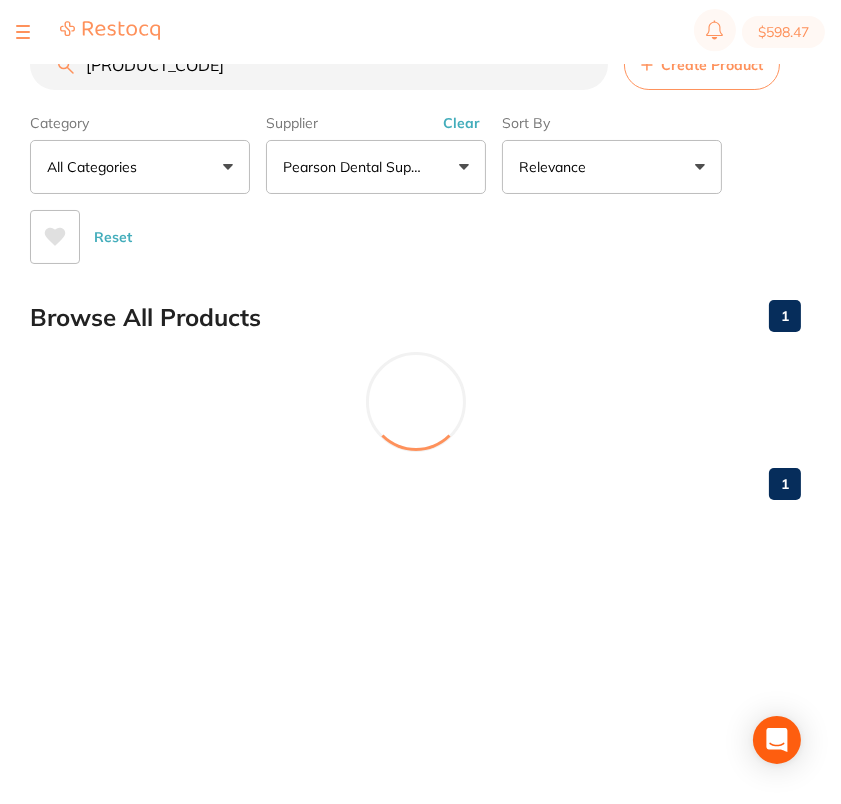 drag, startPoint x: 106, startPoint y: 71, endPoint x: 132, endPoint y: 97, distance: 36.769554 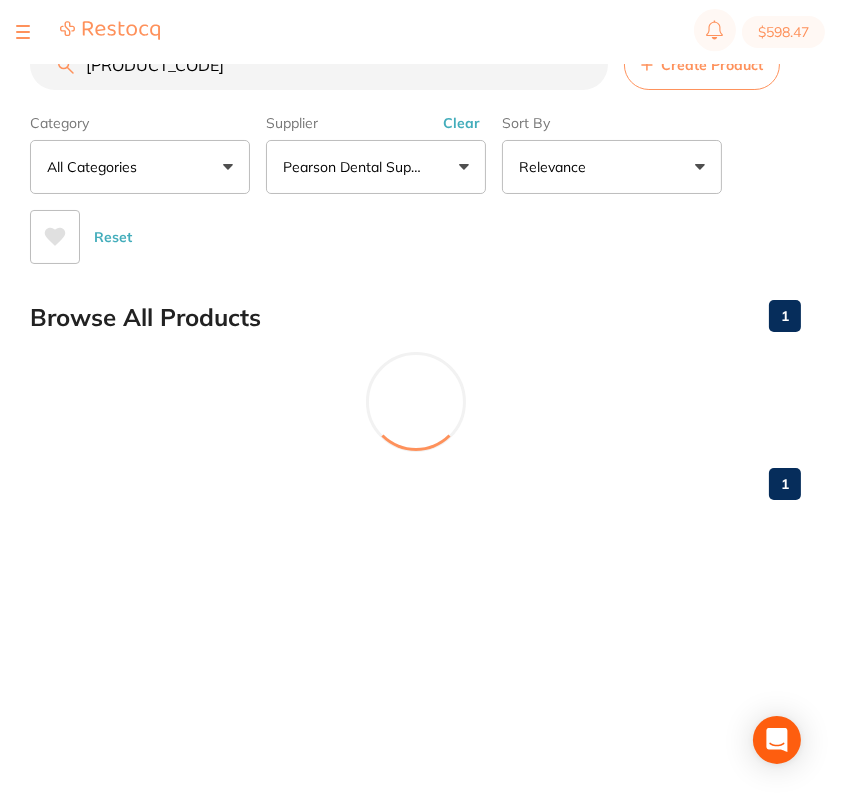 click on "[PRODUCT_CODE]" at bounding box center (319, 65) 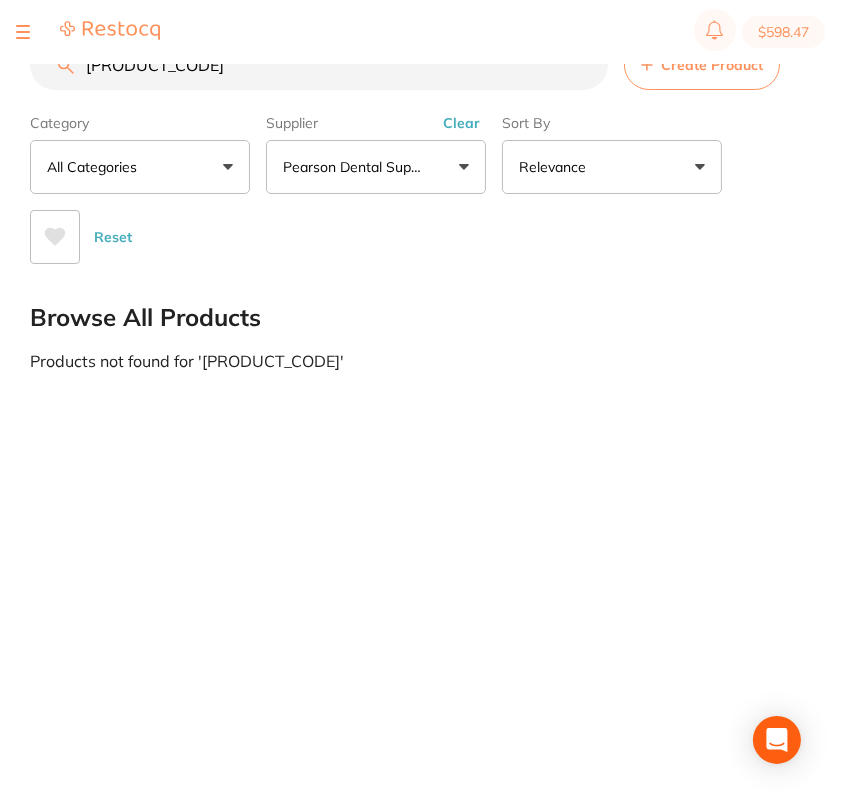 click on "[PRODUCT_CODE]" at bounding box center (319, 65) 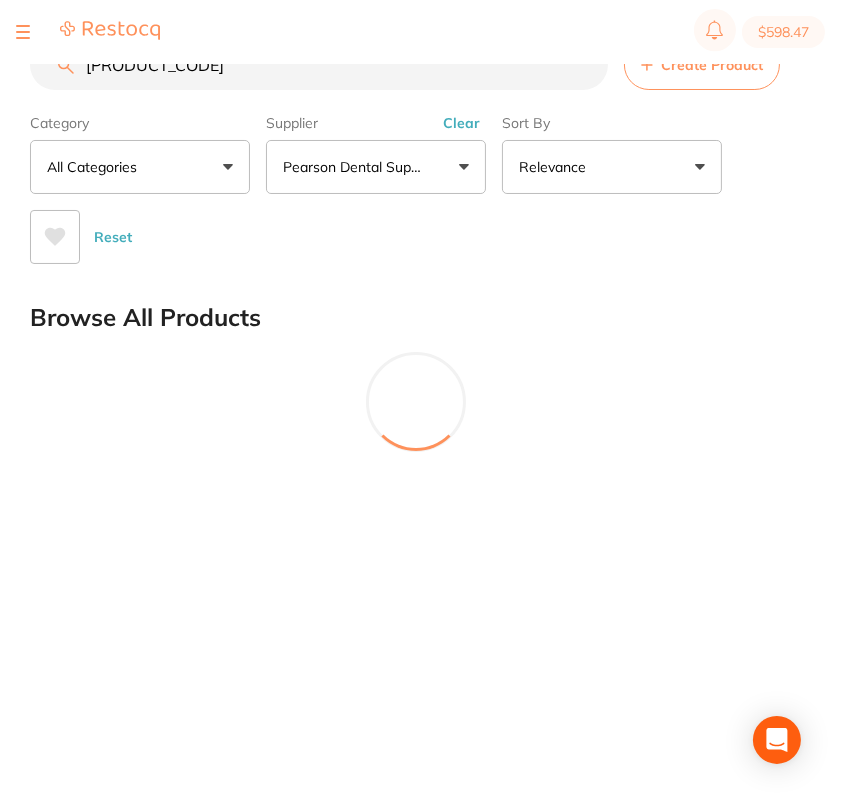 click on "[PRODUCT_CODE]" at bounding box center [319, 65] 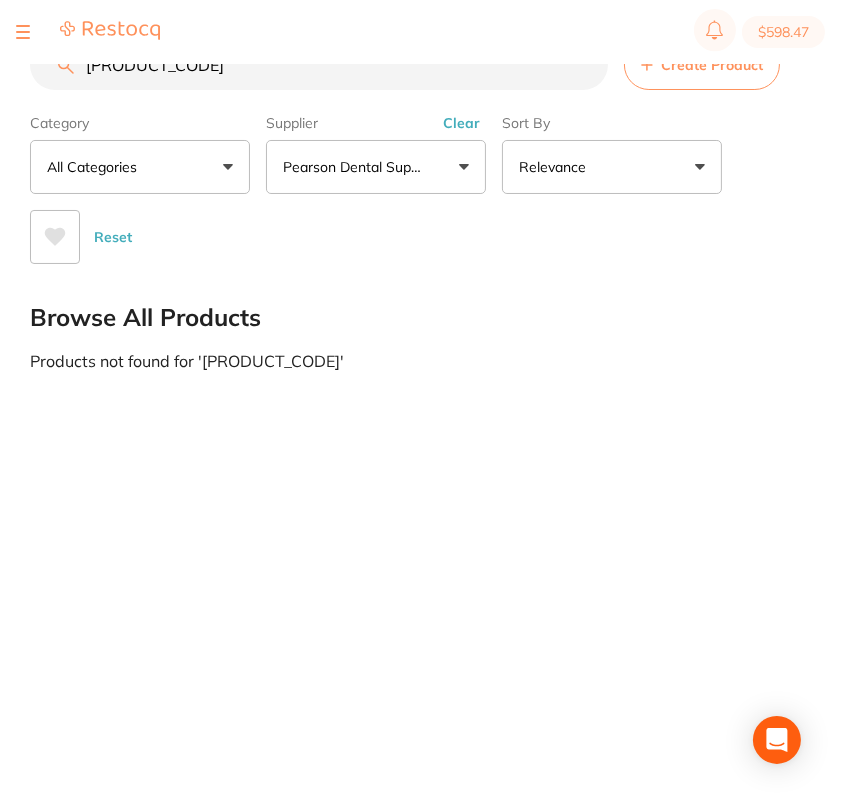 click on "[PRODUCT_CODE]" at bounding box center [319, 65] 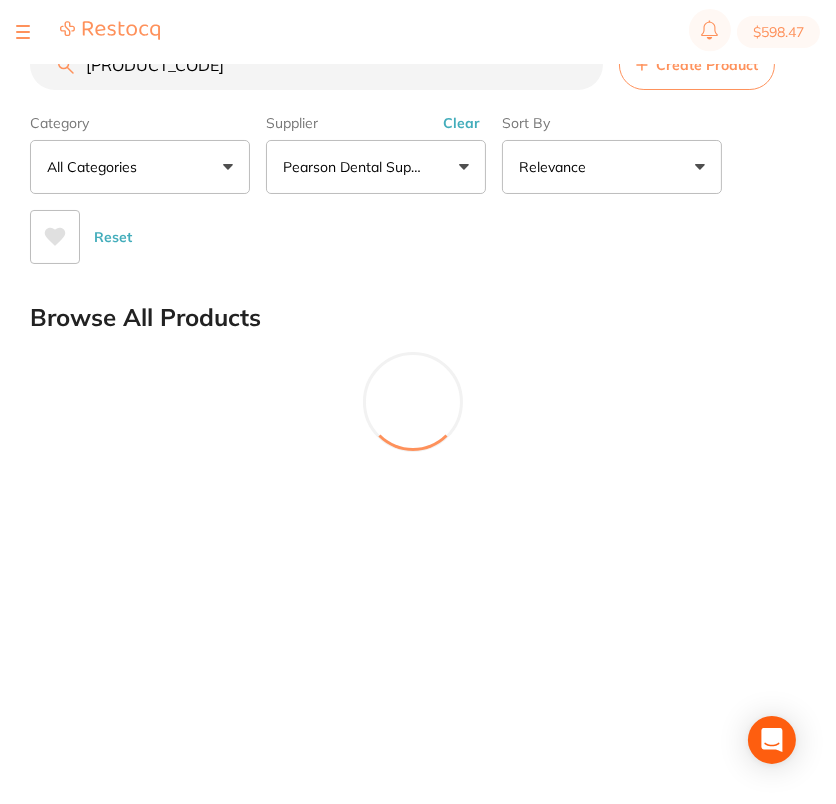 drag, startPoint x: 104, startPoint y: 73, endPoint x: 124, endPoint y: 77, distance: 20.396078 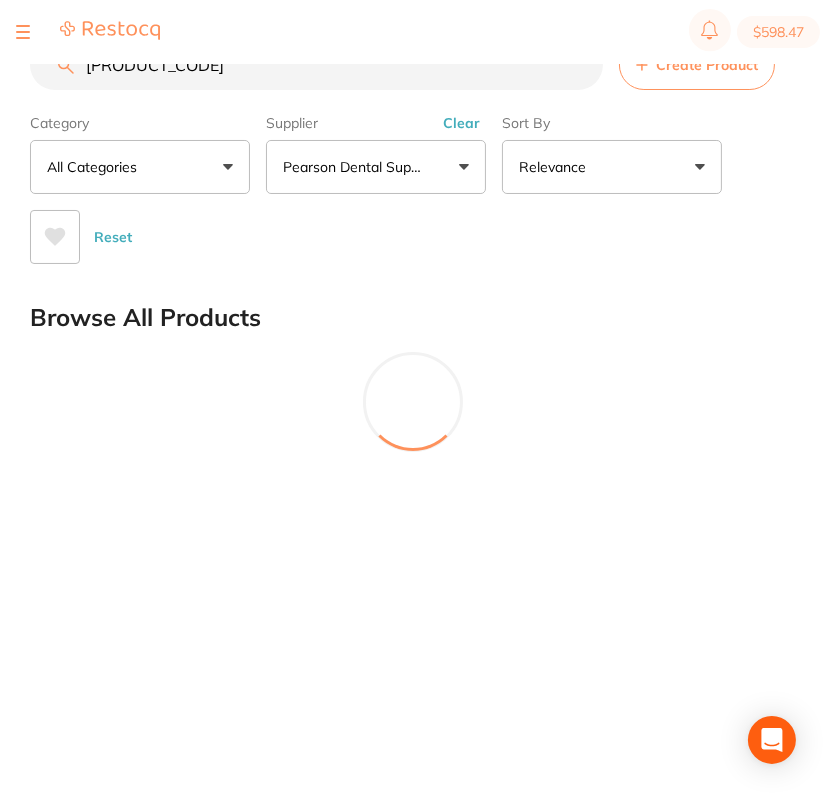 click on "[PRODUCT_CODE]" at bounding box center [316, 65] 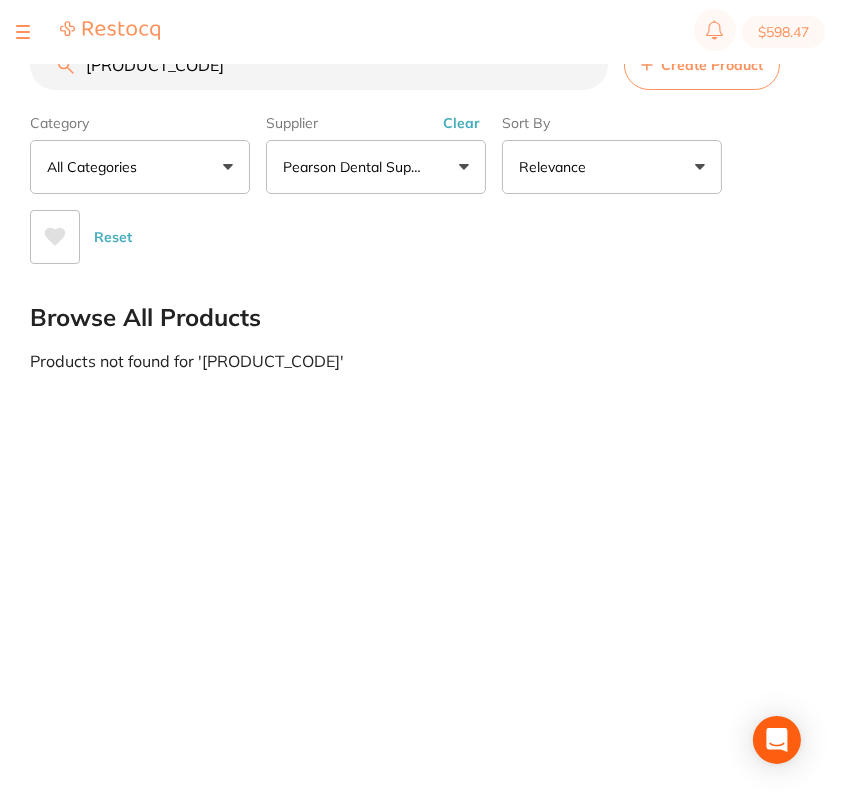 click on "[PRODUCT_CODE]" at bounding box center [319, 65] 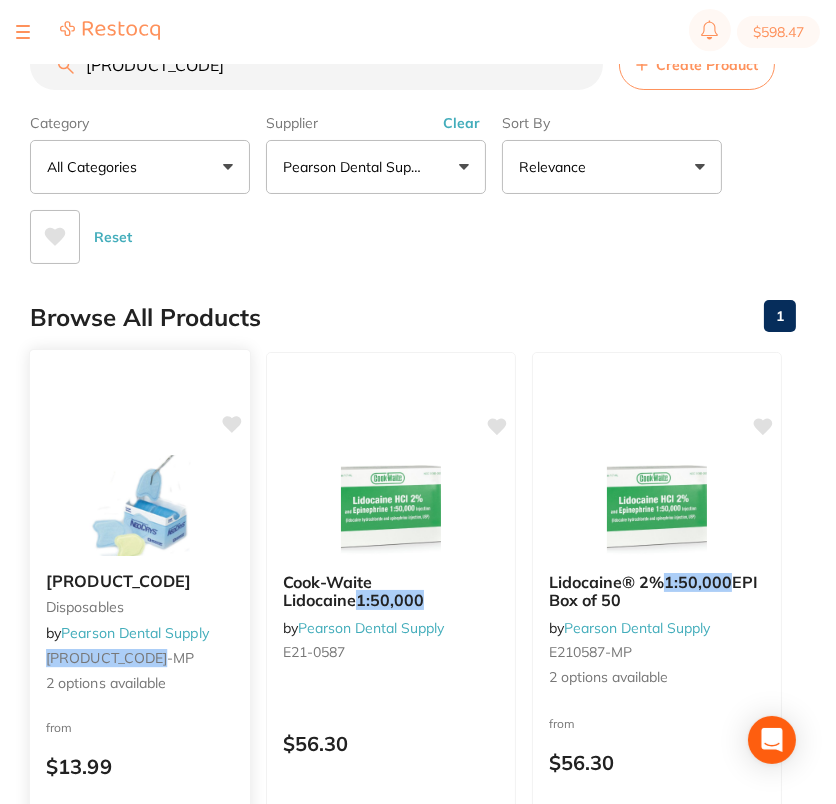 click at bounding box center (139, 505) 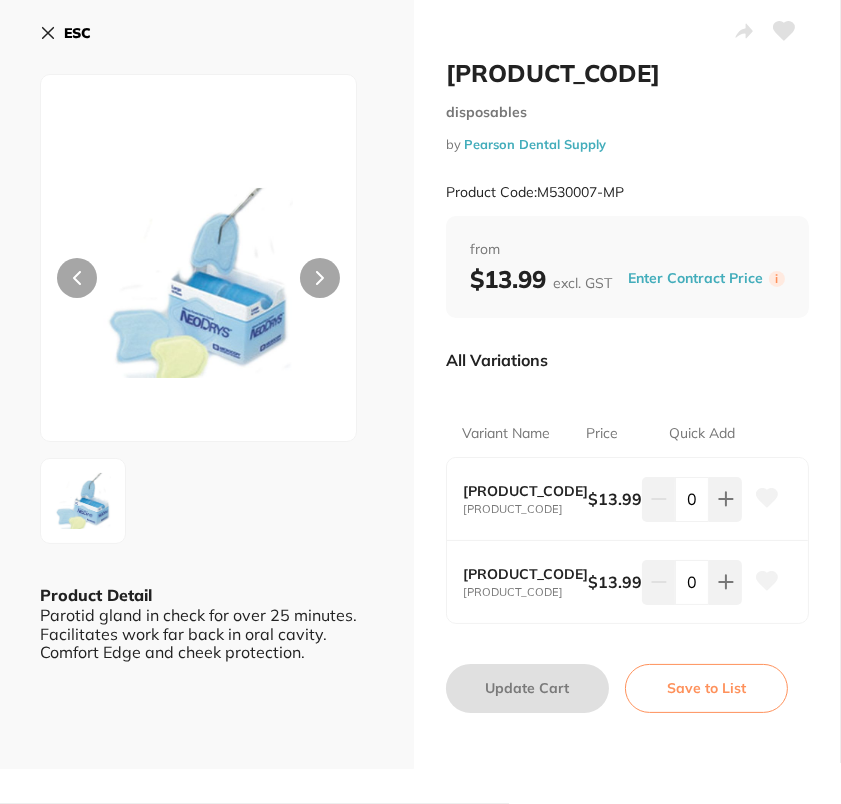 click 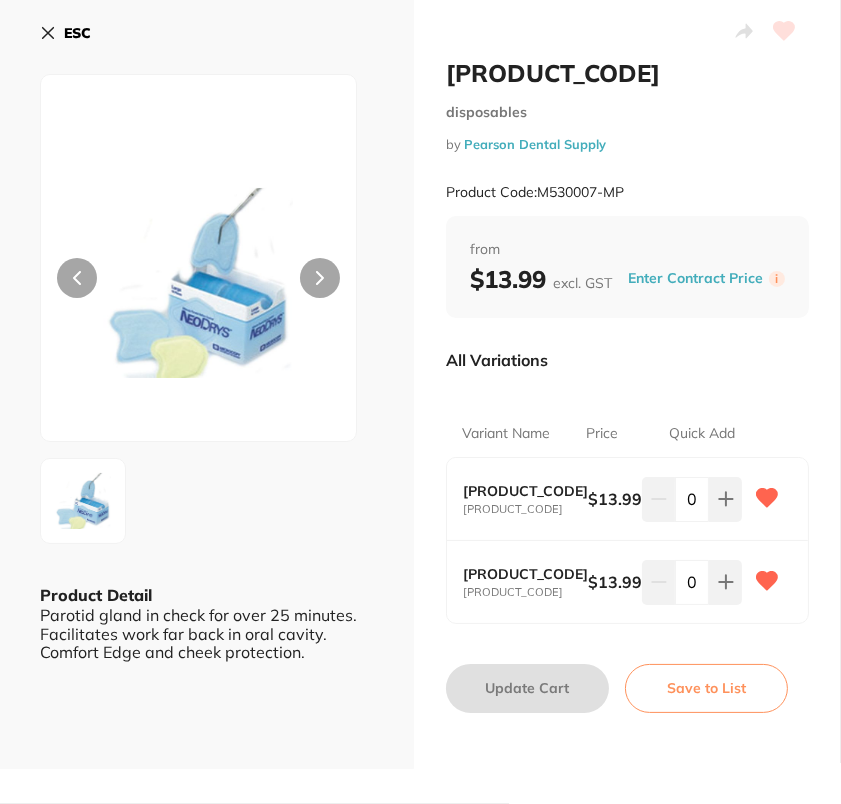 click on "ESC" at bounding box center [77, 33] 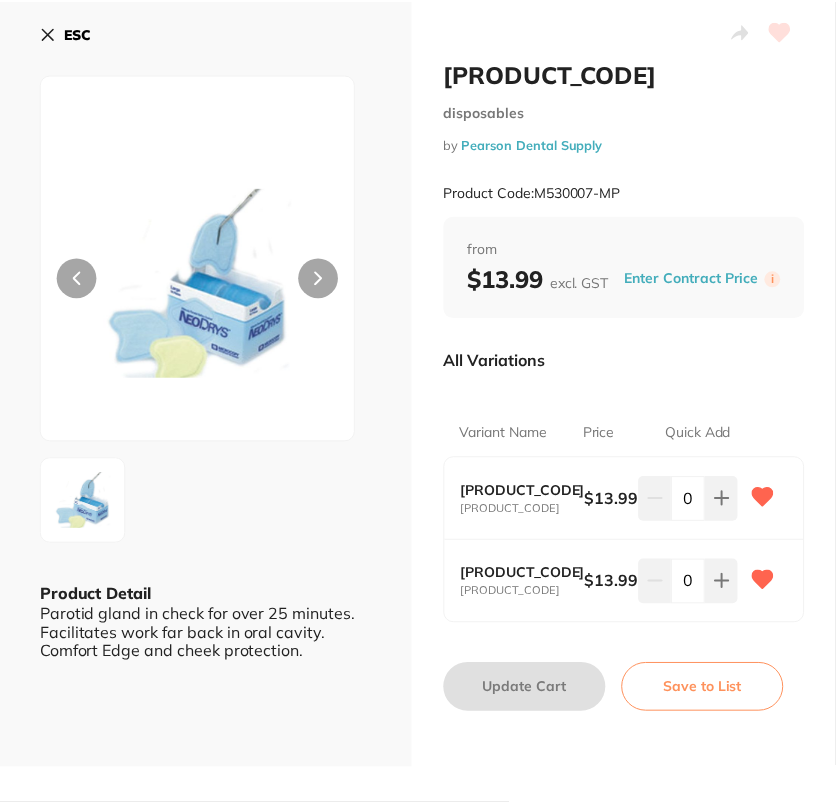 scroll, scrollTop: 1, scrollLeft: 0, axis: vertical 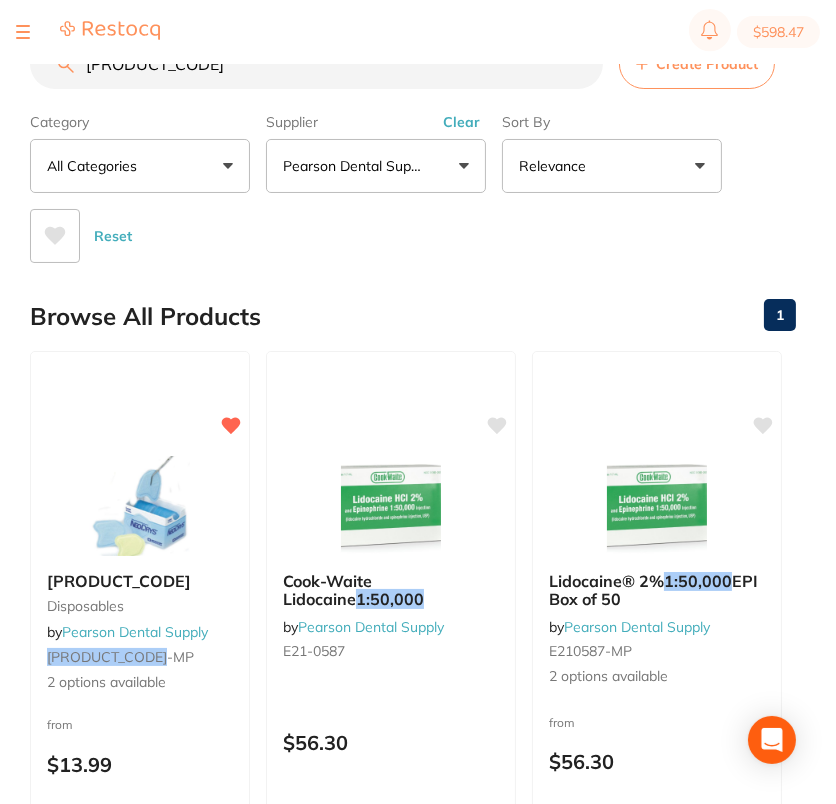 click on "M53-00-06" at bounding box center [316, 64] 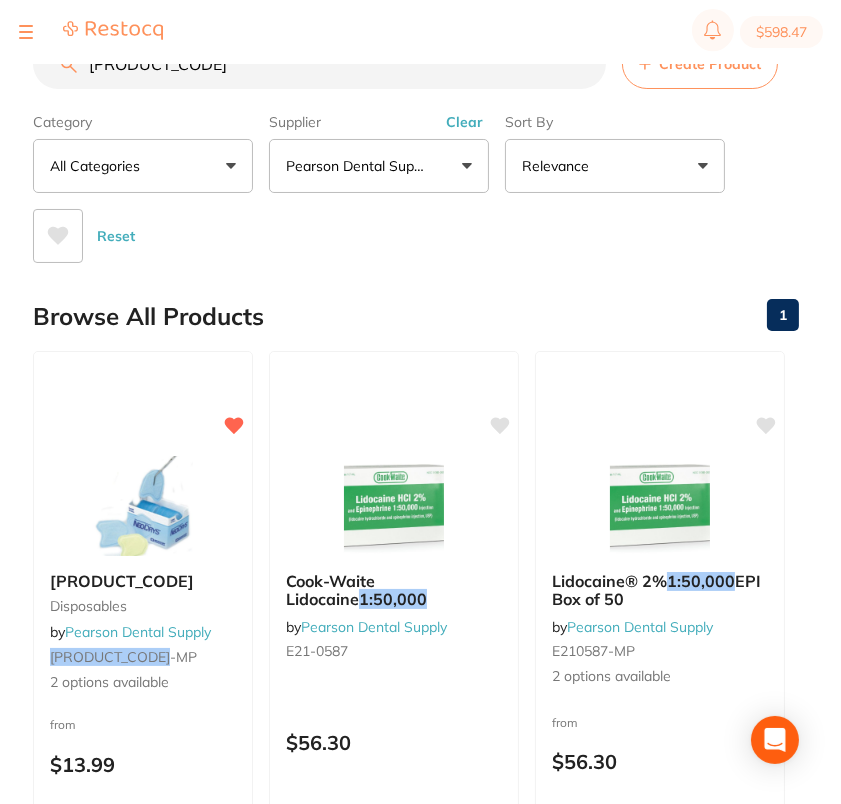 scroll, scrollTop: 0, scrollLeft: 0, axis: both 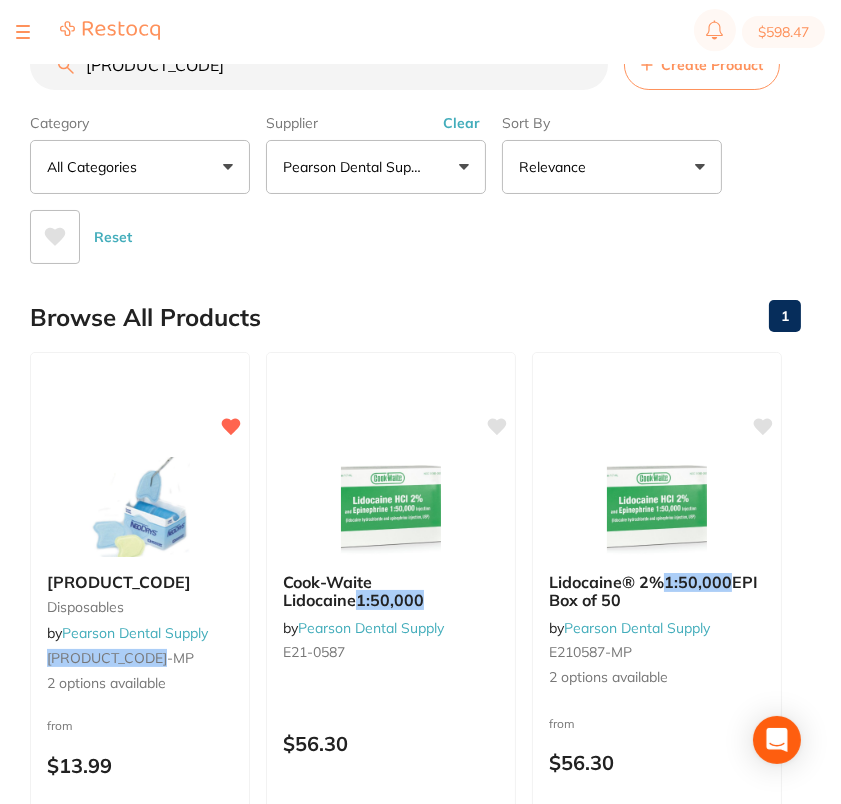click on "R 40-13-79" at bounding box center [319, 65] 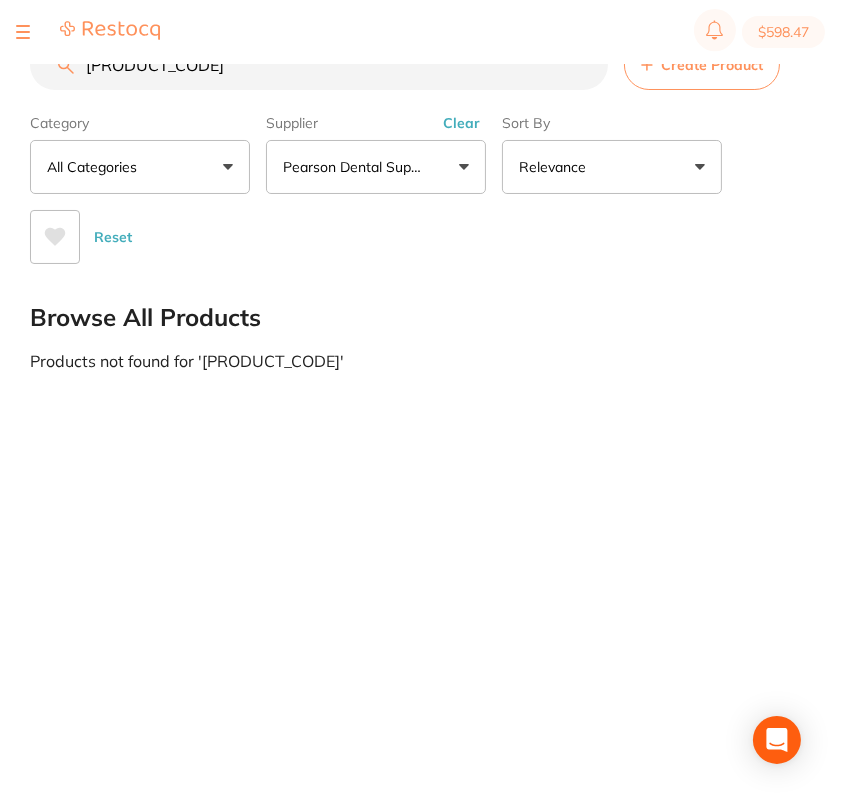 click on "$598.47" at bounding box center [420, 32] 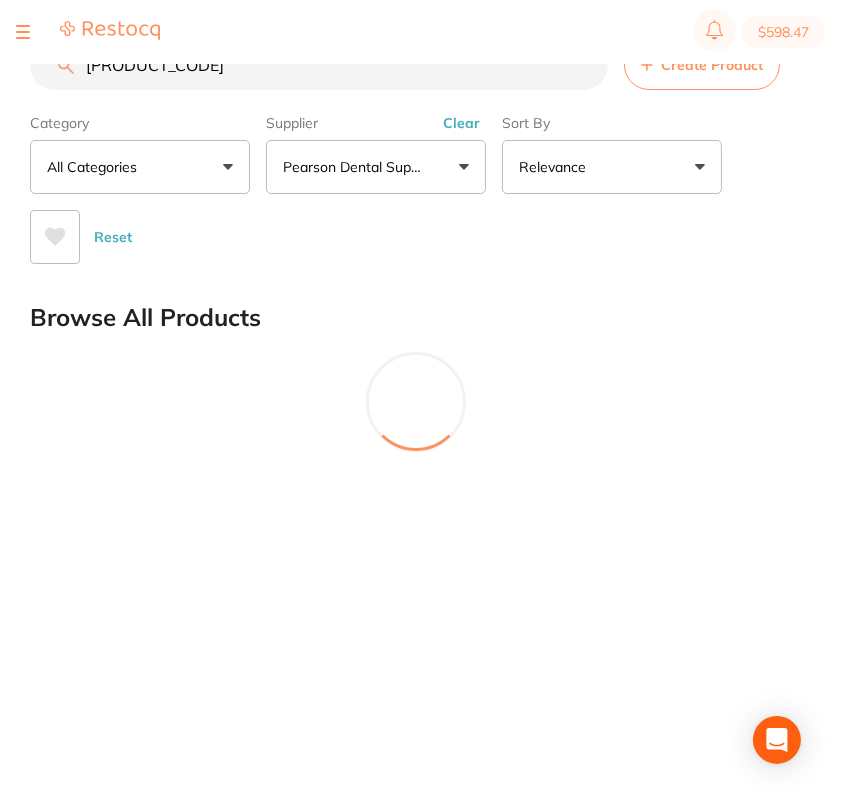 click on "R 40-17-02" at bounding box center (319, 65) 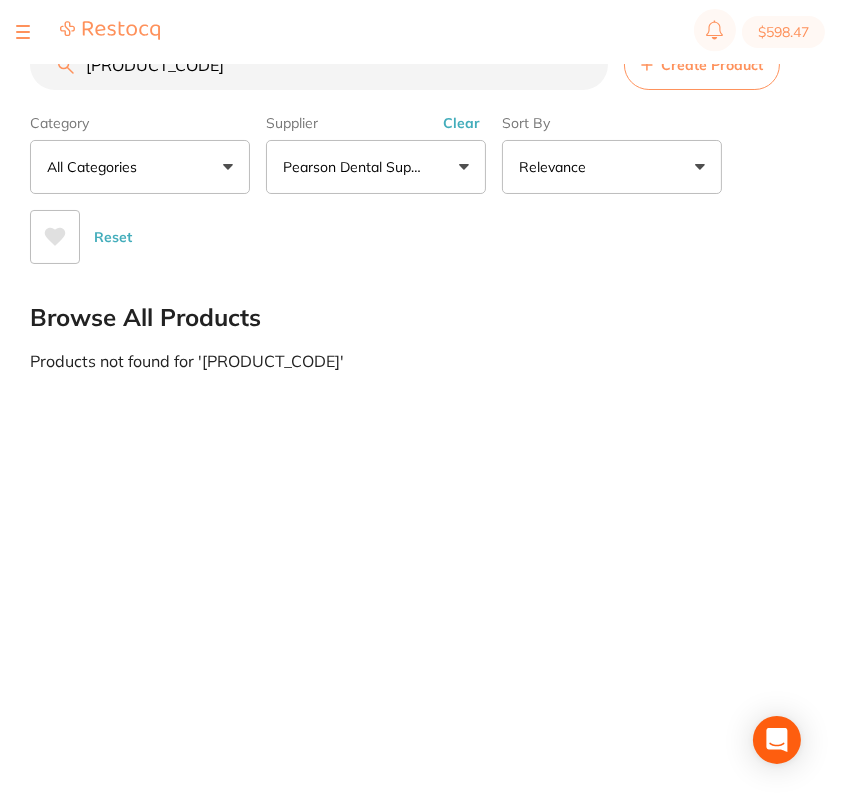click on "R40-17-02" at bounding box center [319, 65] 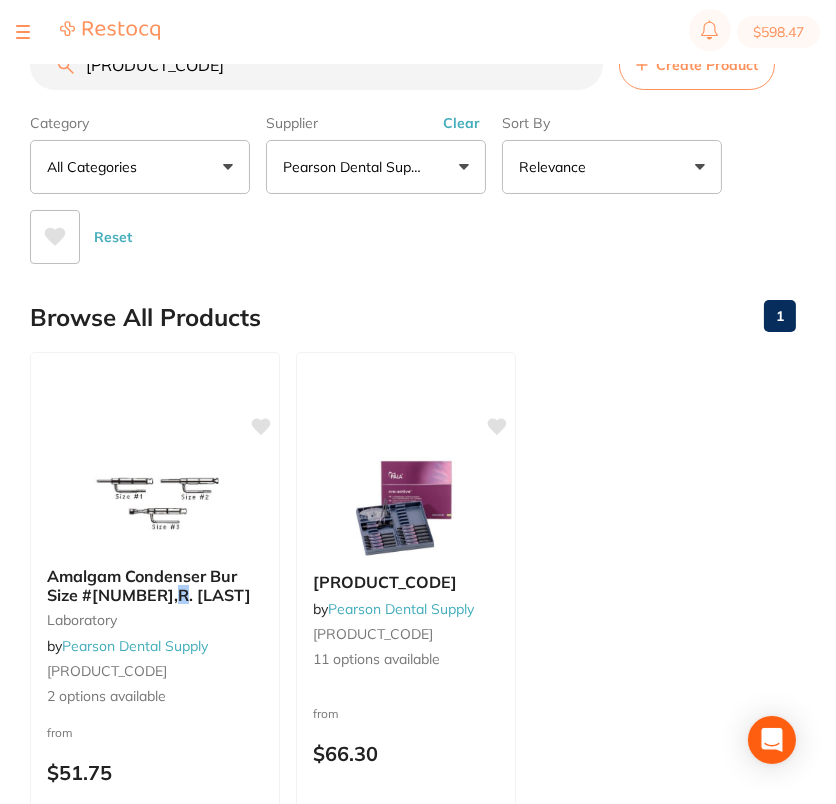 click on "R 40-17-08" at bounding box center (316, 65) 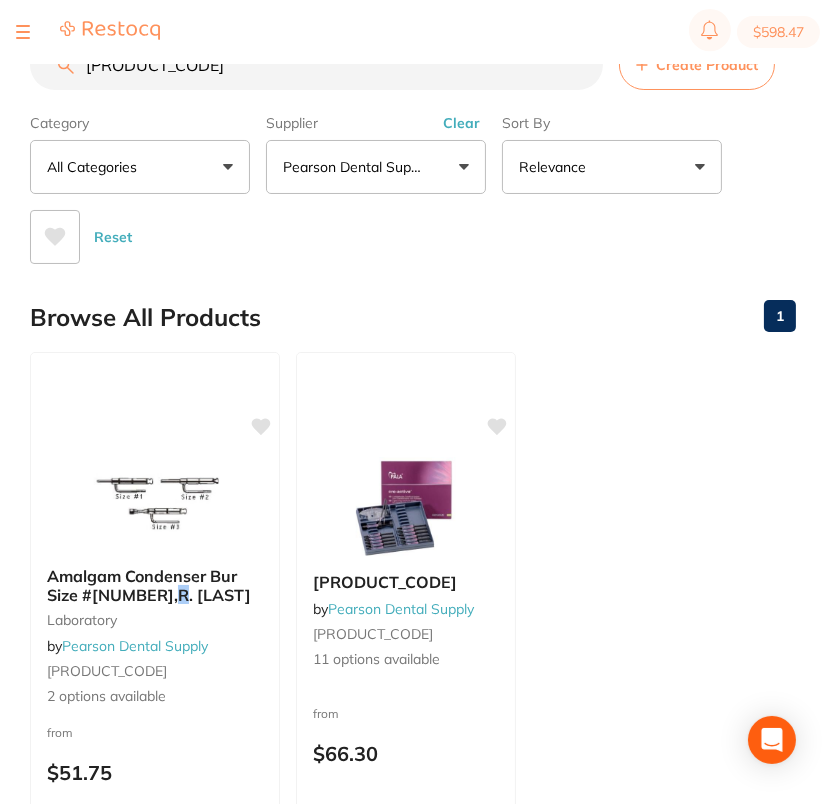 click on "R 40-17-34" at bounding box center (316, 65) 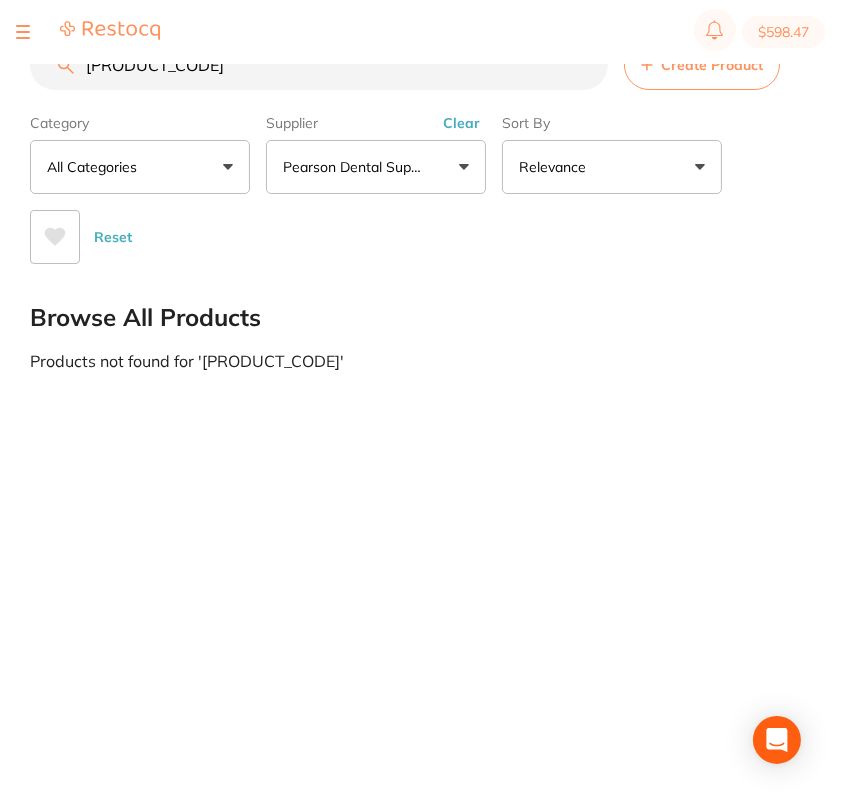 click on "R40-17-34" at bounding box center (319, 65) 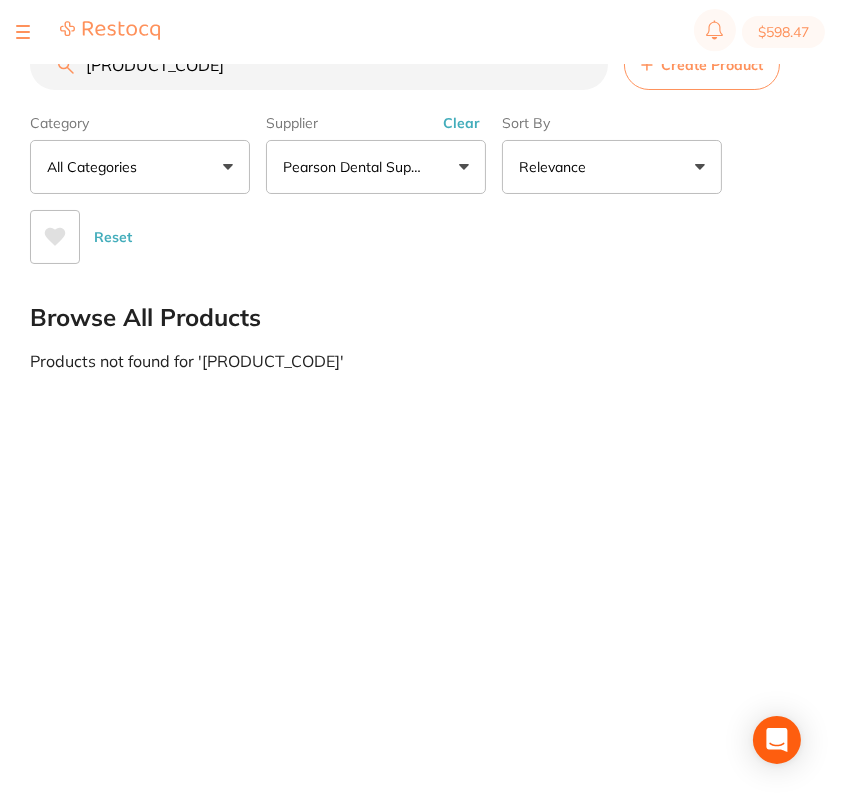 click on "R40-17-36" at bounding box center [319, 65] 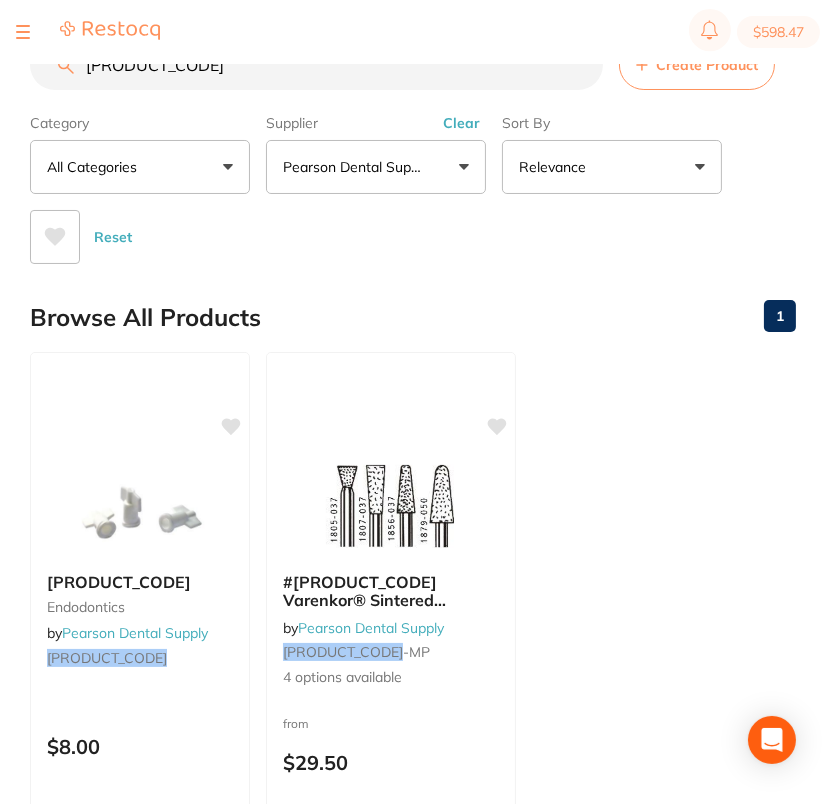 click on "V16-00-22" at bounding box center (316, 65) 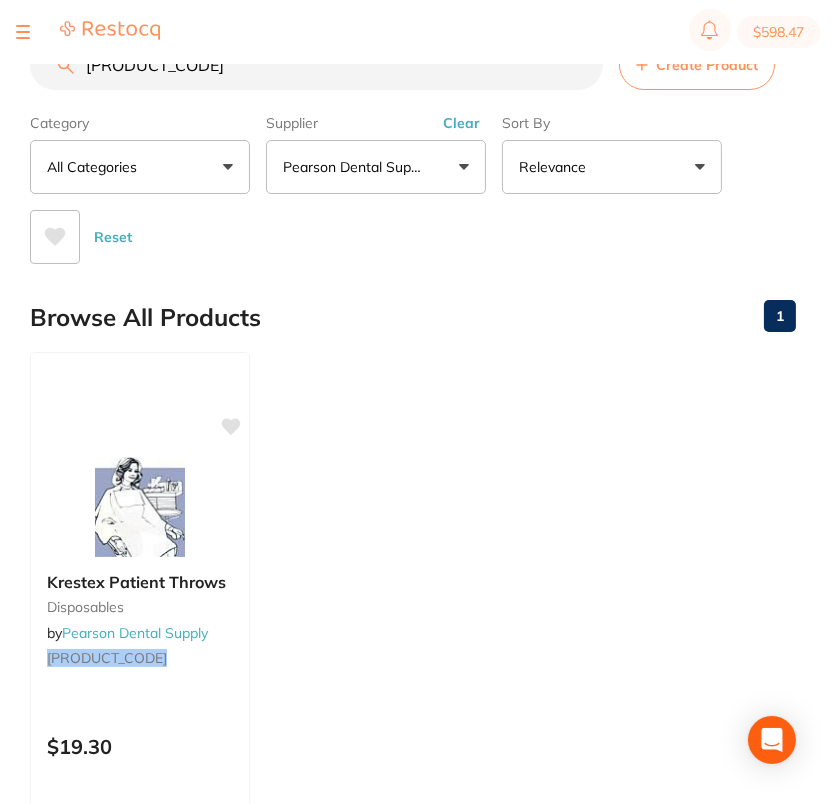 click on "X26-03-82" at bounding box center [316, 65] 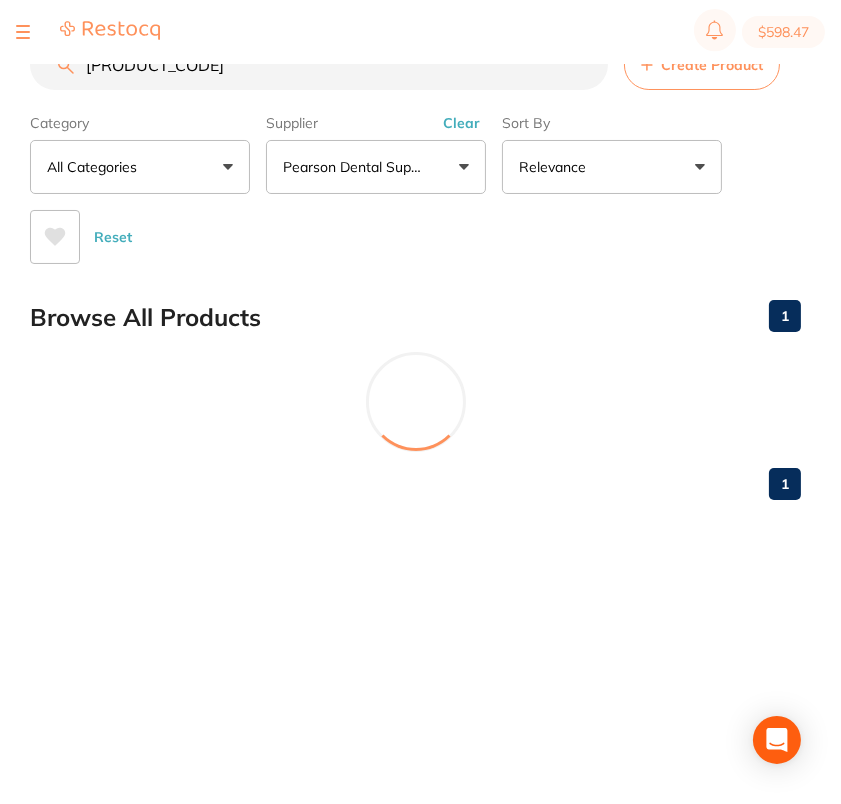 click on "X 26-03-84" at bounding box center [319, 65] 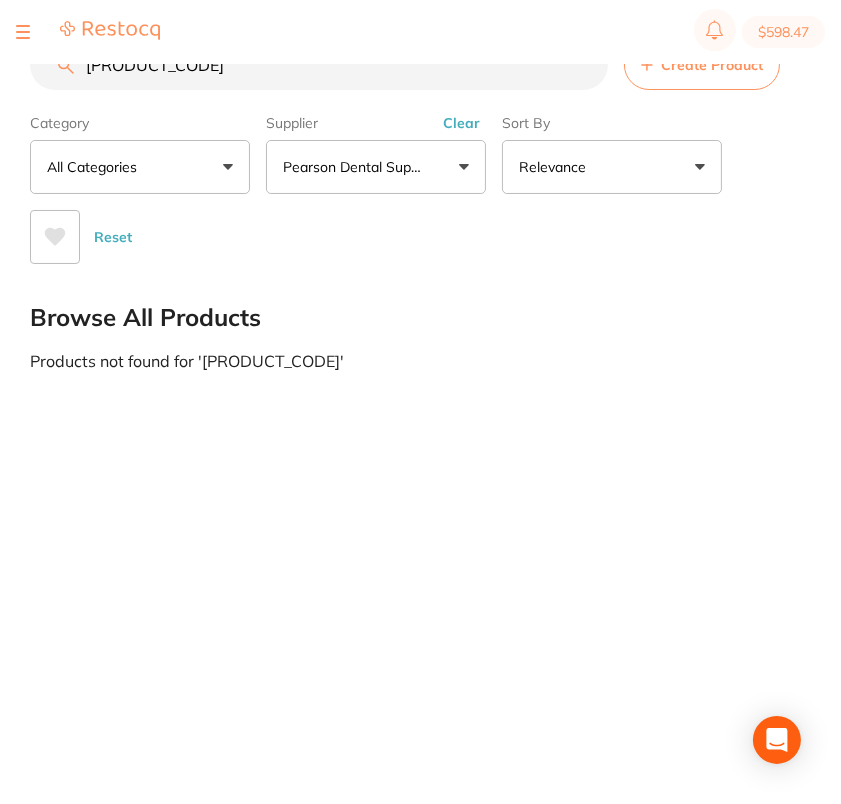 click on "Reset" at bounding box center [407, 229] 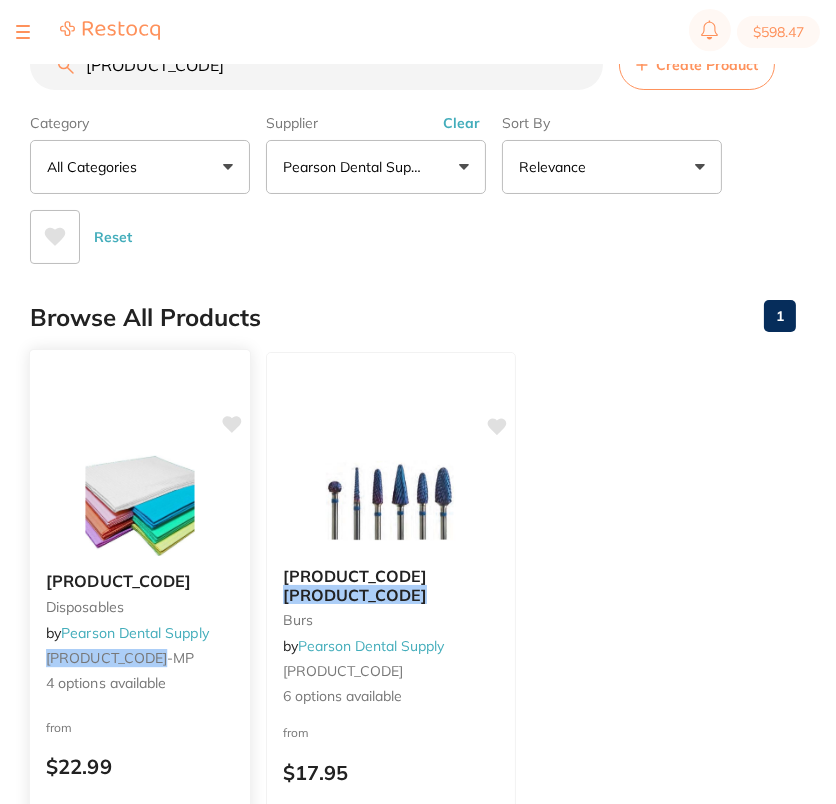click at bounding box center [139, 505] 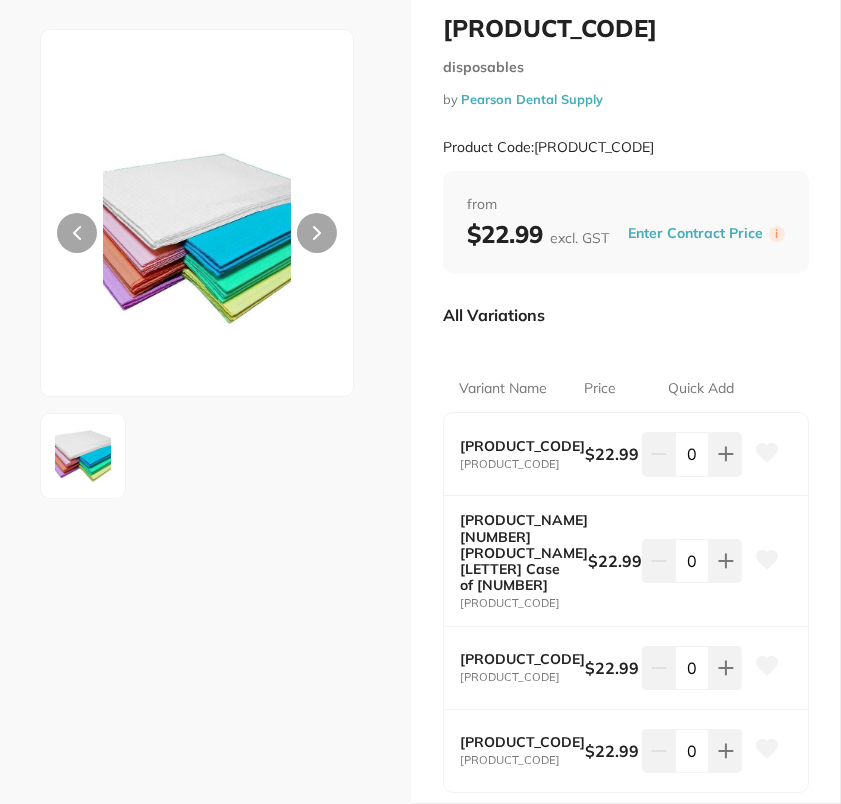scroll, scrollTop: 0, scrollLeft: 0, axis: both 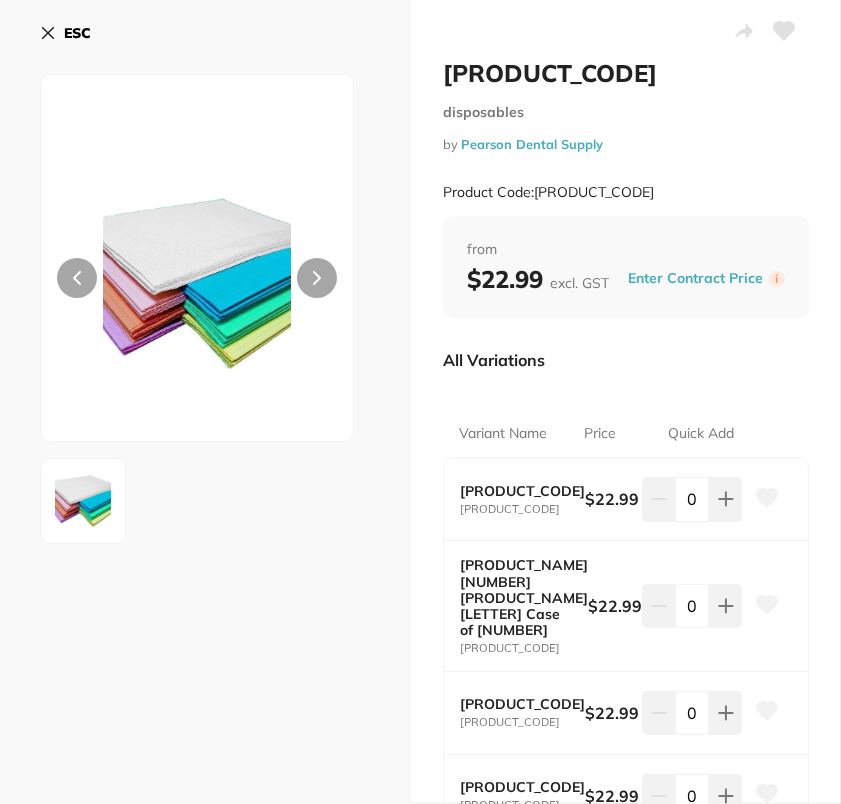 click on "ESC" at bounding box center [77, 33] 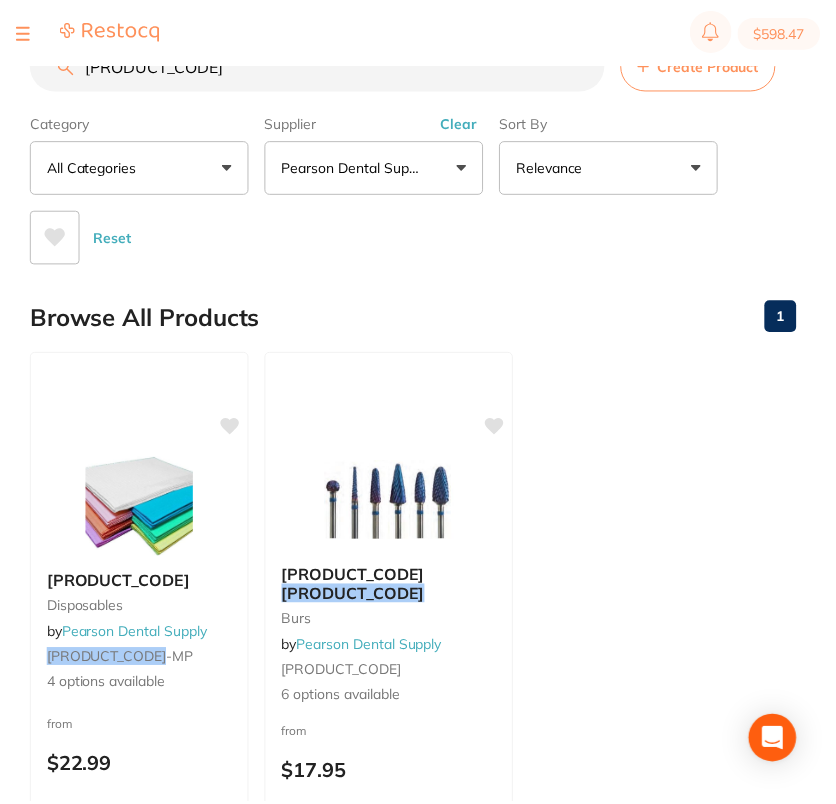 scroll, scrollTop: 1, scrollLeft: 0, axis: vertical 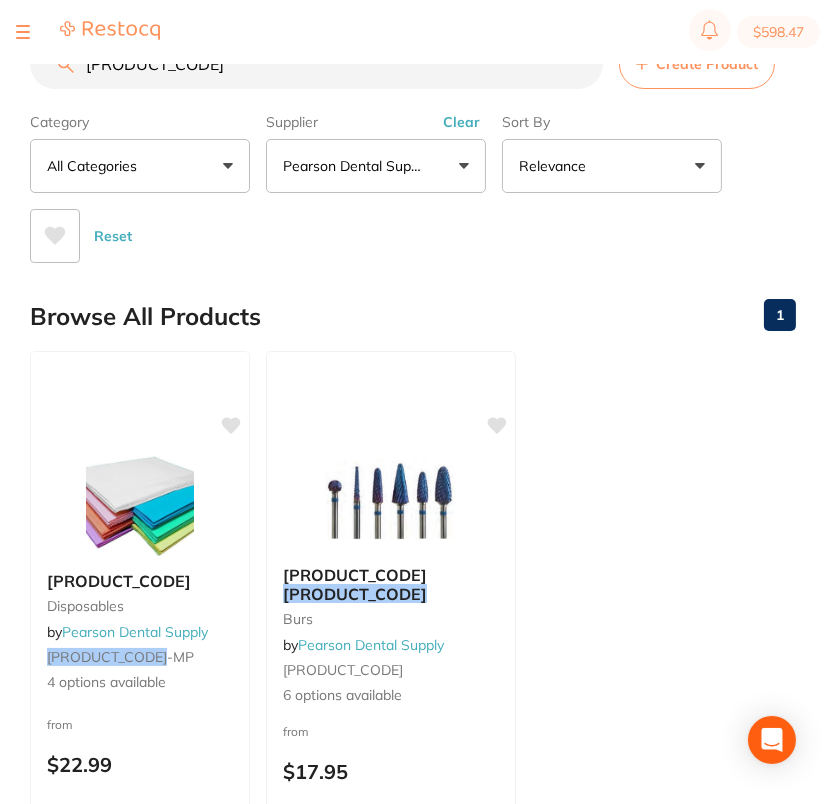click on "W41-05-00" at bounding box center [316, 64] 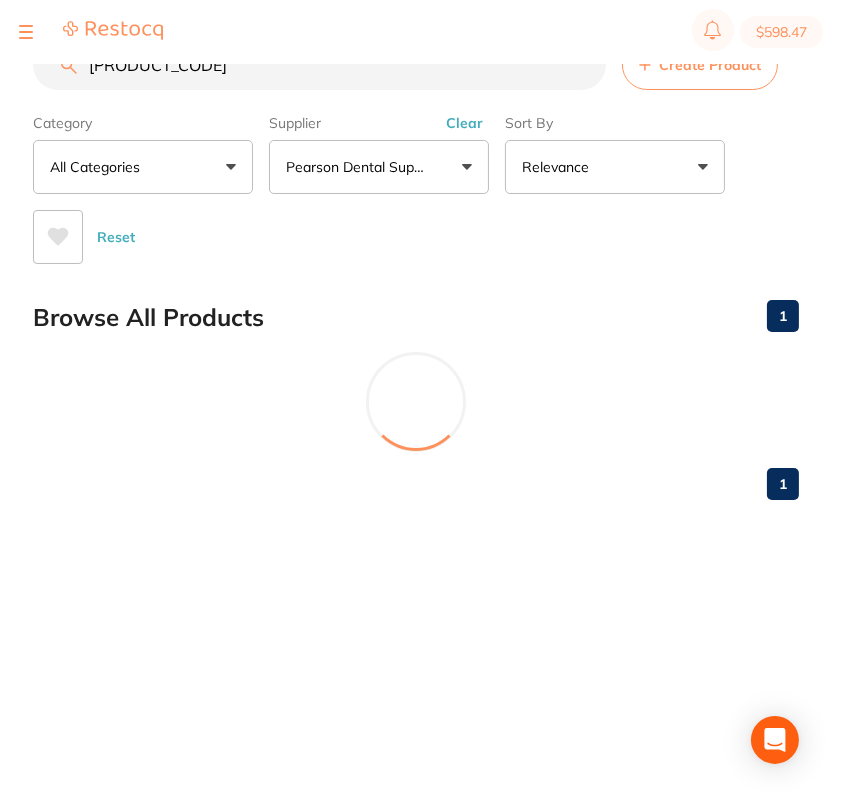 scroll, scrollTop: 0, scrollLeft: 0, axis: both 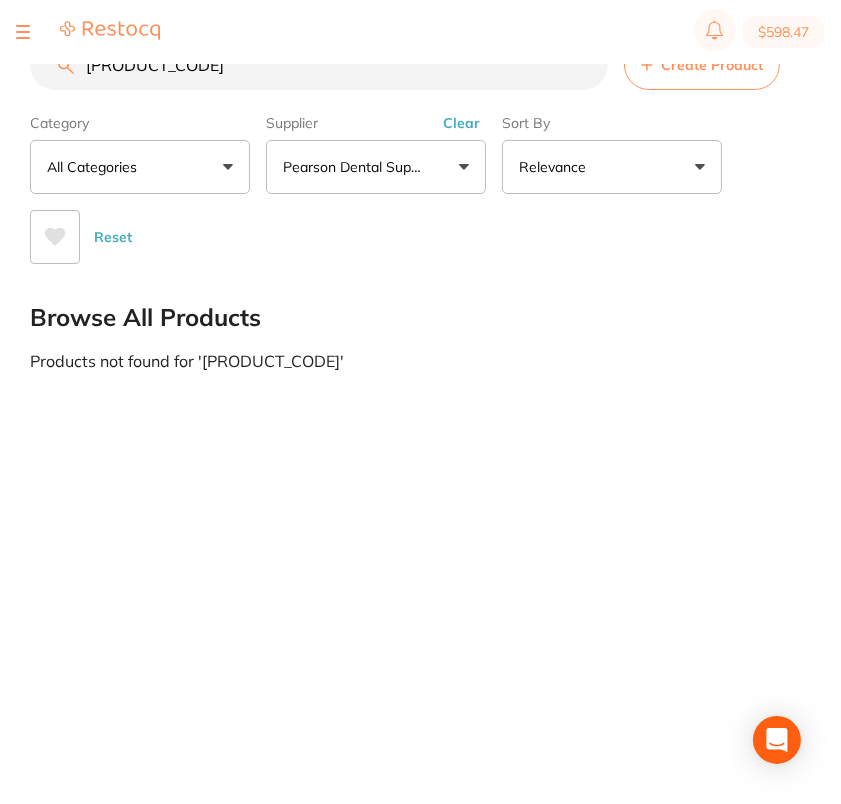 click on "A12-50-28" at bounding box center (319, 65) 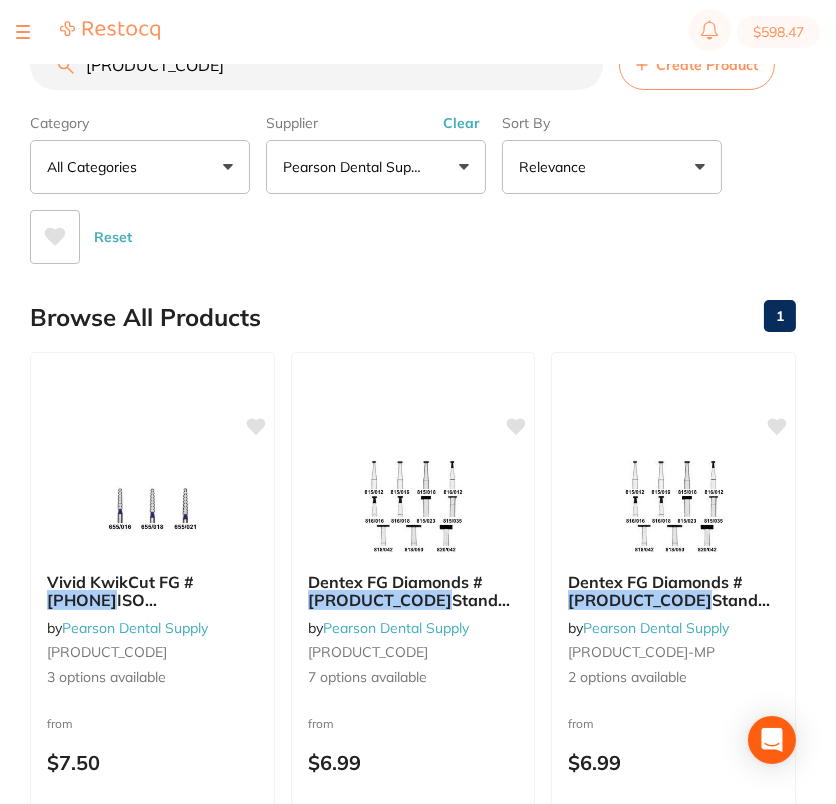 click on "A15-01-50" at bounding box center (316, 65) 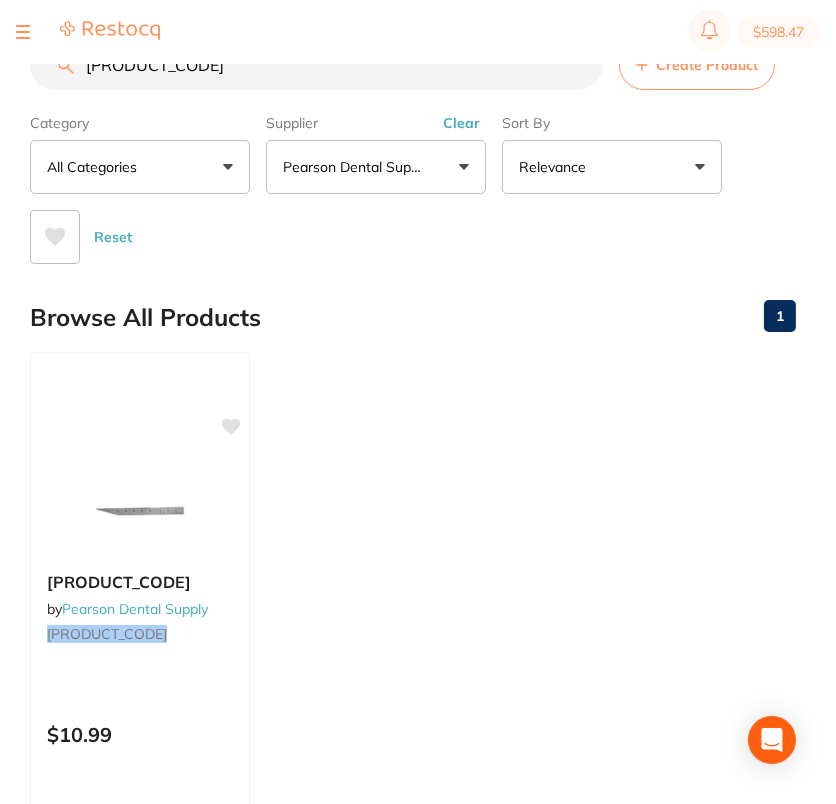 click on "A22-52-24" at bounding box center (316, 65) 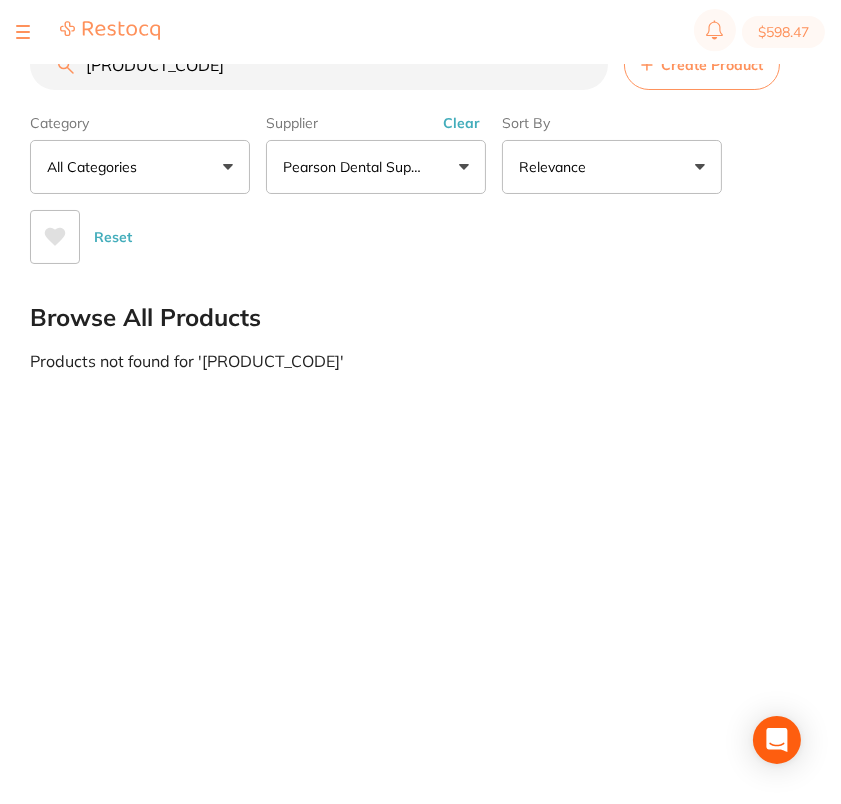 click on "A75-14-10         Create Product Category All Categories All Categories No categories found Clear Category   false    All Categories Category All Categories No categories found Supplier Pearson Dental Supply All Suppliers Benco Dental Pearson Dental Supply Clear Supplier   false    Pearson Dental Supply Supplier Benco Dental Pearson Dental Supply Sort By Relevance Highest Price Lowest Price On Sale Relevance Clear Sort By   false    Relevance Sort By Highest Price Lowest Price On Sale Relevance Reset" at bounding box center (415, 152) 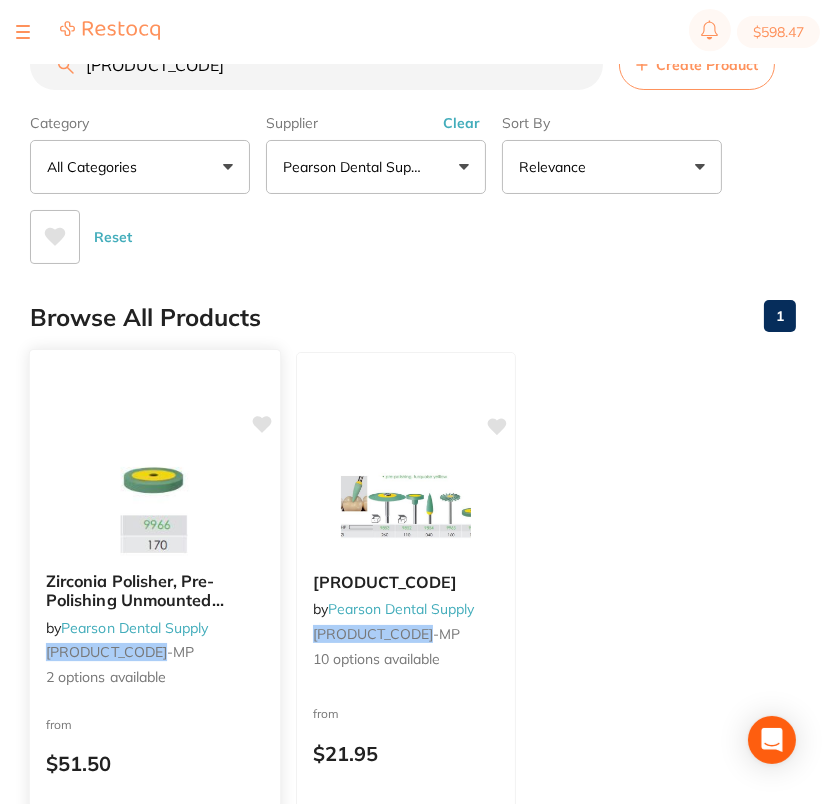 click on "Zirconia Polisher, Pre-Polishing Unmounted Wheel Pkg of 2   by  Pearson Dental Supply B191438 -MP   2 options available   from $51.50 Add to cart Save to list" at bounding box center [155, 639] 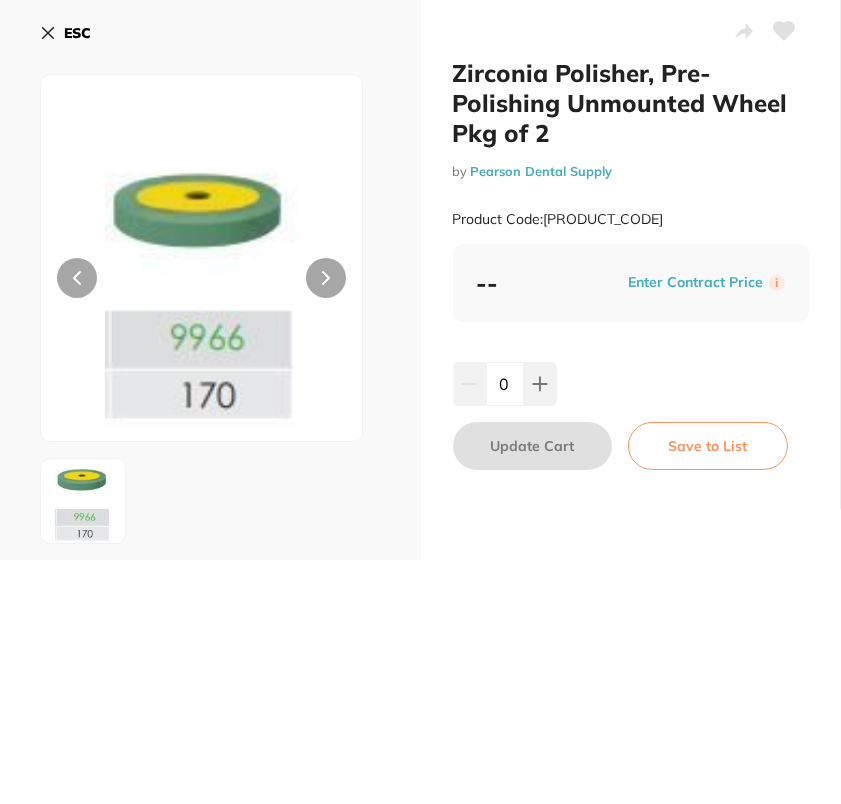 click 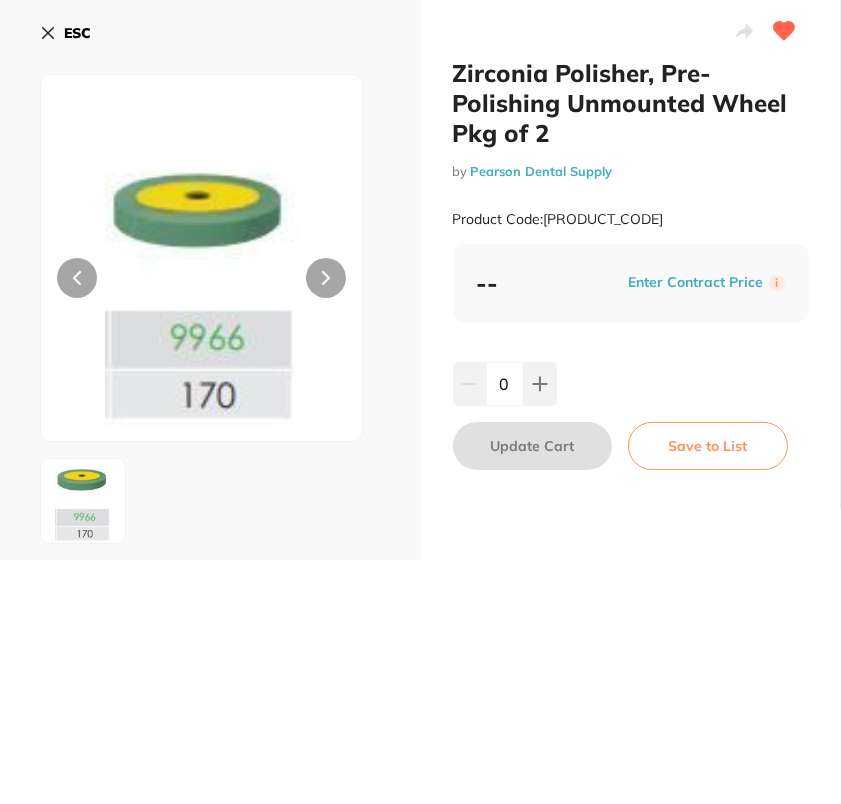 click on "ESC" at bounding box center [77, 33] 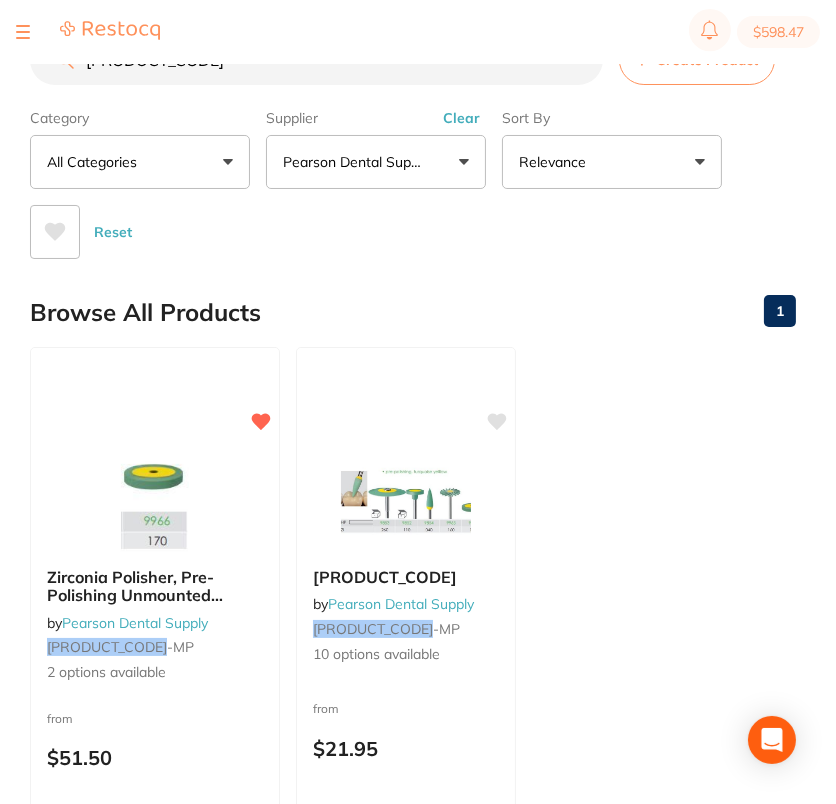scroll, scrollTop: 5, scrollLeft: 0, axis: vertical 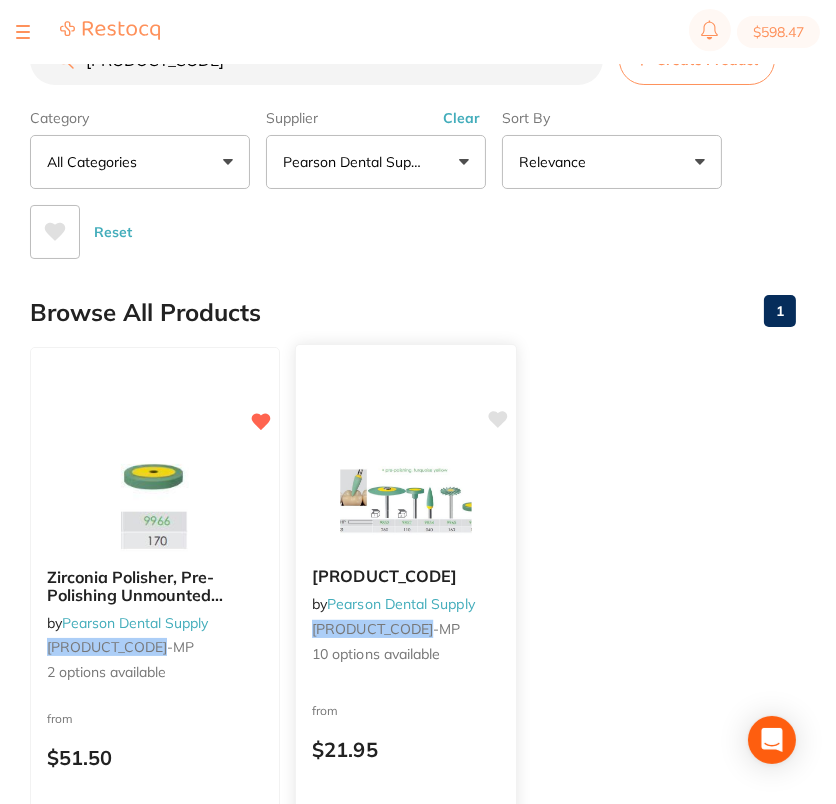 click on "Zirconia Polisher HP Knife Edge Each   by  Pearson Dental Supply B191430 -MP   10 options available   from $21.95 Add to cart Save to list" at bounding box center [406, 634] 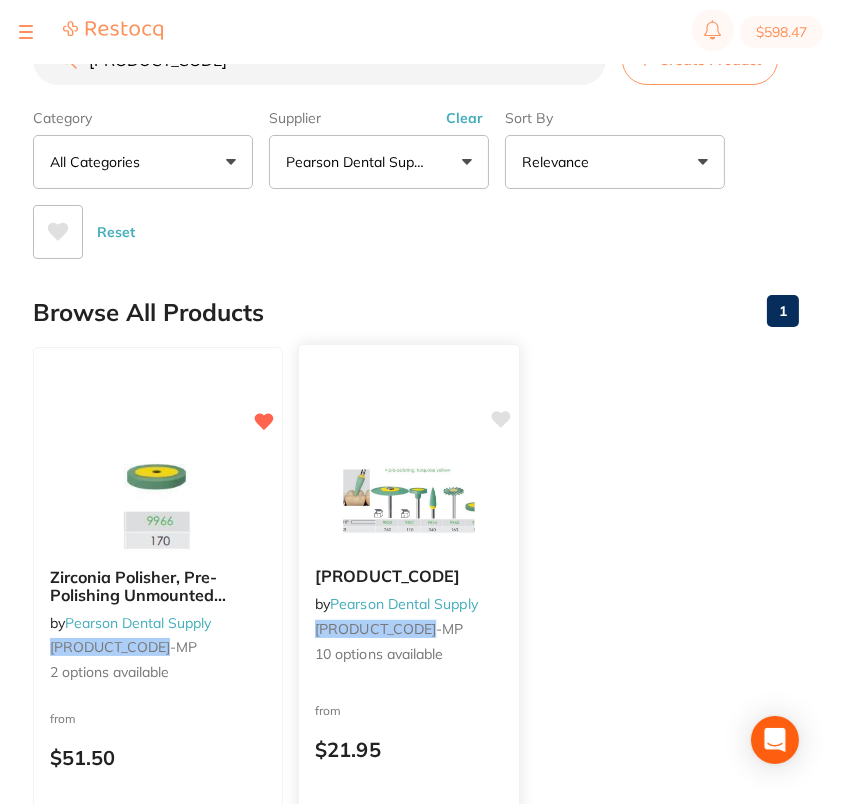 scroll, scrollTop: 0, scrollLeft: 0, axis: both 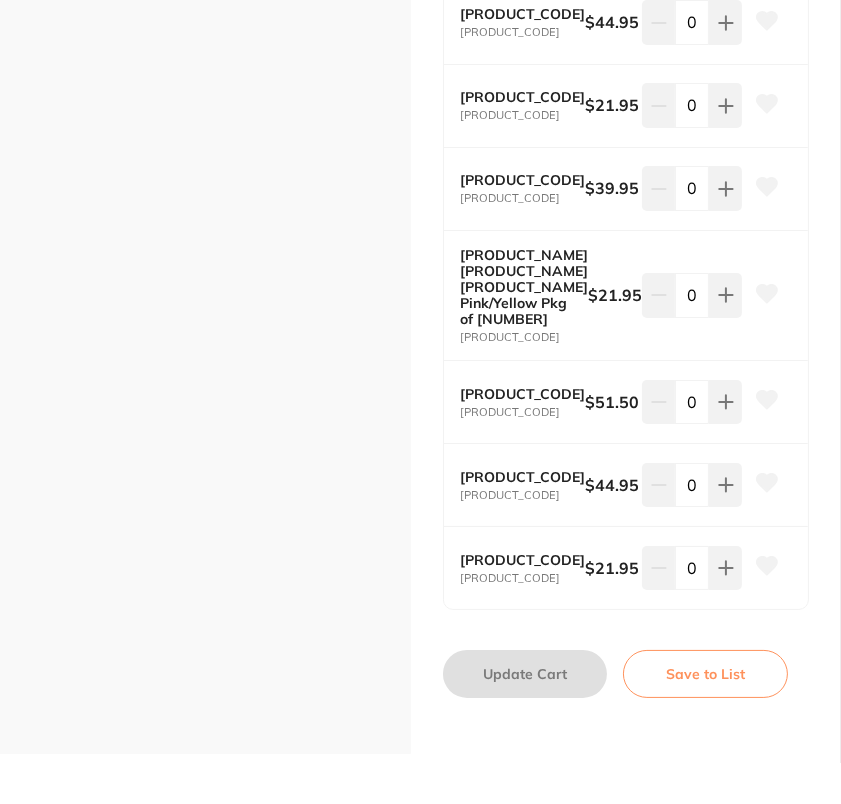 click 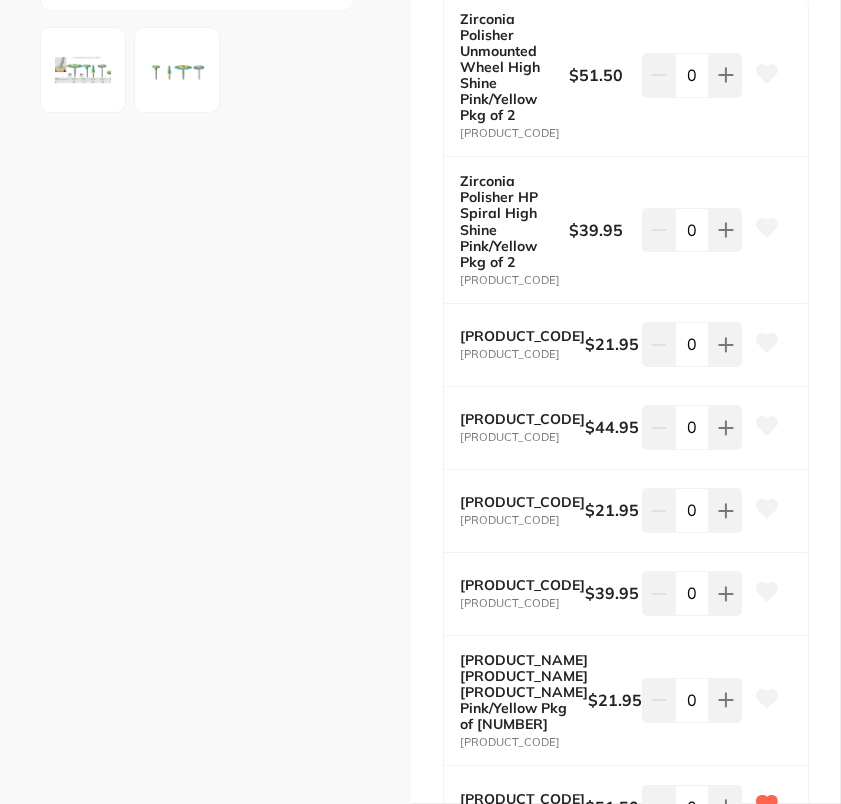 scroll, scrollTop: 429, scrollLeft: 0, axis: vertical 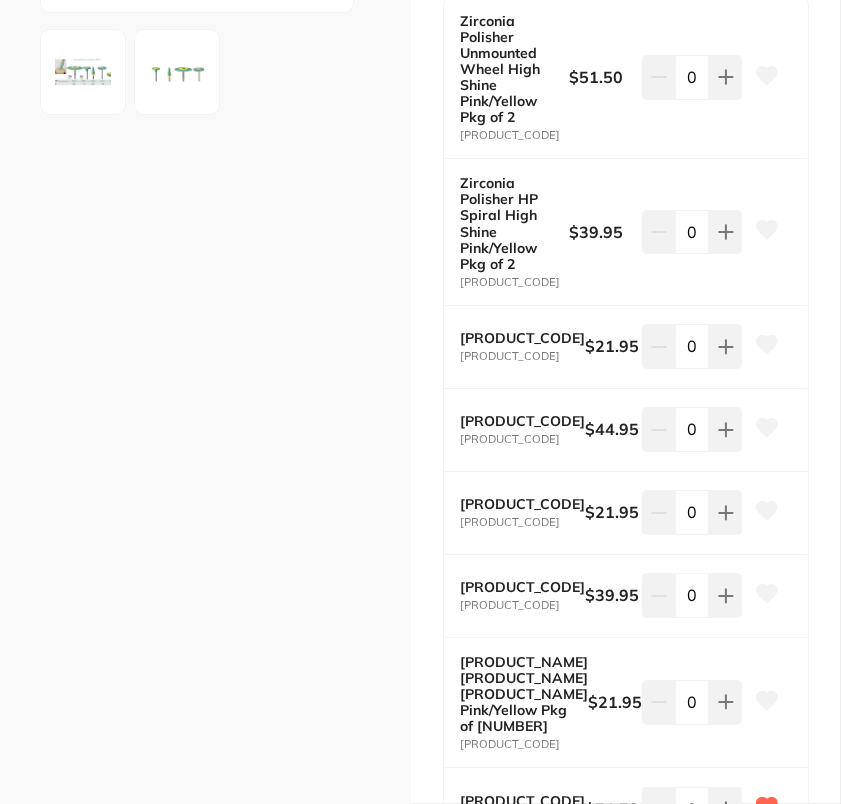 click 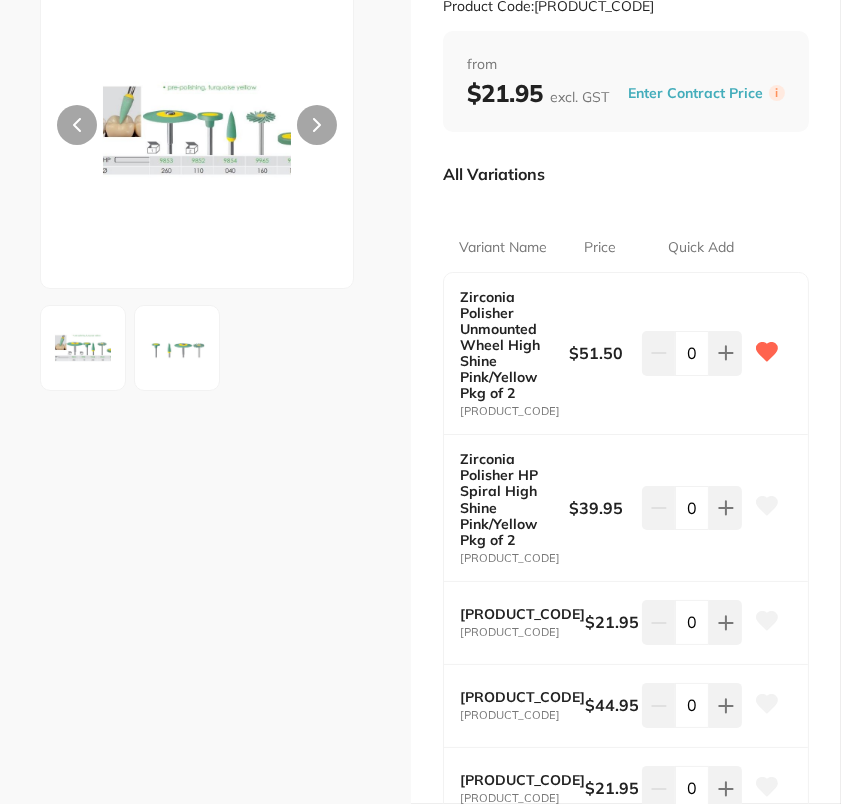 scroll, scrollTop: 0, scrollLeft: 0, axis: both 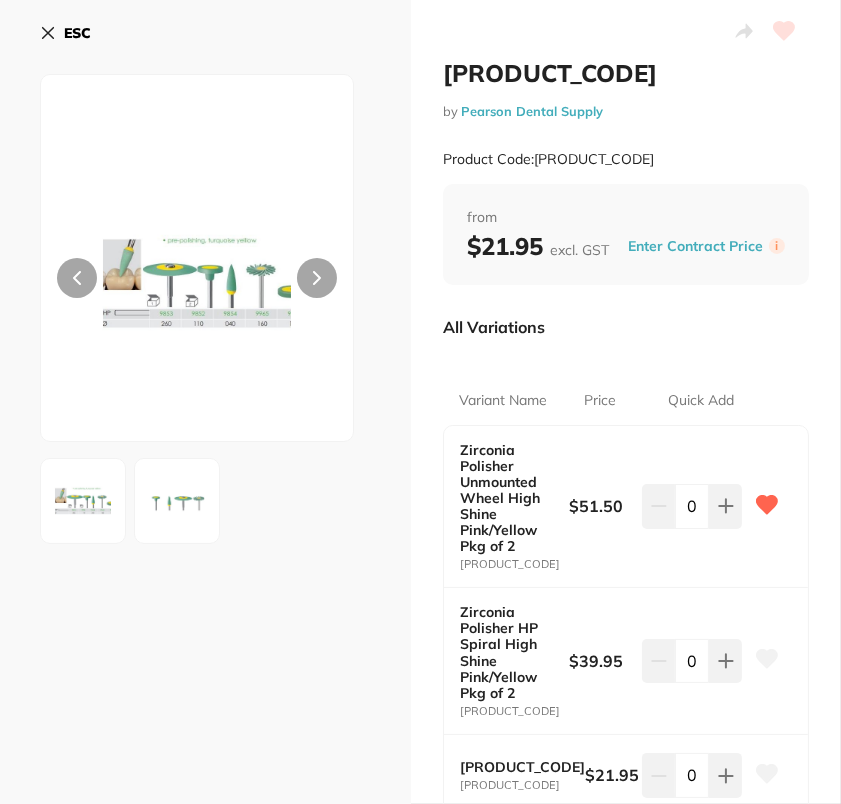 click on "ESC" at bounding box center (65, 33) 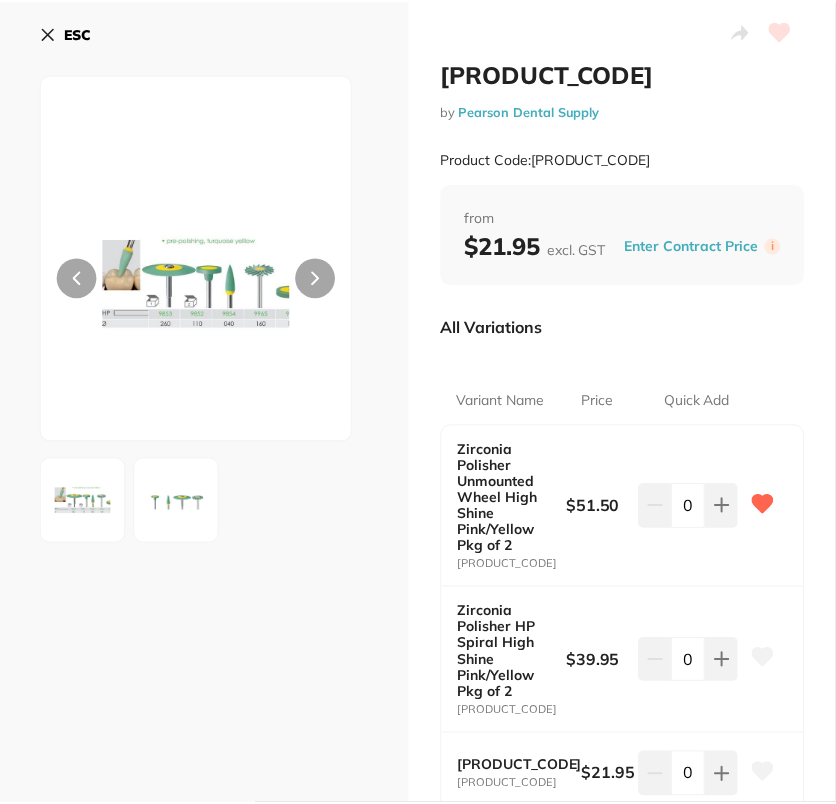 scroll, scrollTop: 5, scrollLeft: 0, axis: vertical 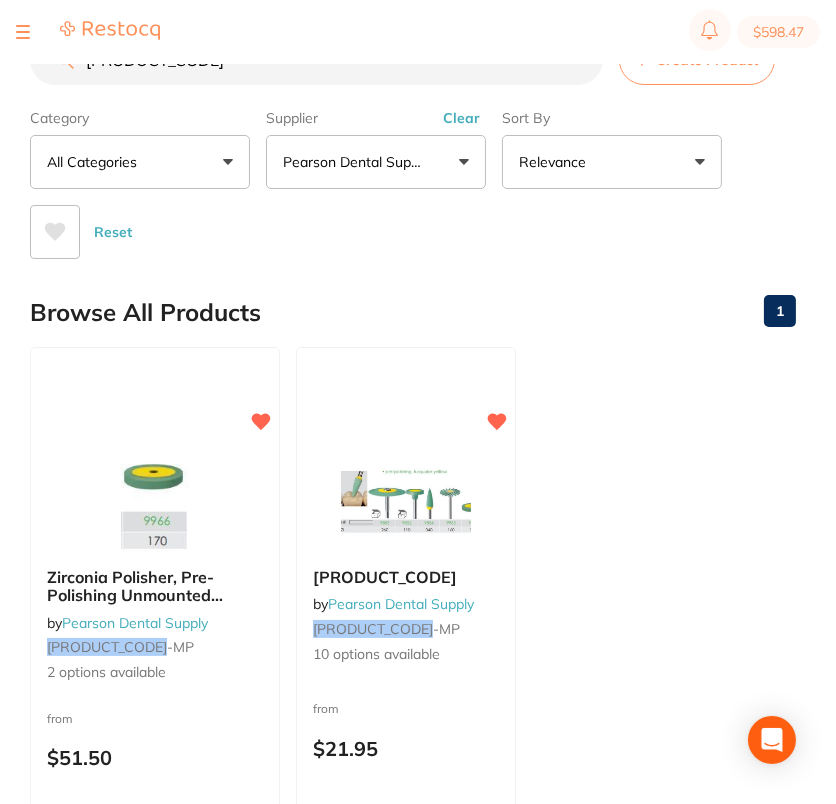 click on "B19-14-38         Create Product Category All Categories All Categories Clear Category   false    All Categories Category All Categories Supplier Pearson Dental Supply All Suppliers Pearson Dental Supply Clear Supplier   false    Pearson Dental Supply Supplier Pearson Dental Supply Sort By Relevance Highest Price Lowest Price On Sale Relevance Clear Sort By   false    Relevance Sort By Highest Price Lowest Price On Sale Relevance Reset" at bounding box center (413, 147) 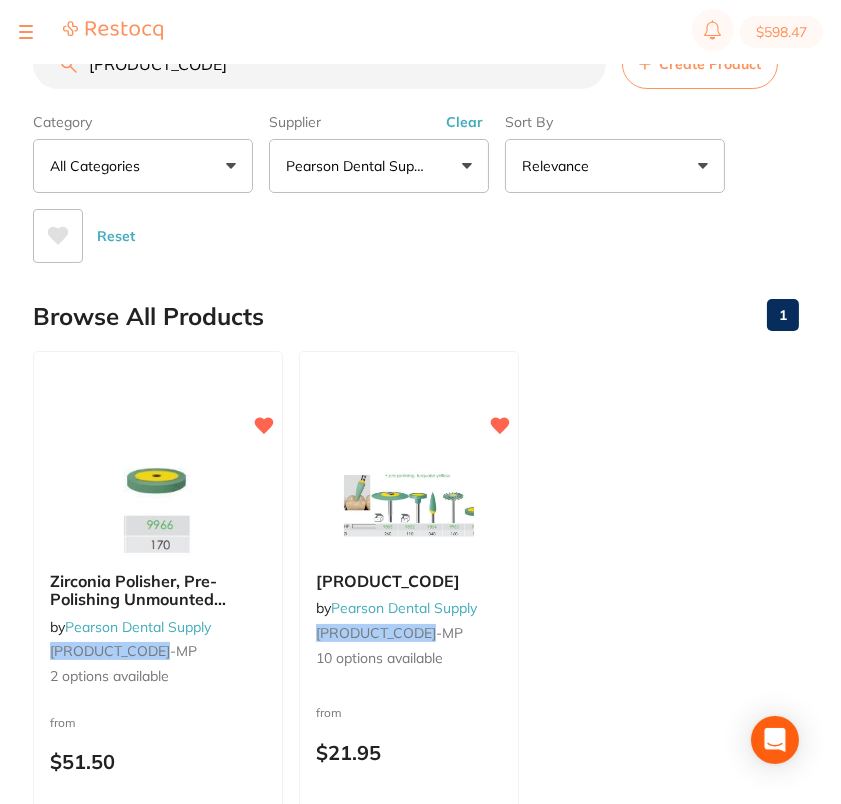scroll, scrollTop: 0, scrollLeft: 0, axis: both 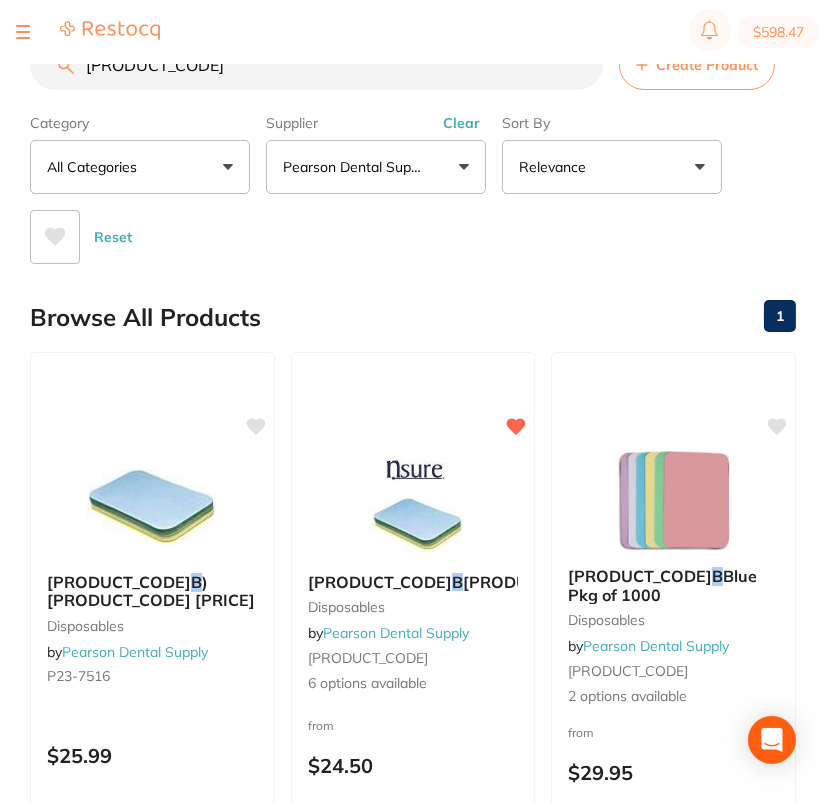 drag, startPoint x: 103, startPoint y: 67, endPoint x: 150, endPoint y: 99, distance: 56.859474 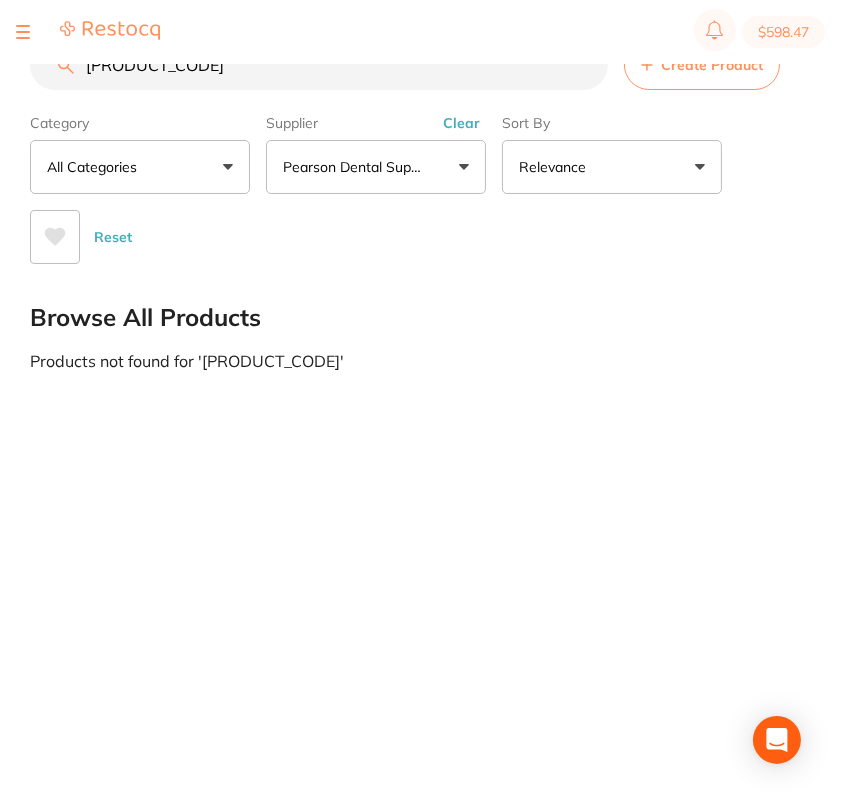 click on "B78-10-34" at bounding box center (319, 65) 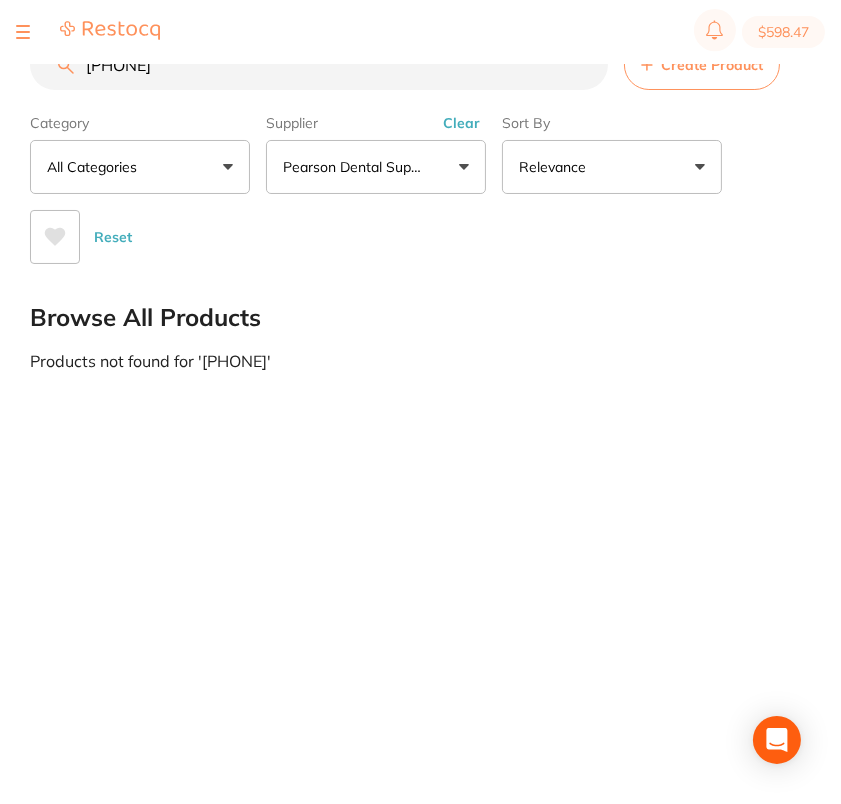 click on "B78-91-44" at bounding box center (319, 65) 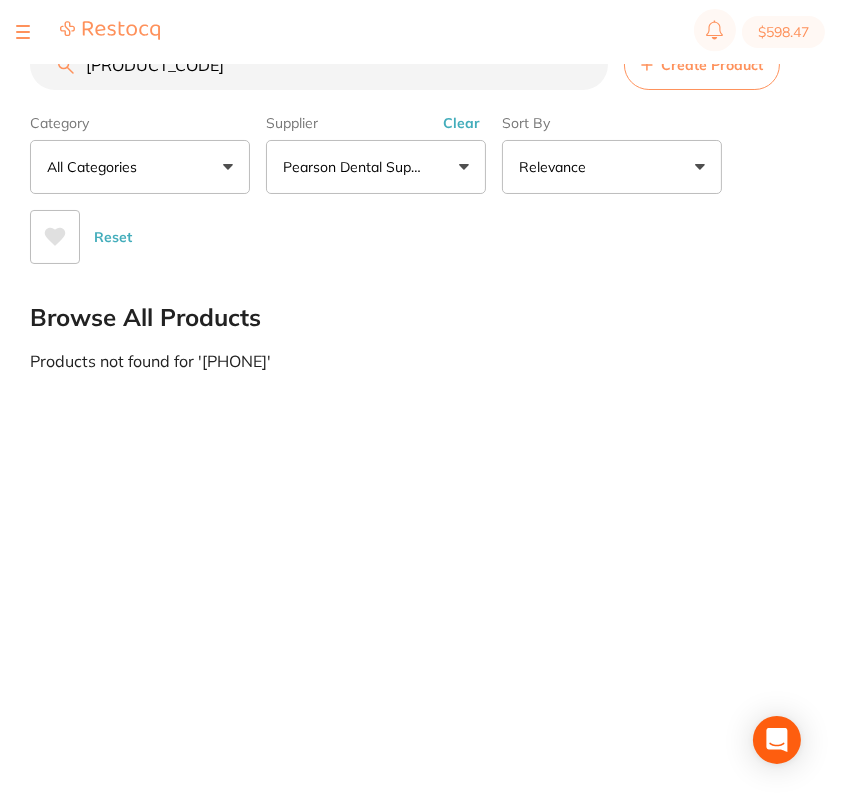 click on "C 22-22-92" at bounding box center [319, 65] 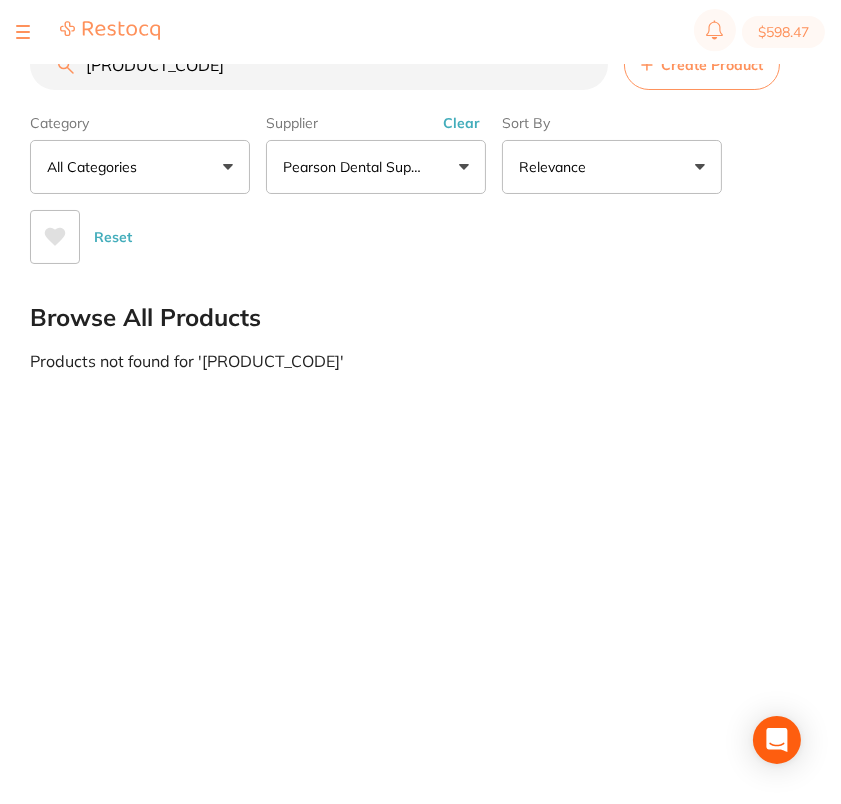 click on "C22-22-92" at bounding box center [319, 65] 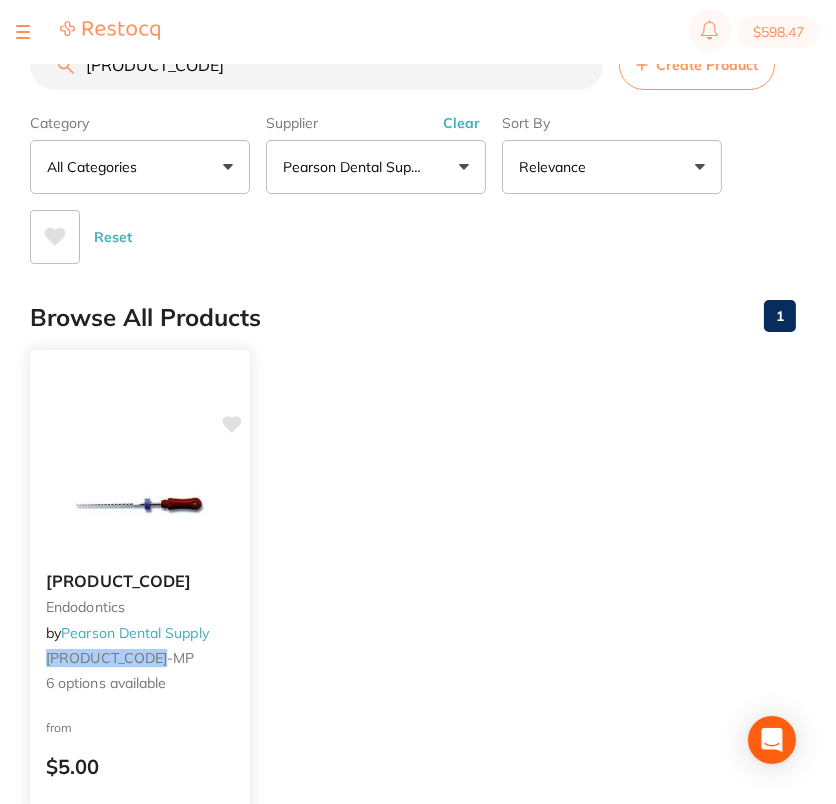 click on "Maillefer Reamers Size #  20 - 21mm Pkg of 6   endodontics by  Pearson Dental Supply C222224 -MP   6 options available   from $5.00 Add to cart Save to list" at bounding box center [140, 639] 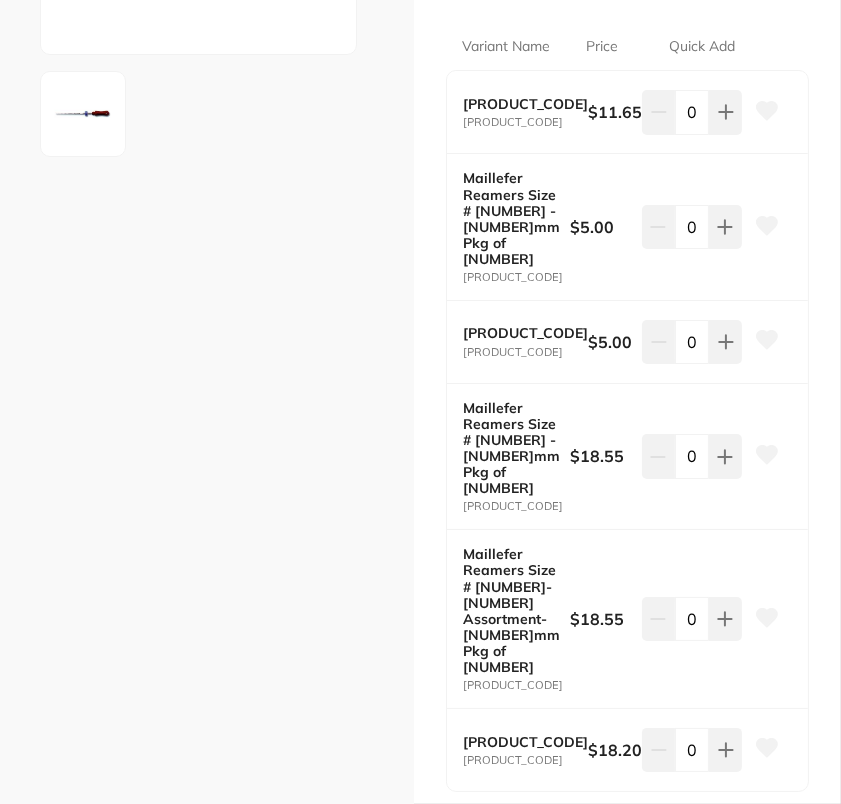 scroll, scrollTop: 502, scrollLeft: 0, axis: vertical 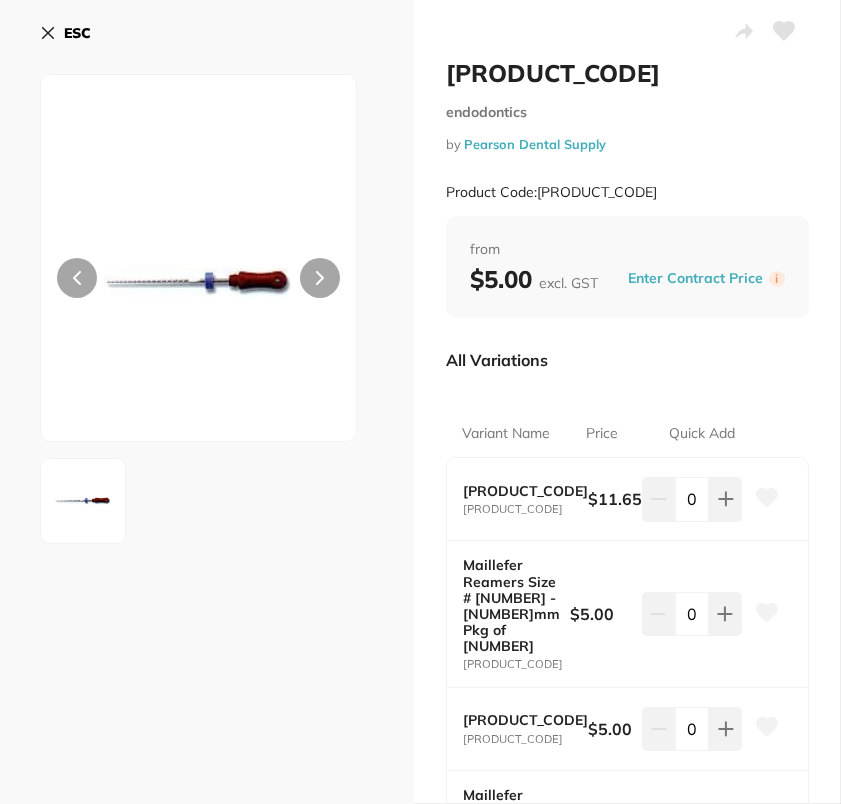 click on "ESC" at bounding box center (77, 33) 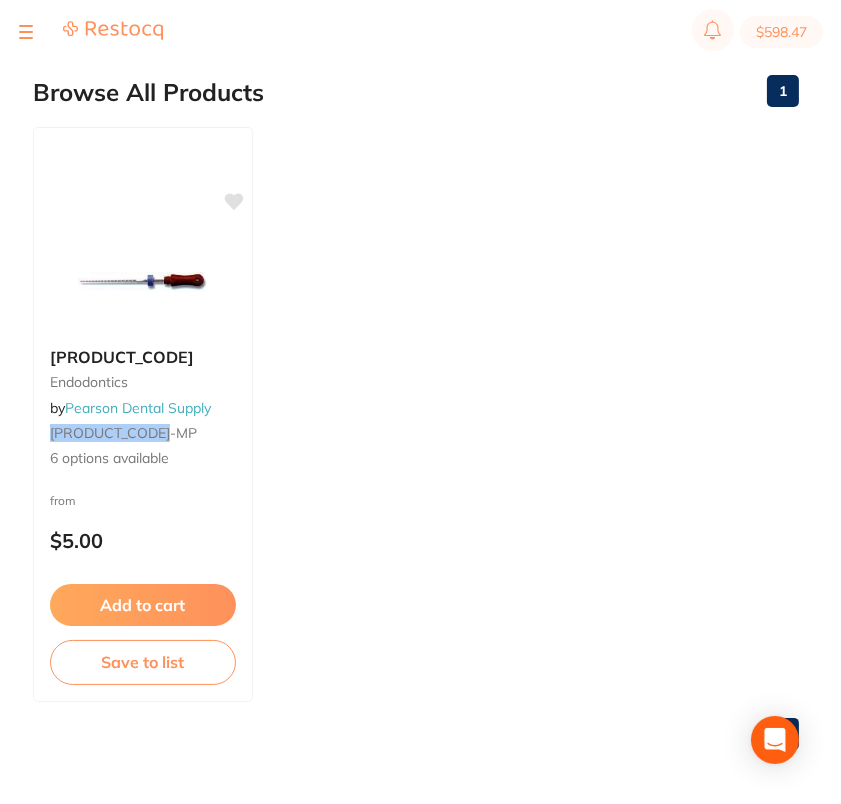 scroll, scrollTop: 0, scrollLeft: 0, axis: both 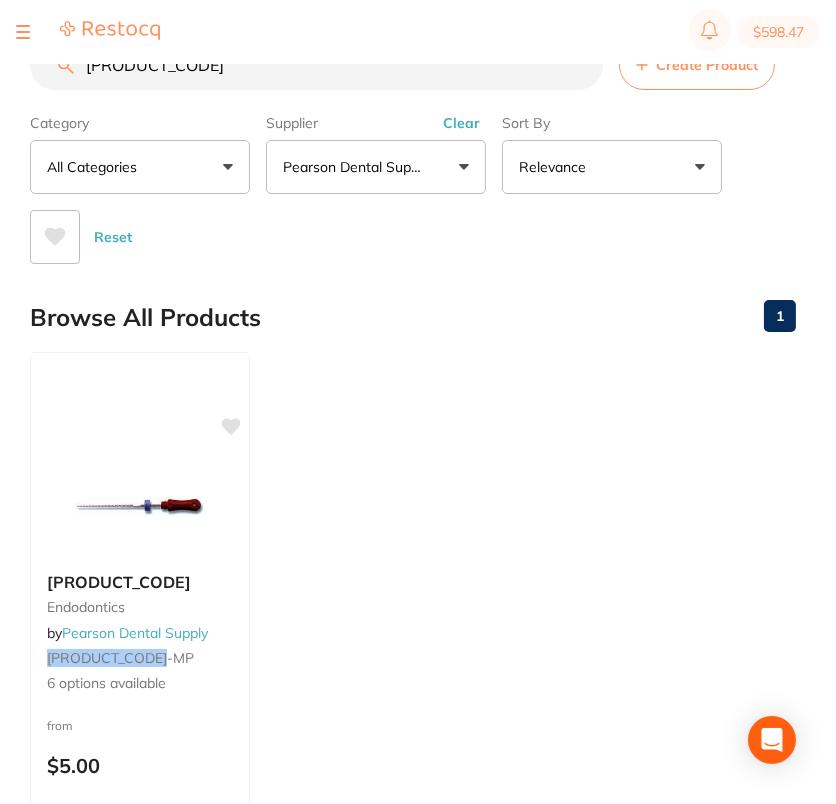 click on "C22-22-94" at bounding box center (316, 65) 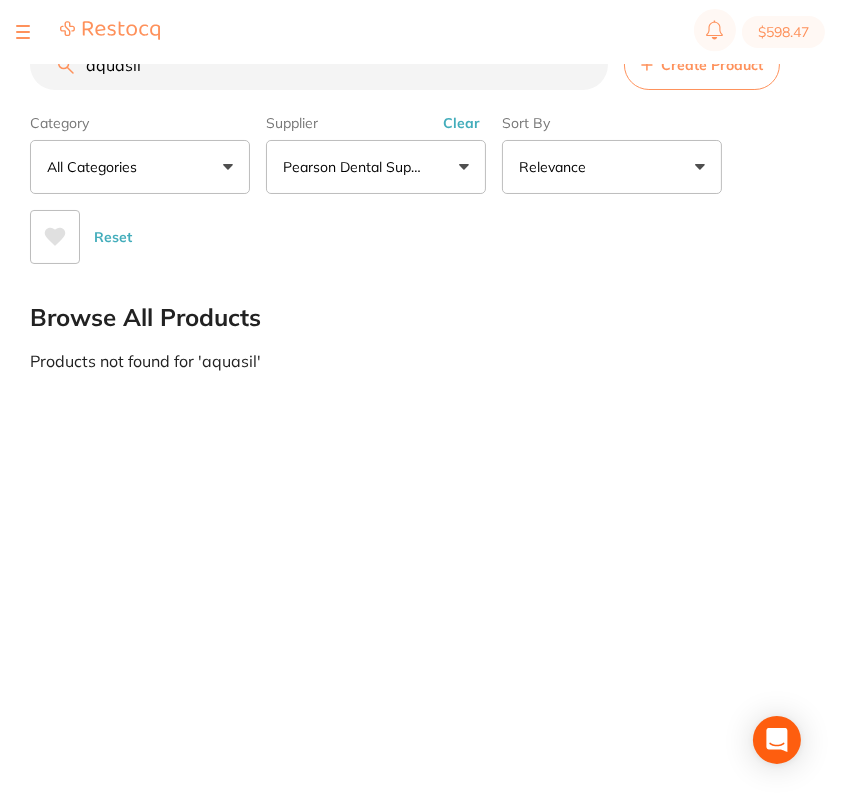 click on "aquasil" at bounding box center [319, 65] 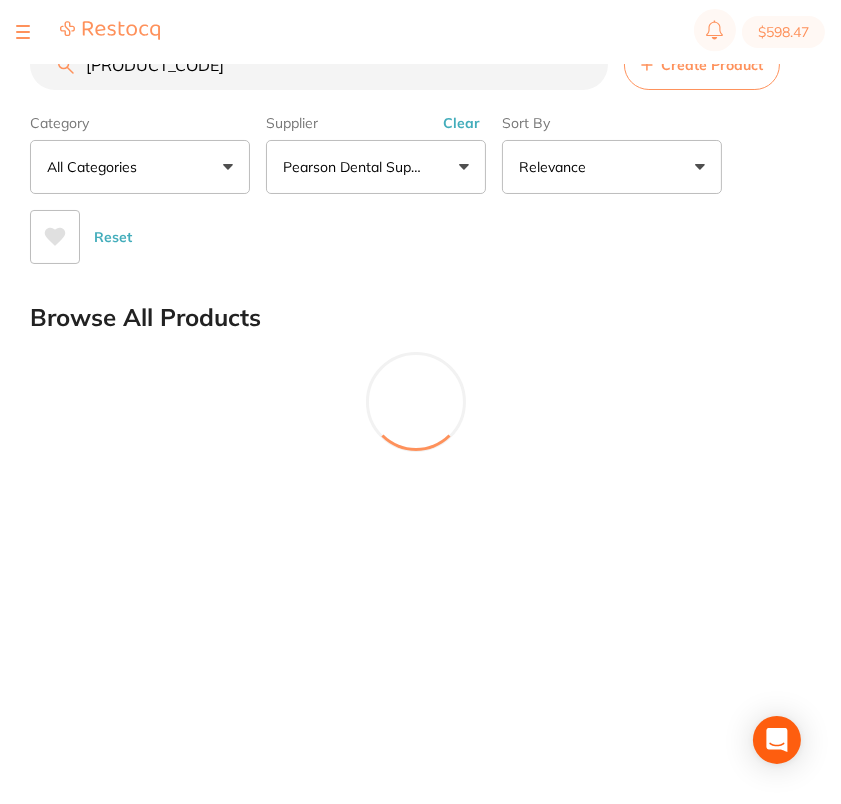 click on "C 26-01-50" at bounding box center [319, 65] 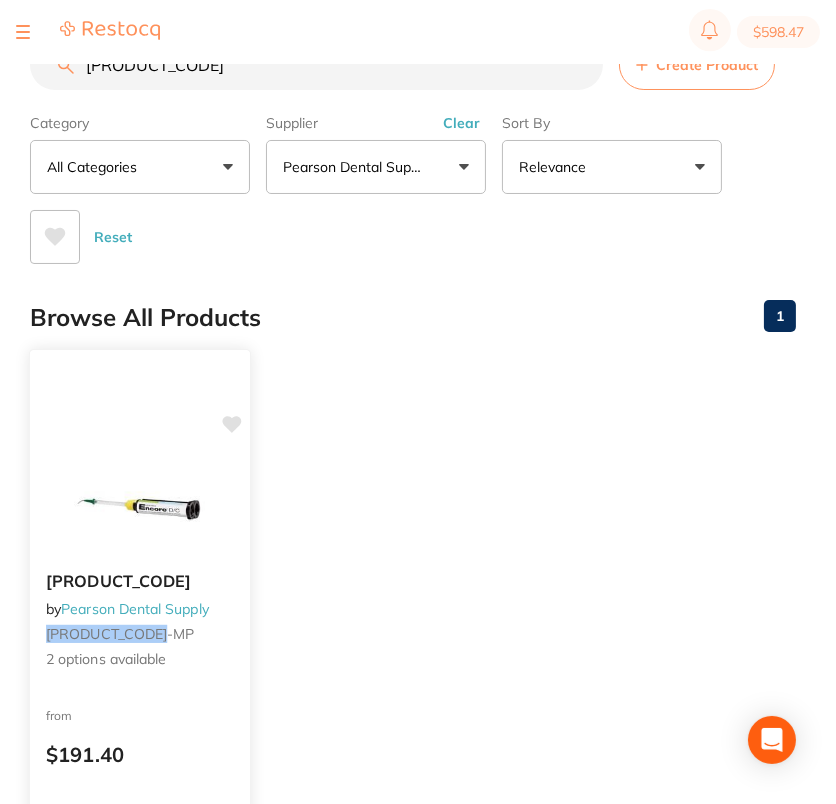 click at bounding box center (139, 505) 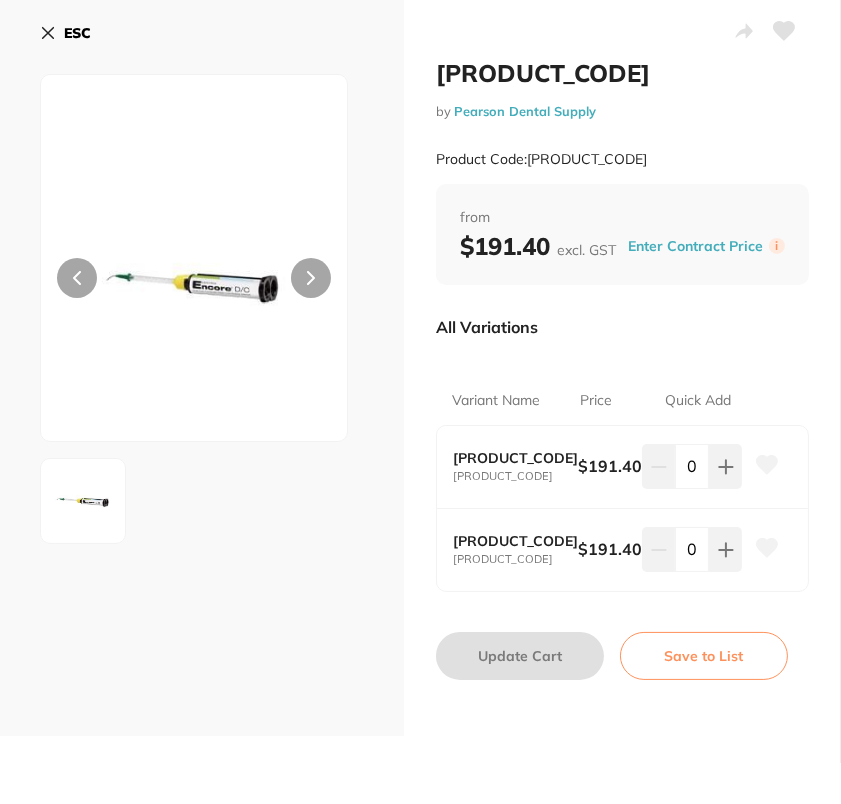 click on "ESC" at bounding box center [77, 33] 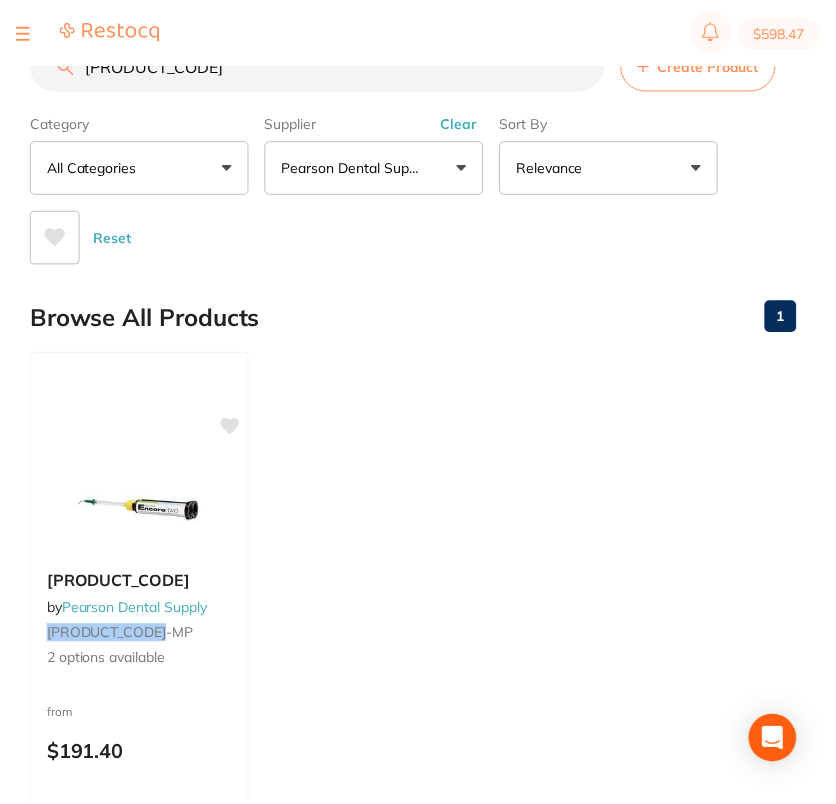 scroll, scrollTop: 5, scrollLeft: 0, axis: vertical 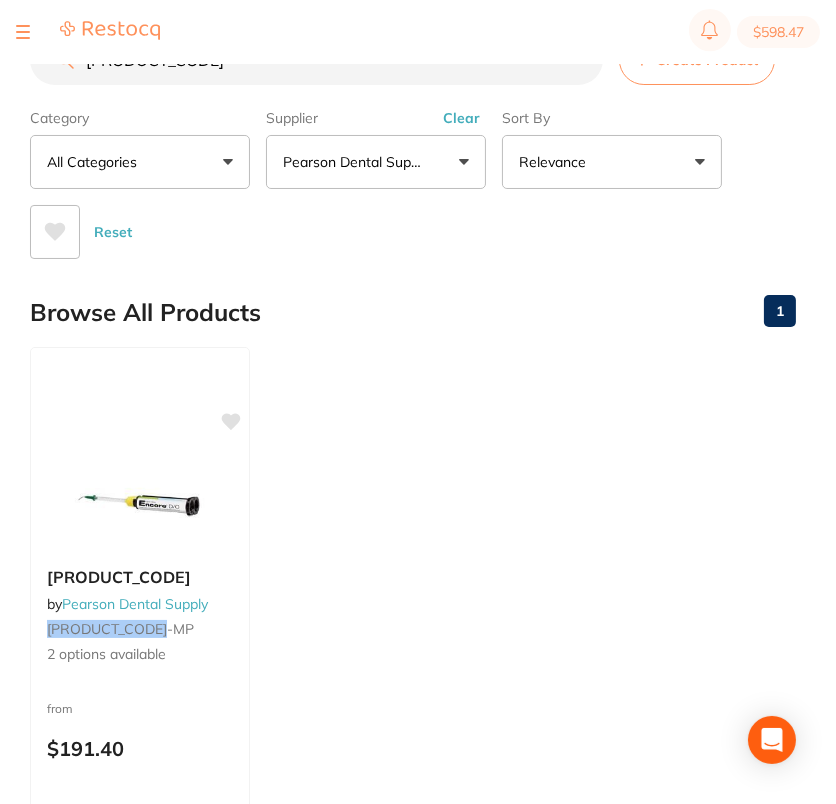 click on "C26-01-50" at bounding box center [316, 60] 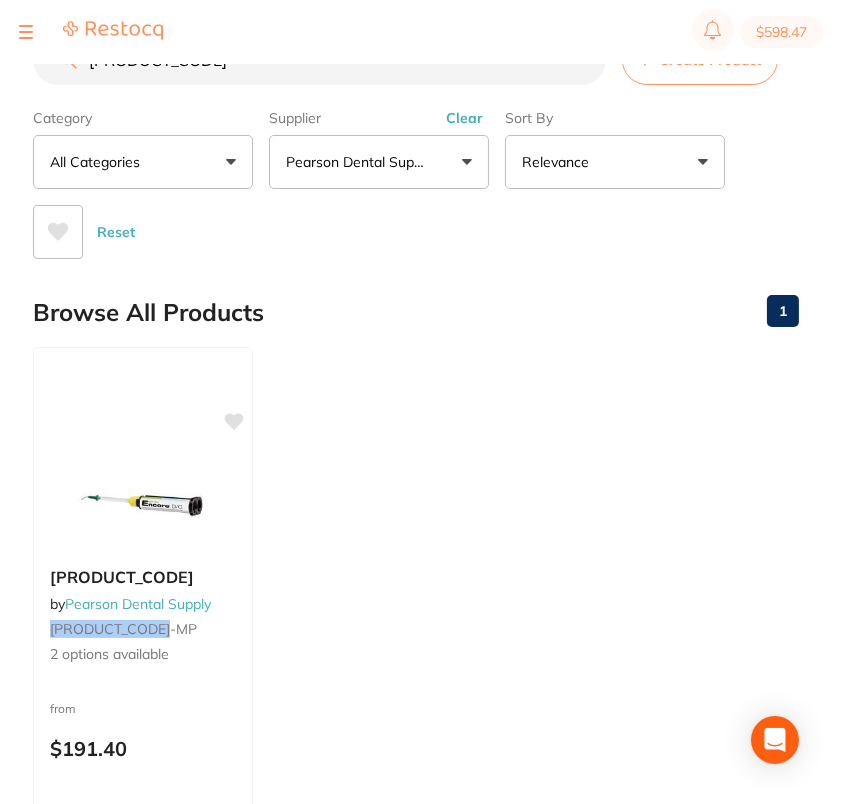 scroll, scrollTop: 0, scrollLeft: 0, axis: both 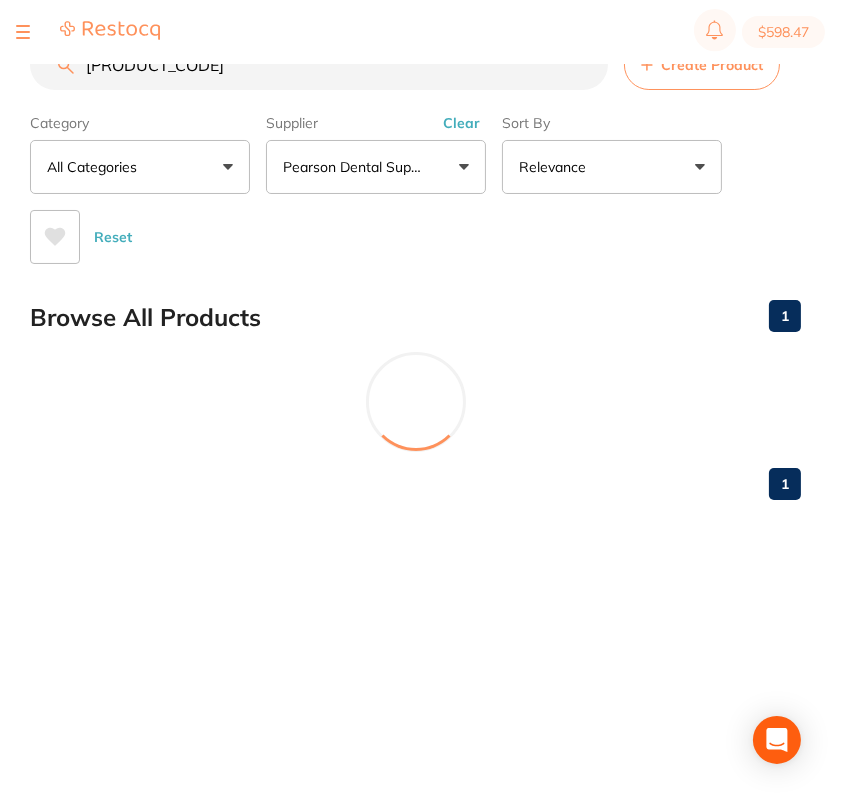 click on "C 82-11-60" at bounding box center (319, 65) 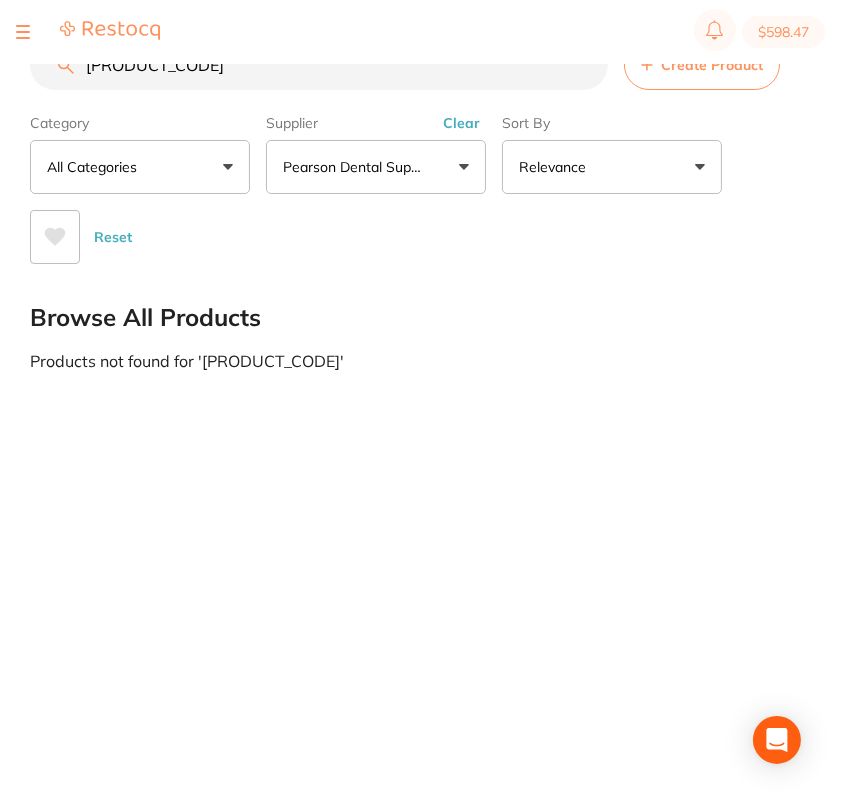 click on "C82-11-60" at bounding box center (319, 65) 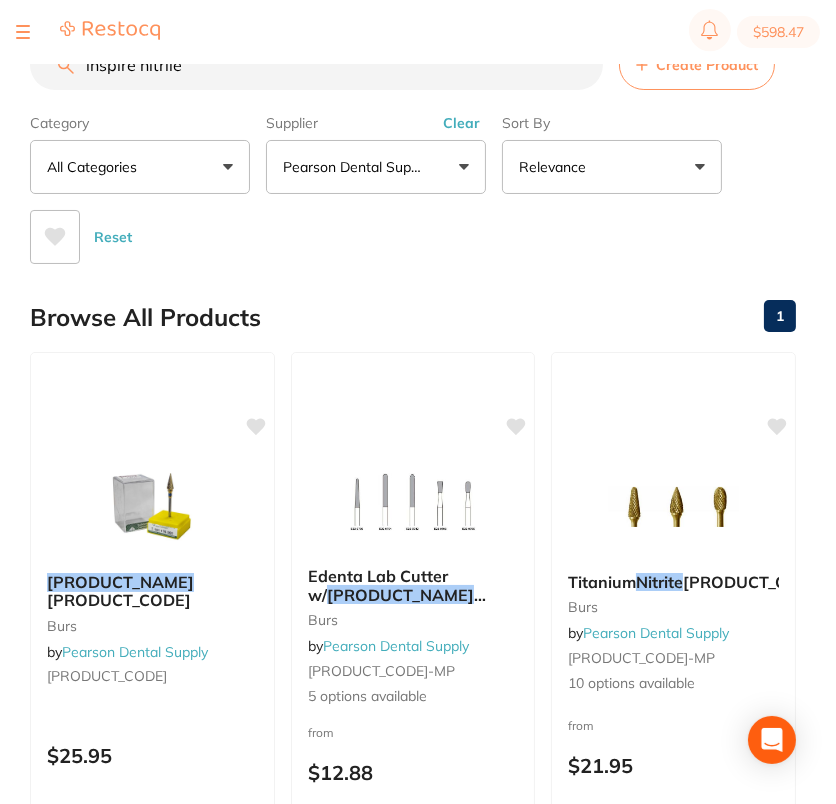 drag, startPoint x: 275, startPoint y: 43, endPoint x: 310, endPoint y: 70, distance: 44.20407 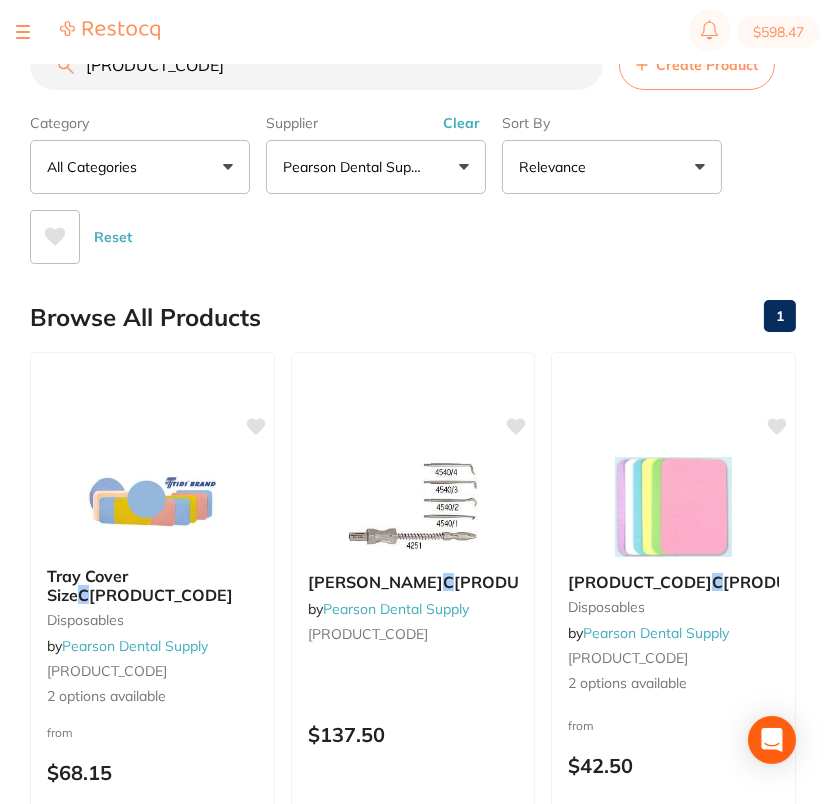 click on "C 82-11-66" at bounding box center (316, 65) 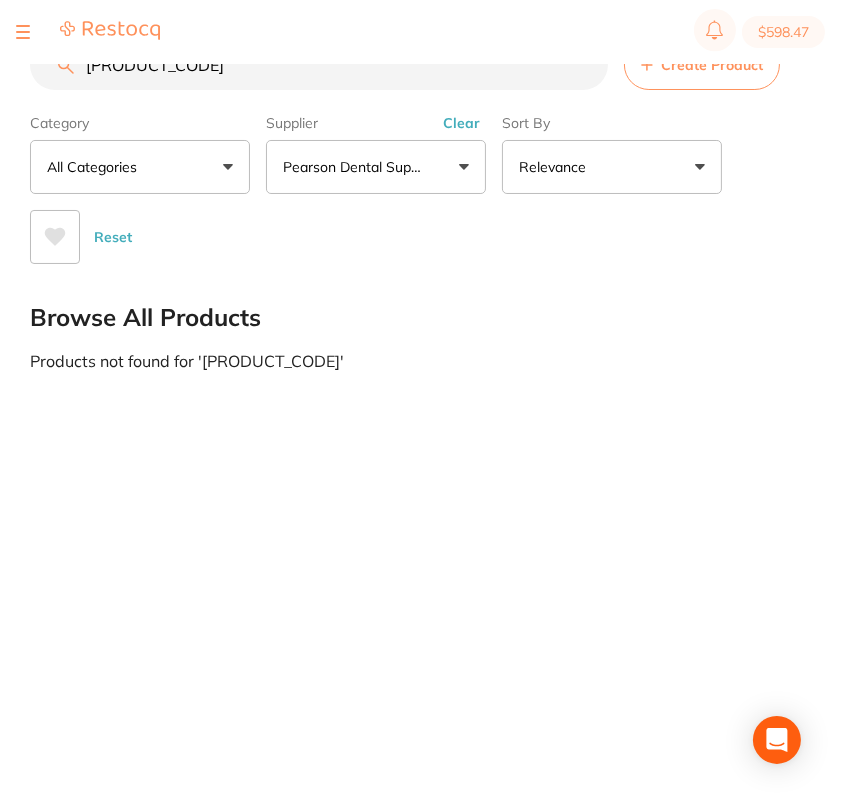 click on "C82-11-66" at bounding box center [319, 65] 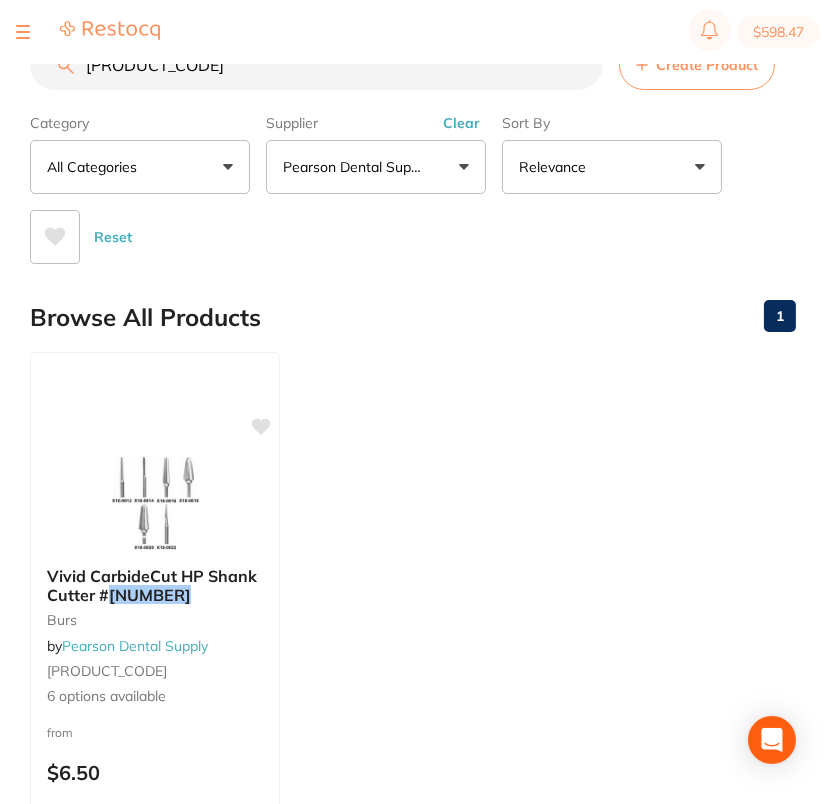 click on "D02-22-22" at bounding box center [316, 65] 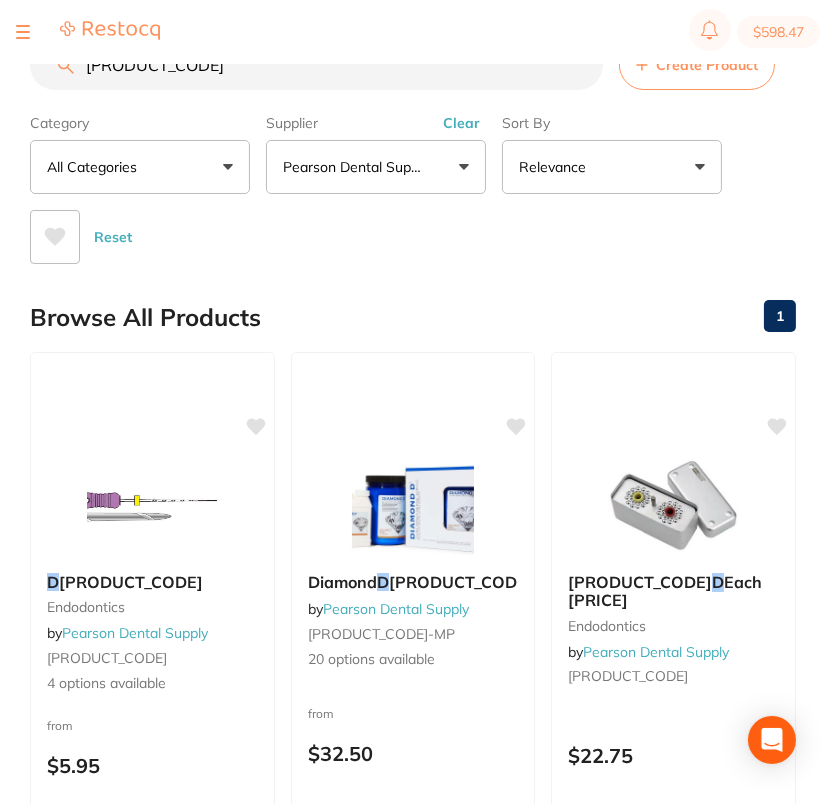 click on "D 02-72-61" at bounding box center [316, 65] 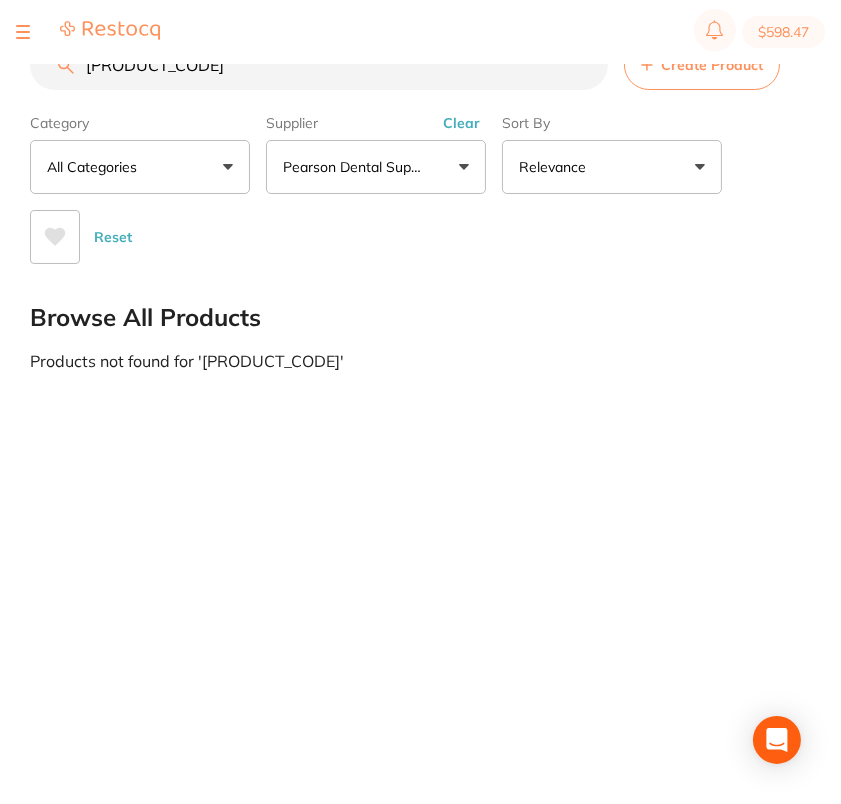click on "$598.47" at bounding box center (420, 32) 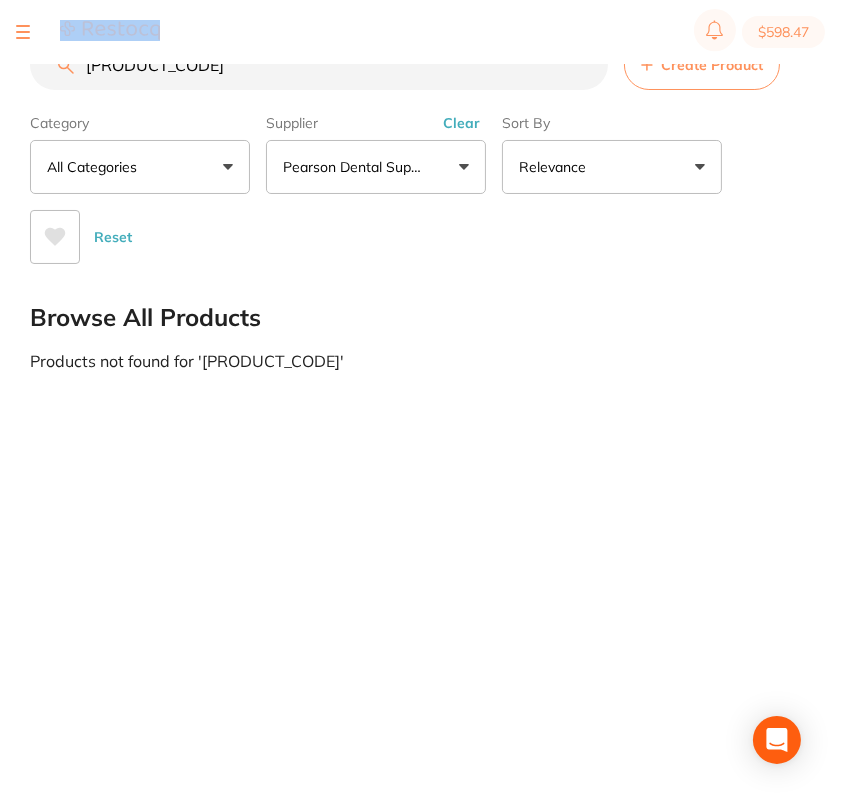click on "$598.47" at bounding box center (420, 32) 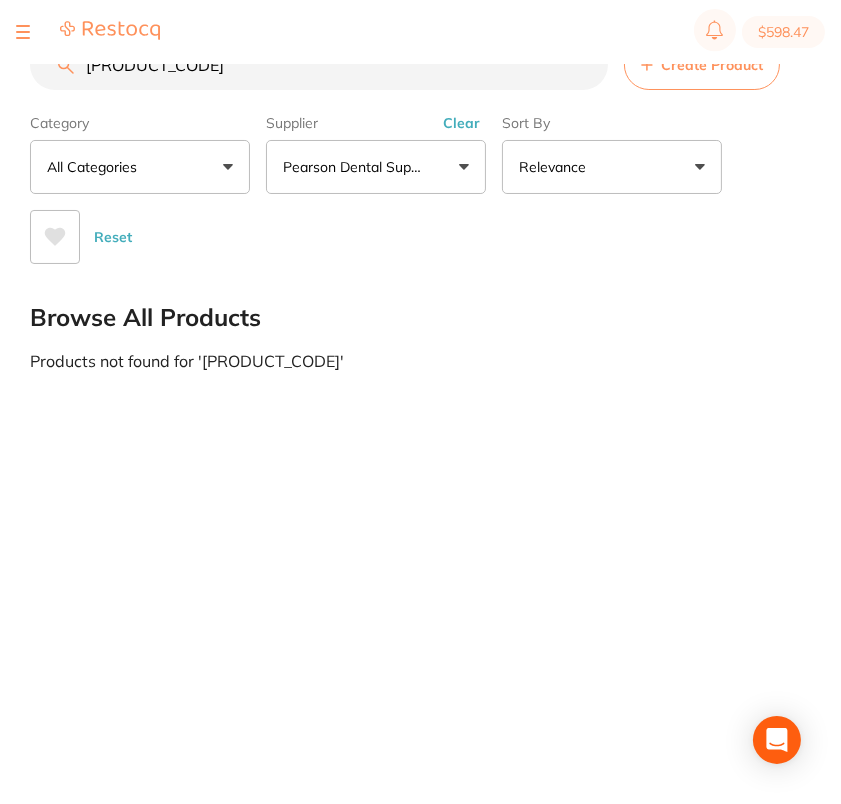 click on "D02-72-61" at bounding box center [319, 65] 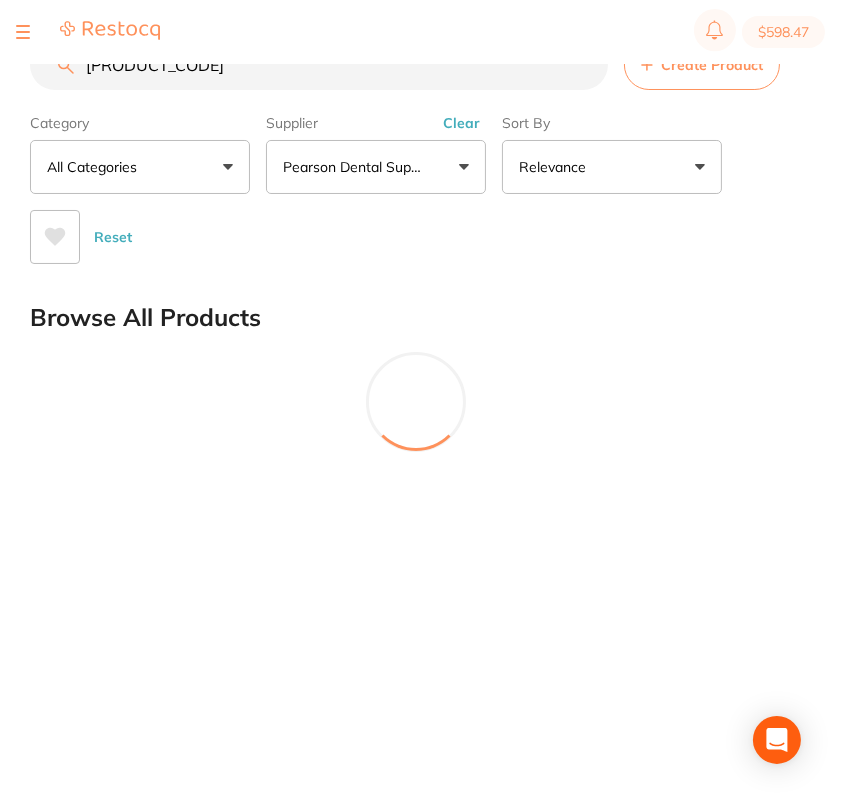 drag, startPoint x: 103, startPoint y: 74, endPoint x: 136, endPoint y: 75, distance: 33.01515 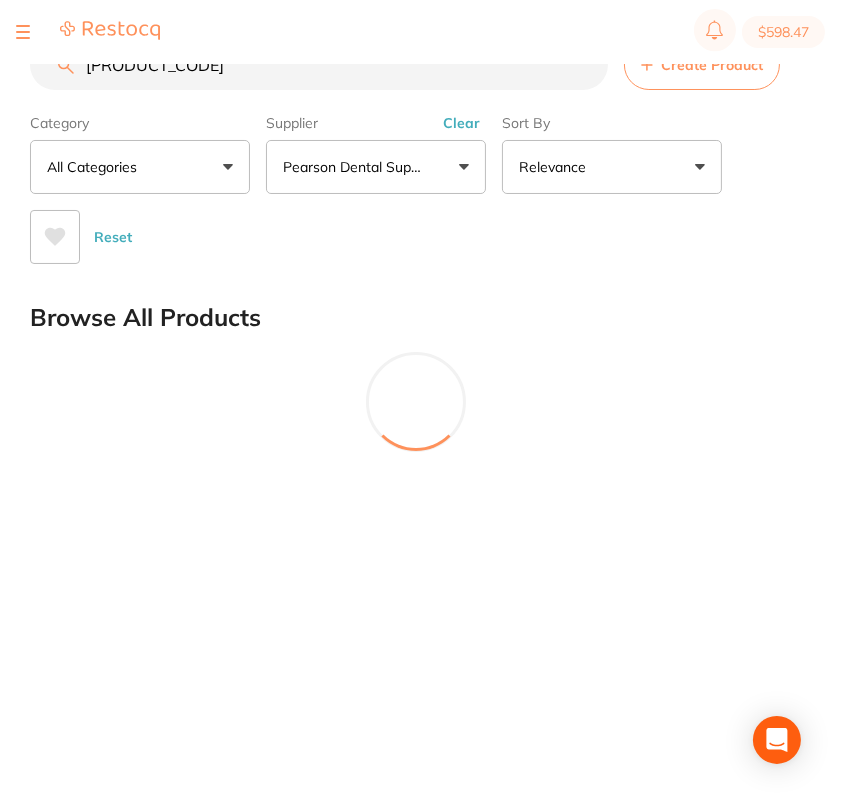 click on "D 08-00-93" at bounding box center (319, 65) 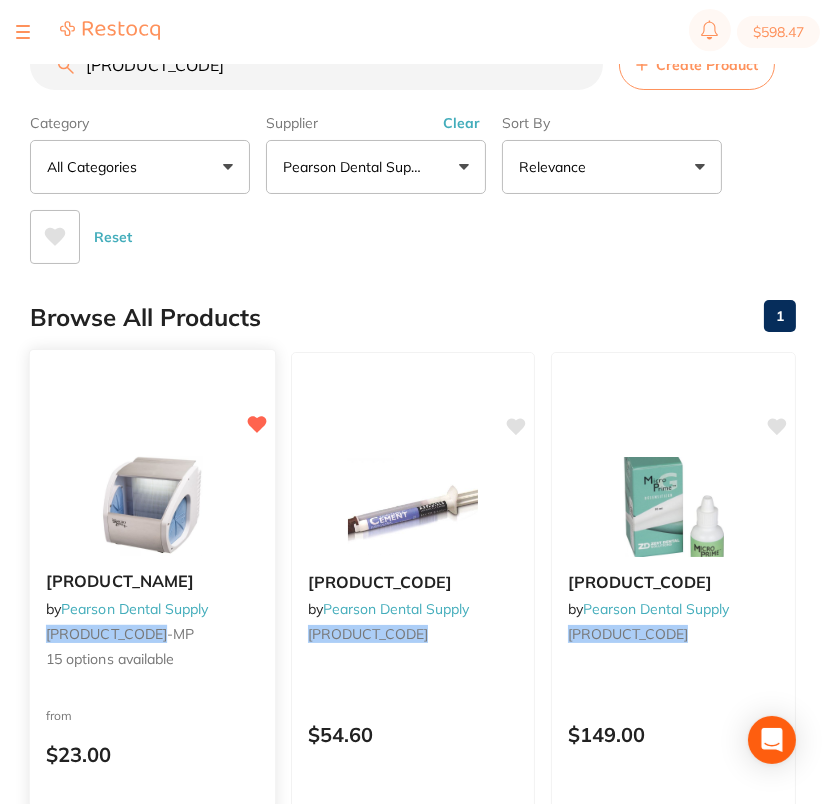 click at bounding box center (152, 505) 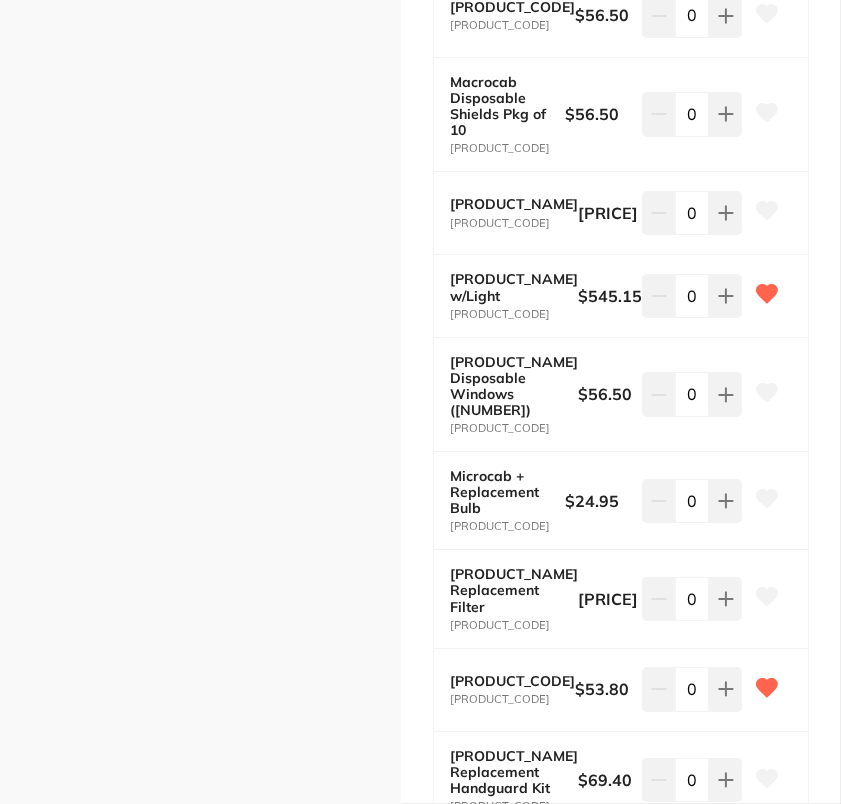 scroll, scrollTop: 389, scrollLeft: 0, axis: vertical 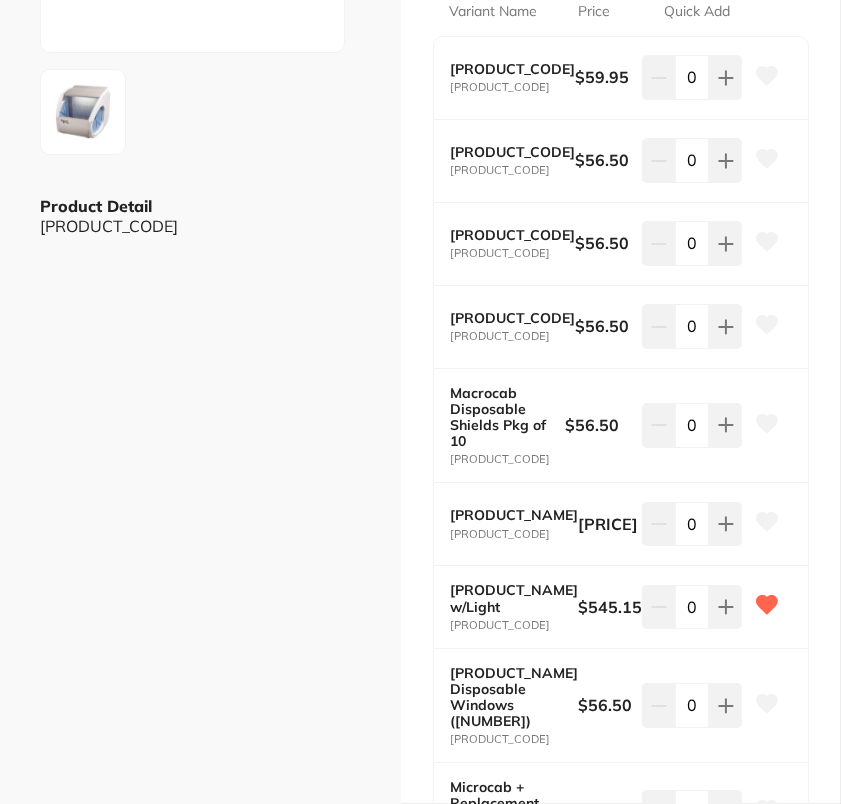 click 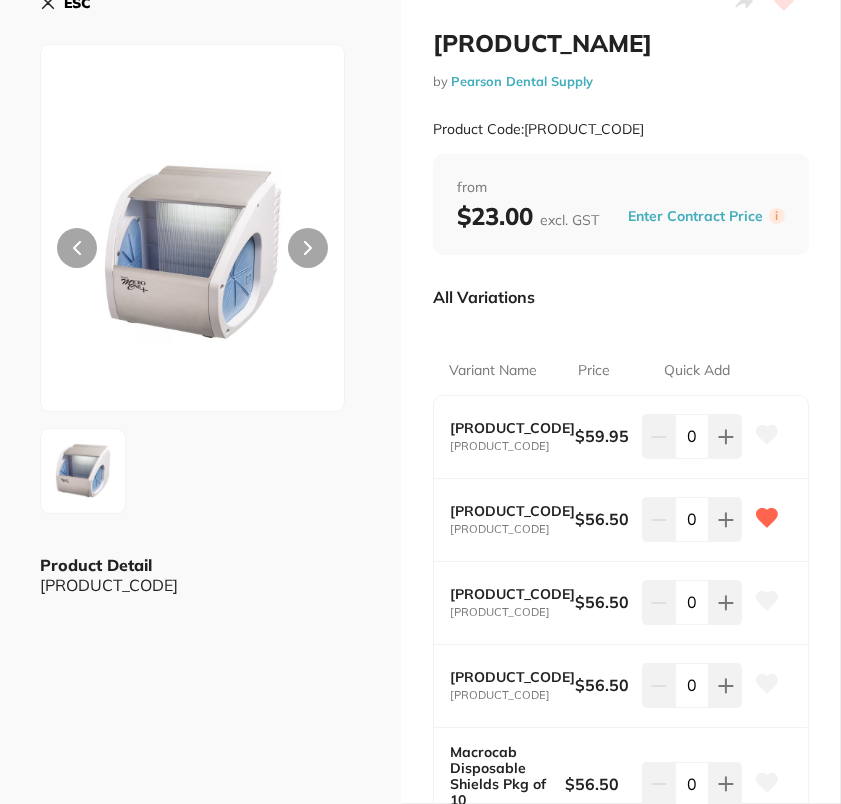 scroll, scrollTop: 0, scrollLeft: 0, axis: both 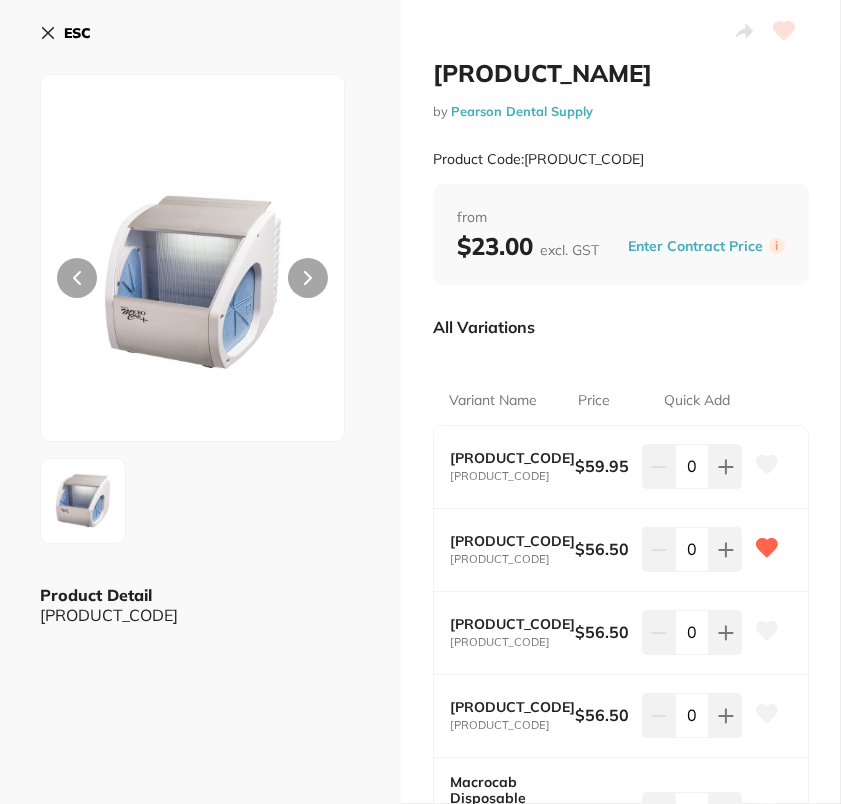 click on "ESC" at bounding box center [65, 33] 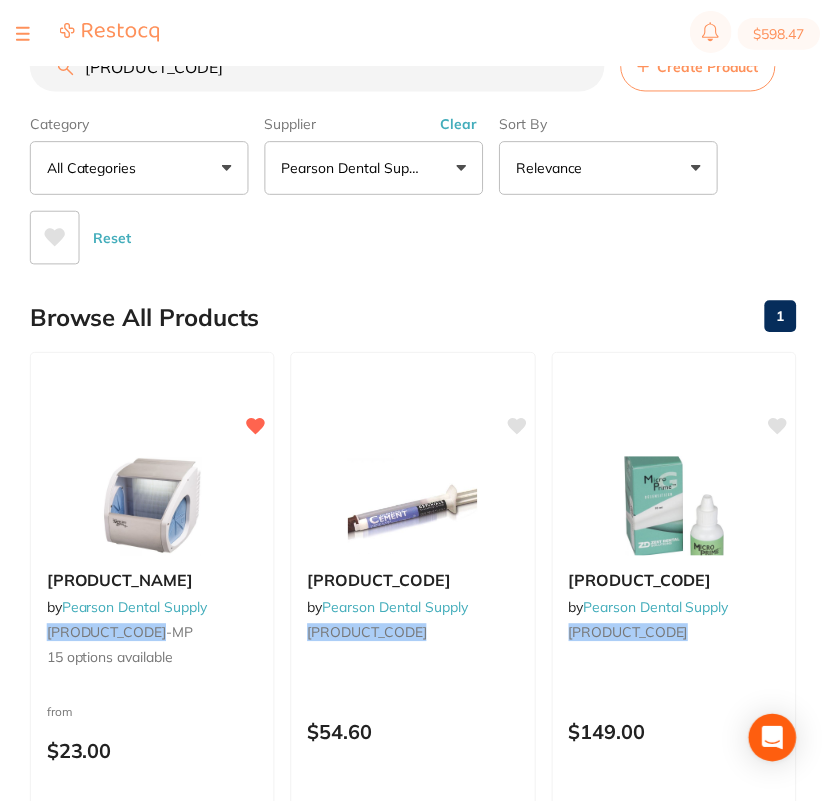 scroll, scrollTop: 0, scrollLeft: 0, axis: both 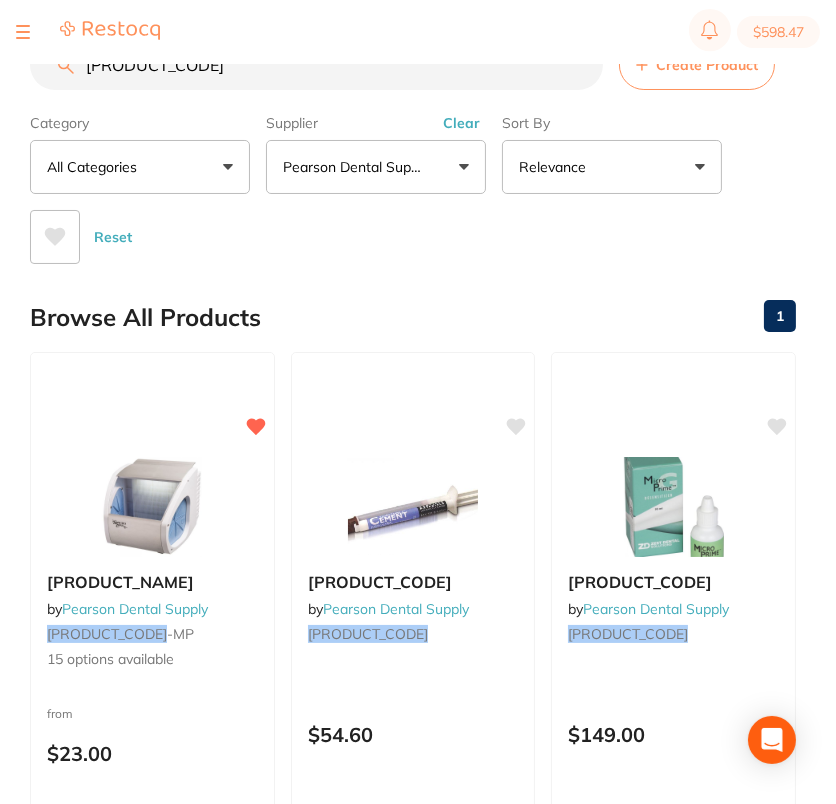 click on "D08-00-93" at bounding box center (316, 65) 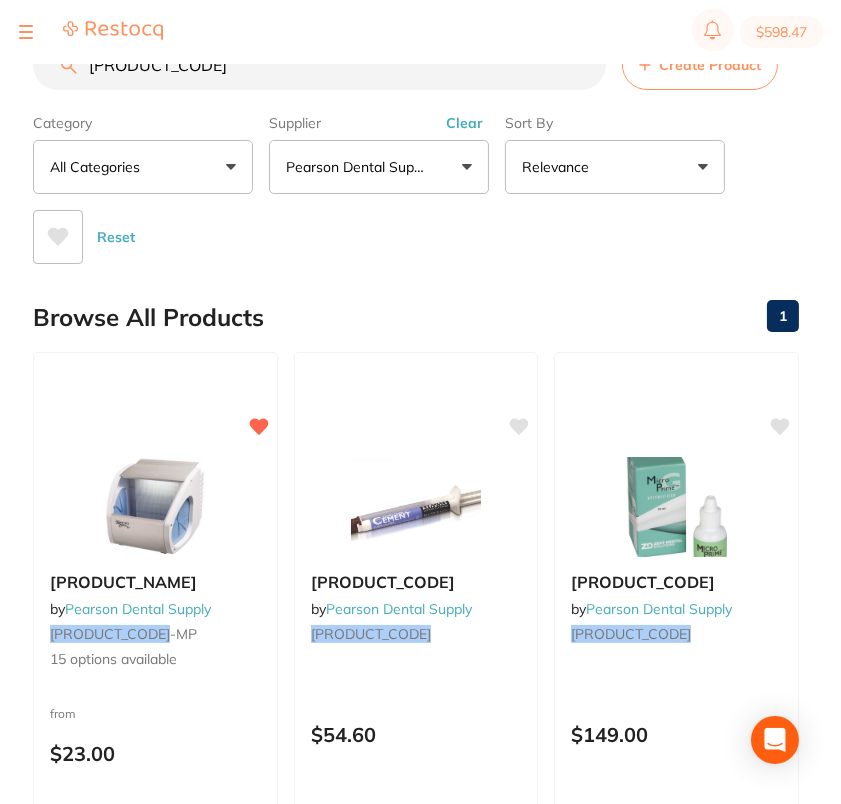 scroll, scrollTop: 0, scrollLeft: 0, axis: both 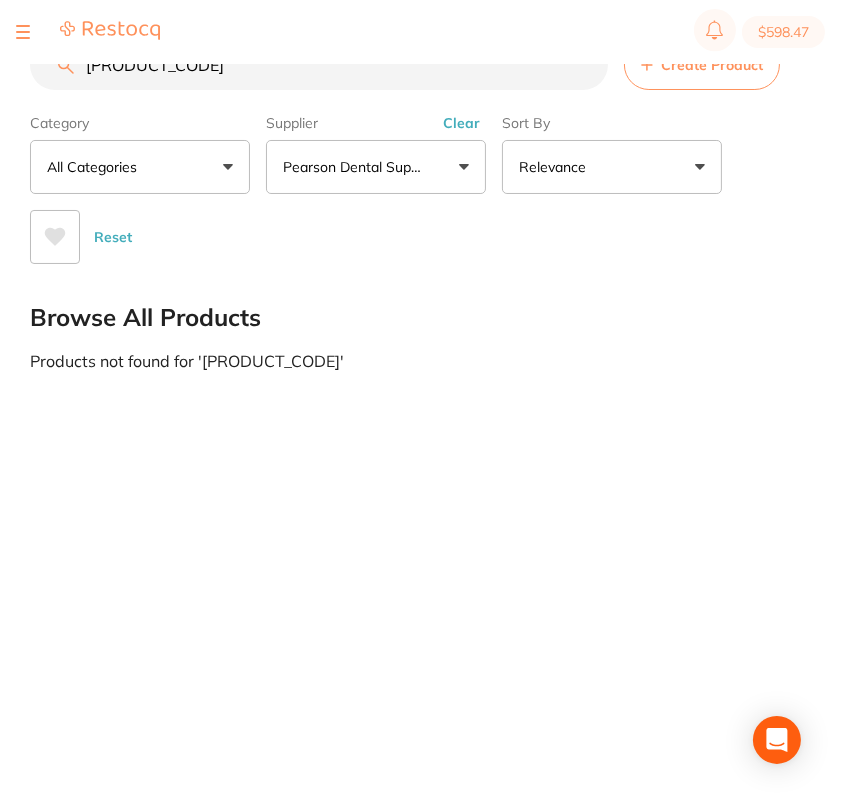 click on "D70-12-50" at bounding box center [319, 65] 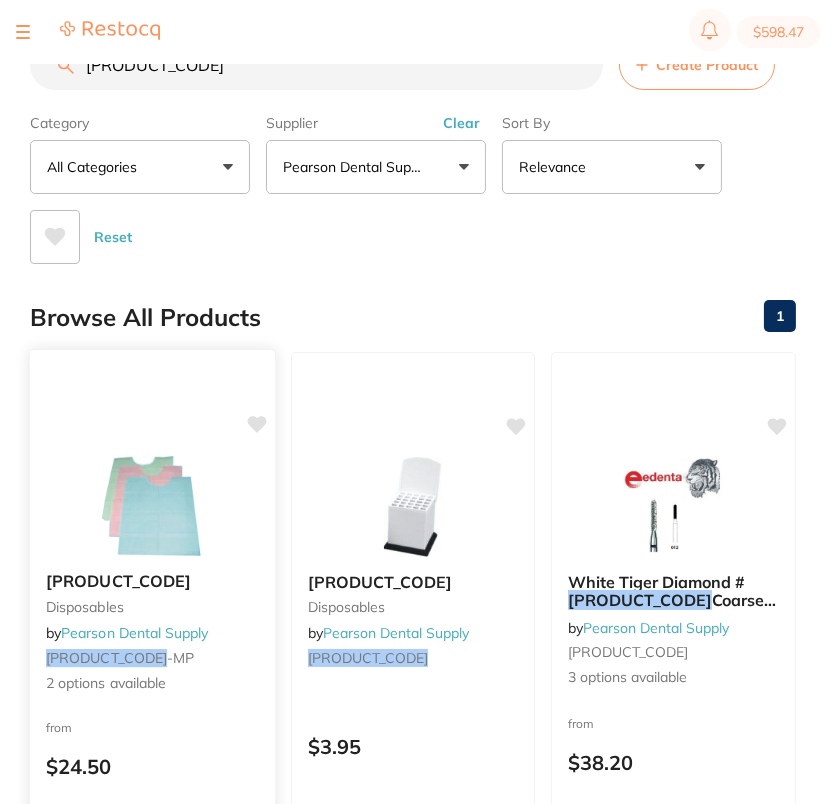 click on "N'Sure Contour Bibs, White Pkg of 500   disposables by  Pearson Dental Supply D980012 -MP   2 options available   from $24.50 Add to cart Save to list" at bounding box center (152, 639) 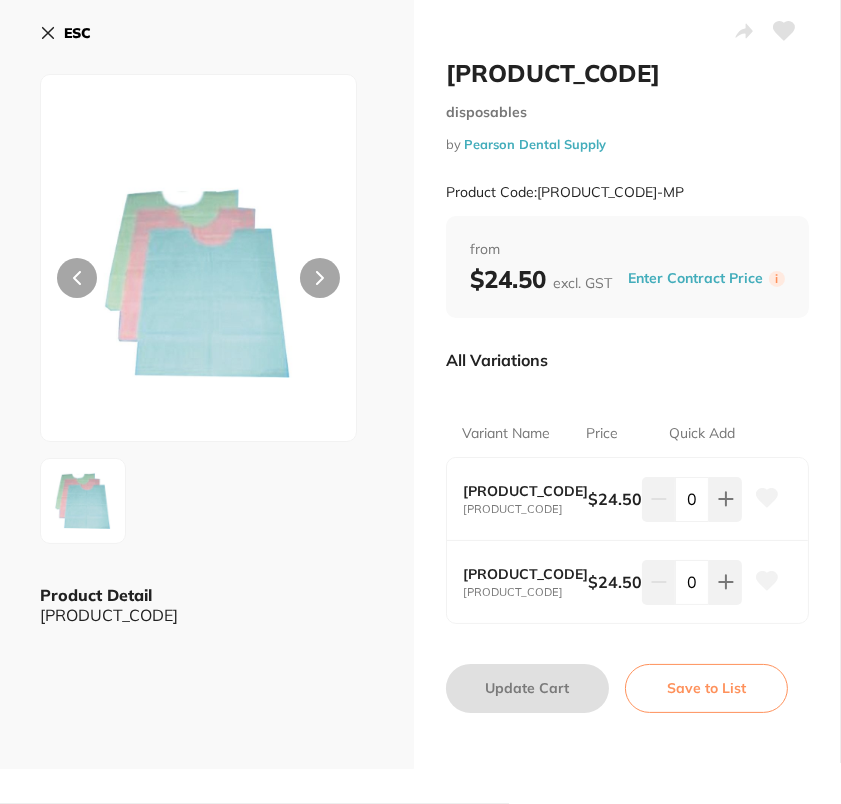 click 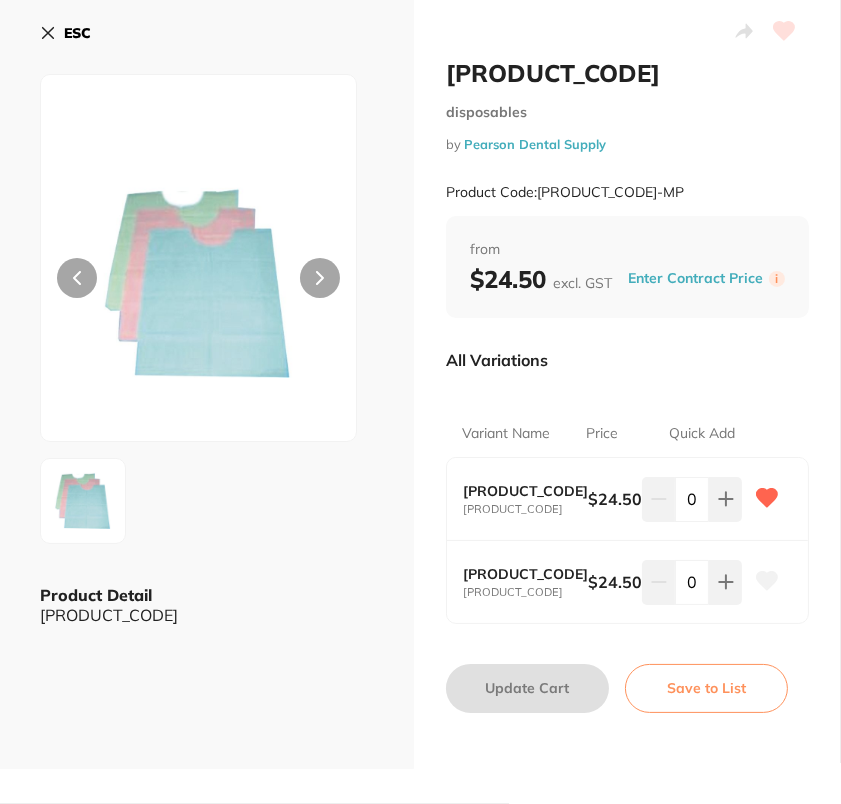 click on "ESC" at bounding box center [77, 33] 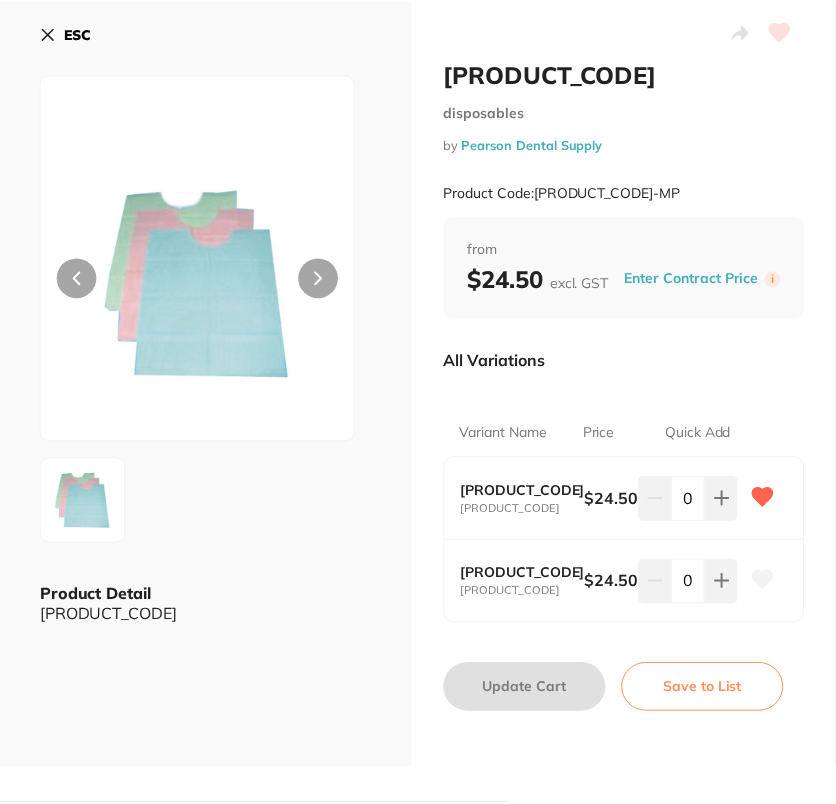 scroll, scrollTop: 0, scrollLeft: 0, axis: both 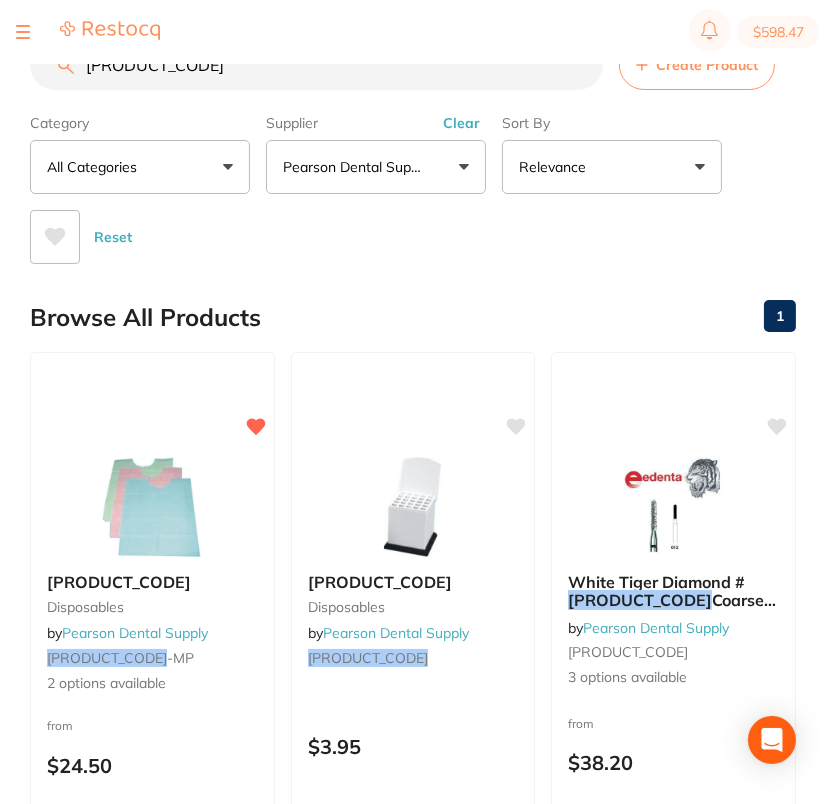 click on "D98-00-12" at bounding box center (316, 65) 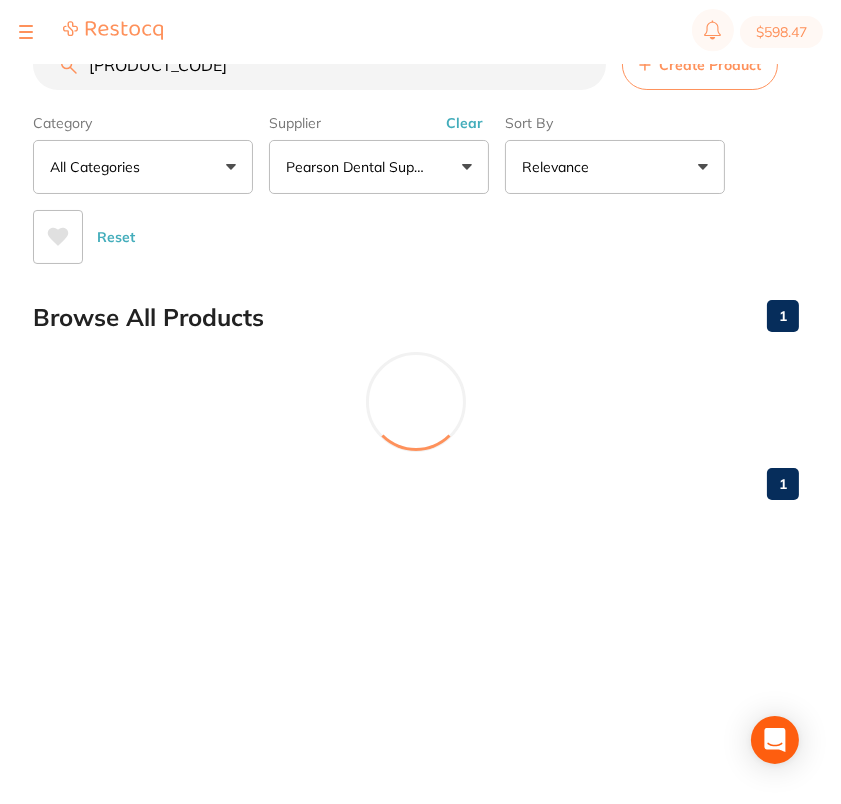 scroll, scrollTop: 0, scrollLeft: 0, axis: both 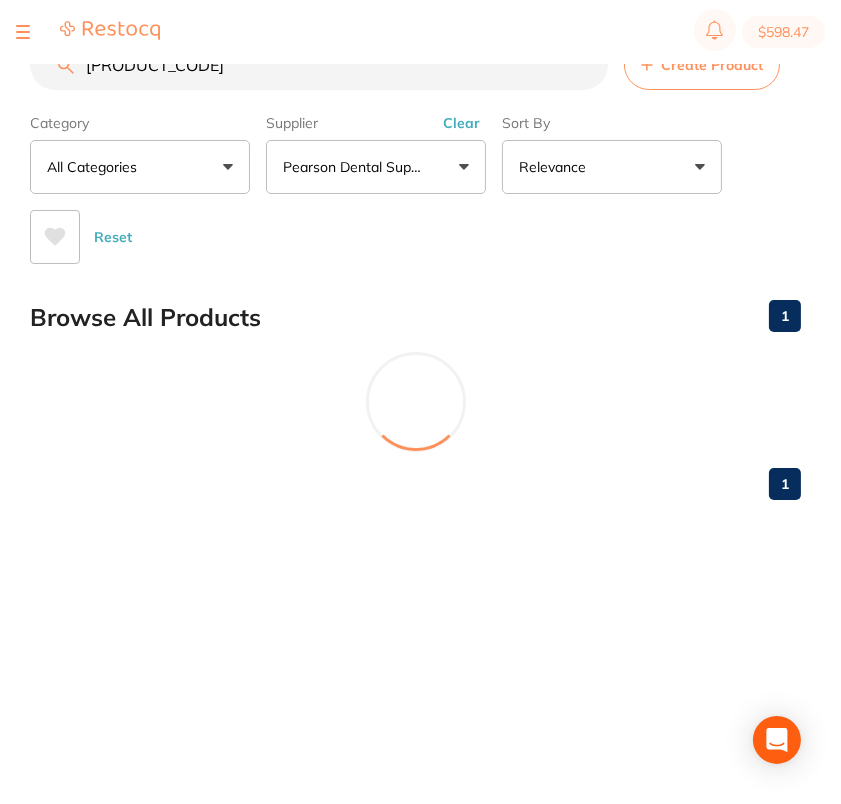 click on "E 68-16-36" at bounding box center (319, 65) 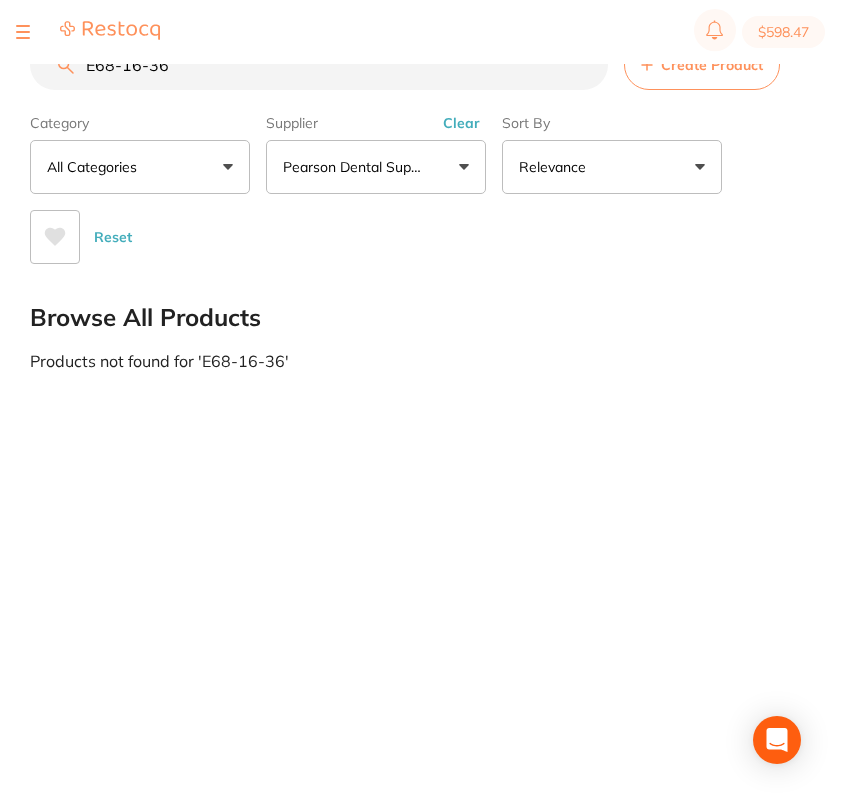 scroll, scrollTop: 0, scrollLeft: 0, axis: both 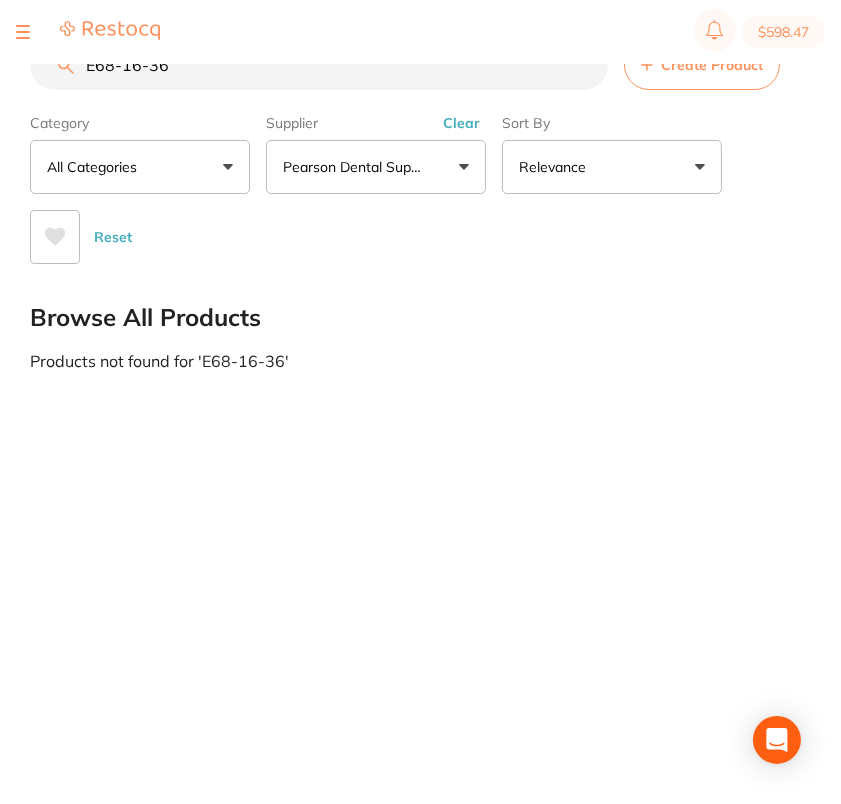 click on "E68-16-36" at bounding box center [319, 65] 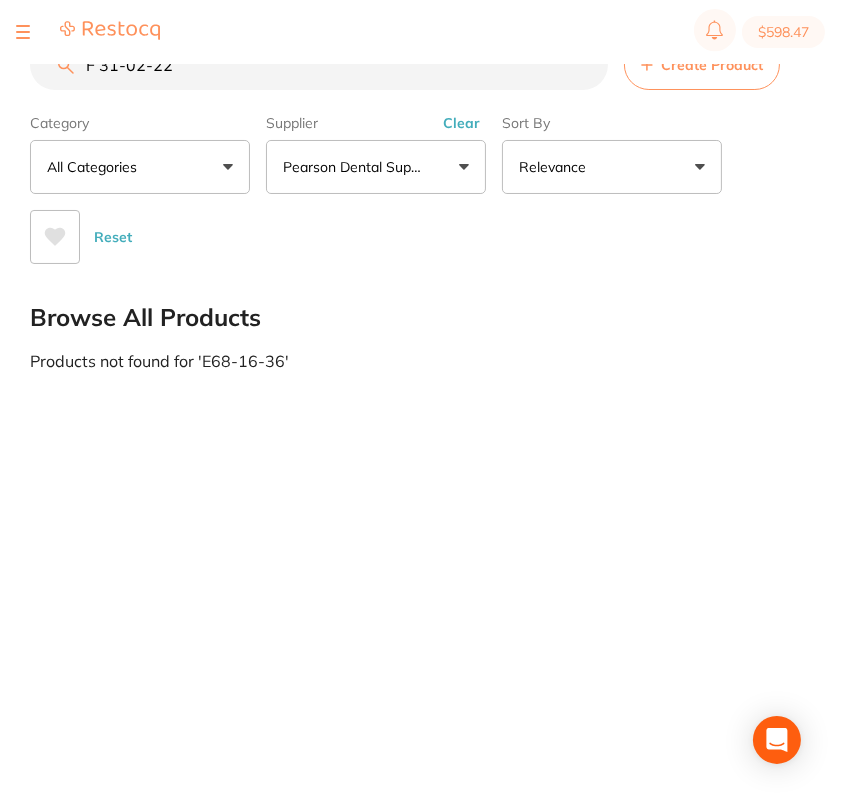 click on "F 31-02-22" at bounding box center [319, 65] 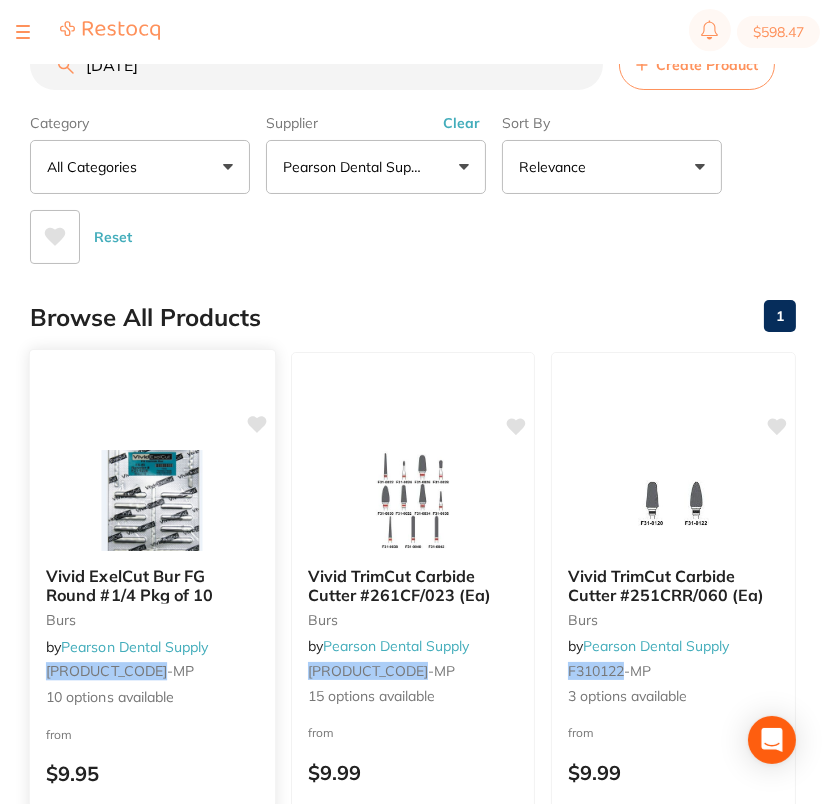 click at bounding box center (152, 500) 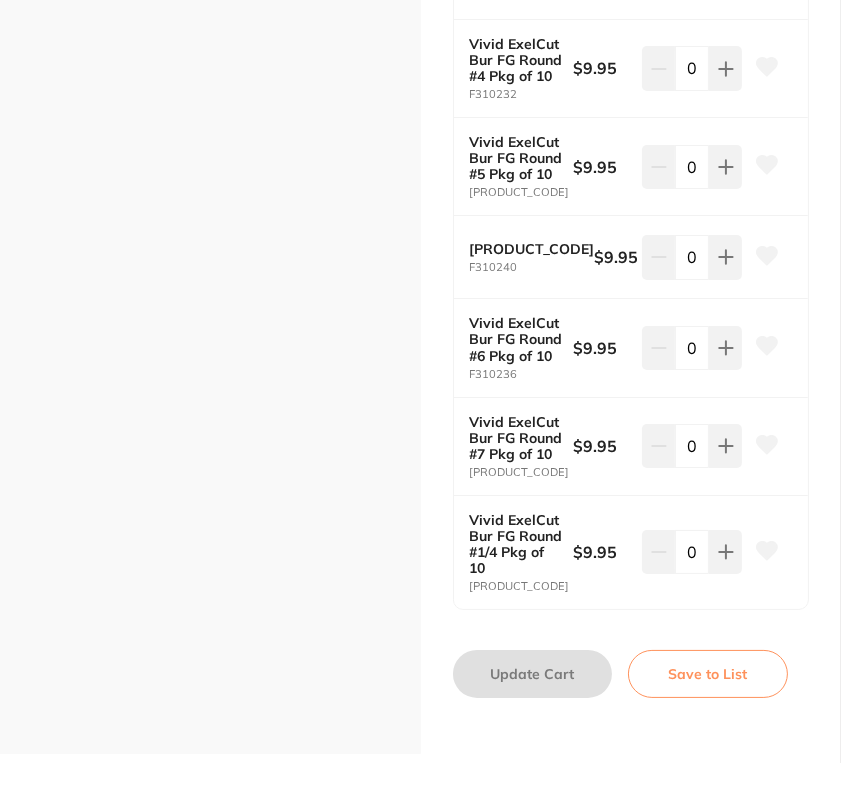 scroll, scrollTop: 877, scrollLeft: 0, axis: vertical 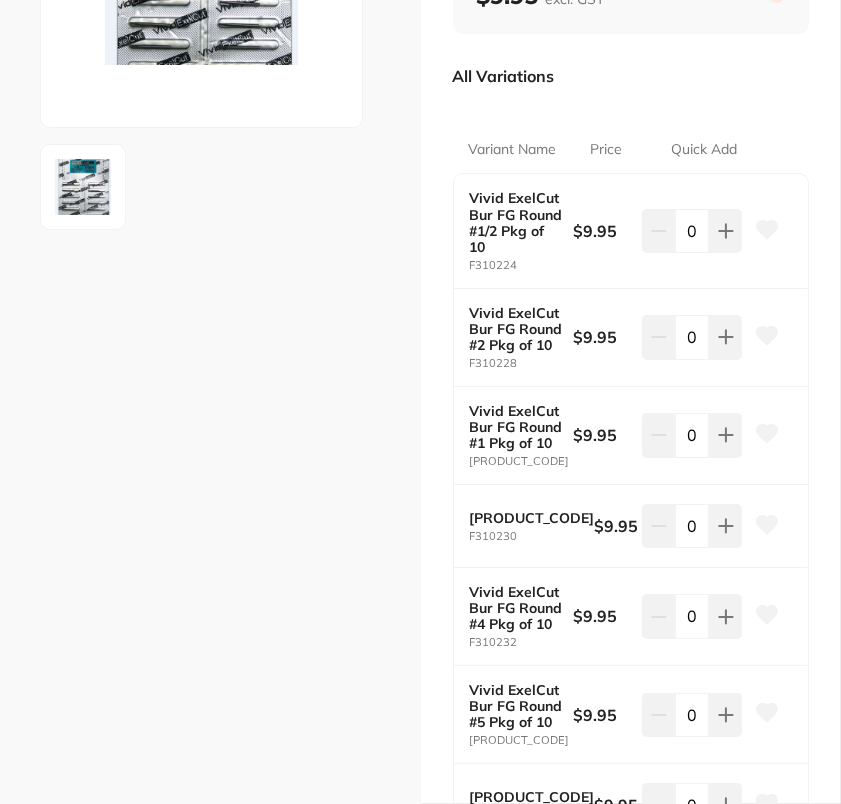click 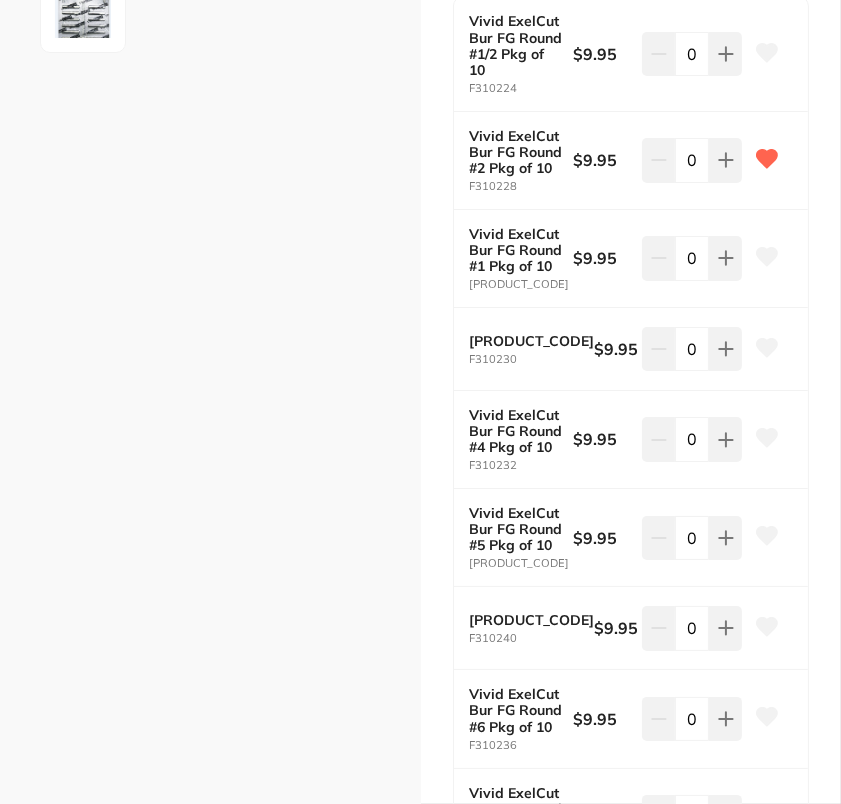scroll, scrollTop: 491, scrollLeft: 0, axis: vertical 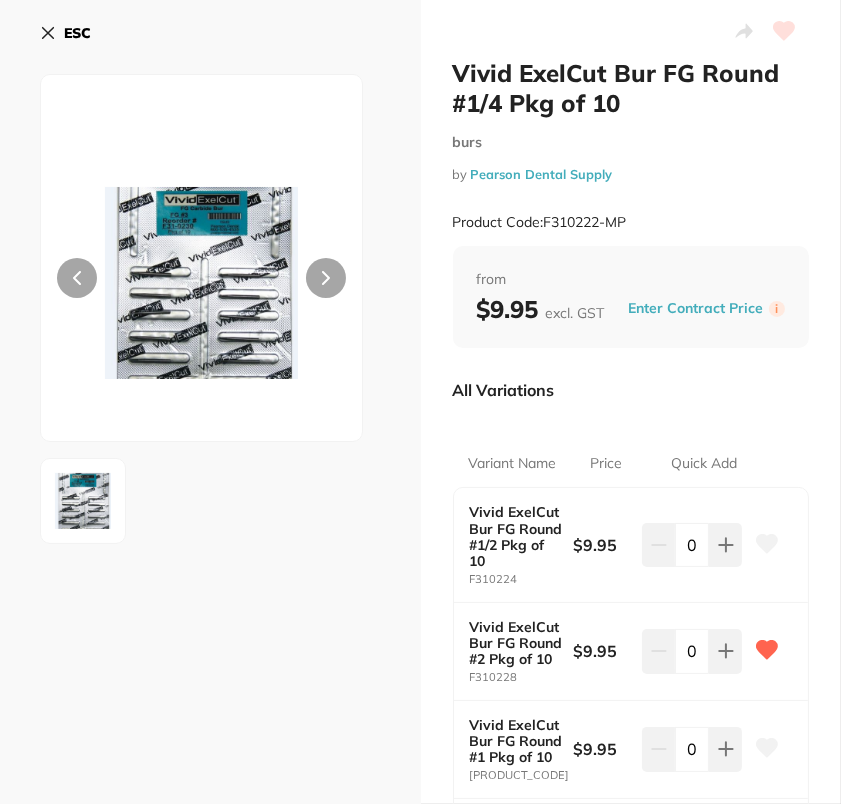 click on "ESC" at bounding box center (77, 33) 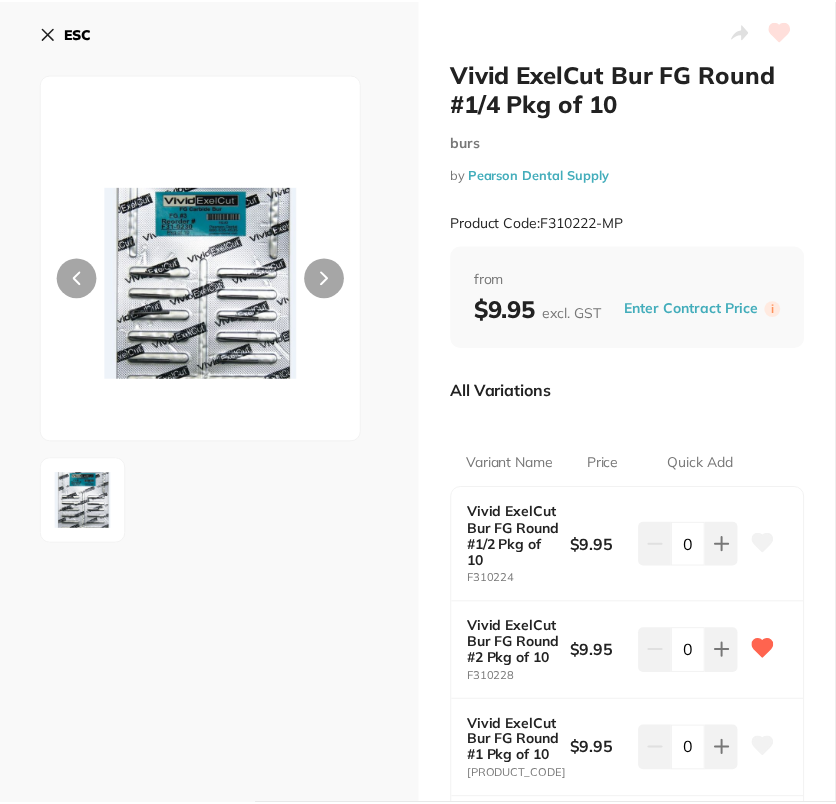 scroll, scrollTop: 0, scrollLeft: 0, axis: both 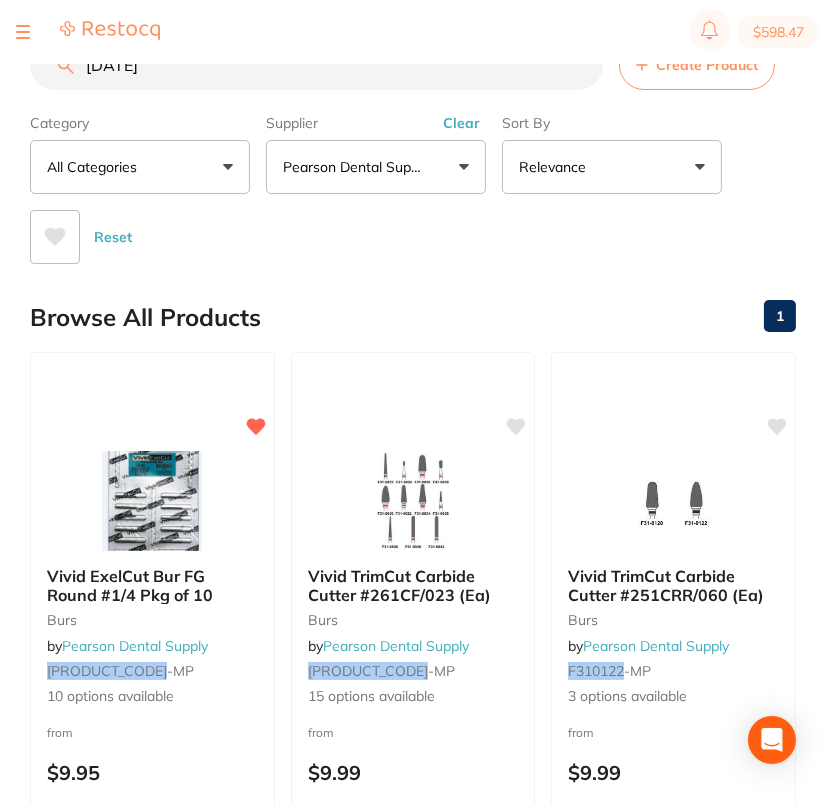 click on "F31-02-22" at bounding box center [316, 65] 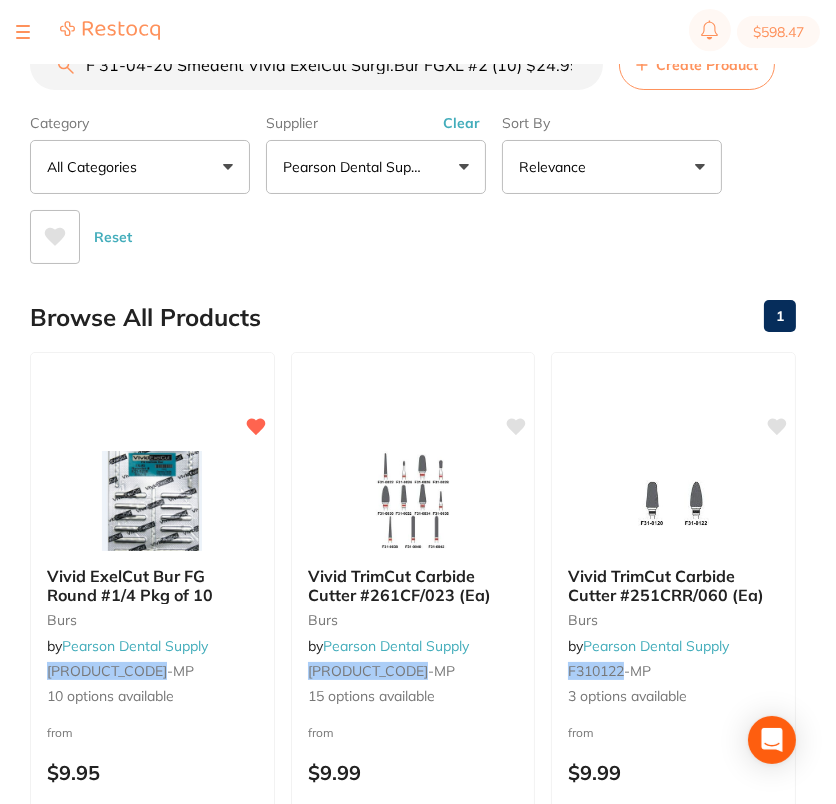 scroll, scrollTop: 0, scrollLeft: 84, axis: horizontal 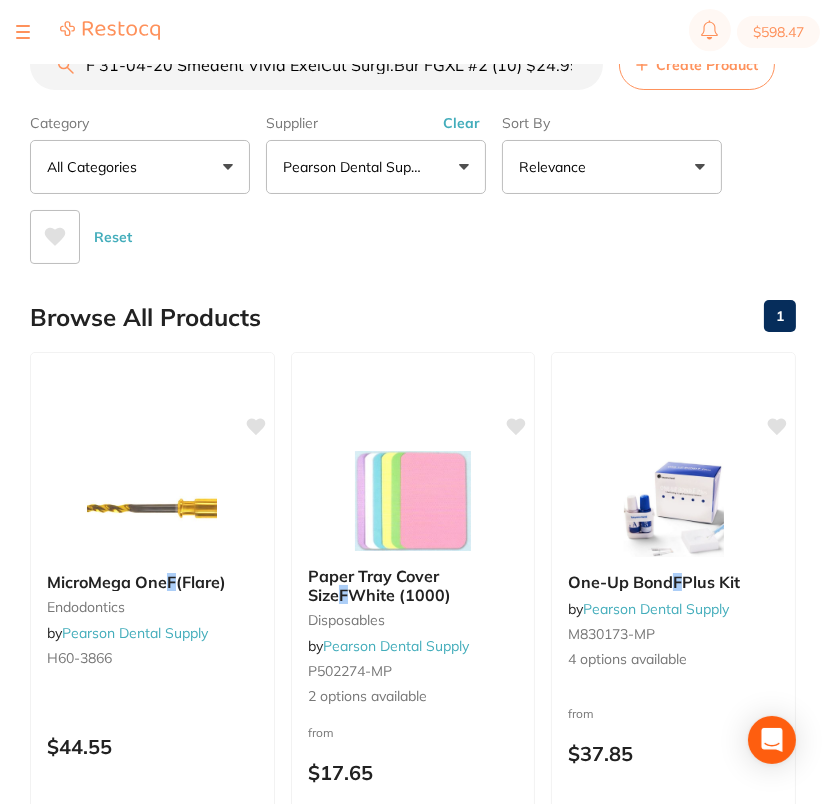 click on "$598.47" at bounding box center (418, 32) 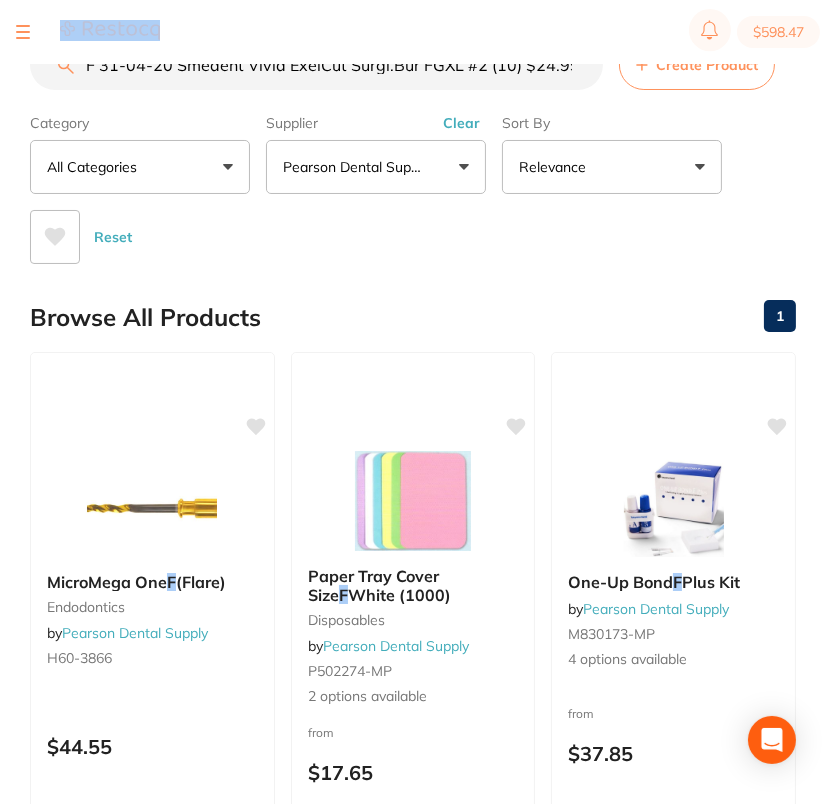 click on "$598.47" at bounding box center (418, 32) 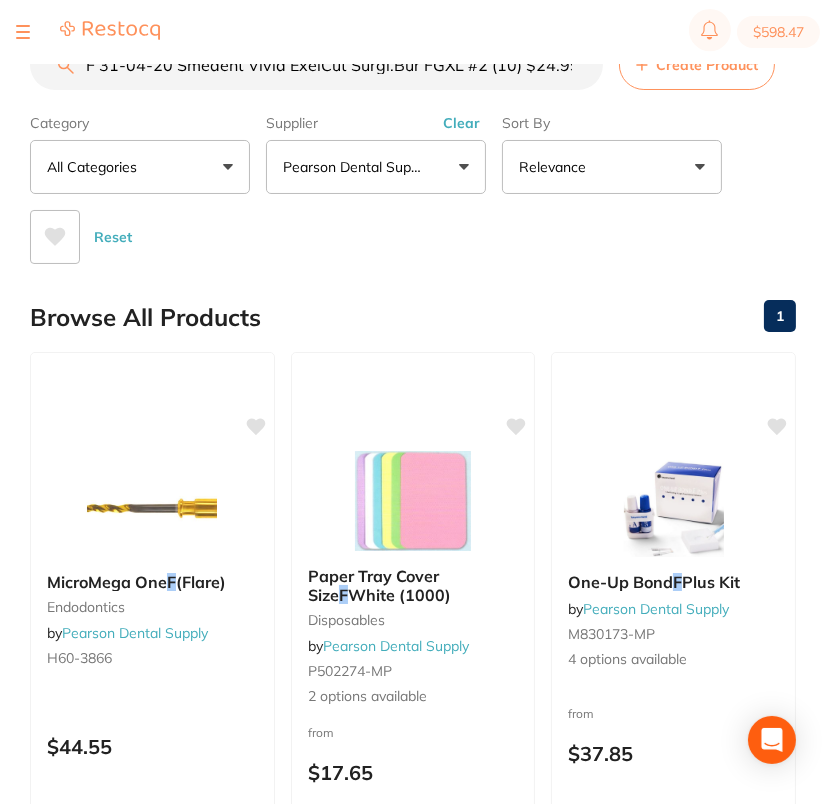 click on "F 31-04-20 Smedent Vivid ExelCut Surgi.Bur FGXL #2 (10) $24.99 F 31-04-24" at bounding box center [316, 65] 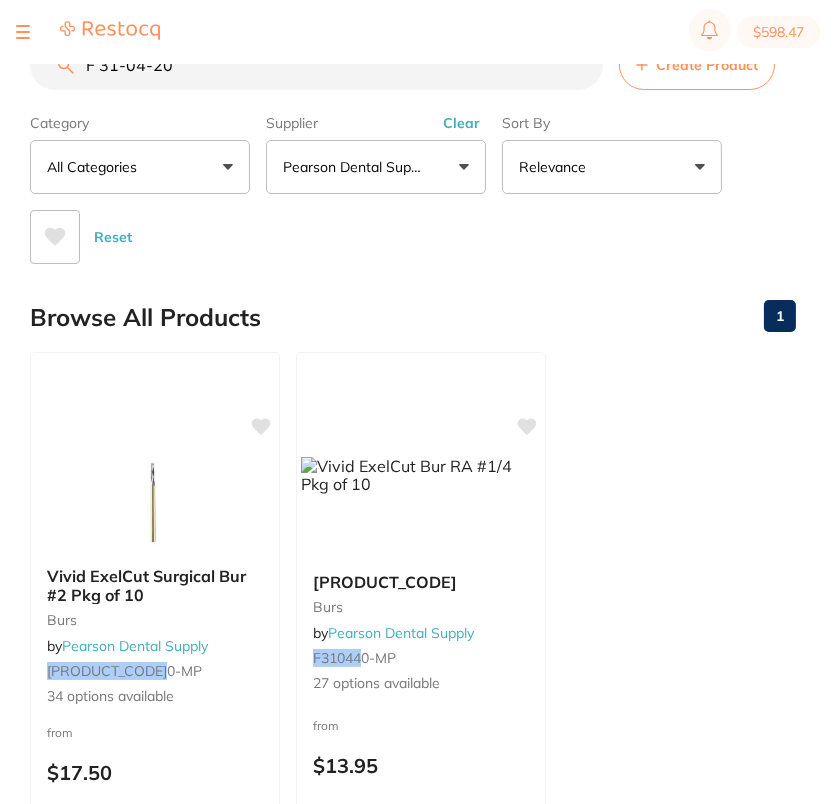 click on "F 31-04-20" at bounding box center [316, 65] 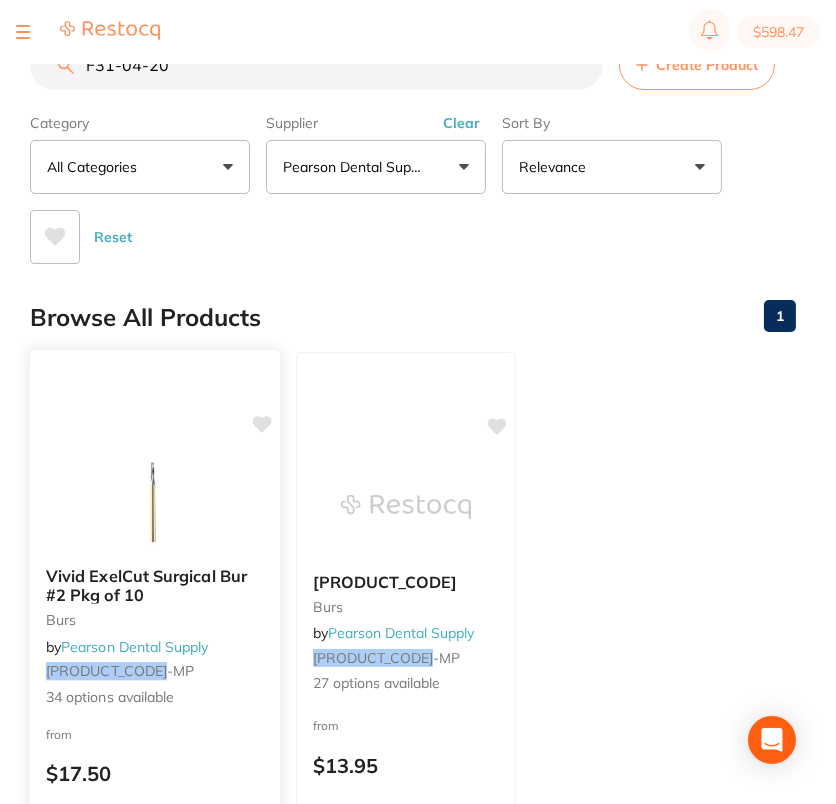 click at bounding box center (154, 500) 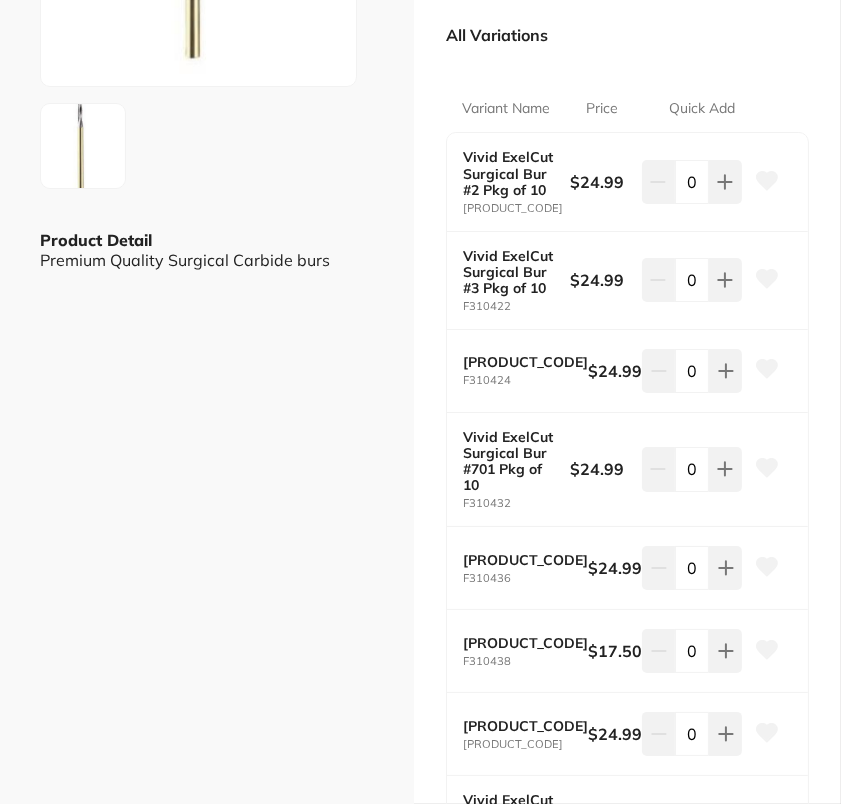scroll, scrollTop: 381, scrollLeft: 0, axis: vertical 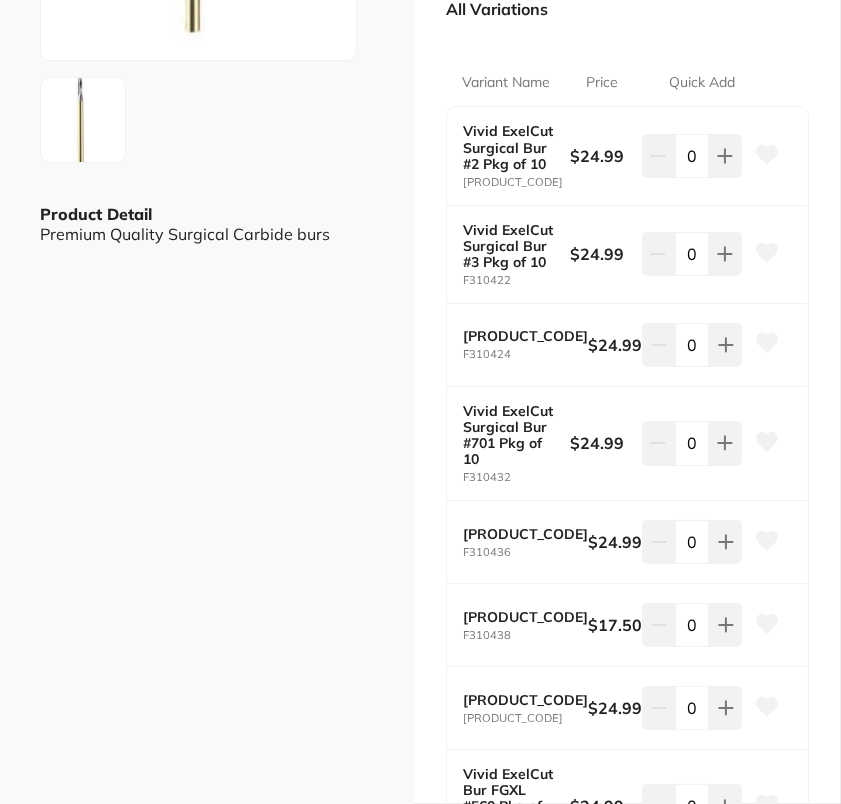 click 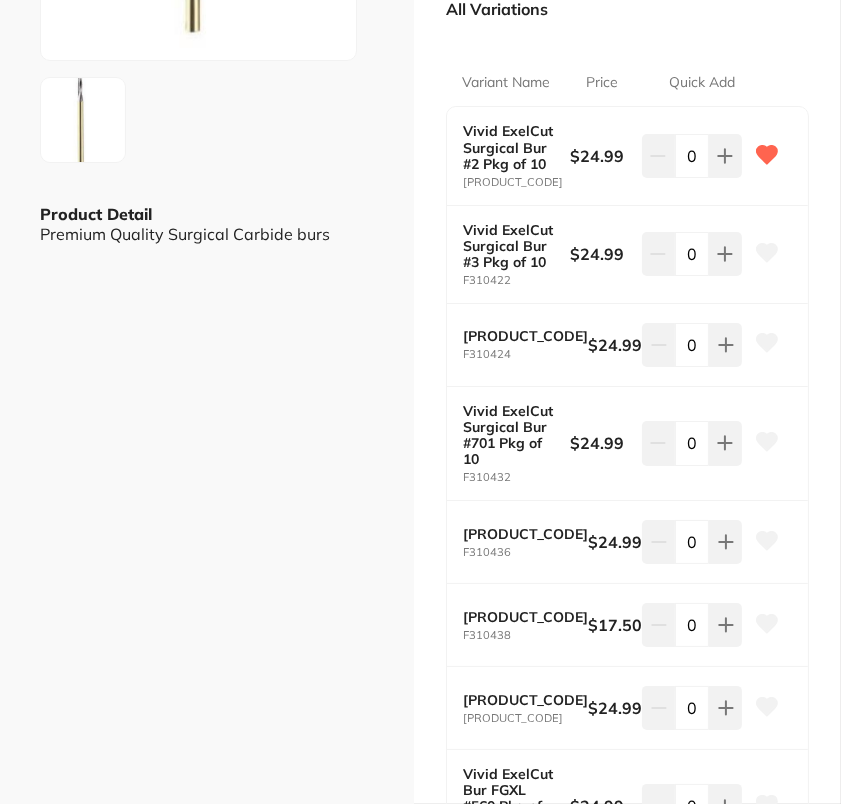 click 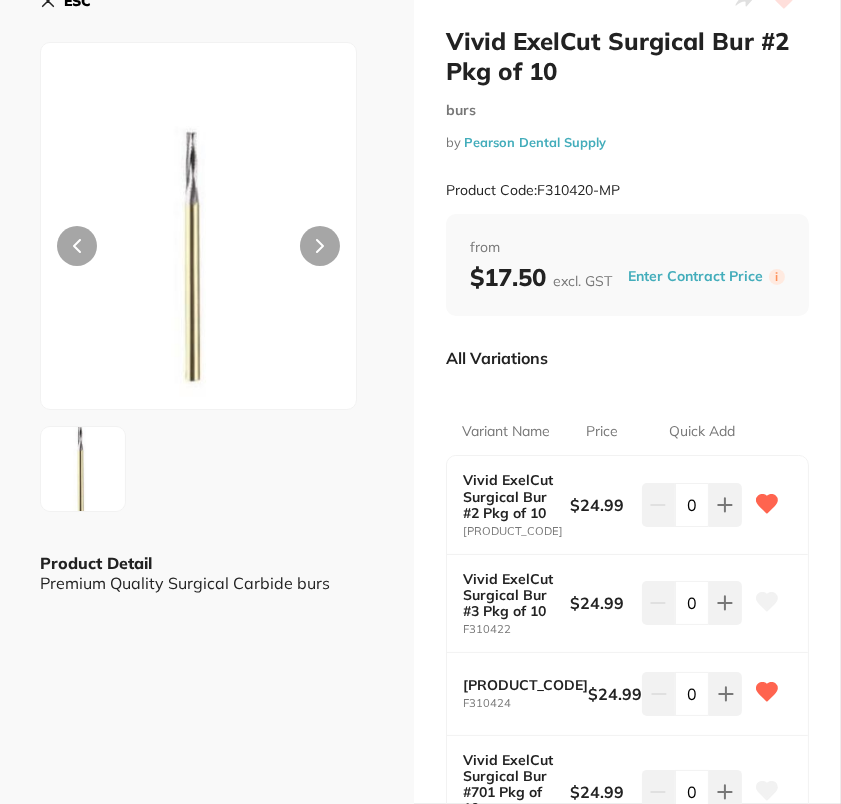 scroll, scrollTop: 0, scrollLeft: 0, axis: both 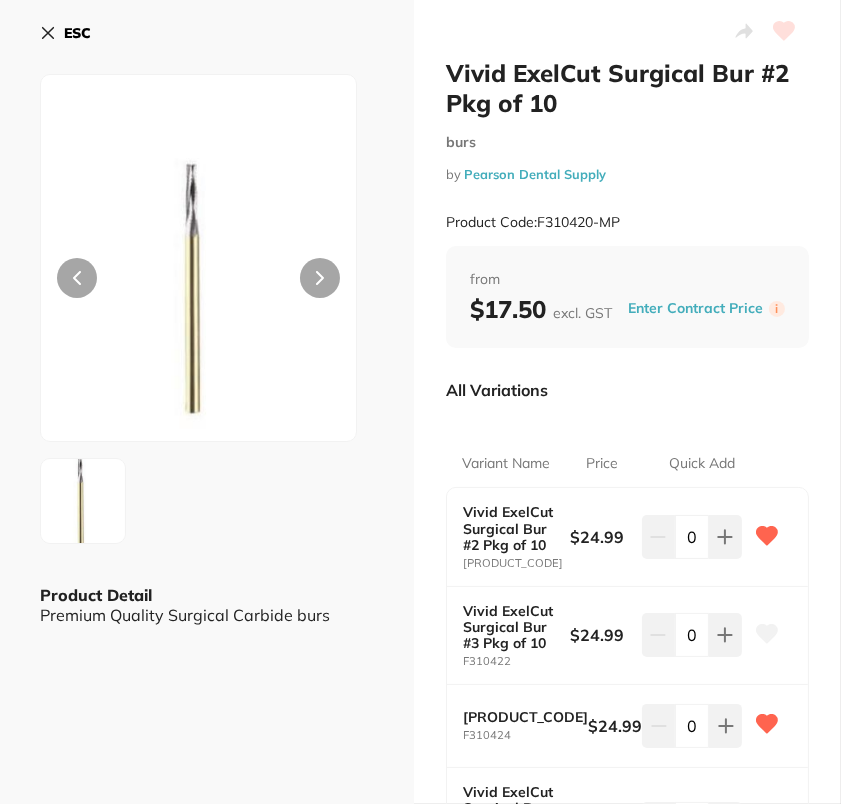 click on "ESC" at bounding box center (77, 33) 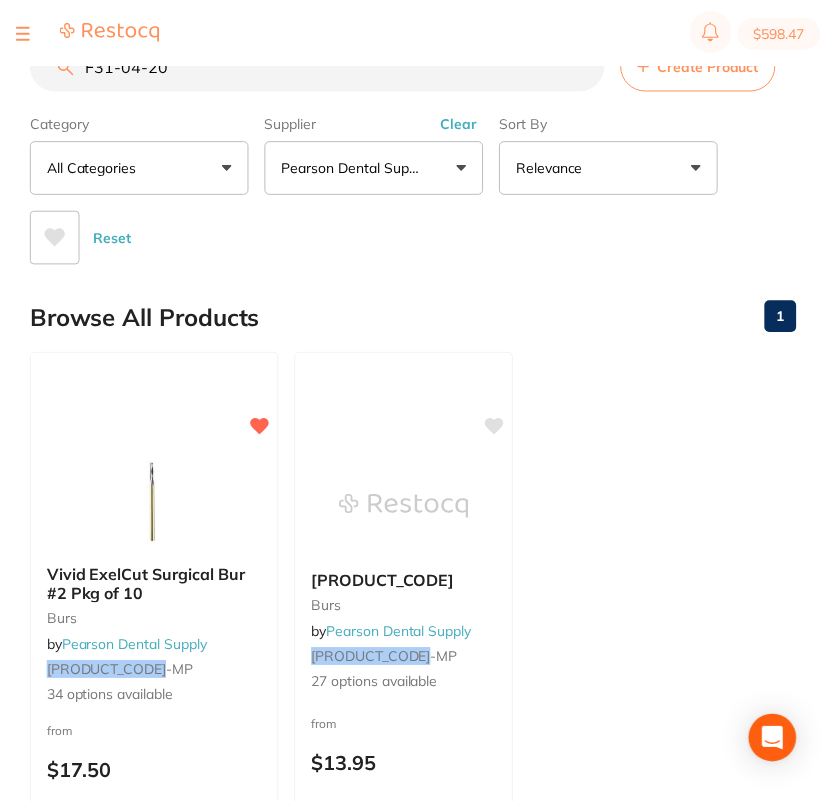 scroll, scrollTop: 0, scrollLeft: 0, axis: both 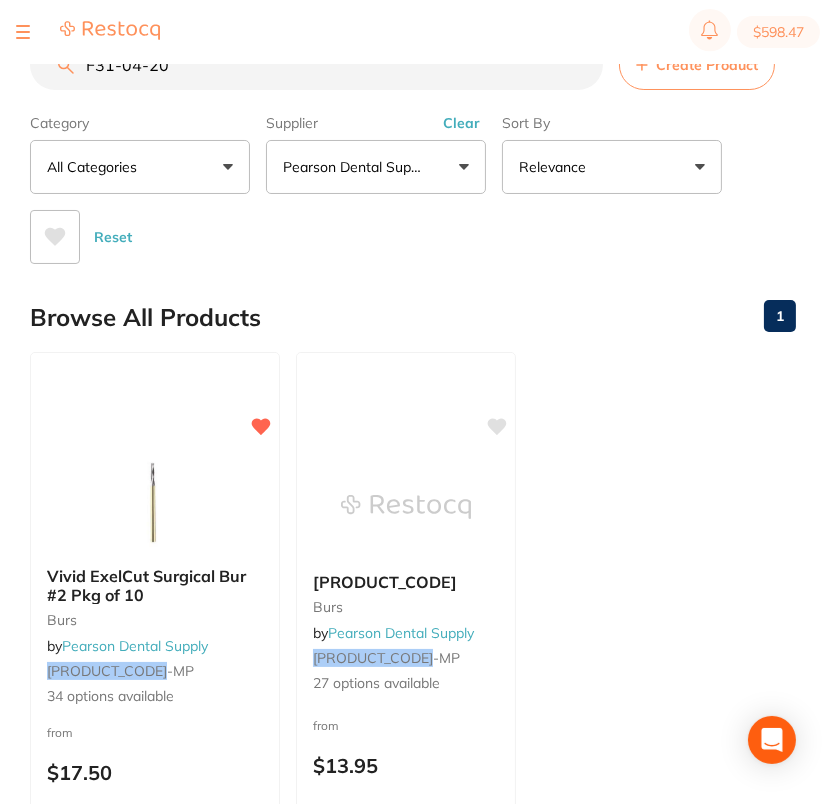 click on "F31-04-20" at bounding box center [316, 65] 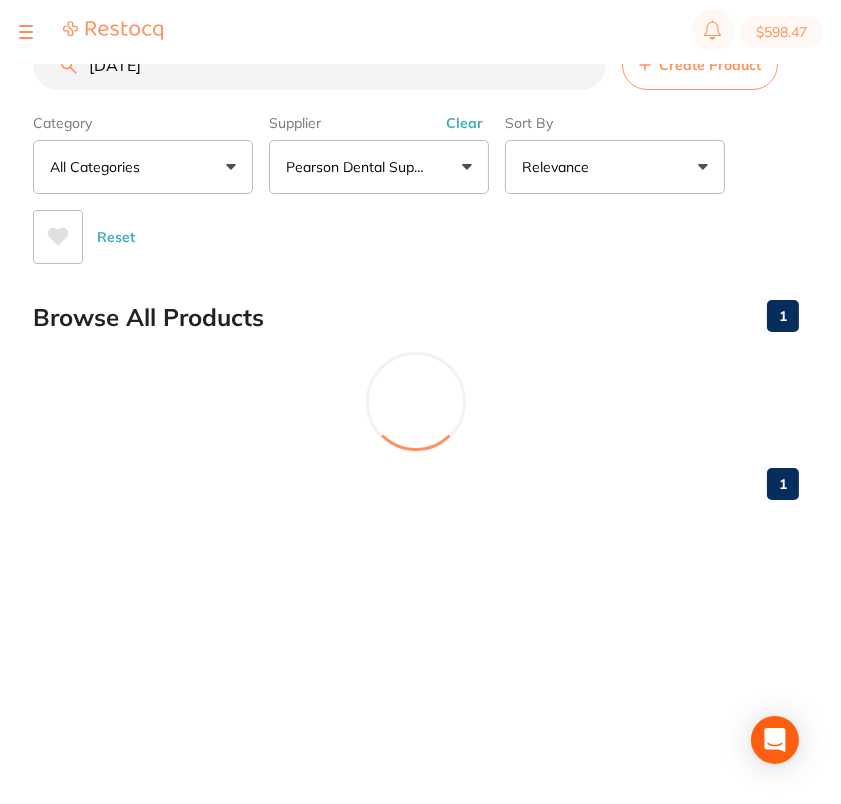 scroll, scrollTop: 0, scrollLeft: 0, axis: both 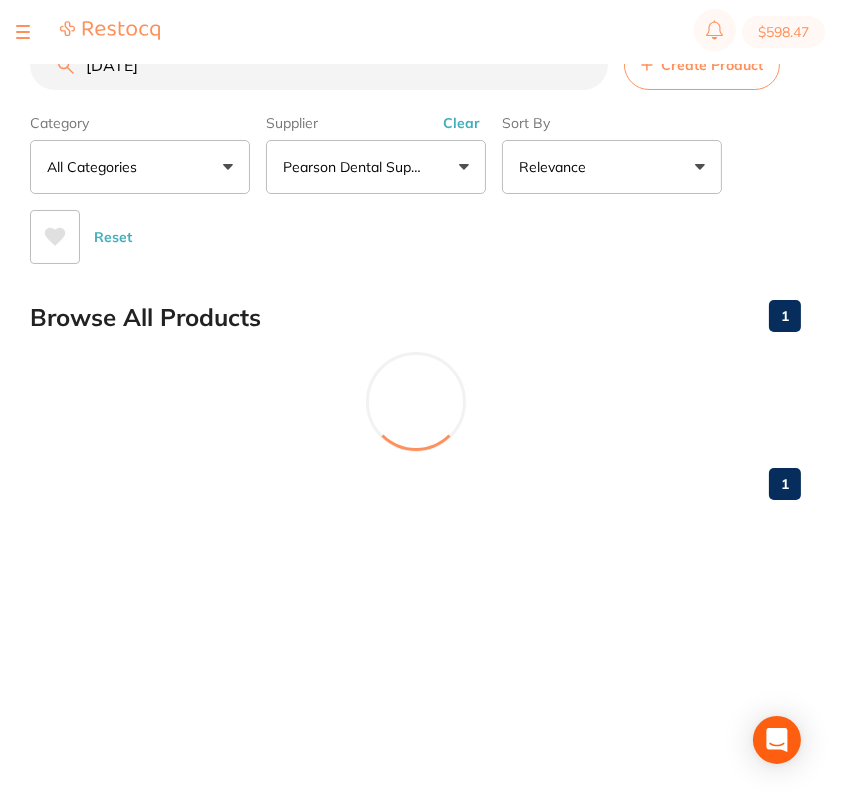 click on "F 31-09-98" at bounding box center [319, 65] 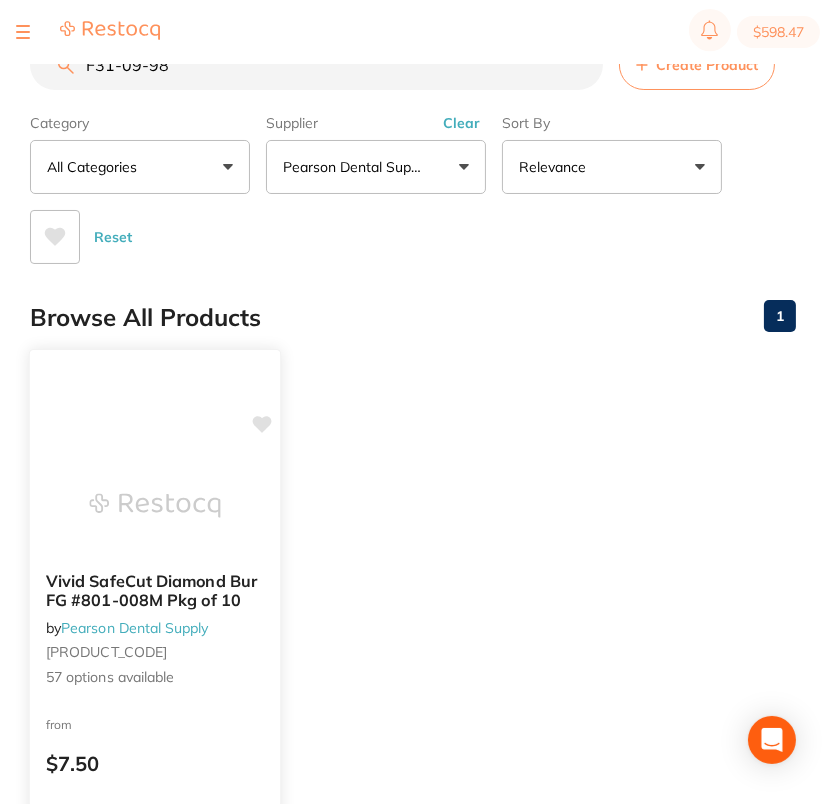 click at bounding box center (154, 505) 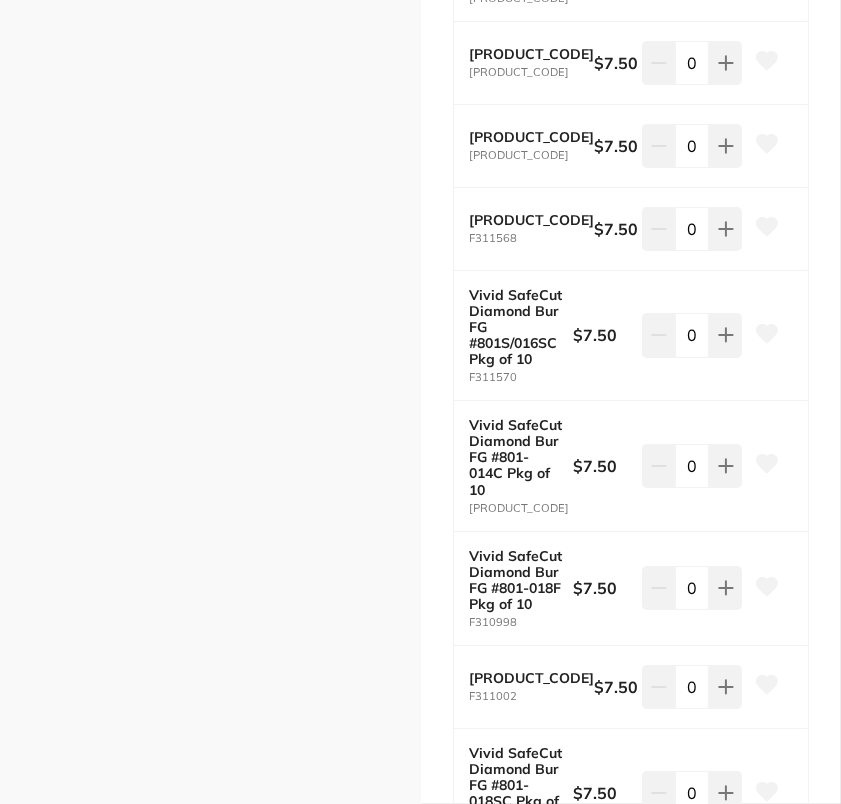 scroll, scrollTop: 2628, scrollLeft: 0, axis: vertical 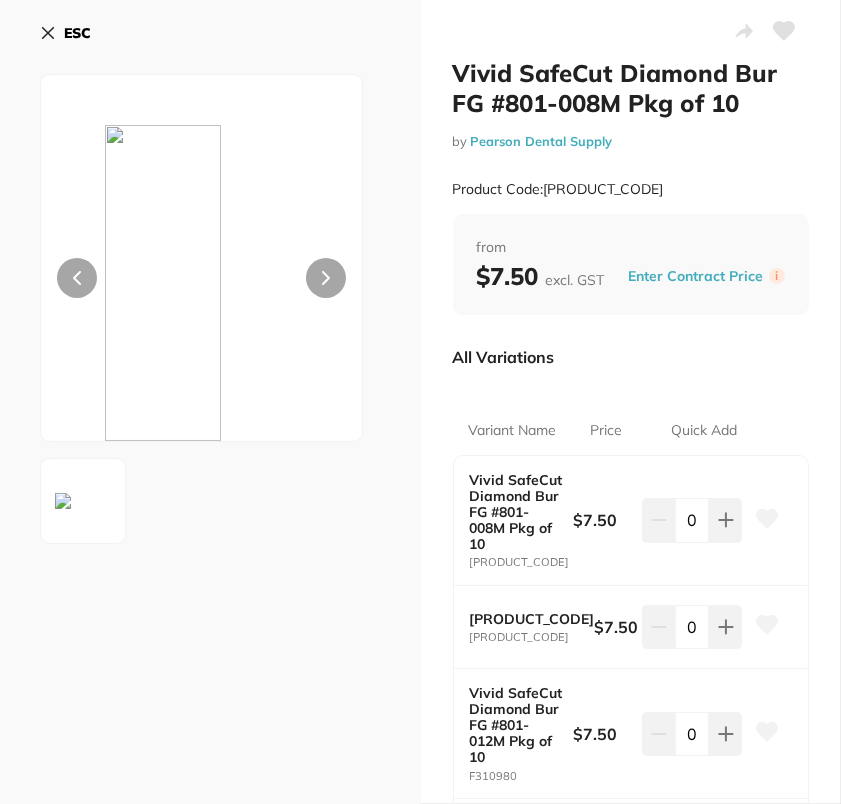 click on "ESC" at bounding box center [77, 33] 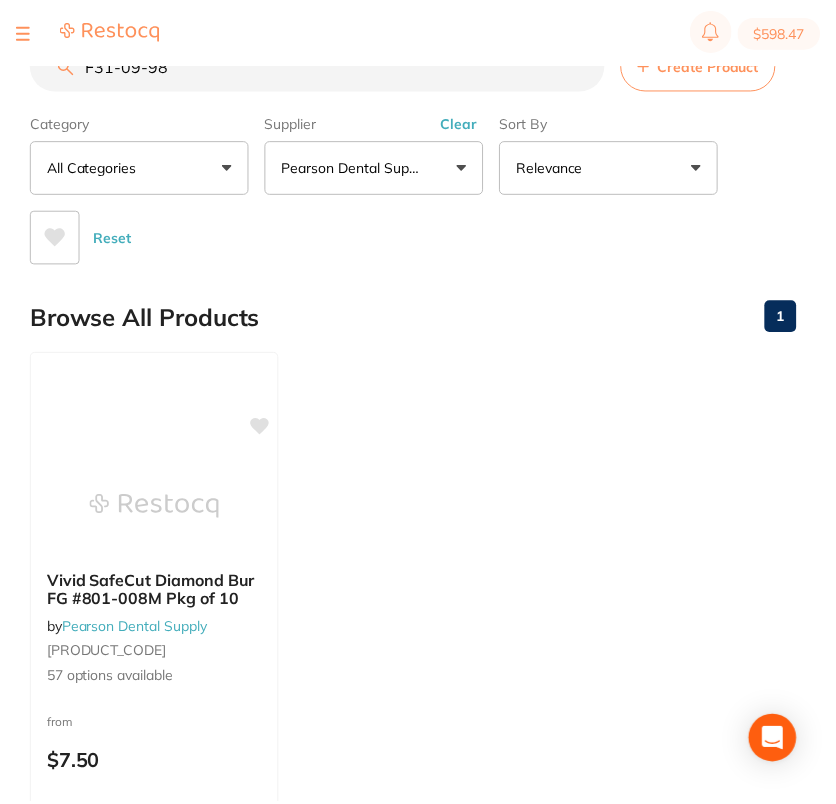 scroll, scrollTop: 0, scrollLeft: 0, axis: both 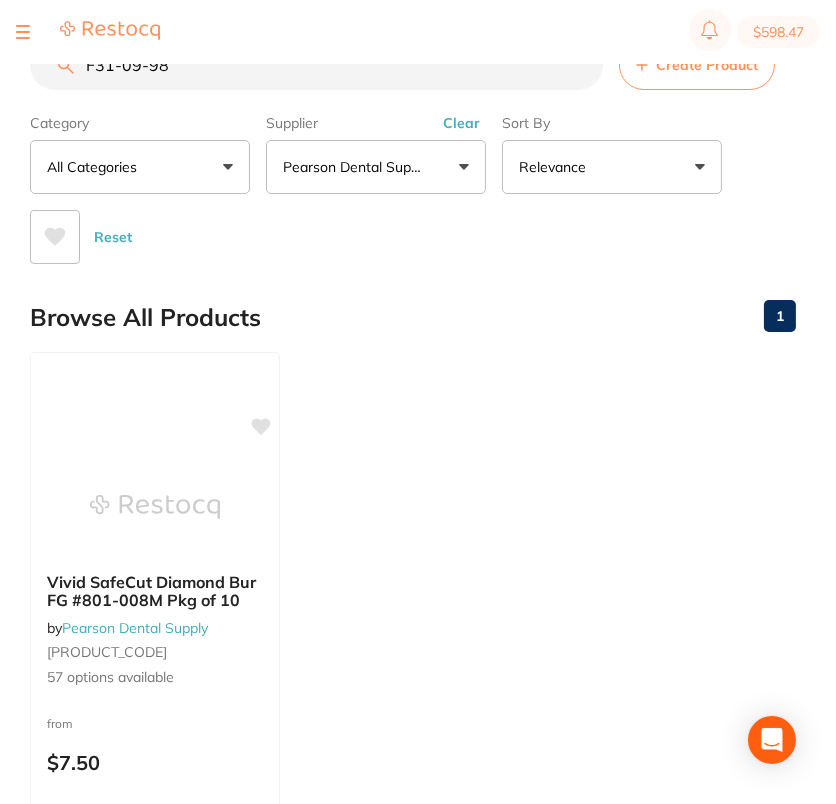 click on "F31-09-98" at bounding box center (316, 65) 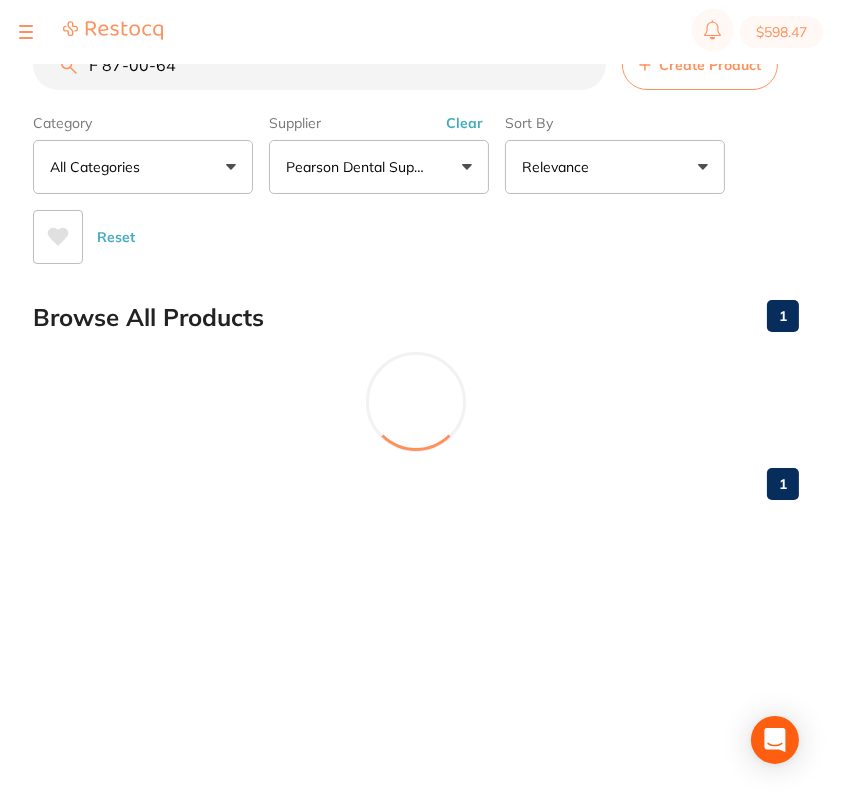 scroll, scrollTop: 0, scrollLeft: 0, axis: both 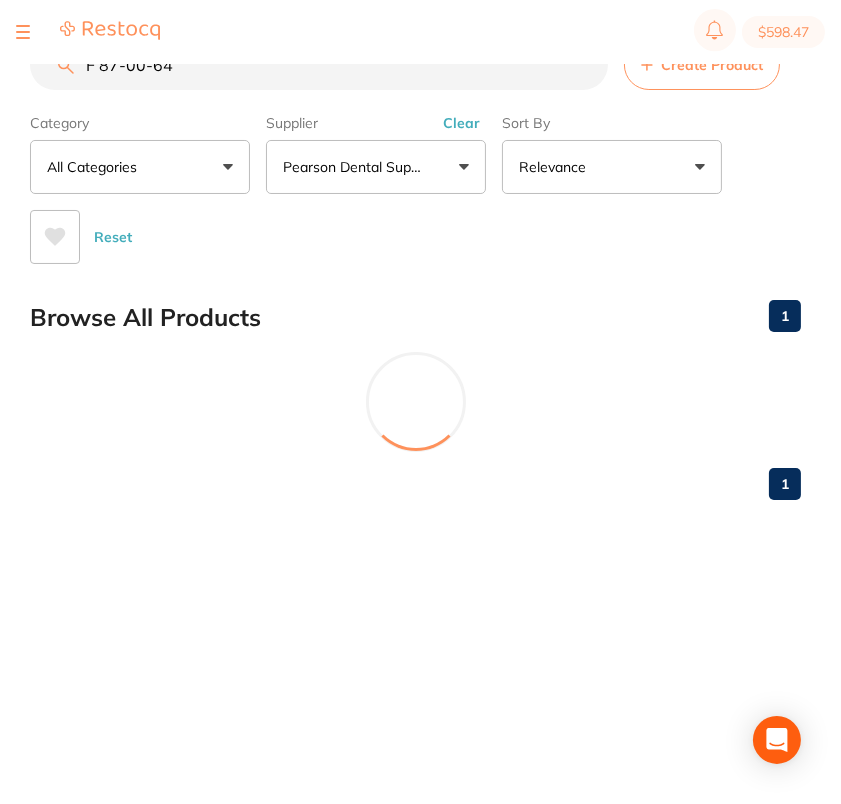 click on "F 87-00-64" at bounding box center [319, 65] 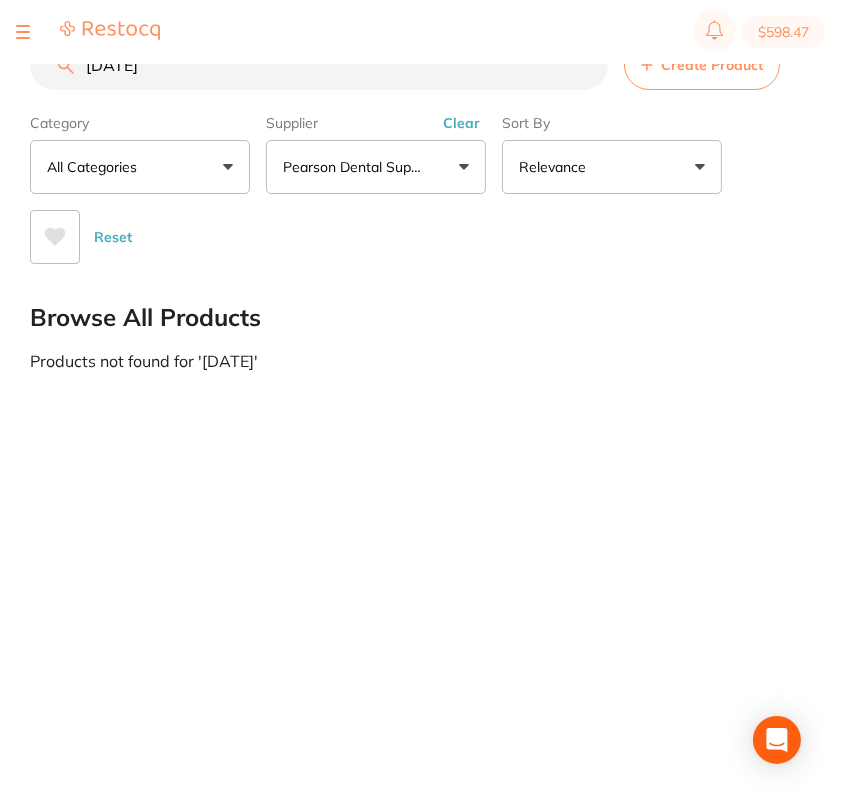 click on "F87-00-64" at bounding box center (319, 65) 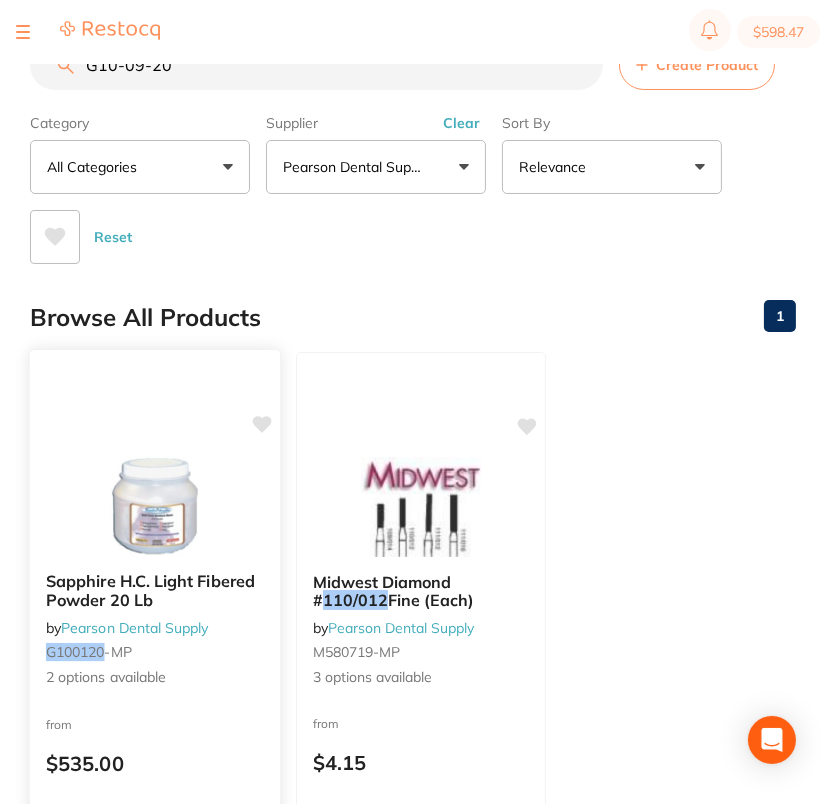 click on "Sapphire H.C. Light Fibered Powder 20 Lb   by  Pearson Dental Supply G100120 -MP   2 options available   from $535.00 Add to cart Save to list" at bounding box center [155, 639] 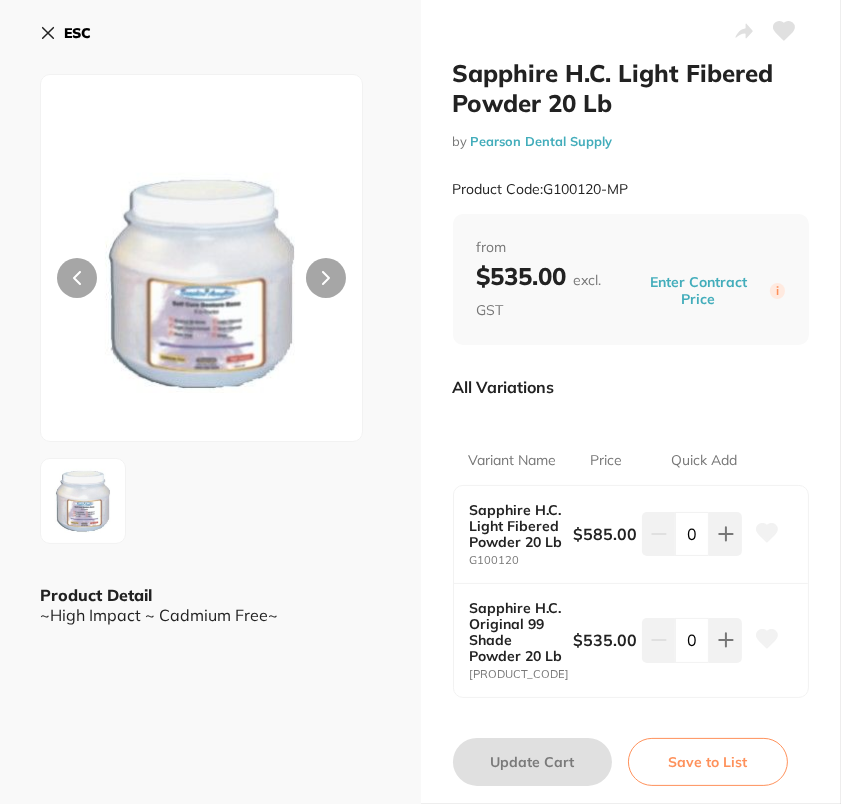 drag, startPoint x: 70, startPoint y: 34, endPoint x: 130, endPoint y: 37, distance: 60.074955 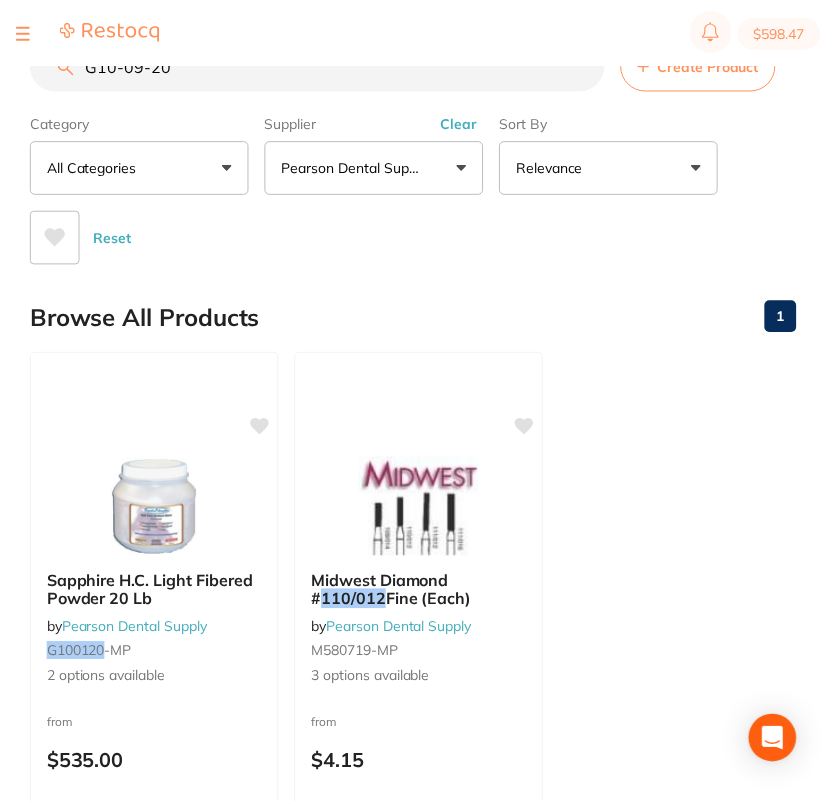 scroll, scrollTop: 0, scrollLeft: 0, axis: both 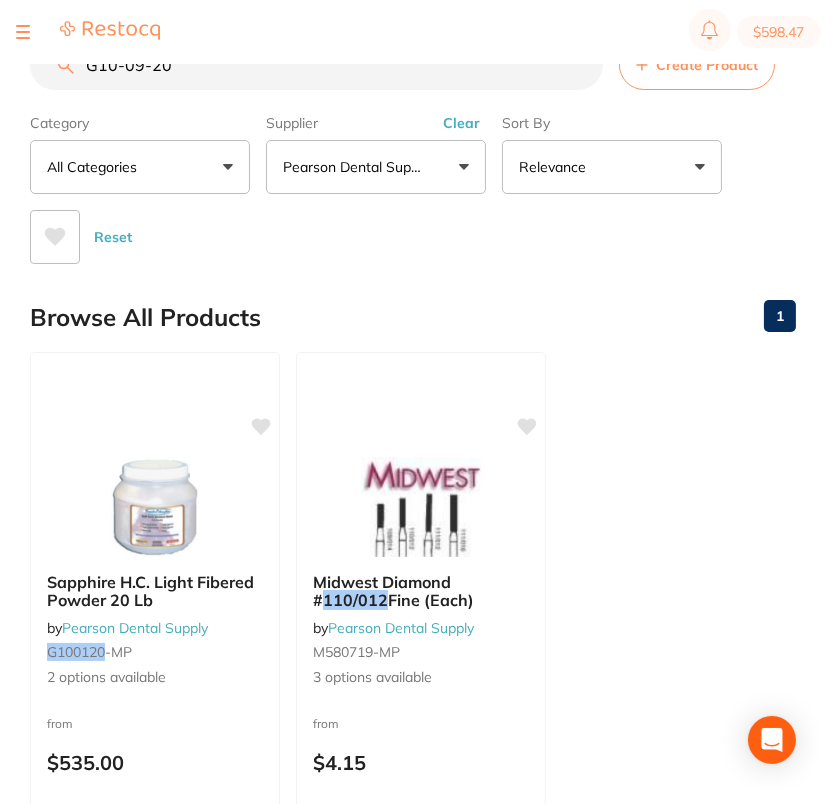 click on "G10-09-20" at bounding box center [316, 65] 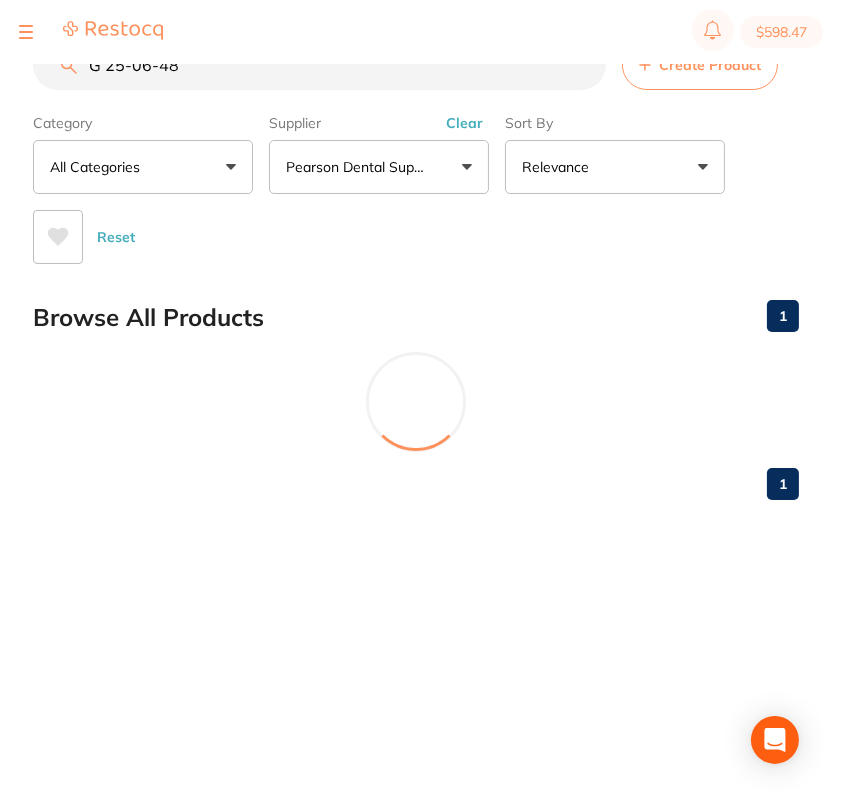 scroll, scrollTop: 0, scrollLeft: 0, axis: both 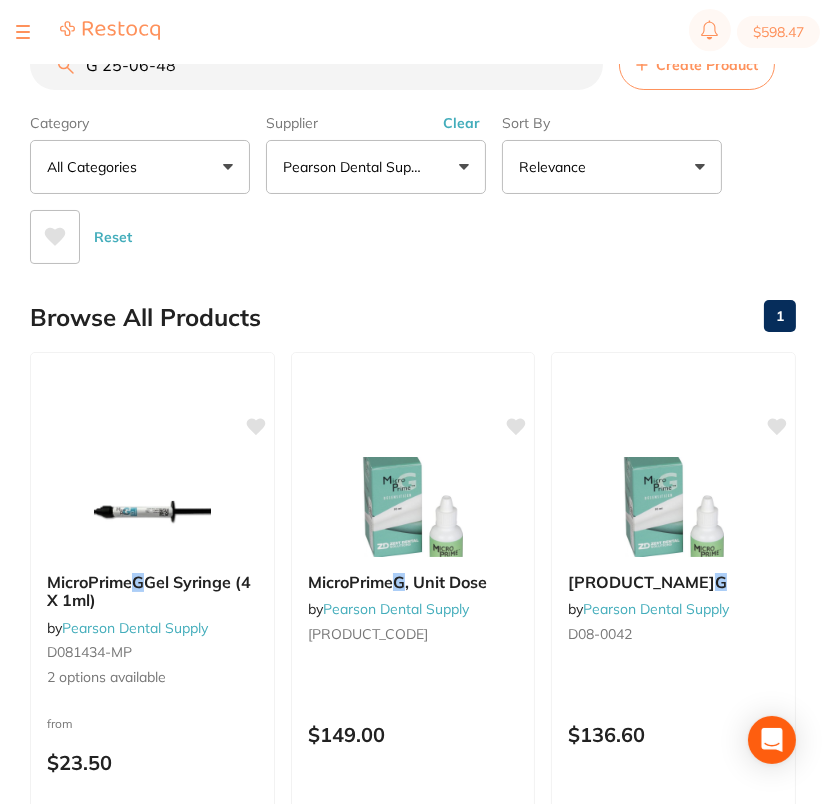 click on "G 25-06-48" at bounding box center [316, 65] 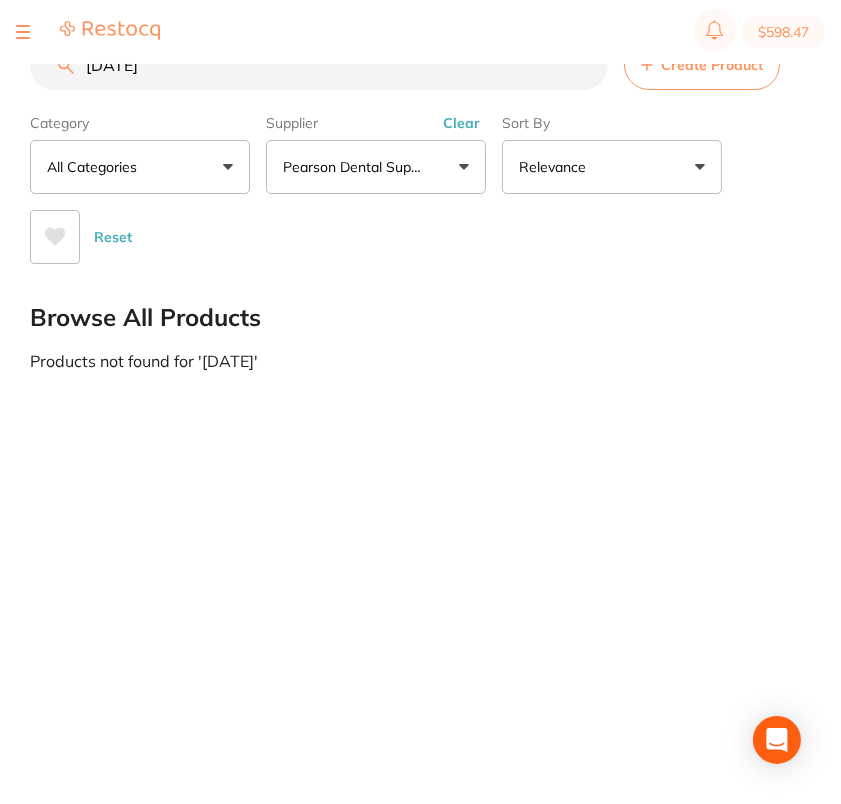 click on "G25-06-48" at bounding box center (319, 65) 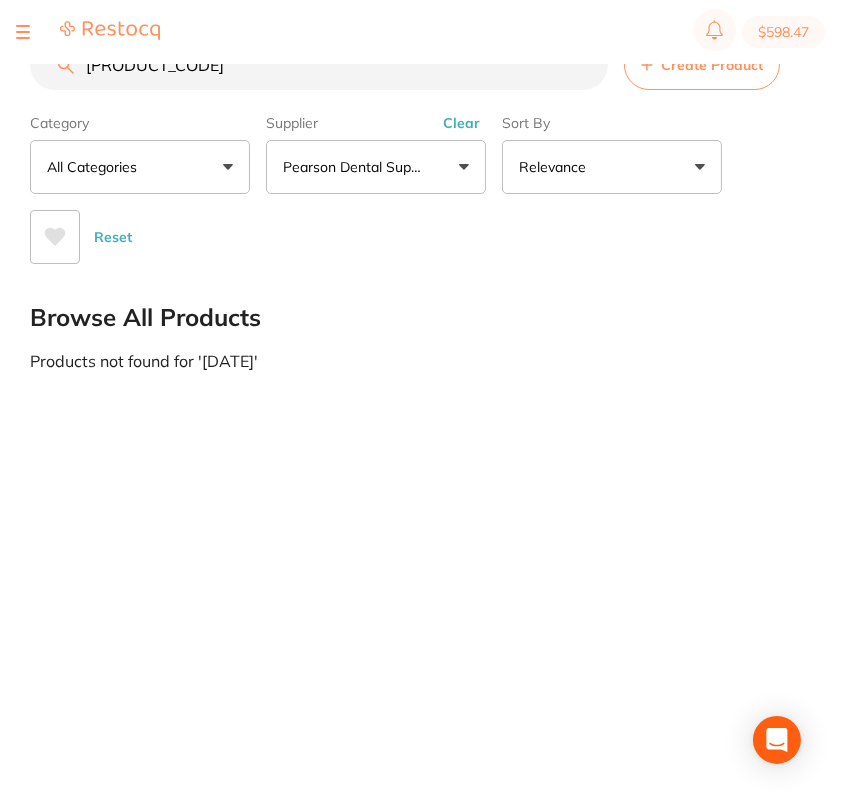click on "G 25-07-00" at bounding box center (319, 65) 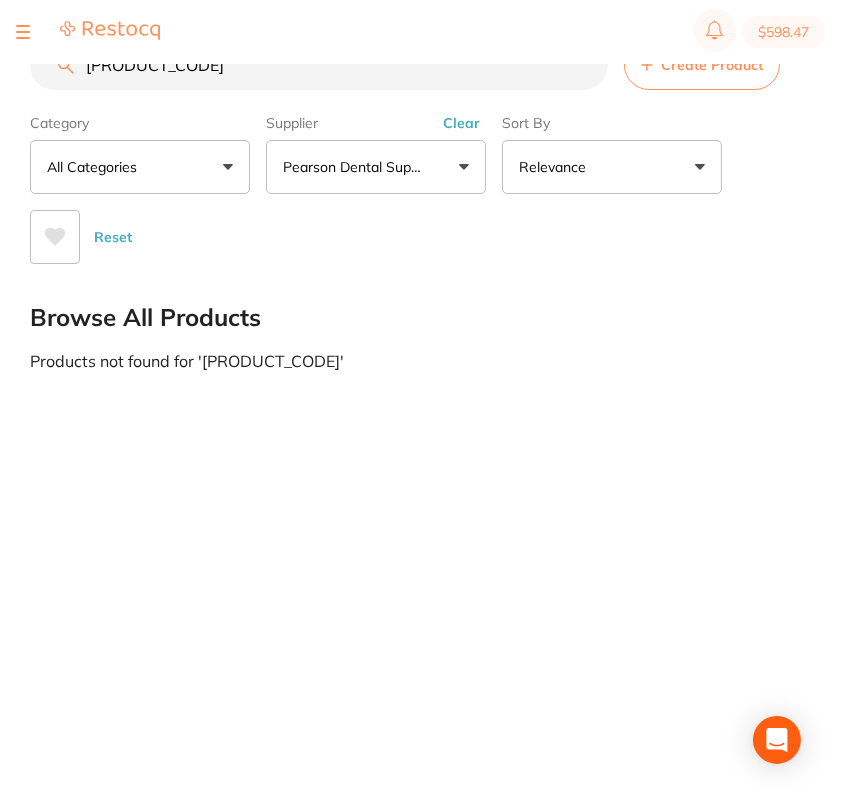 click on "G25-07-00" at bounding box center [319, 65] 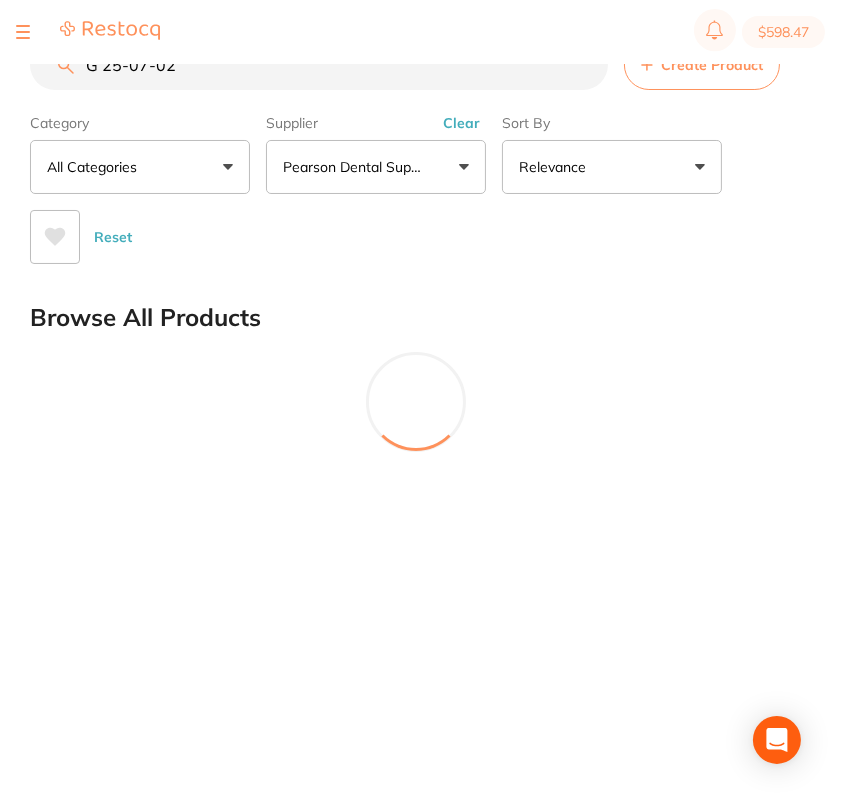 click on "G 25-07-02" at bounding box center [319, 65] 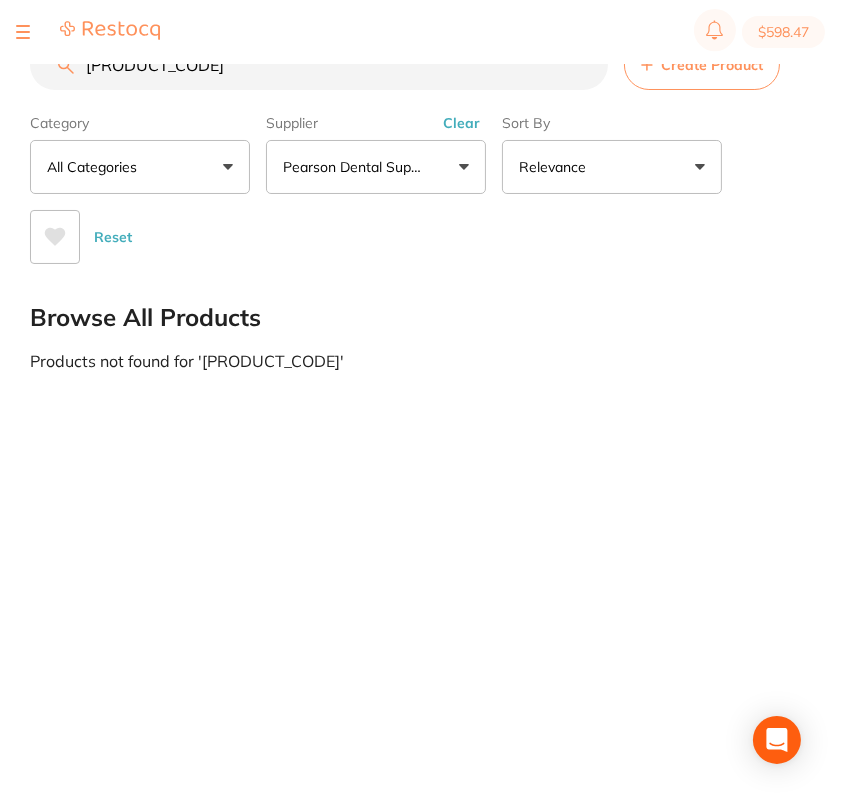 click on "G25-07-02         Create Product Category All Categories All Categories No categories found Clear Category   false    All Categories Category All Categories No categories found Supplier Pearson Dental Supply All Suppliers Benco Dental Pearson Dental Supply Clear Supplier   false    Pearson Dental Supply Supplier Benco Dental Pearson Dental Supply Sort By Relevance Highest Price Lowest Price On Sale Relevance Clear Sort By   false    Relevance Sort By Highest Price Lowest Price On Sale Relevance Reset" at bounding box center (415, 152) 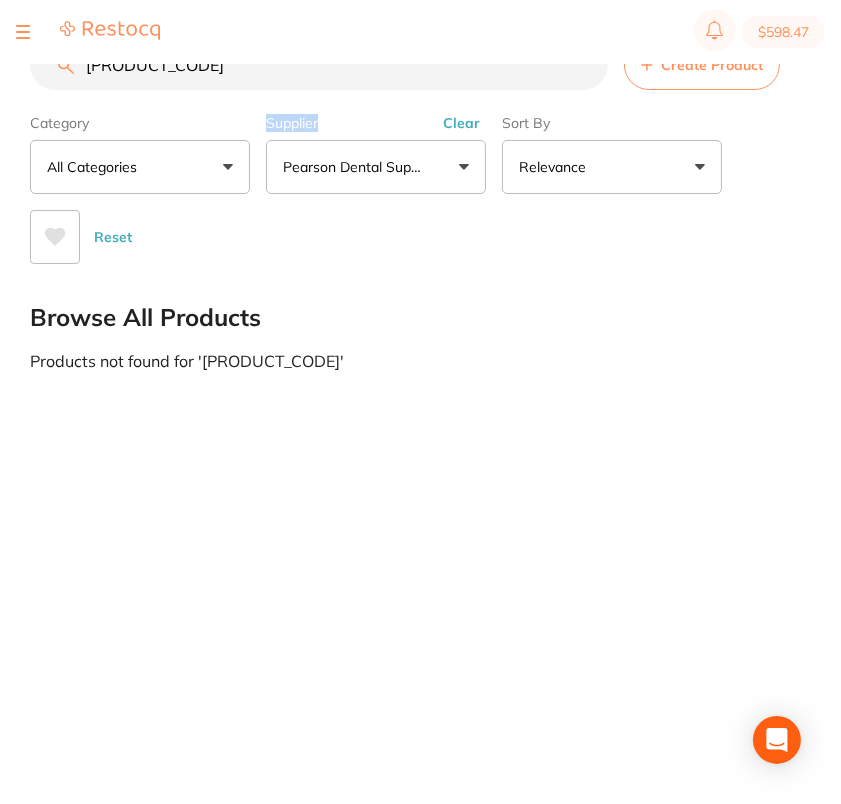 click on "G25-07-02         Create Product Category All Categories All Categories No categories found Clear Category   false    All Categories Category All Categories No categories found Supplier Pearson Dental Supply All Suppliers Benco Dental Pearson Dental Supply Clear Supplier   false    Pearson Dental Supply Supplier Benco Dental Pearson Dental Supply Sort By Relevance Highest Price Lowest Price On Sale Relevance Clear Sort By   false    Relevance Sort By Highest Price Lowest Price On Sale Relevance Reset" at bounding box center [415, 152] 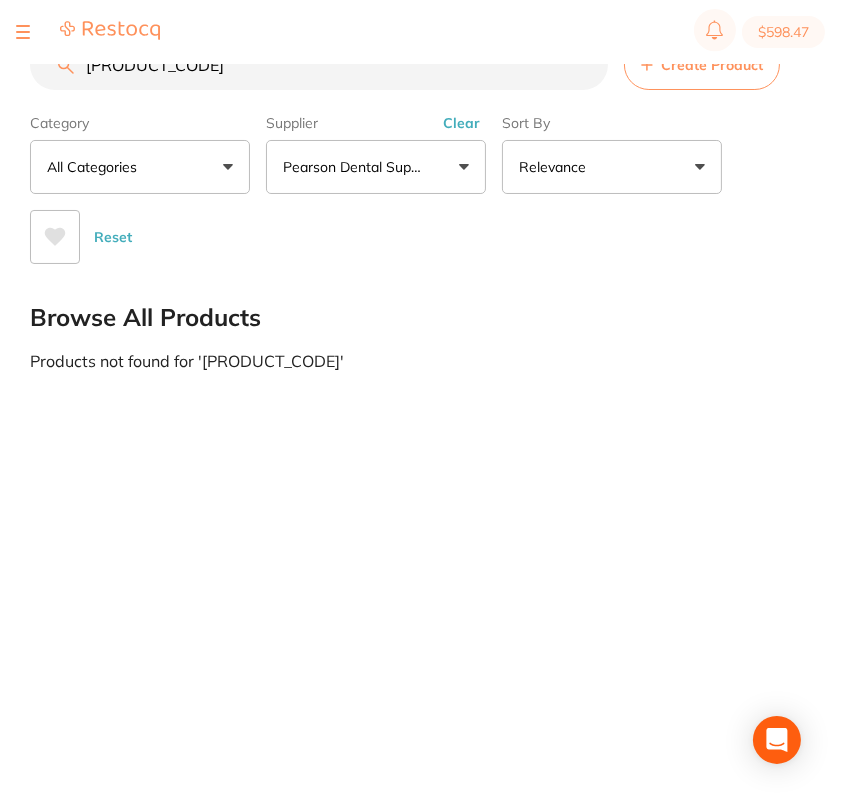 click on "G25-07-02" at bounding box center (319, 65) 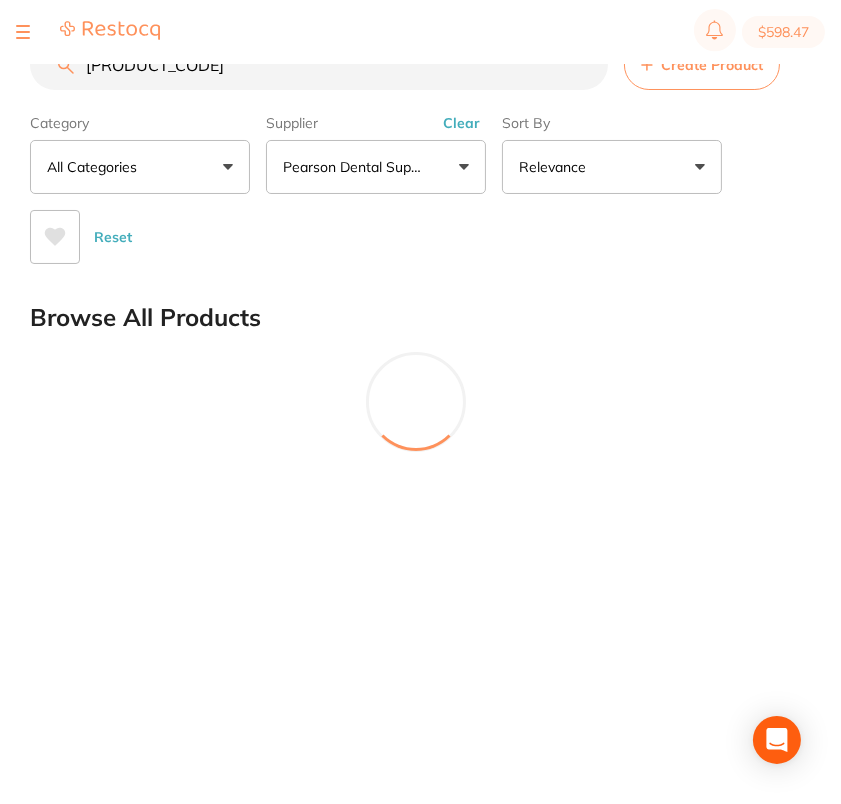 click on "G 25-07-03" at bounding box center [319, 65] 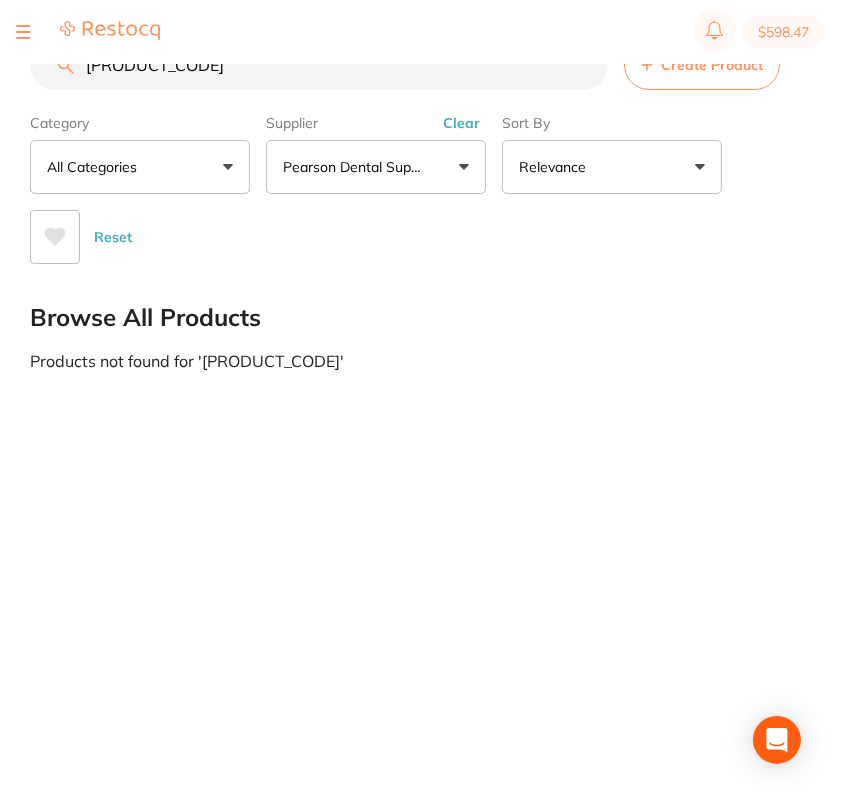 click on "G25-07-03" at bounding box center (319, 65) 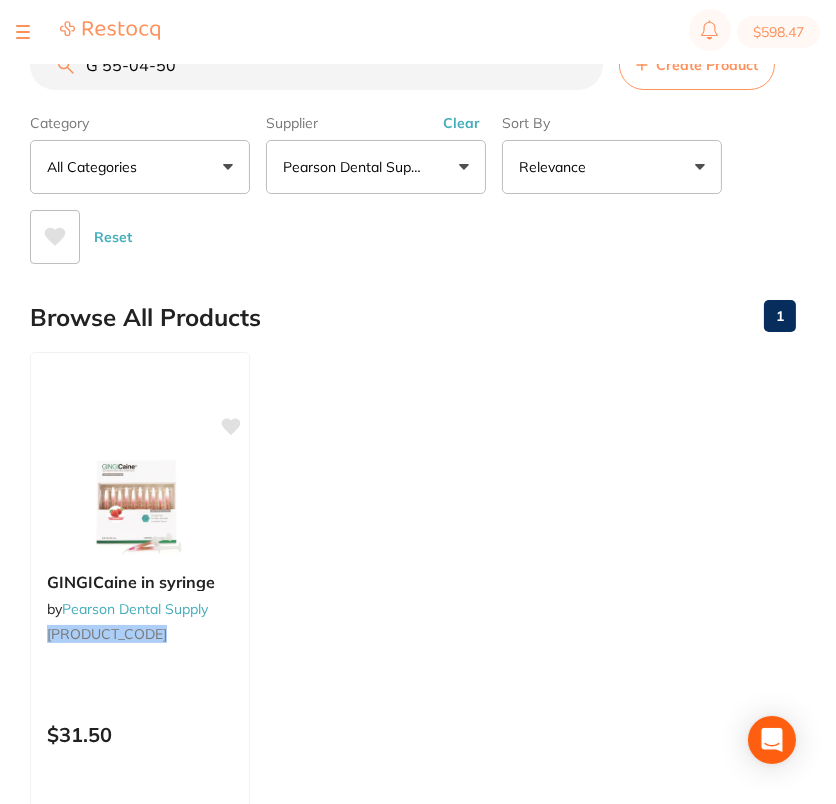 click on "G 55-04-50" at bounding box center [316, 65] 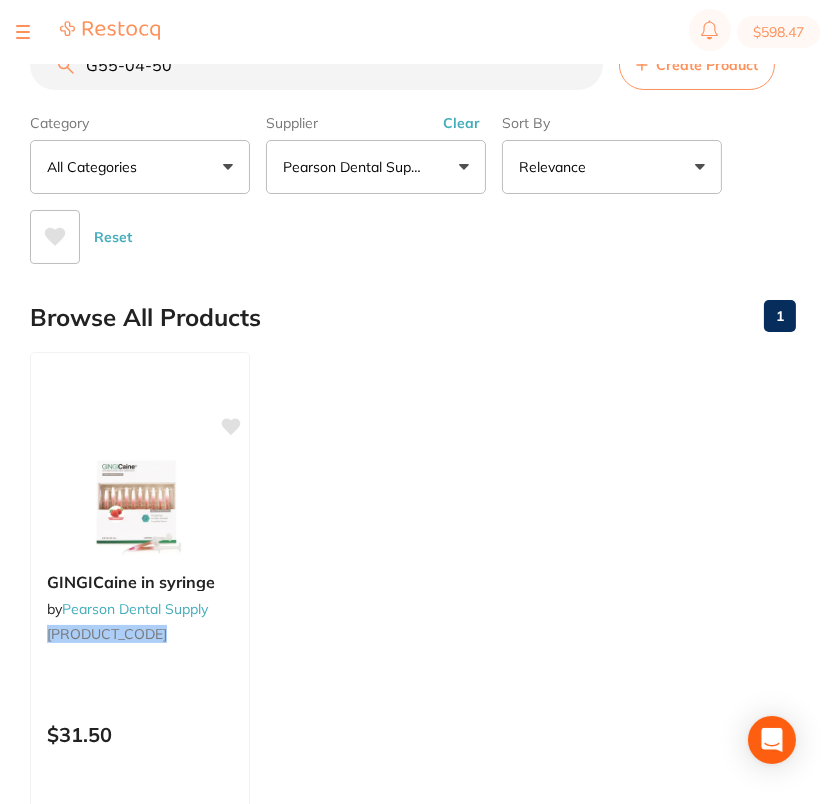 drag, startPoint x: 235, startPoint y: 423, endPoint x: 292, endPoint y: 417, distance: 57.31492 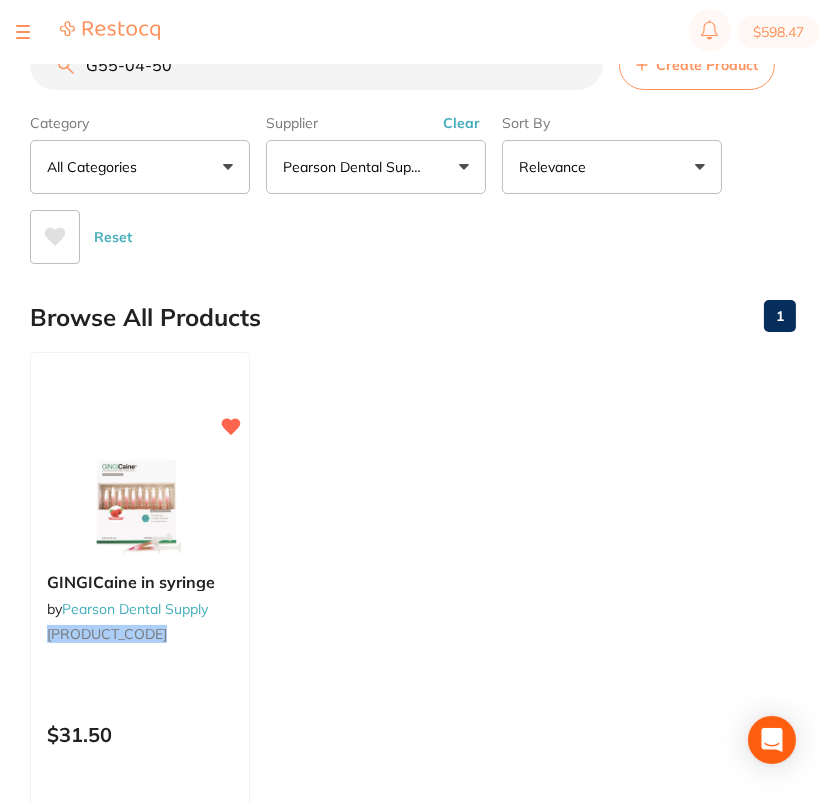 click on "G55-04-50" at bounding box center [316, 65] 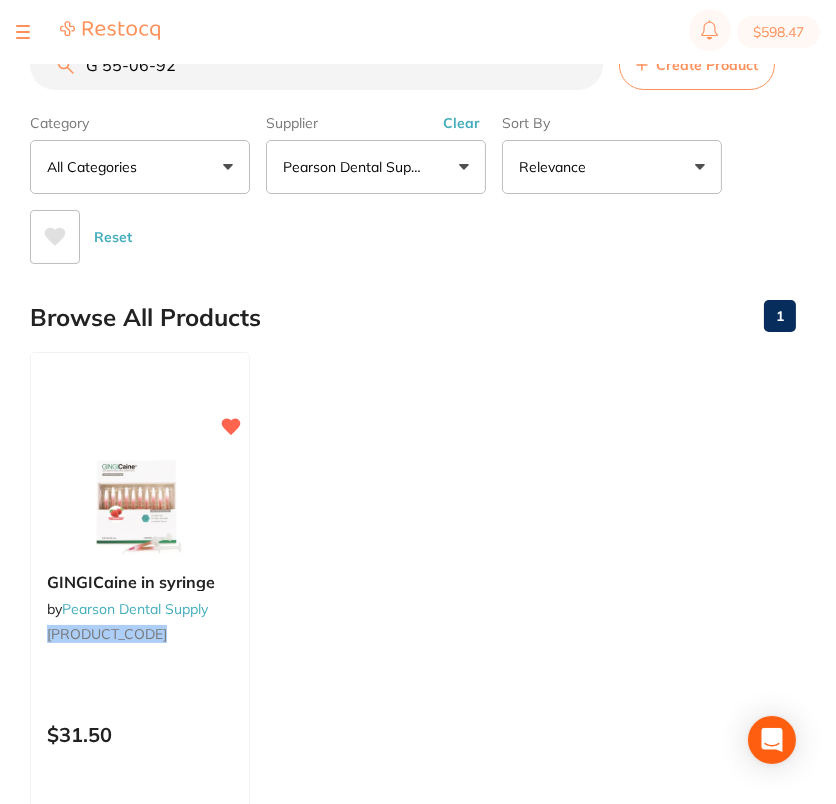 click on "G 55-06-92" at bounding box center (316, 65) 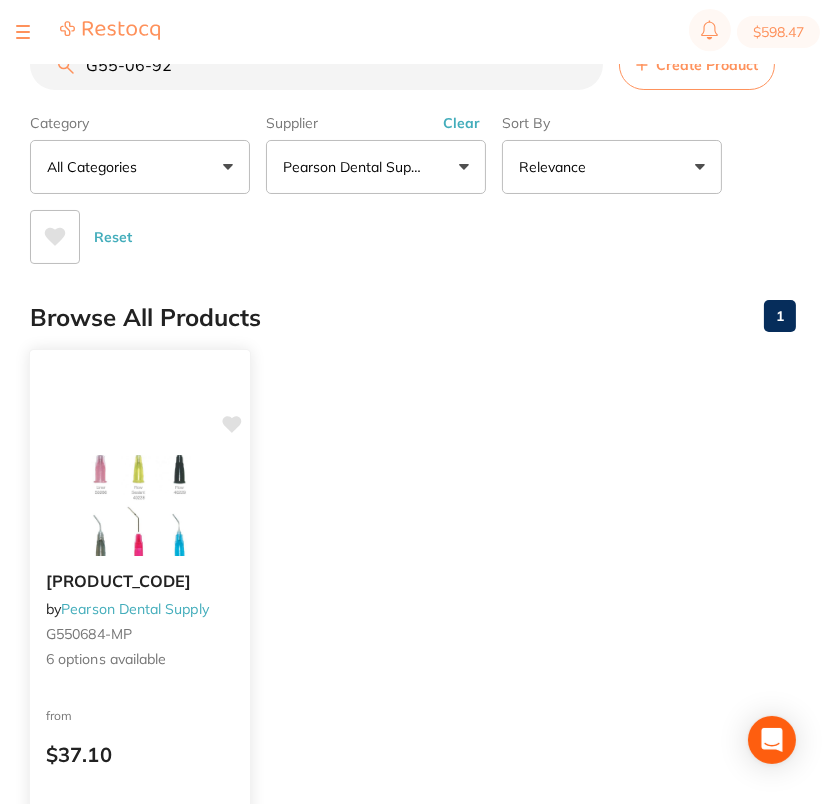 click at bounding box center (139, 505) 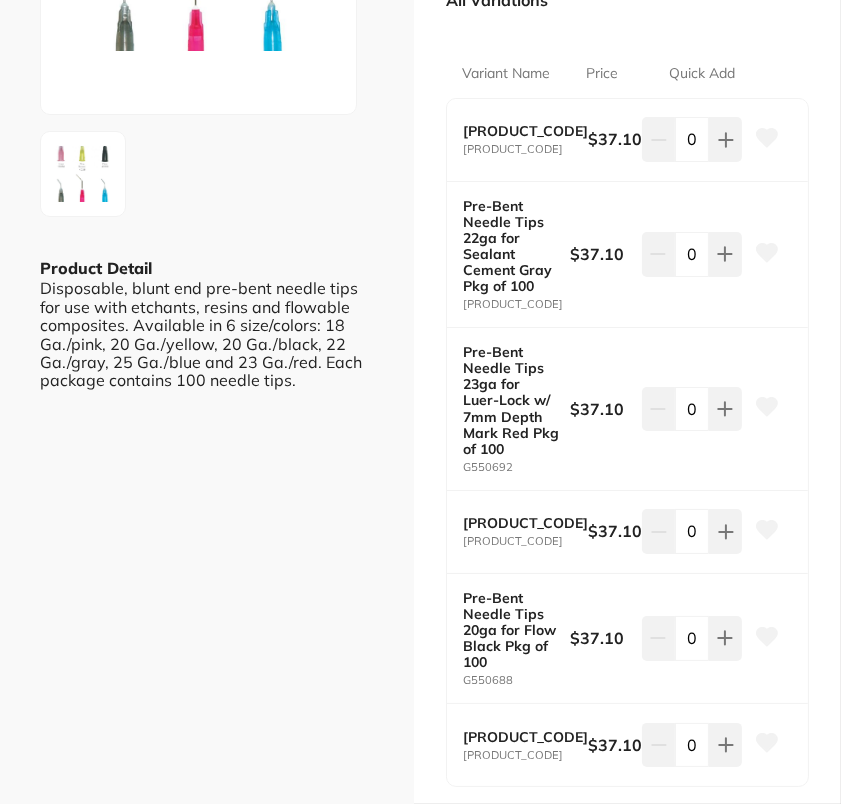 scroll, scrollTop: 361, scrollLeft: 0, axis: vertical 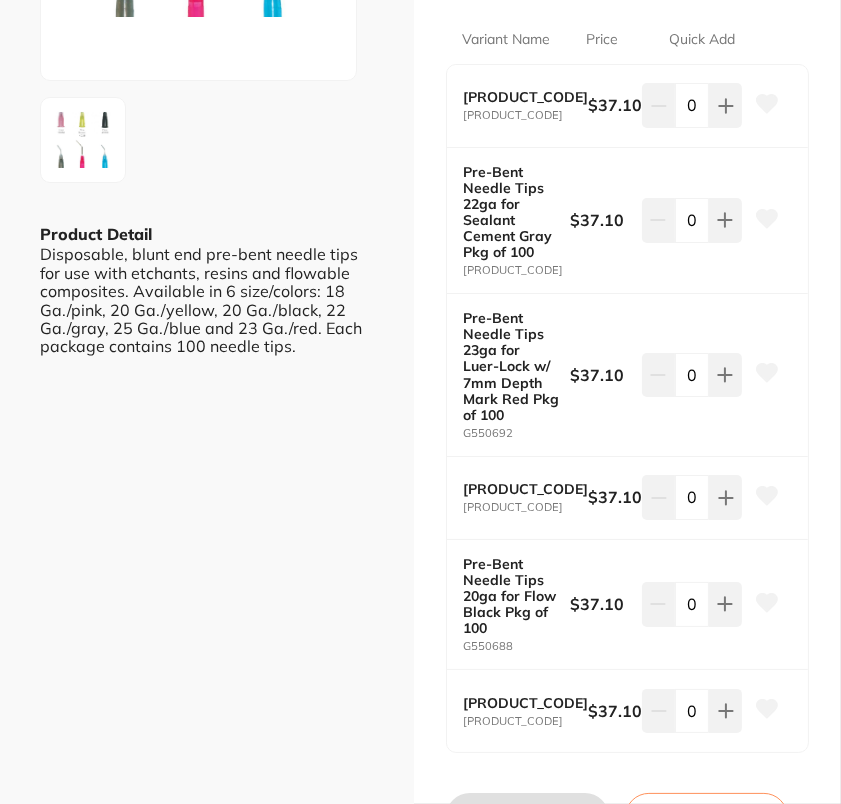 click 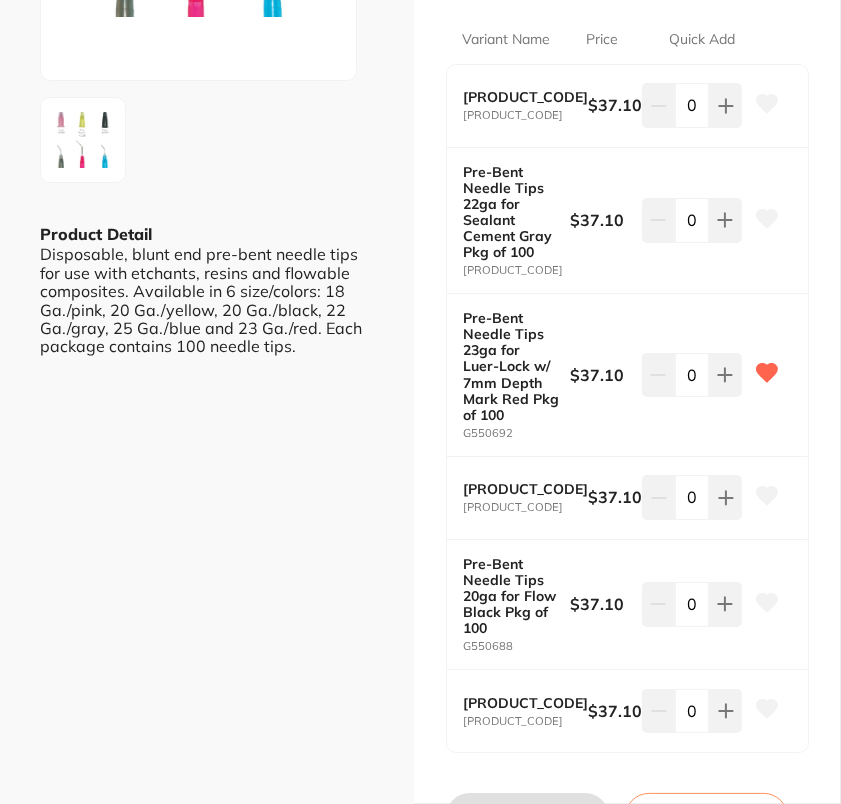 scroll, scrollTop: 688, scrollLeft: 0, axis: vertical 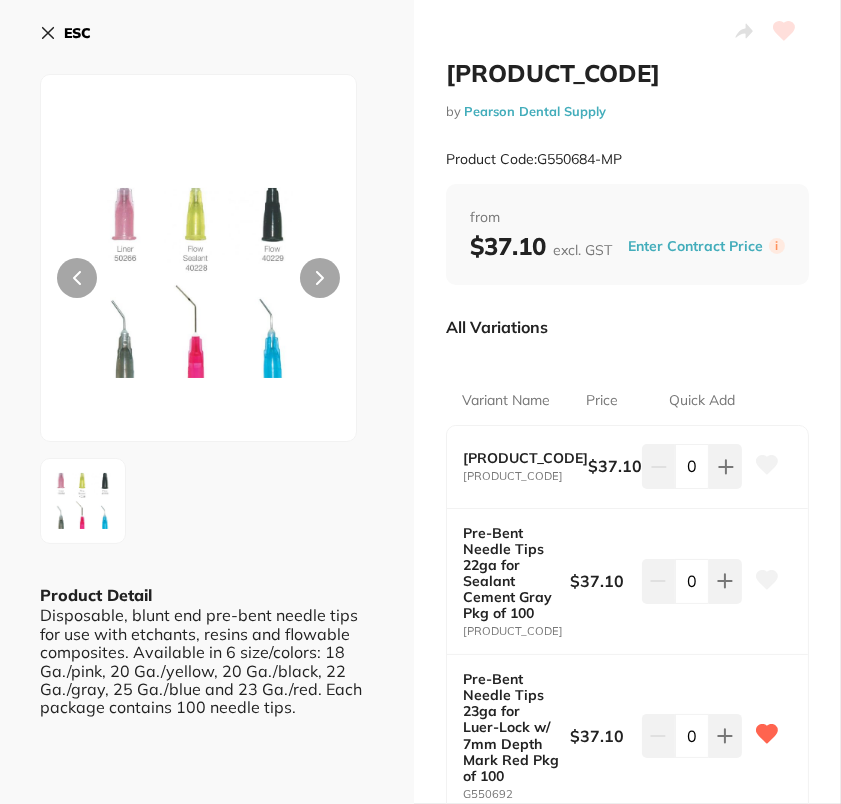 click on "ESC" at bounding box center (77, 33) 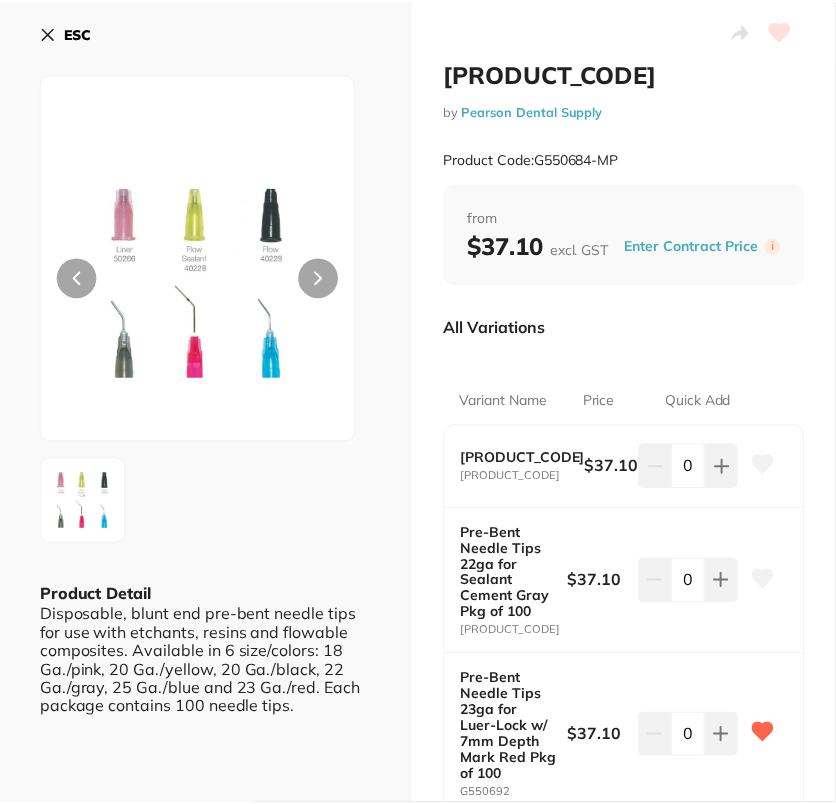 scroll, scrollTop: 0, scrollLeft: 0, axis: both 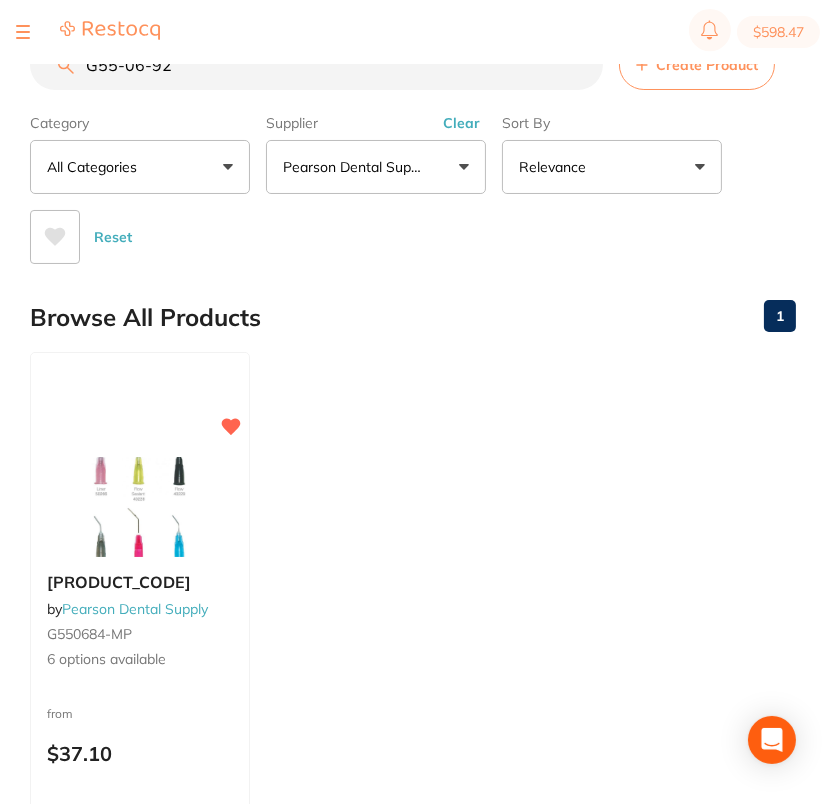 click on "G55-06-92" at bounding box center [316, 65] 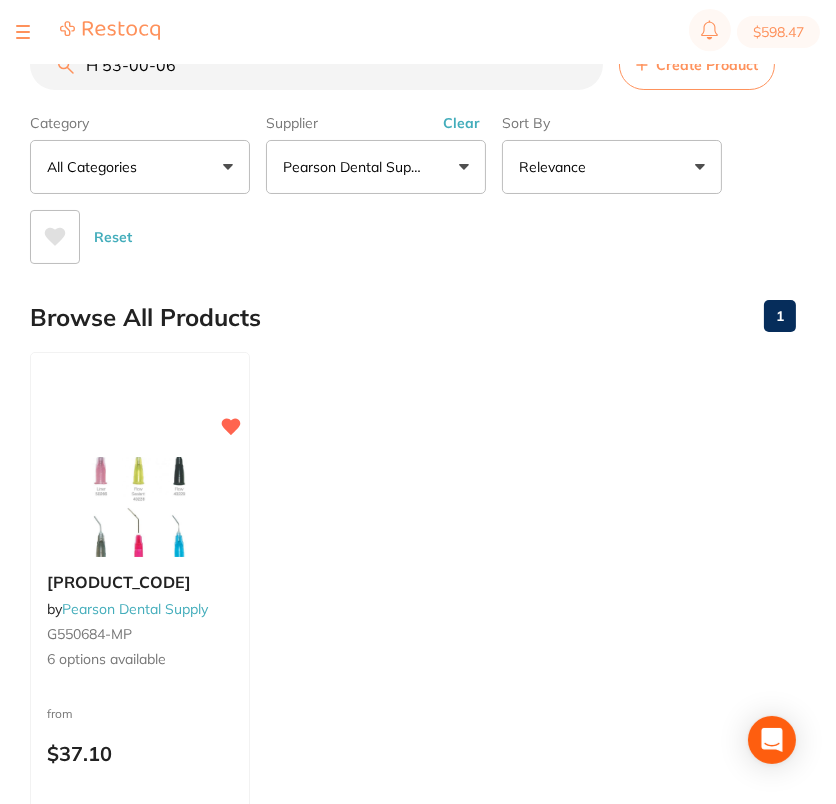 click on "H 53-00-06" at bounding box center (316, 65) 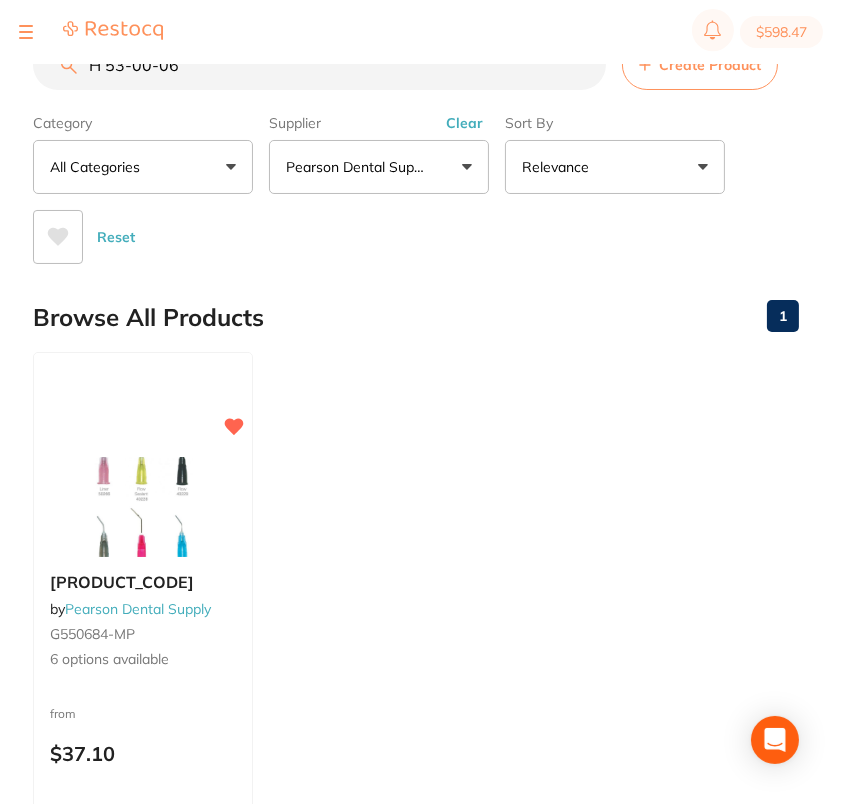 scroll, scrollTop: 0, scrollLeft: 0, axis: both 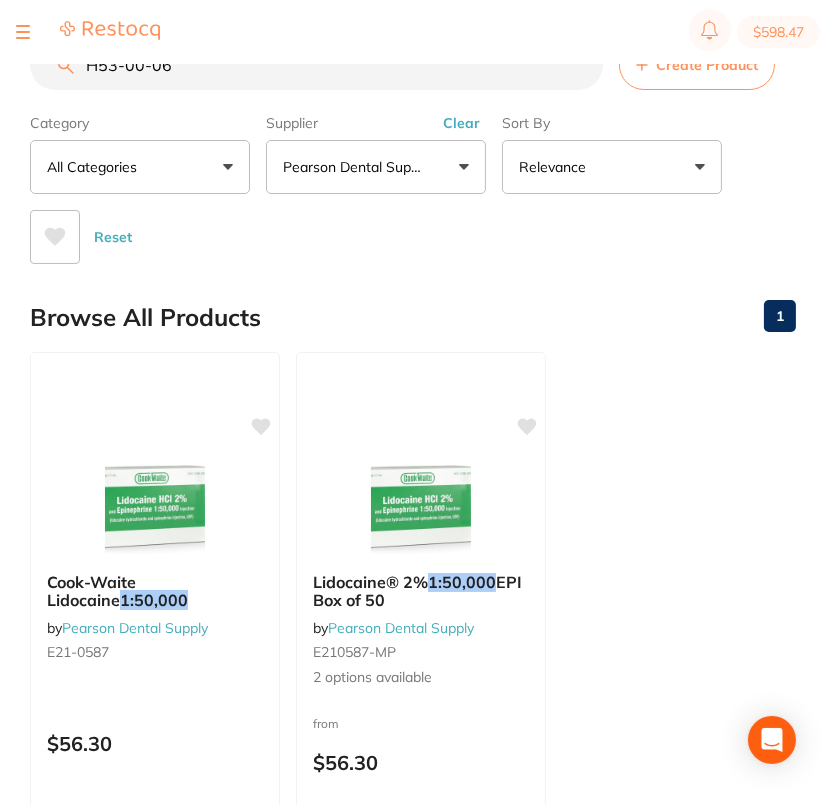 click on "H53-00-06" at bounding box center [316, 65] 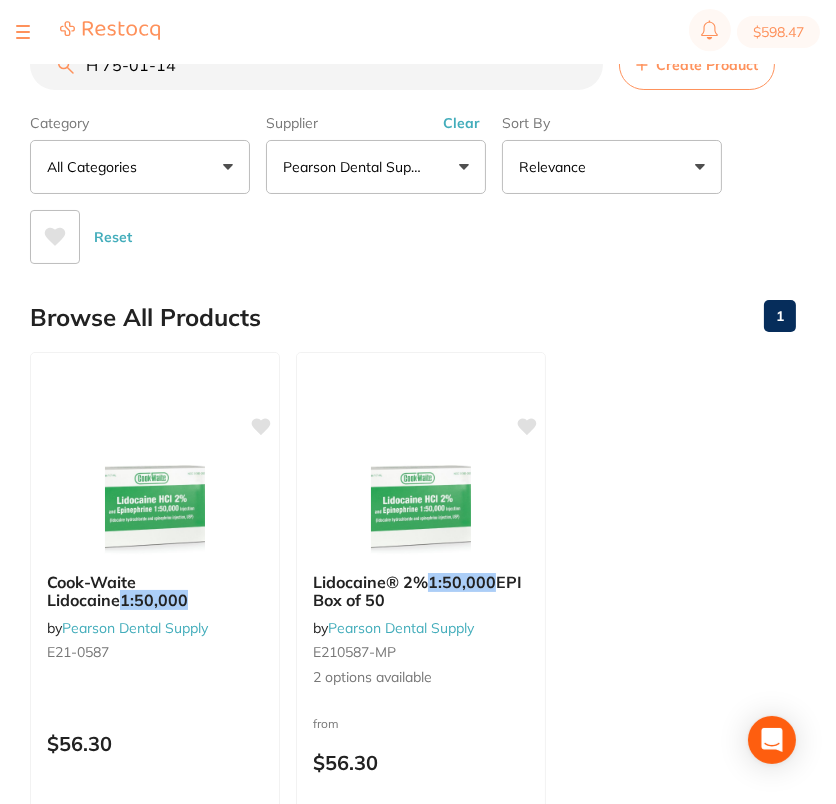 click on "H 75-01-14" at bounding box center [316, 65] 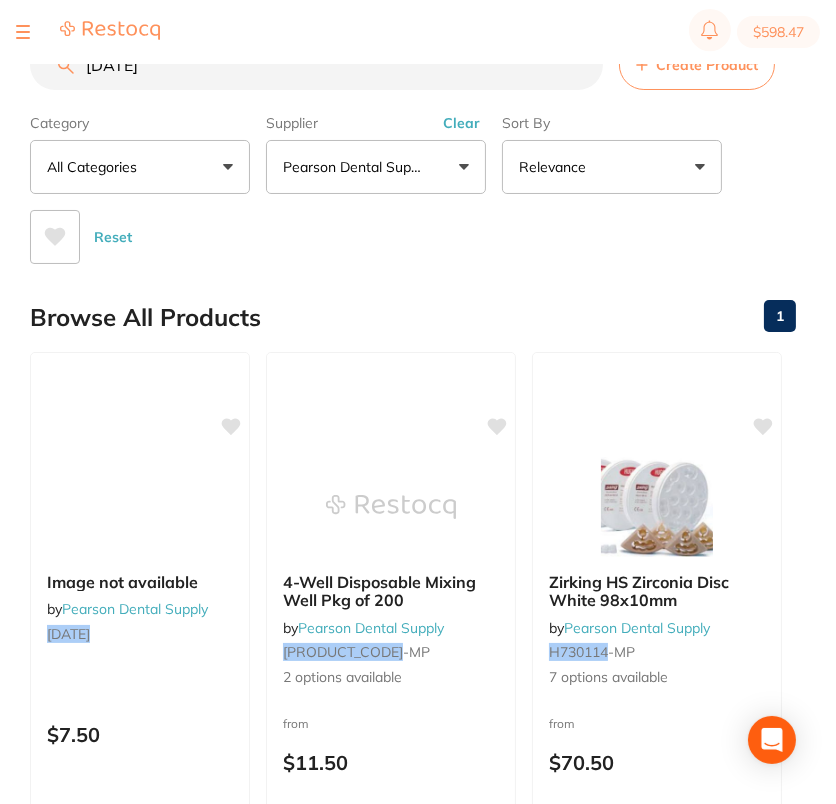 click on "H75-01-14" at bounding box center [316, 65] 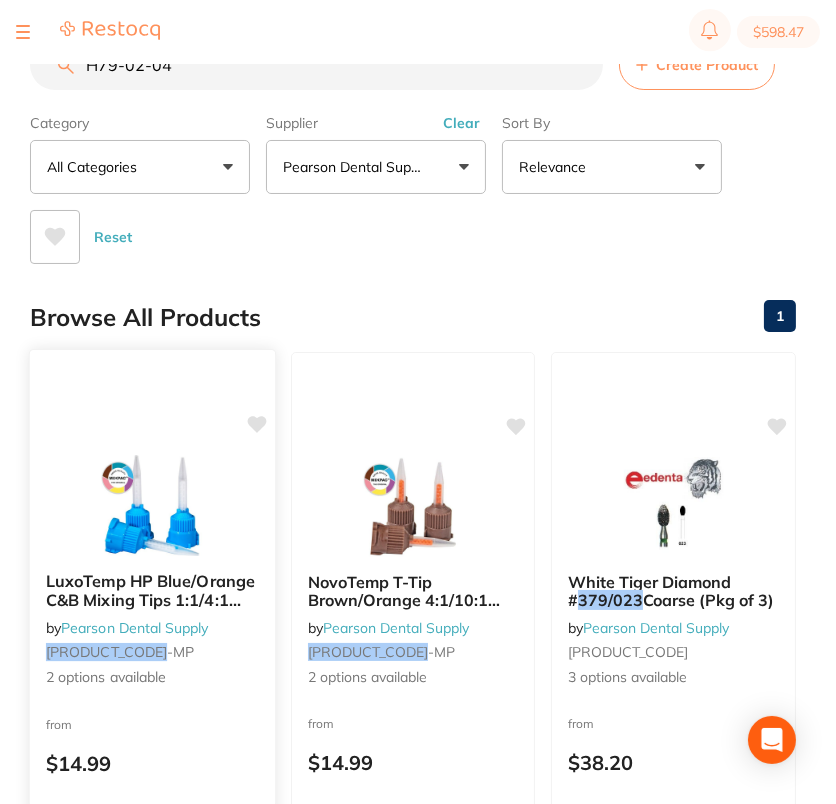 click at bounding box center (152, 505) 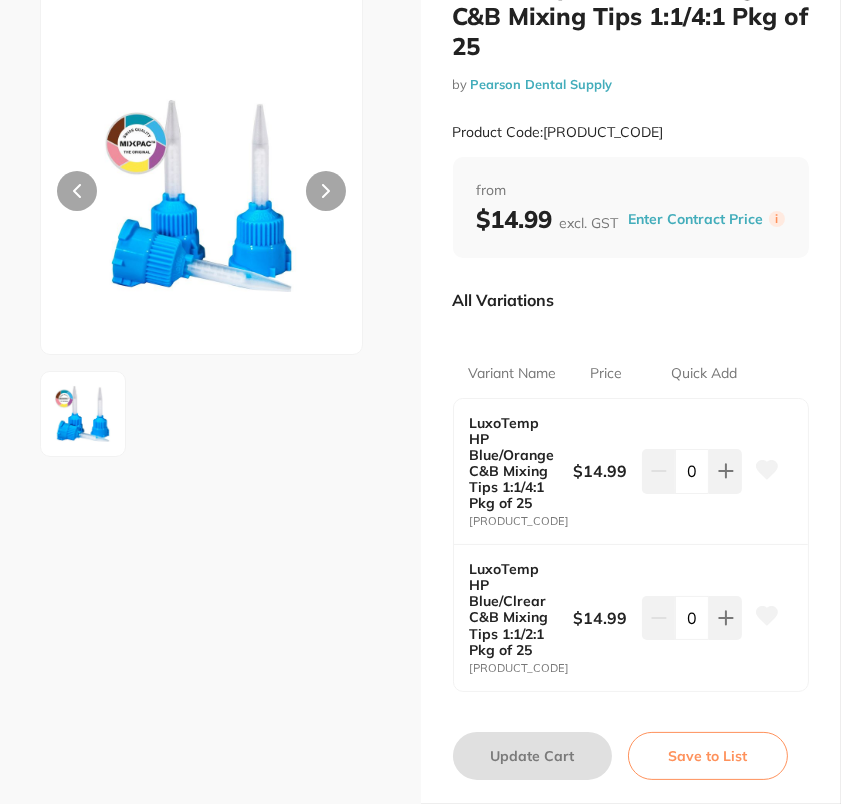 scroll, scrollTop: 0, scrollLeft: 0, axis: both 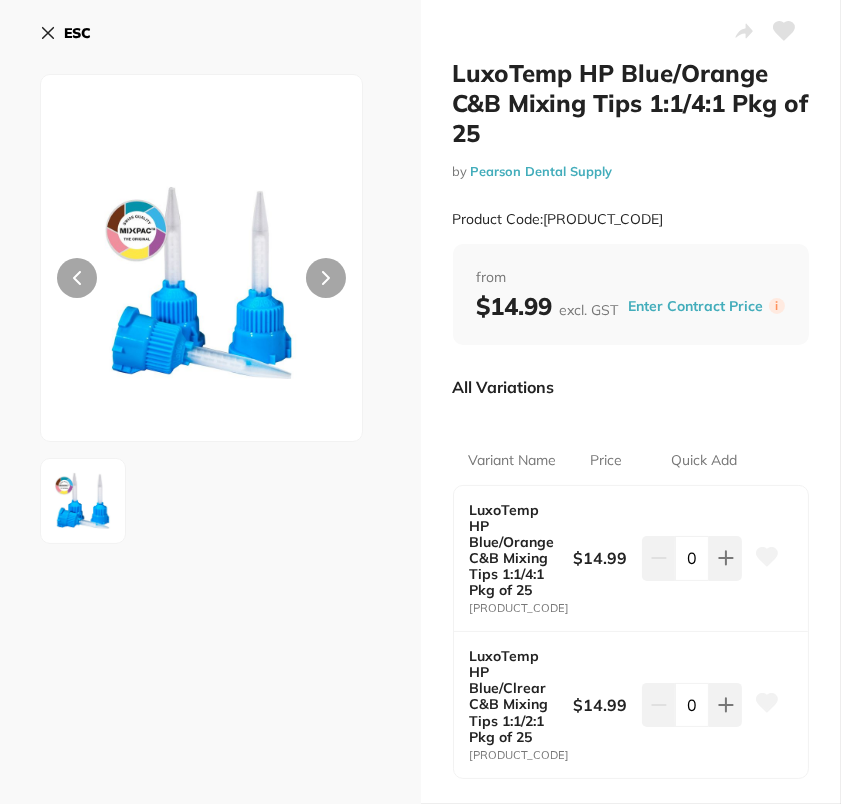 click on "ESC" at bounding box center [65, 33] 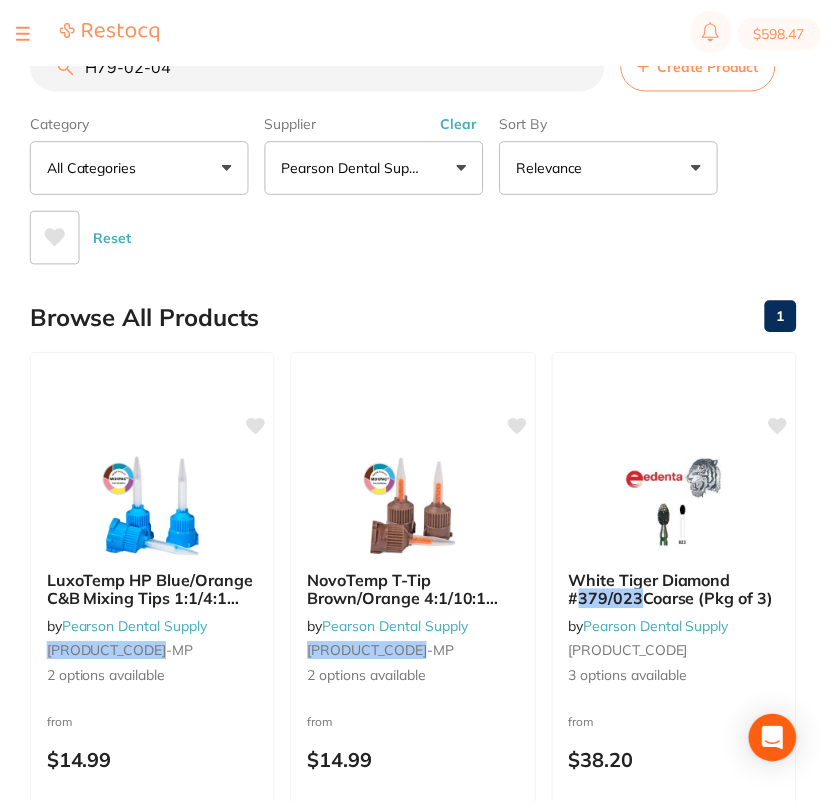 scroll, scrollTop: 0, scrollLeft: 0, axis: both 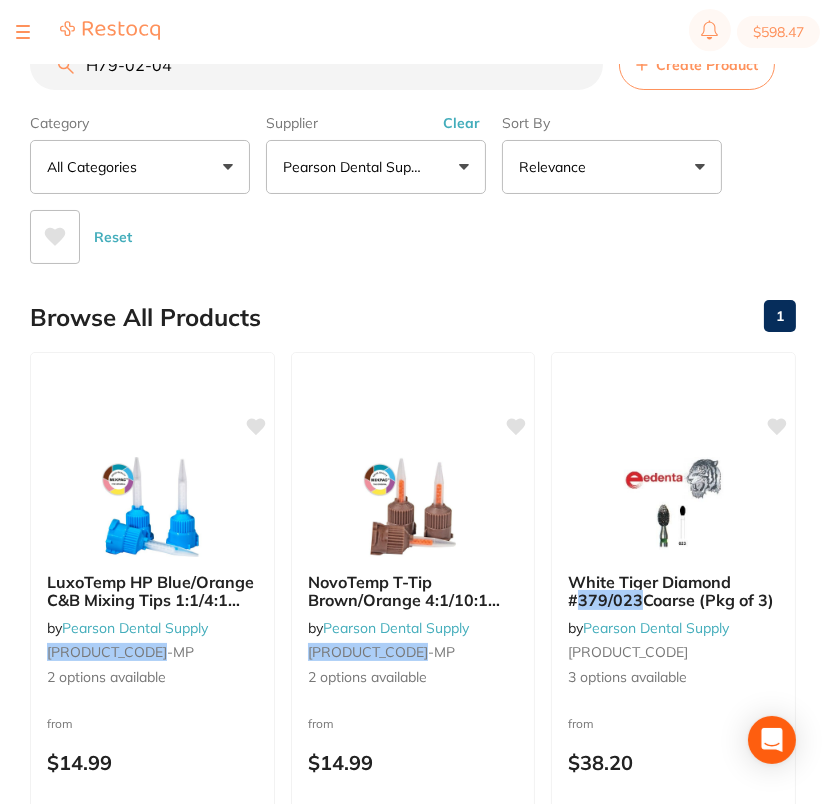 click on "H79-02-04" at bounding box center [316, 65] 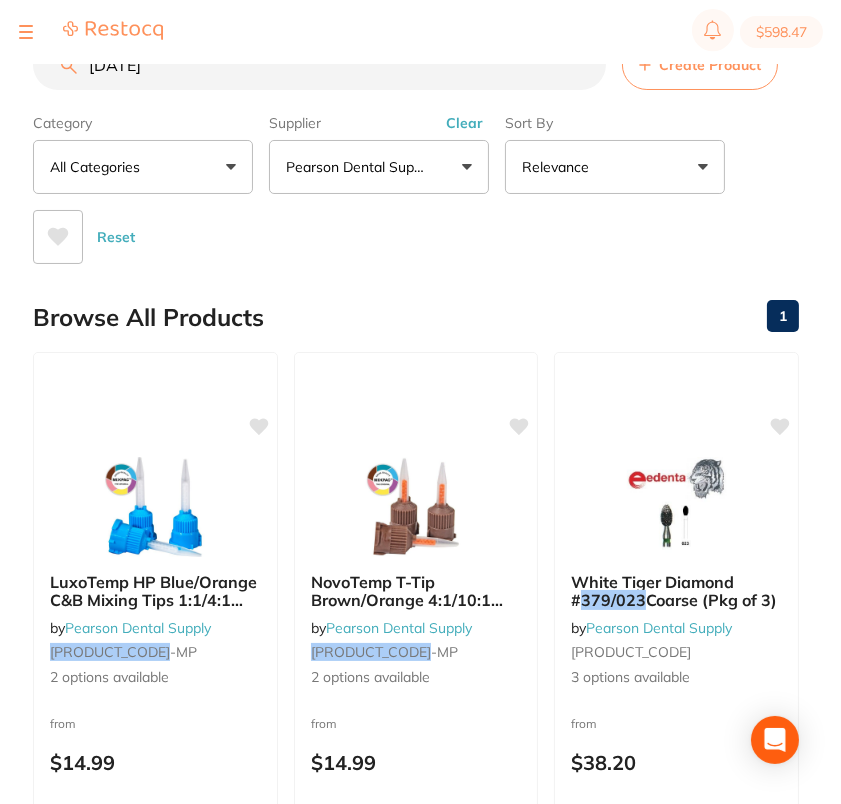 scroll, scrollTop: 0, scrollLeft: 0, axis: both 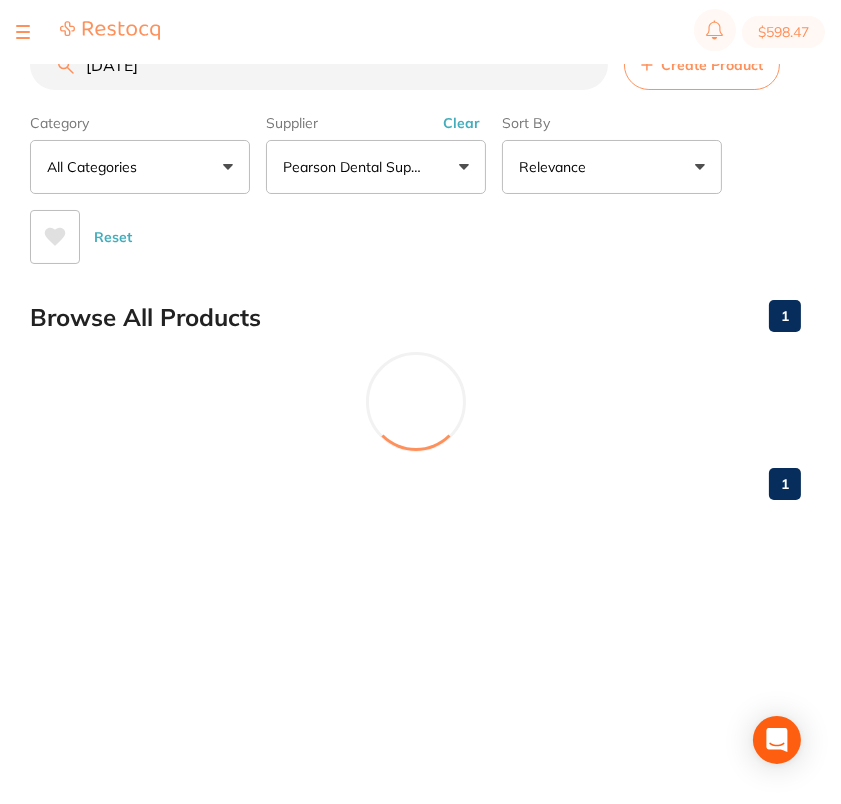 click on "H 79-02-28" at bounding box center (319, 65) 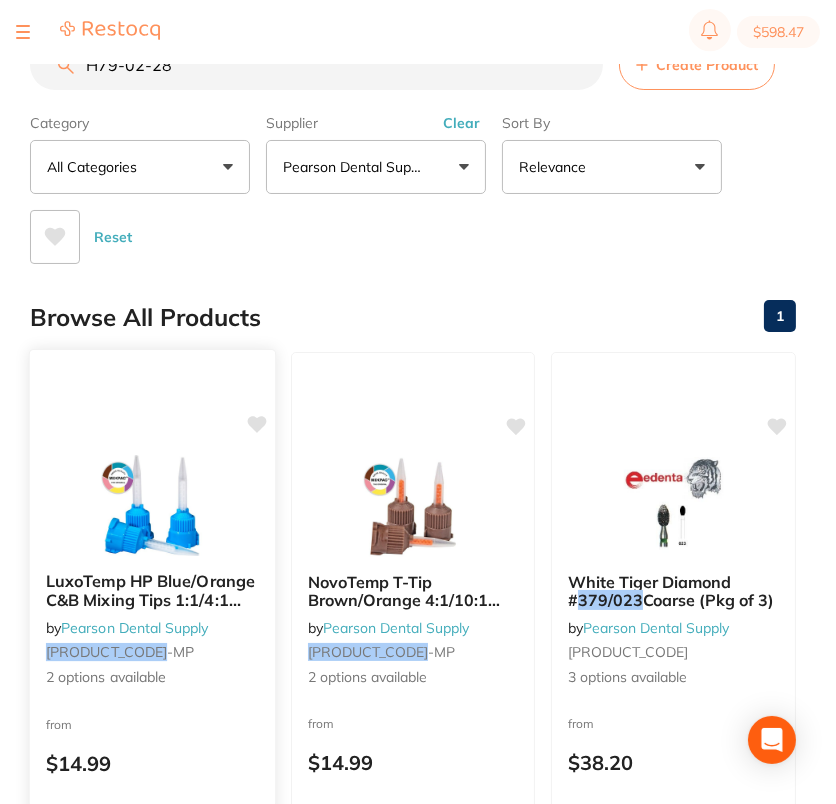 click at bounding box center [152, 505] 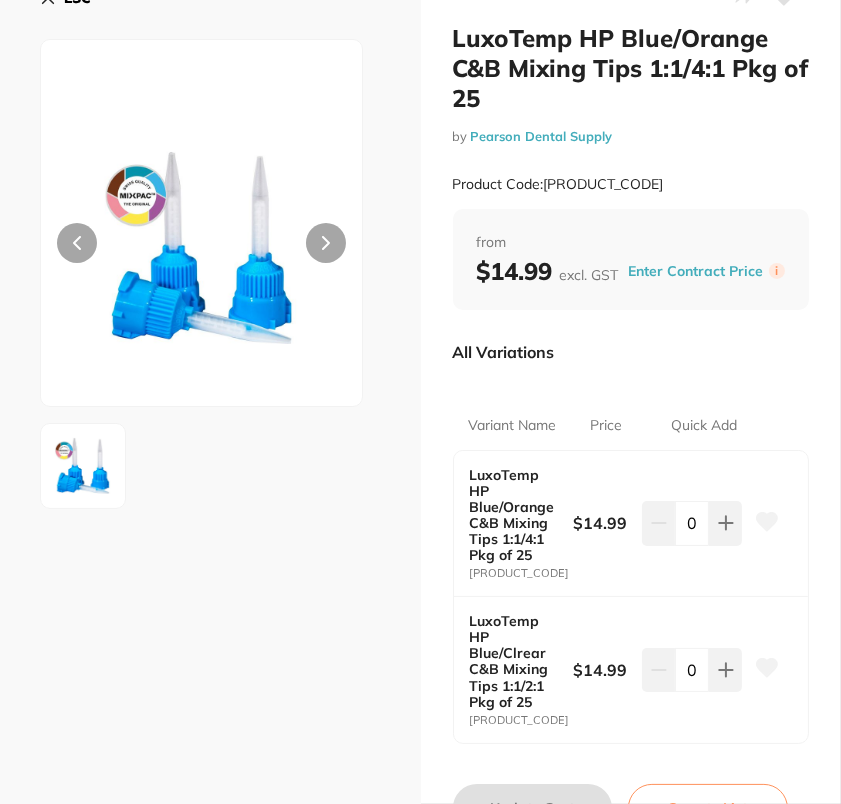 scroll, scrollTop: 0, scrollLeft: 0, axis: both 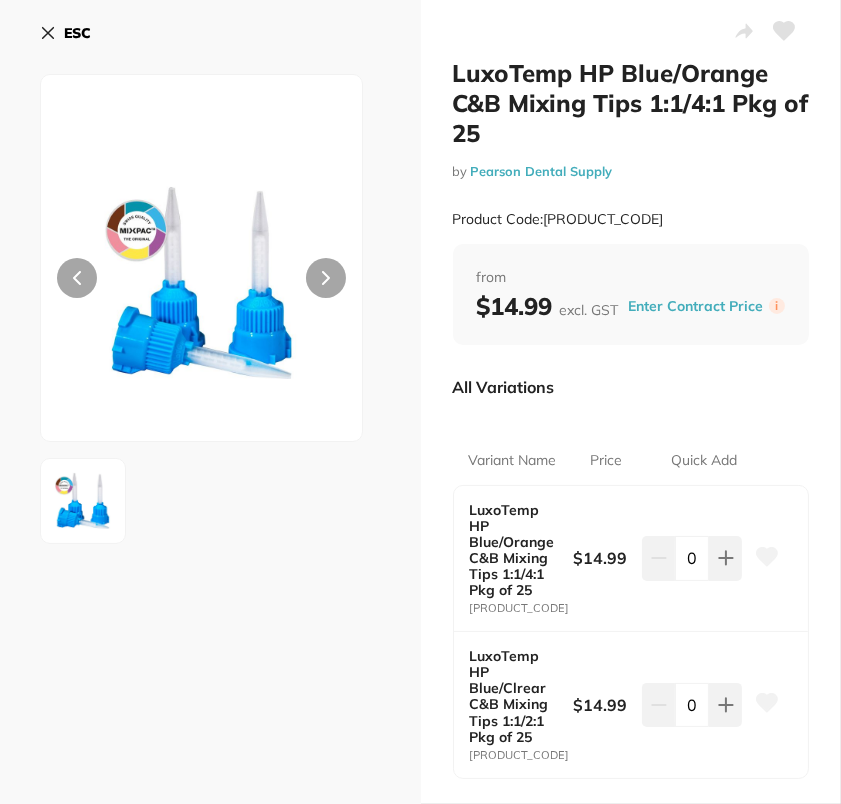 click on "ESC" at bounding box center (77, 33) 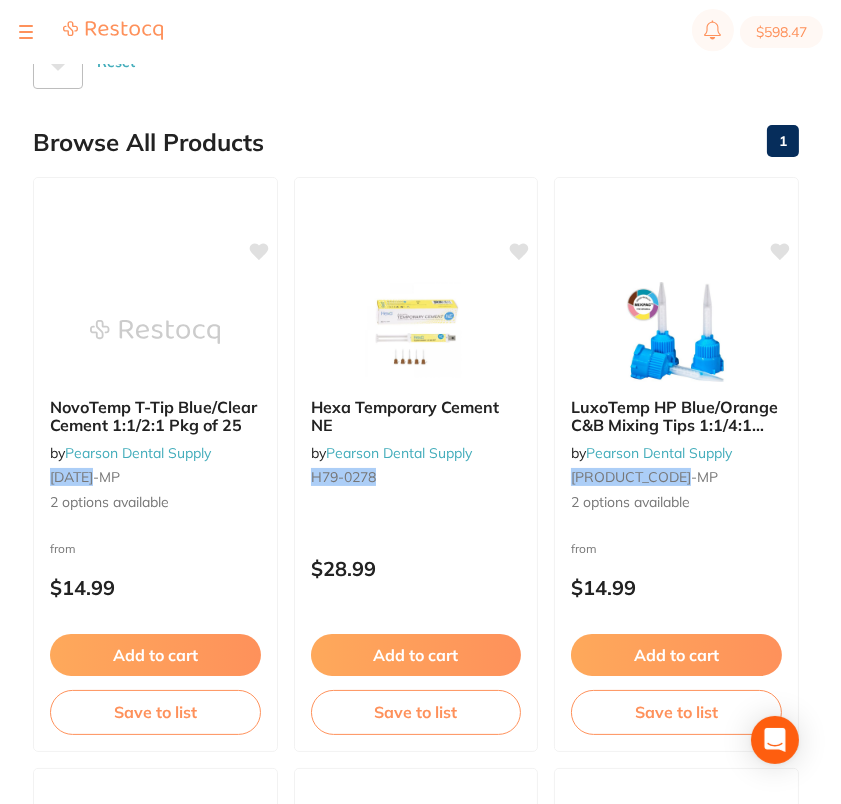 scroll, scrollTop: 0, scrollLeft: 0, axis: both 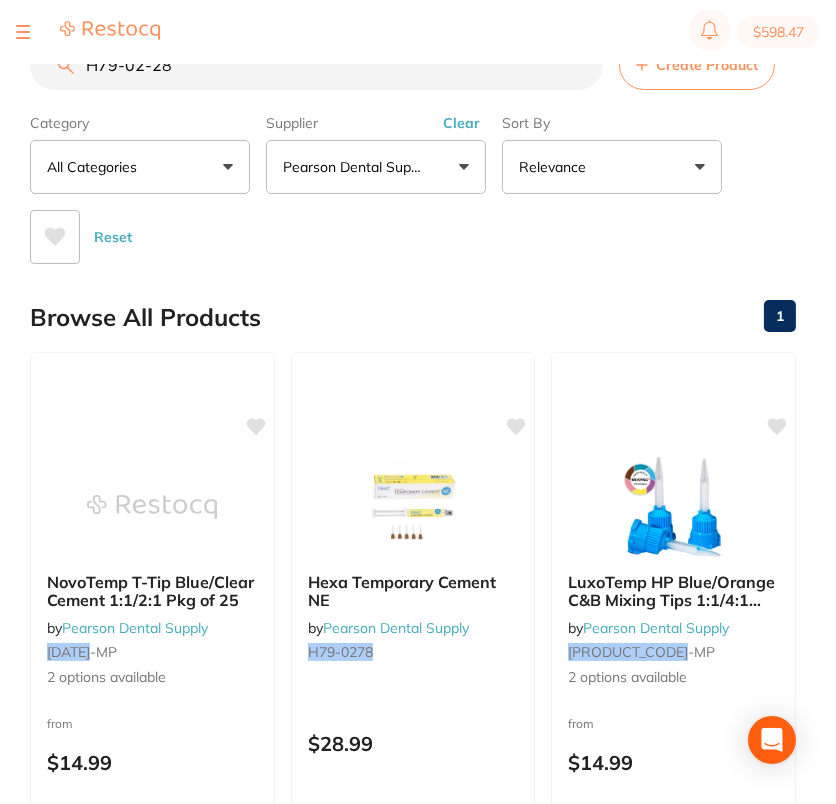 click on "H79-02-28" at bounding box center (316, 65) 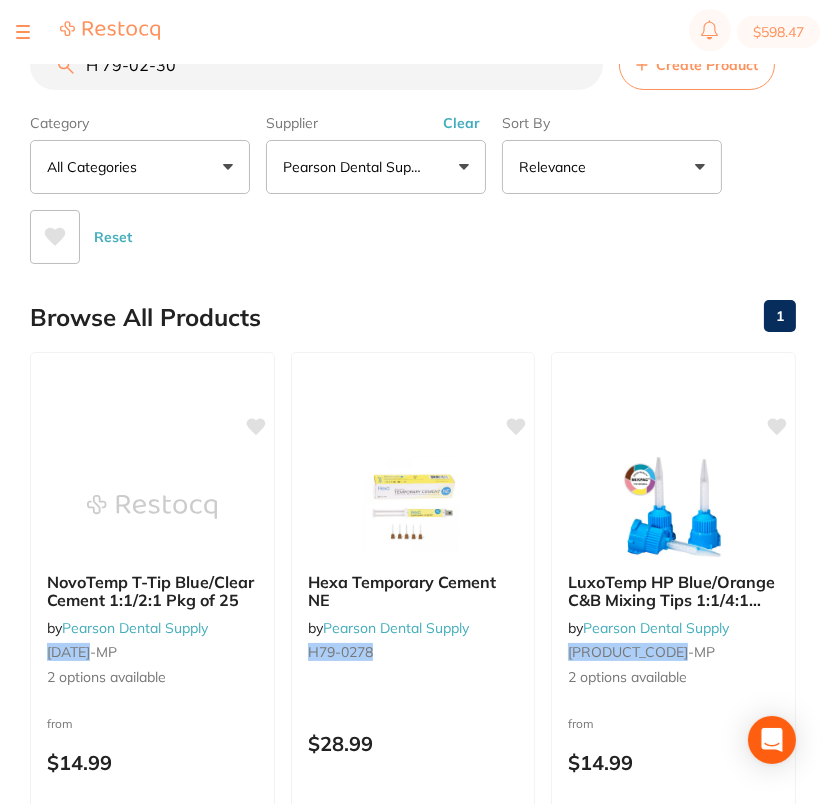 drag, startPoint x: 108, startPoint y: 69, endPoint x: 148, endPoint y: 88, distance: 44.28318 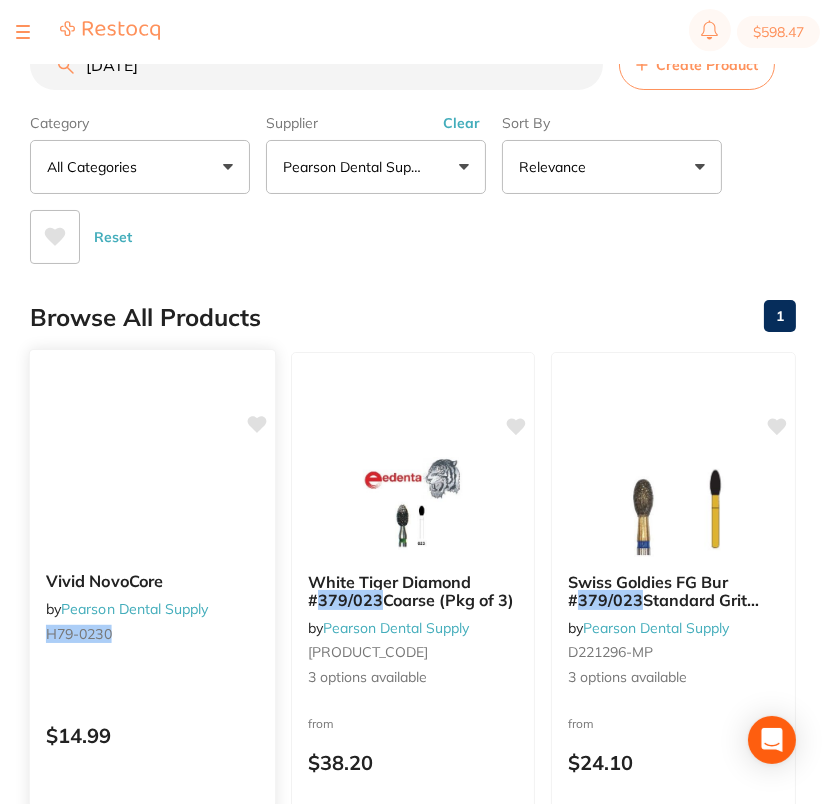 click 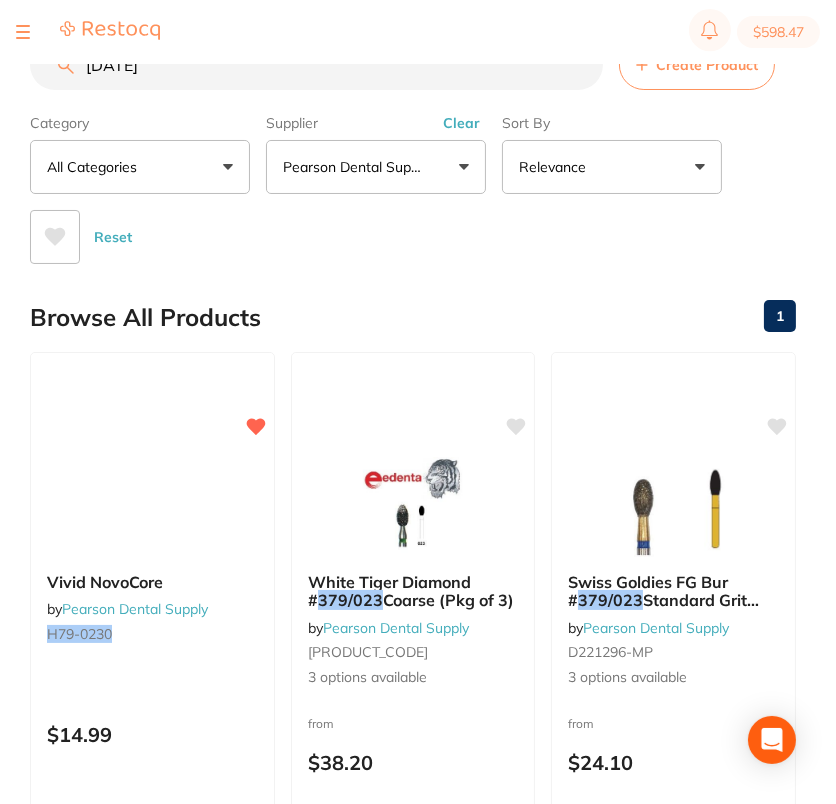 click on "$598.47" at bounding box center (418, 32) 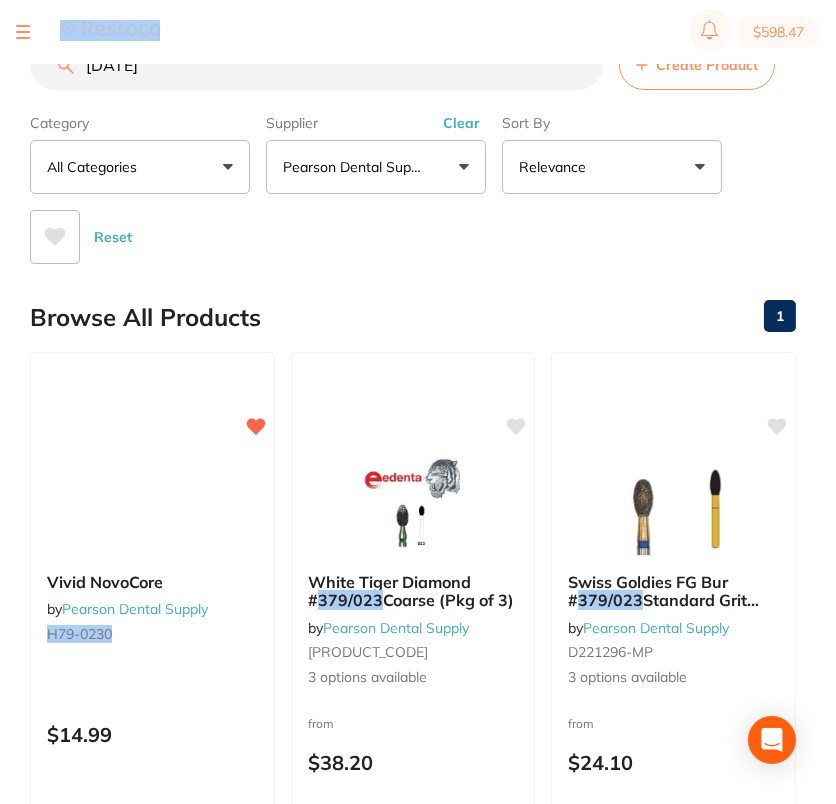 click on "$598.47" at bounding box center [418, 32] 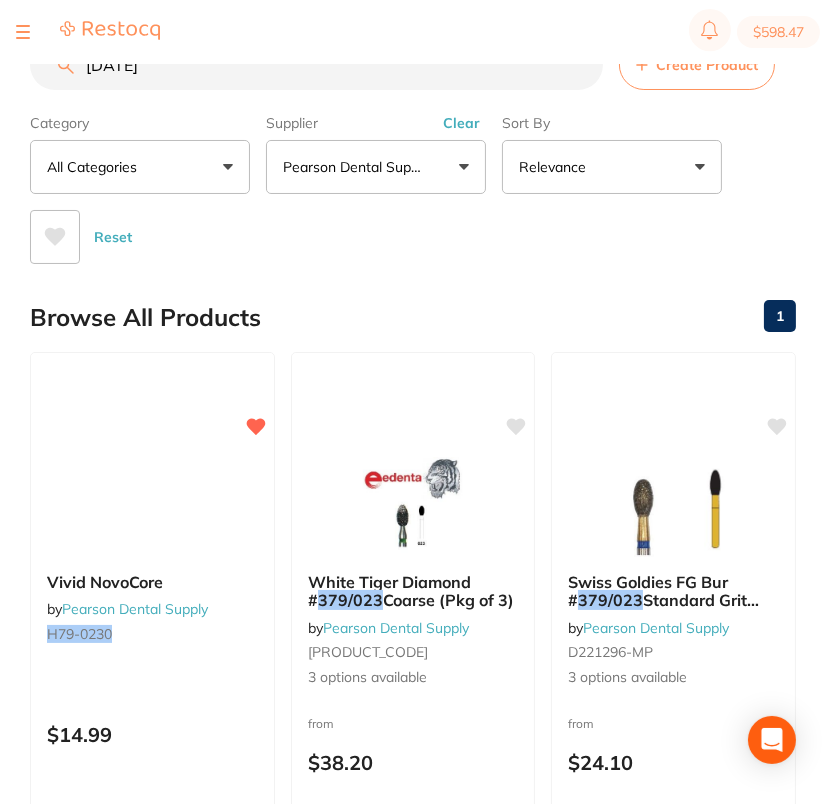 click on "H79-02-30" at bounding box center [316, 65] 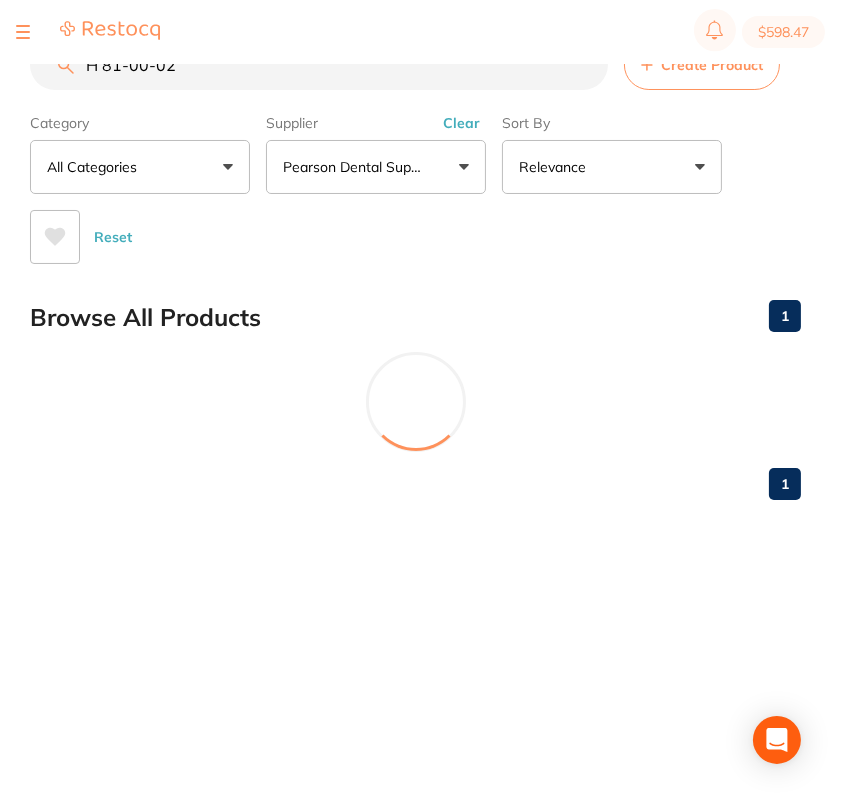 click on "H 81-00-02" at bounding box center (319, 65) 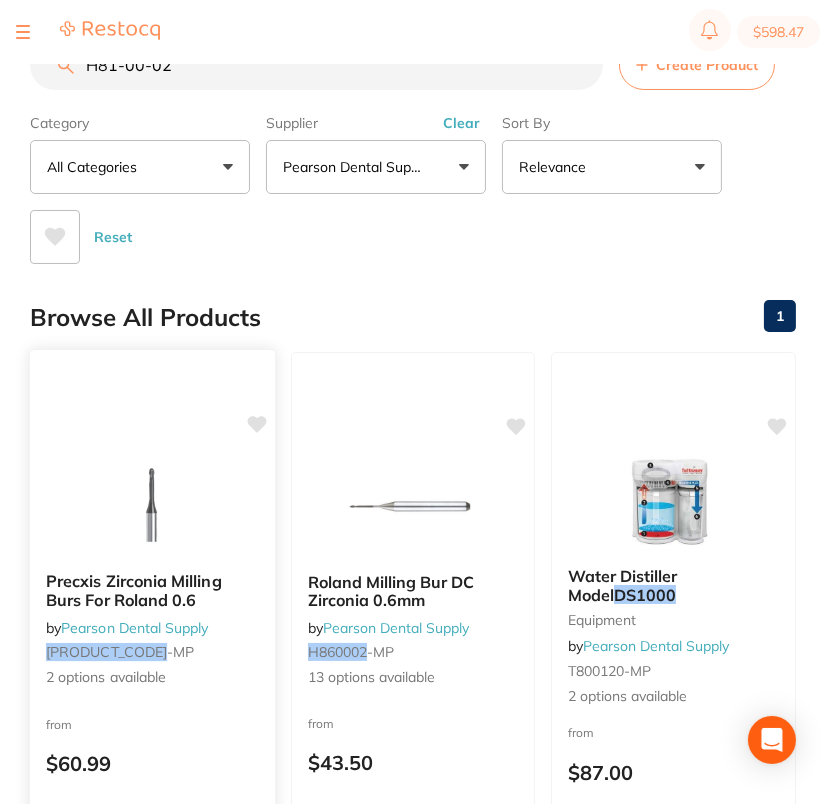 click on "Precxis Zirconia Milling Burs For Roland  0.6   by  Pearson Dental Supply H800002 -MP   2 options available   from $60.99 Add to cart Save to list" at bounding box center (152, 639) 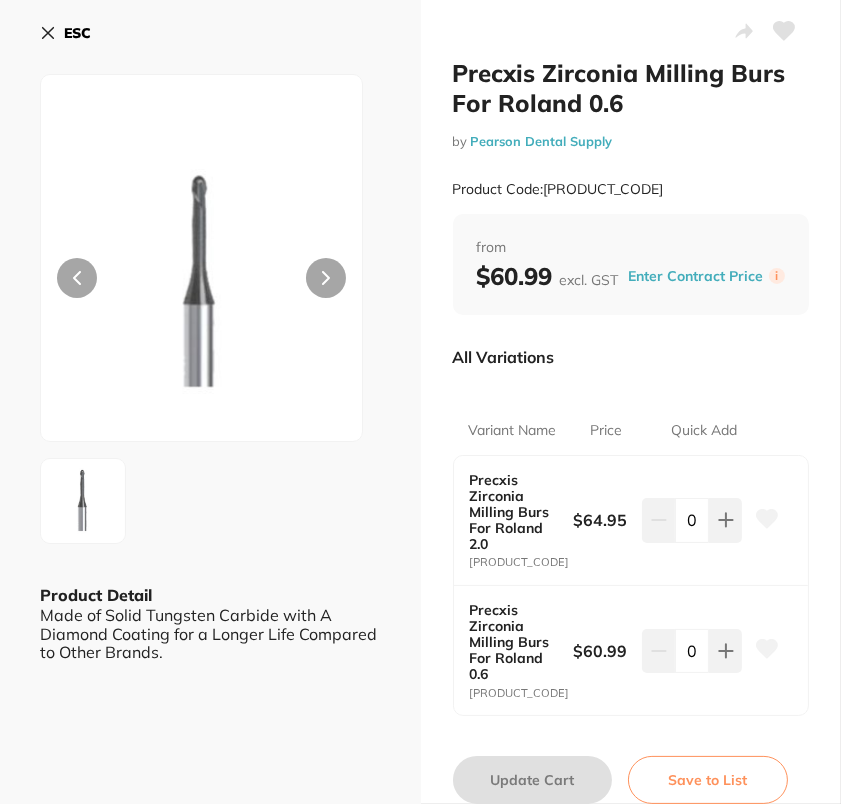 click on "ESC" at bounding box center [77, 33] 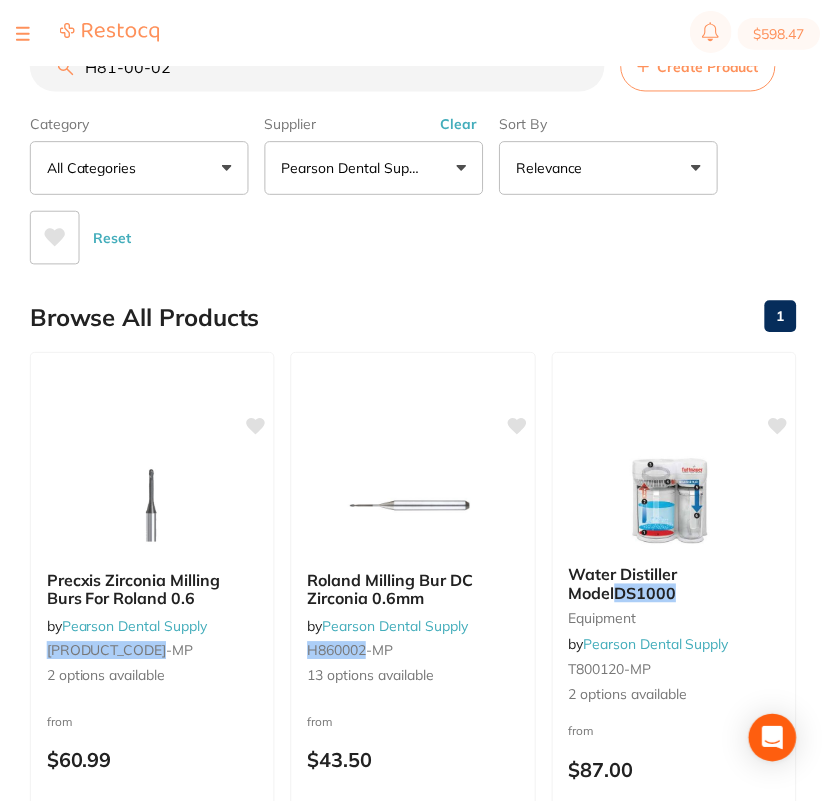 scroll, scrollTop: 1, scrollLeft: 0, axis: vertical 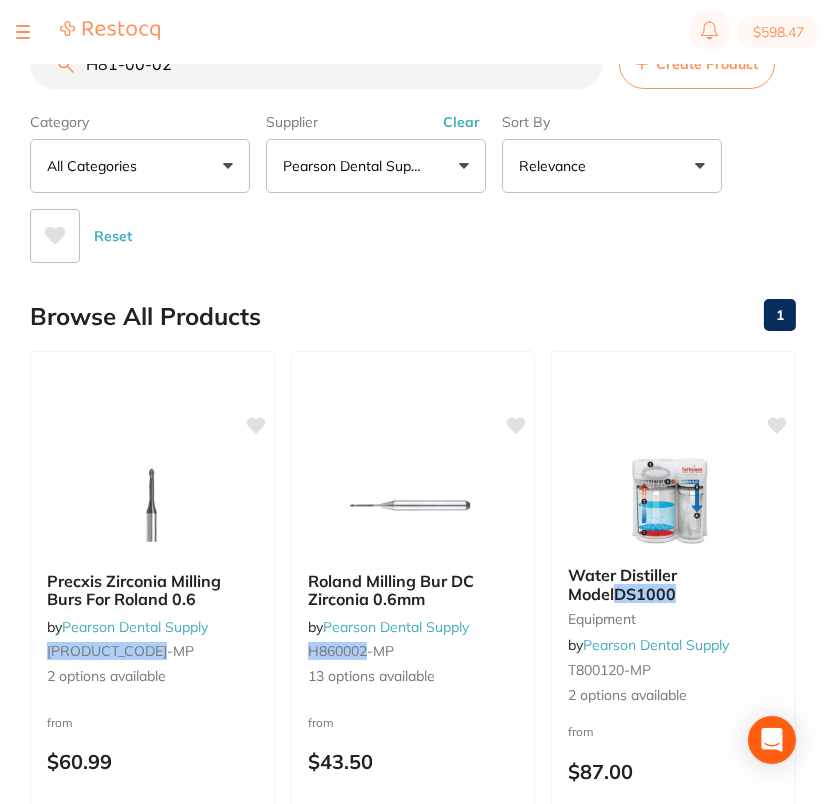 click on "H81-00-02" at bounding box center (316, 64) 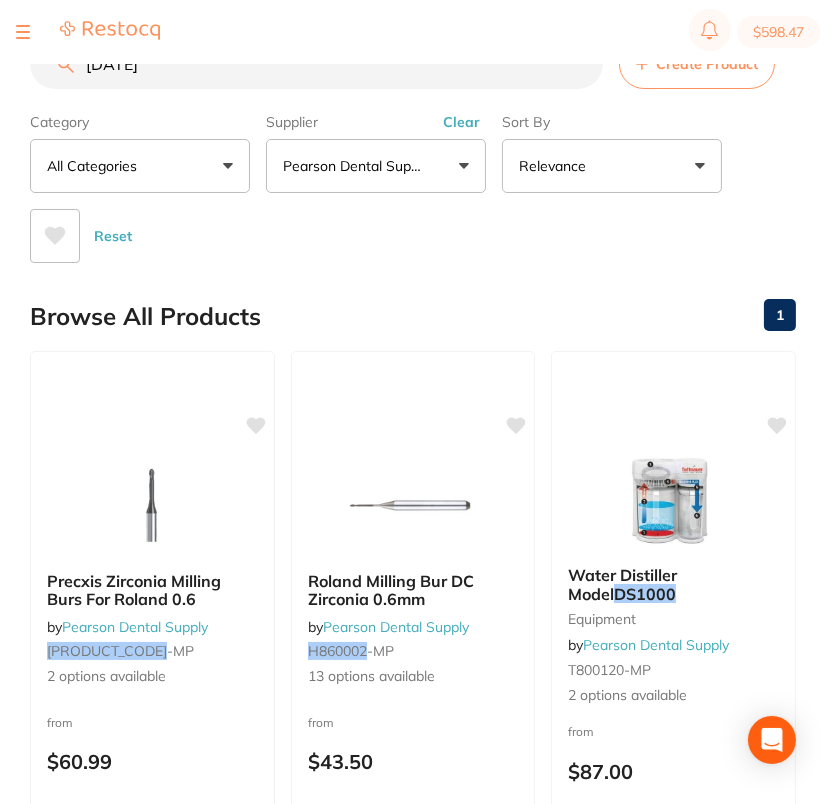 click on "J 30-04-64" at bounding box center (316, 64) 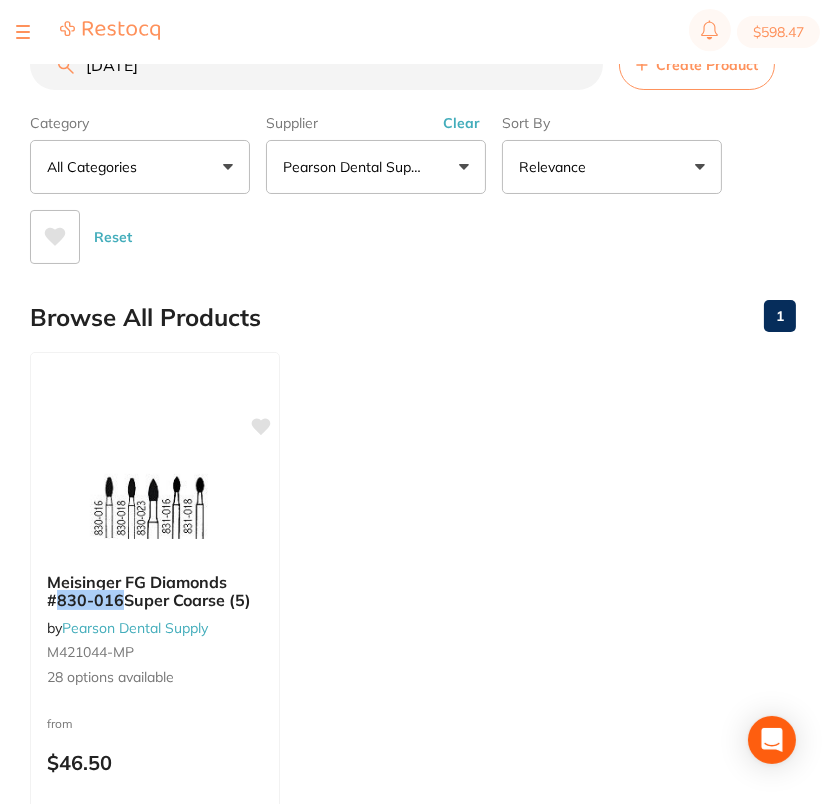 click on "J30-04-64" at bounding box center [316, 65] 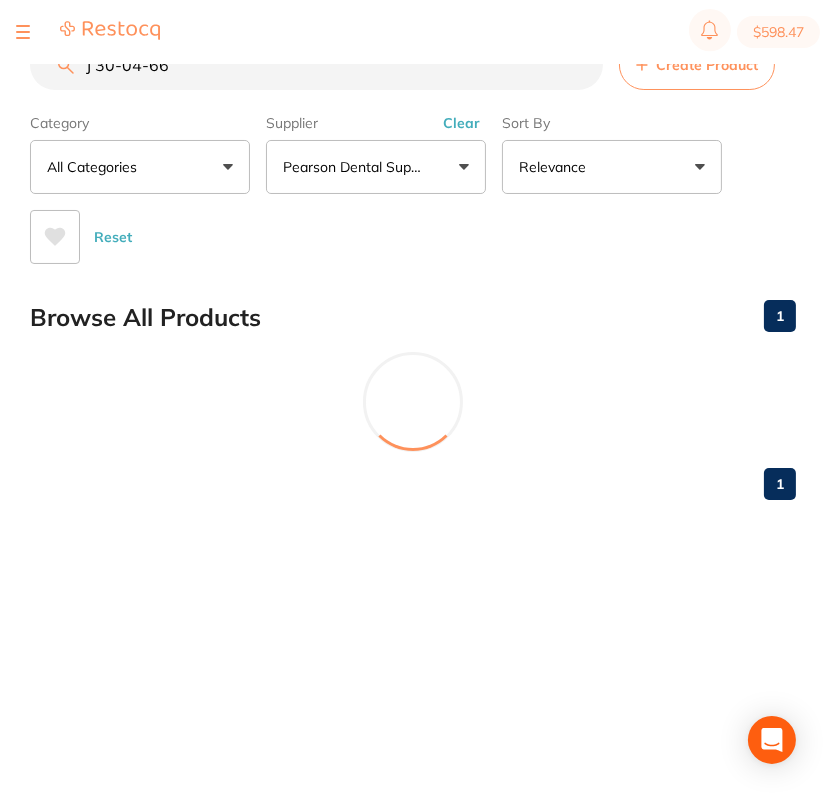 drag, startPoint x: 99, startPoint y: 72, endPoint x: 104, endPoint y: 82, distance: 11.18034 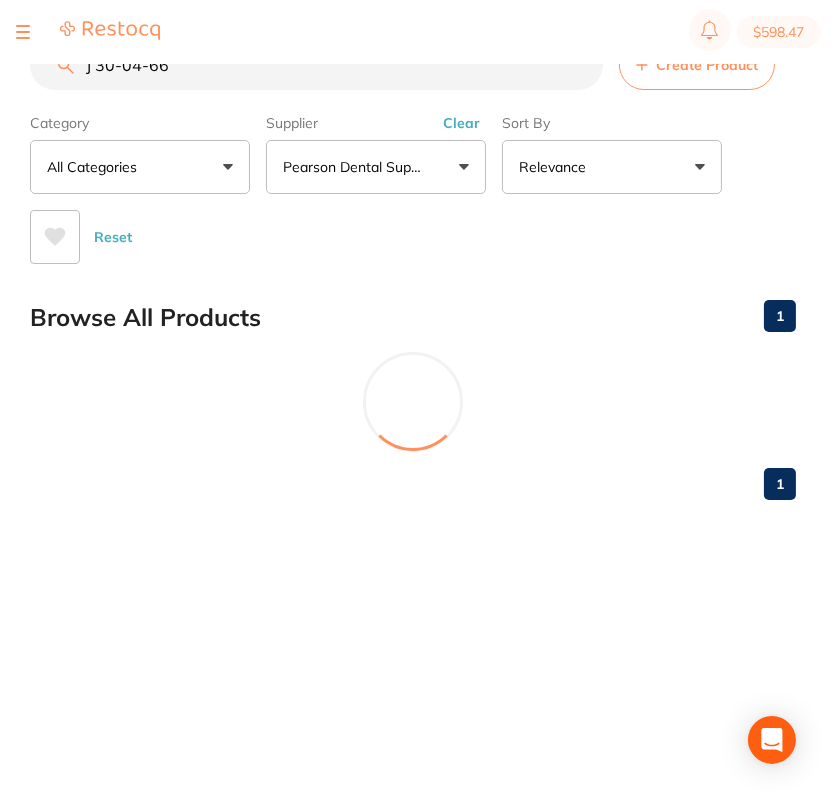 click on "J 30-04-66" at bounding box center (316, 65) 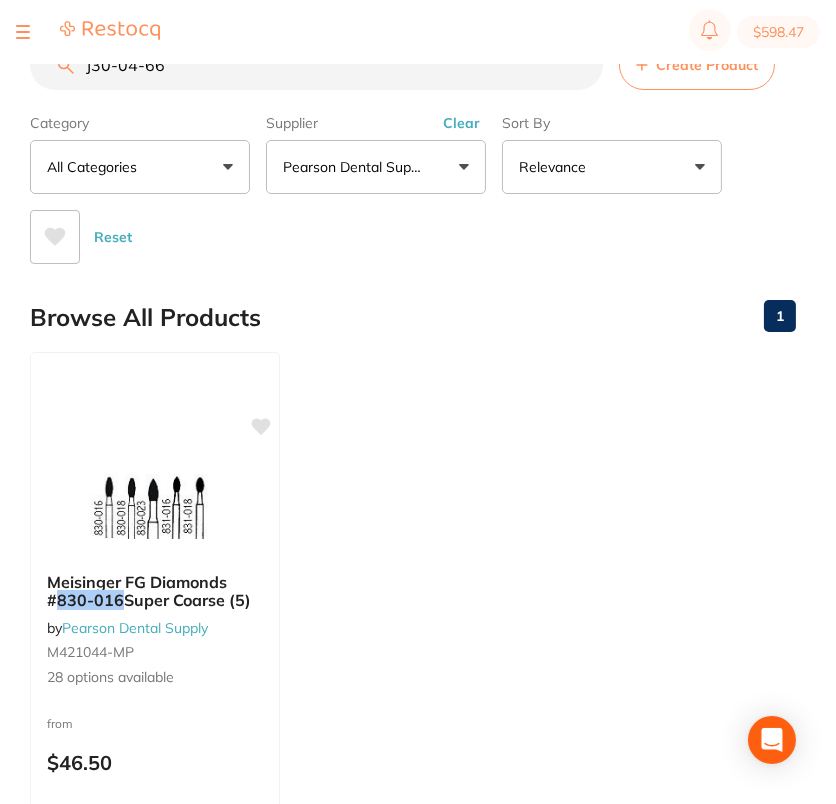 click on "J30-04-66" at bounding box center [316, 65] 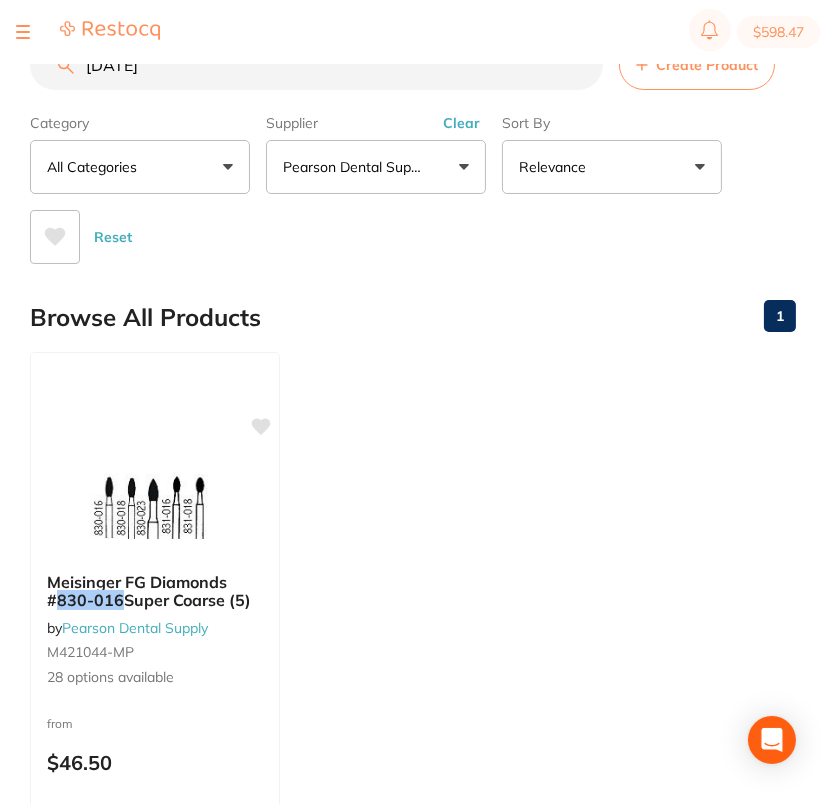 click on "J 30-04-88" at bounding box center [316, 65] 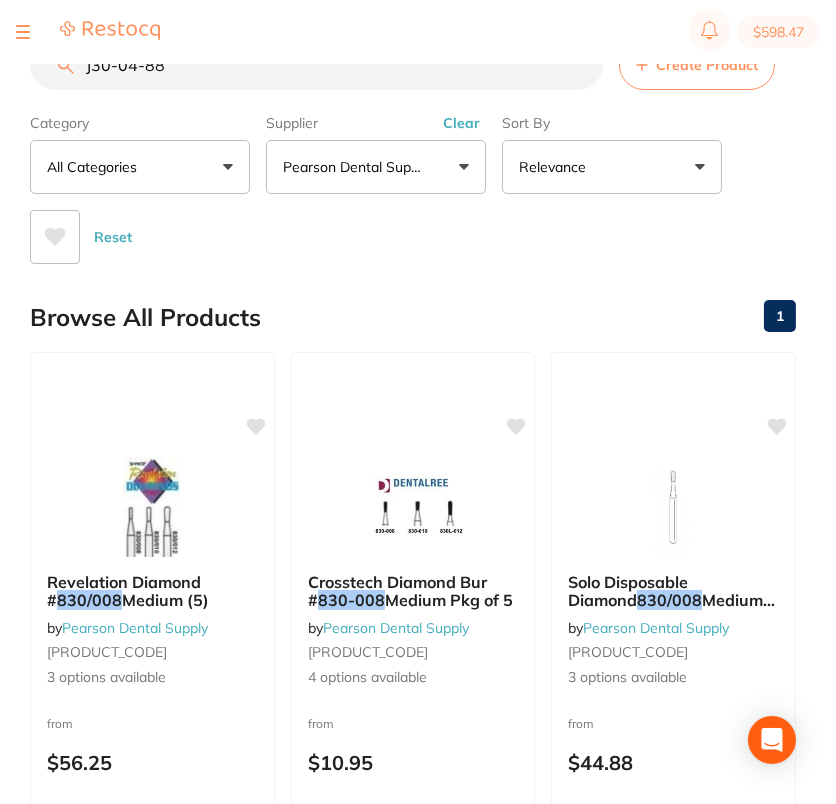 click on "J30-04-88" at bounding box center [316, 65] 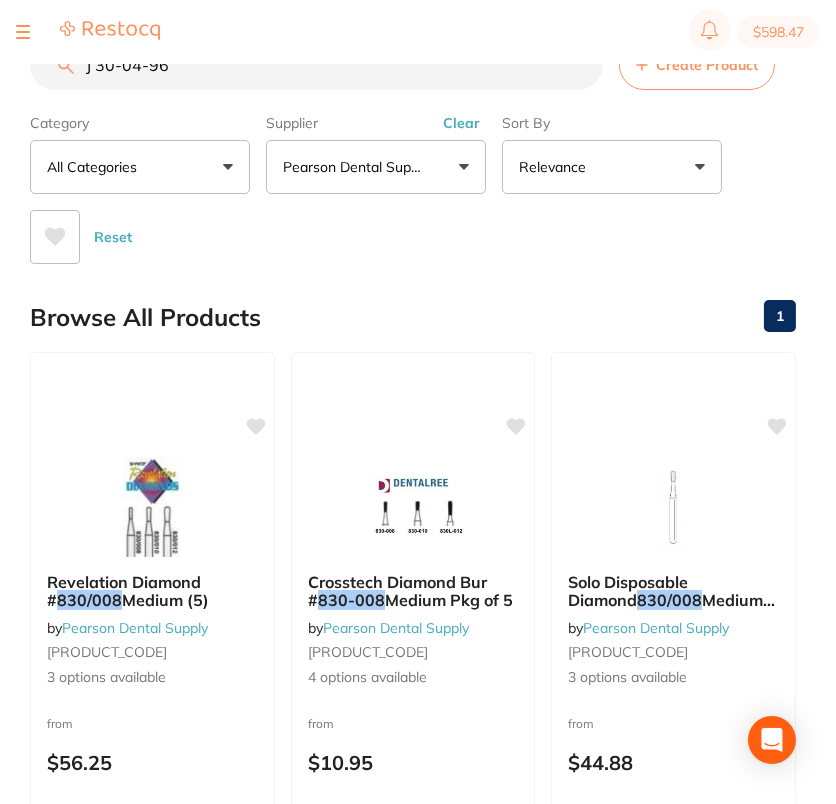 click on "J 30-04-96" at bounding box center [316, 65] 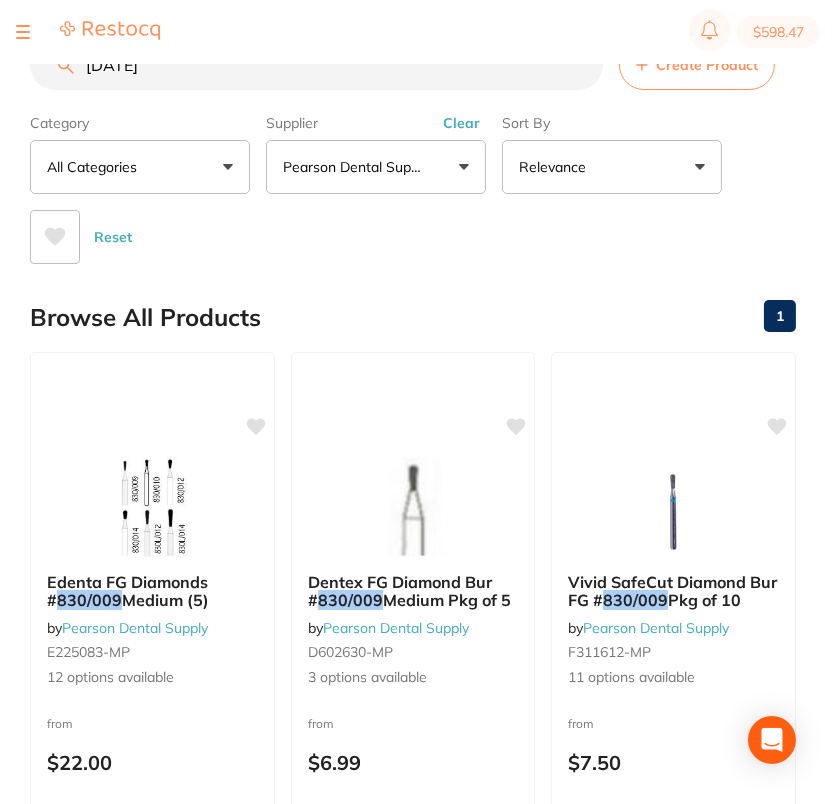 click on "J30-04-96" at bounding box center (316, 65) 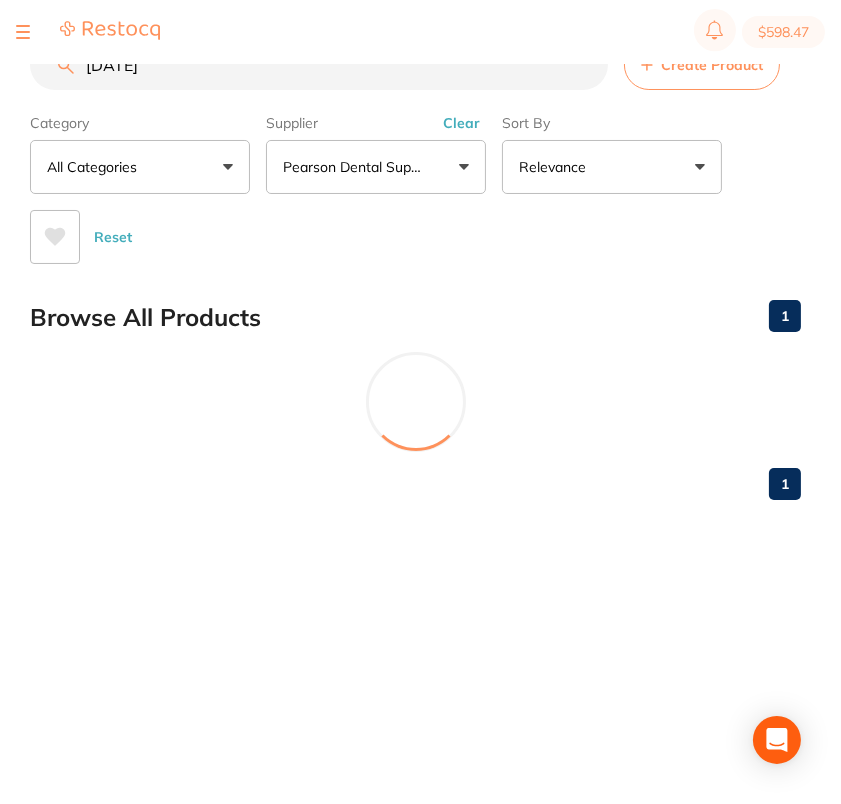 click on "J 75-14-62" at bounding box center [319, 65] 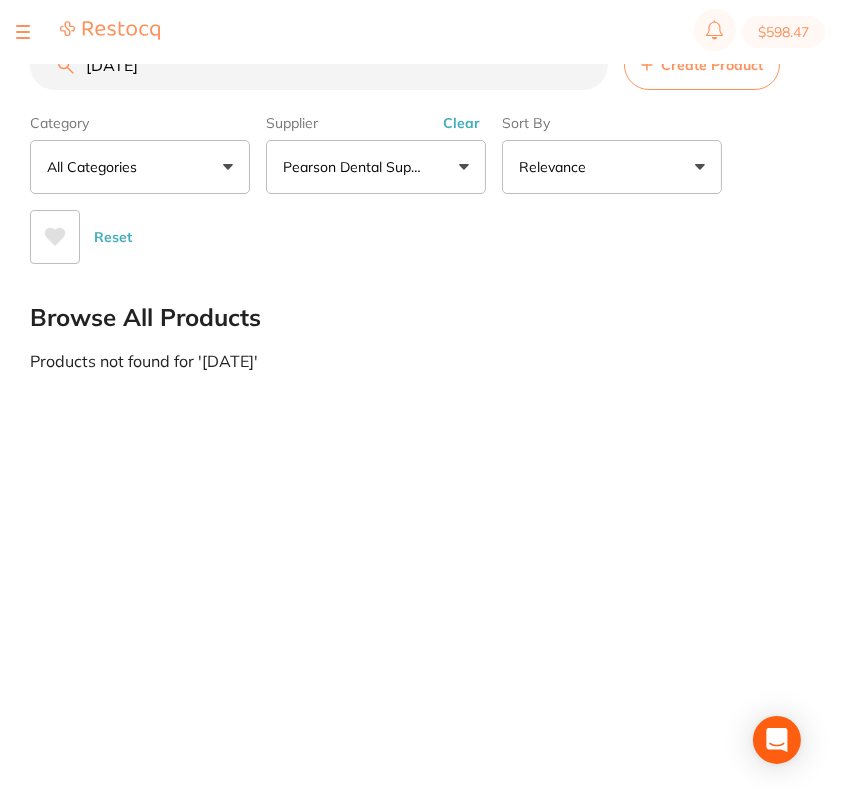 click on "J75-14-62" at bounding box center (319, 65) 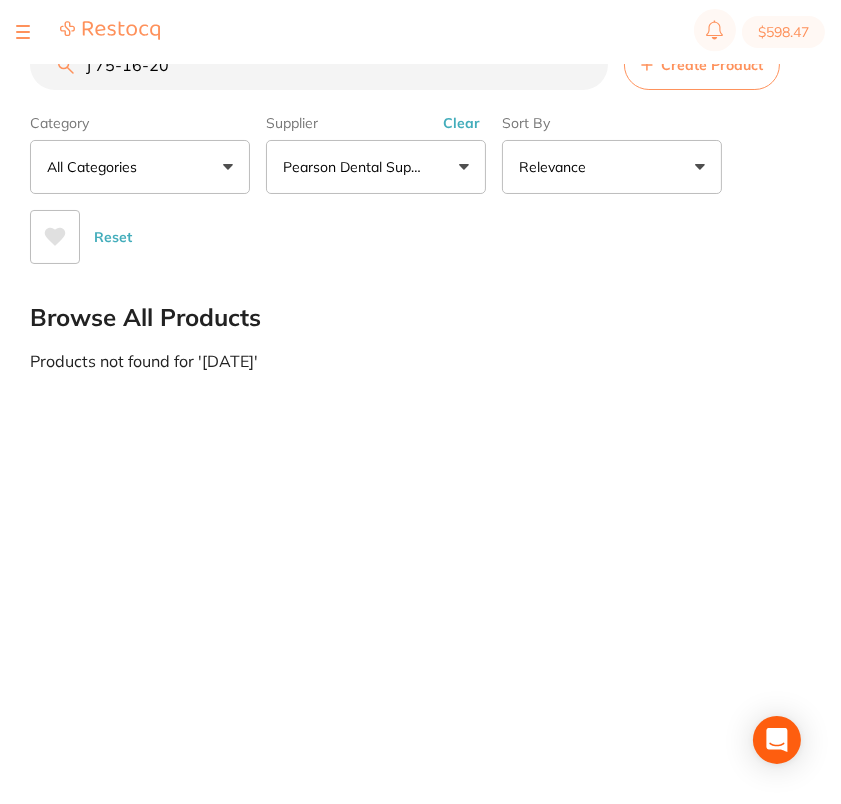 click on "J 75-16-20" at bounding box center (319, 65) 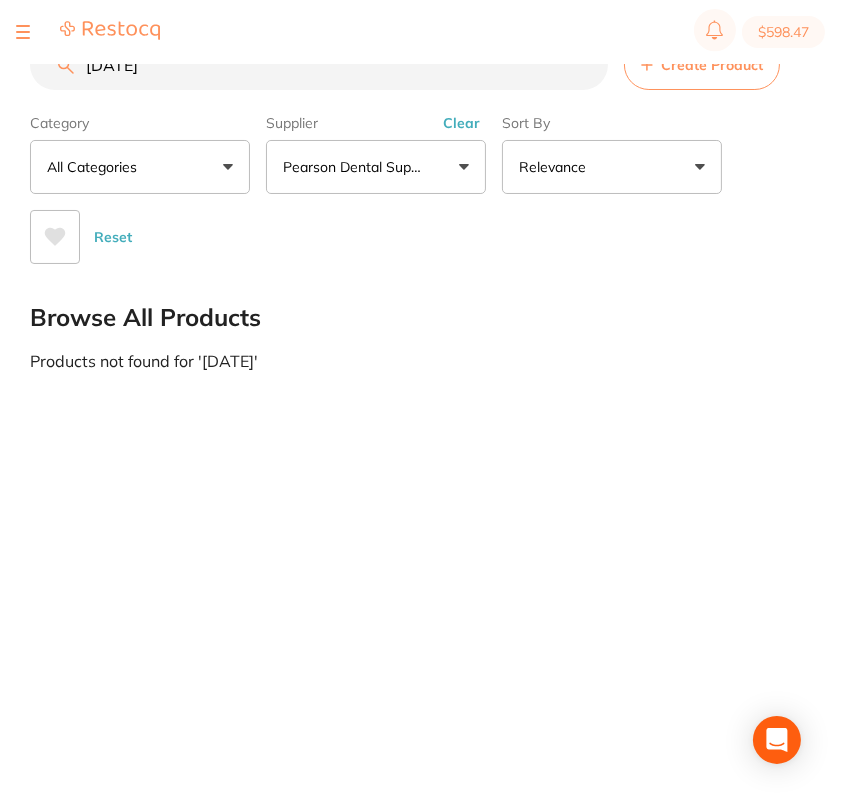 click on "J75-16-20" at bounding box center [319, 65] 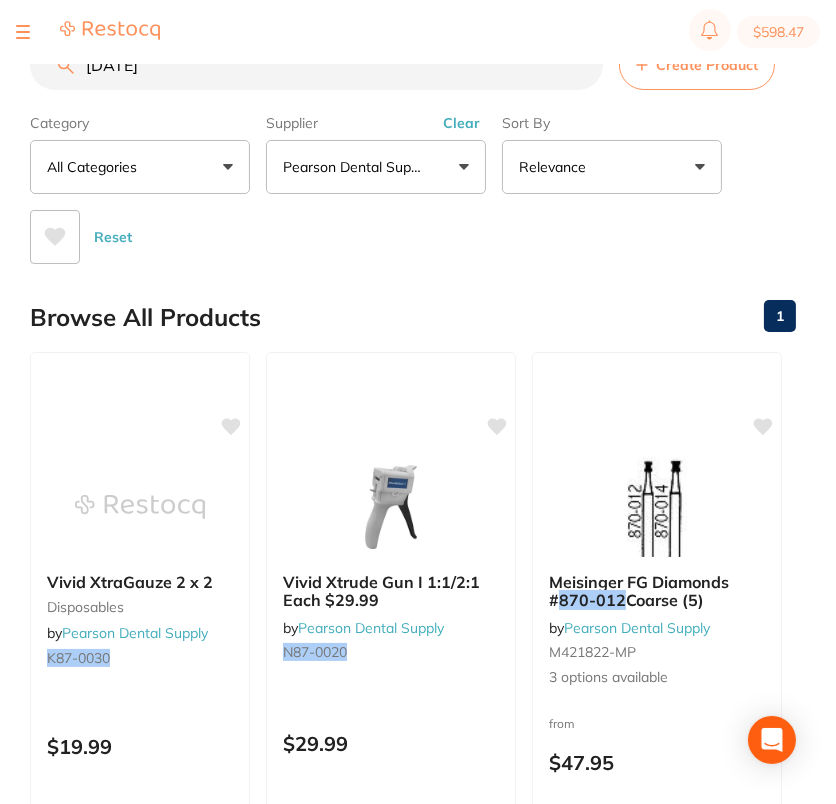 click on "K87-00-20" at bounding box center (316, 65) 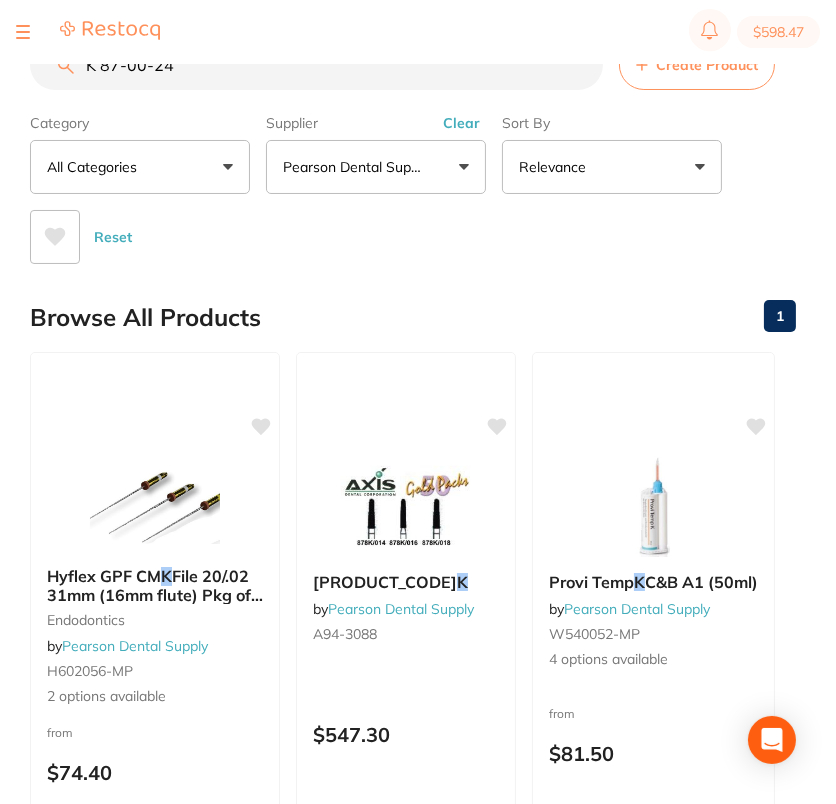 click on "K 87-00-24" at bounding box center [316, 65] 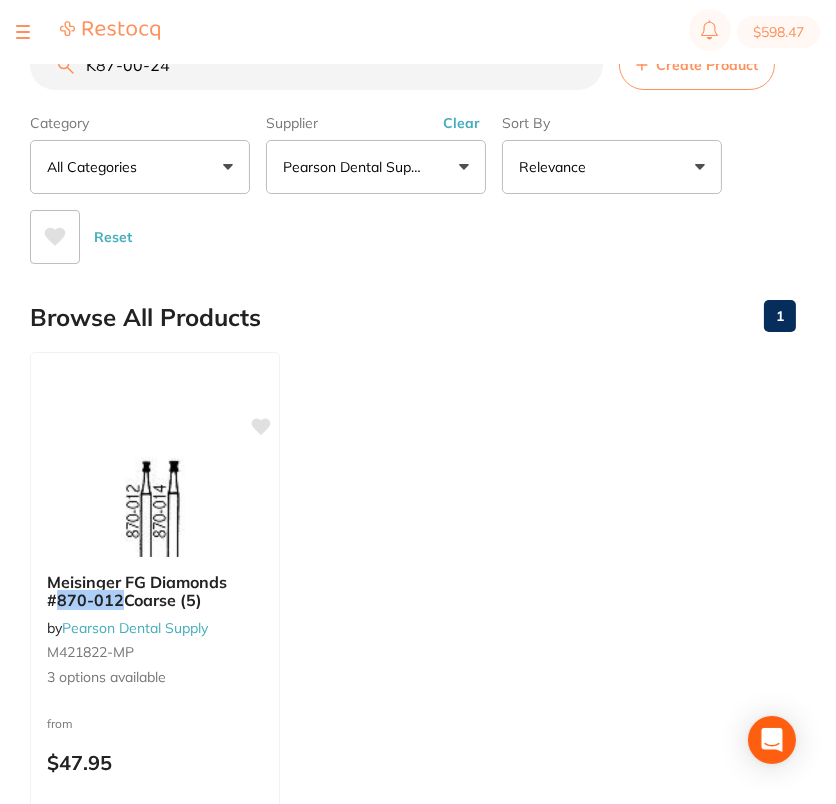 click on "K87-00-24" at bounding box center (316, 65) 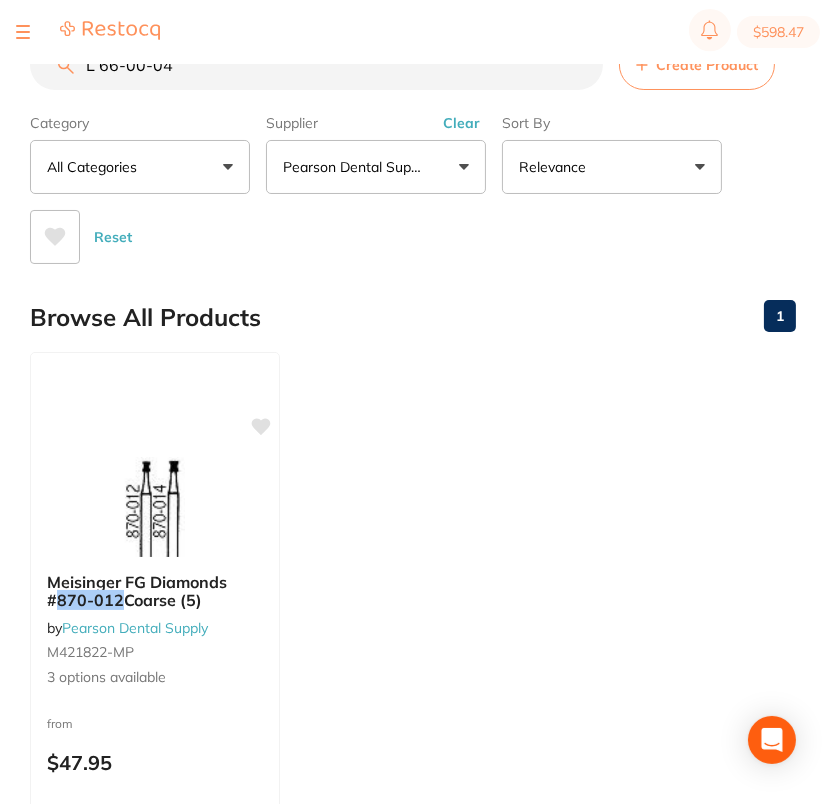click on "L 66-00-04" at bounding box center [316, 65] 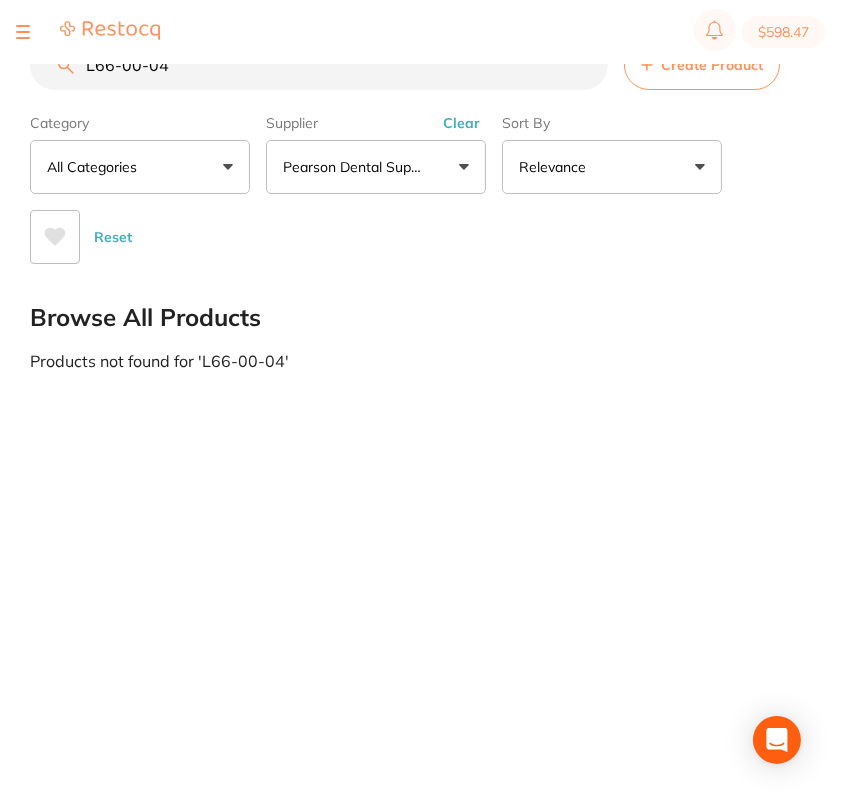 click on "L66-00-04" at bounding box center (319, 65) 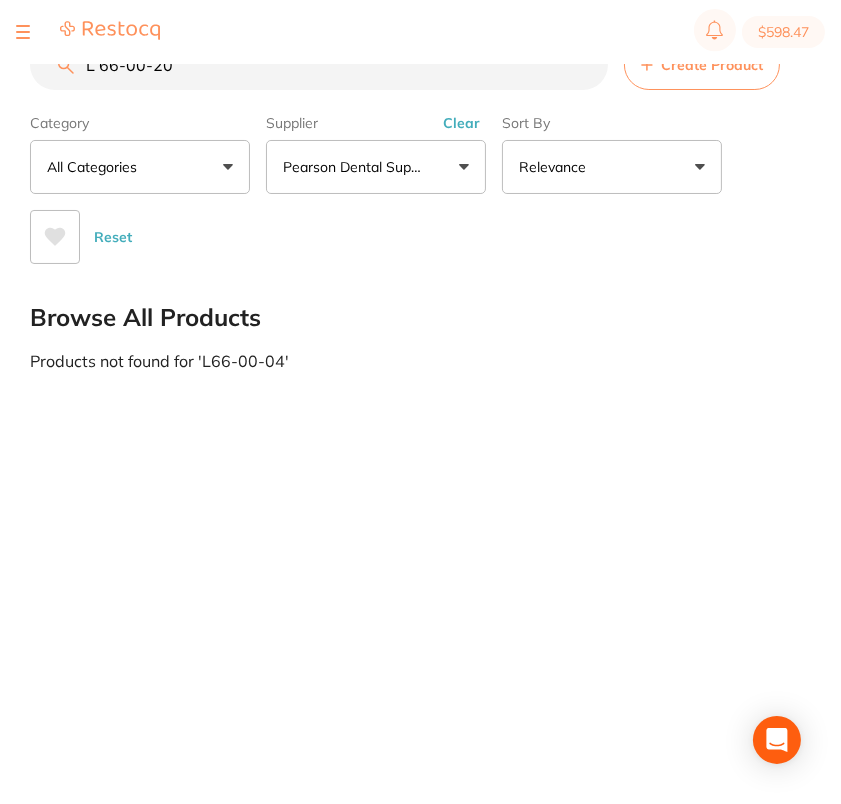 drag, startPoint x: 101, startPoint y: 65, endPoint x: 109, endPoint y: 72, distance: 10.630146 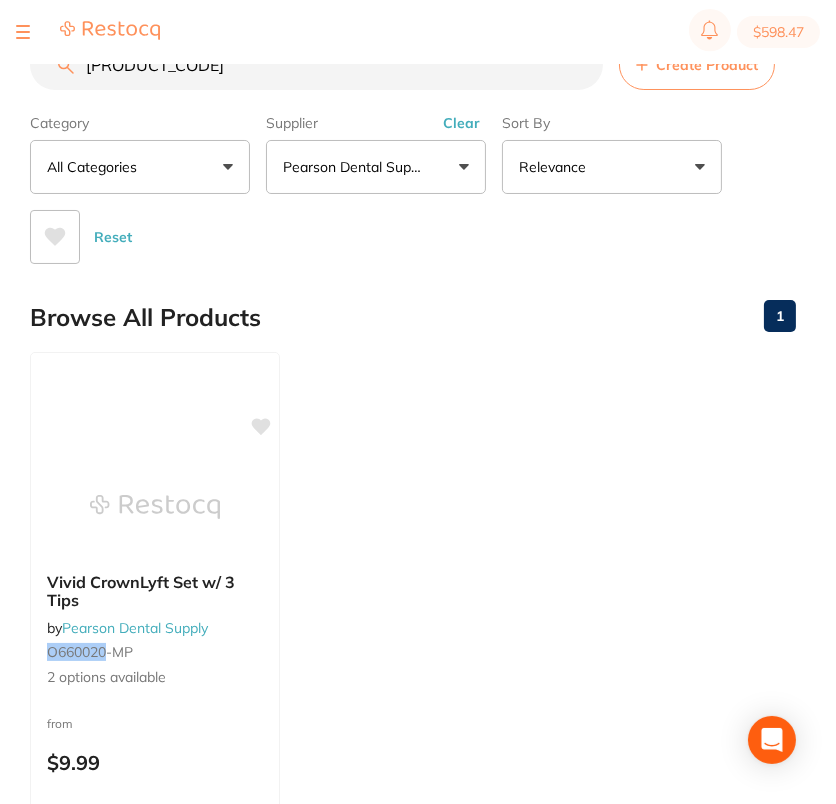 click on "L66-00-20" at bounding box center (316, 65) 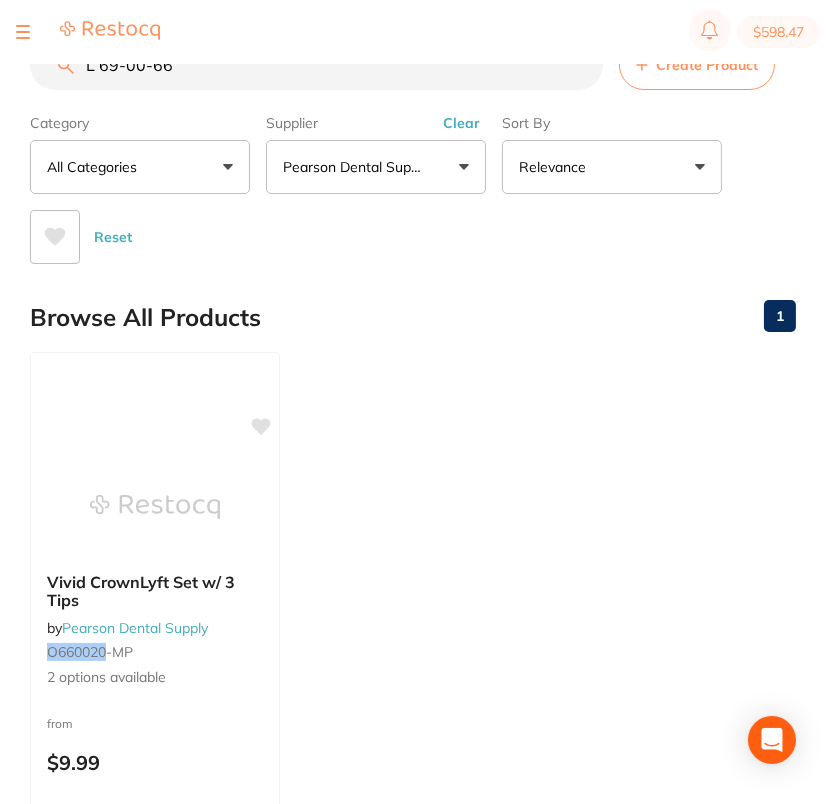 click on "L 69-00-66" at bounding box center (316, 65) 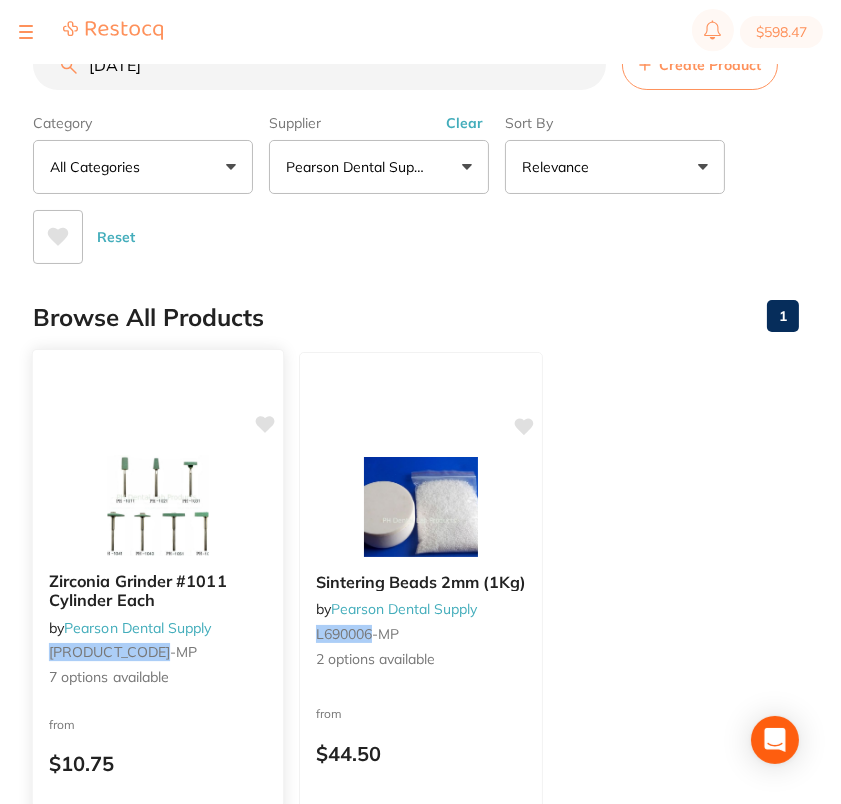scroll, scrollTop: 0, scrollLeft: 0, axis: both 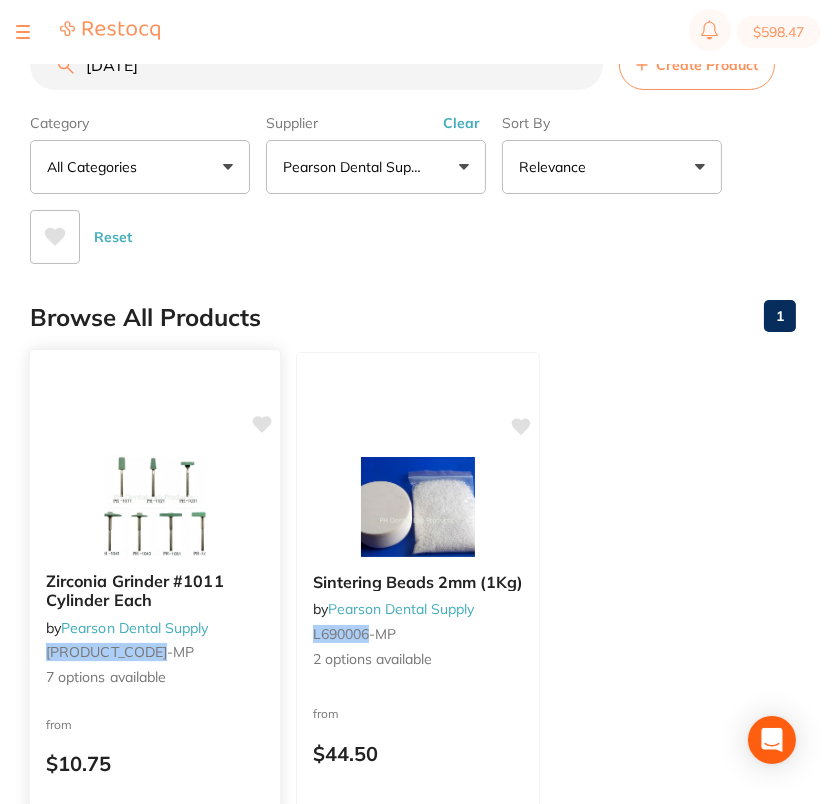 click at bounding box center [154, 505] 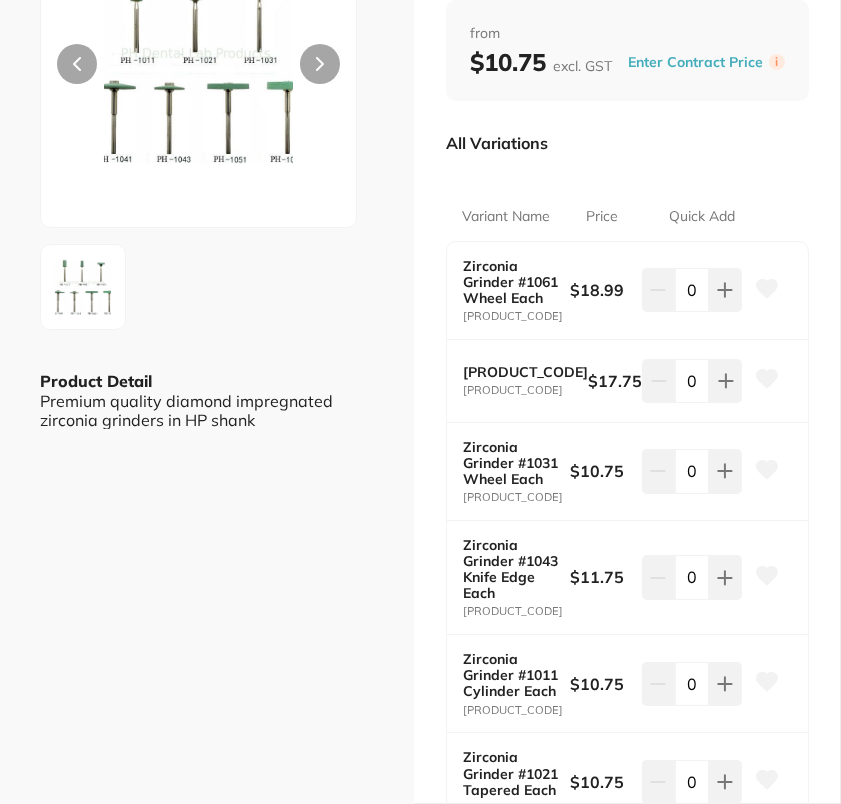 scroll, scrollTop: 215, scrollLeft: 0, axis: vertical 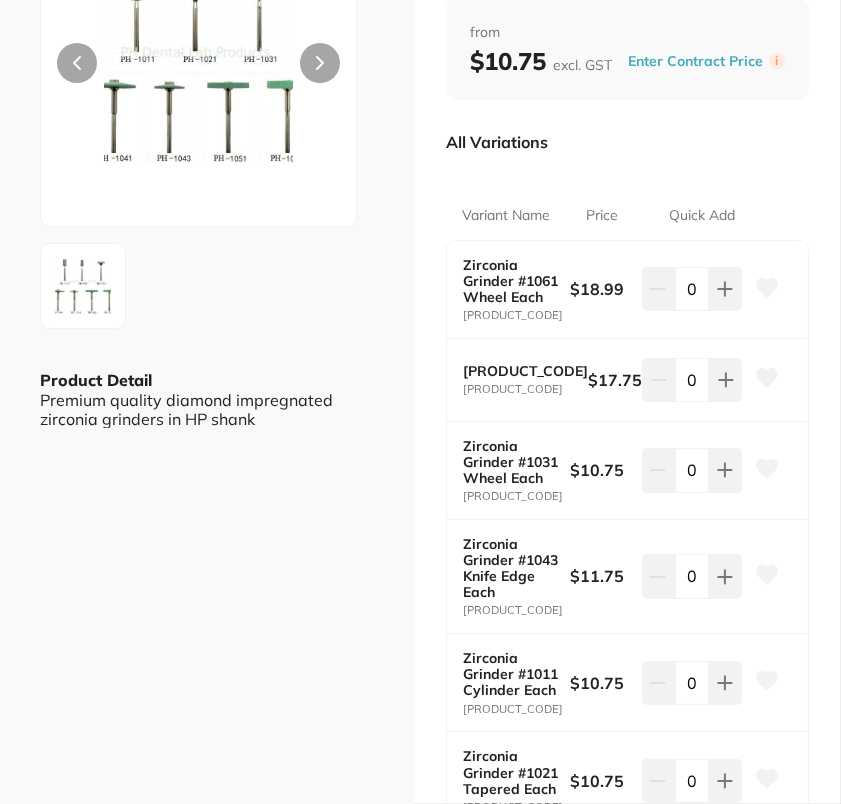 click 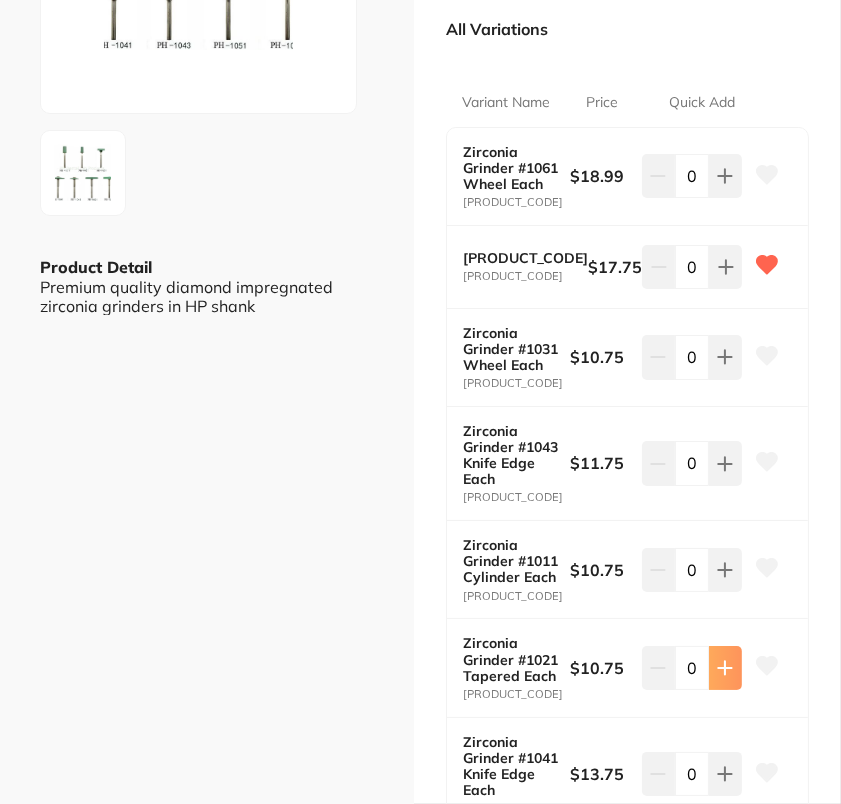 scroll, scrollTop: 165, scrollLeft: 0, axis: vertical 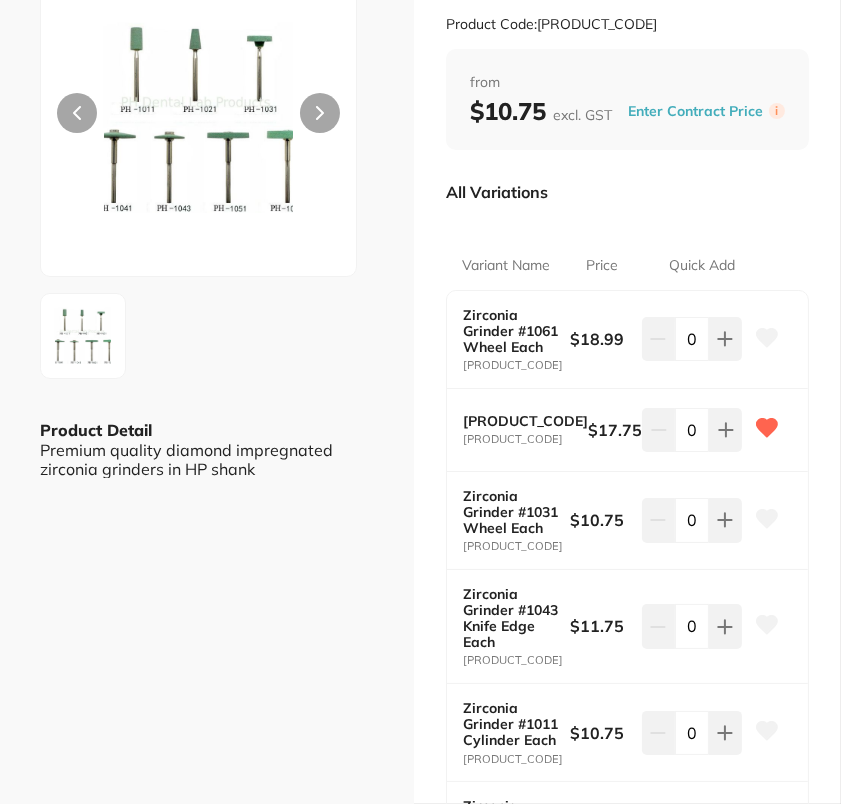 click 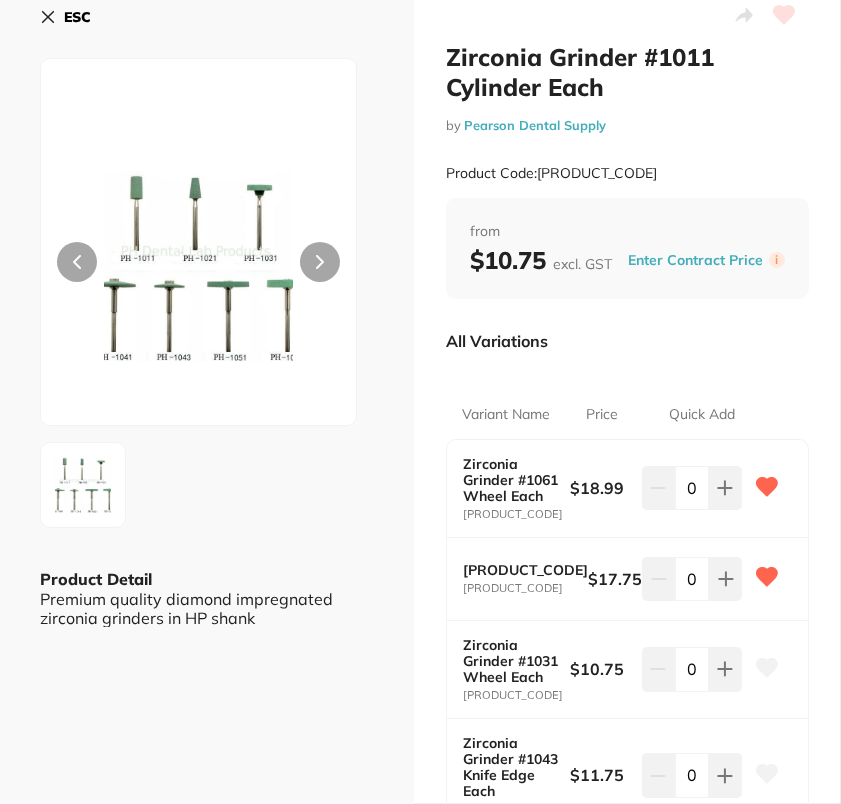 scroll, scrollTop: 0, scrollLeft: 0, axis: both 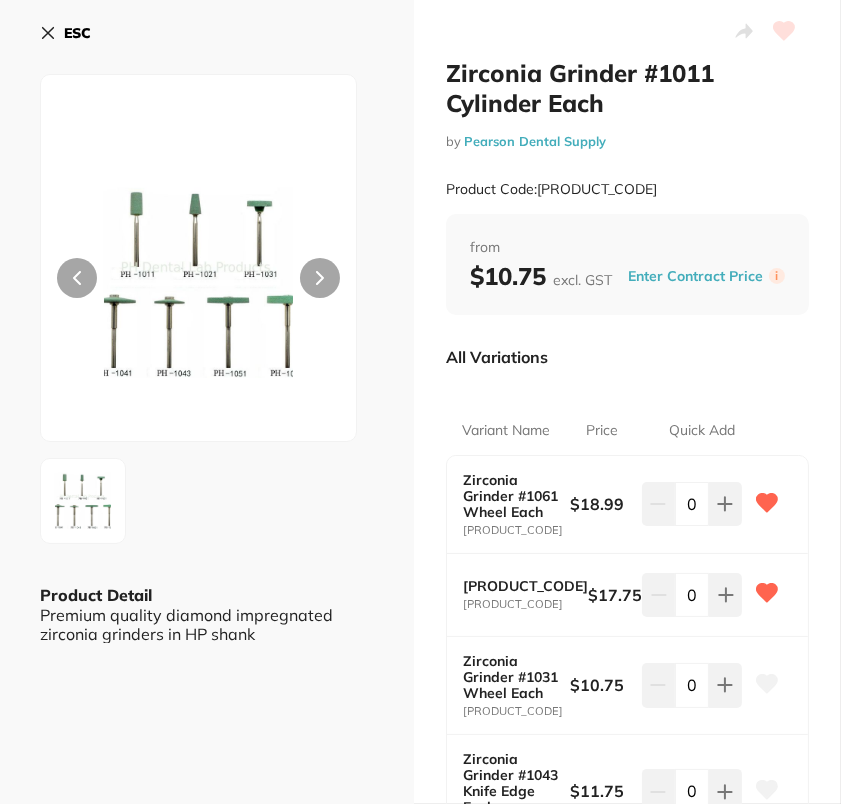 click on "ESC" at bounding box center [65, 33] 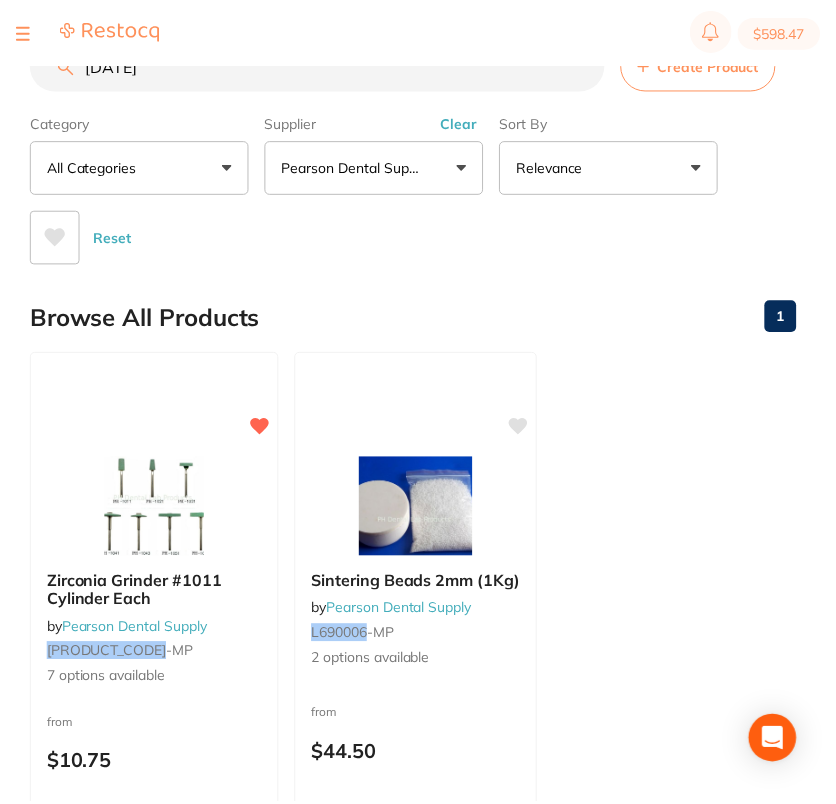scroll, scrollTop: 1, scrollLeft: 0, axis: vertical 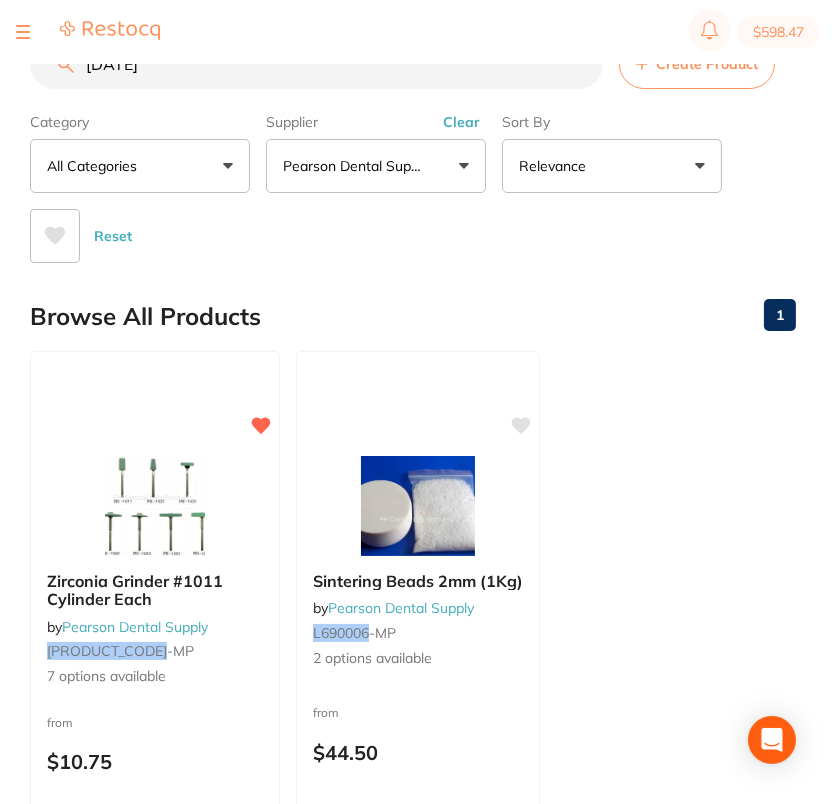 click on "L69-00-66" at bounding box center [316, 64] 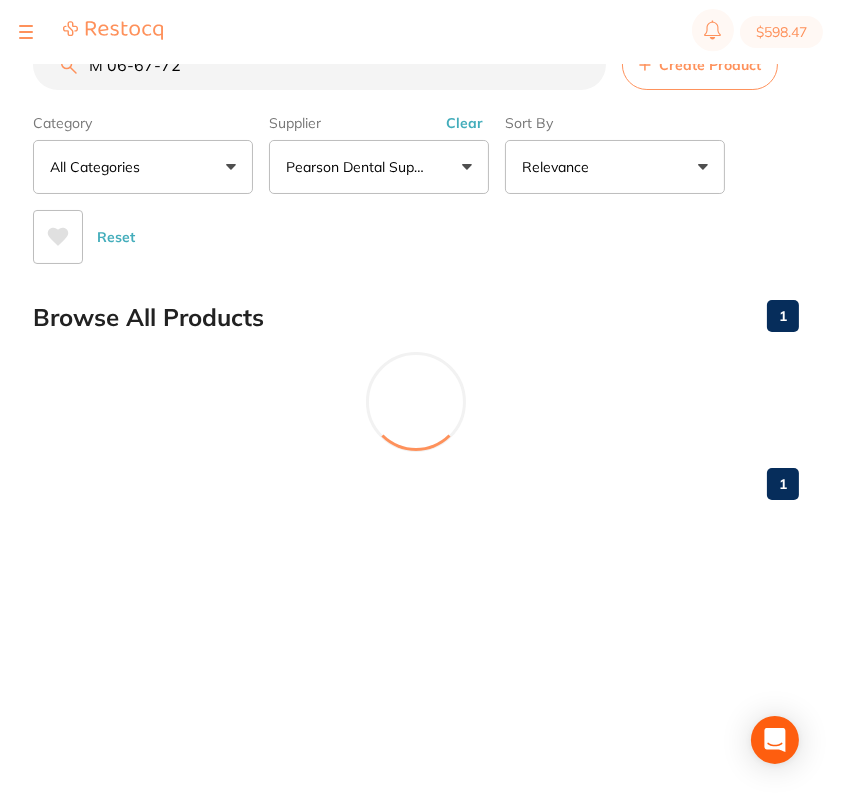 scroll, scrollTop: 0, scrollLeft: 0, axis: both 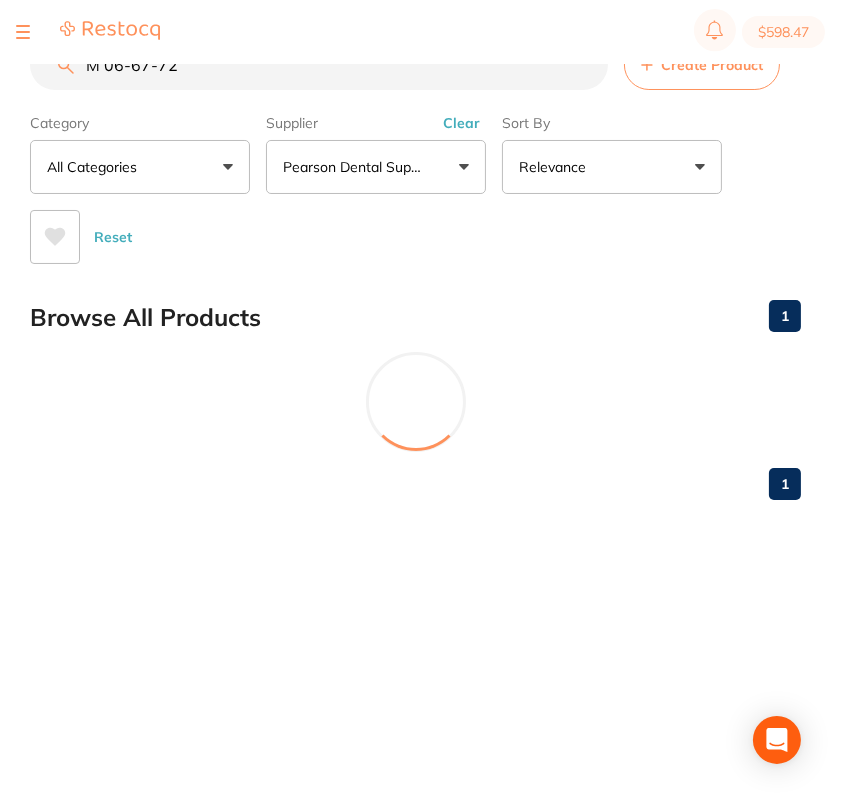 drag, startPoint x: 104, startPoint y: 71, endPoint x: 128, endPoint y: 78, distance: 25 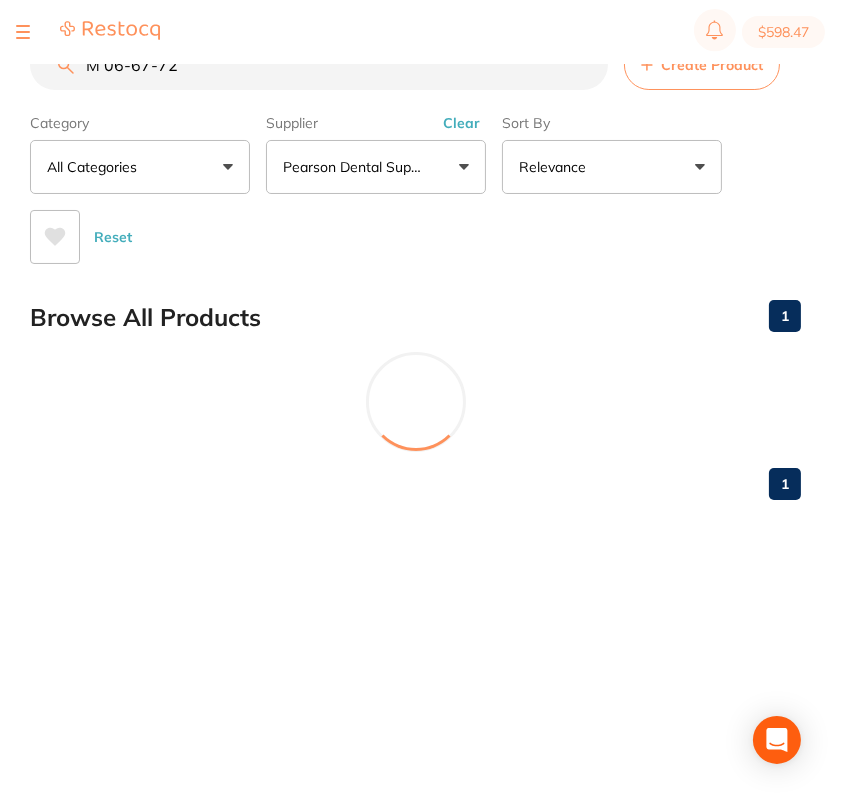 click on "M 06-67-72" at bounding box center (319, 65) 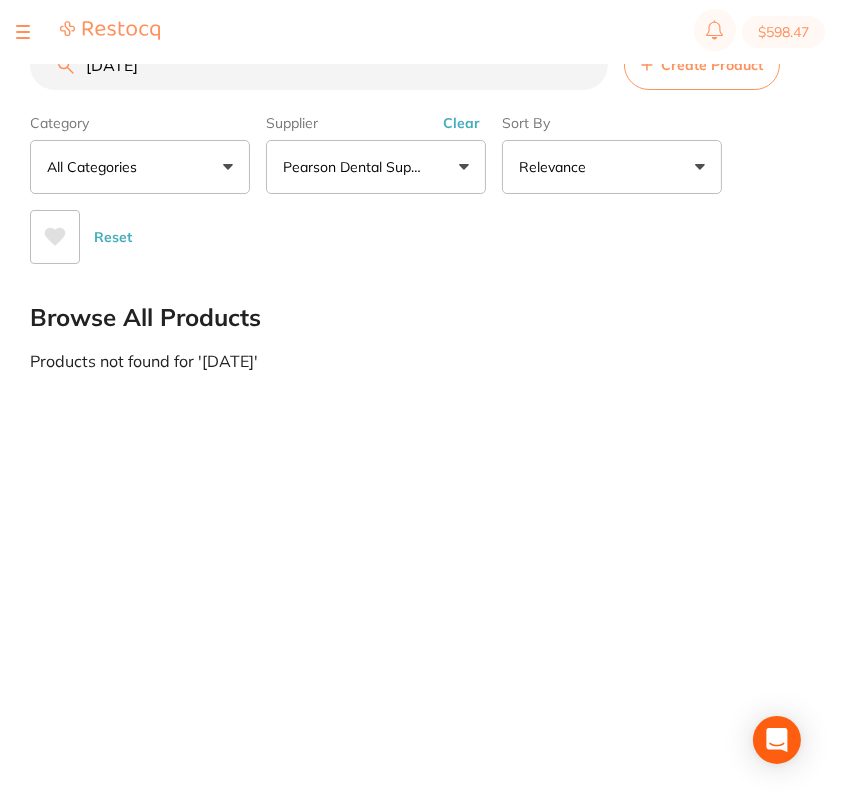 click on "M06-67-72" at bounding box center [319, 65] 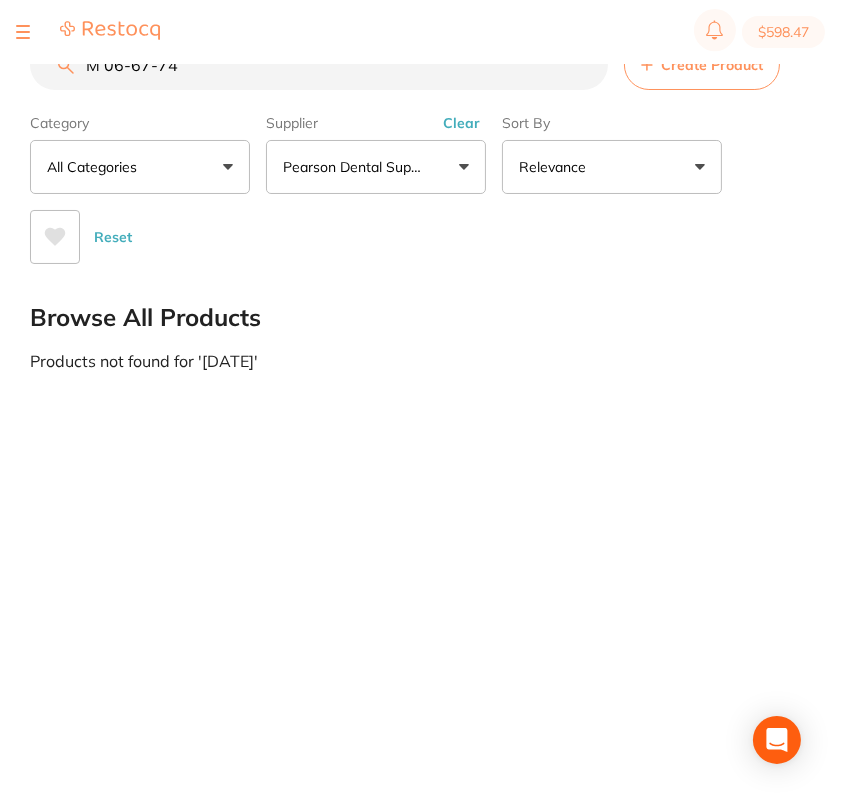 click on "M 06-67-74" at bounding box center [319, 65] 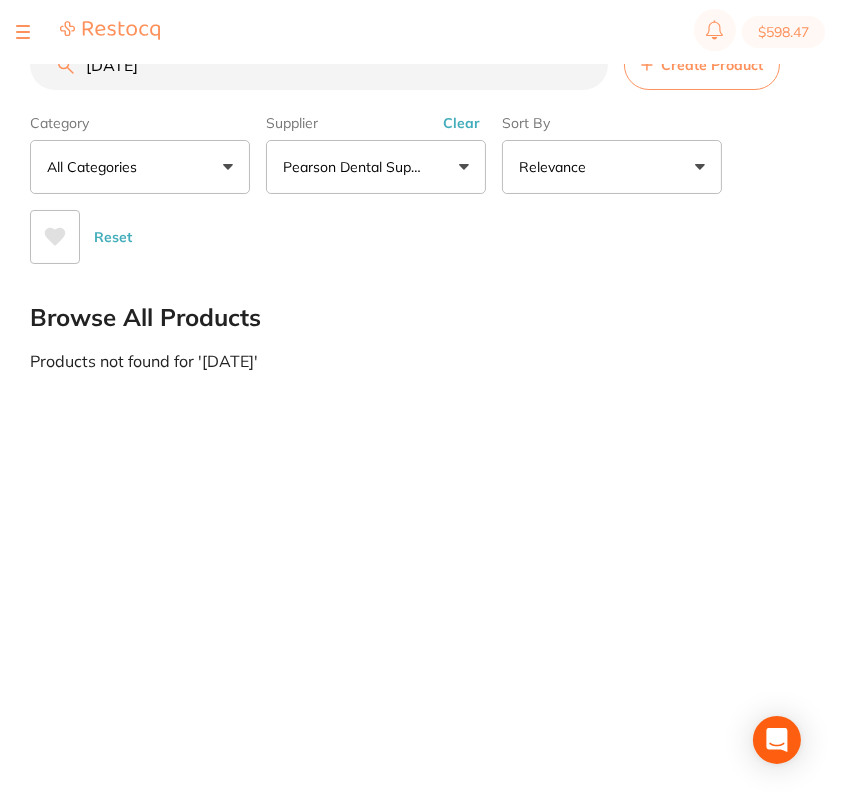 click on "M06-67-74" at bounding box center [319, 65] 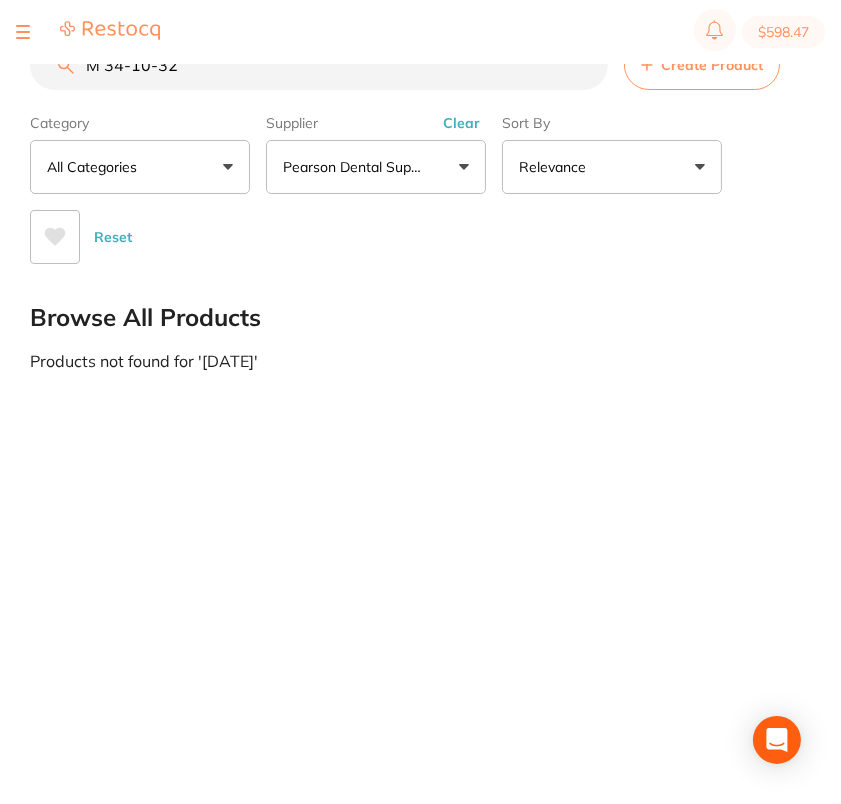 drag, startPoint x: 105, startPoint y: 71, endPoint x: 132, endPoint y: 92, distance: 34.20526 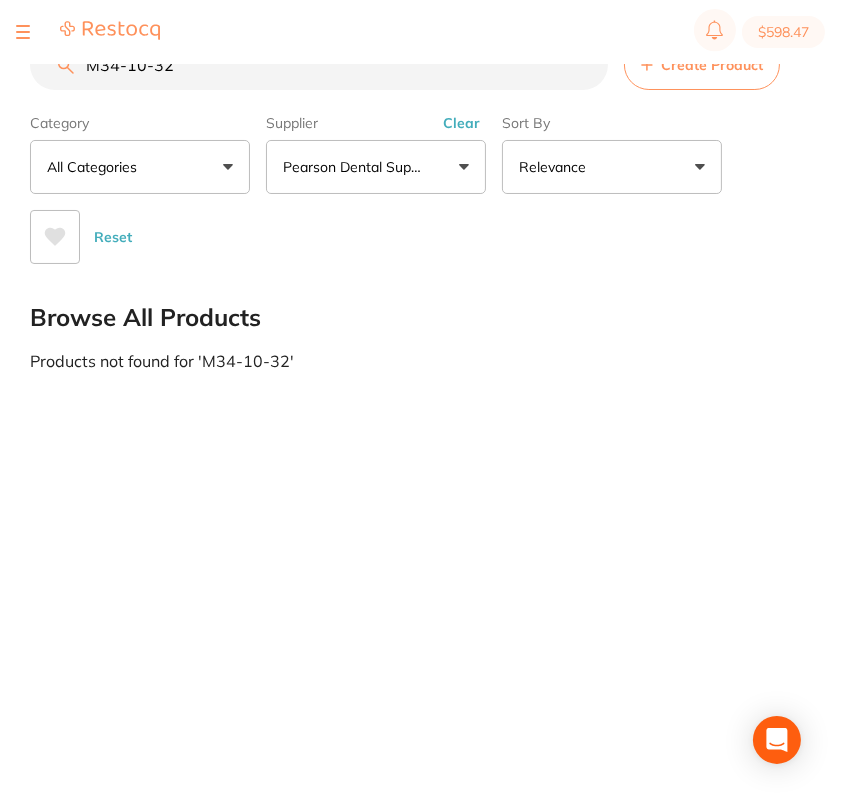 click on "M34-10-32" at bounding box center (319, 65) 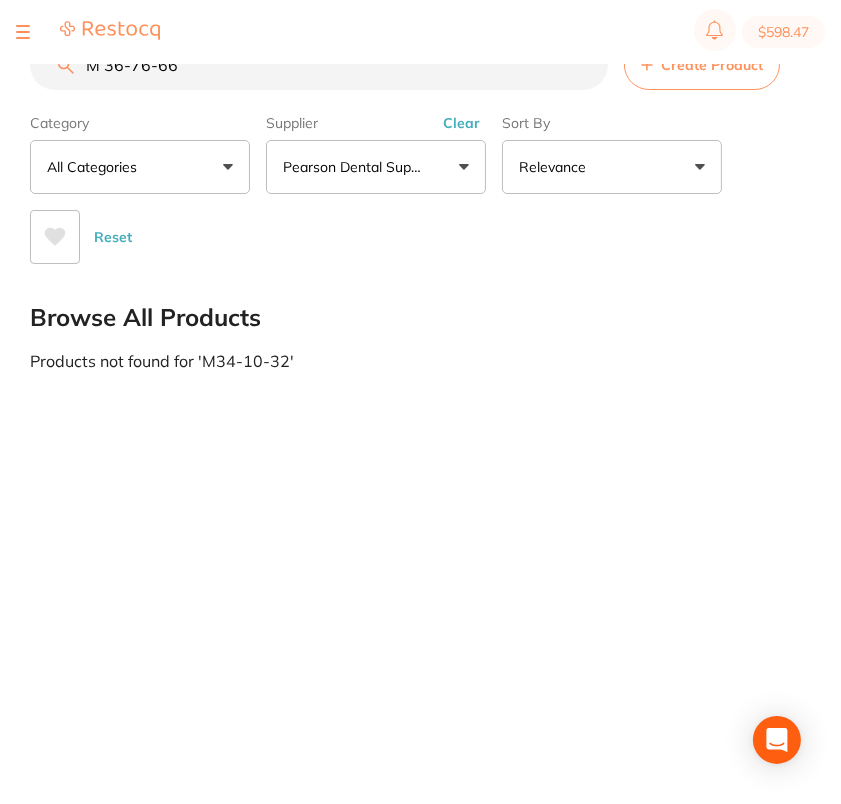 click on "M 36-76-66" at bounding box center [319, 65] 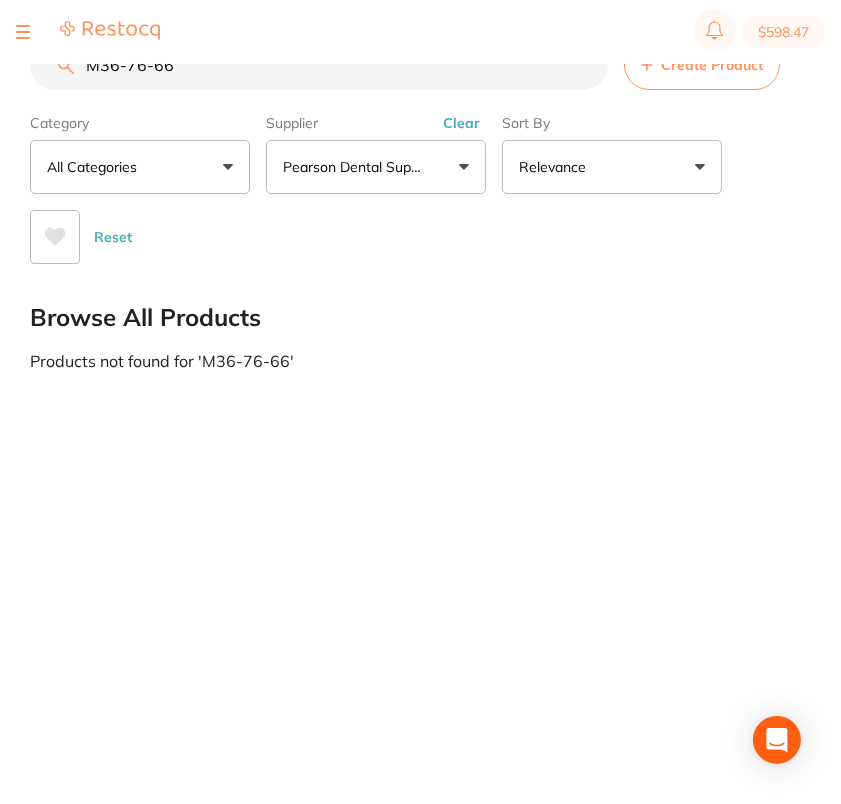 click on "M36-76-66" at bounding box center [319, 65] 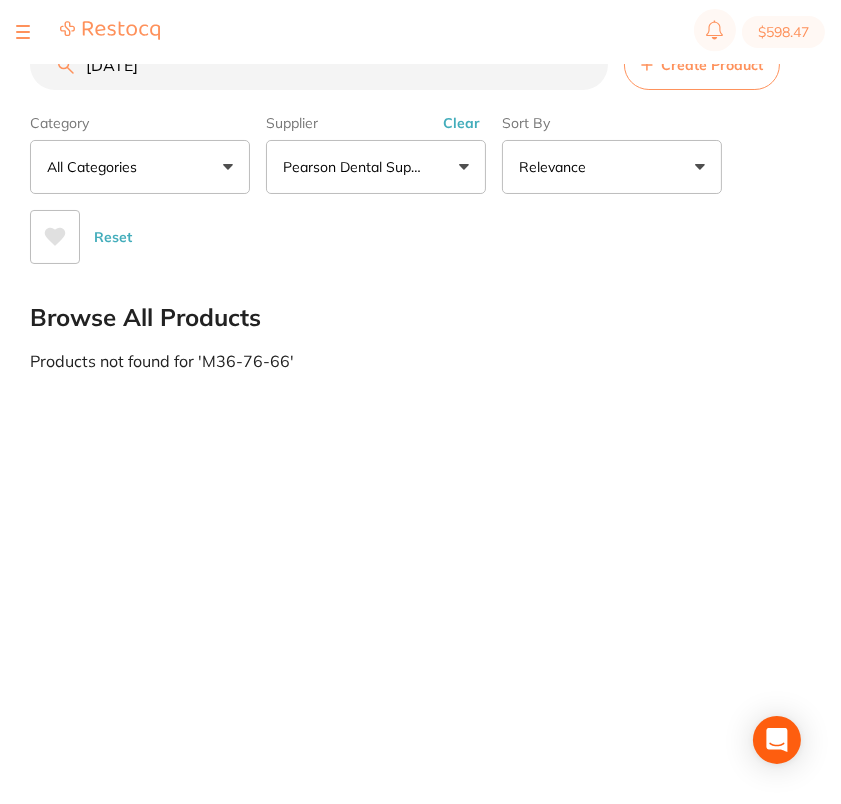 click on "M 42-39-04" at bounding box center [319, 65] 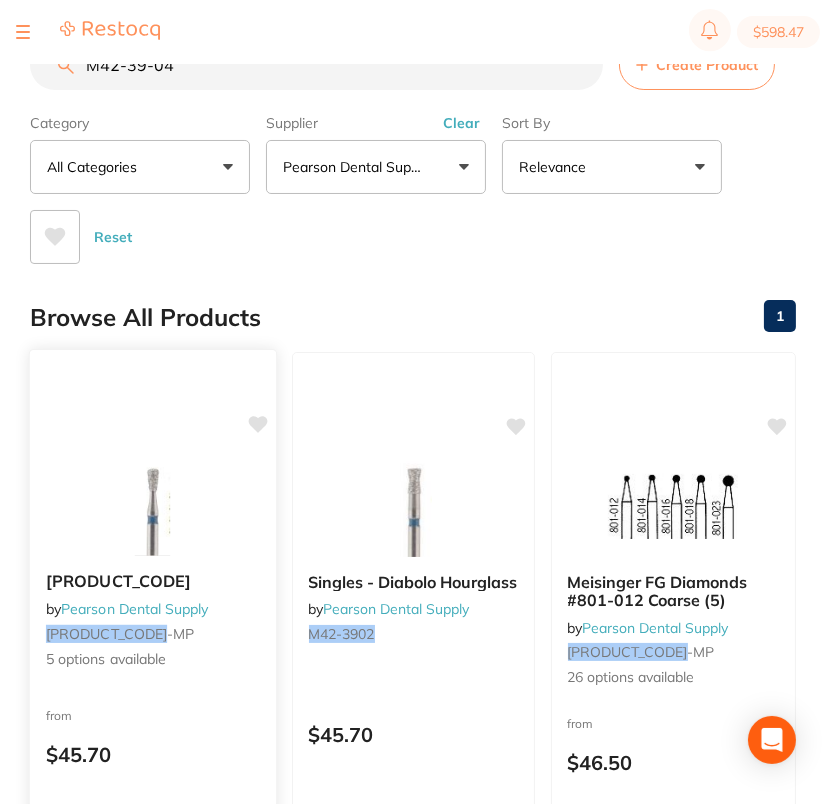 type on "M42-39-04" 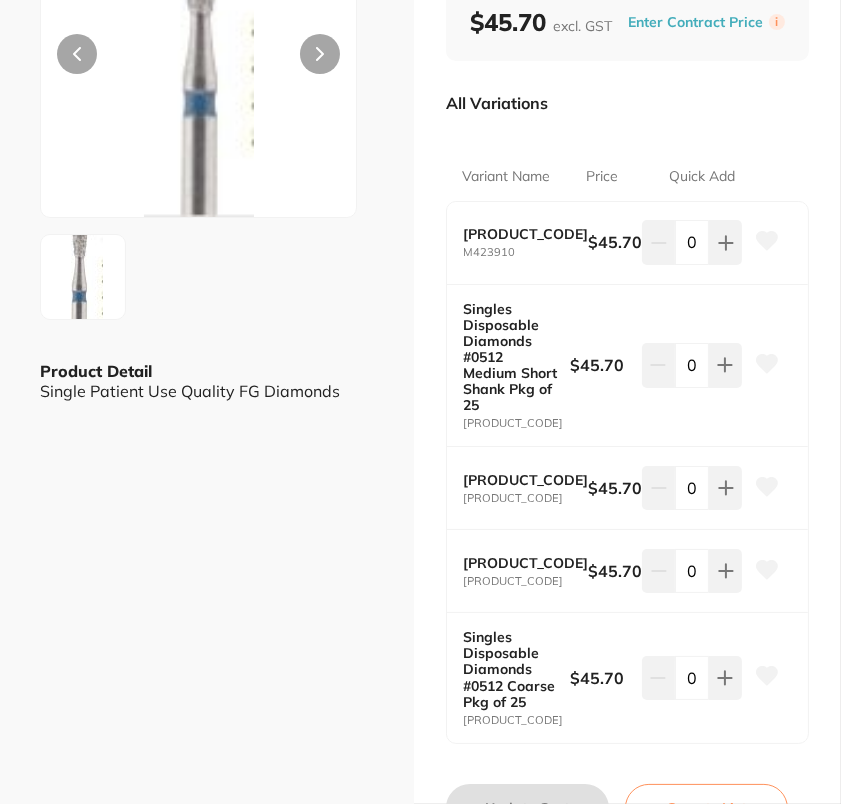 scroll, scrollTop: 249, scrollLeft: 0, axis: vertical 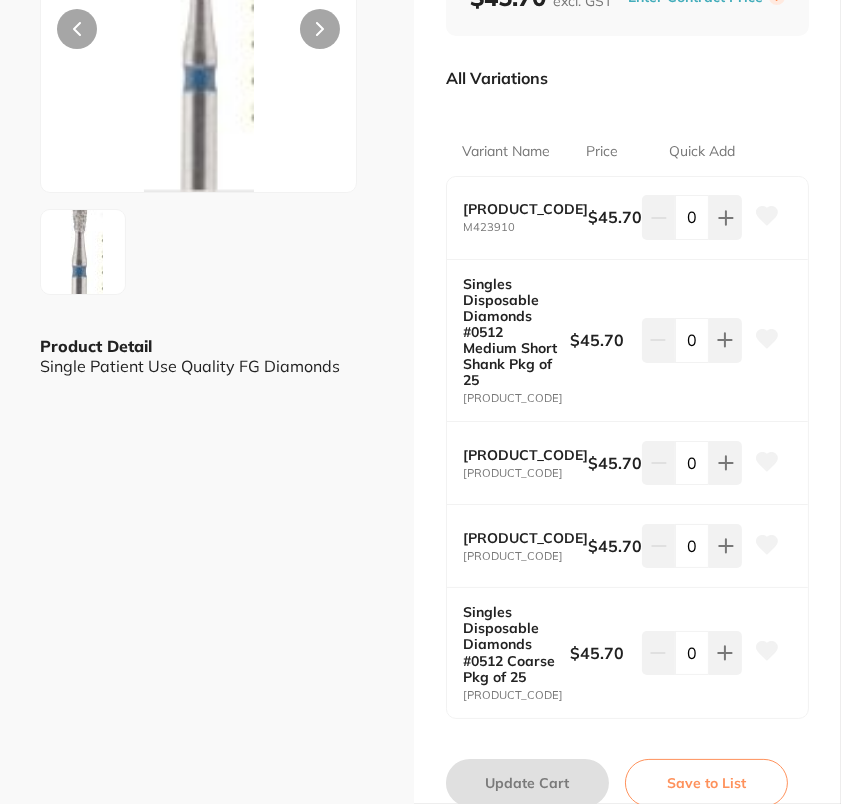 click 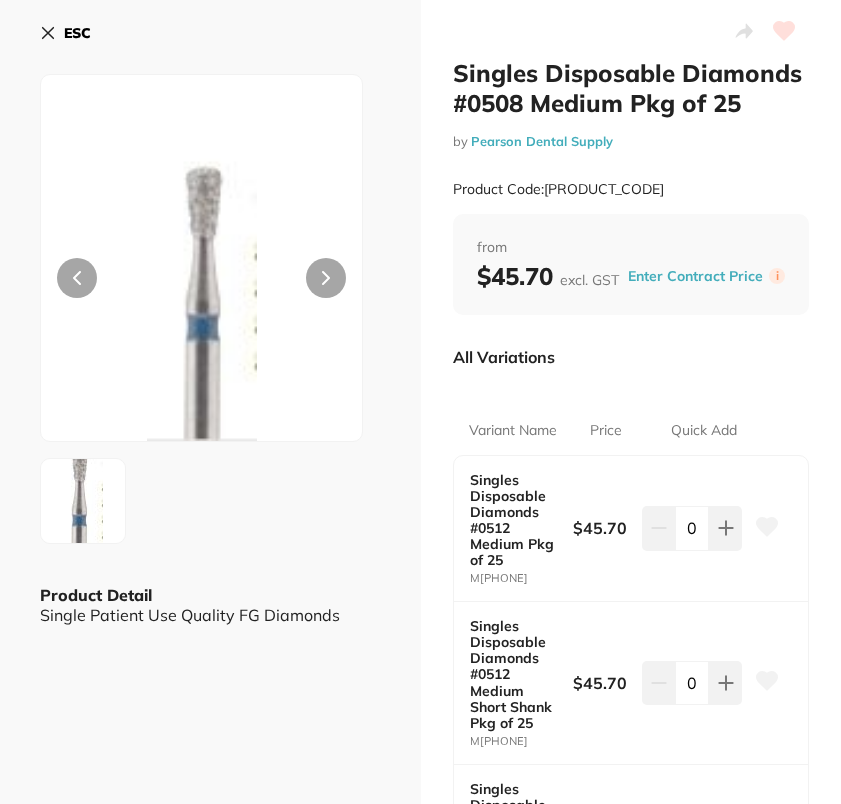 scroll, scrollTop: 0, scrollLeft: 0, axis: both 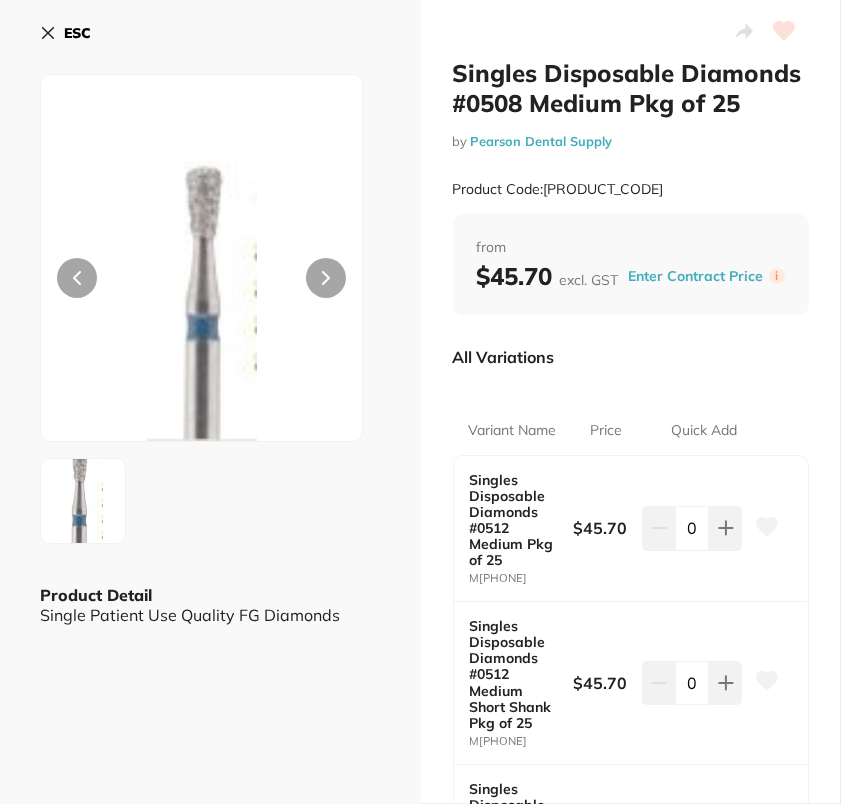 click on "ESC         Product Detail Single Patient Use Quality FG Diamonds" at bounding box center (210, 634) 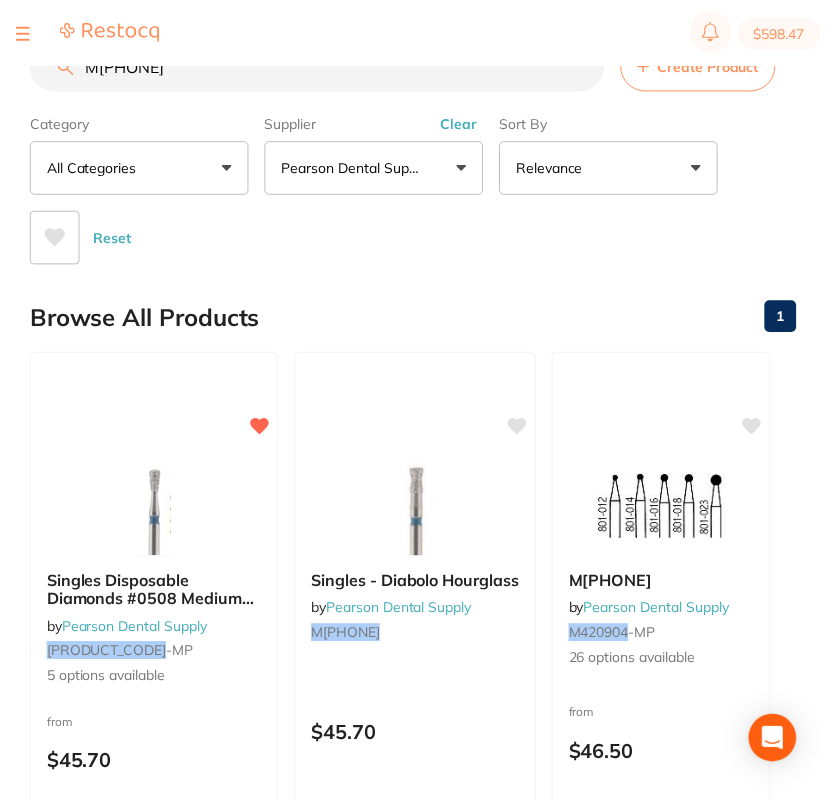 scroll, scrollTop: 1, scrollLeft: 0, axis: vertical 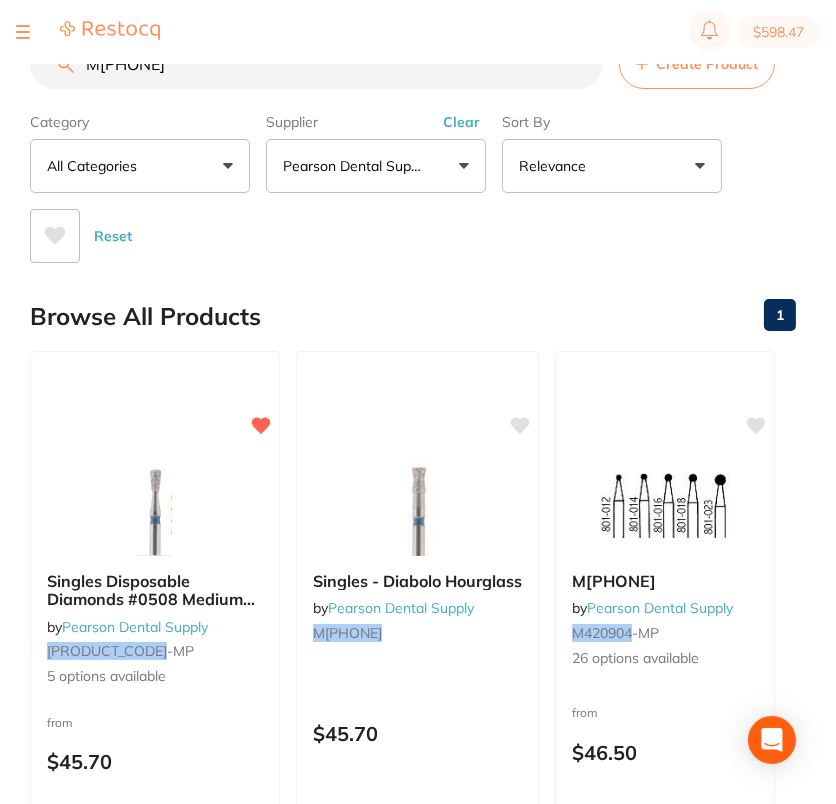 click on "M[PHONE]" at bounding box center (316, 64) 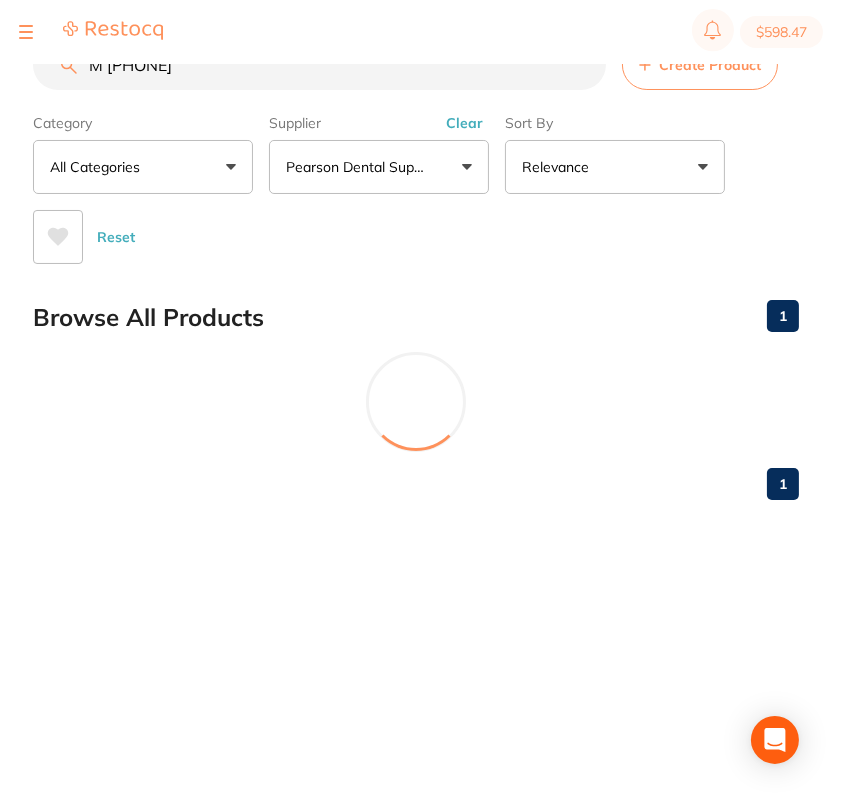 scroll, scrollTop: 0, scrollLeft: 0, axis: both 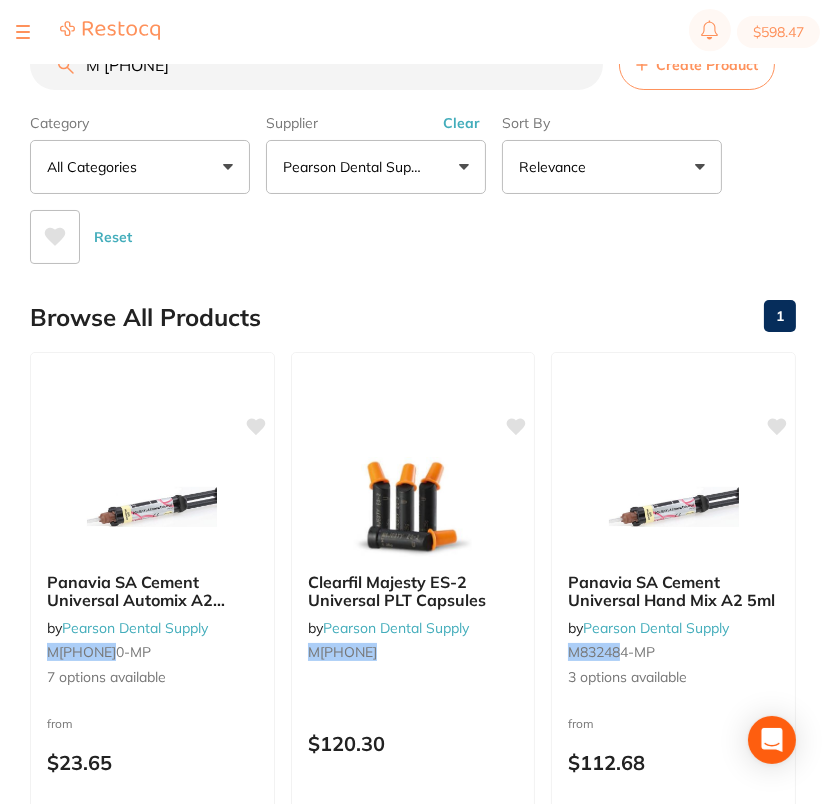 click on "M 83-24-74" at bounding box center (316, 65) 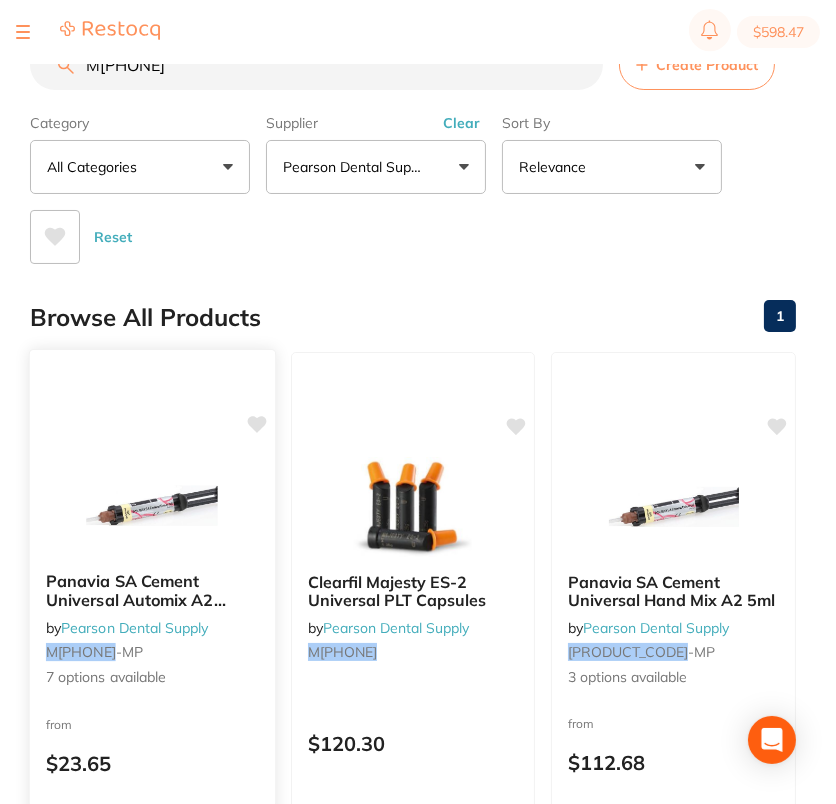 click at bounding box center [152, 505] 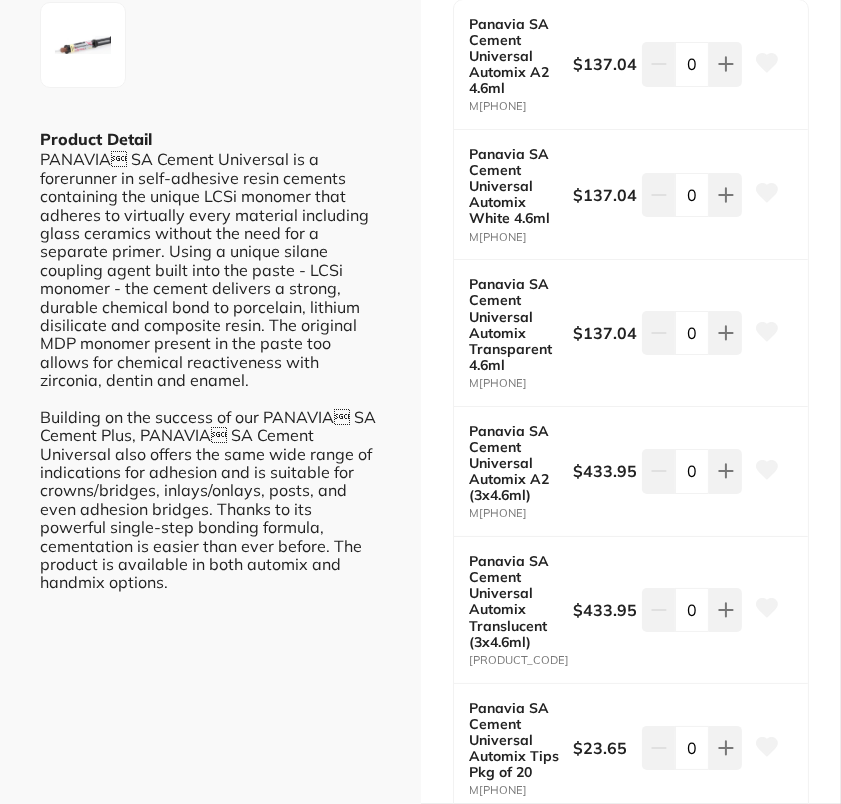 scroll, scrollTop: 475, scrollLeft: 0, axis: vertical 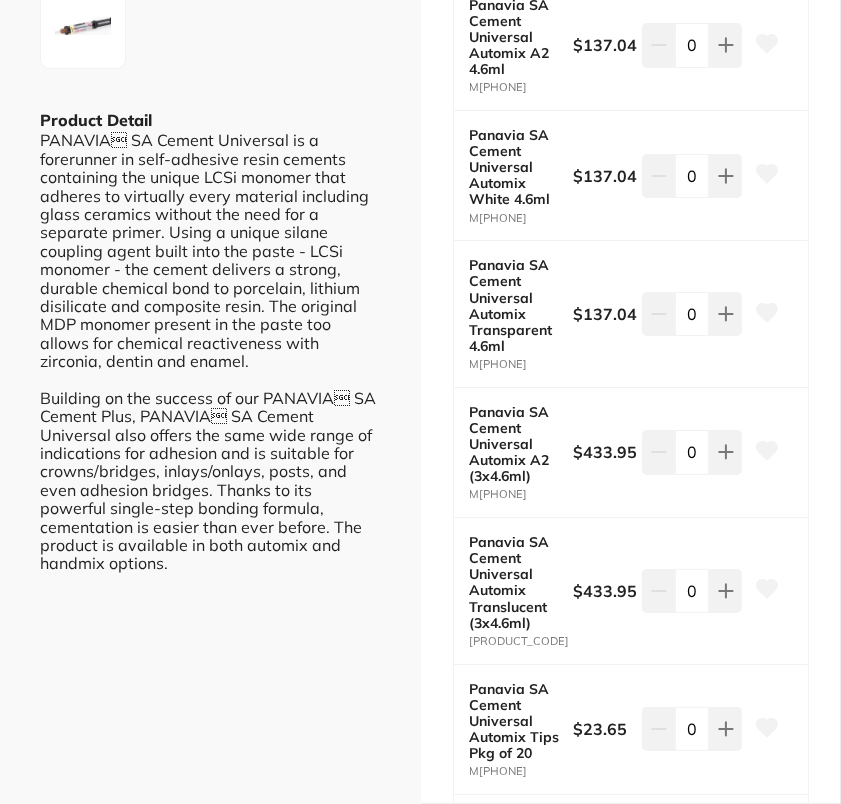 click at bounding box center [767, 314] 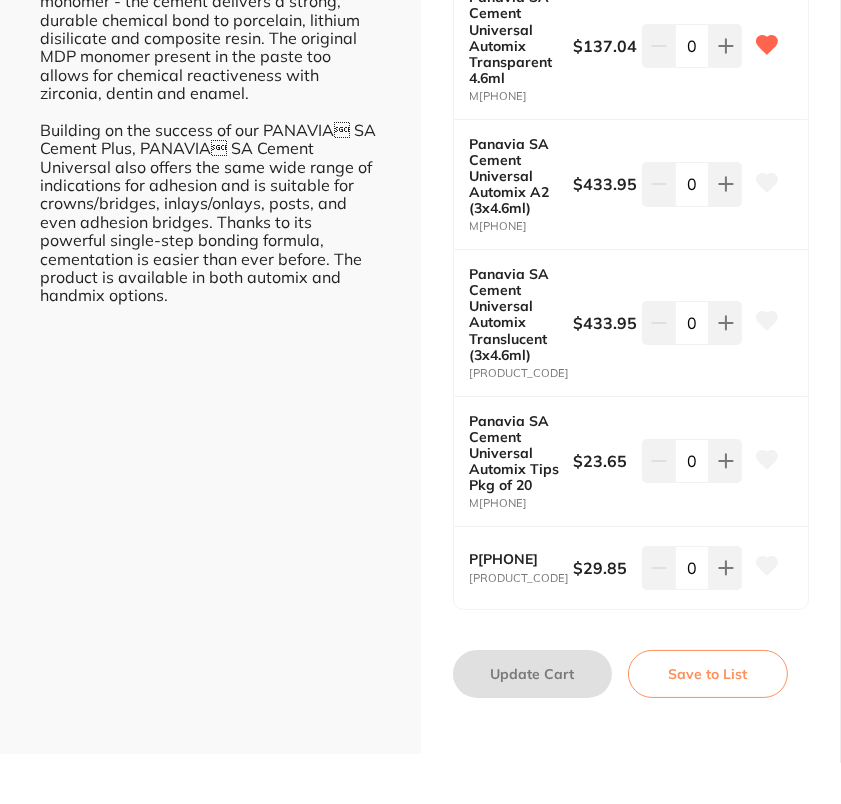 scroll, scrollTop: 786, scrollLeft: 0, axis: vertical 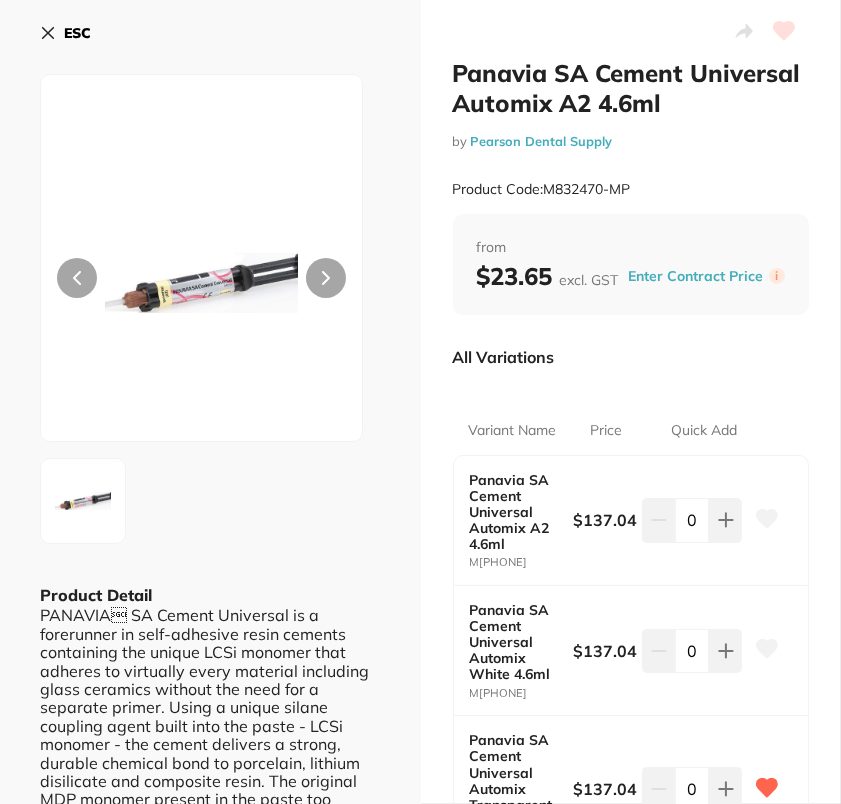 click on "ESC" at bounding box center (65, 33) 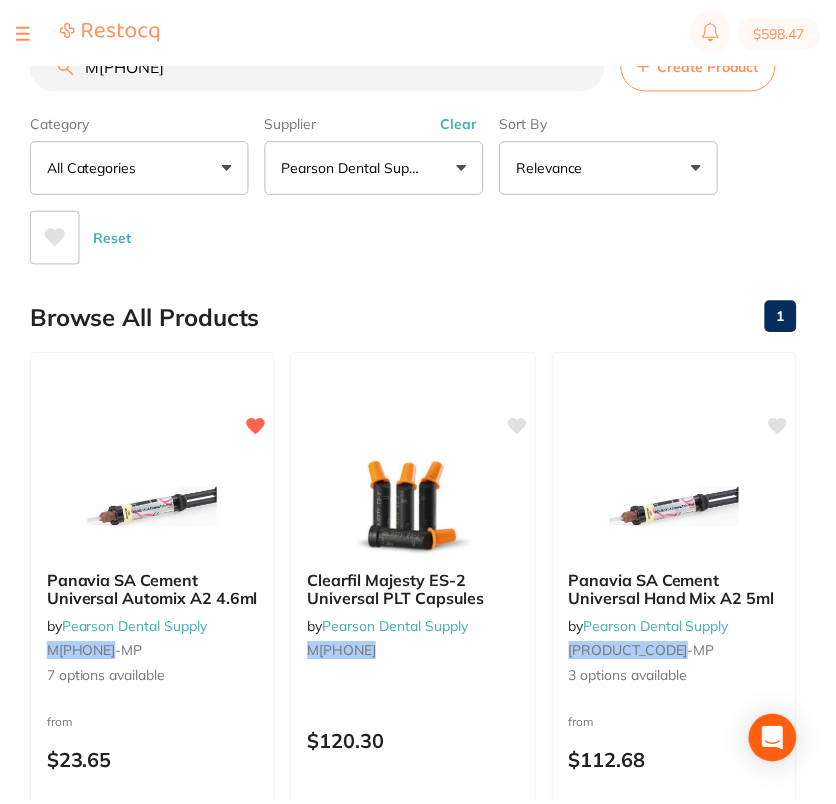 scroll, scrollTop: 1, scrollLeft: 0, axis: vertical 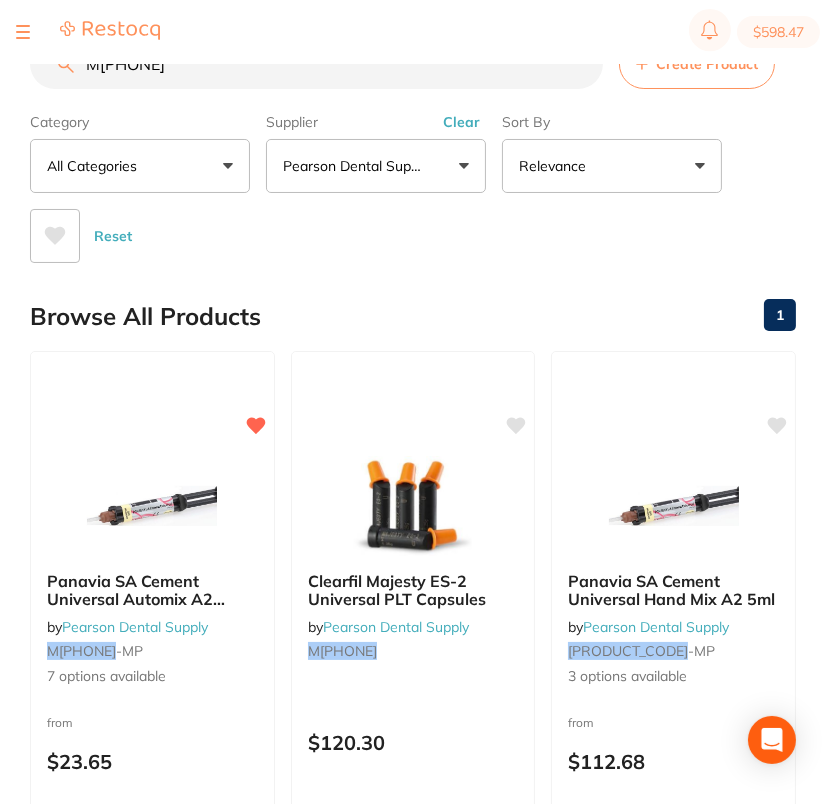 click on "M83-24-74" at bounding box center [316, 64] 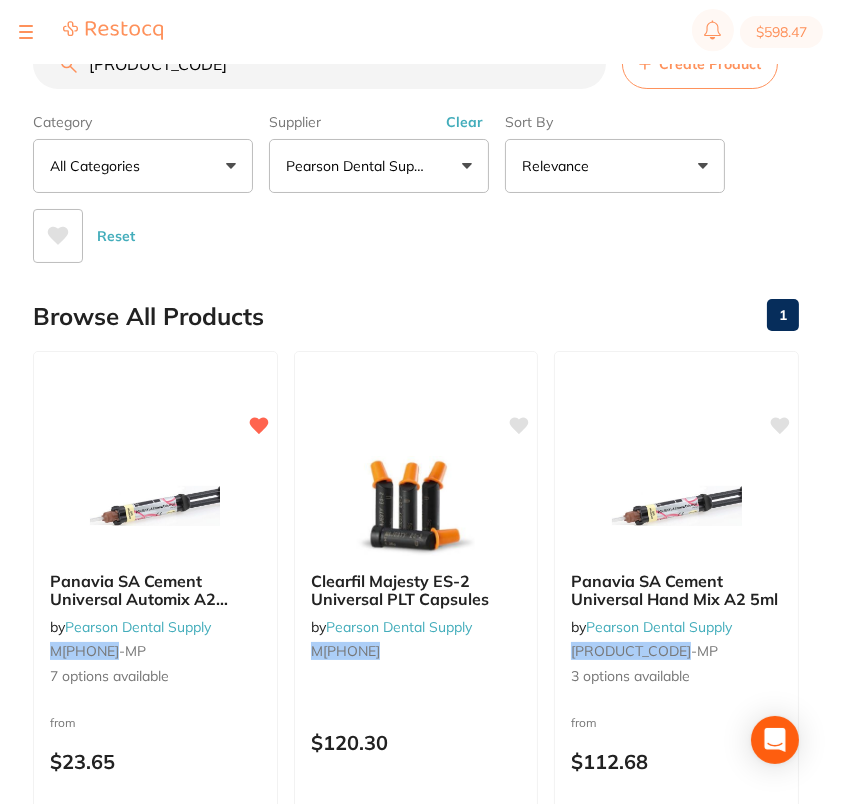 scroll, scrollTop: 0, scrollLeft: 0, axis: both 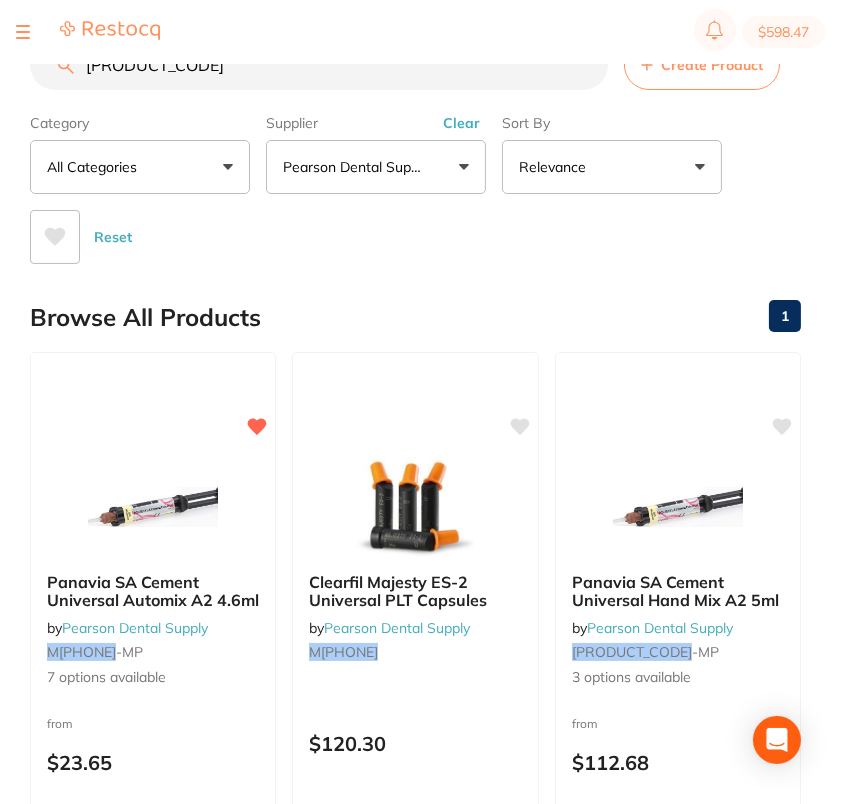 click on "M 83-24-88" at bounding box center [319, 65] 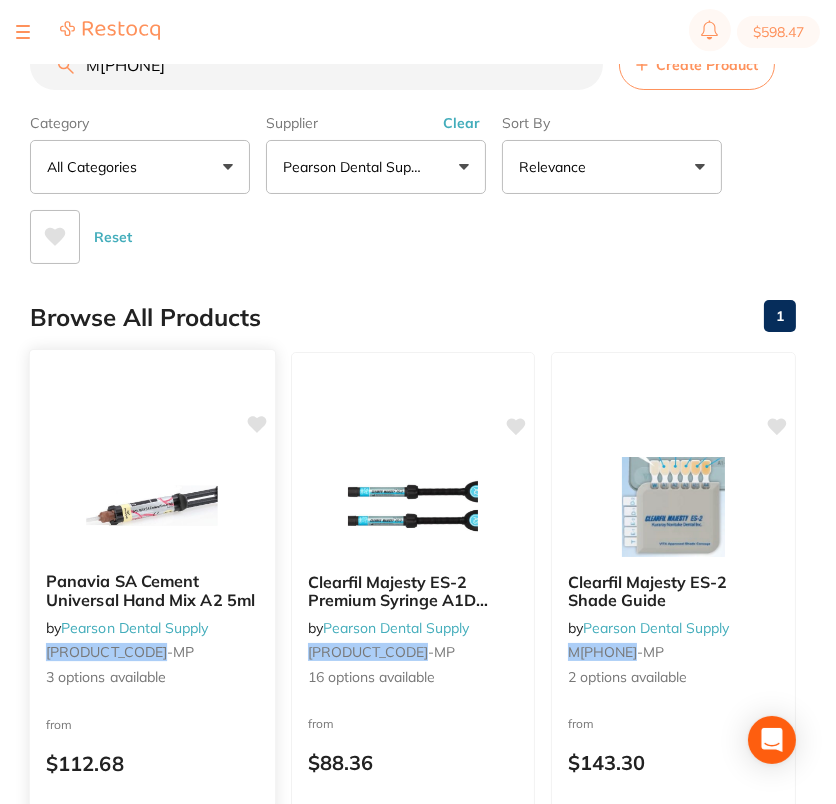 click on "Panavia SA Cement Universal Hand Mix A2 5ml   by  Pearson Dental Supply M832484 -MP   3 options available   from $112.68 Add to cart Save to list" at bounding box center [152, 639] 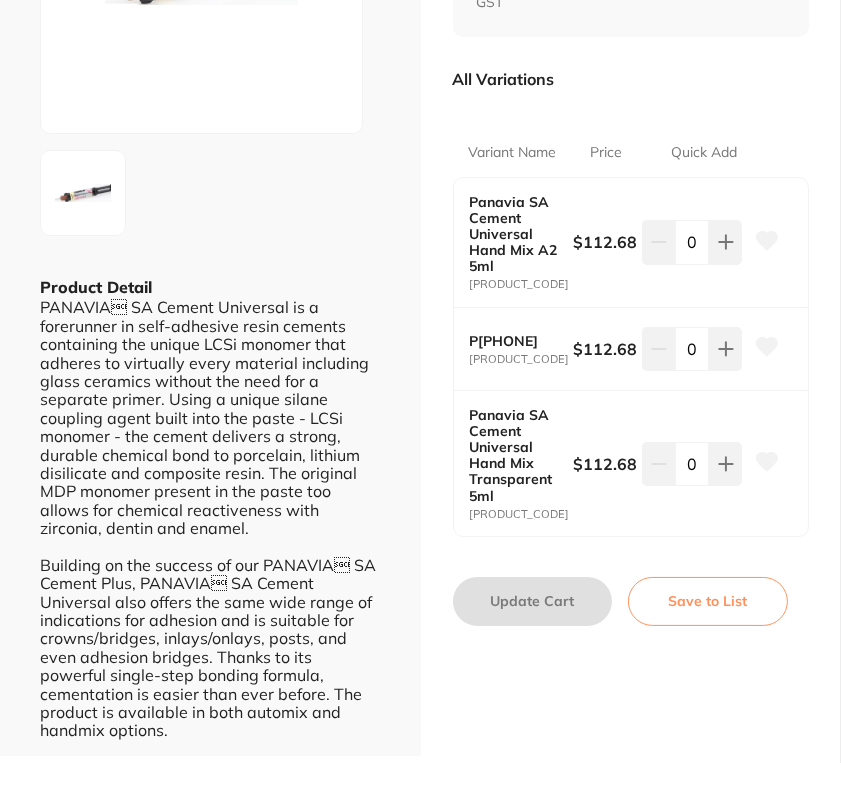 scroll, scrollTop: 309, scrollLeft: 0, axis: vertical 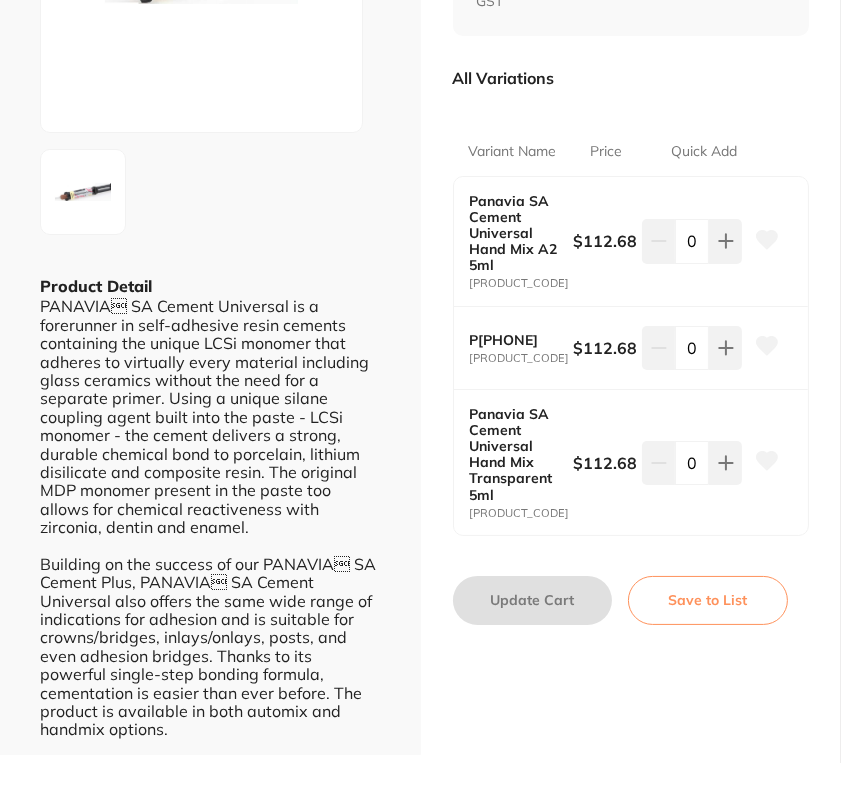 click 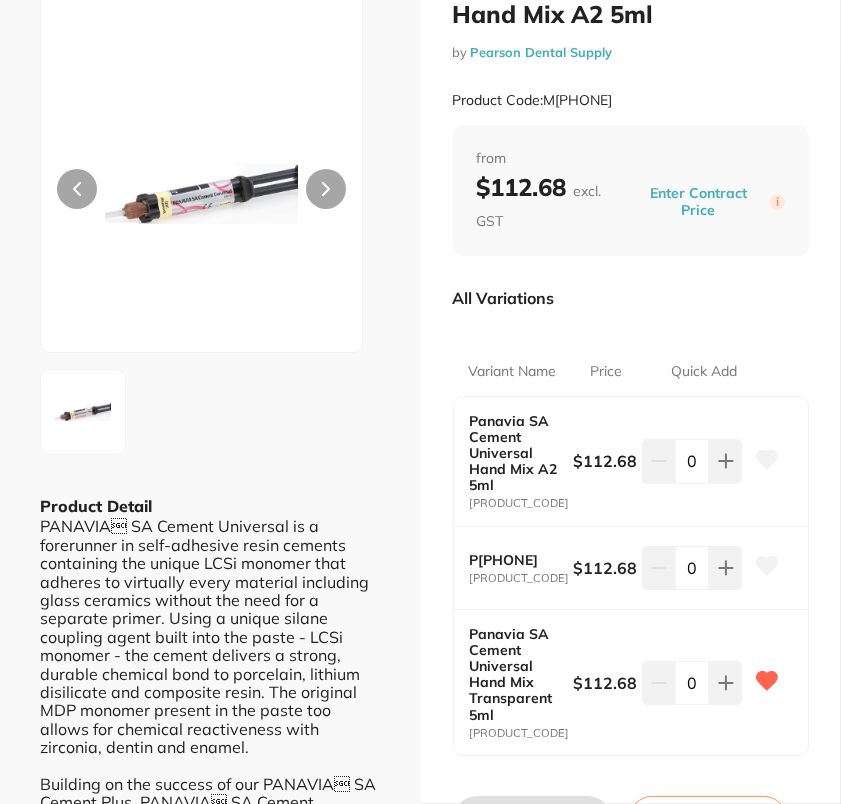 scroll, scrollTop: 0, scrollLeft: 0, axis: both 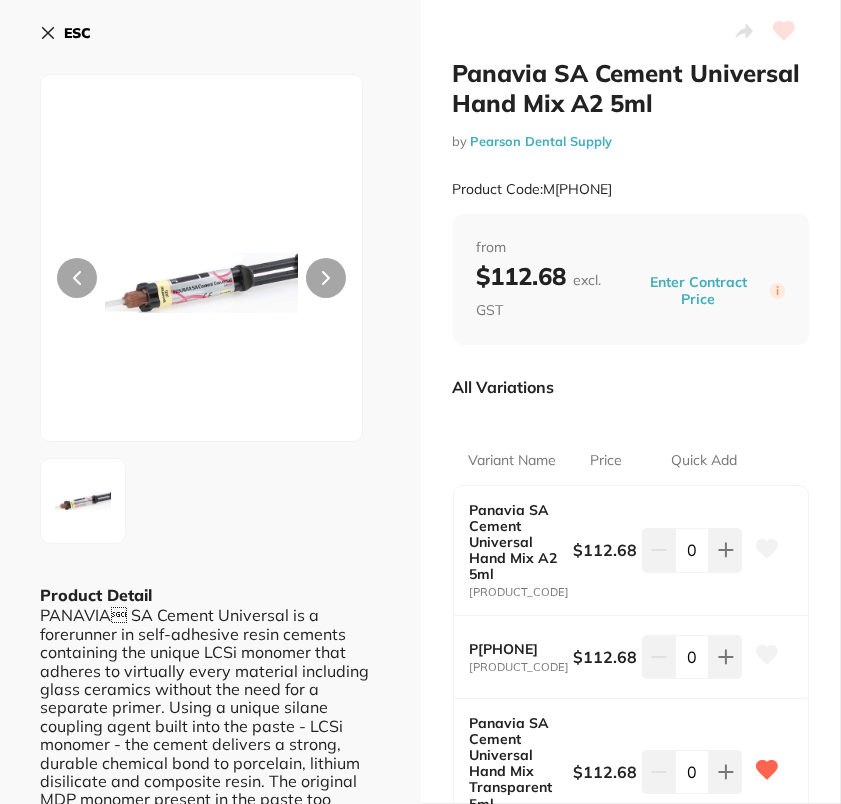 click on "ESC" at bounding box center [77, 33] 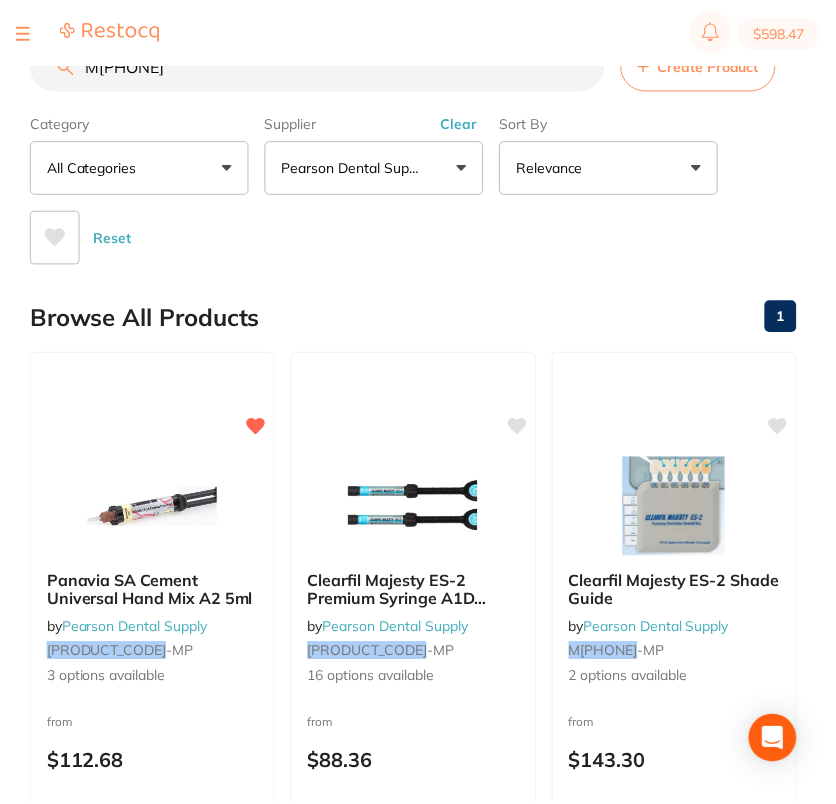 scroll, scrollTop: 1, scrollLeft: 0, axis: vertical 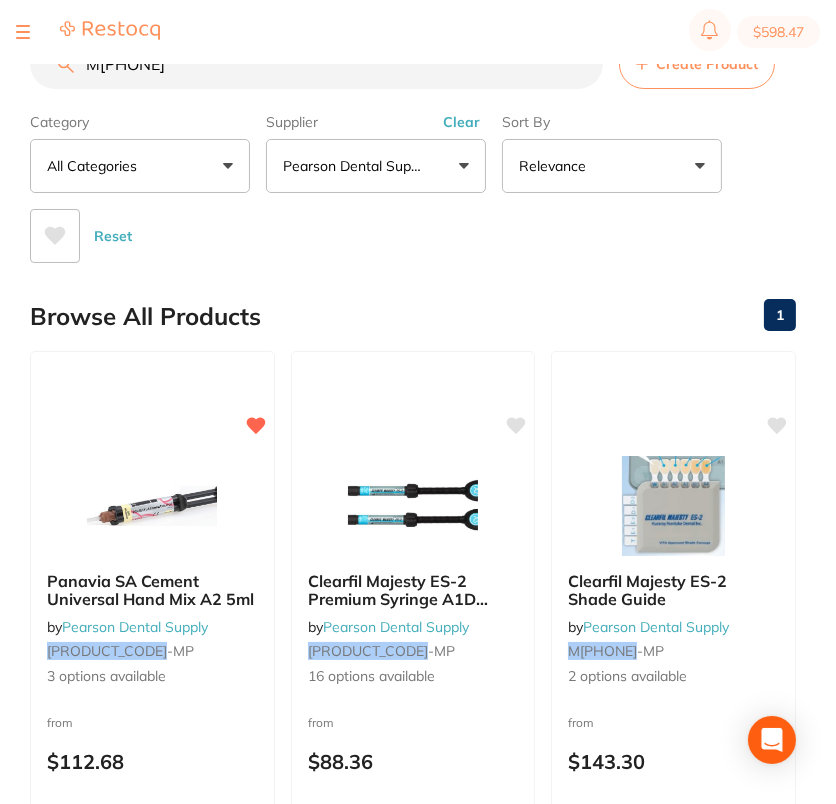click on "M83-24-88" at bounding box center [316, 64] 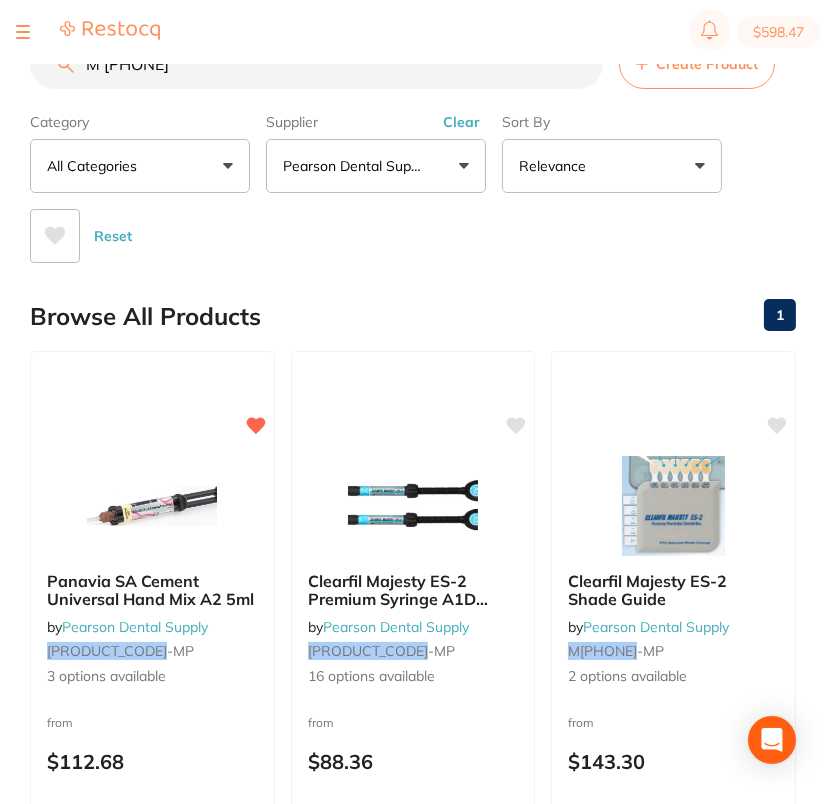 click on "M 83-24-90" at bounding box center (316, 64) 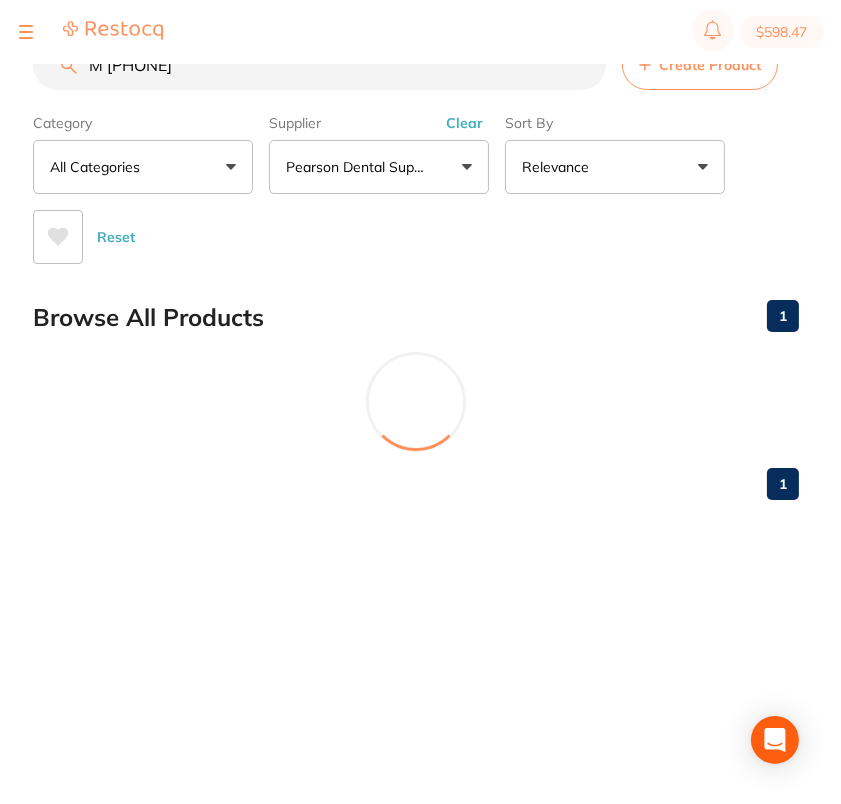 scroll, scrollTop: 0, scrollLeft: 0, axis: both 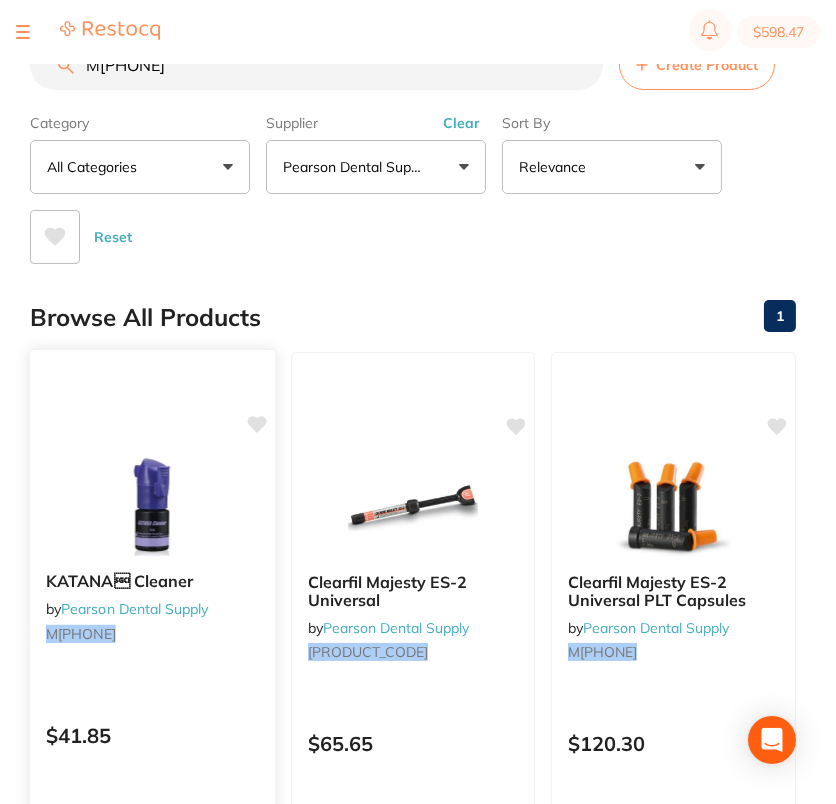 click at bounding box center (152, 505) 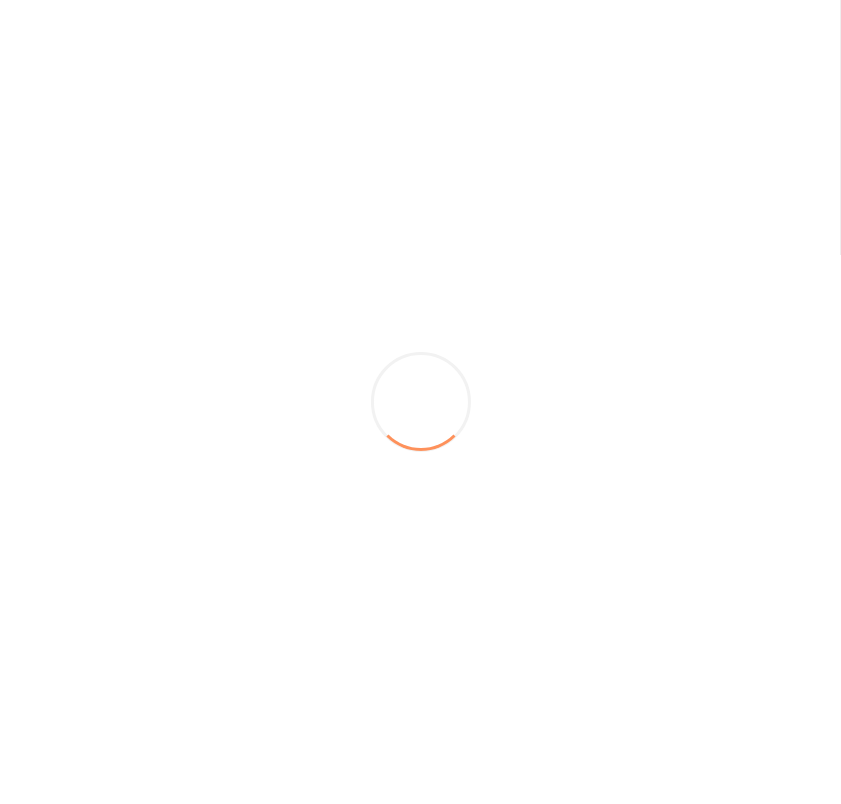 click at bounding box center (420, 402) 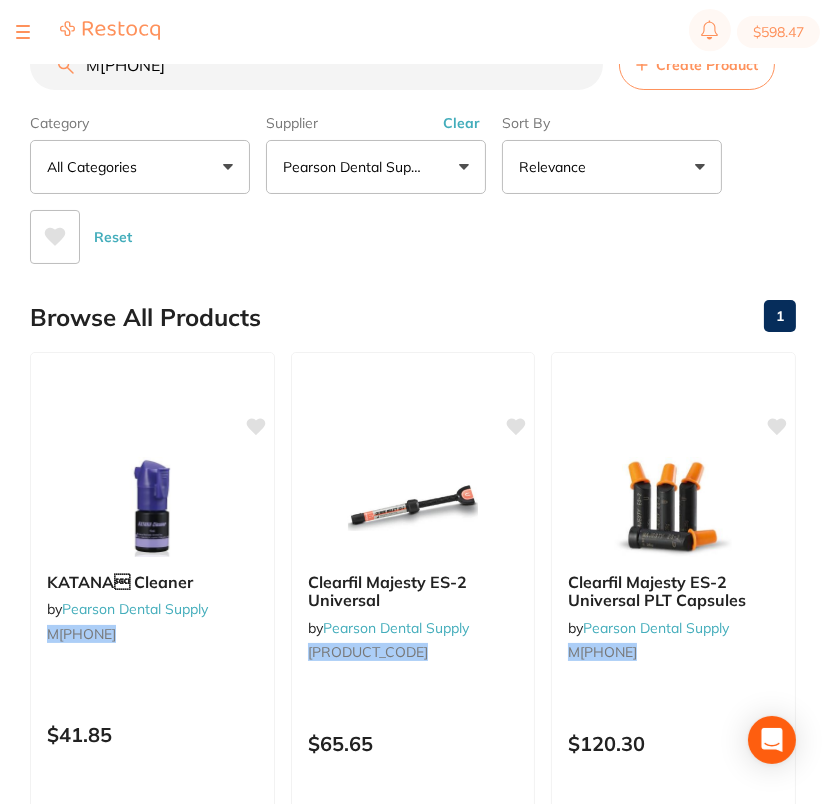 click on "KATANA Cleaner   by  Pearson Dental Supply M83-2490 $41.85 Add to cart Save to list" at bounding box center (152, 639) 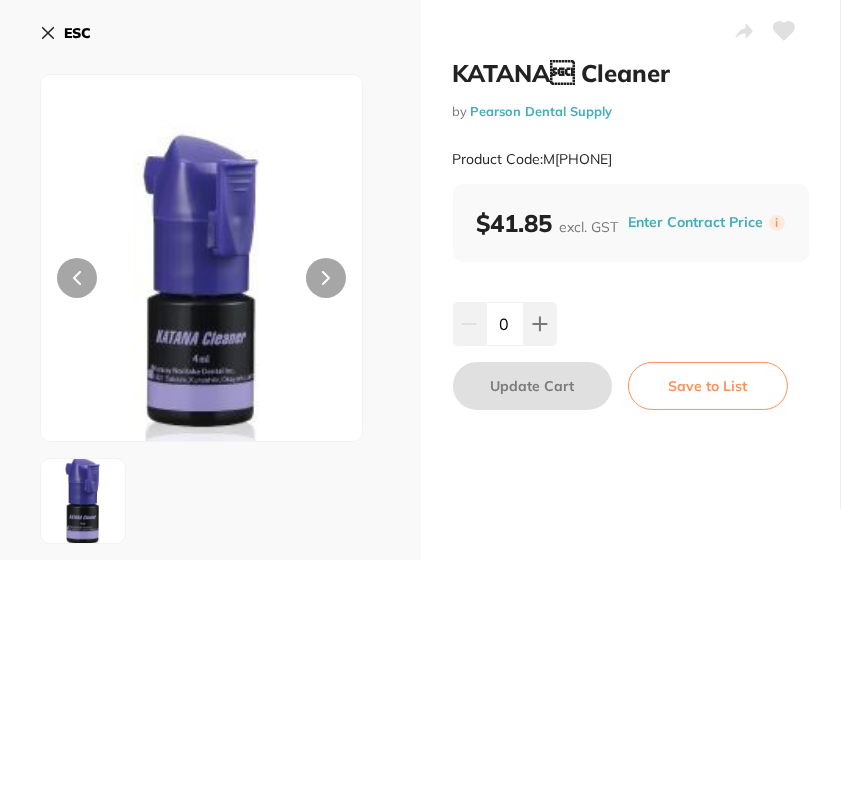 click on "ESC" at bounding box center (77, 33) 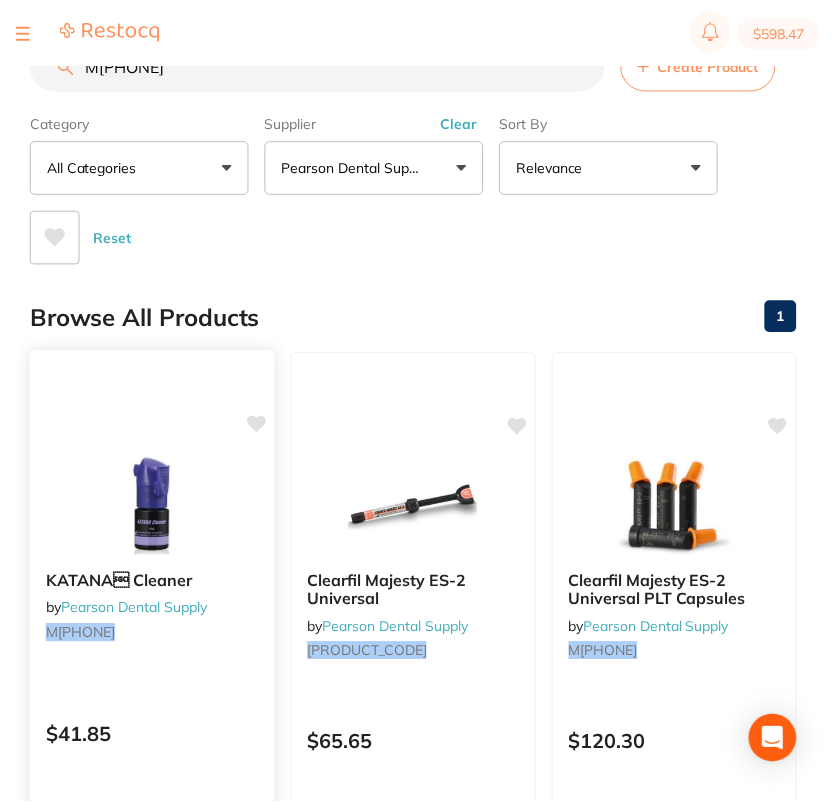 scroll, scrollTop: 1, scrollLeft: 0, axis: vertical 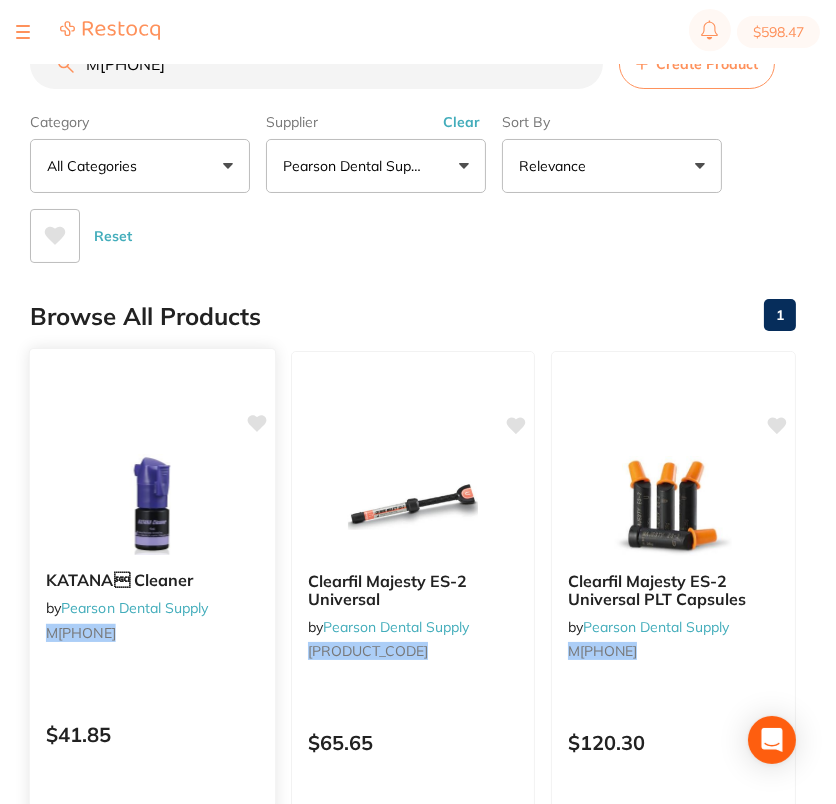 click 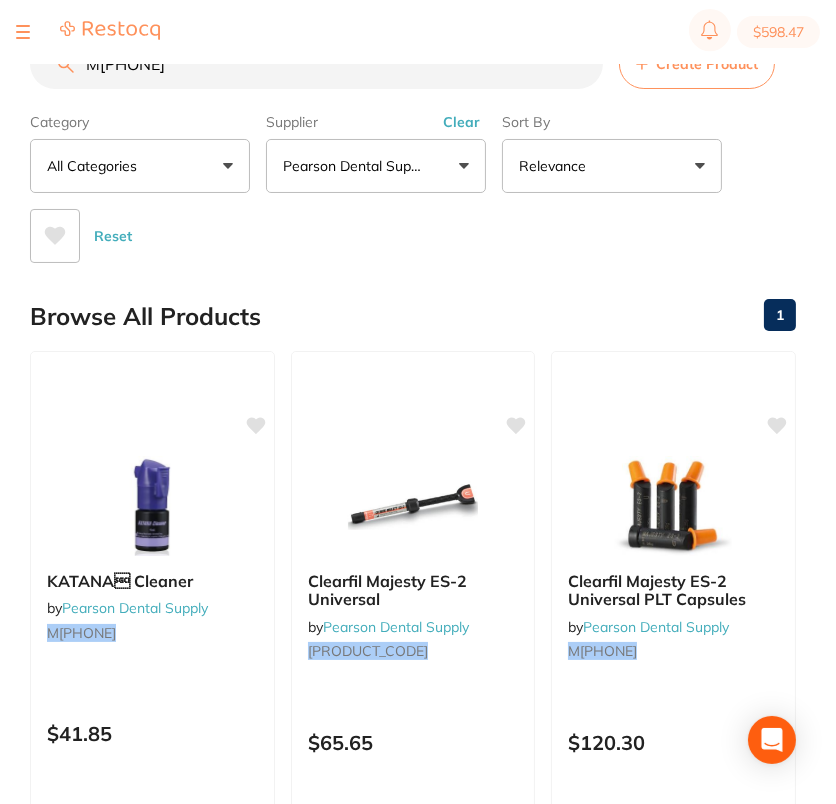 click on "M83-24-90         Create Product Category All Categories All Categories Clear Category   false    All Categories Category All Categories Supplier Pearson Dental Supply All Suppliers Pearson Dental Supply Clear Supplier   false    Pearson Dental Supply Supplier Pearson Dental Supply Sort By Relevance Highest Price Lowest Price On Sale Relevance Clear Sort By   false    Relevance Sort By Highest Price Lowest Price On Sale Relevance Reset Filters Reset Filter By Category All Categories All Categories Clear Filter By Category   false    All Categories Filter By Category All Categories Filter By Supplier Pearson Dental Supply All Suppliers Pearson Dental Supply Clear Filter By Supplier   false    Pearson Dental Supply Filter By Supplier All Suppliers Pearson Dental Supply Sort By Relevance Highest Price Lowest Price On Sale Relevance Clear Sort By   false    Relevance Sort By Highest Price Lowest Price On Sale Relevance Show Favorites only Apply Filters Browse All Products 1 KATANA Cleaner   by  M83-2490 $41.85" at bounding box center [433, 810] 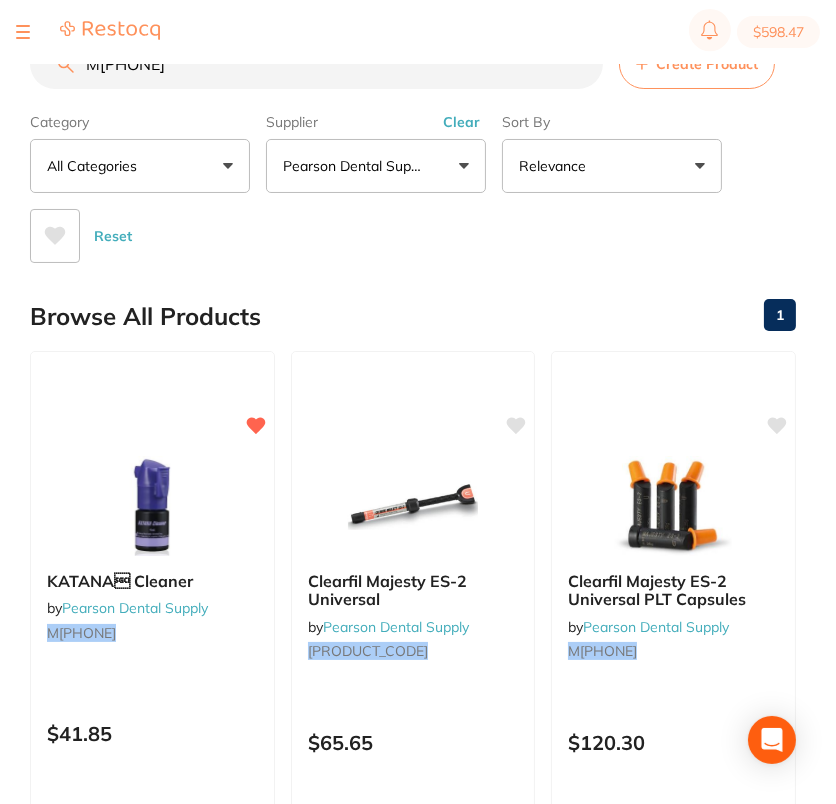 click on "M83-24-90" at bounding box center [316, 64] 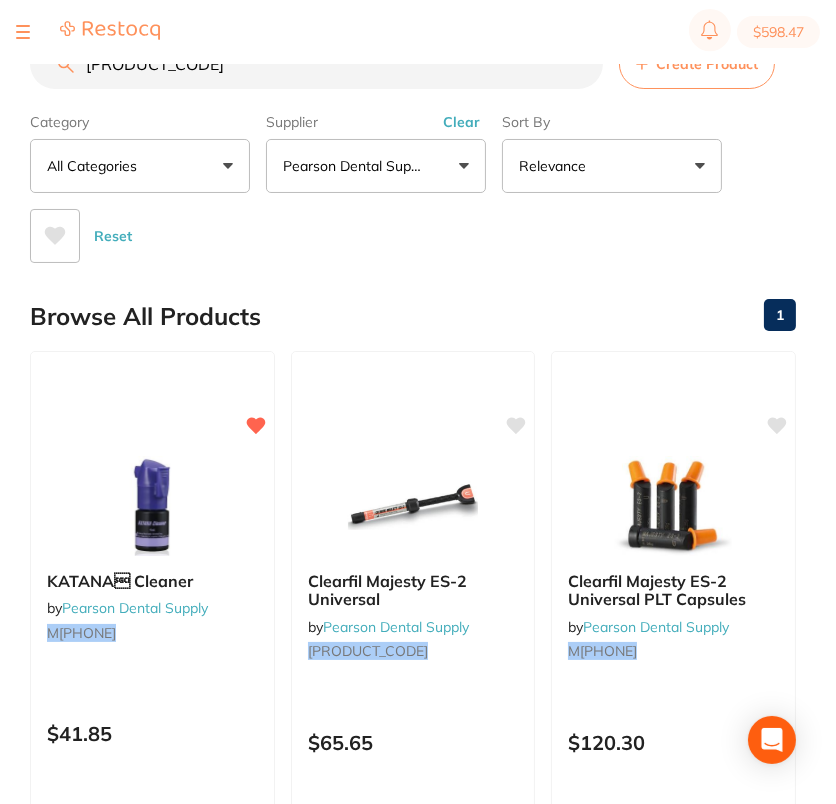 drag, startPoint x: 100, startPoint y: 73, endPoint x: 113, endPoint y: 76, distance: 13.341664 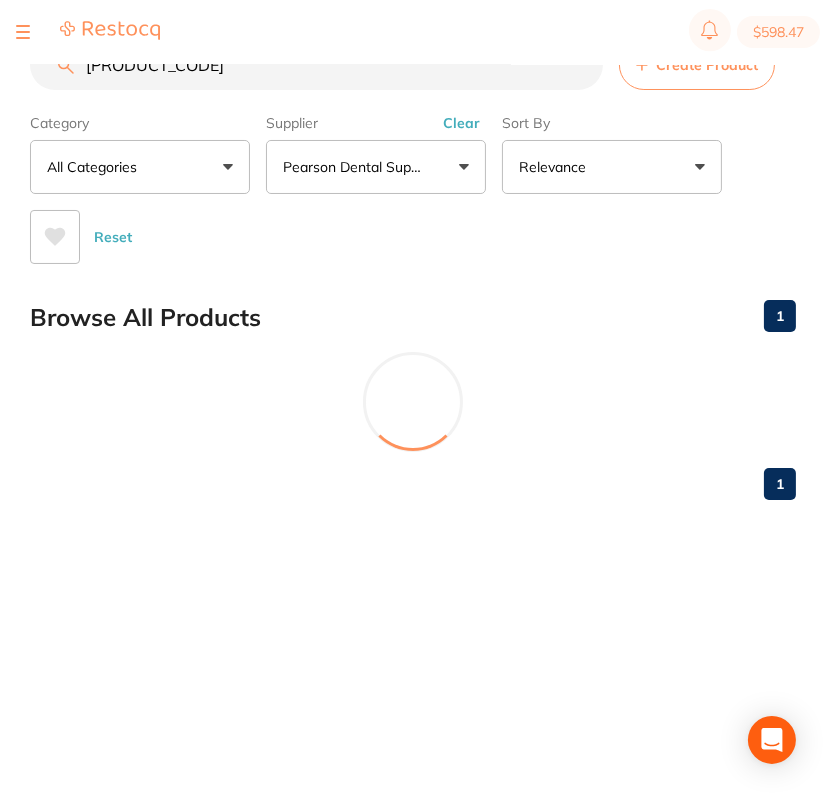 scroll, scrollTop: 0, scrollLeft: 0, axis: both 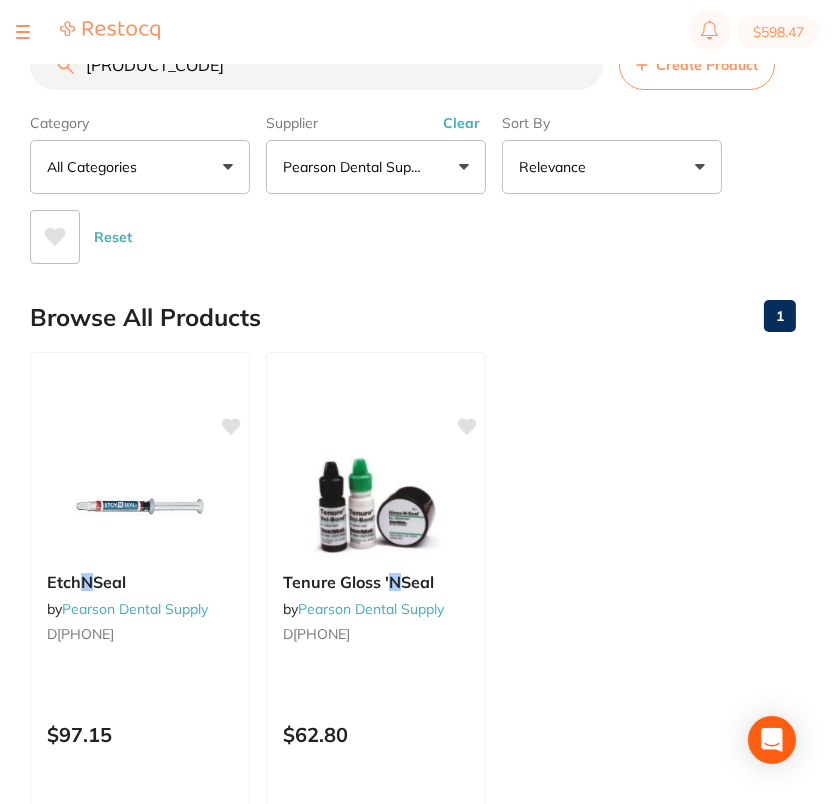 click on "N 09-02-09" at bounding box center (316, 65) 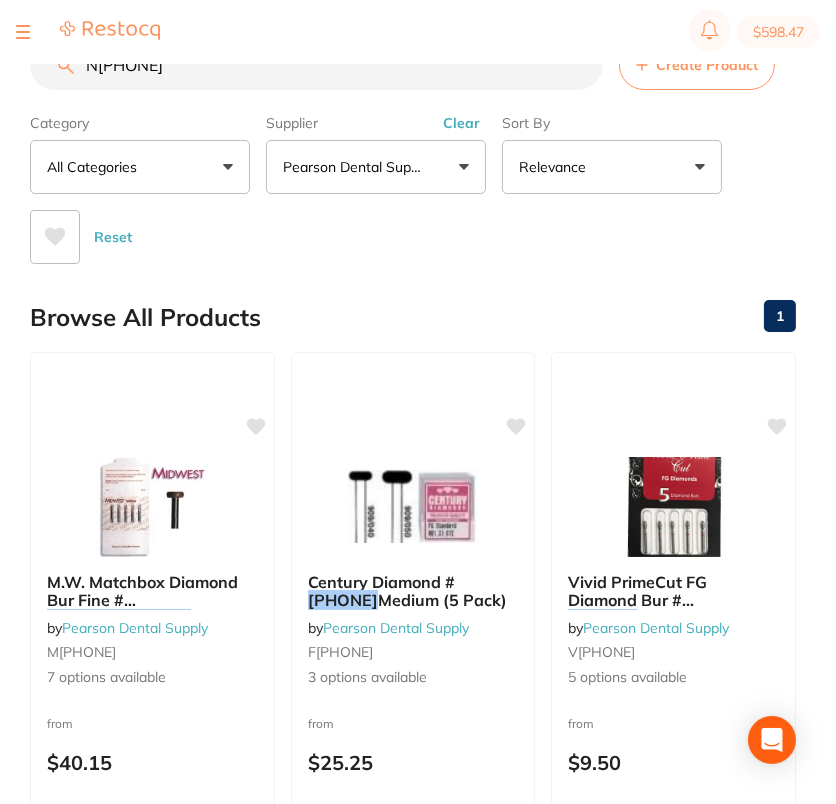 click on "N09-02-09" at bounding box center (316, 65) 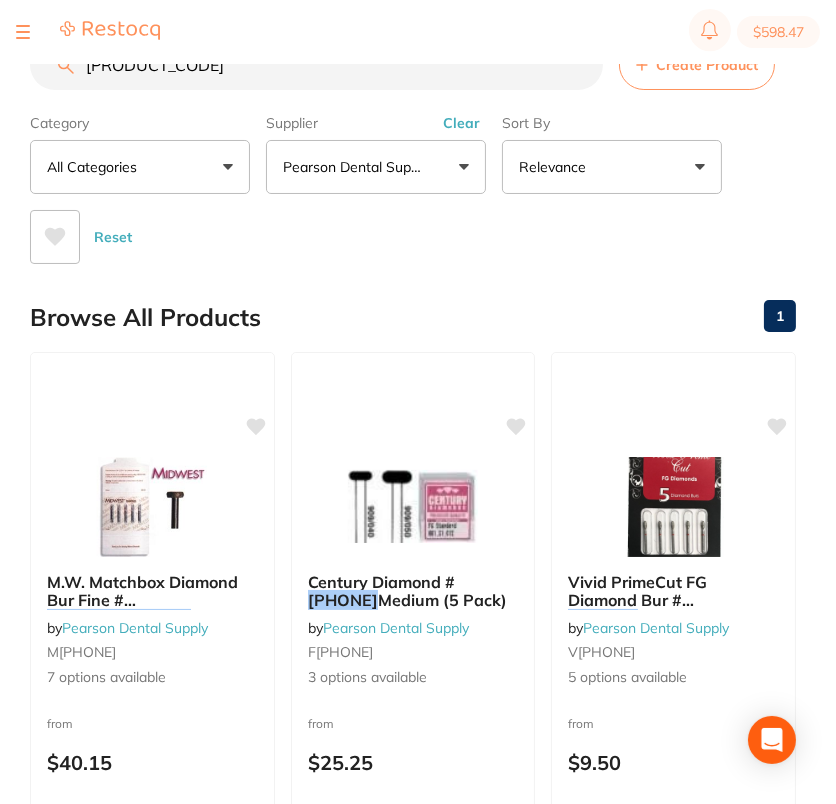 click on "N 69-22-66" at bounding box center (316, 65) 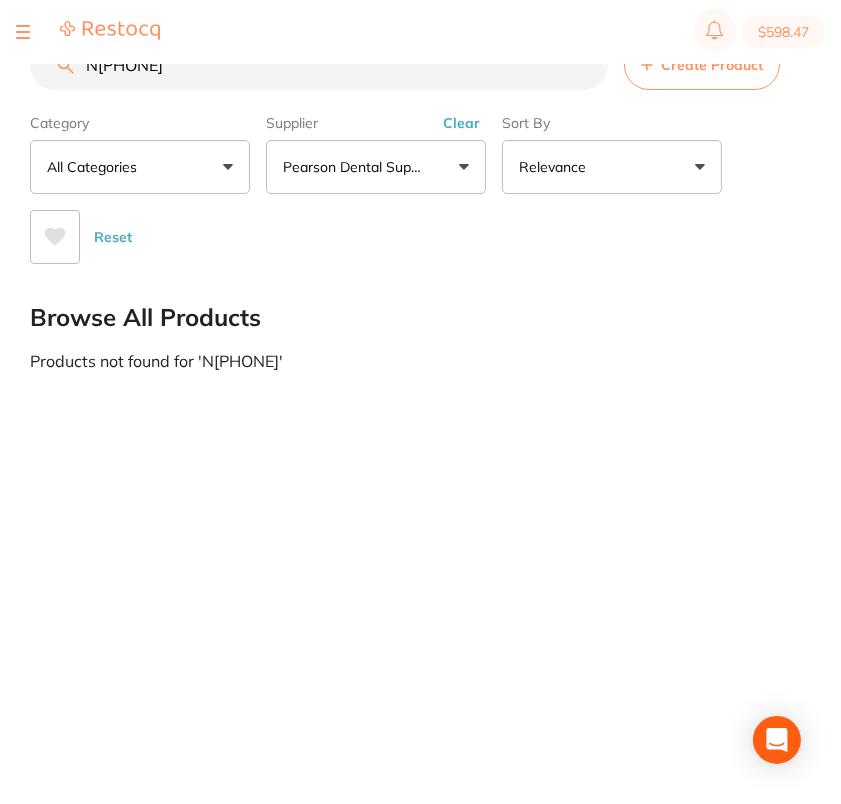 click on "N69-22-66" at bounding box center (319, 65) 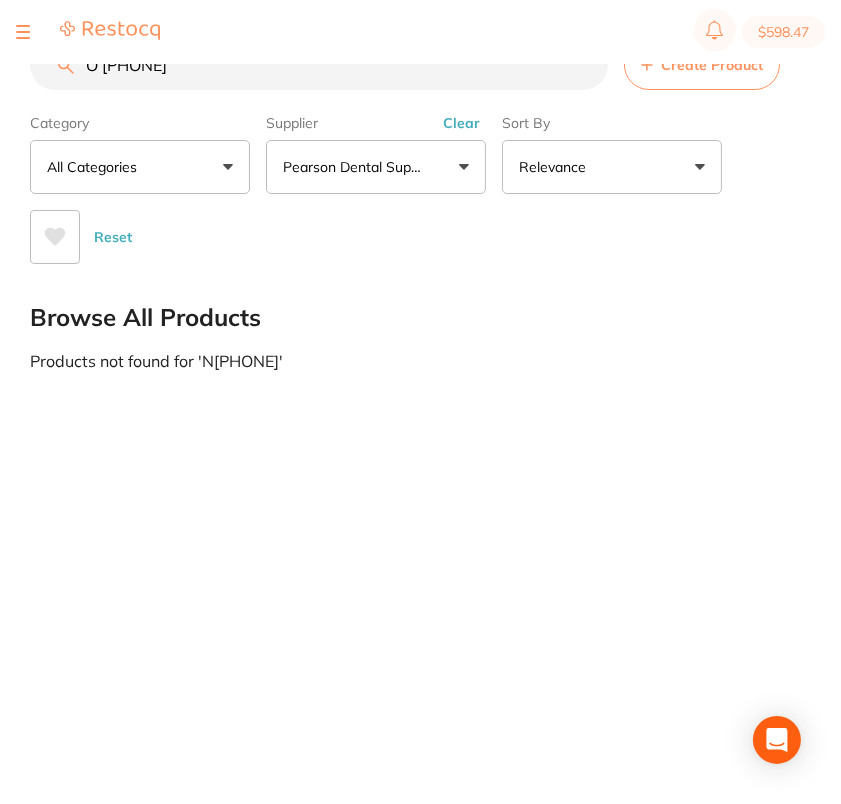 click on "O 69-13-10" at bounding box center (319, 65) 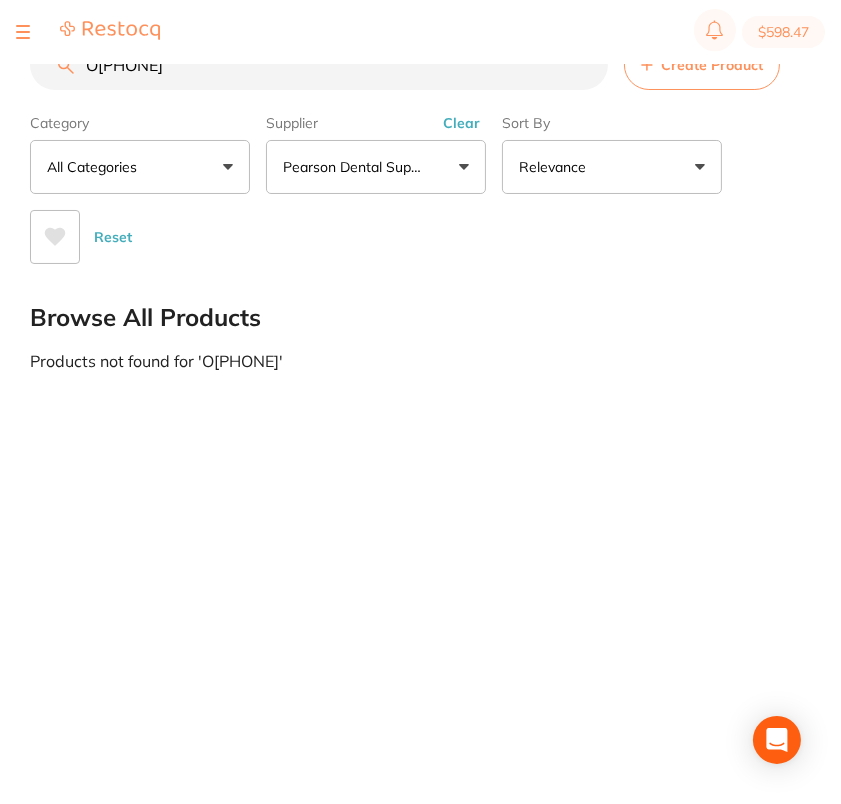 click on "O69-13-10" at bounding box center (319, 65) 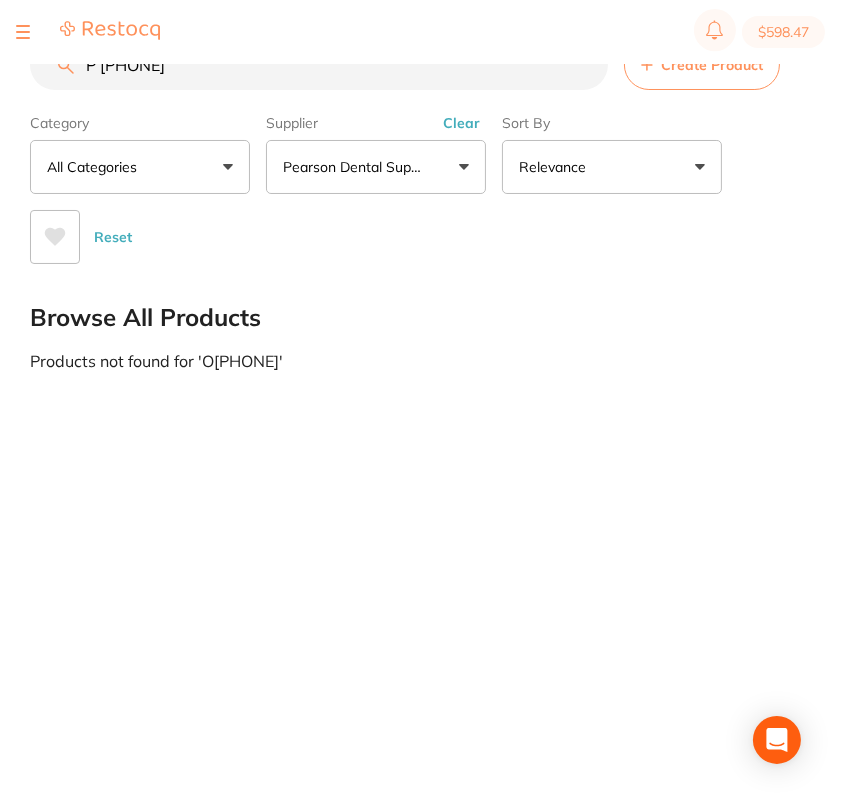 click on "P 14-00-00" at bounding box center (319, 65) 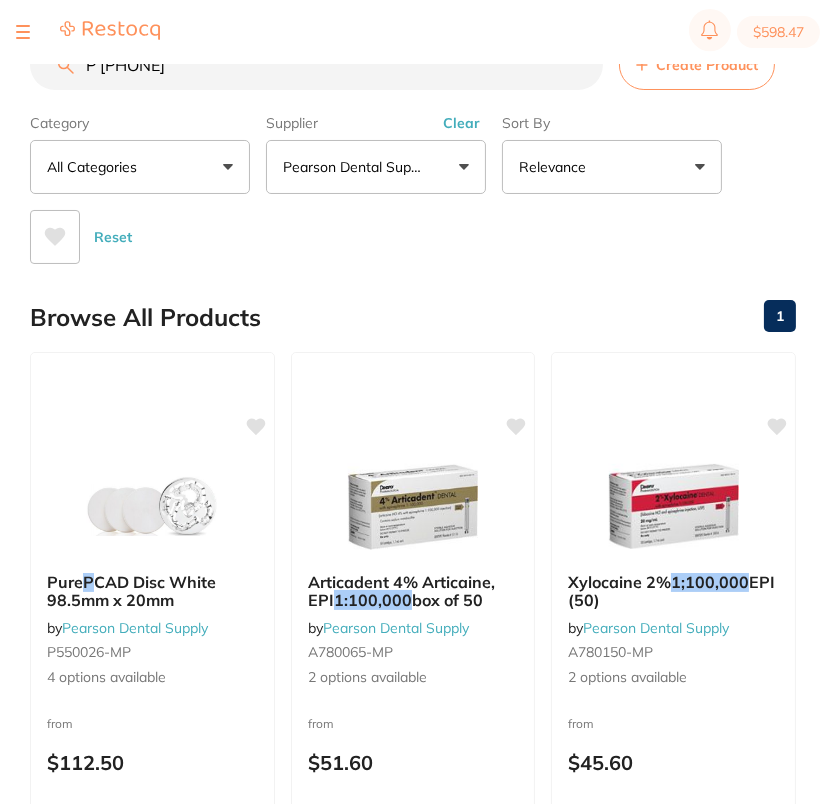 click on "P 14-00-00" at bounding box center (316, 65) 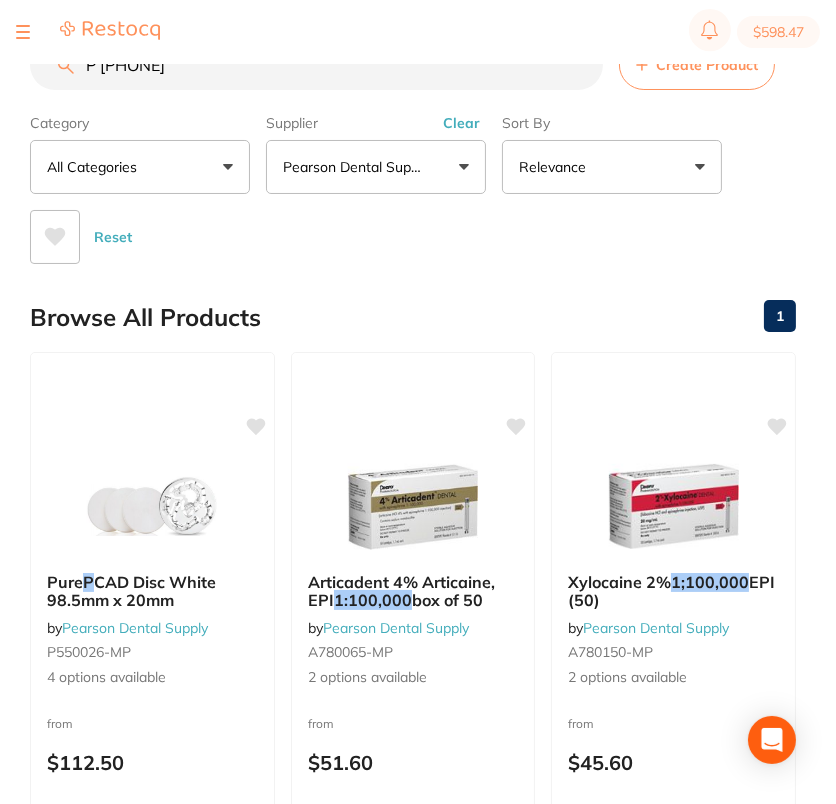 click on "P 14-00-00" at bounding box center [316, 65] 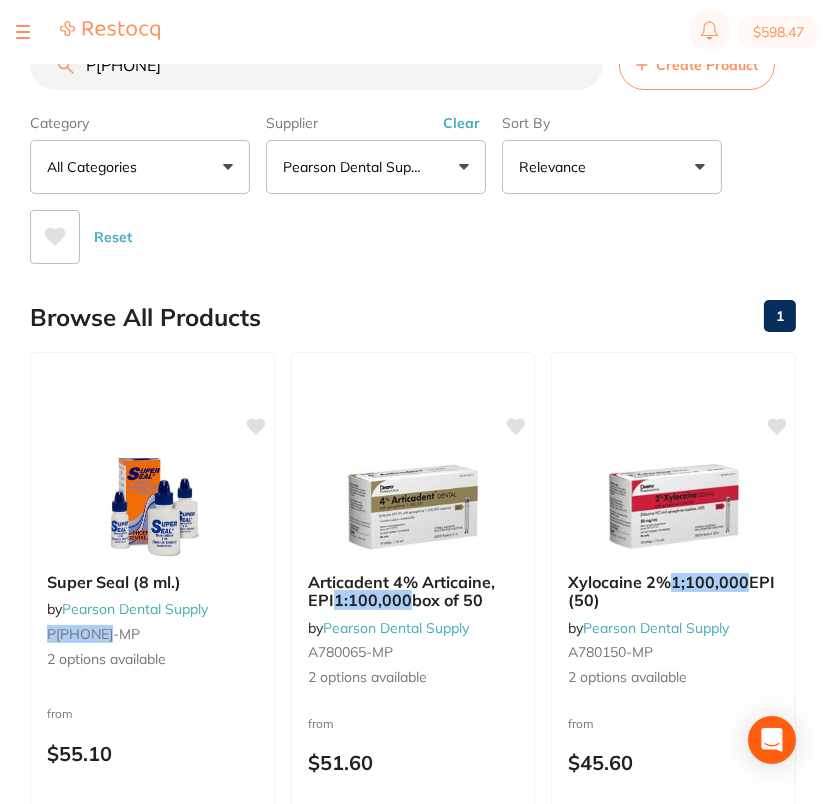 click on "P14-00-00" at bounding box center [316, 65] 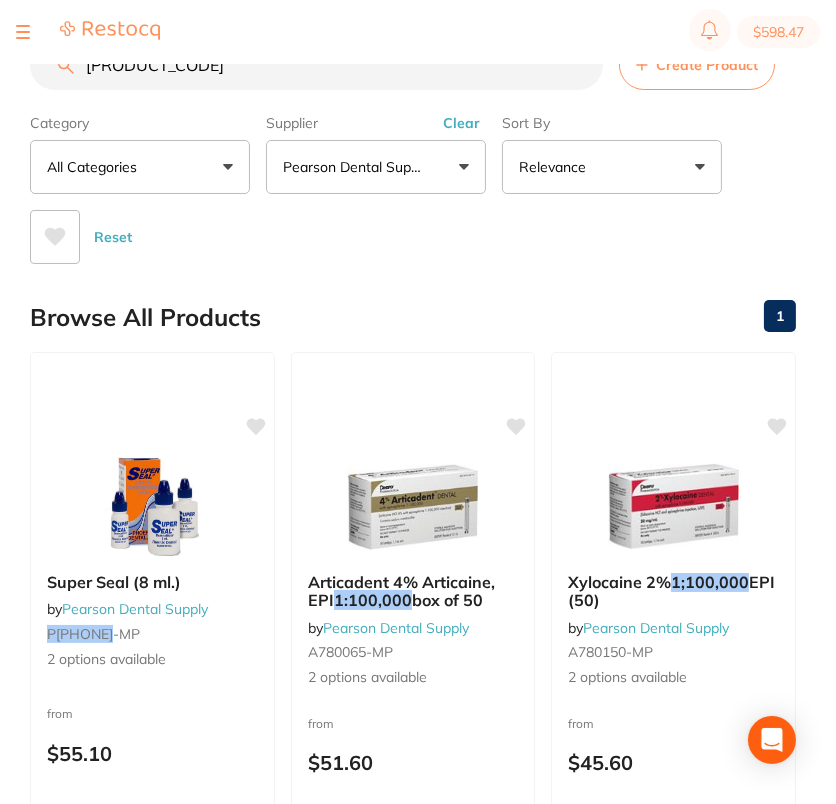 drag, startPoint x: 99, startPoint y: 70, endPoint x: 149, endPoint y: 88, distance: 53.14132 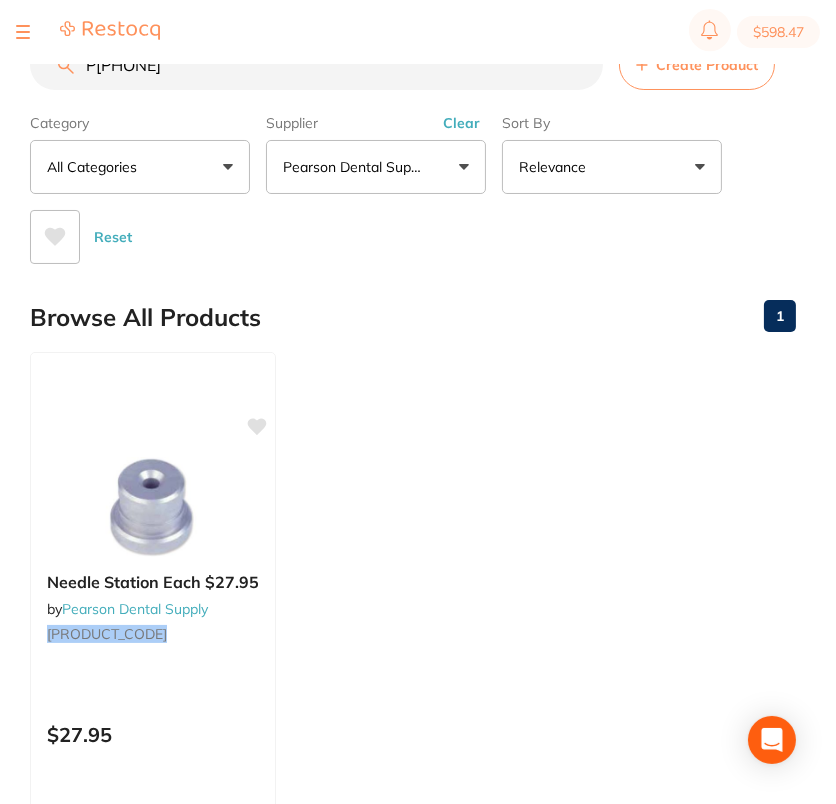 scroll, scrollTop: 0, scrollLeft: 0, axis: both 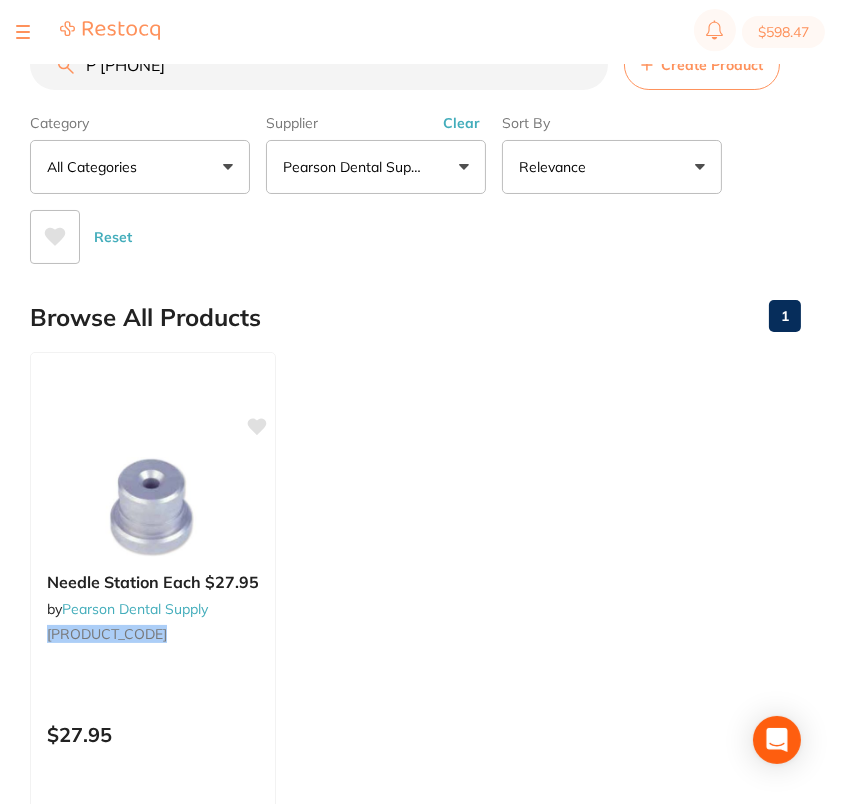 drag, startPoint x: 106, startPoint y: 70, endPoint x: 168, endPoint y: 85, distance: 63.788715 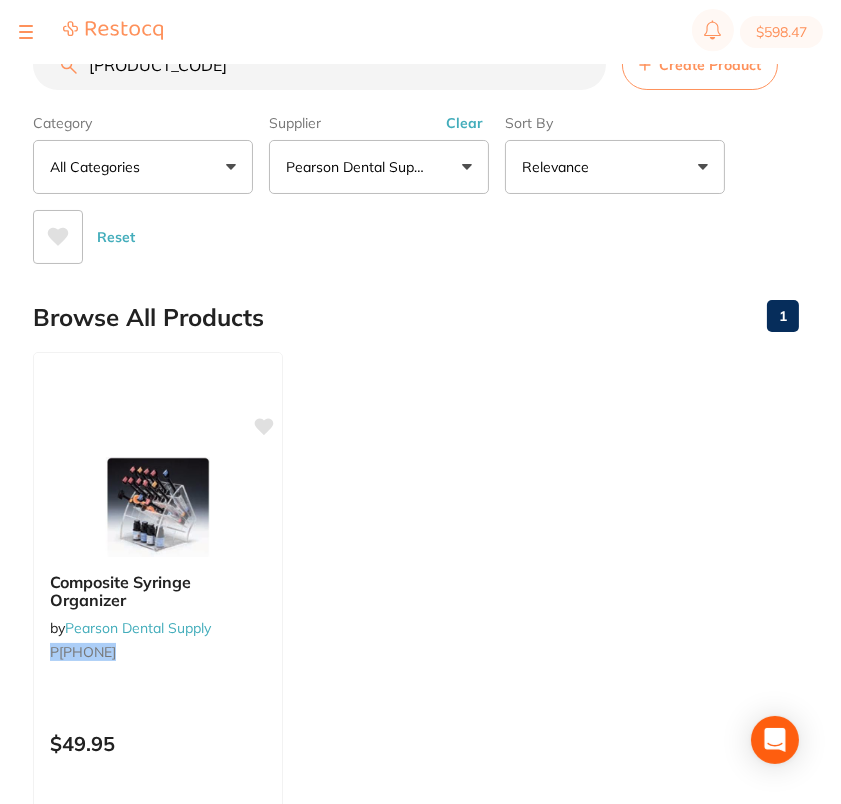 scroll, scrollTop: 0, scrollLeft: 0, axis: both 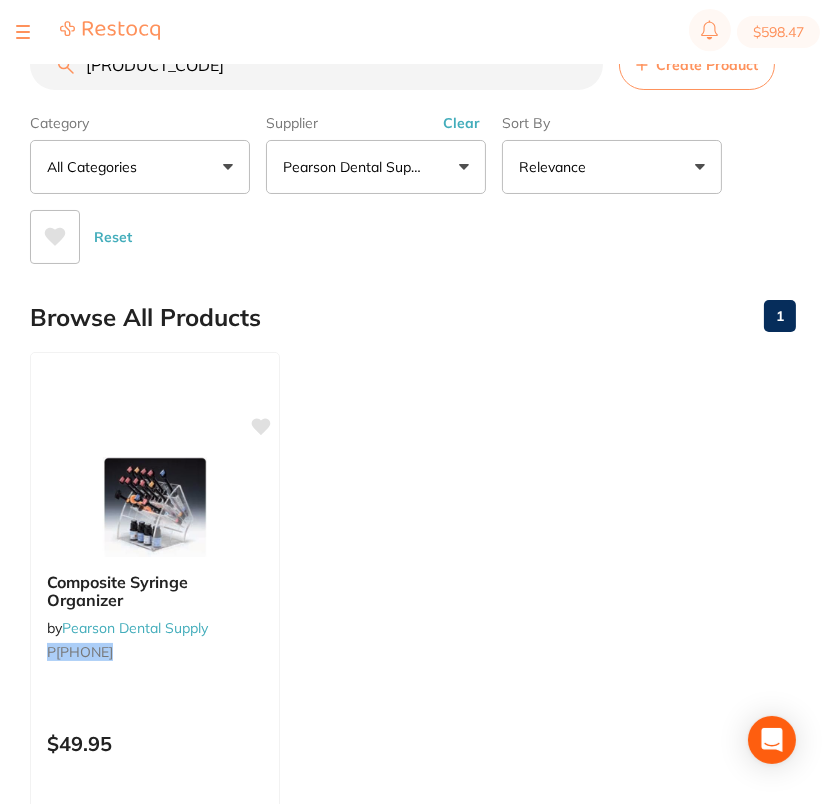 click on "P35-04-44" at bounding box center (316, 65) 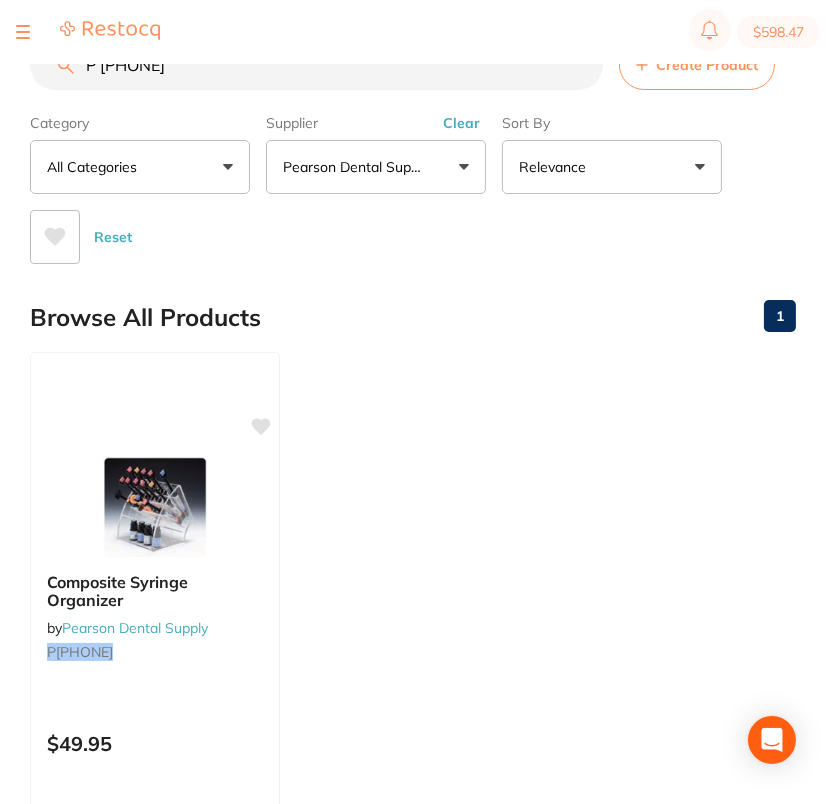 click on "P 35-15-22" at bounding box center (316, 65) 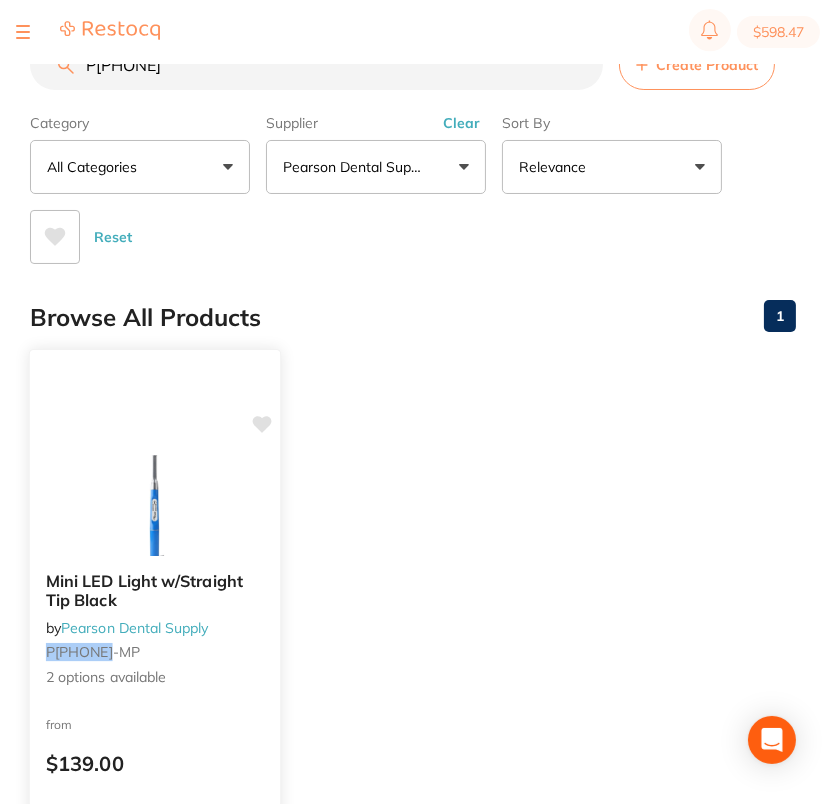 click at bounding box center [154, 505] 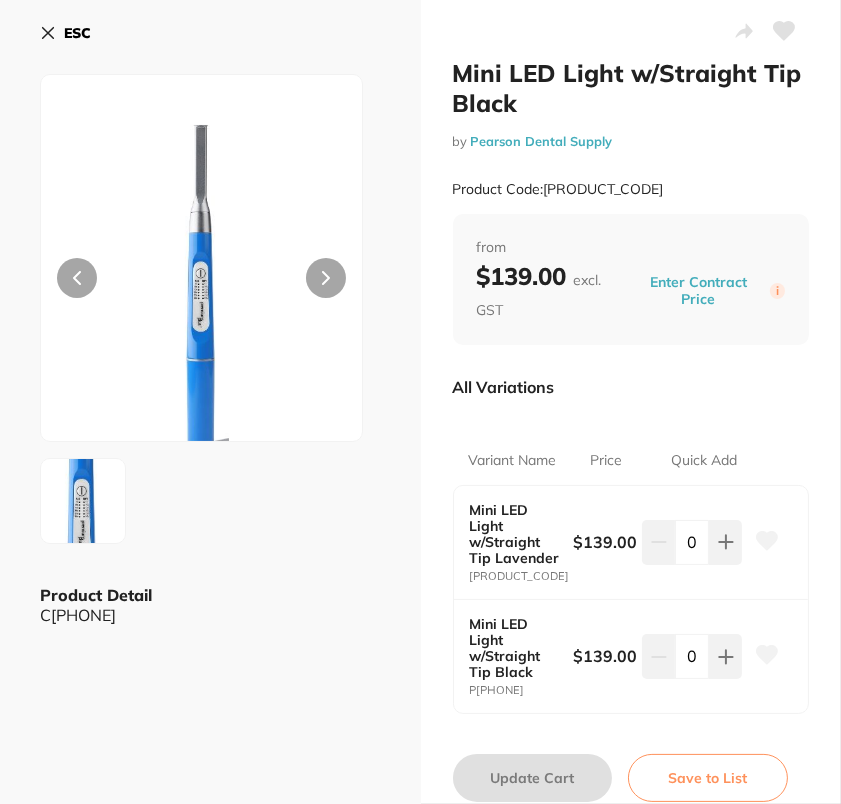 drag, startPoint x: 87, startPoint y: 38, endPoint x: 241, endPoint y: 50, distance: 154.46683 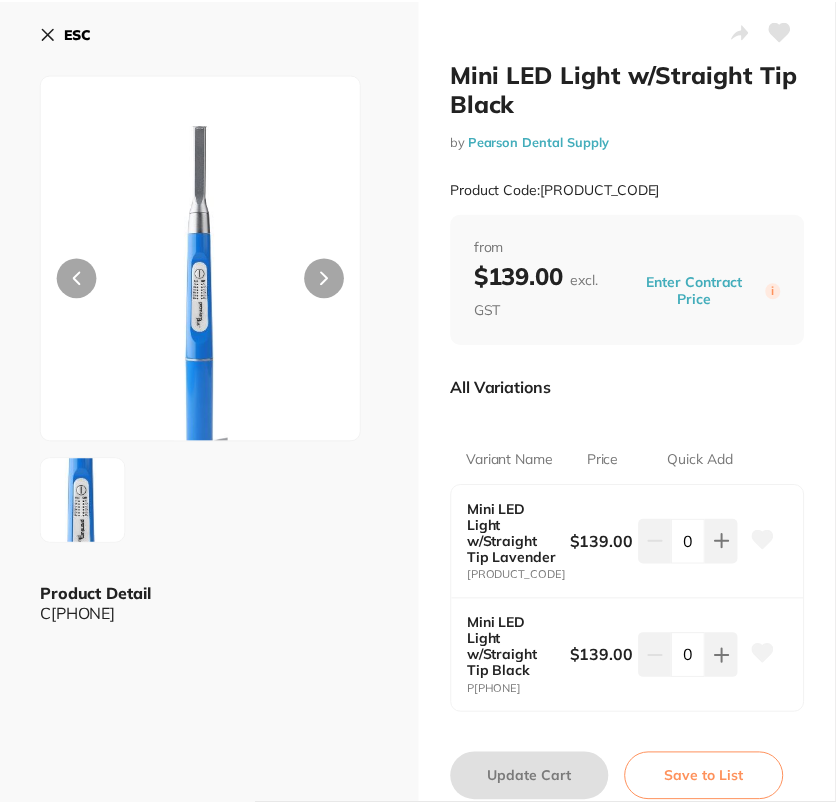 scroll, scrollTop: 1, scrollLeft: 0, axis: vertical 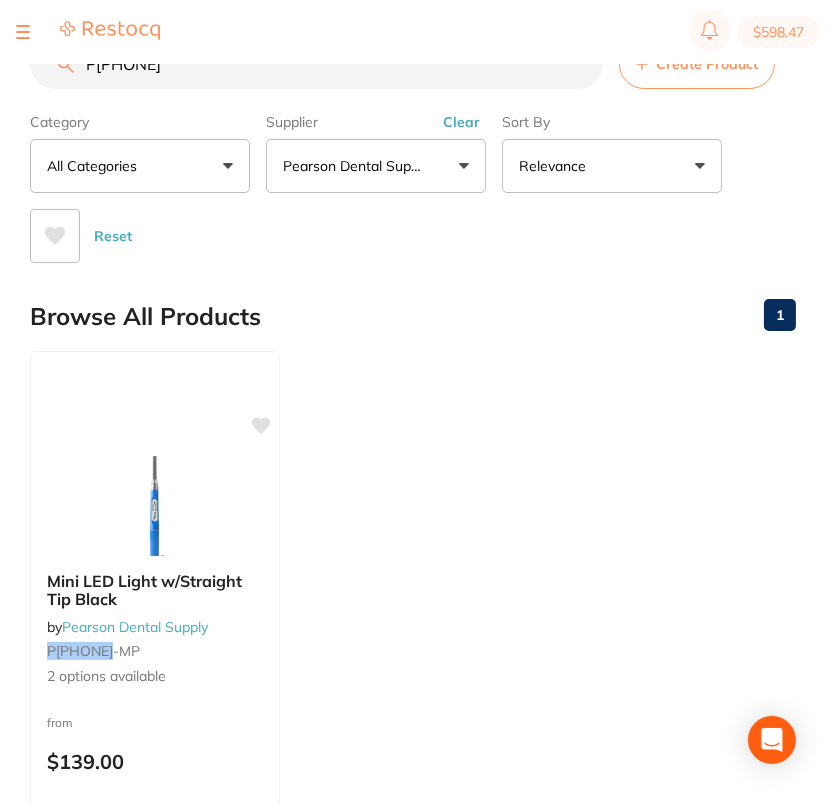 click on "P35-15-22" at bounding box center (316, 64) 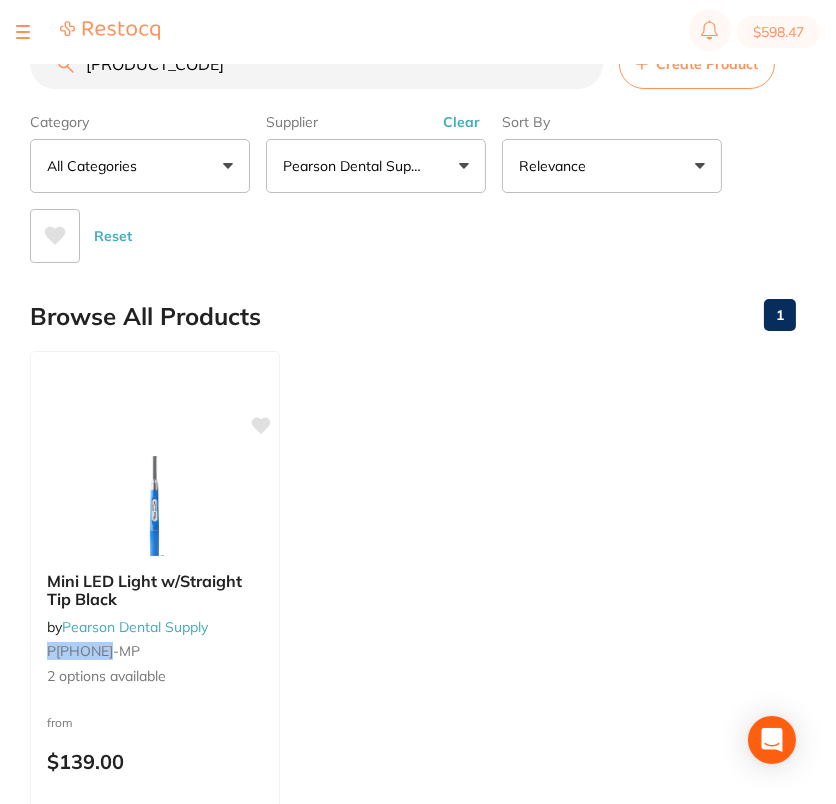 click on "P 71-29-10" at bounding box center [316, 64] 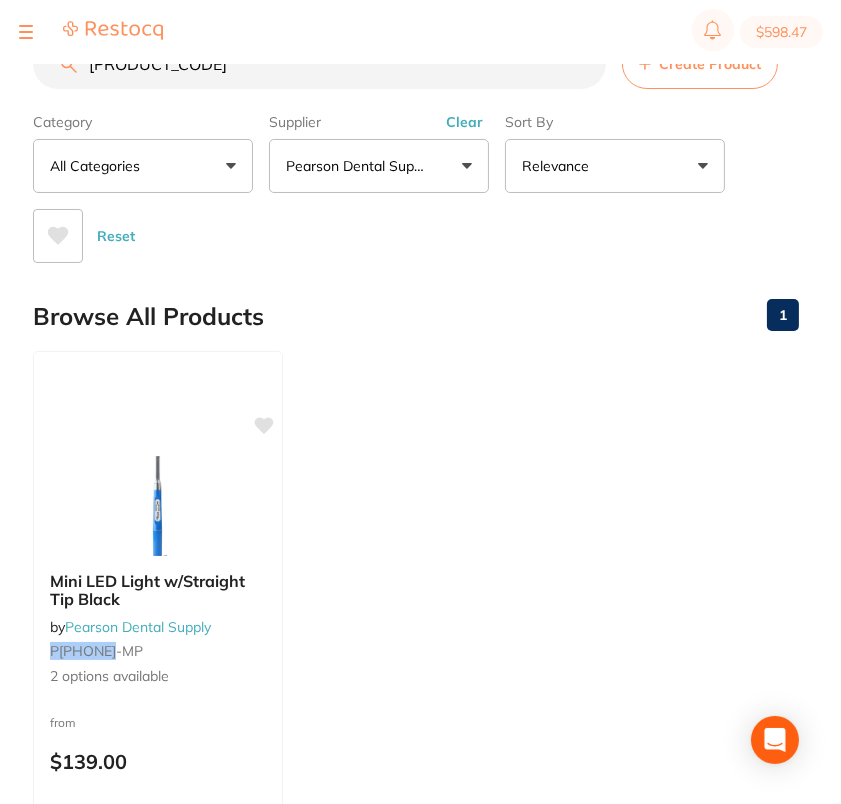 scroll, scrollTop: 0, scrollLeft: 0, axis: both 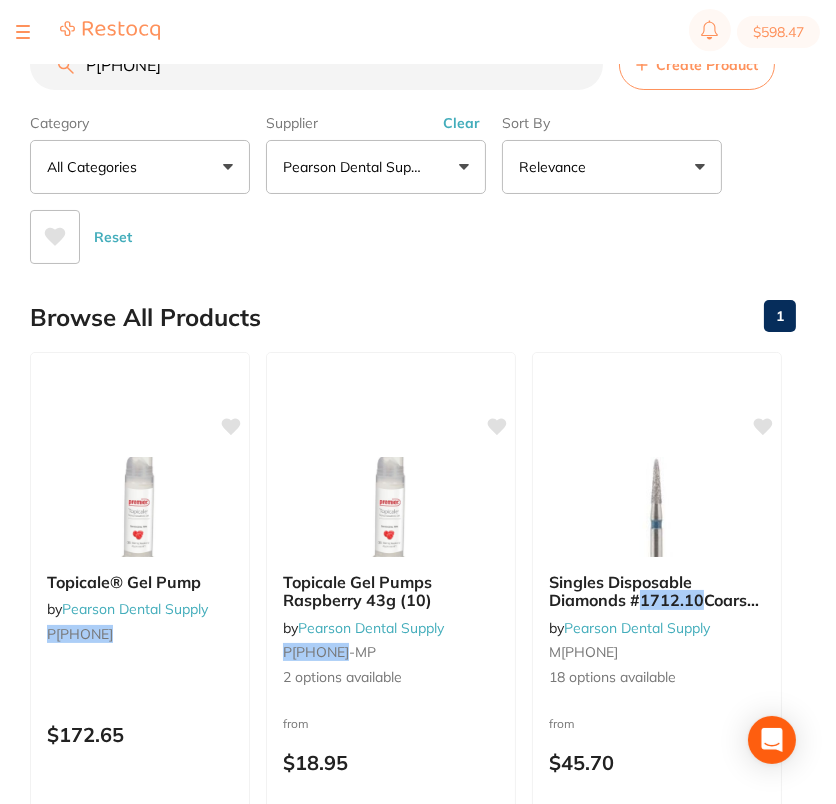 click on "P71-29-10" at bounding box center (316, 65) 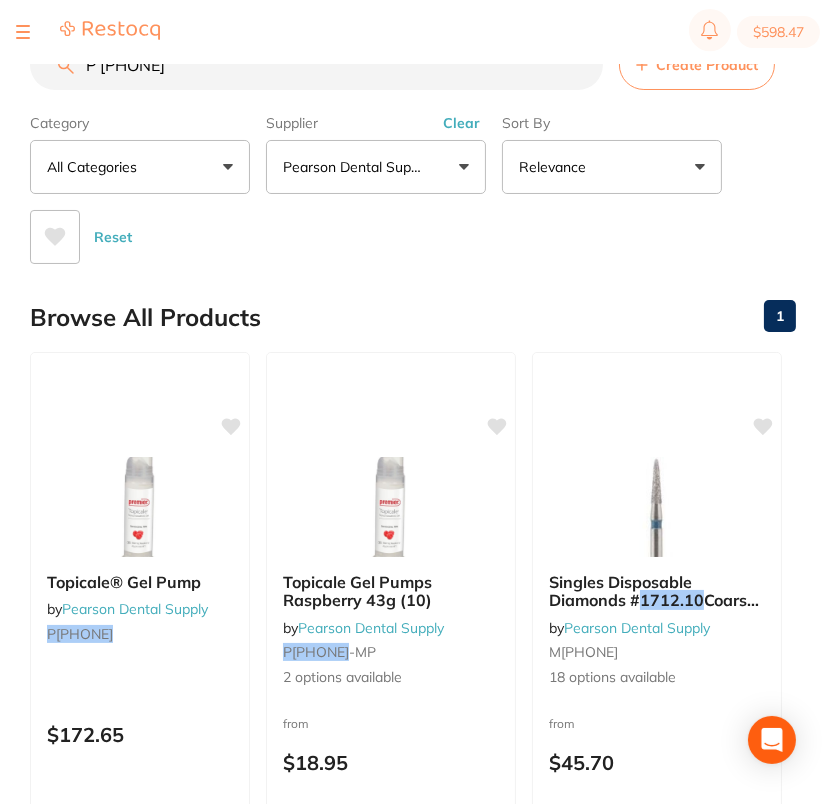 click on "P 71-87-18" at bounding box center (316, 65) 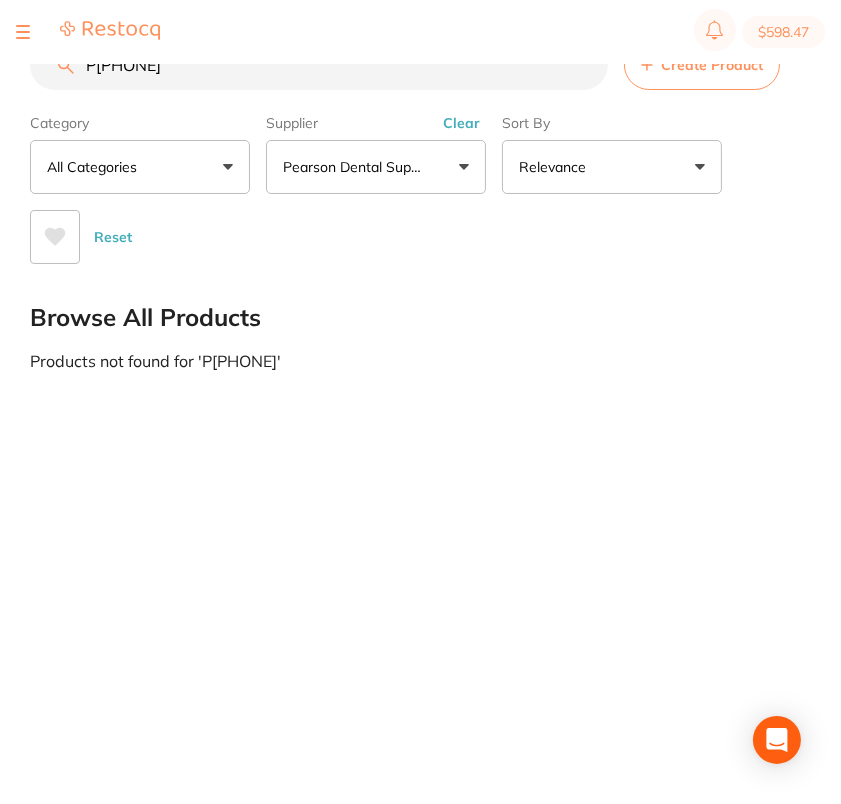click on "P71-87-18" at bounding box center (319, 65) 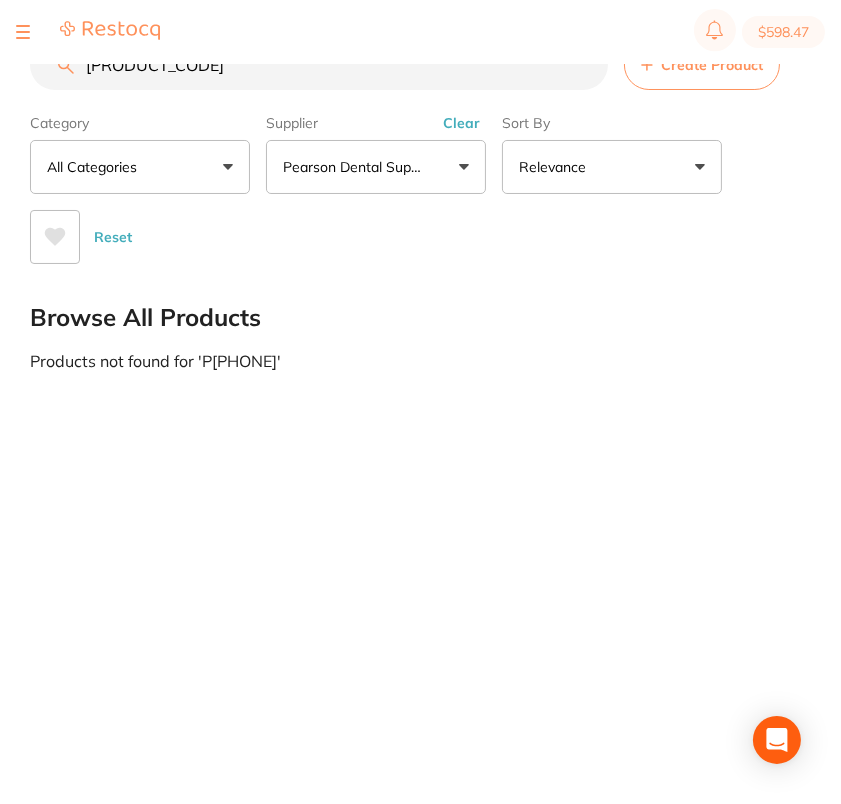 drag, startPoint x: 101, startPoint y: 69, endPoint x: 124, endPoint y: 78, distance: 24.698177 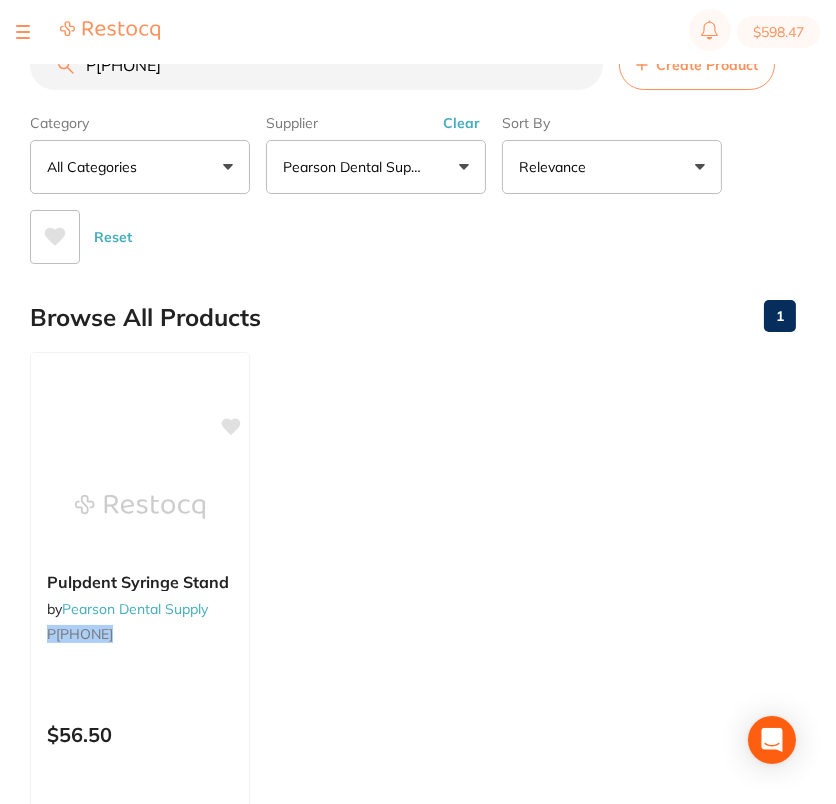 click on "P88-03-38" at bounding box center (316, 65) 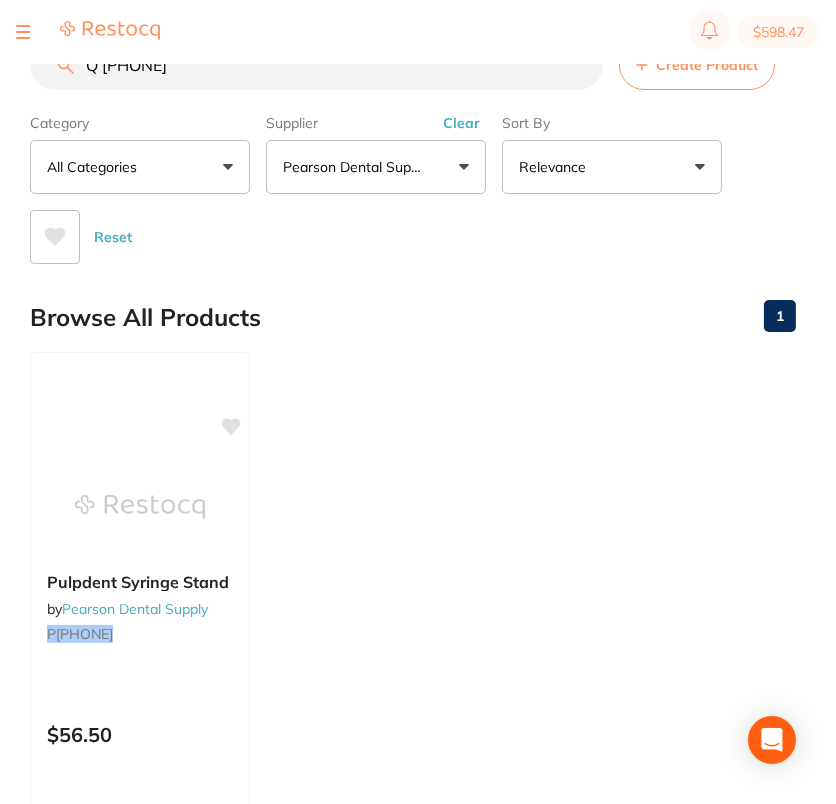 click on "Q 19-00-16" at bounding box center (316, 65) 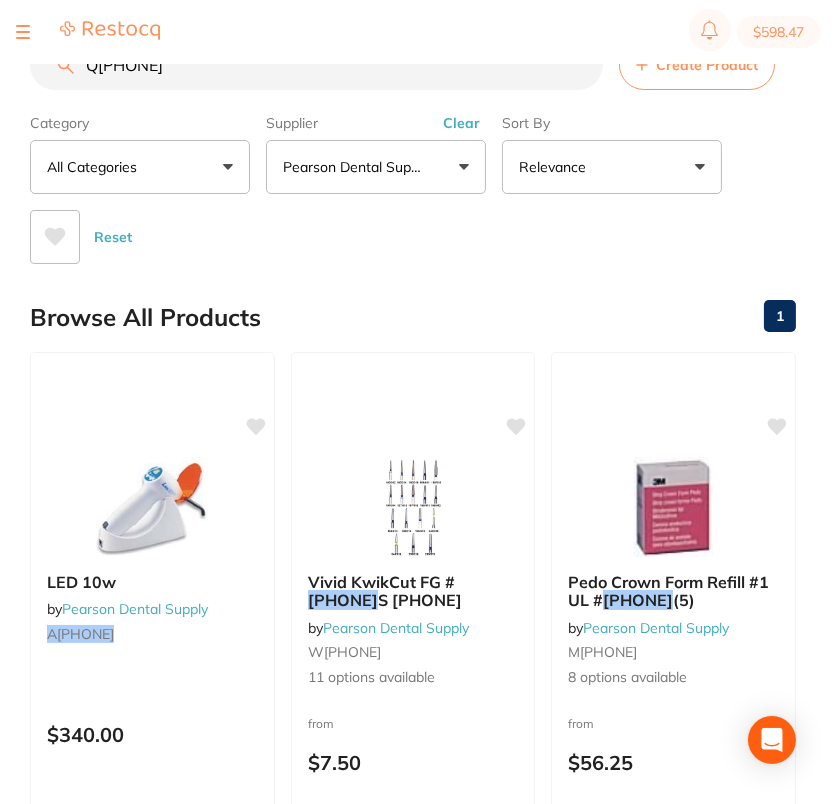 click on "Q19-00-16" at bounding box center [316, 65] 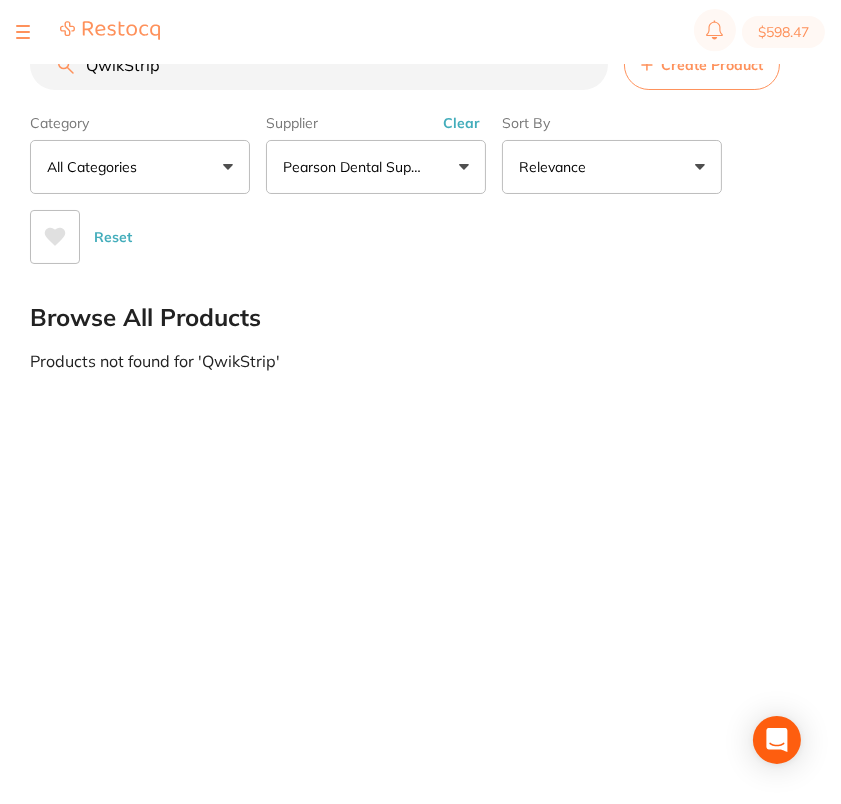 click on "QwikStrip" at bounding box center [319, 65] 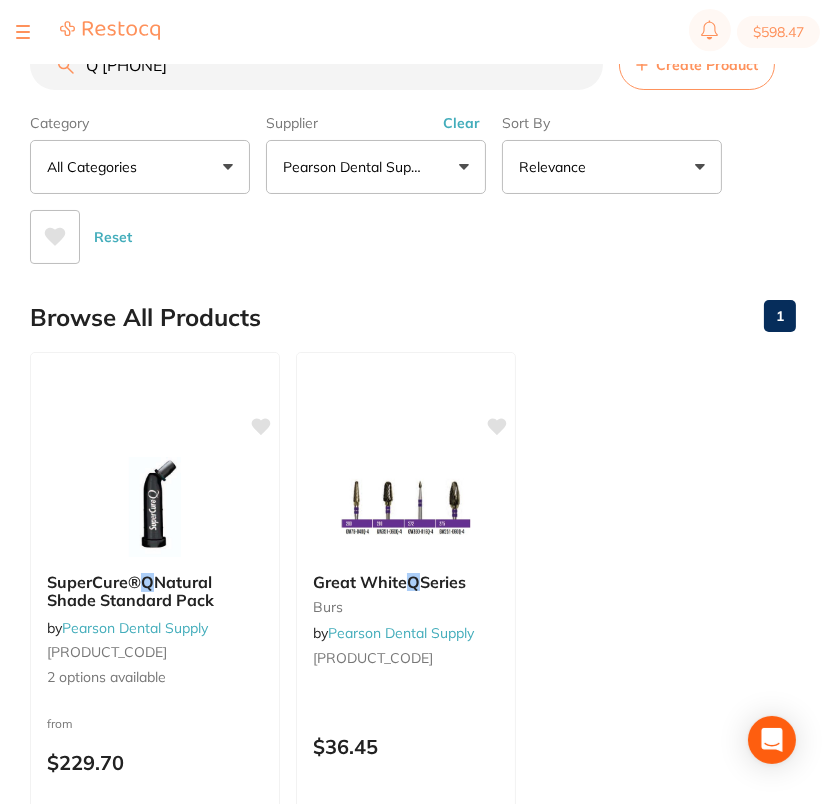 click on "Q 19-00-32" at bounding box center [316, 65] 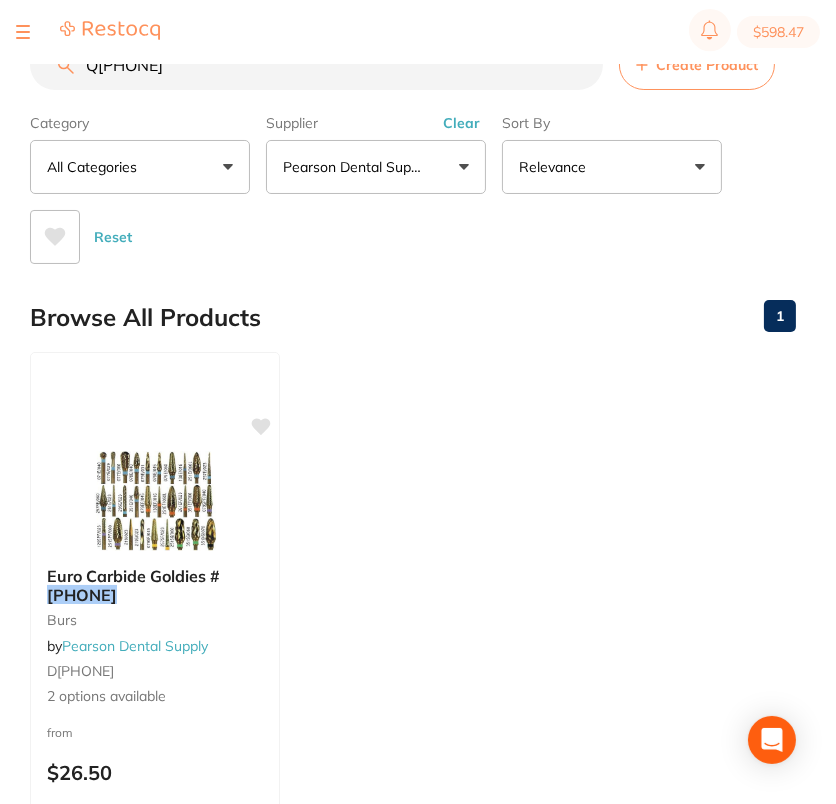 click on "Q19-00-32" at bounding box center (316, 65) 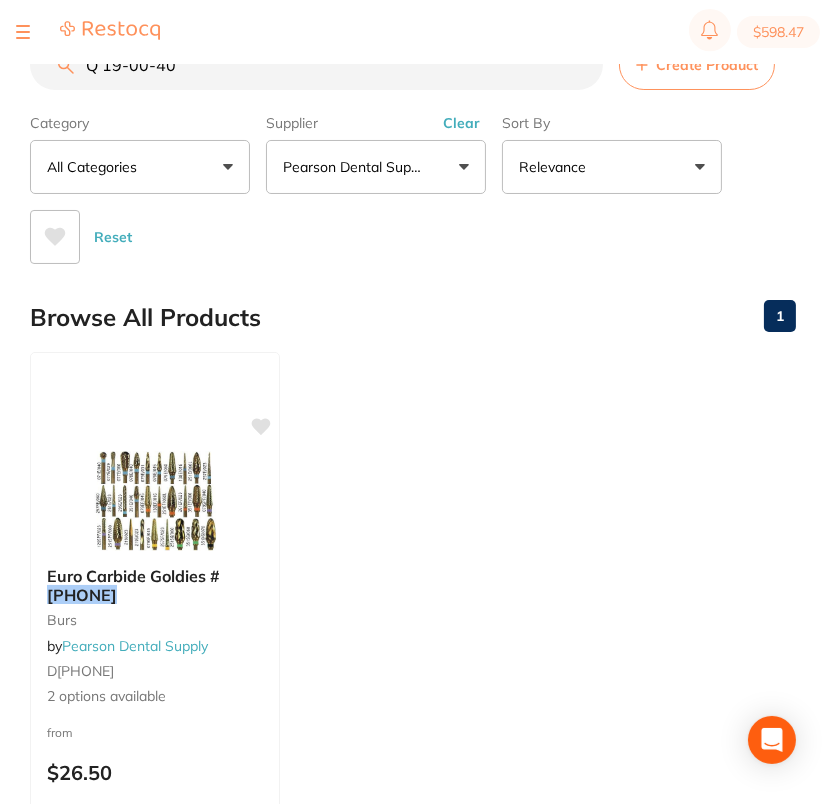 click on "Q 19-00-40" at bounding box center (316, 65) 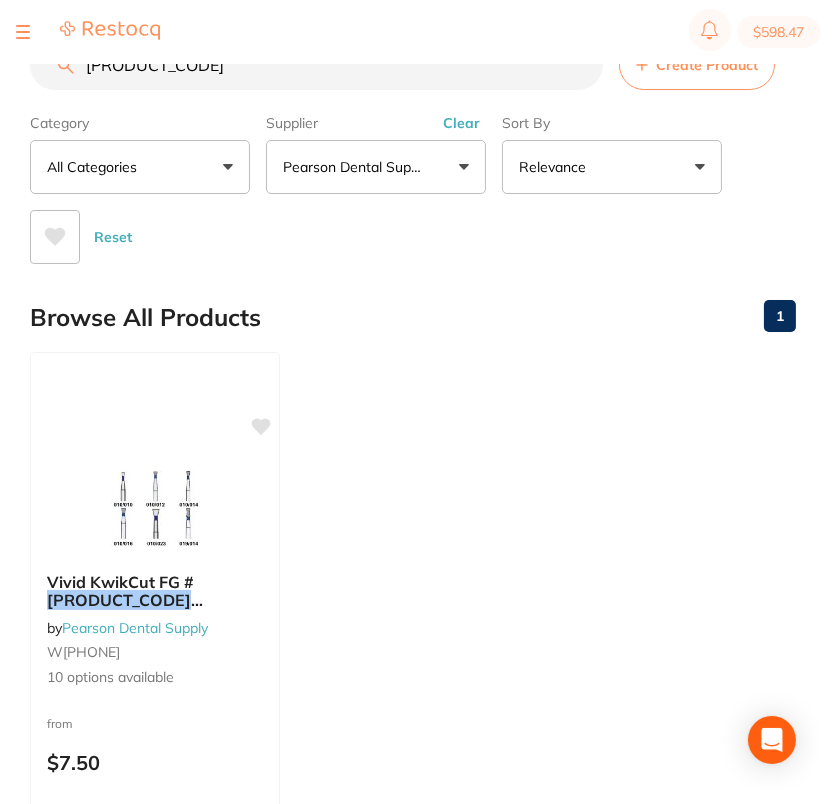 click on "Q19-00-40" at bounding box center (316, 65) 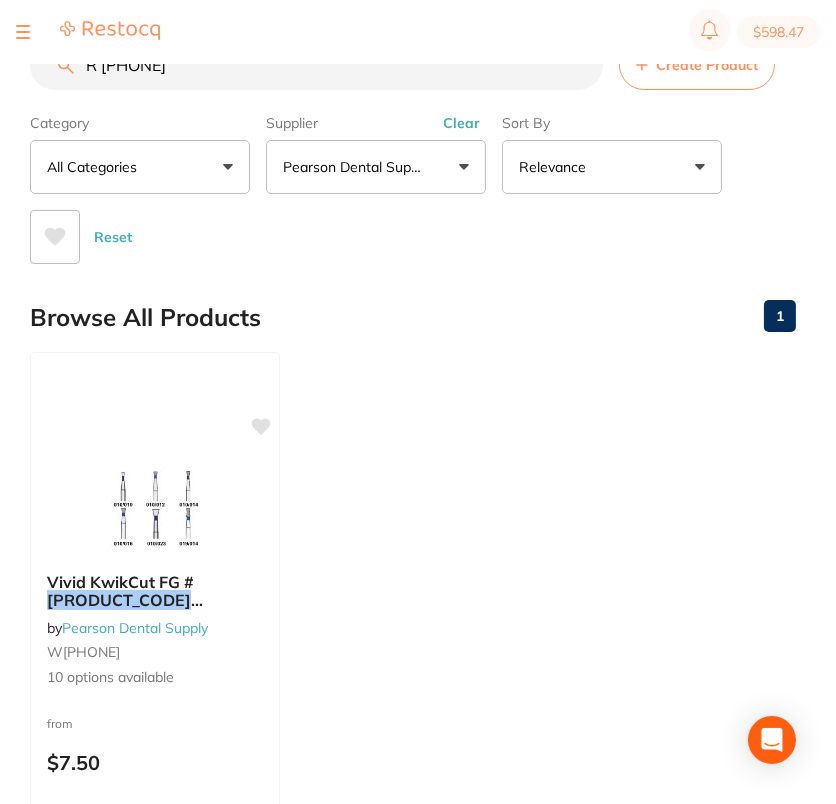 click on "R 21-06-08" at bounding box center [316, 65] 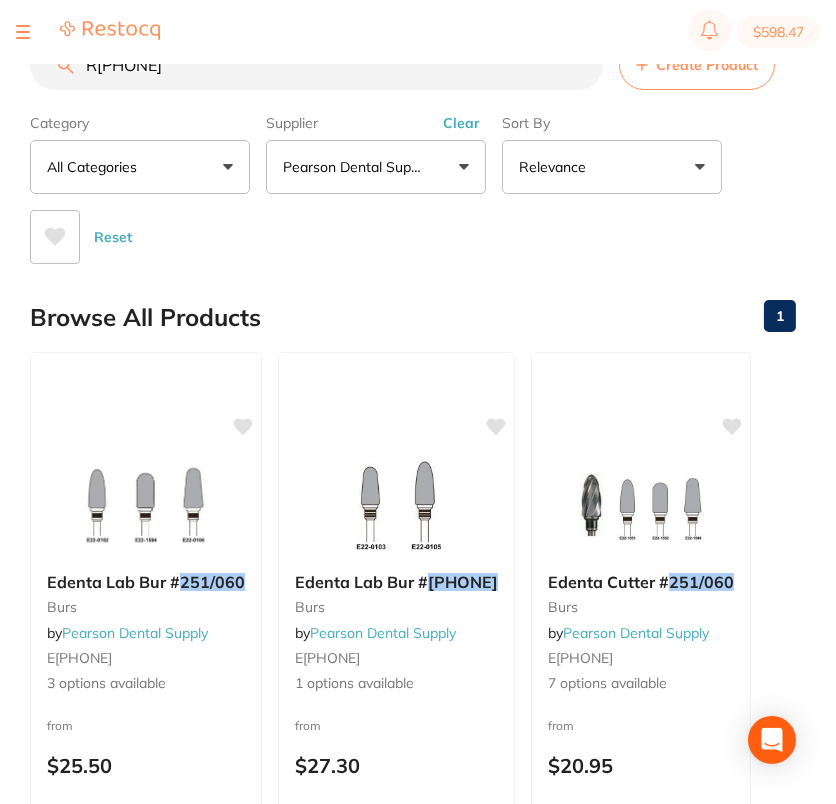 click on "R21-06-08" at bounding box center (316, 65) 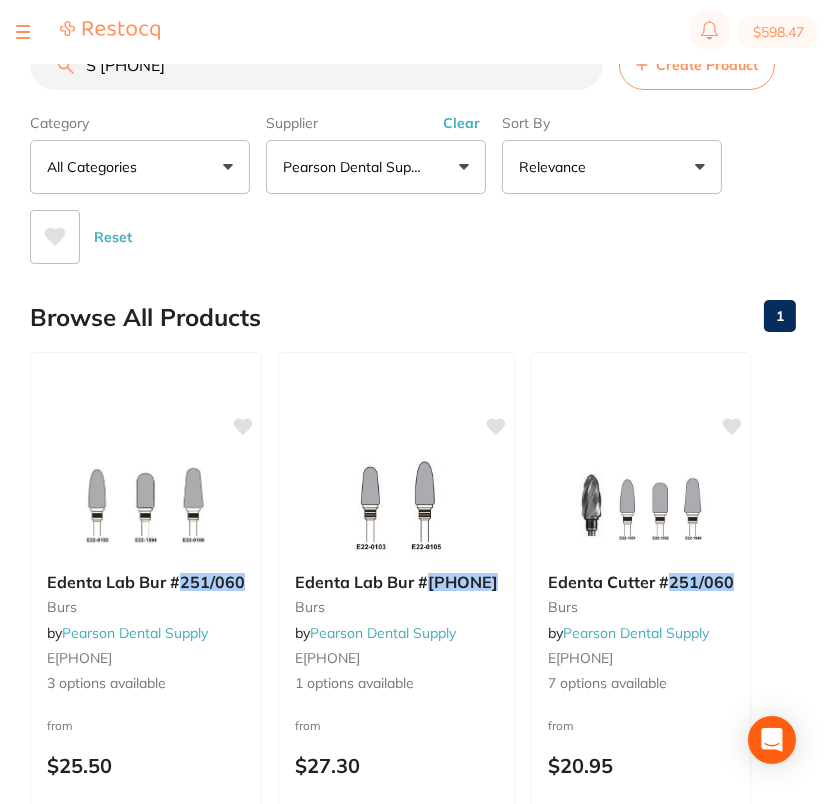 click on "S 33-50-14" at bounding box center (316, 65) 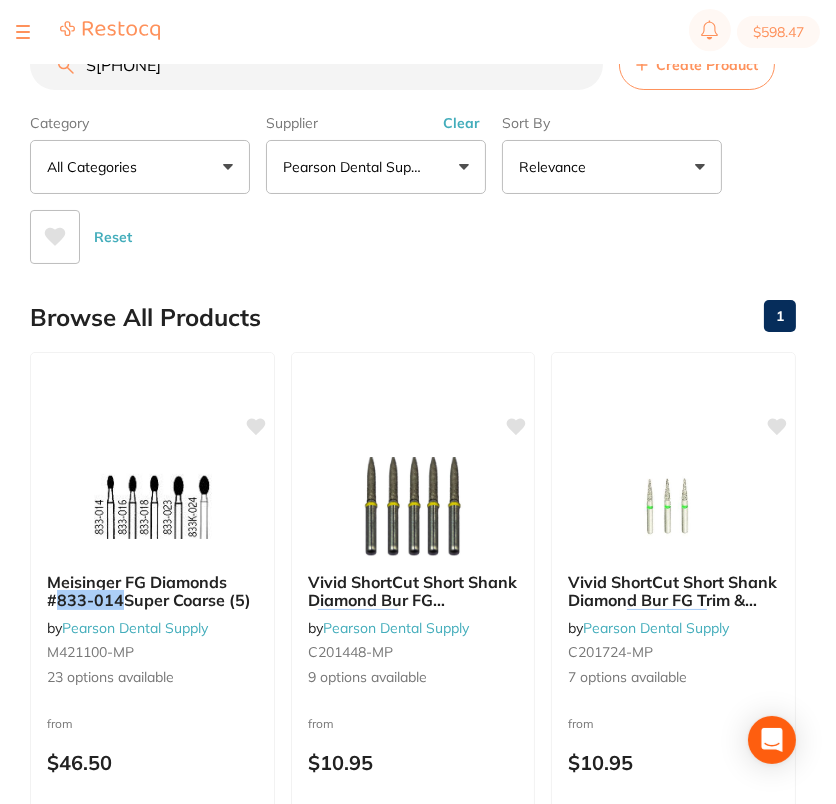 click on "S33-50-14" at bounding box center [316, 65] 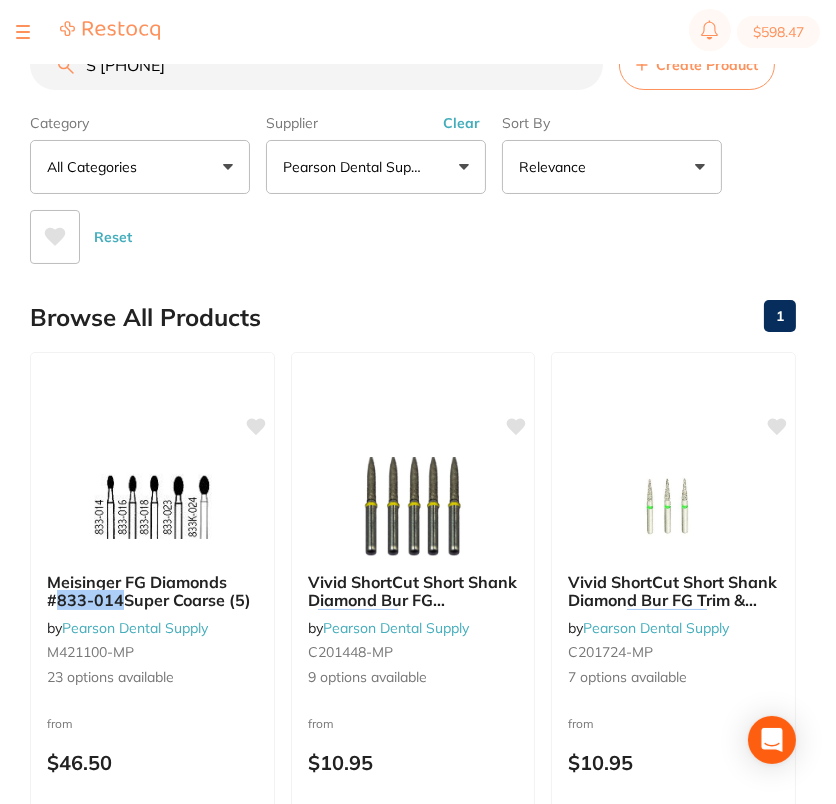 click on "S 33-50-16" at bounding box center [316, 65] 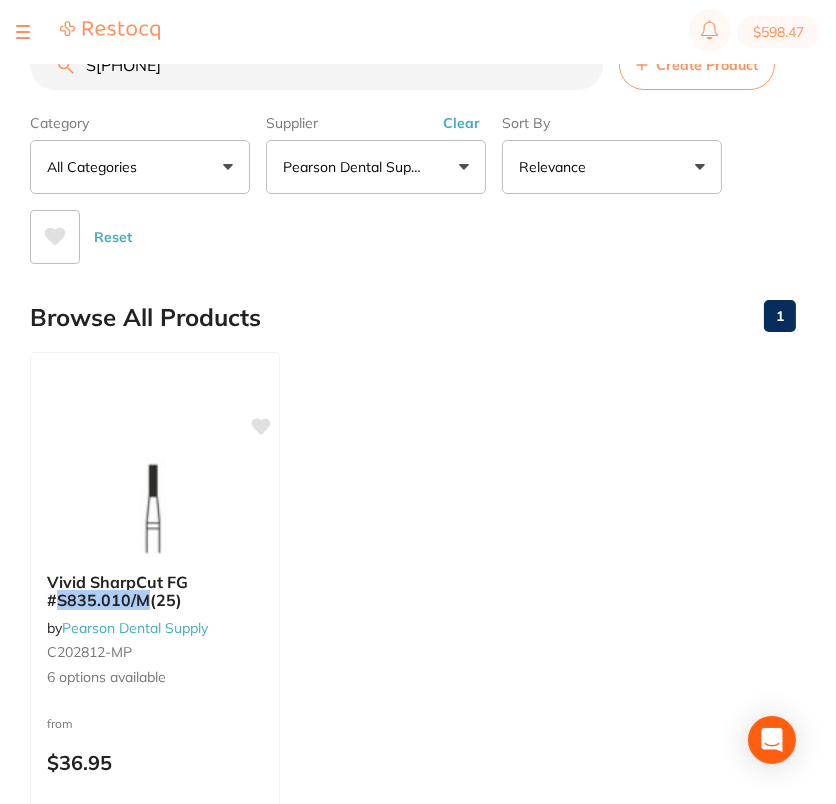 click on "S33-50-16" at bounding box center (316, 65) 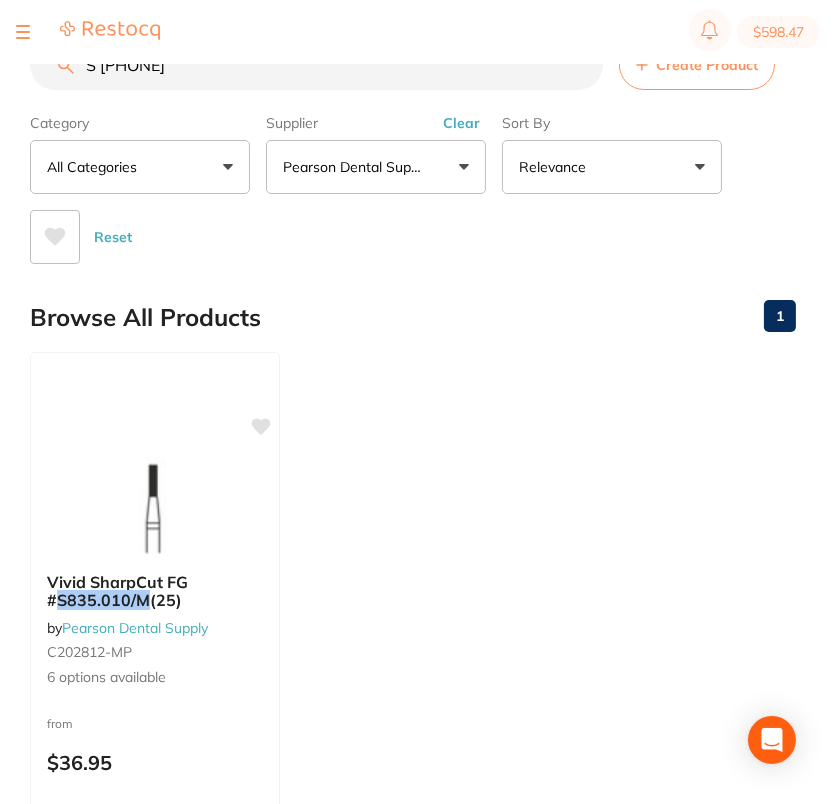 click on "S 49-05-12" at bounding box center (316, 65) 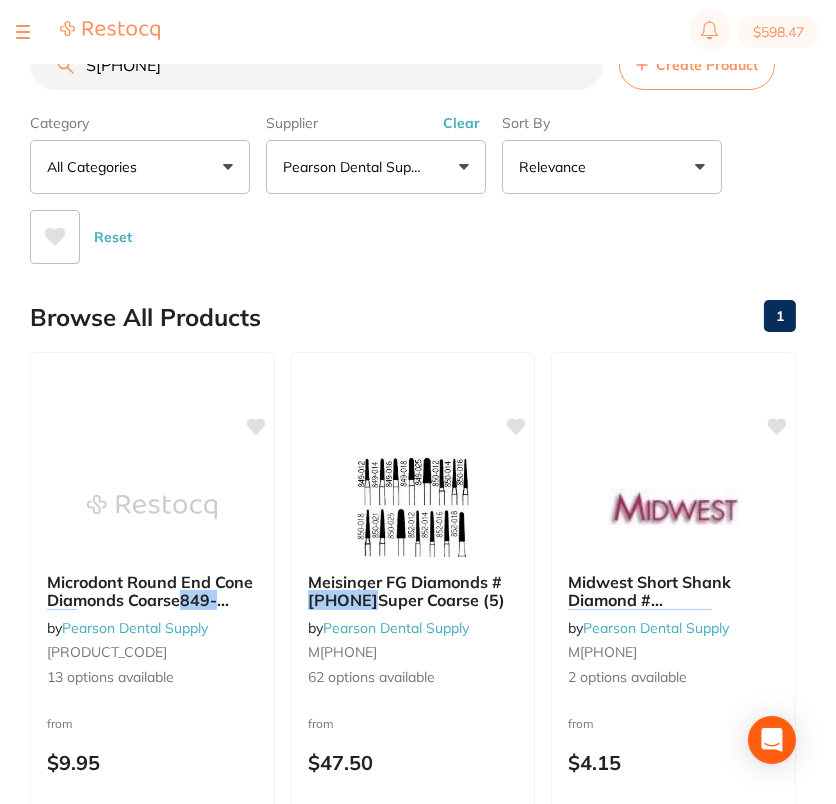 click on "S49-05-12" at bounding box center [316, 65] 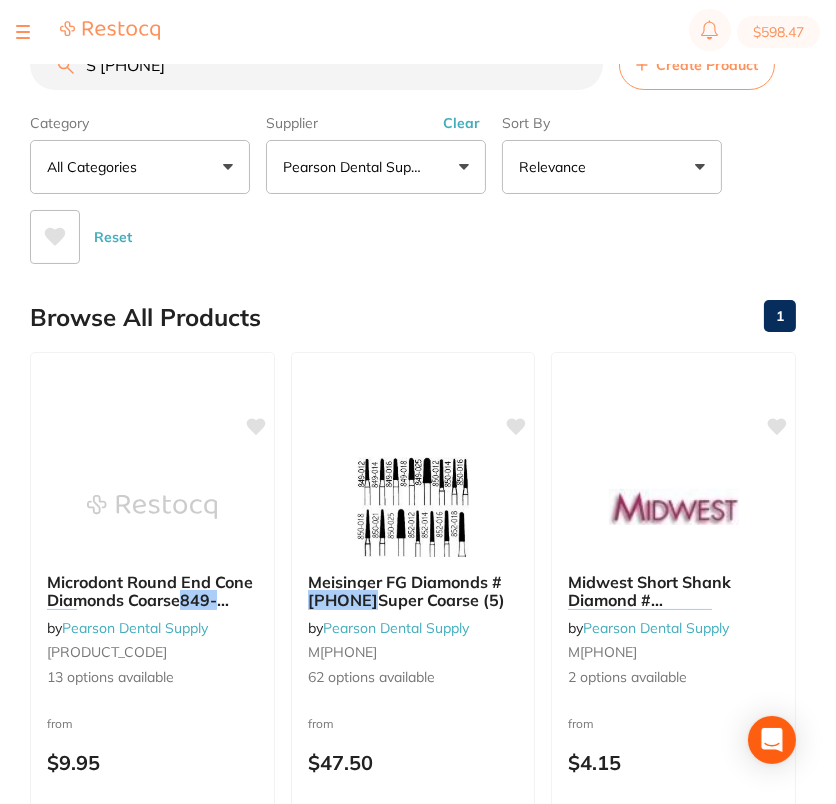 click on "S 49-05-60" at bounding box center (316, 65) 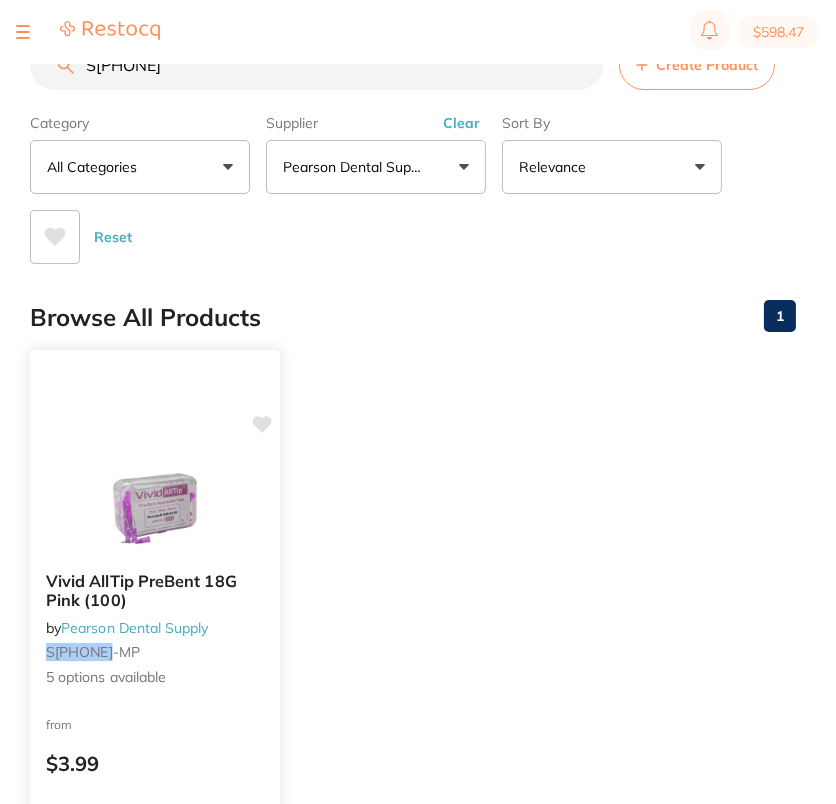 click on "Vivid AllTip PreBent 18G Pink (100)   by  Pearson Dental Supply S490500 -MP   5 options available   from $3.99 Add to cart Save to list" at bounding box center [155, 639] 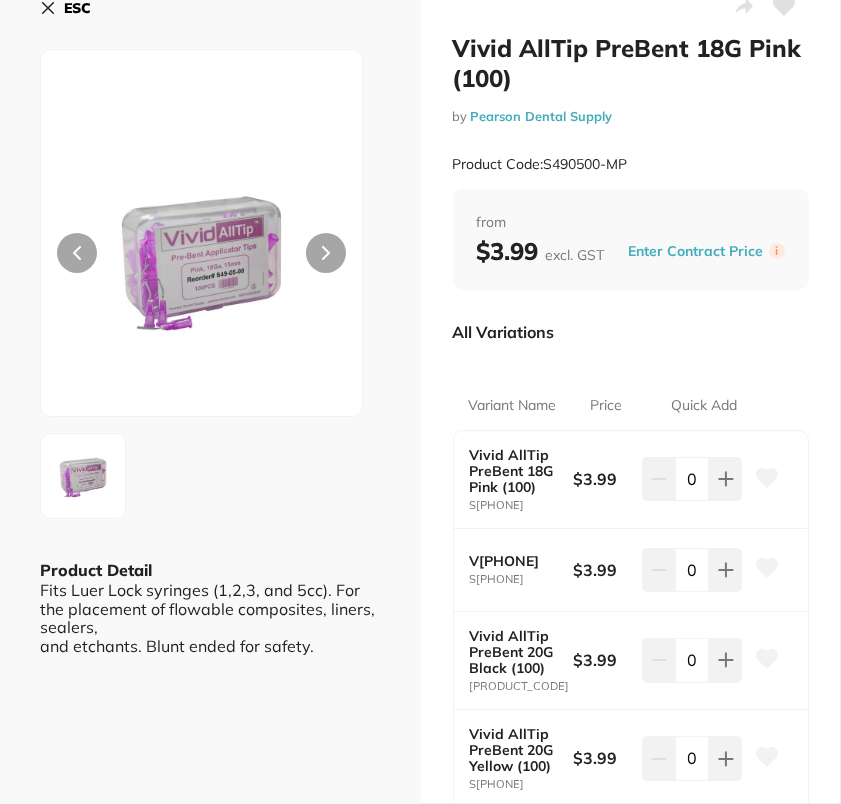 scroll, scrollTop: 0, scrollLeft: 0, axis: both 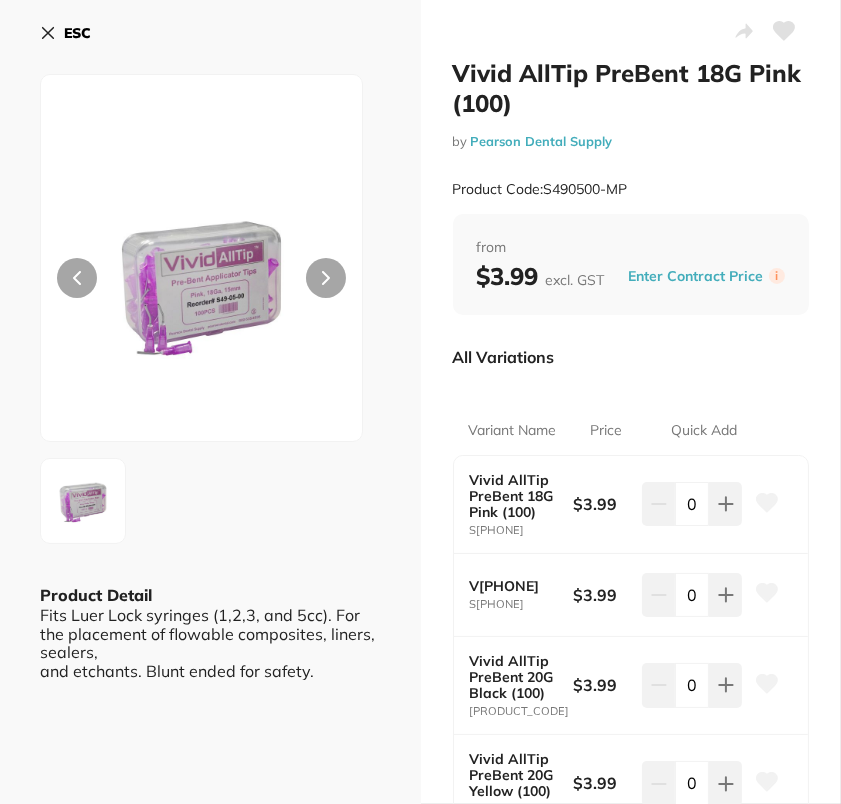 click on "ESC" at bounding box center (77, 33) 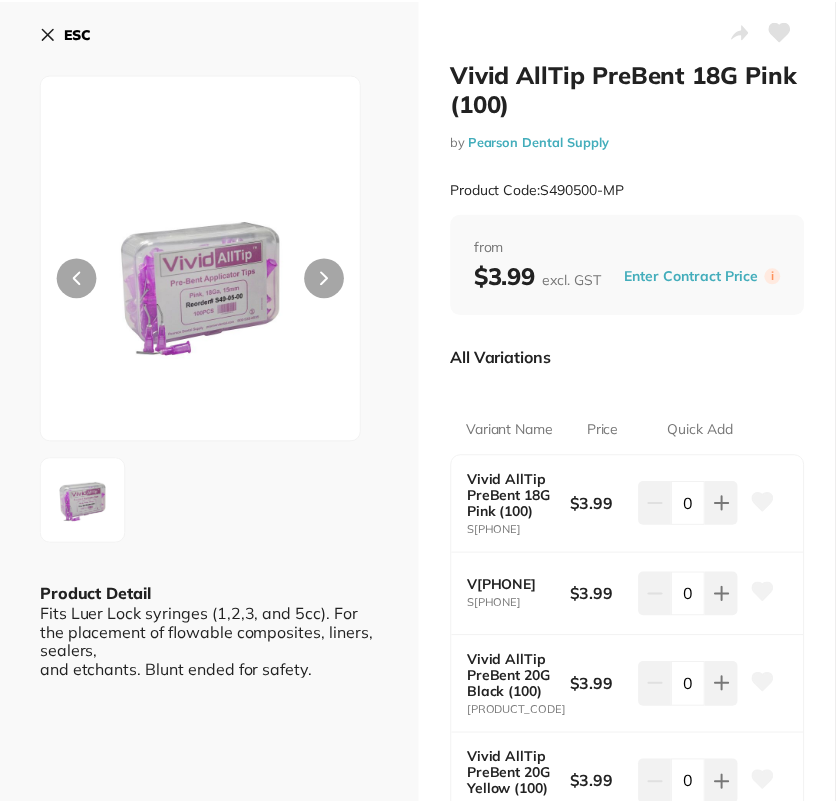 scroll, scrollTop: 1, scrollLeft: 0, axis: vertical 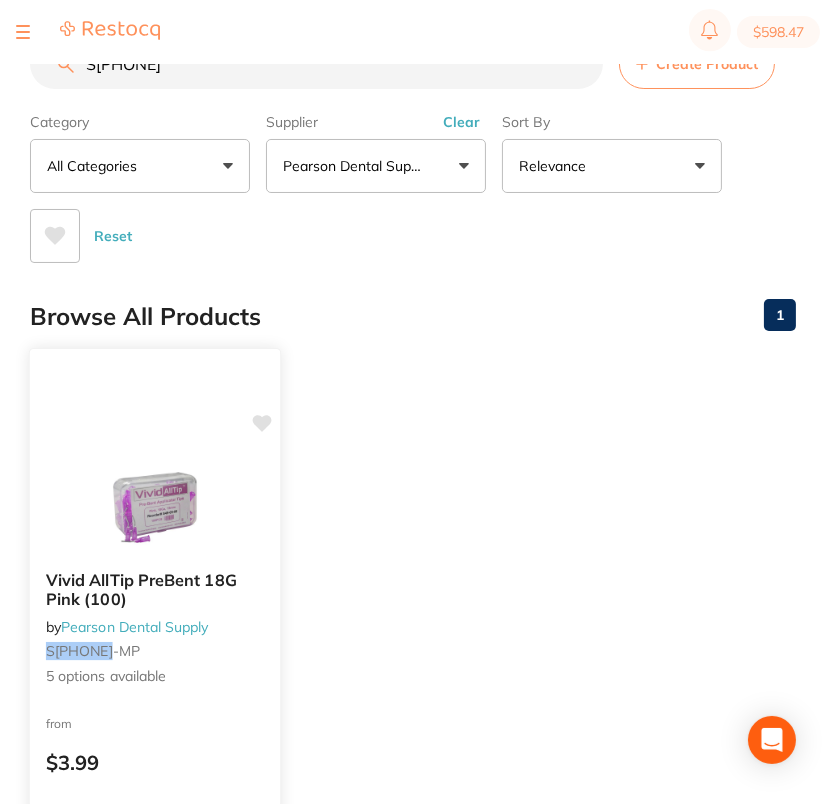 click at bounding box center [154, 504] 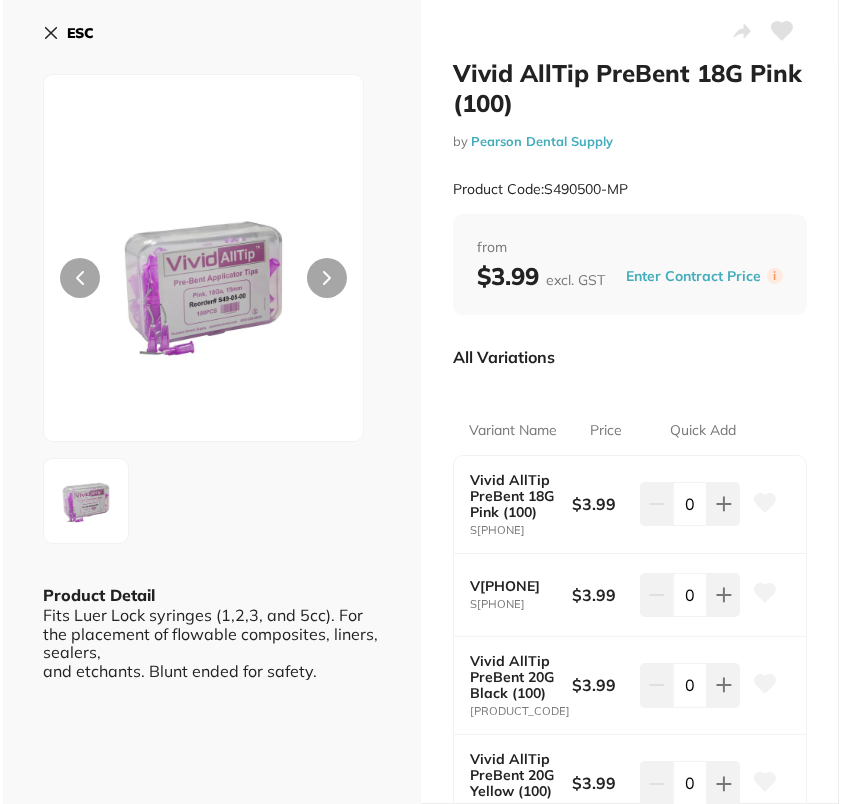 scroll, scrollTop: 0, scrollLeft: 0, axis: both 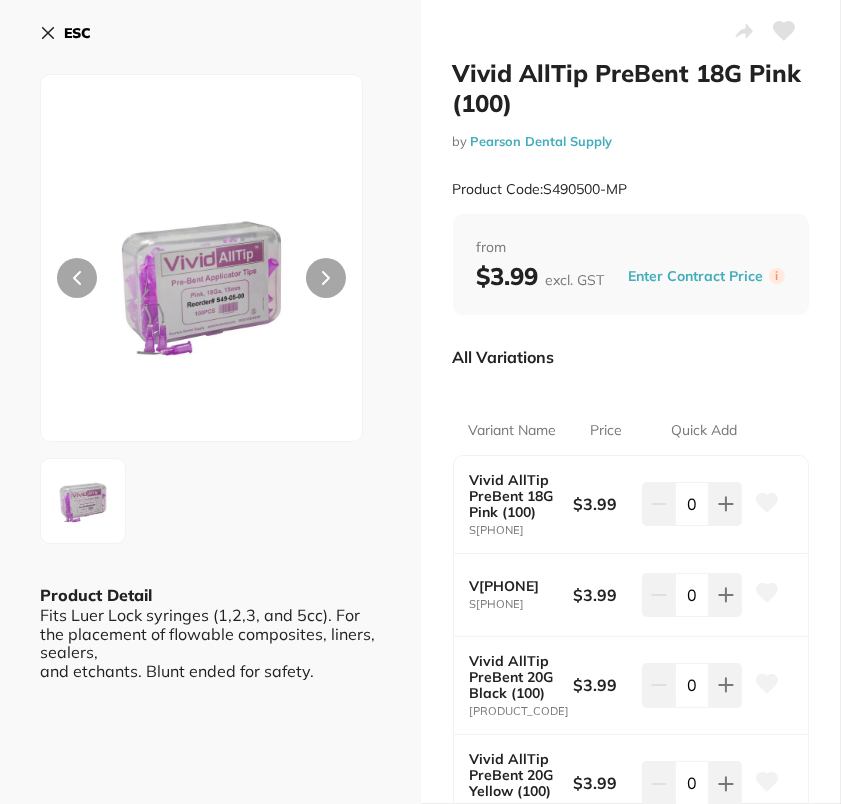 click on "ESC" at bounding box center (77, 33) 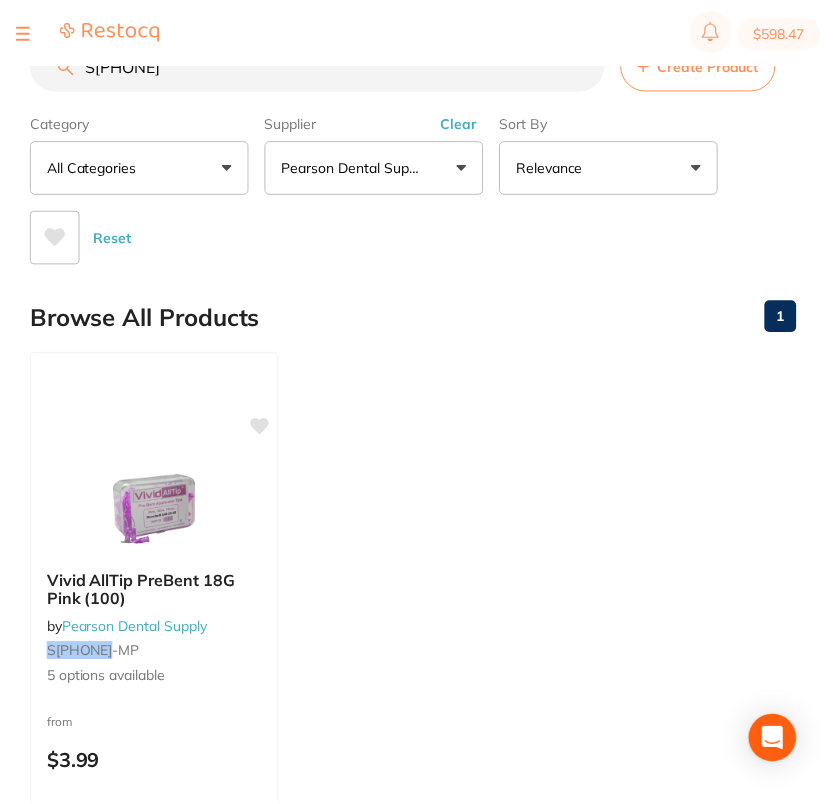 scroll, scrollTop: 1, scrollLeft: 0, axis: vertical 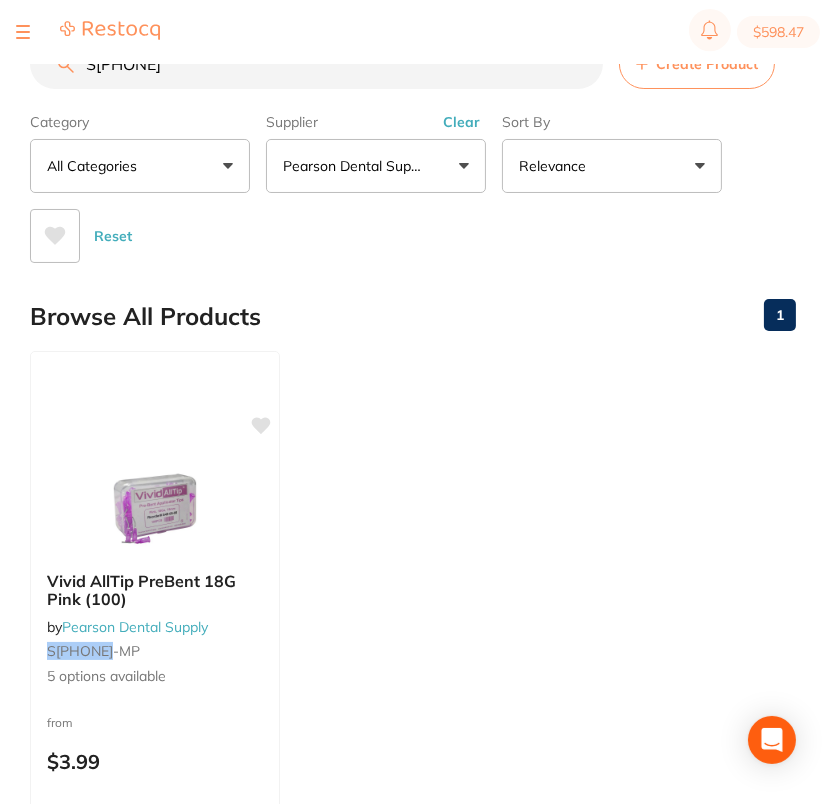 click on "S49-05-60" at bounding box center (316, 64) 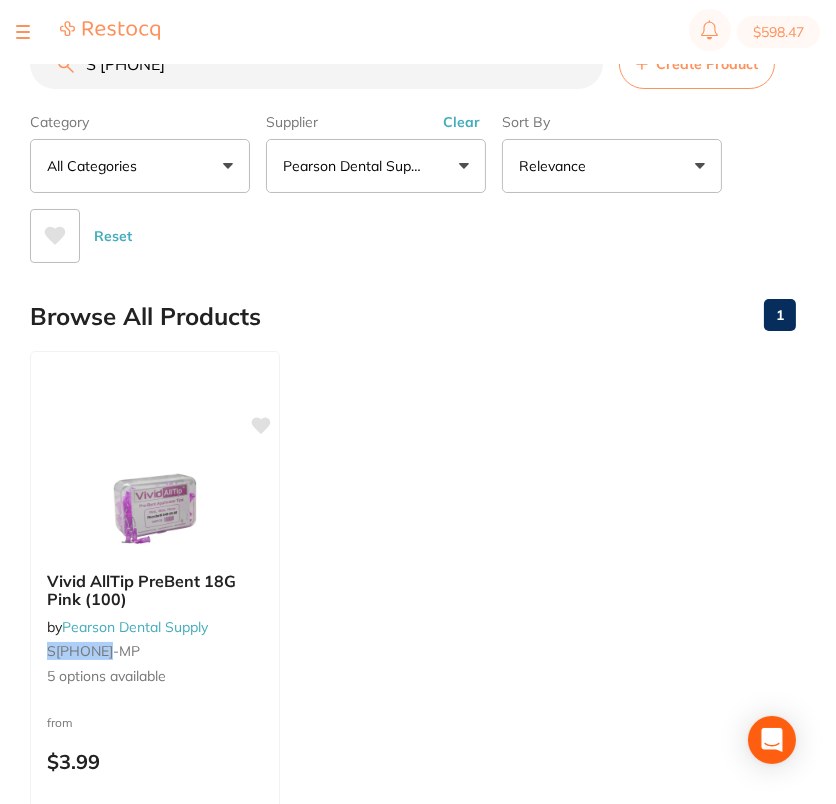click on "S 49-05-78" at bounding box center (316, 64) 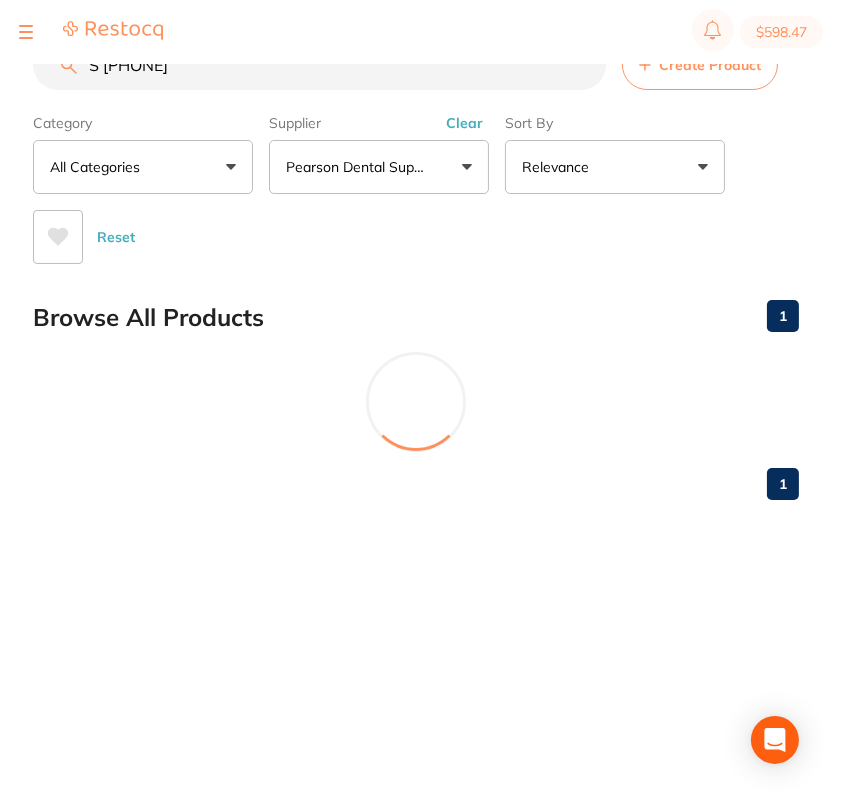 scroll, scrollTop: 0, scrollLeft: 0, axis: both 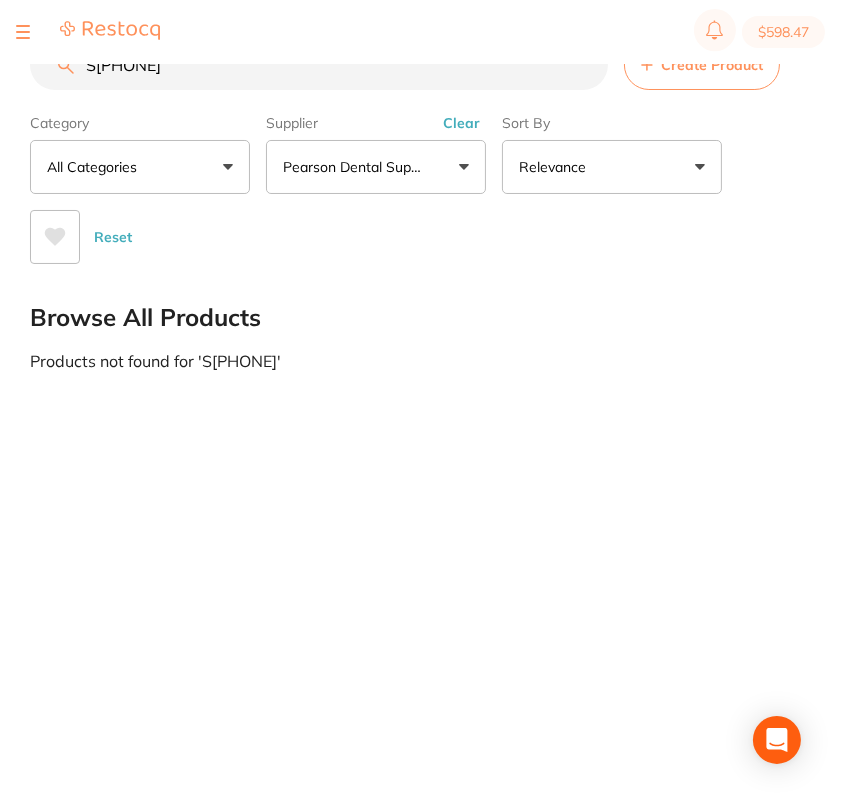 click on "S49-05-78" at bounding box center (319, 65) 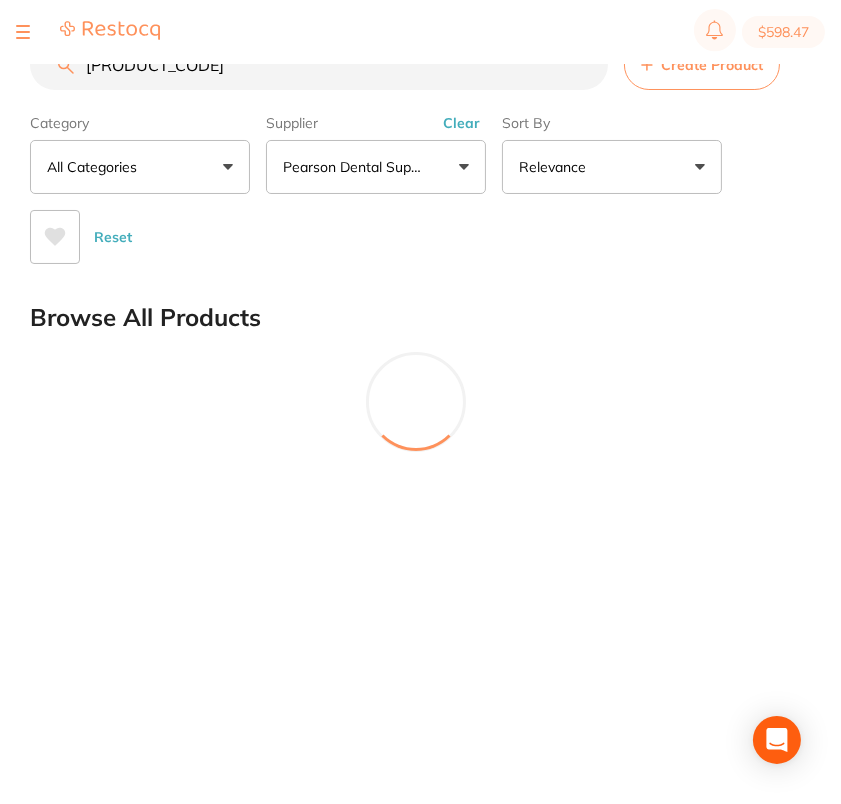 click on "S 60-26-60" at bounding box center [319, 65] 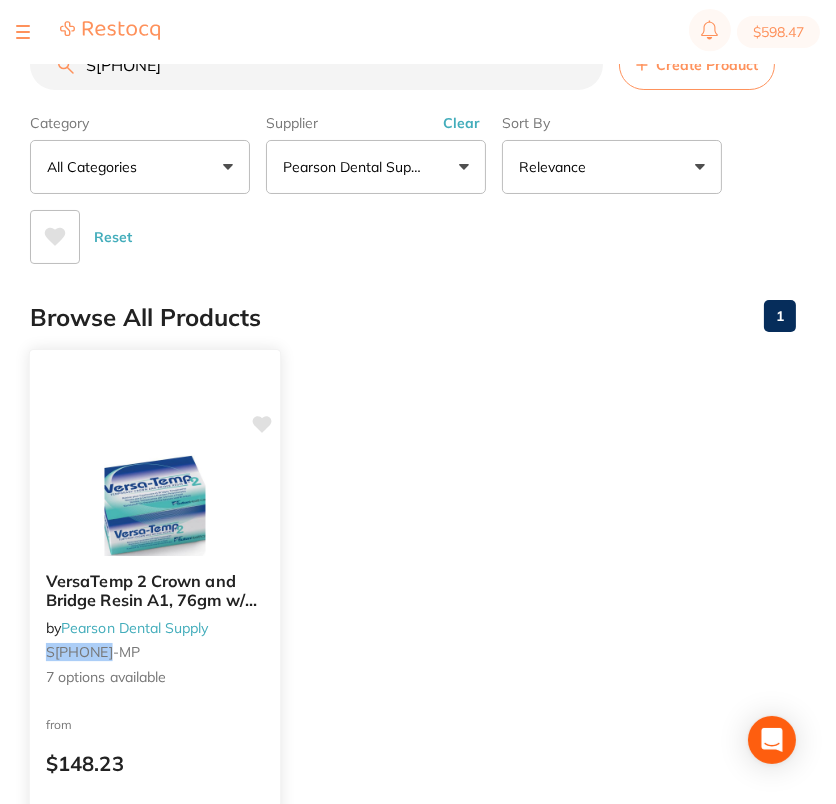 click at bounding box center (154, 505) 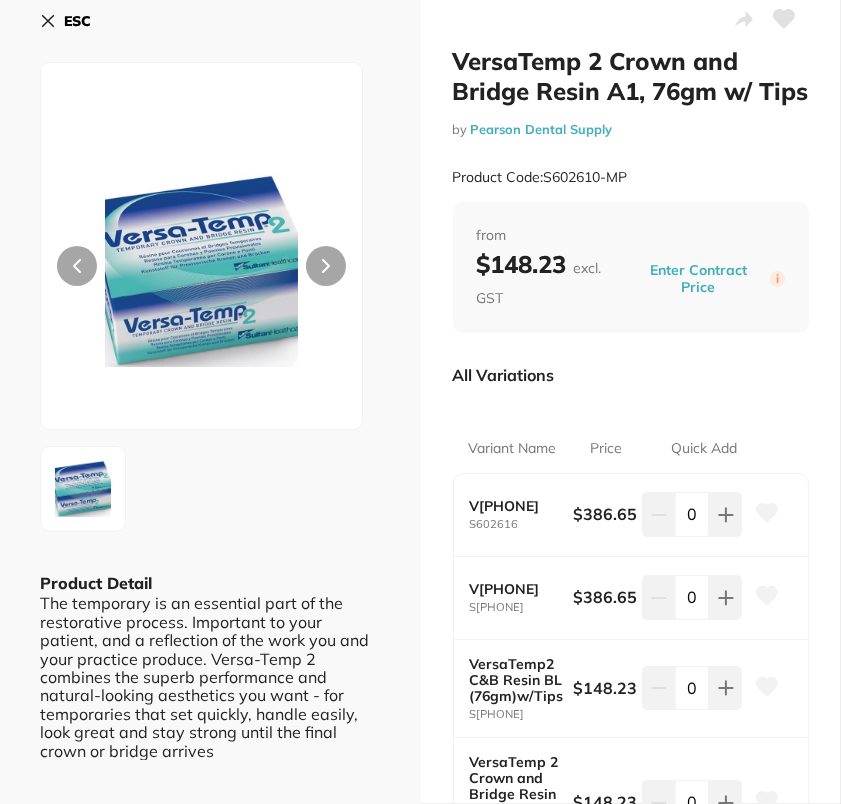 scroll, scrollTop: 0, scrollLeft: 0, axis: both 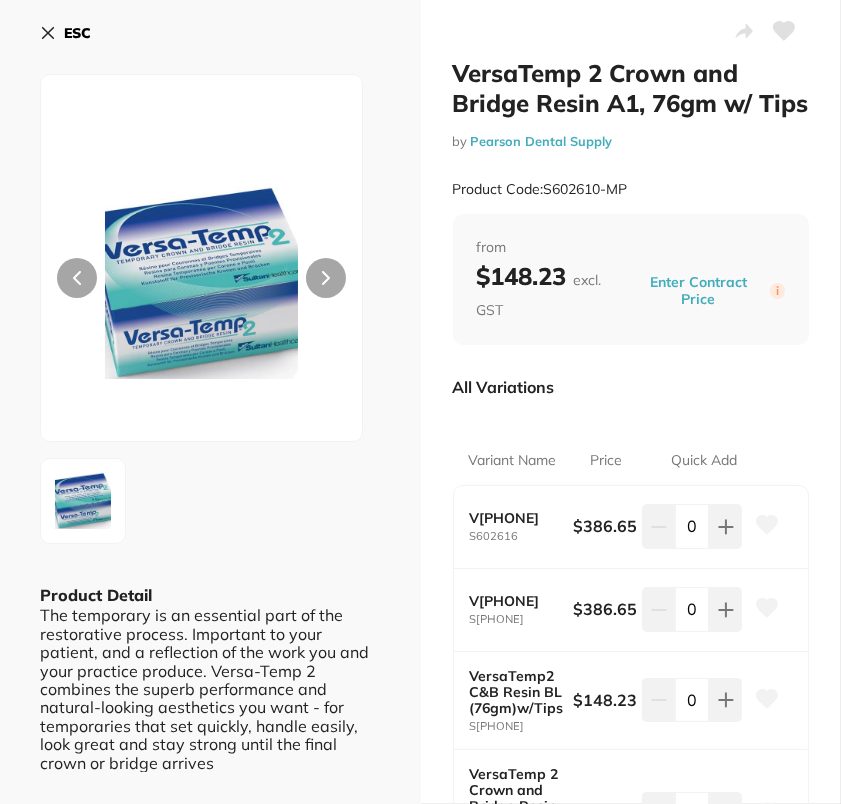 click on "ESC" at bounding box center [77, 33] 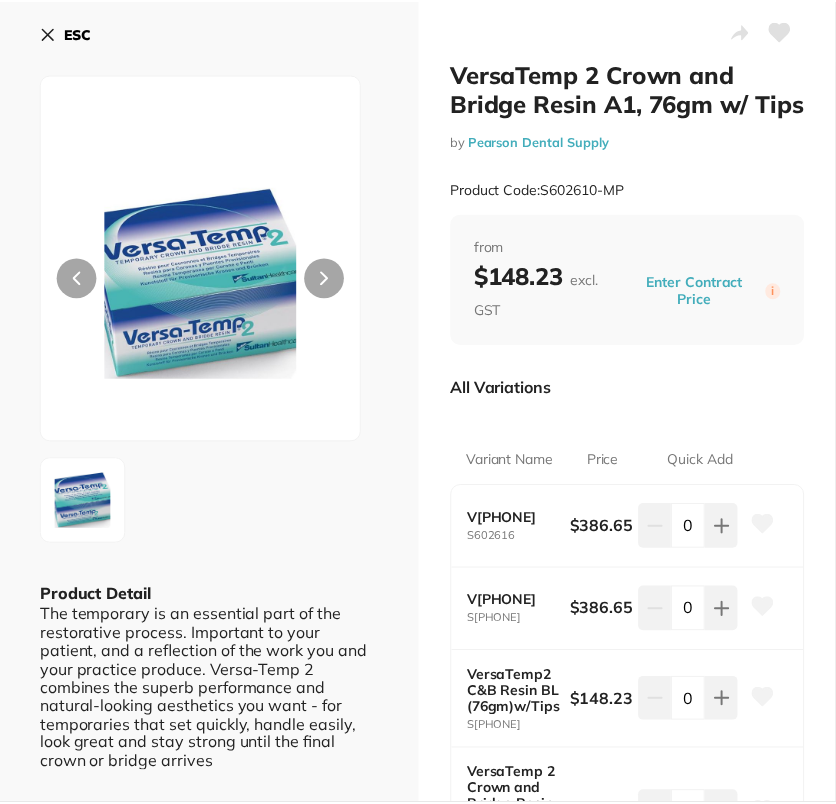 scroll, scrollTop: 1, scrollLeft: 0, axis: vertical 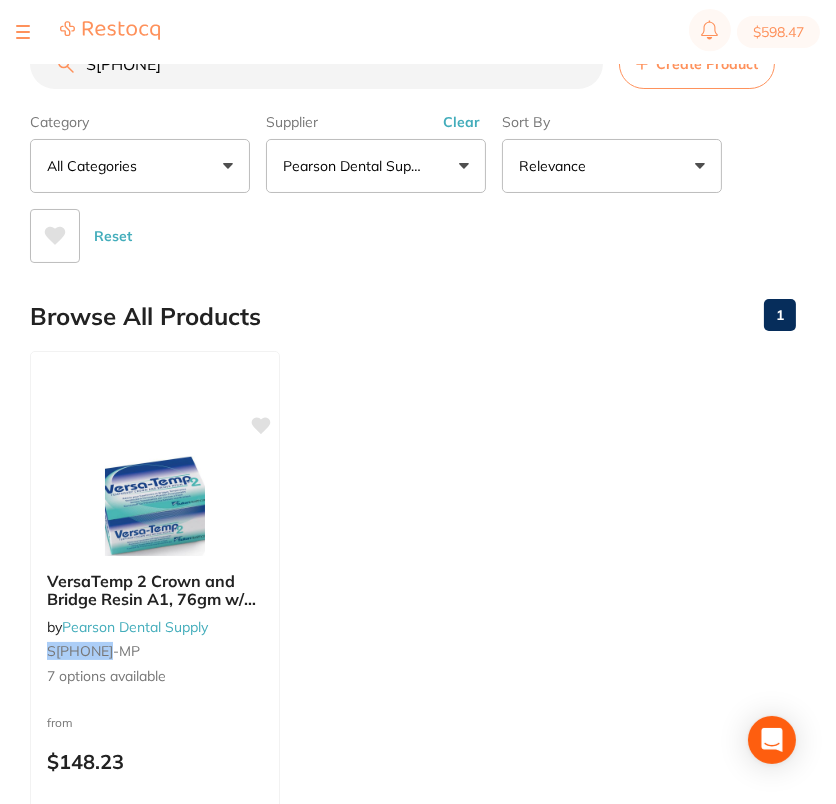 click on "S60-26-60" at bounding box center (316, 64) 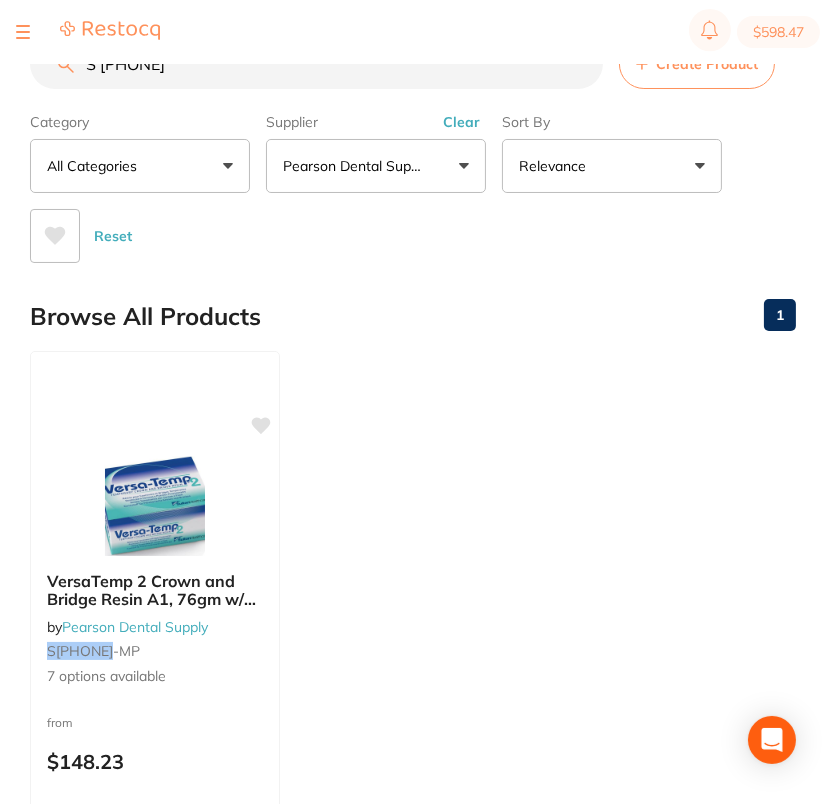 click on "S 60-26-62" at bounding box center [316, 64] 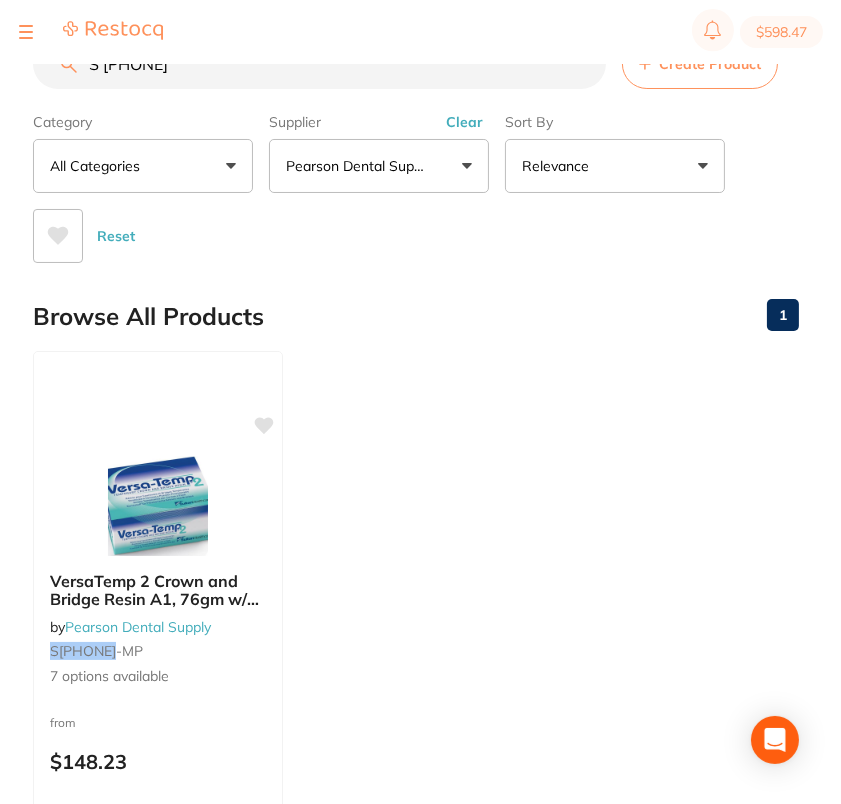 scroll, scrollTop: 0, scrollLeft: 0, axis: both 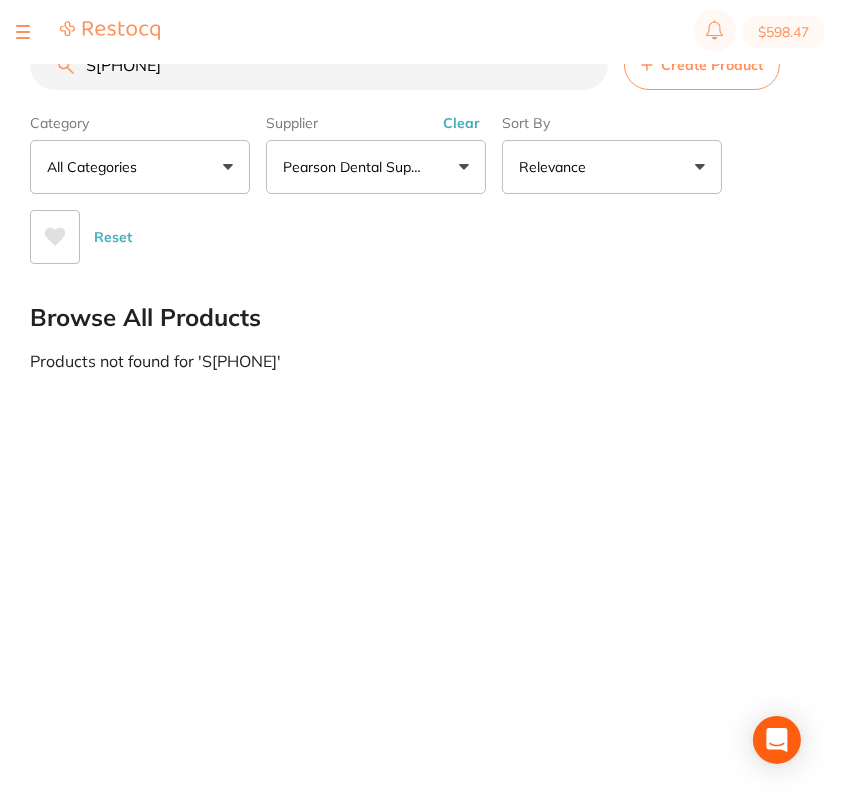 click on "S60-26-62" at bounding box center (319, 65) 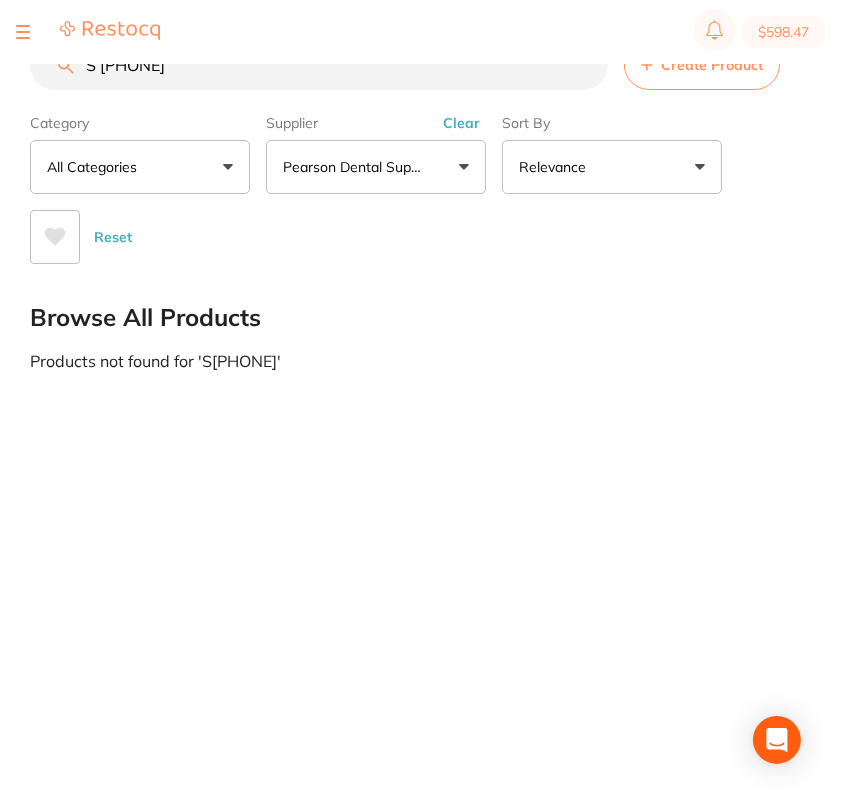 click on "S 60-26-64" at bounding box center (319, 65) 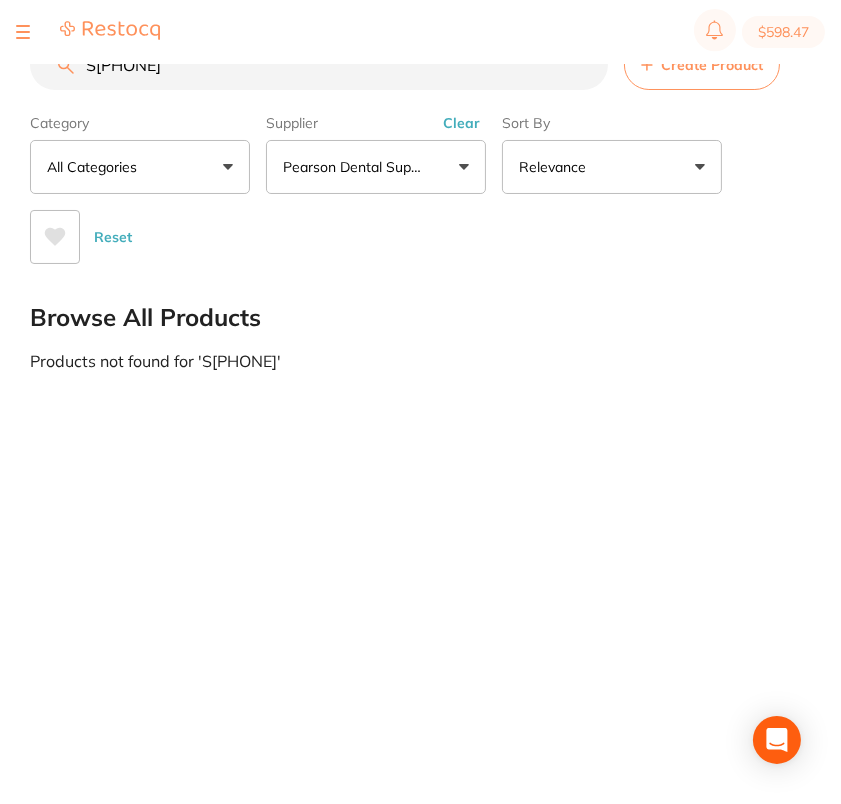 click on "$598.47" at bounding box center [420, 32] 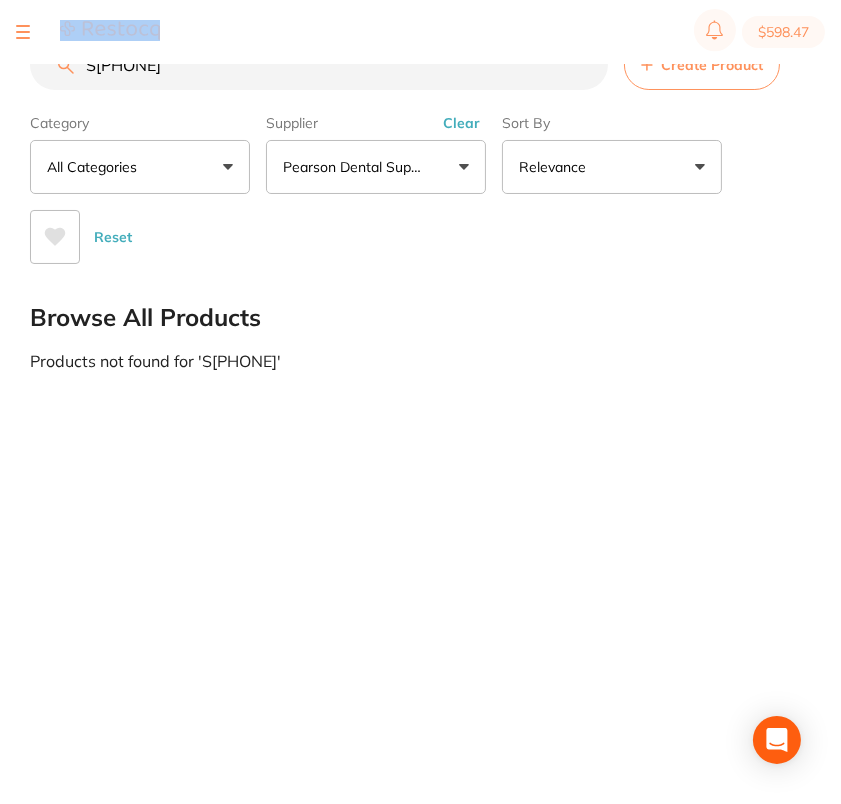 click on "$598.47" at bounding box center (420, 32) 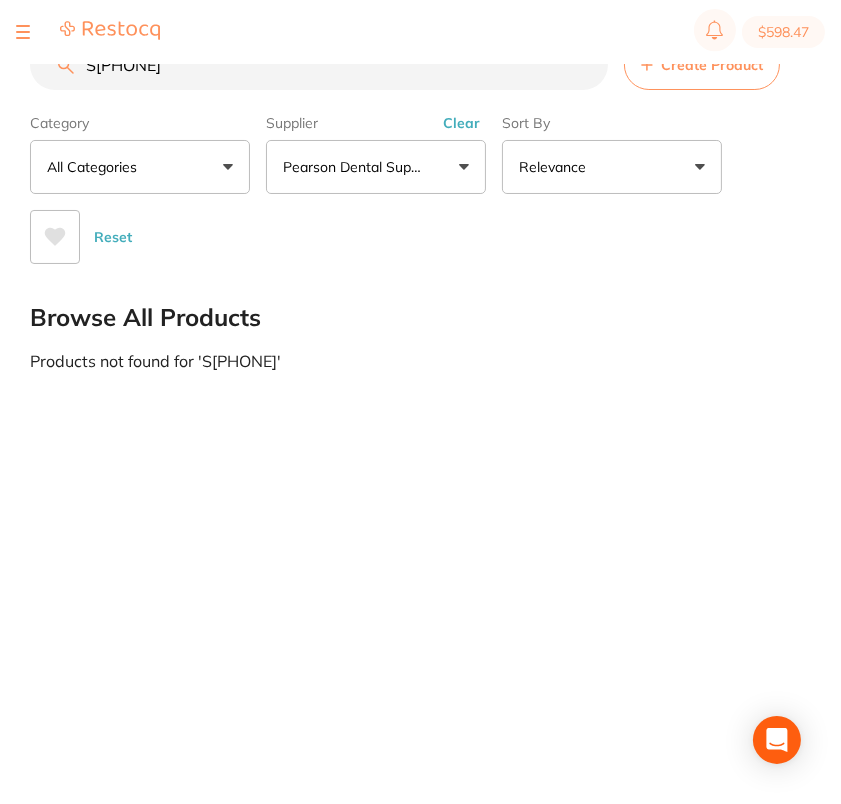 click on "S60-26-64" at bounding box center [319, 65] 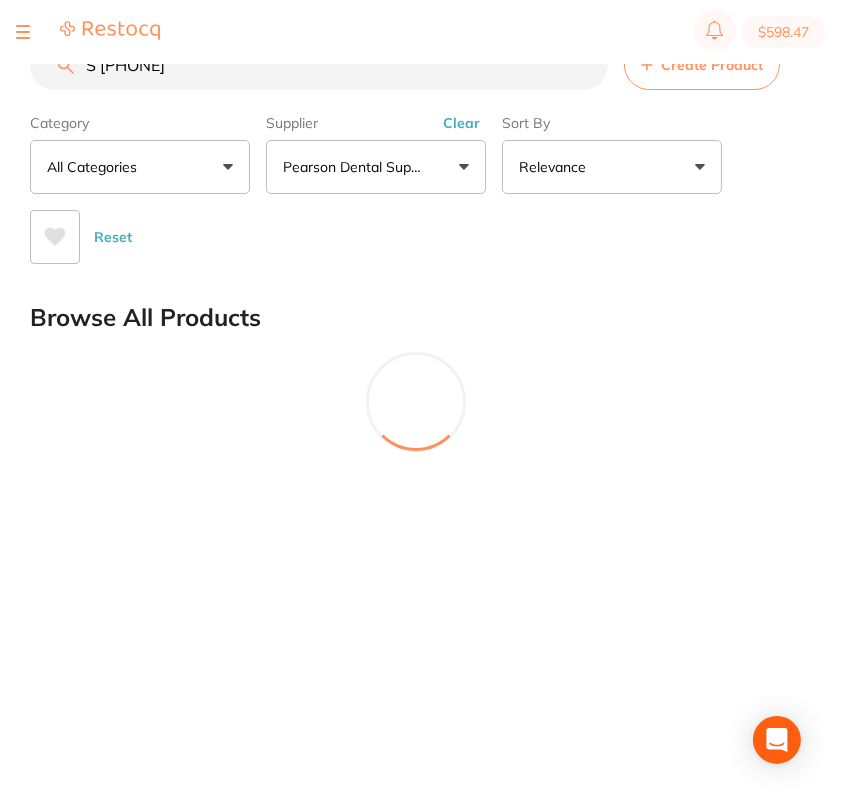 click on "S 90-61-10" at bounding box center [319, 65] 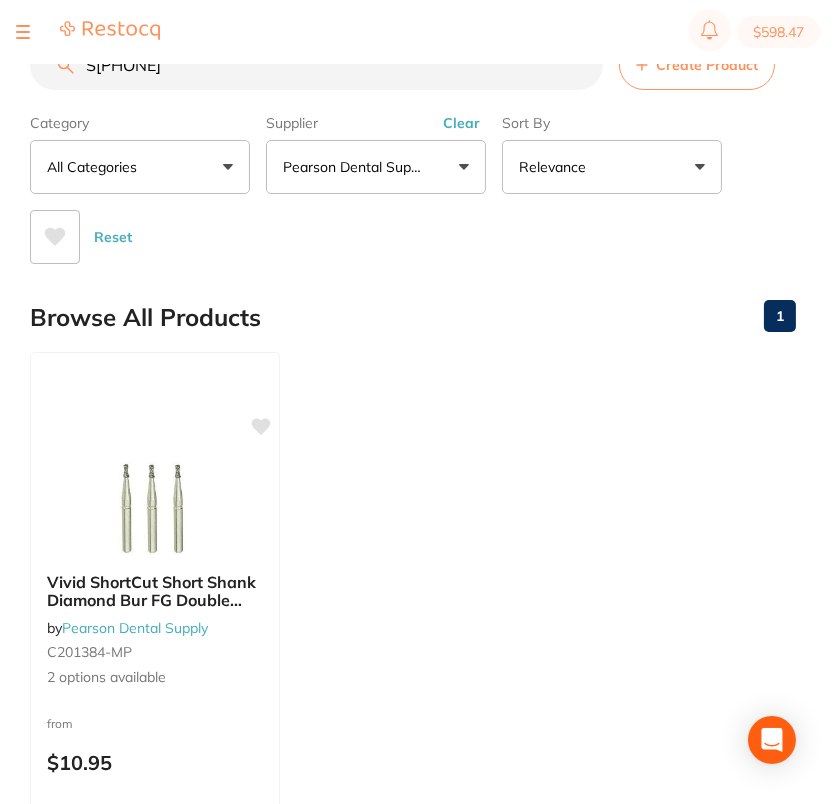 click on "S90-61-10" at bounding box center (316, 65) 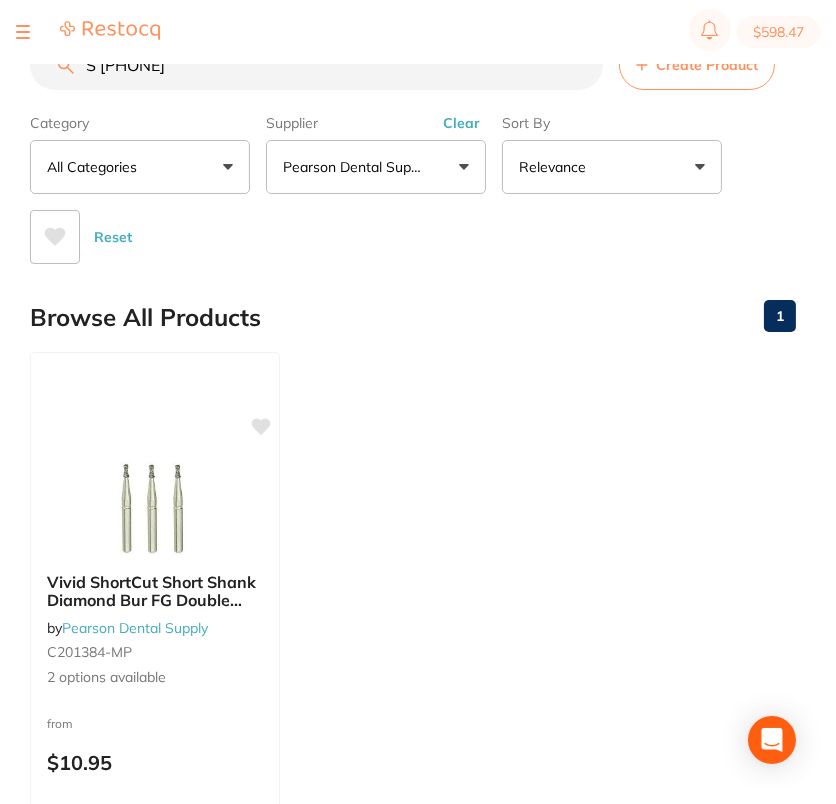 drag, startPoint x: 102, startPoint y: 68, endPoint x: 124, endPoint y: 81, distance: 25.553865 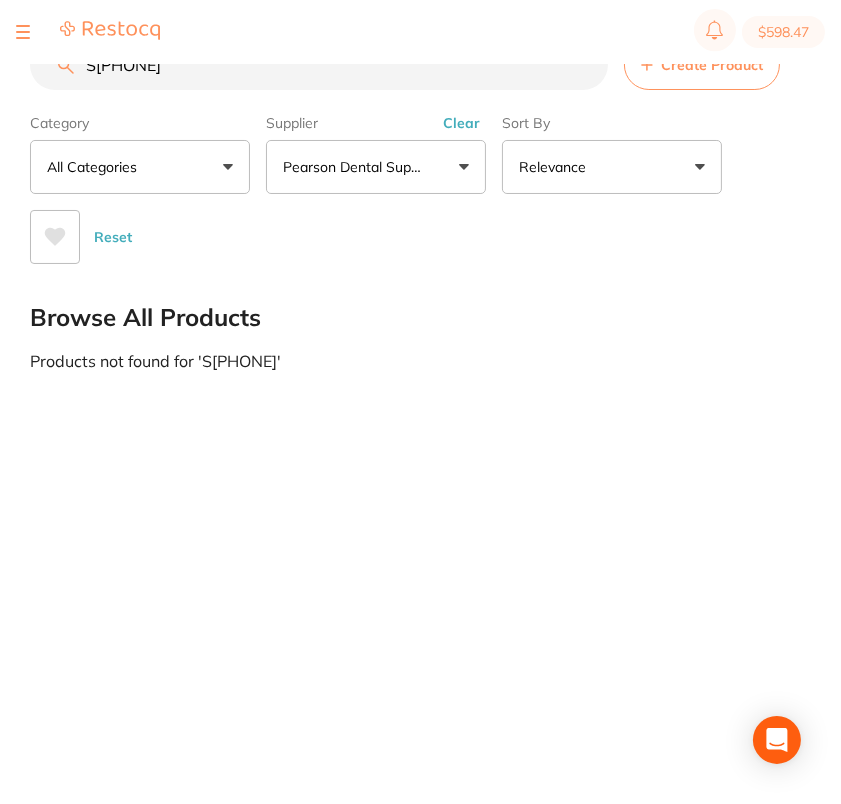 click on "S90-61-12" at bounding box center (319, 65) 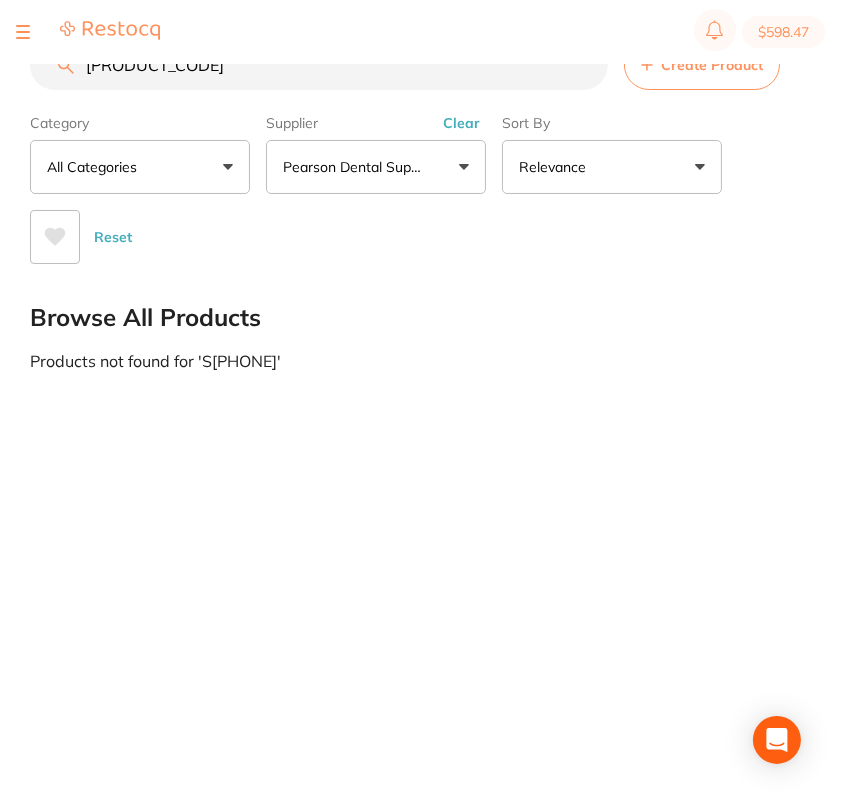 click on "T 15-00-28" at bounding box center (319, 65) 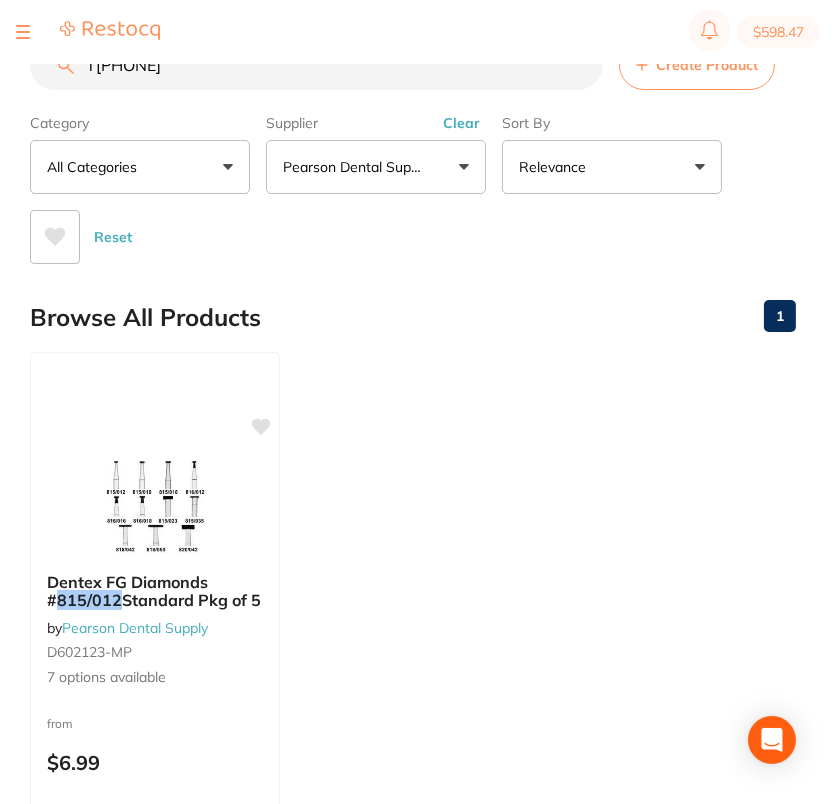 click on "T15-00-28" at bounding box center [316, 65] 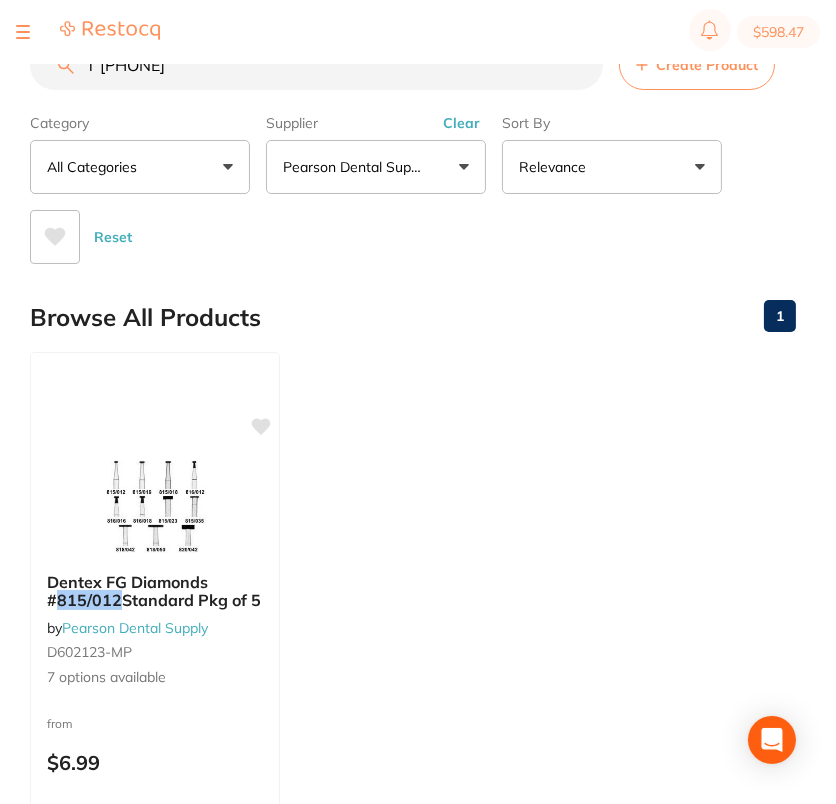 click on "T 22-01-04" at bounding box center [316, 65] 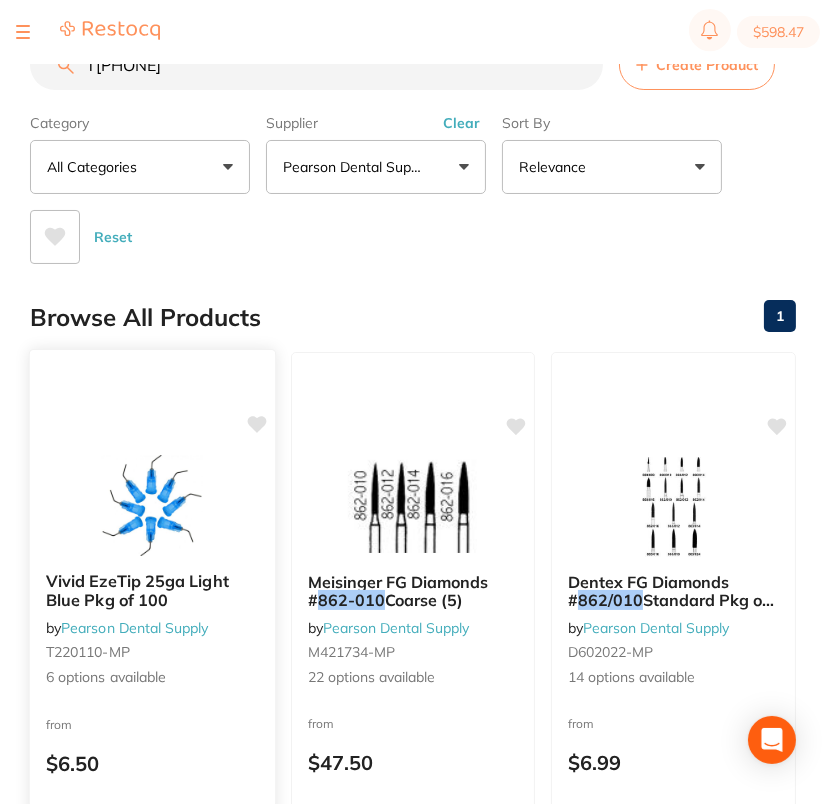 click on "Vivid EzeTip 25ga Light Blue Pkg of 100   by  Pearson Dental Supply T220110-MP   6 options available" at bounding box center (152, 630) 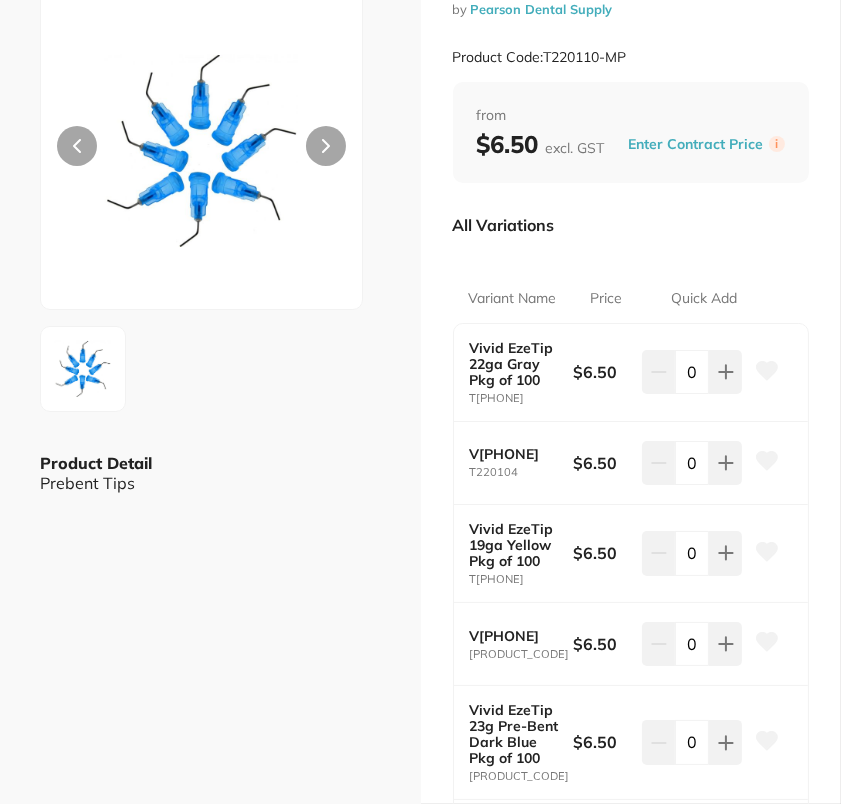 scroll, scrollTop: 237, scrollLeft: 0, axis: vertical 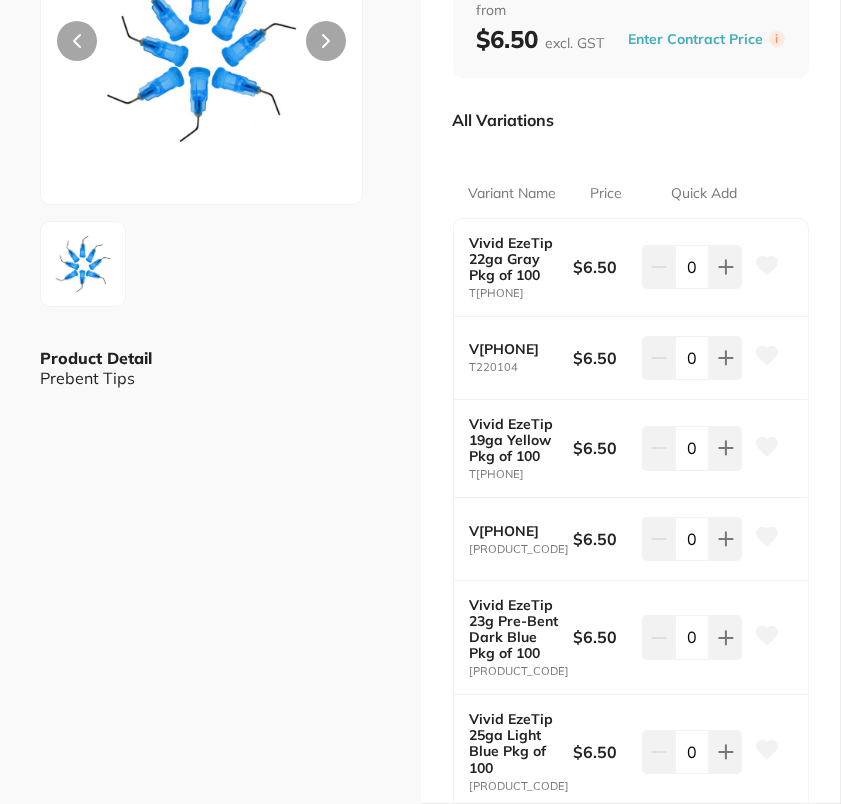 click 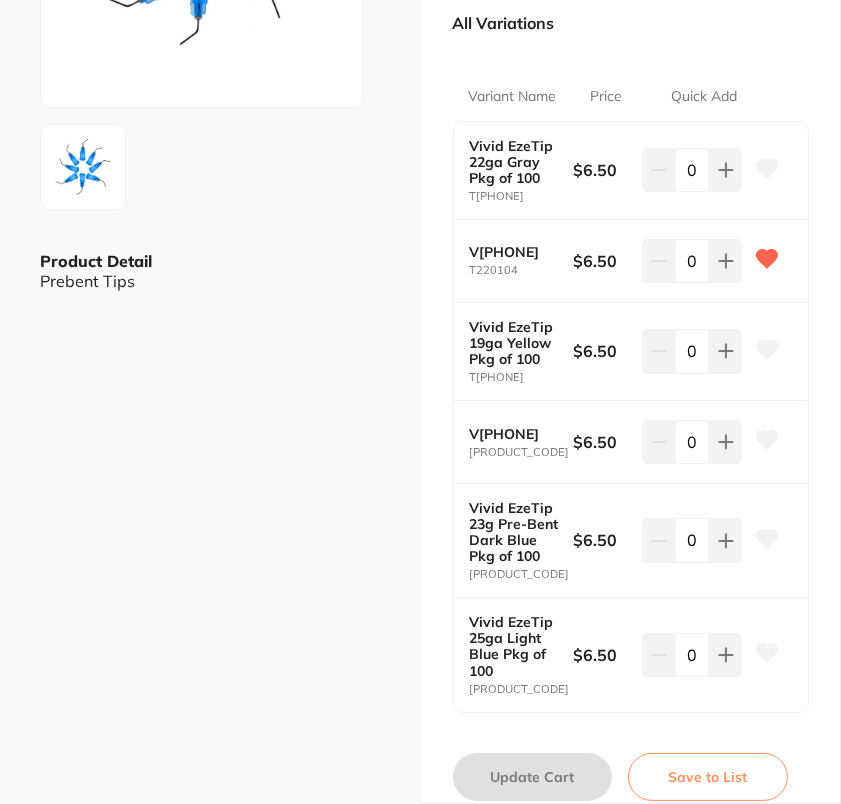 scroll, scrollTop: 463, scrollLeft: 0, axis: vertical 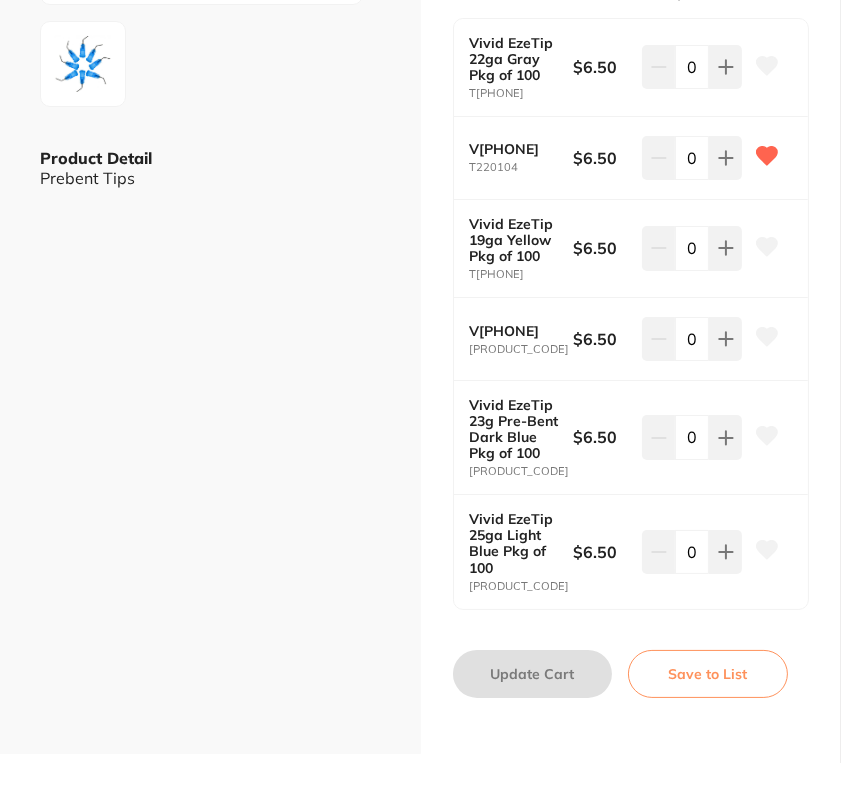 click 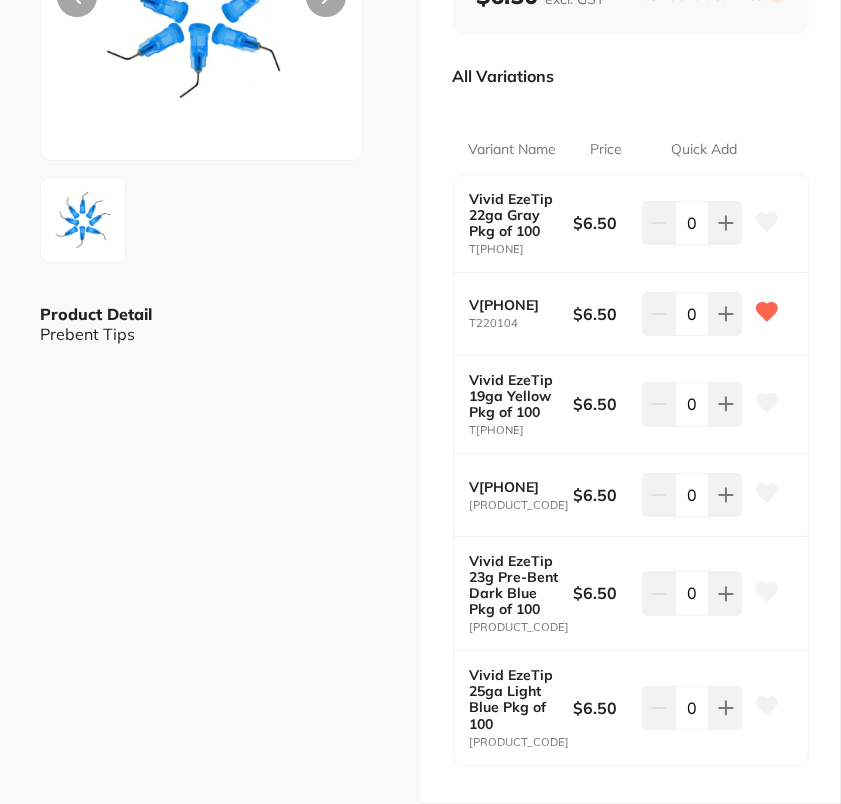 scroll, scrollTop: 463, scrollLeft: 0, axis: vertical 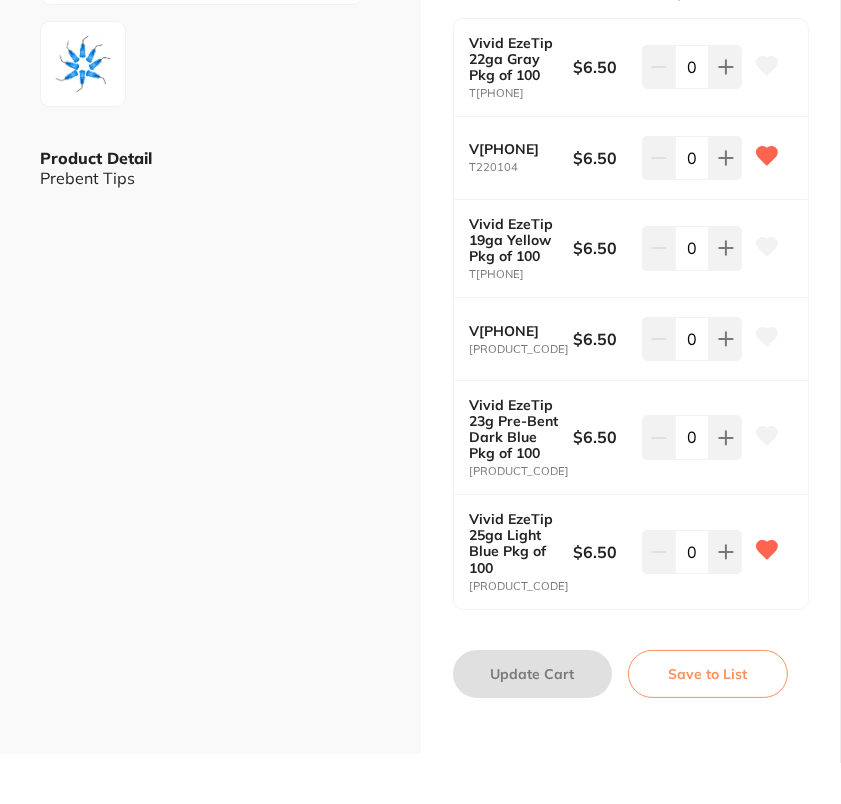click on "ESC         Product Detail Prebent Tips" at bounding box center [210, 158] 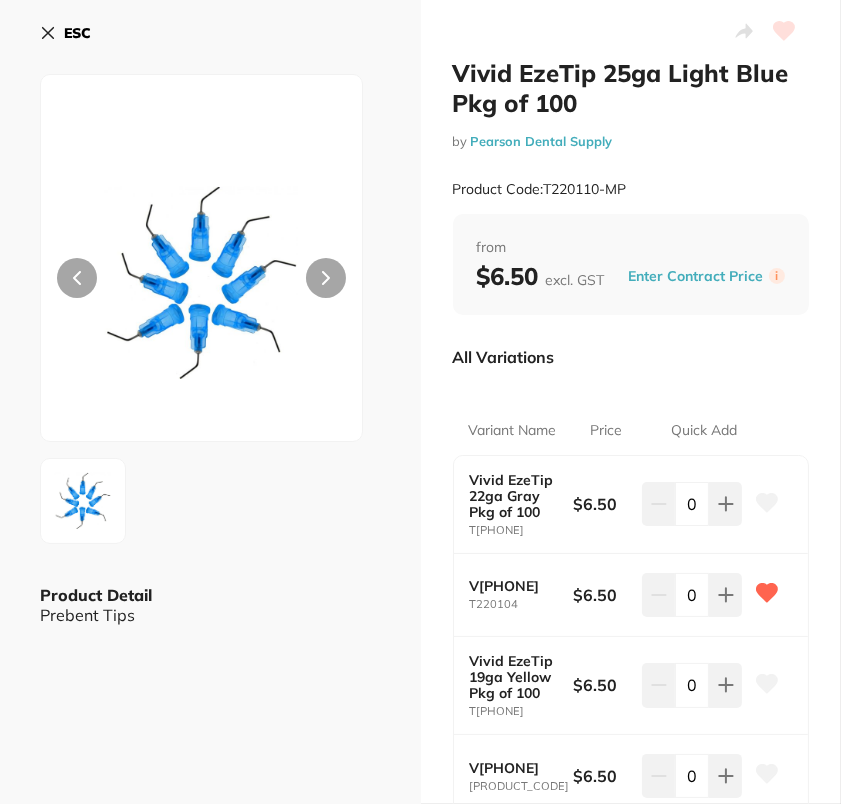 click on "ESC         Product Detail Prebent Tips" at bounding box center [210, 595] 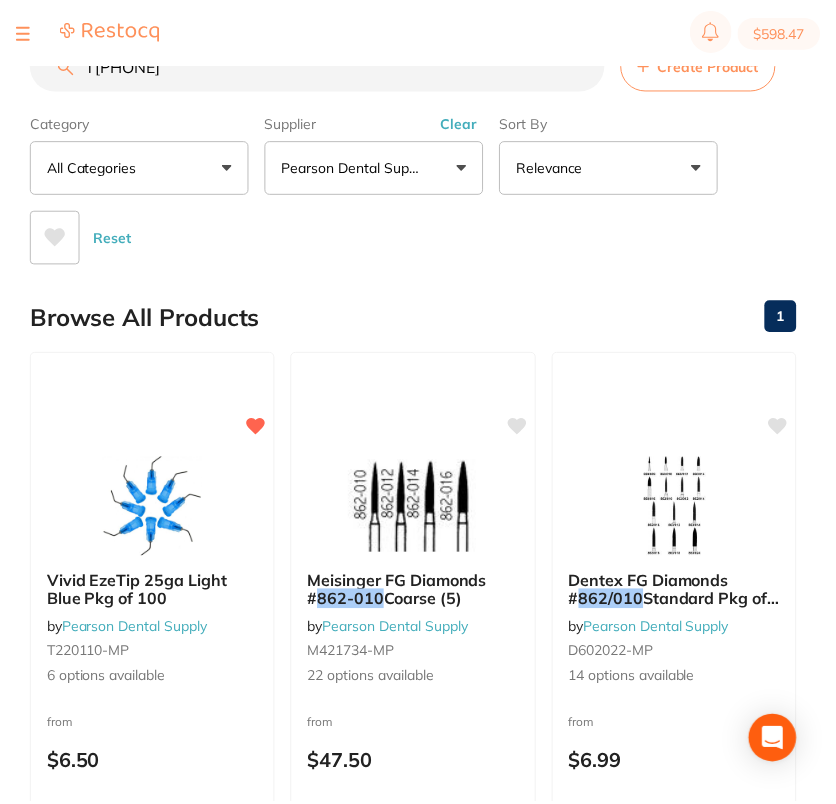 scroll, scrollTop: 1, scrollLeft: 0, axis: vertical 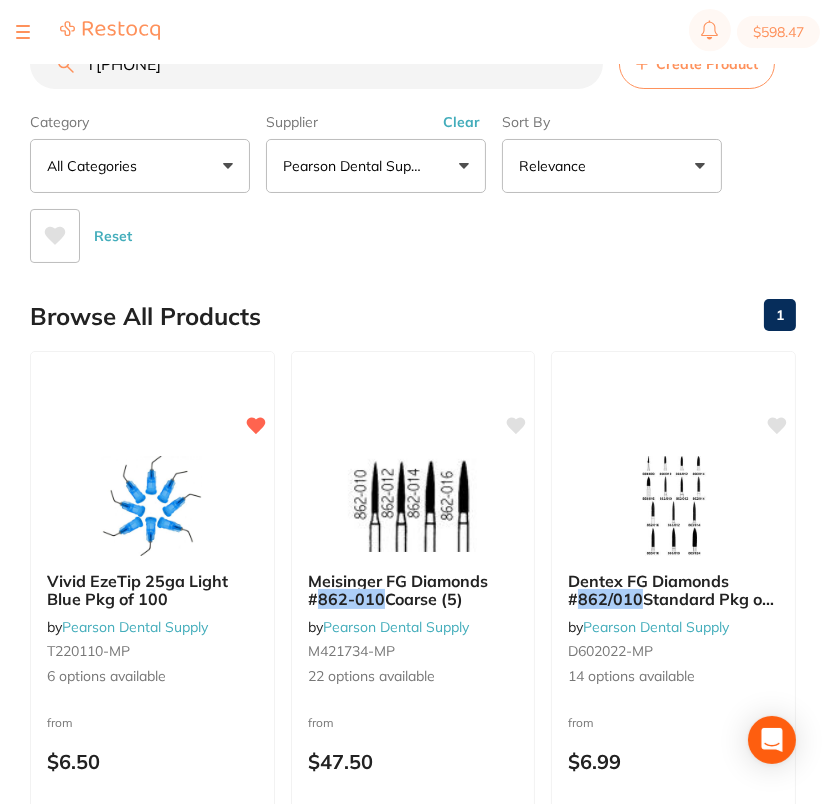 click on "T22-01-04" at bounding box center [316, 64] 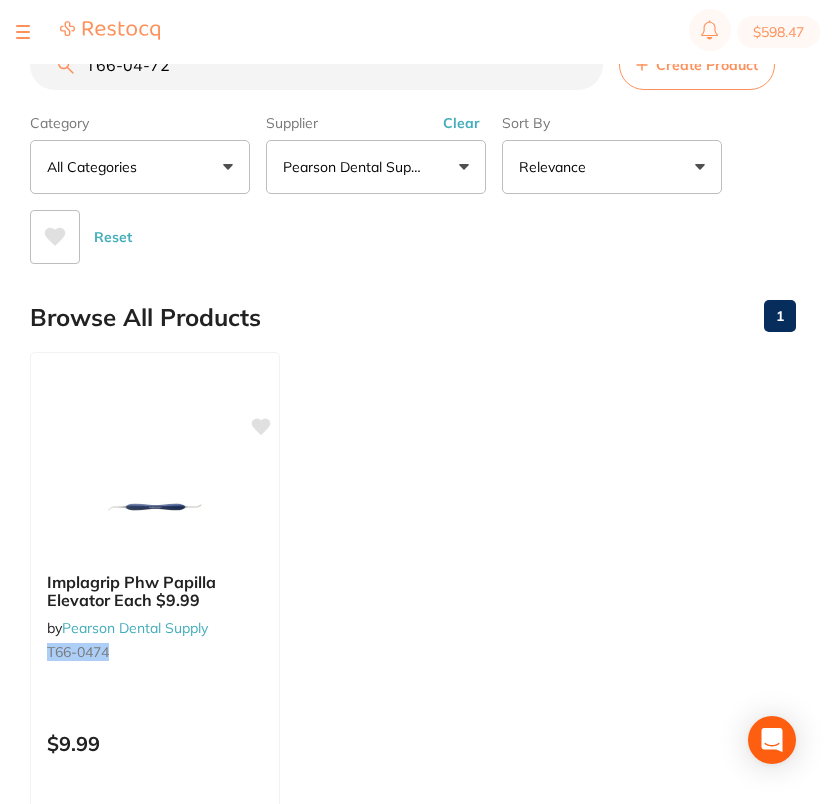 scroll, scrollTop: 0, scrollLeft: 0, axis: both 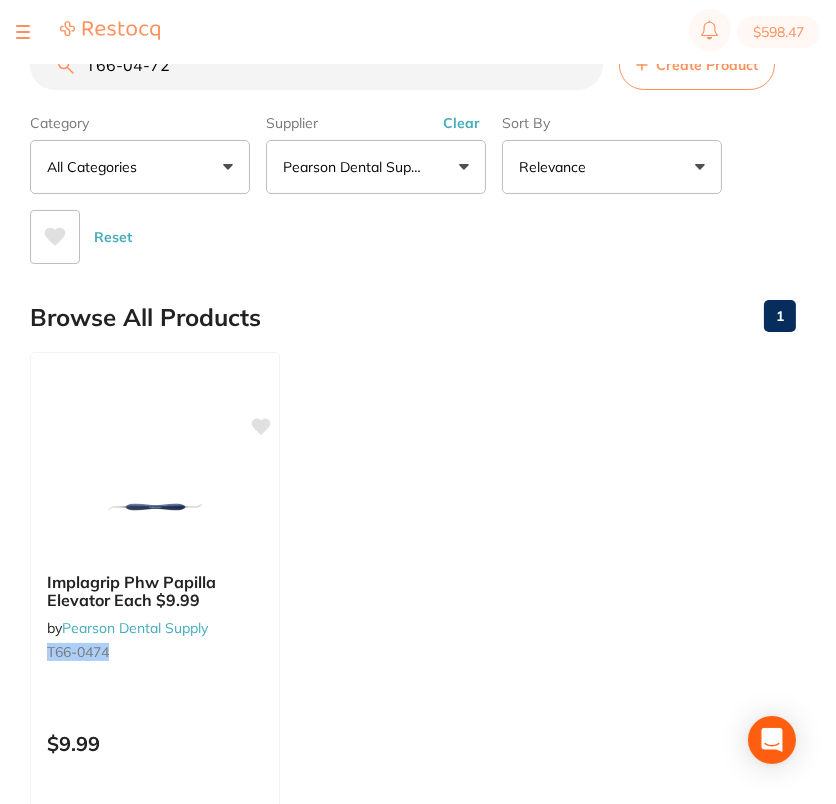 click on "T66-04-72" at bounding box center (316, 65) 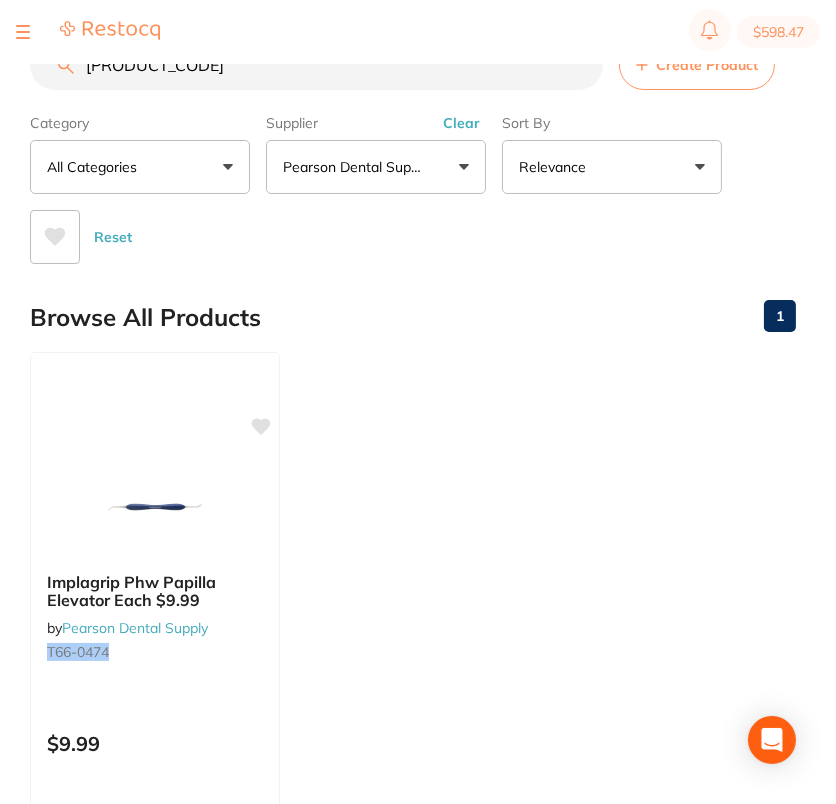 click on "[PRODUCT_CODE]" at bounding box center [316, 65] 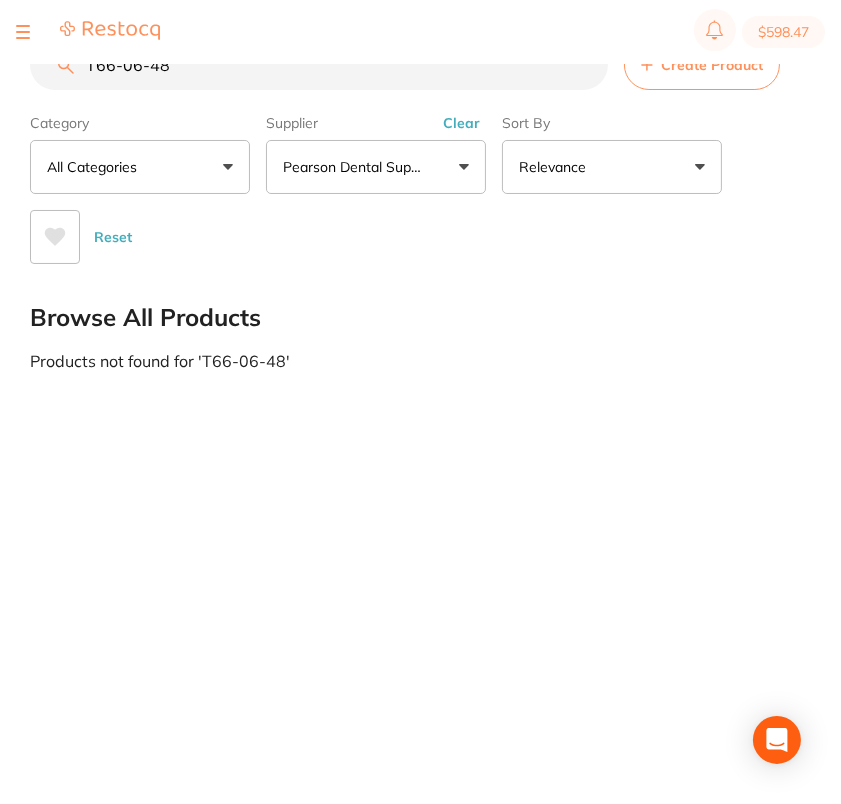 click on "T66-06-48" at bounding box center (319, 65) 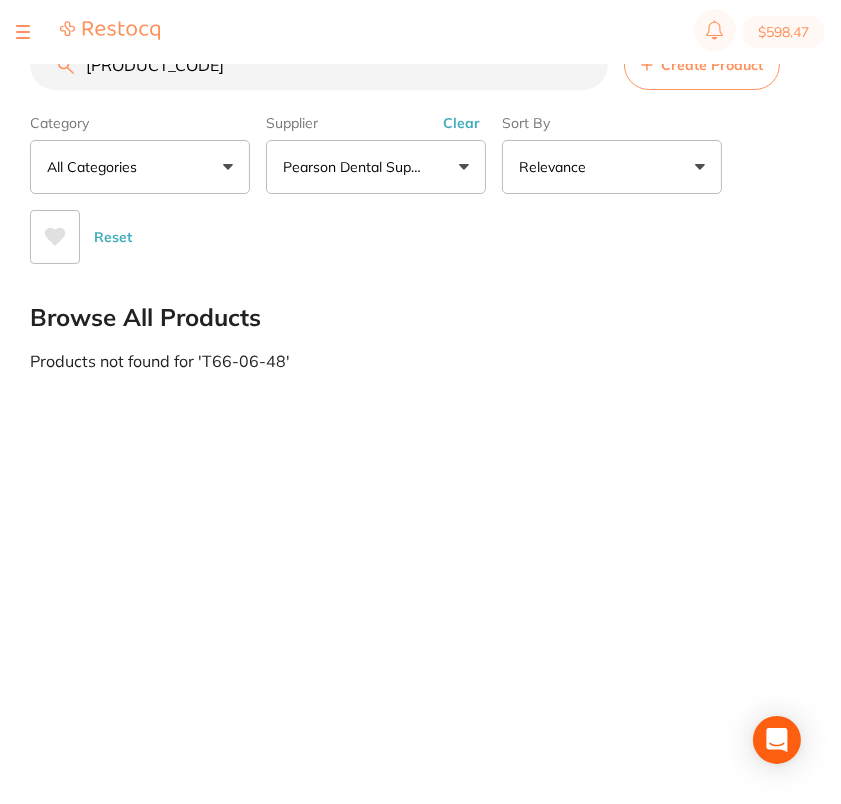 click on "[PRODUCT_CODE]" at bounding box center [319, 65] 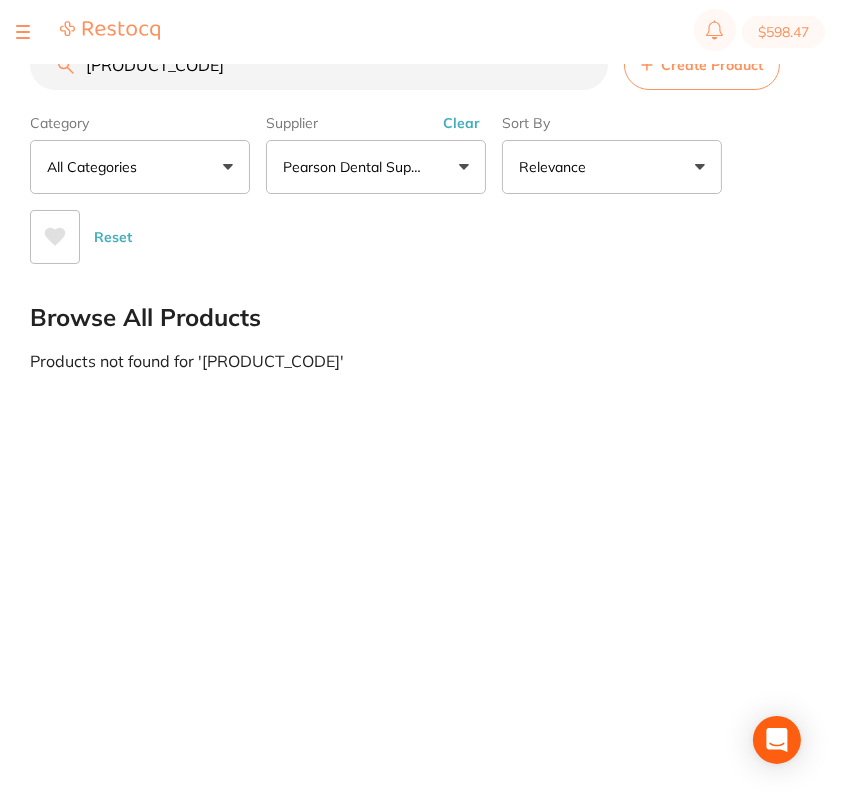 click on "[PRODUCT_CODE]" at bounding box center (319, 65) 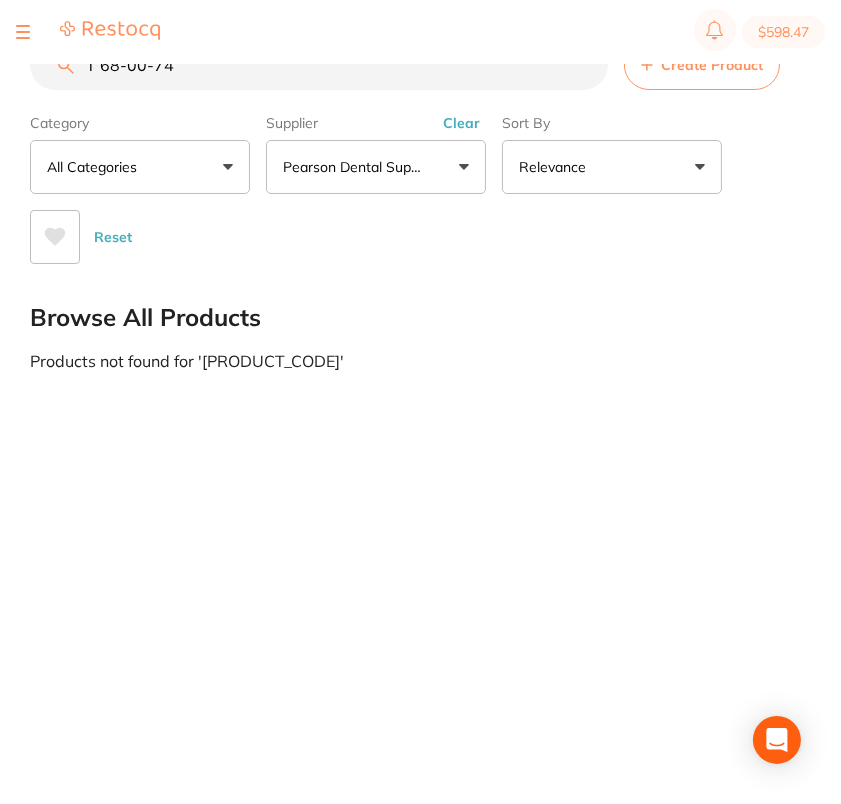 click on "T 68-00-74" at bounding box center [319, 65] 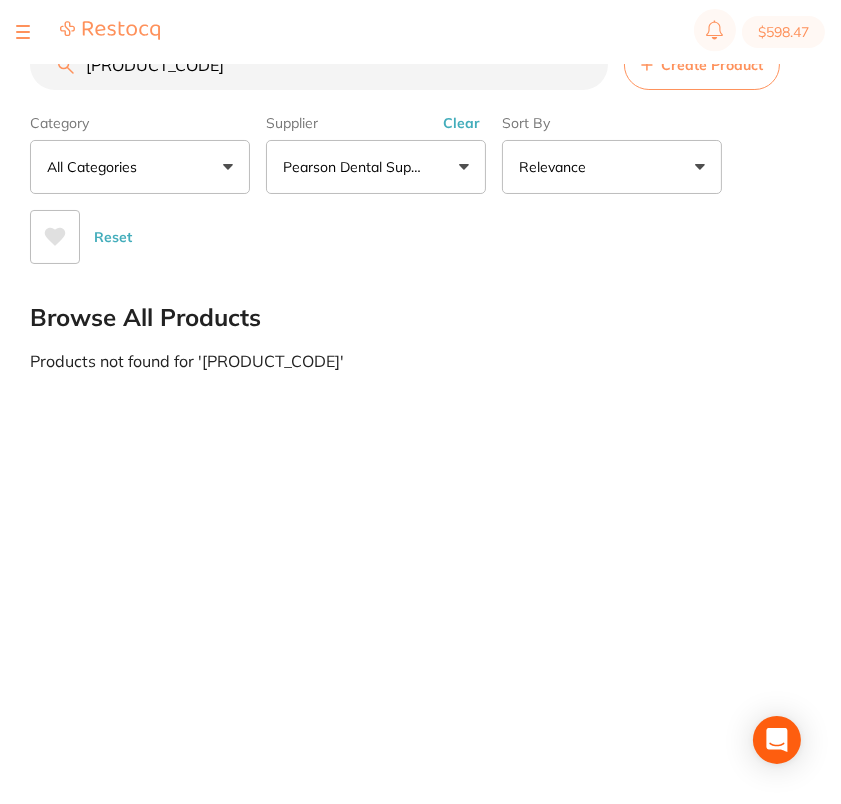 click on "[PRODUCT_CODE]" at bounding box center (319, 65) 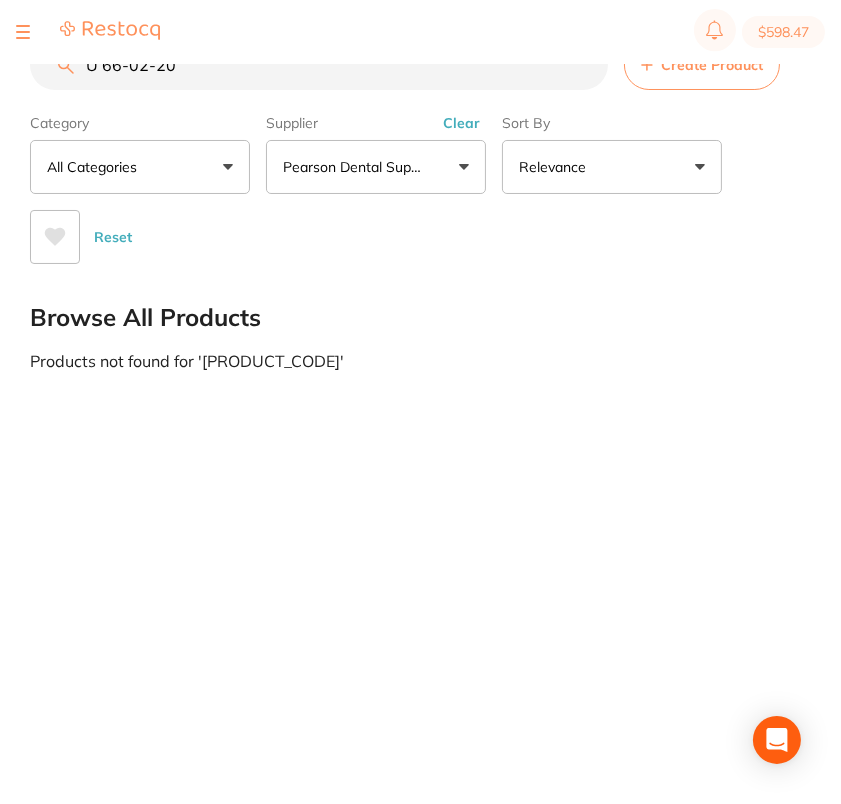click on "U 66-02-20" at bounding box center [319, 65] 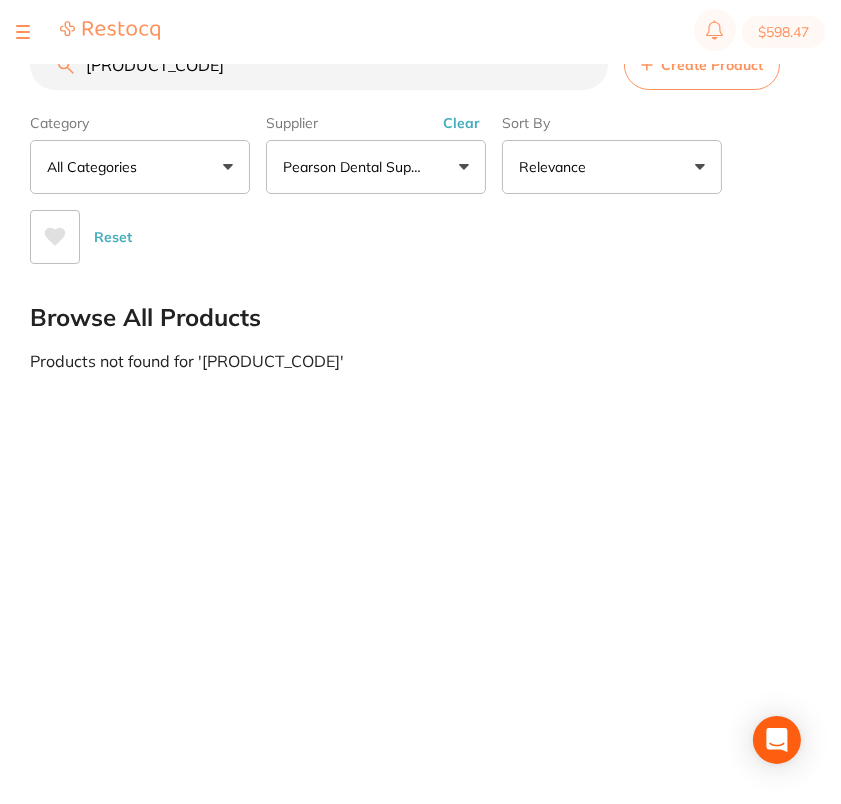 click on "[PRODUCT_CODE]" at bounding box center (319, 65) 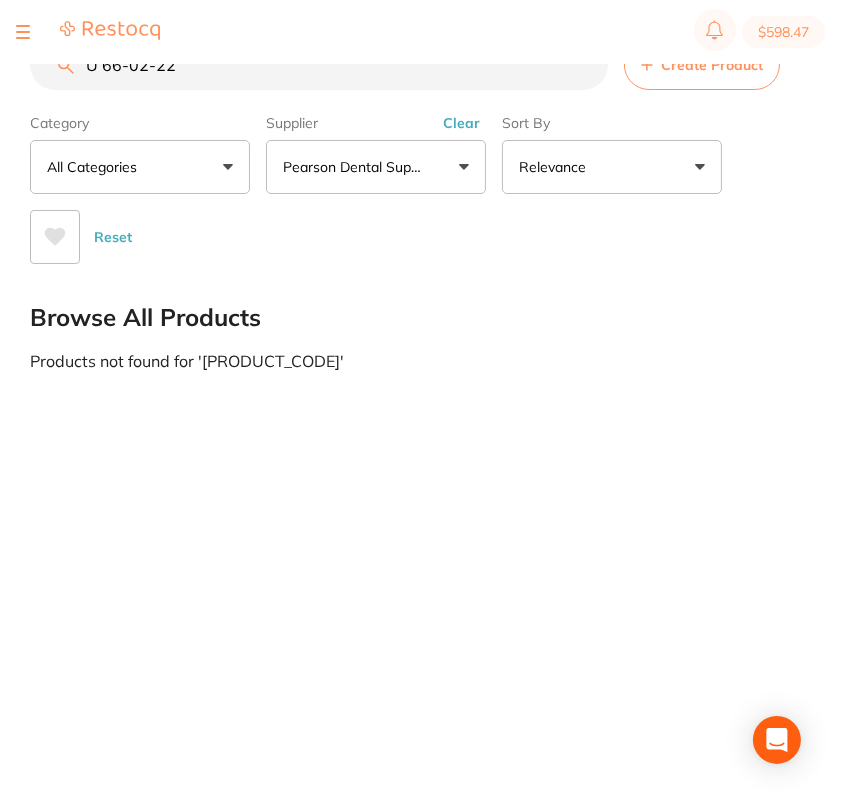 click on "U 66-02-22" at bounding box center [319, 65] 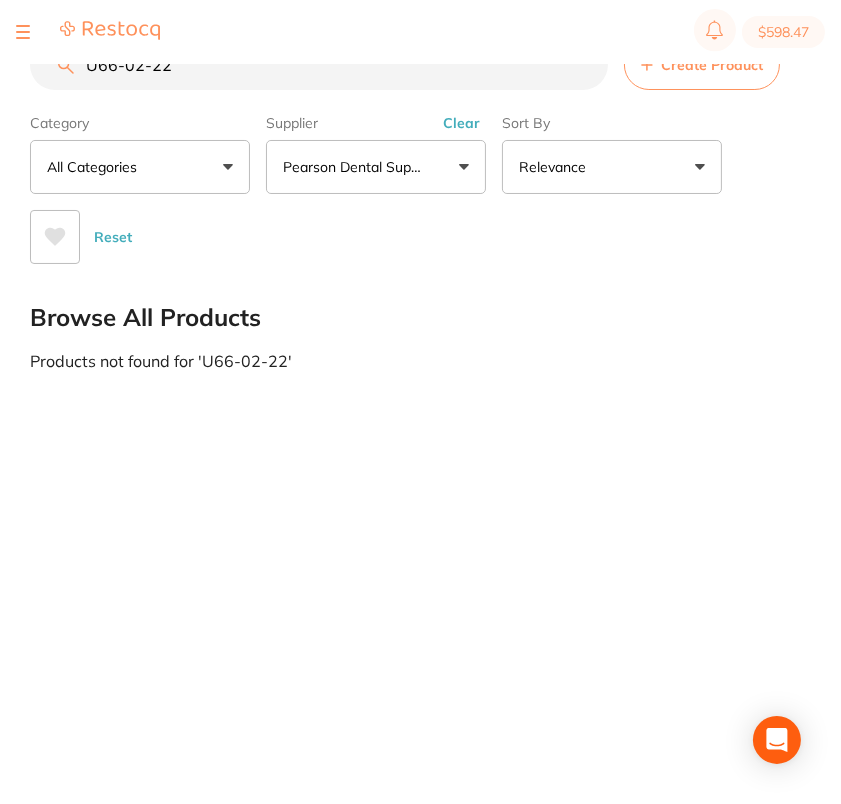 click on "U66-02-22" at bounding box center [319, 65] 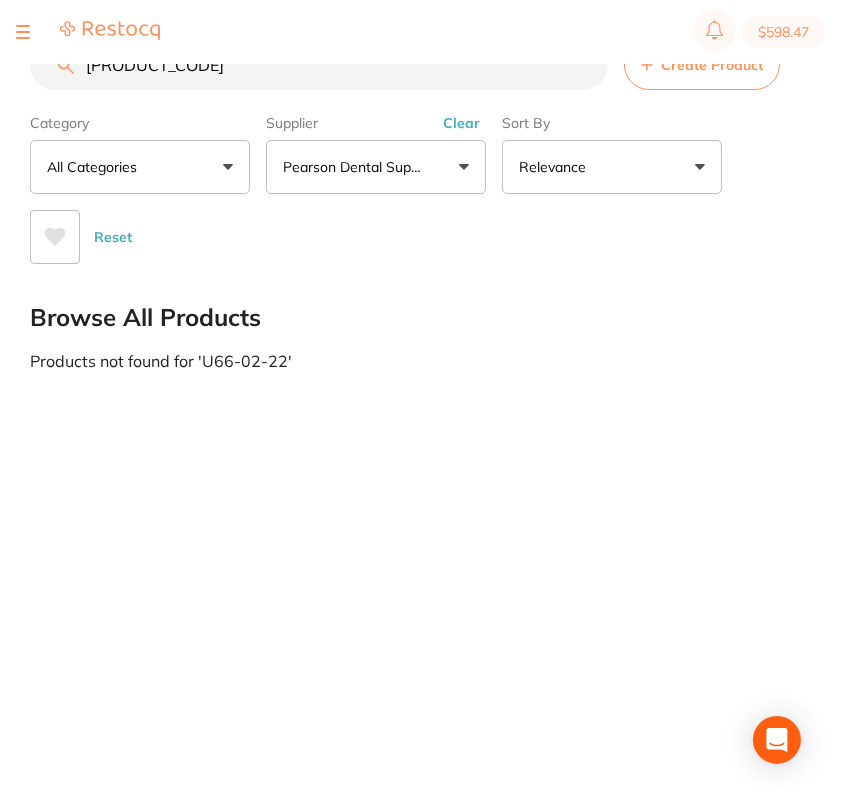 drag, startPoint x: 102, startPoint y: 70, endPoint x: 125, endPoint y: 85, distance: 27.45906 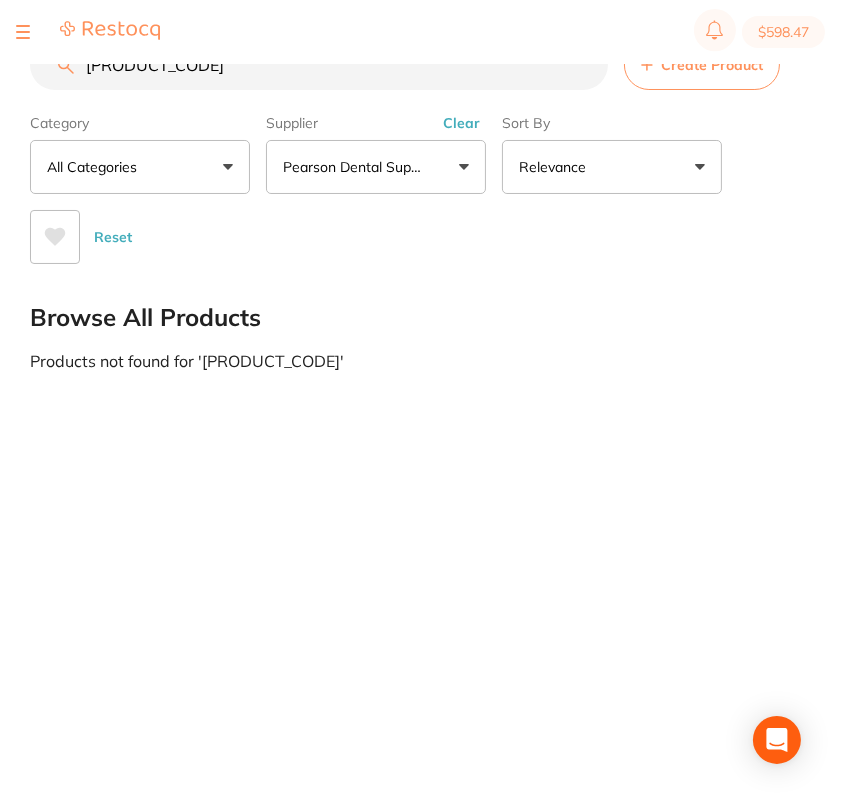 click on "[PRODUCT_CODE]" at bounding box center (319, 65) 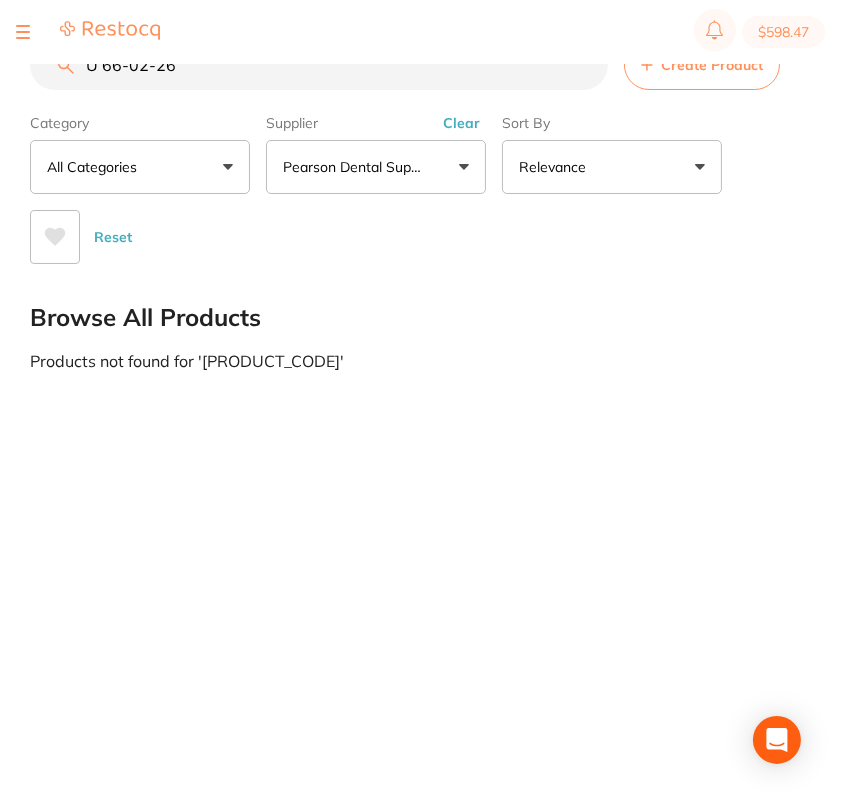 drag, startPoint x: 102, startPoint y: 65, endPoint x: 122, endPoint y: 84, distance: 27.58623 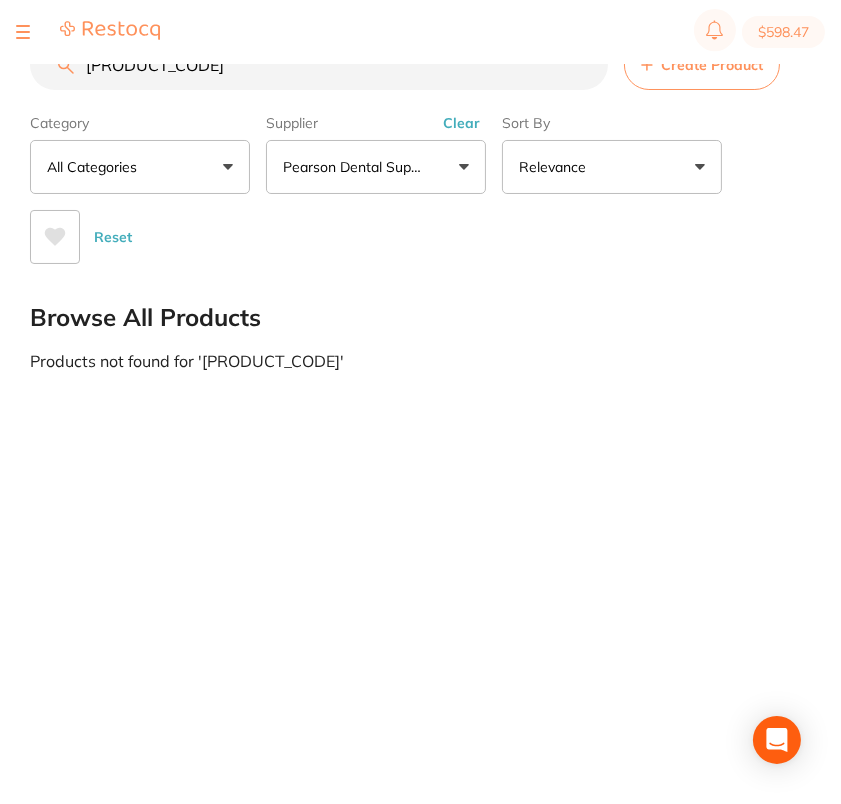 click on "[PRODUCT_CODE]" at bounding box center [319, 65] 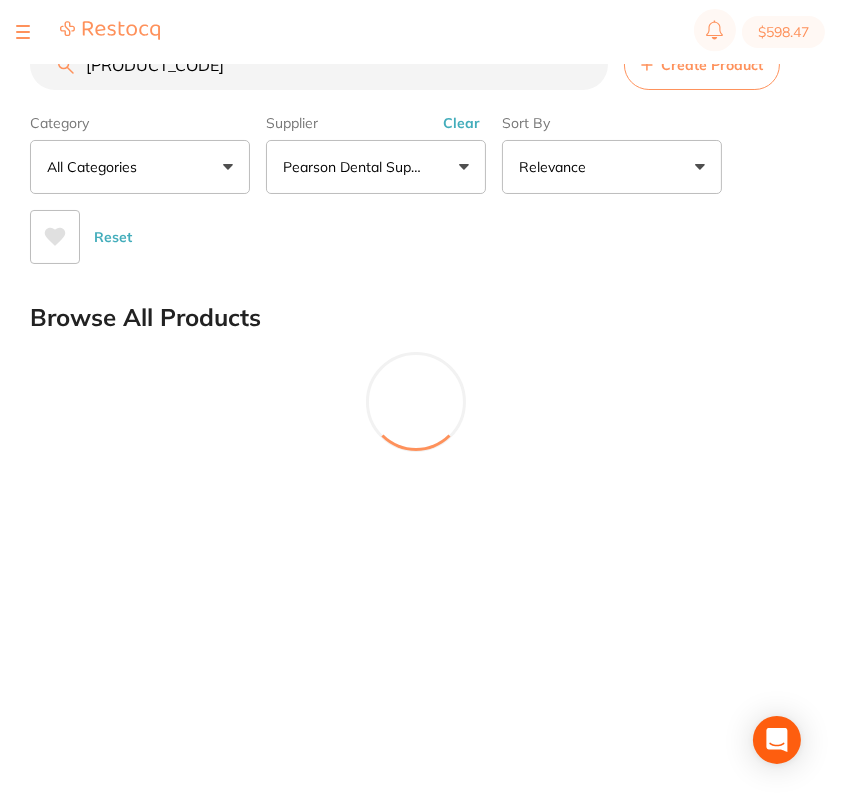 click on "[PRODUCT_CODE]" at bounding box center (319, 65) 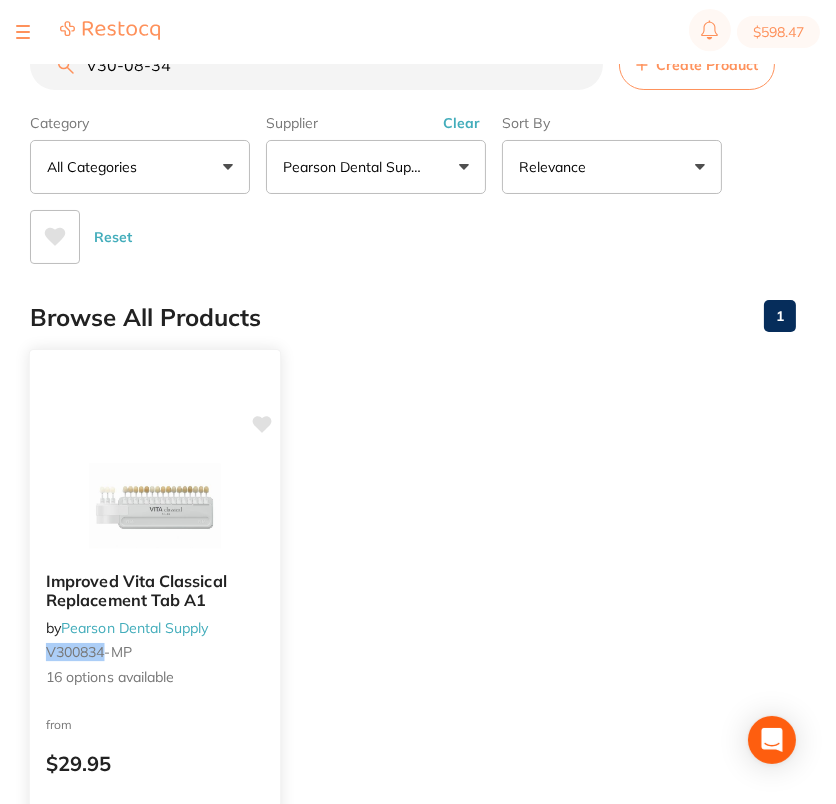 click at bounding box center [154, 505] 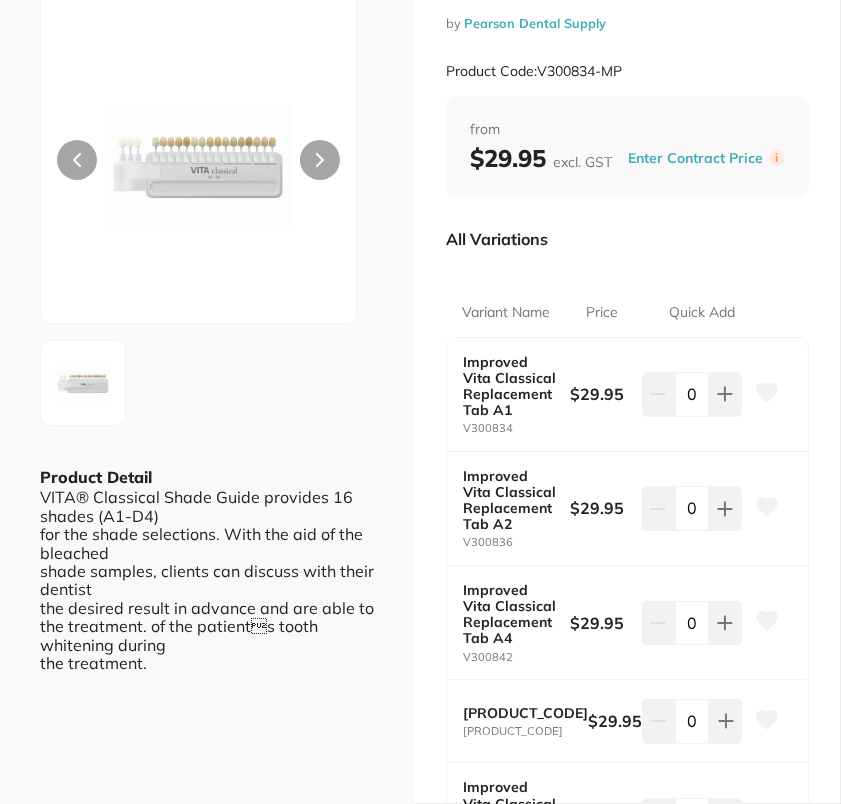 scroll, scrollTop: 136, scrollLeft: 0, axis: vertical 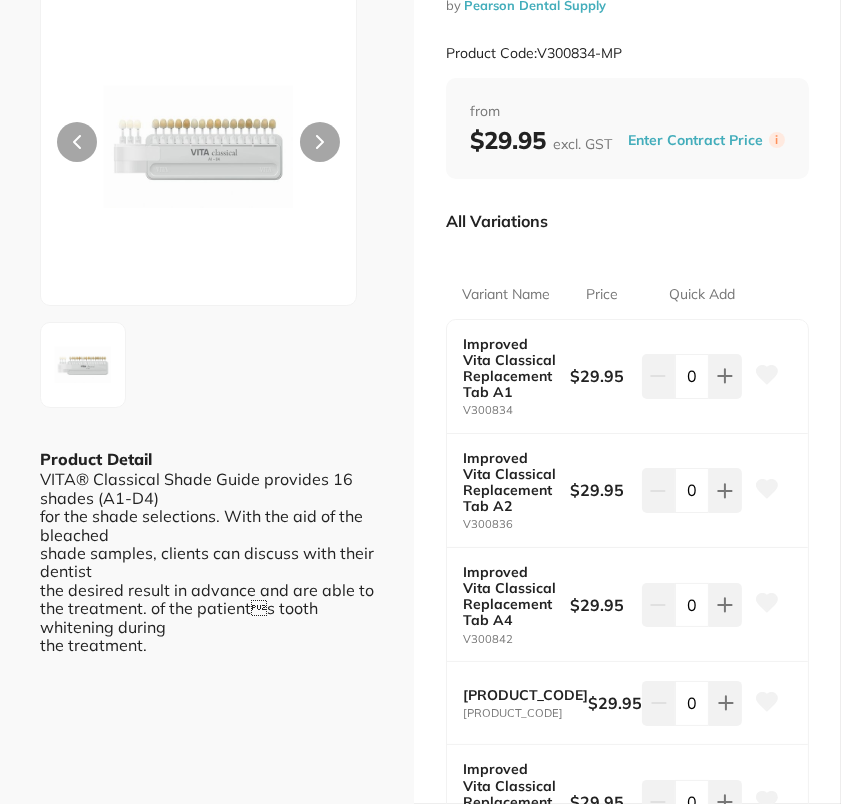 click 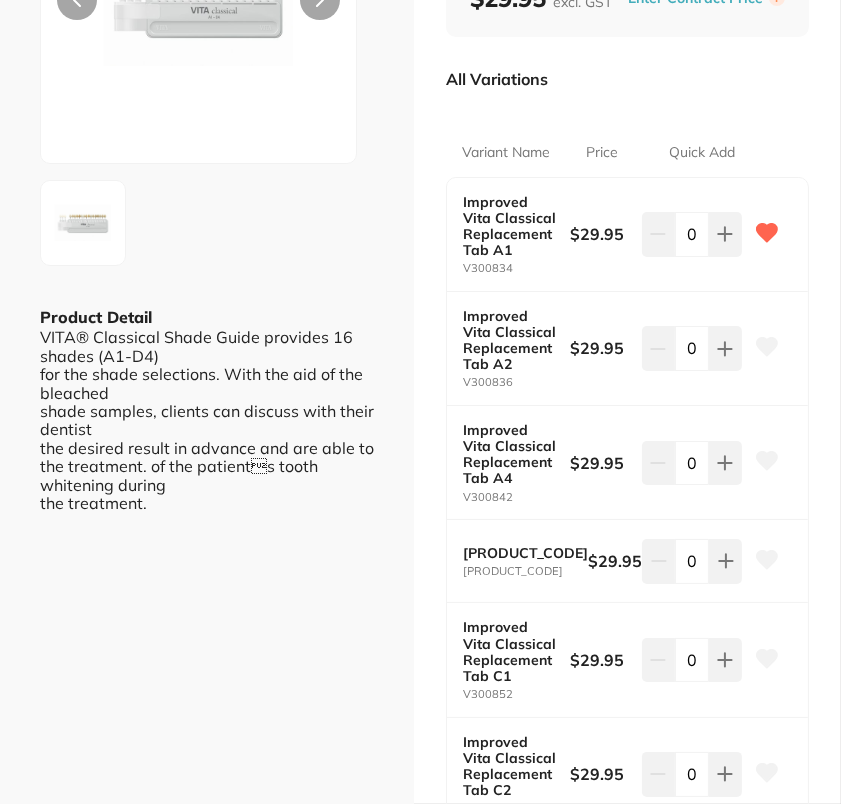 scroll, scrollTop: 280, scrollLeft: 0, axis: vertical 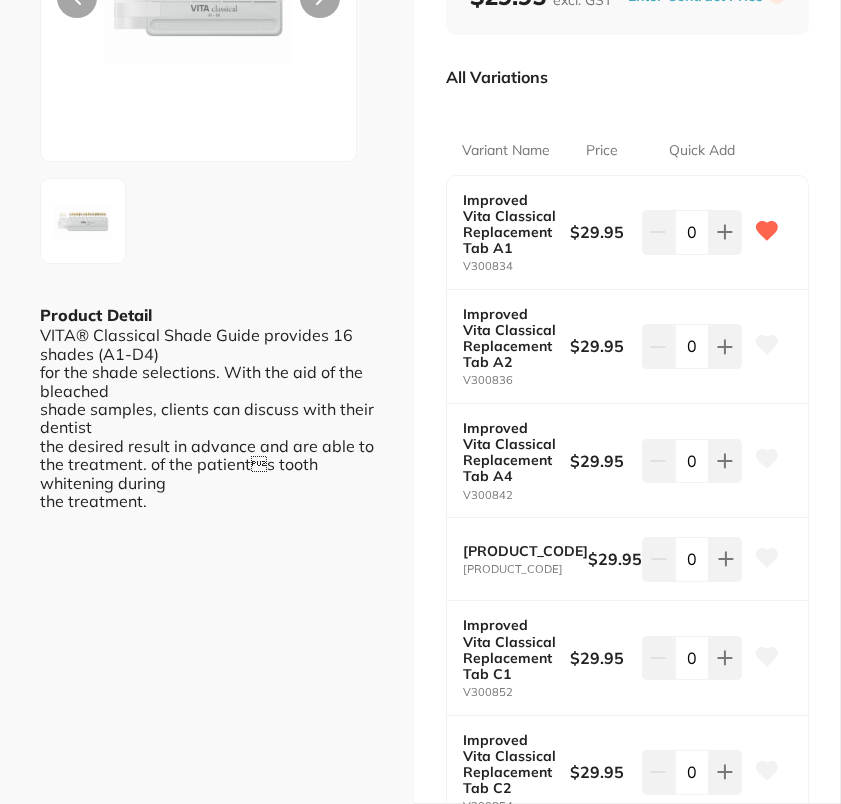 click 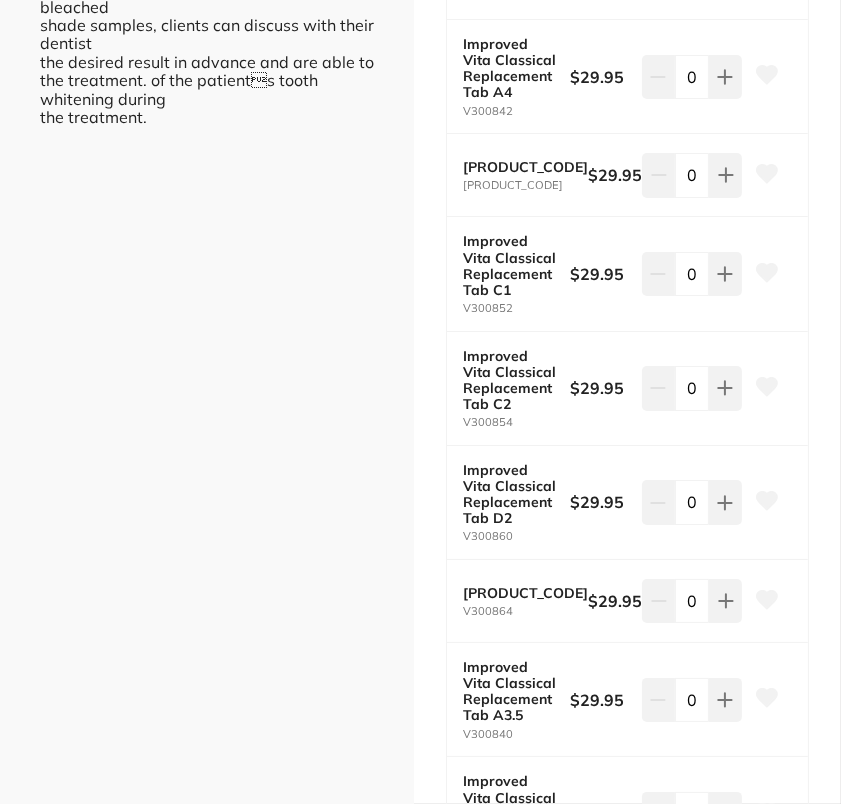 scroll, scrollTop: 665, scrollLeft: 0, axis: vertical 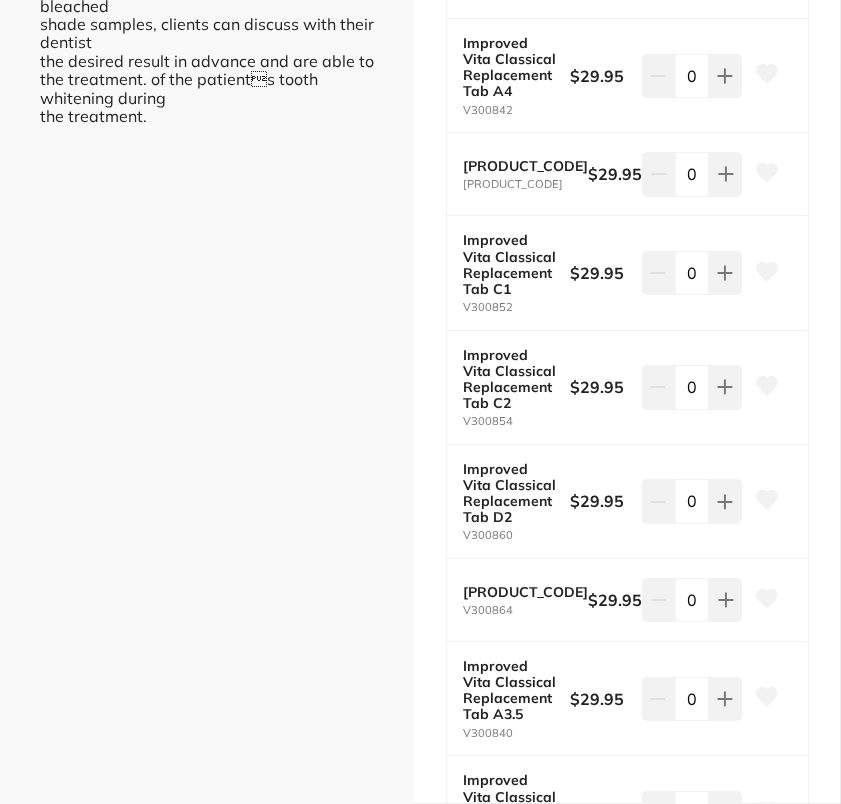 click 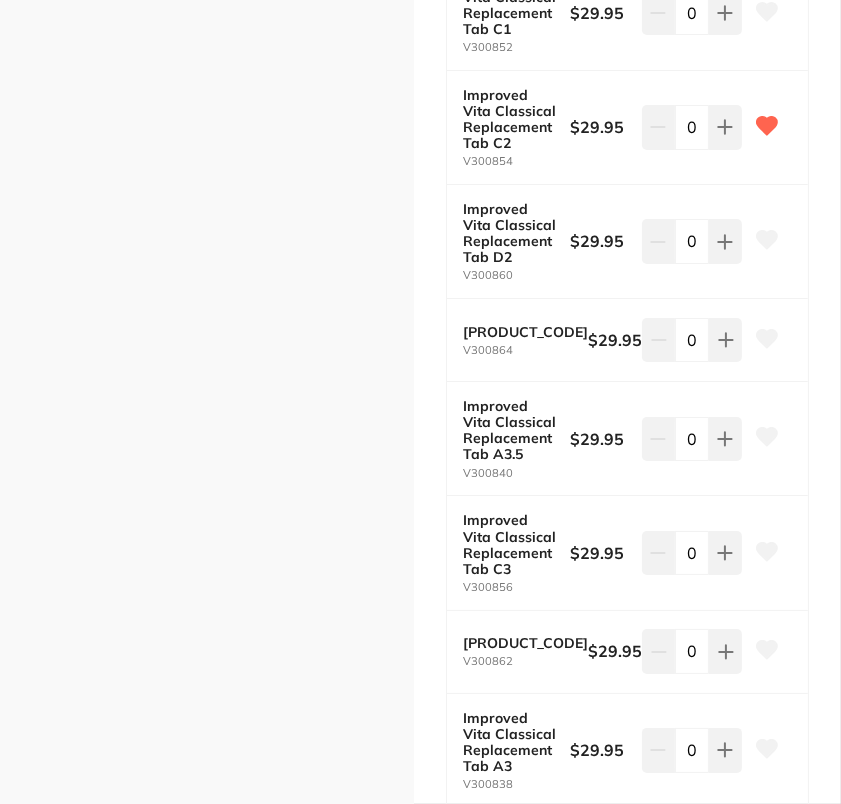 scroll, scrollTop: 1657, scrollLeft: 0, axis: vertical 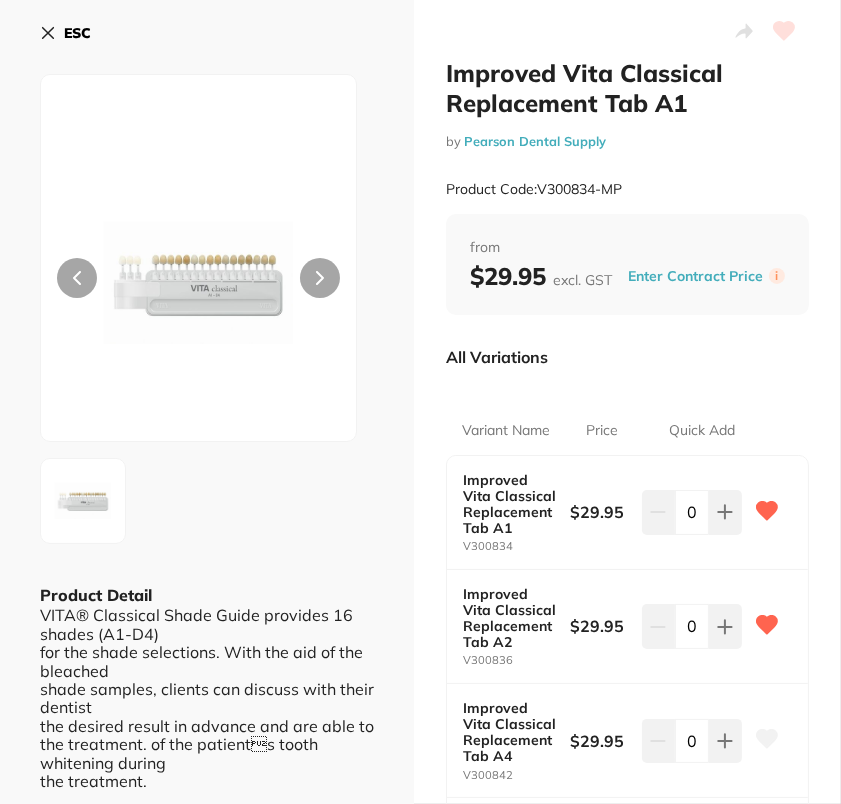click on "ESC" at bounding box center (77, 33) 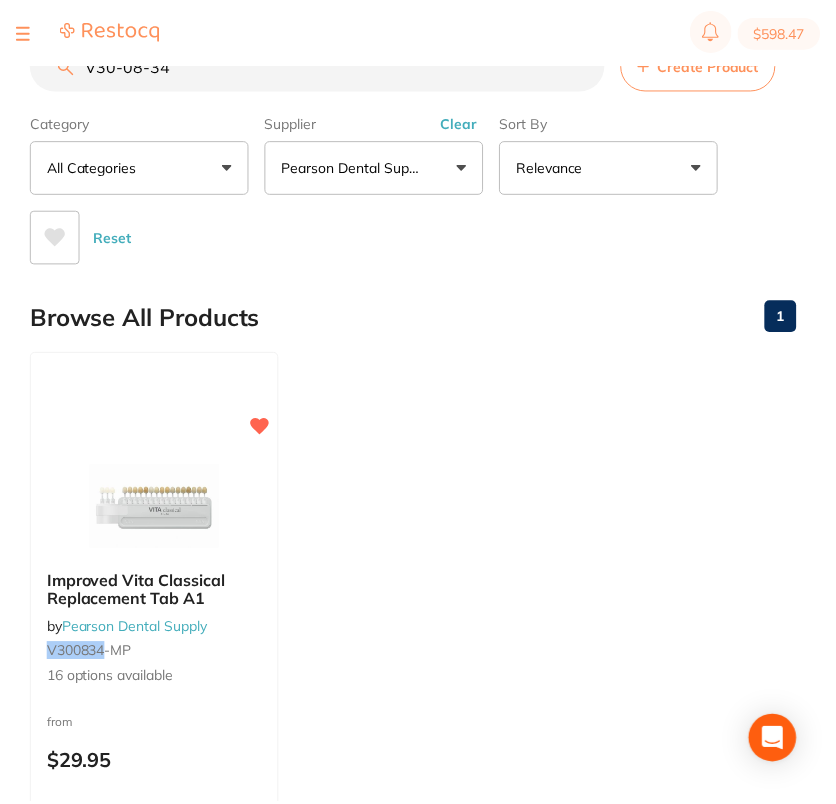 scroll, scrollTop: 1, scrollLeft: 0, axis: vertical 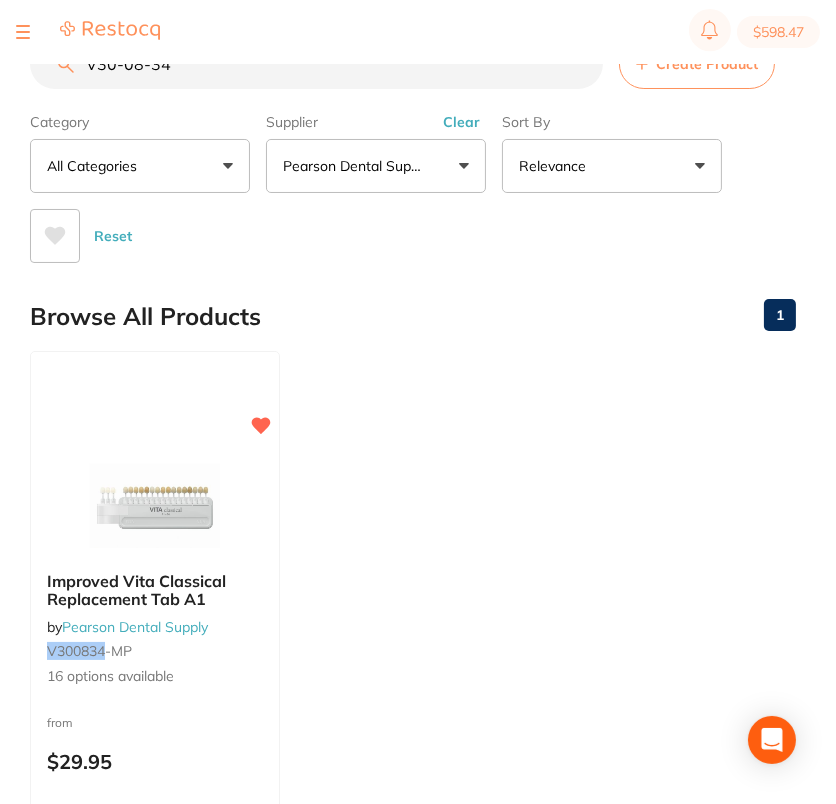click on "V30-08-34" at bounding box center [316, 64] 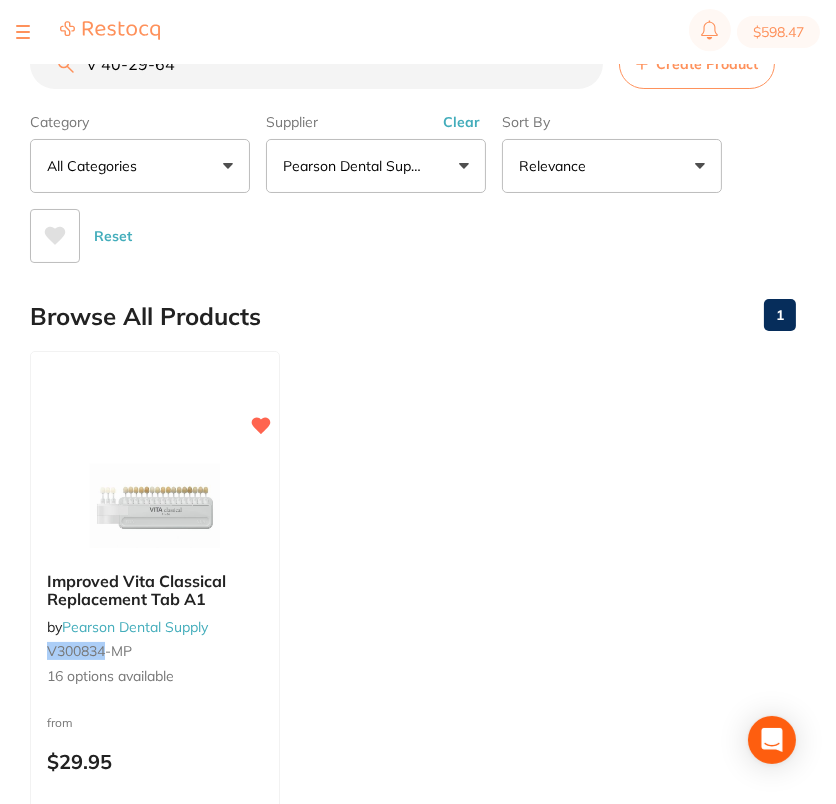 click on "$598.47" at bounding box center (418, 32) 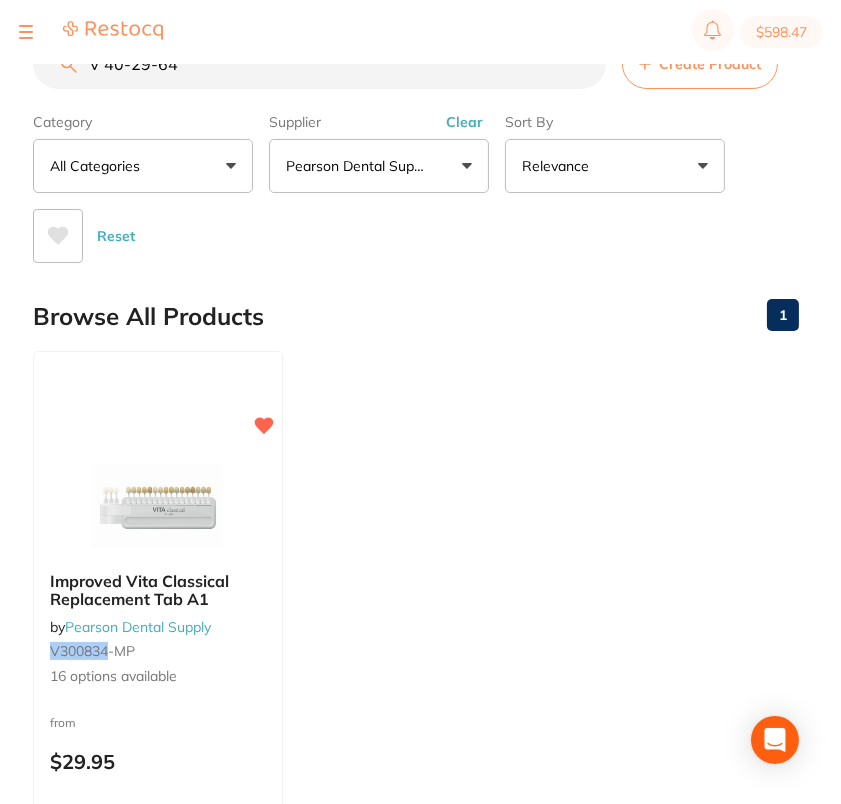 scroll, scrollTop: 0, scrollLeft: 0, axis: both 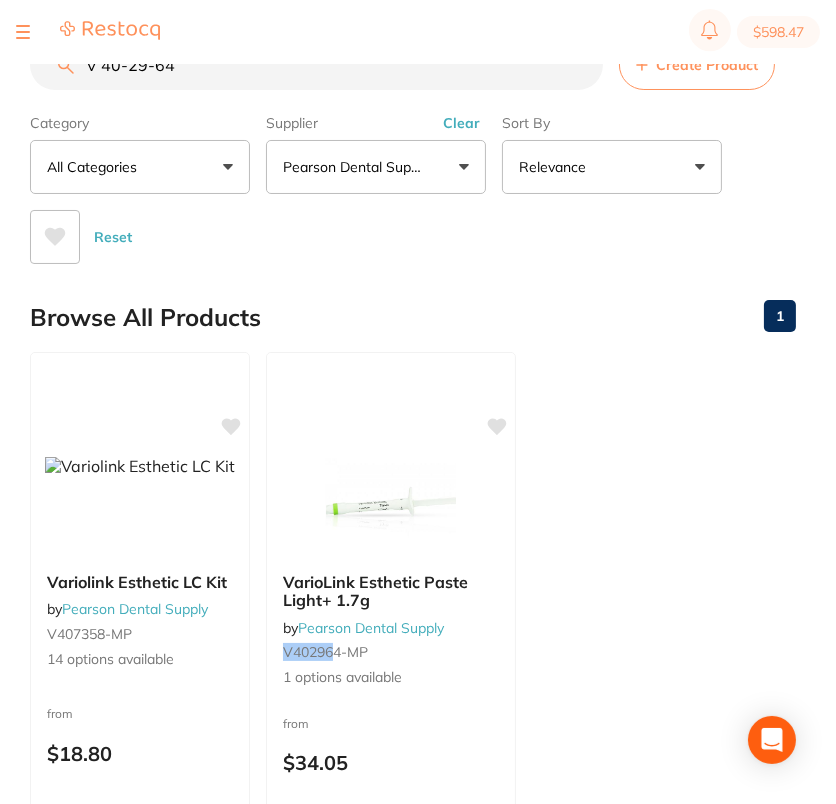 click on "V 40-29-64" at bounding box center (316, 65) 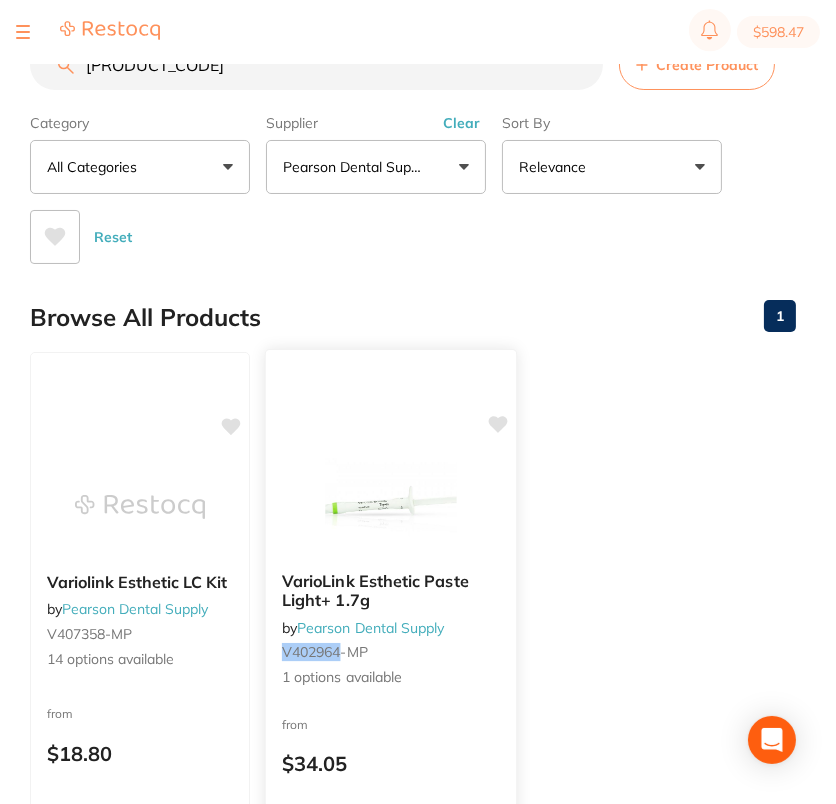 click at bounding box center [390, 505] 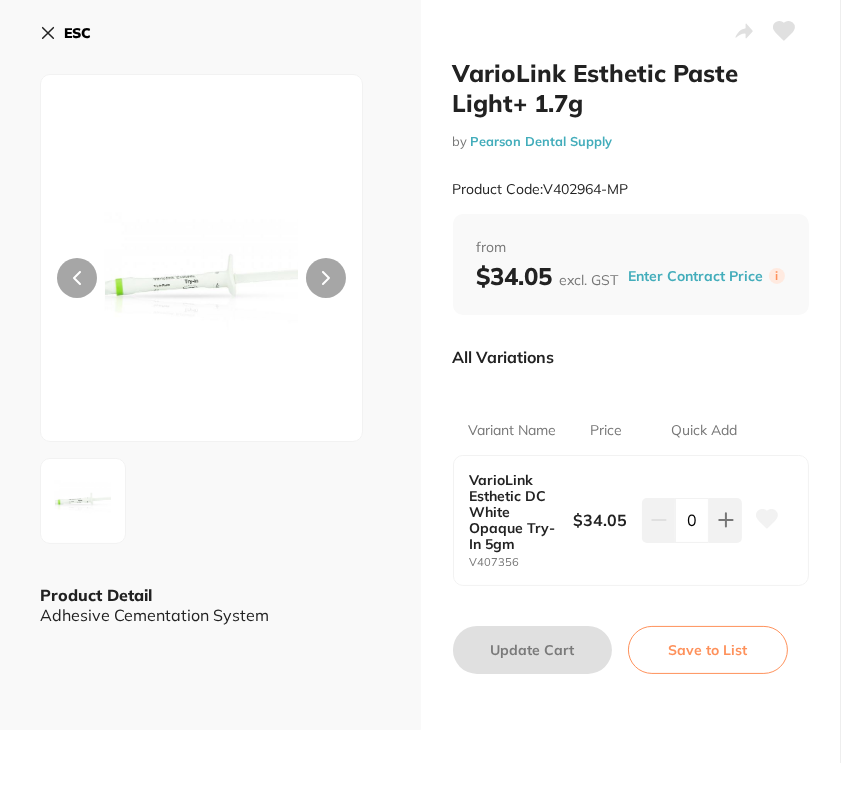 click on "ESC" at bounding box center (77, 33) 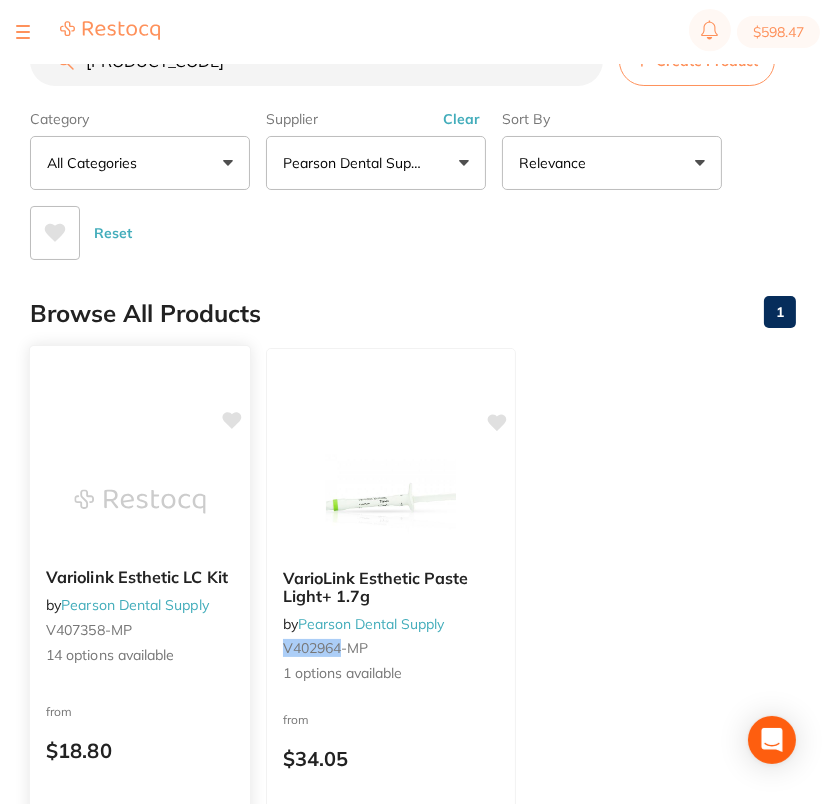 scroll, scrollTop: 6, scrollLeft: 0, axis: vertical 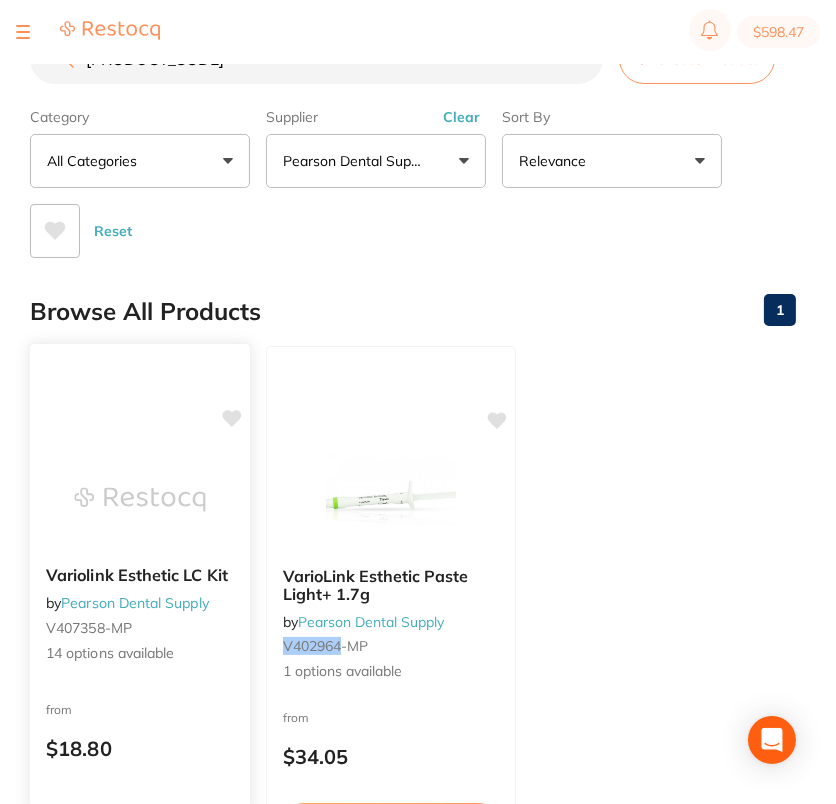 click at bounding box center [139, 499] 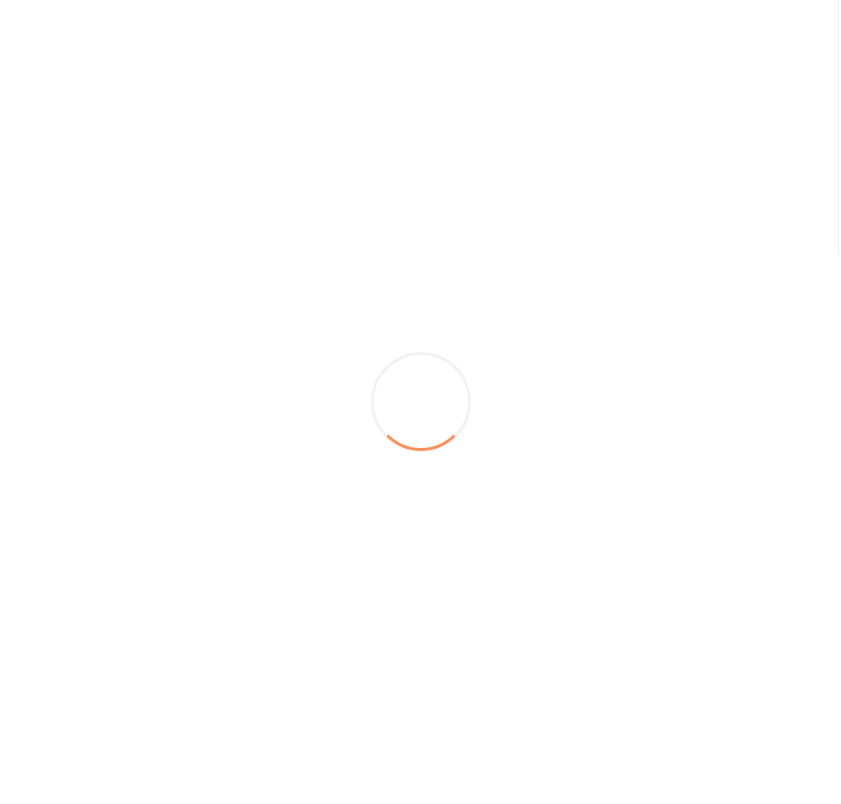 scroll, scrollTop: 0, scrollLeft: 0, axis: both 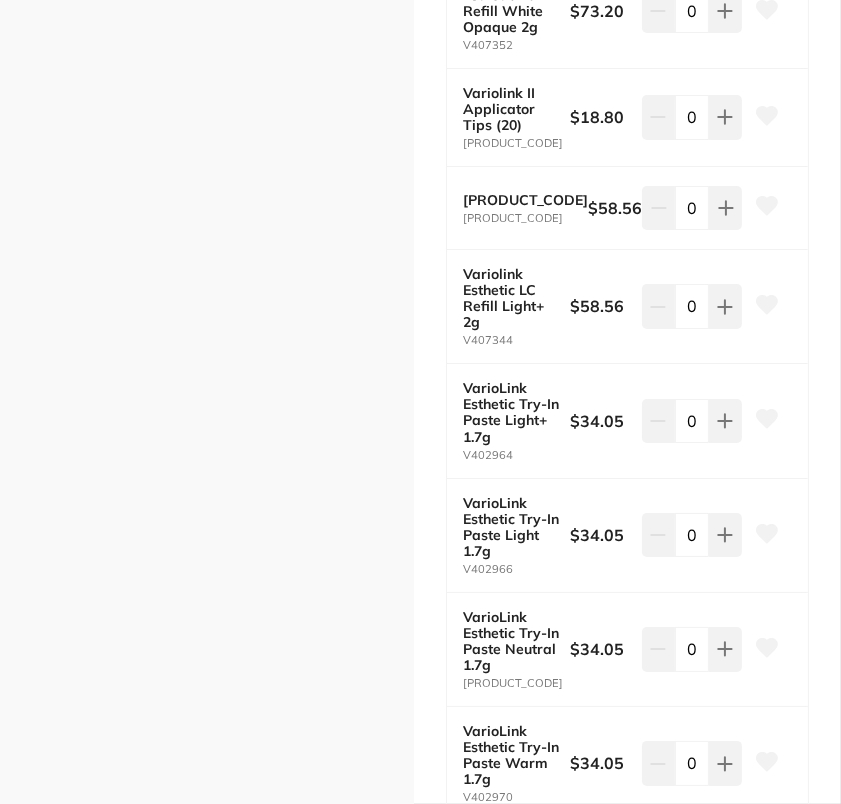click 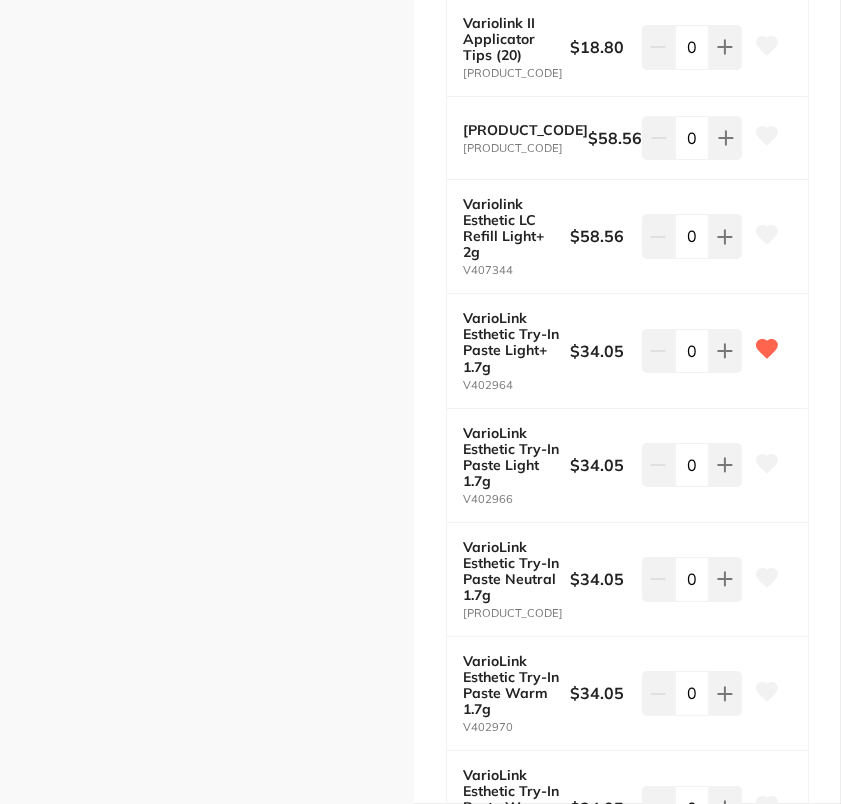 scroll, scrollTop: 1067, scrollLeft: 0, axis: vertical 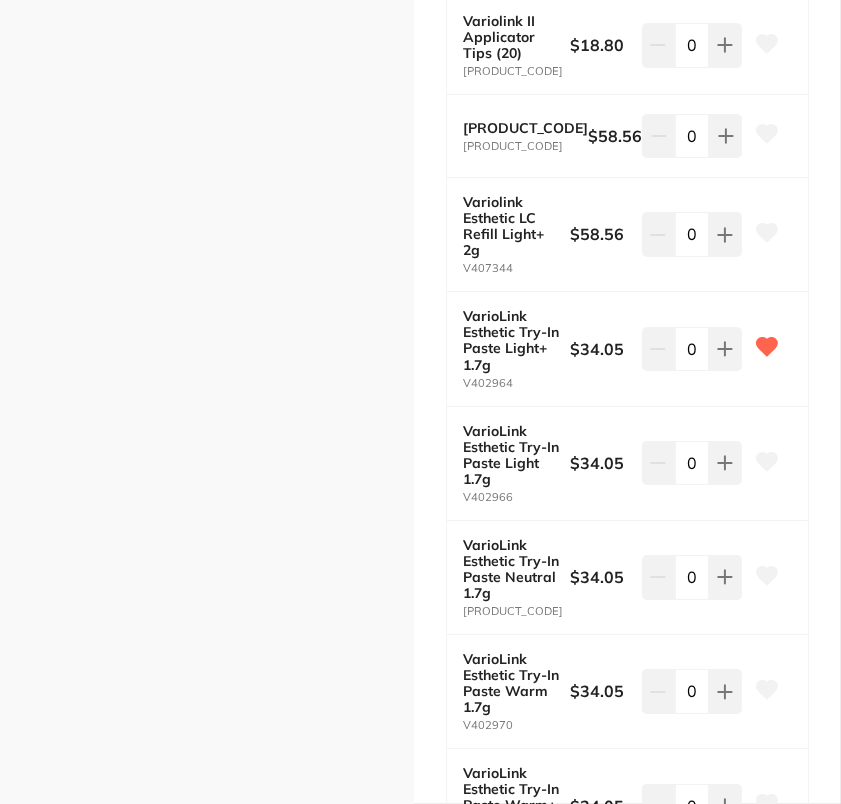 click 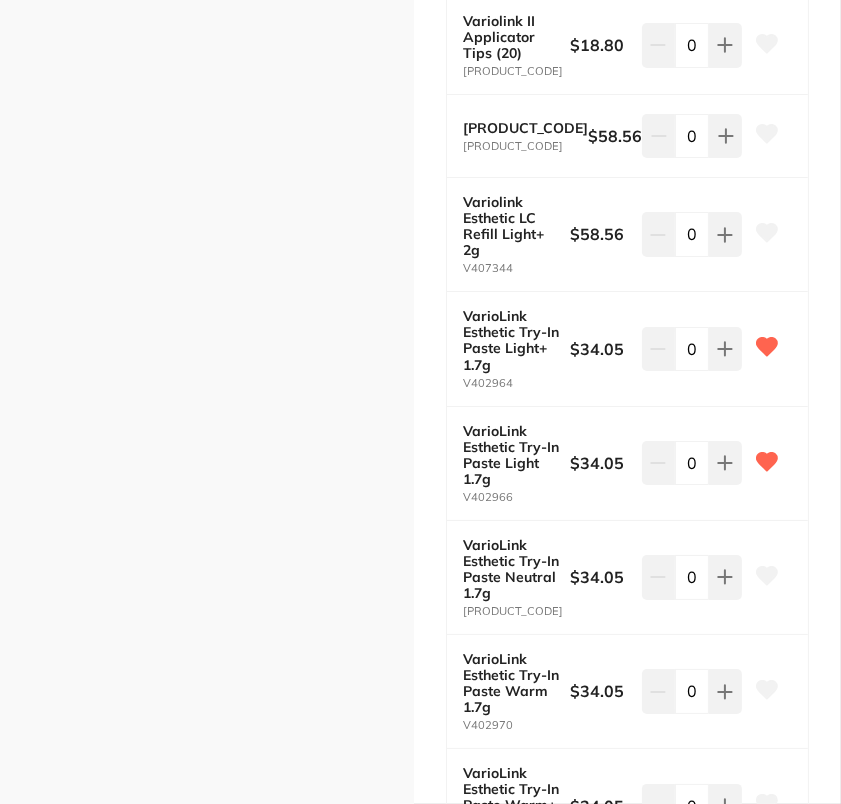 click 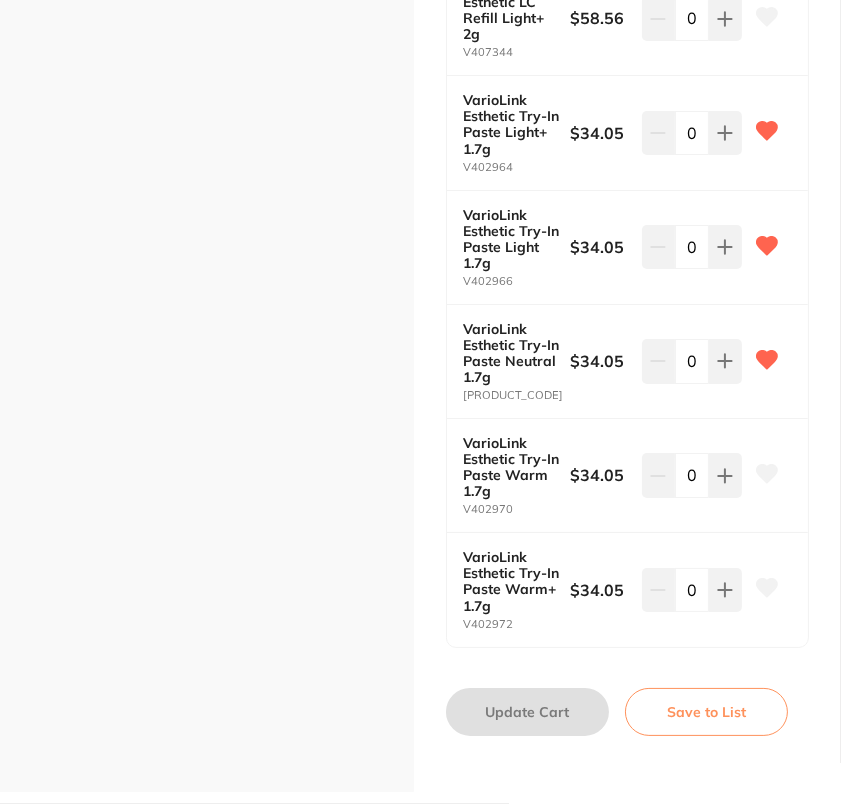 scroll, scrollTop: 1343, scrollLeft: 0, axis: vertical 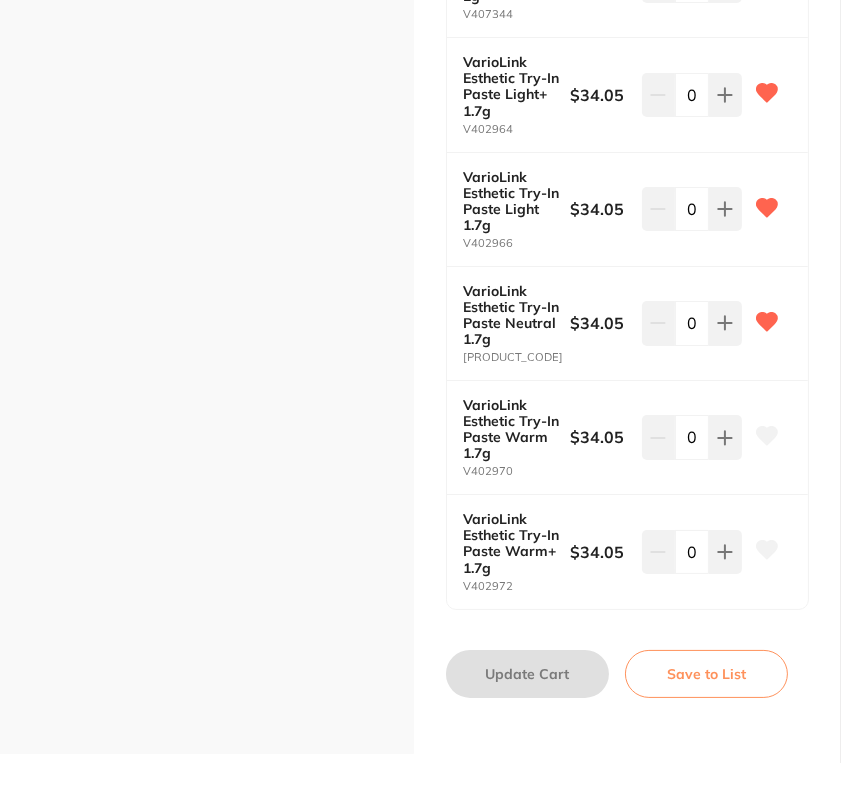 click 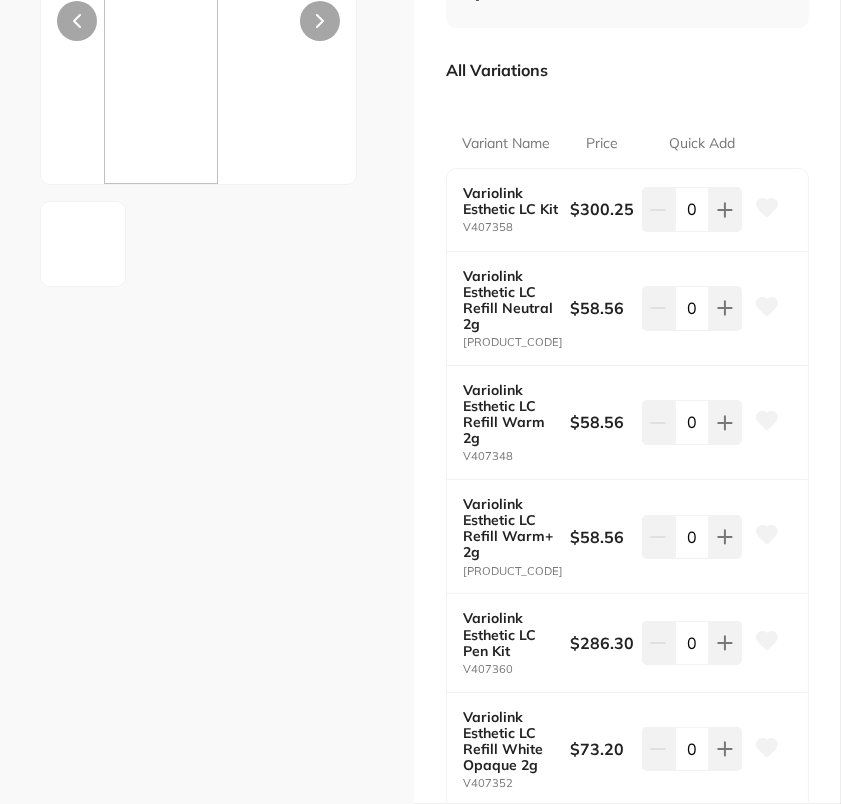 scroll, scrollTop: 0, scrollLeft: 0, axis: both 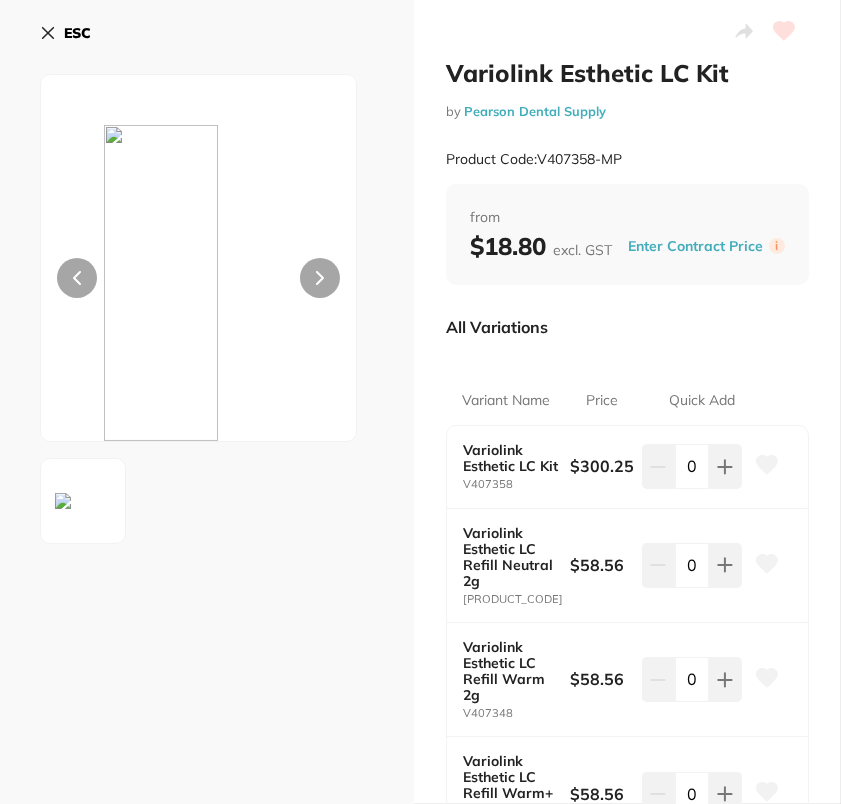 click on "ESC" at bounding box center [77, 33] 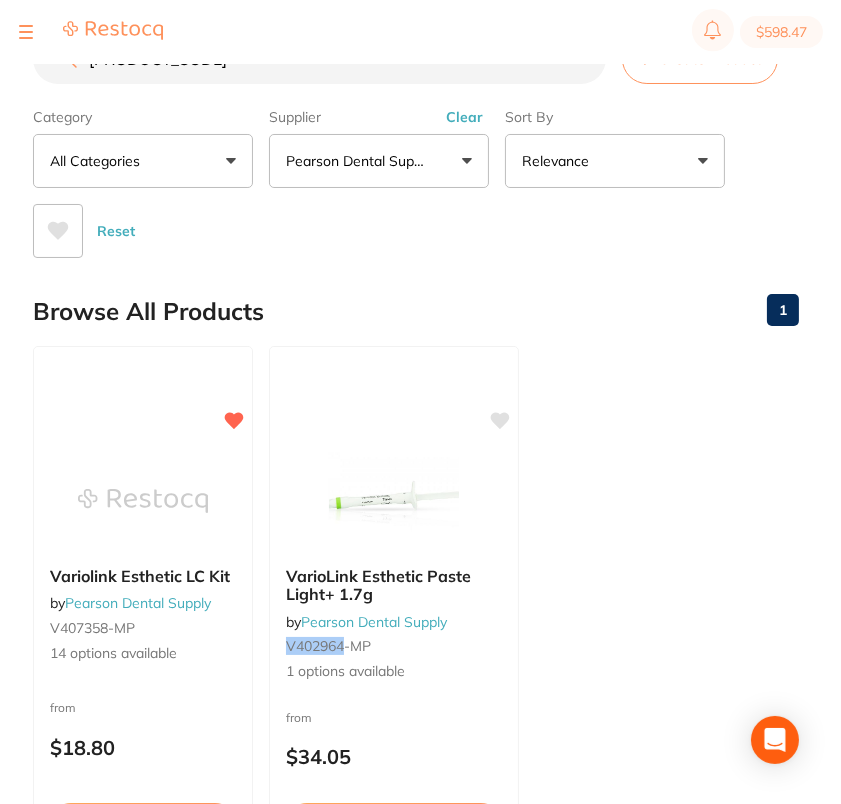 scroll, scrollTop: 0, scrollLeft: 0, axis: both 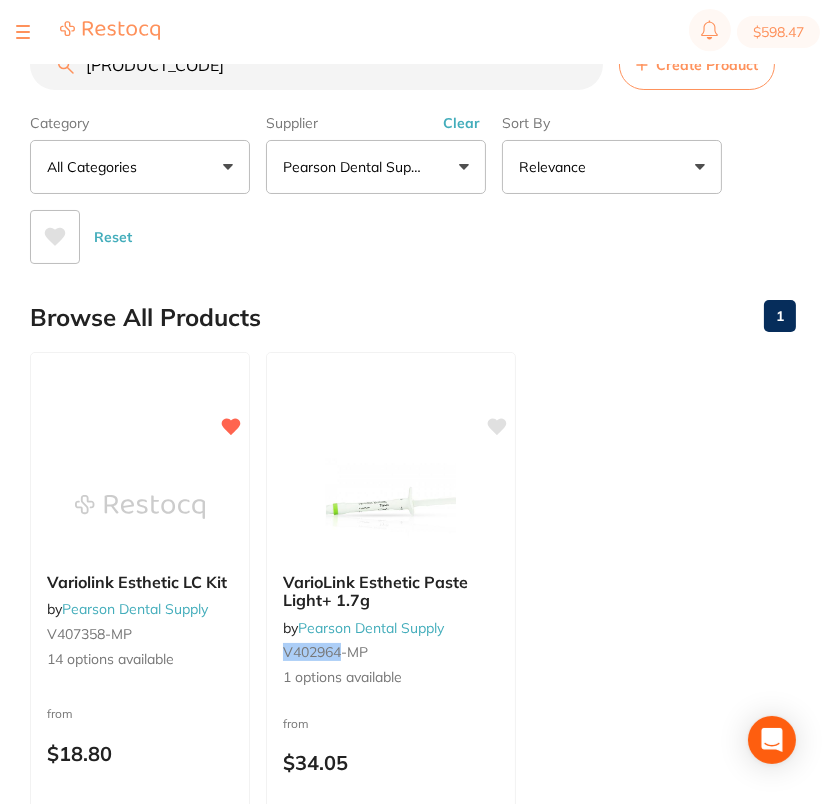 click on "[PRODUCT_CODE]" at bounding box center (316, 65) 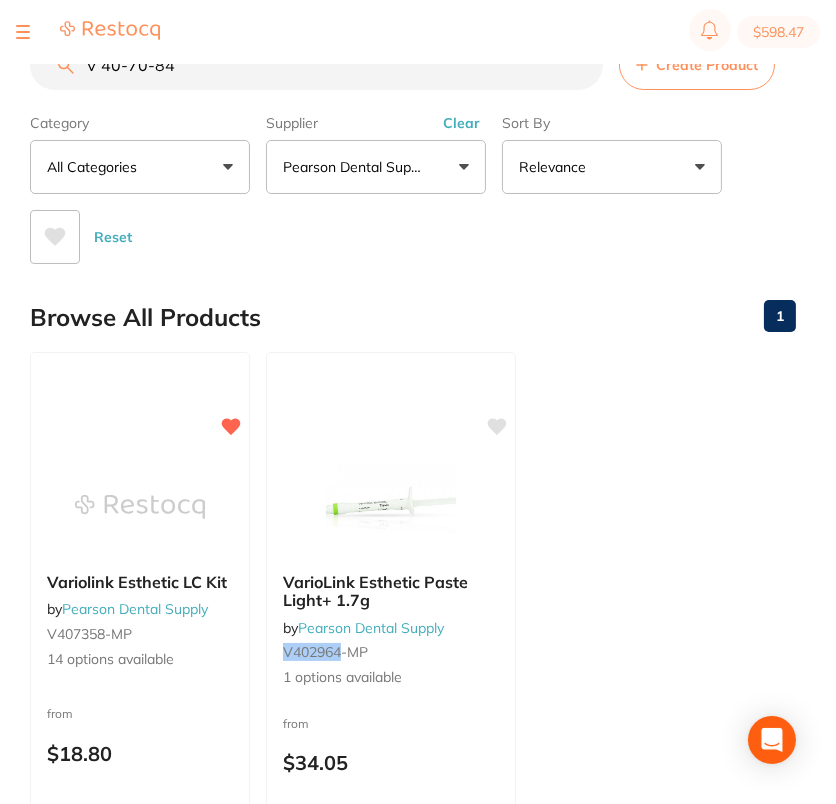 click on "V 40-70-84" at bounding box center [316, 65] 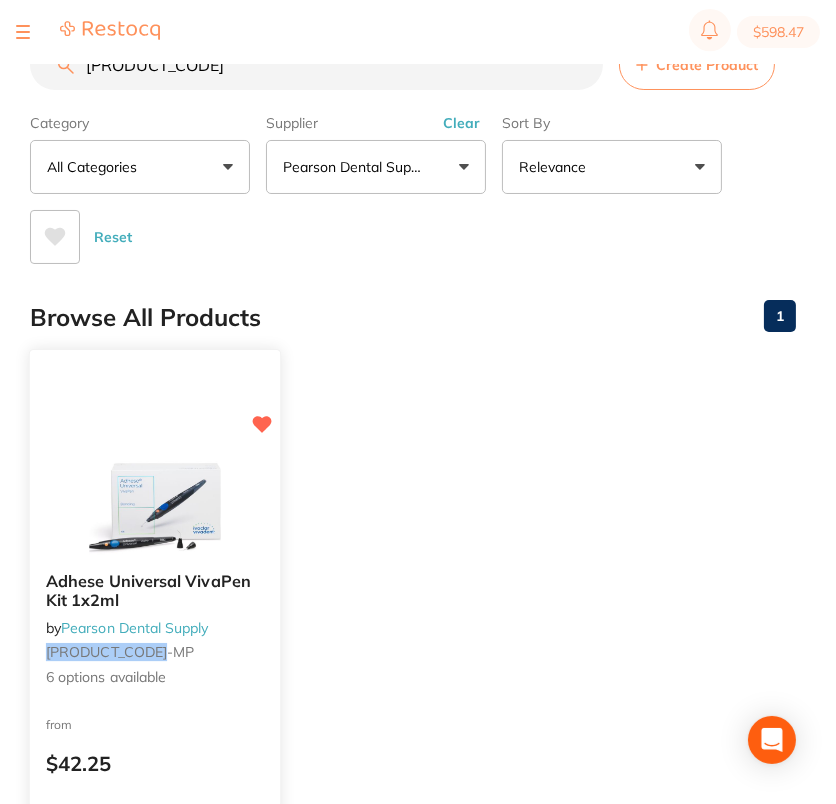 click at bounding box center [154, 505] 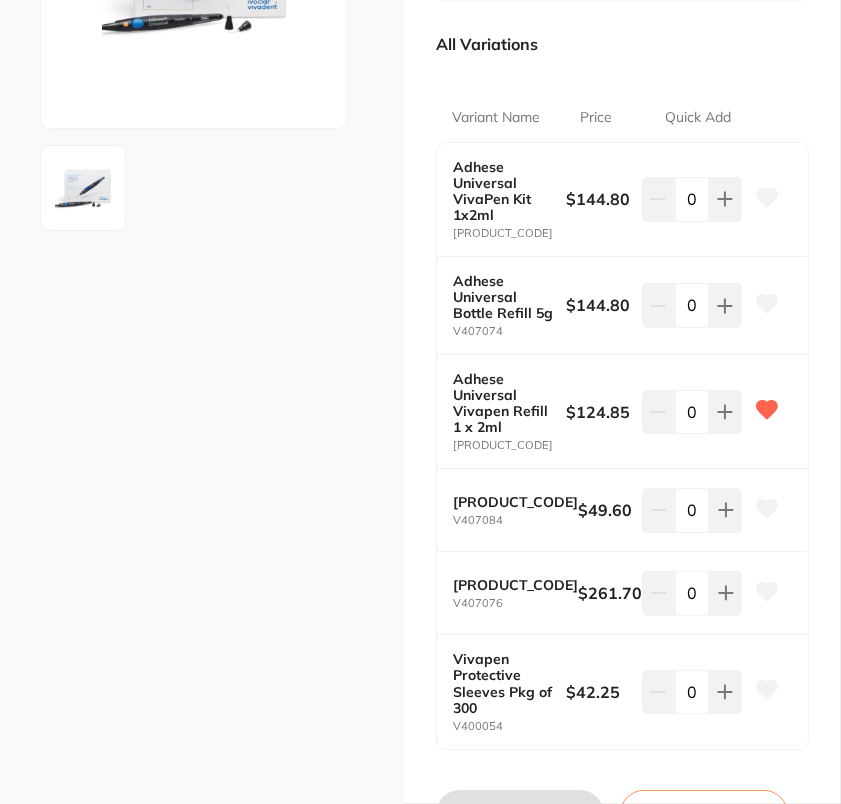 scroll, scrollTop: 317, scrollLeft: 0, axis: vertical 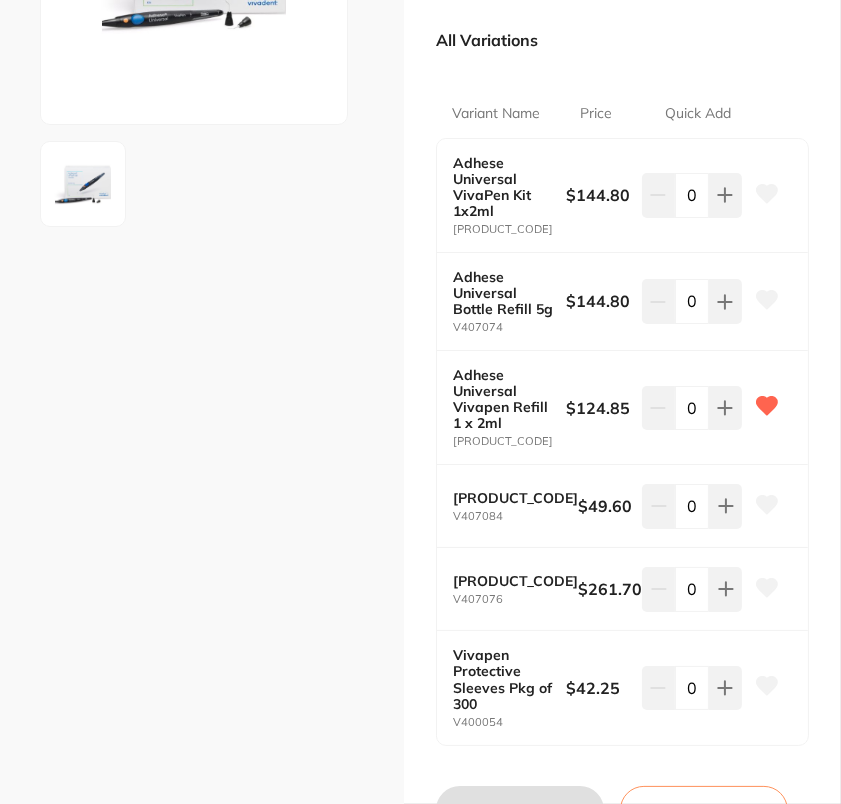 click 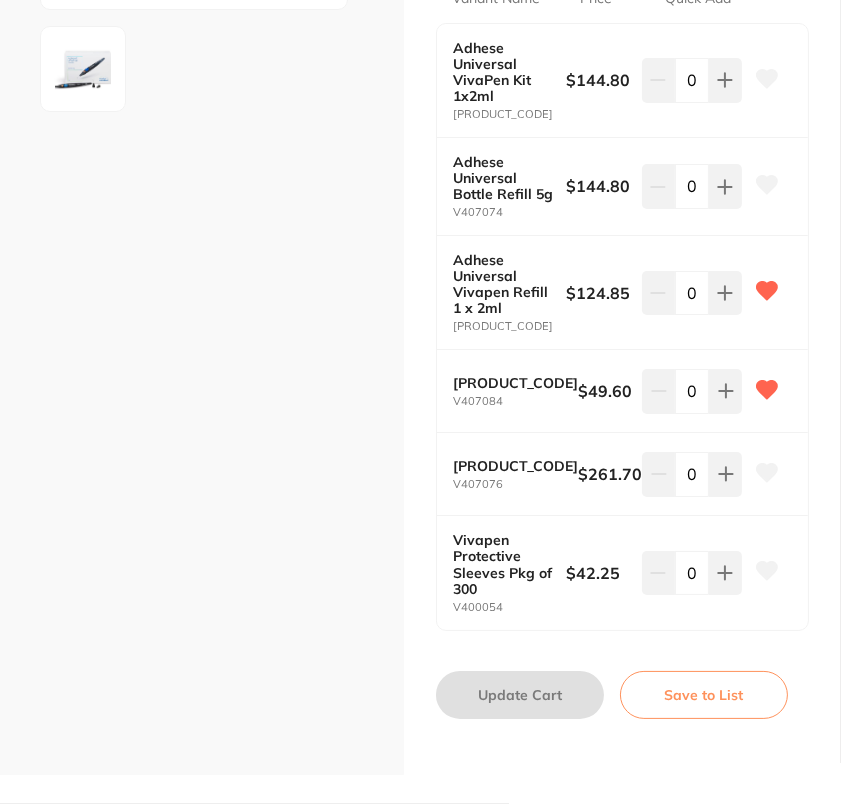 scroll, scrollTop: 527, scrollLeft: 0, axis: vertical 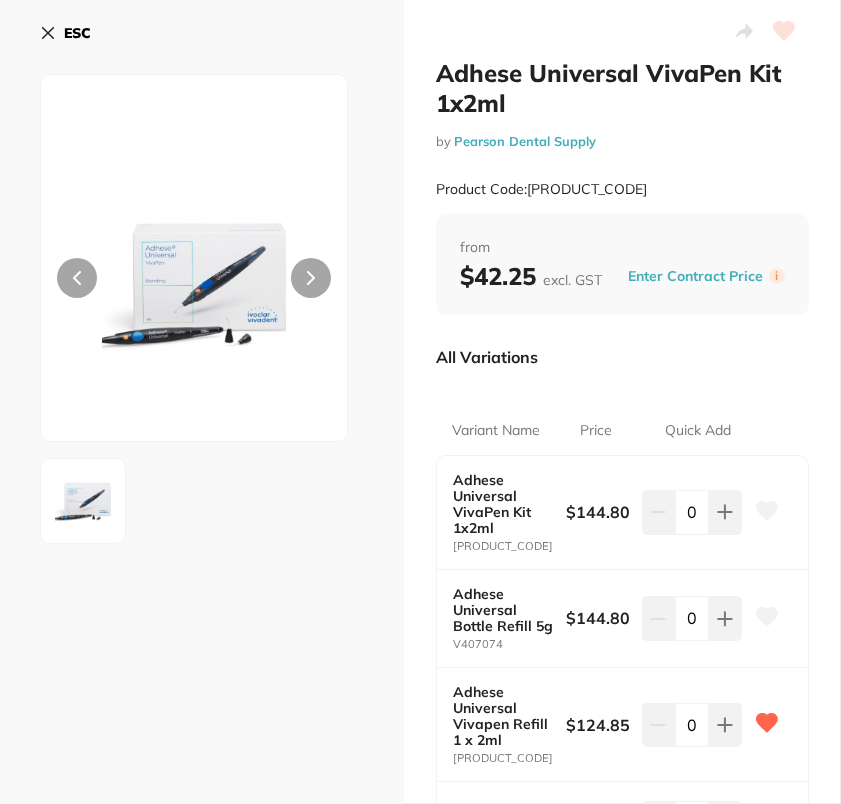 click 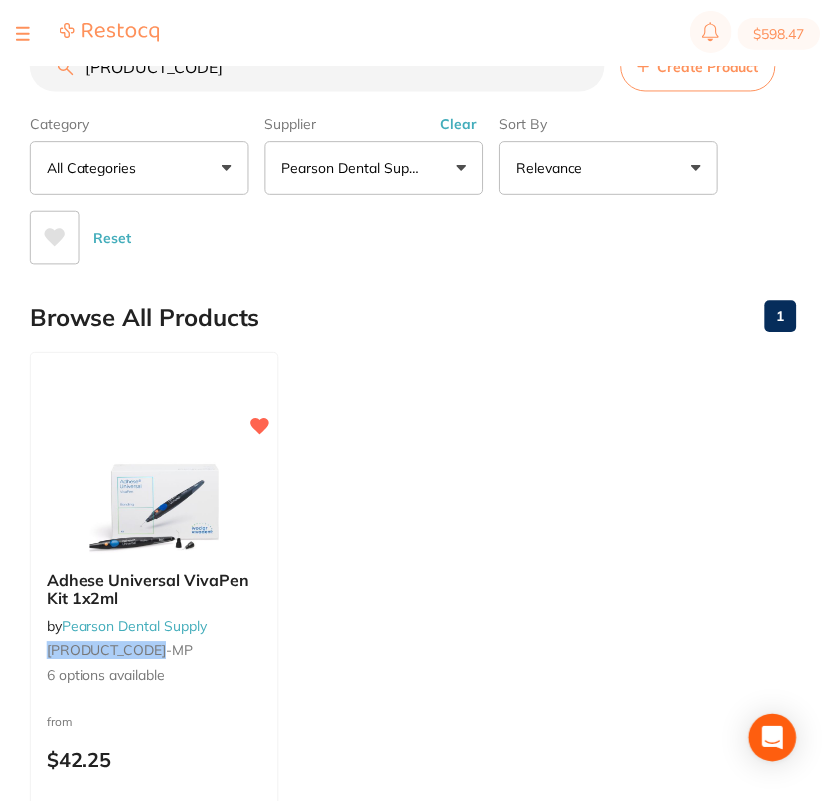 scroll, scrollTop: 0, scrollLeft: 0, axis: both 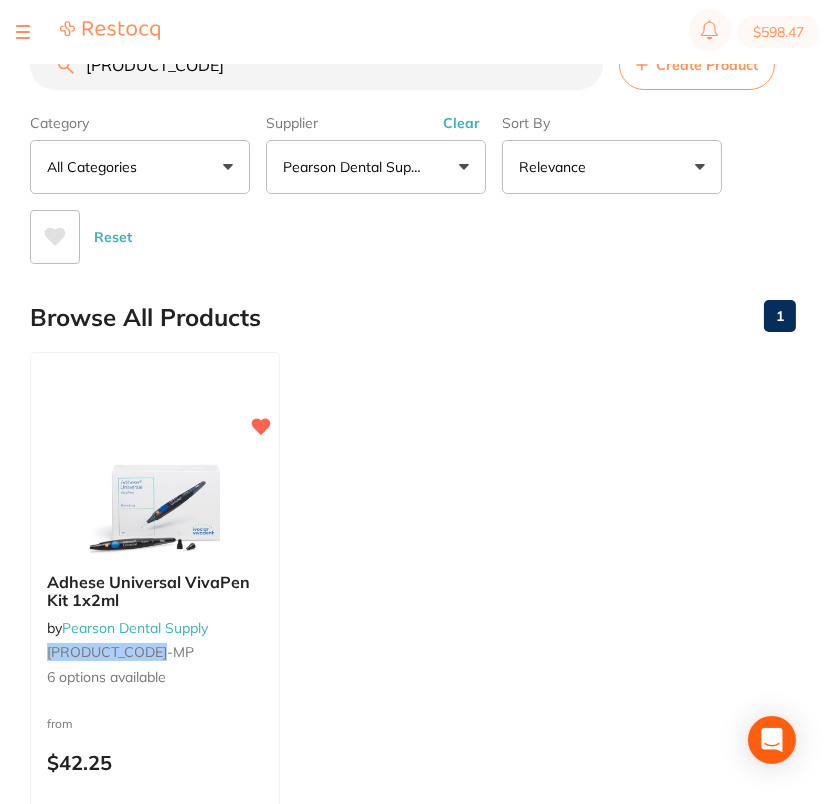 click on "[PRODUCT_CODE]" at bounding box center (316, 65) 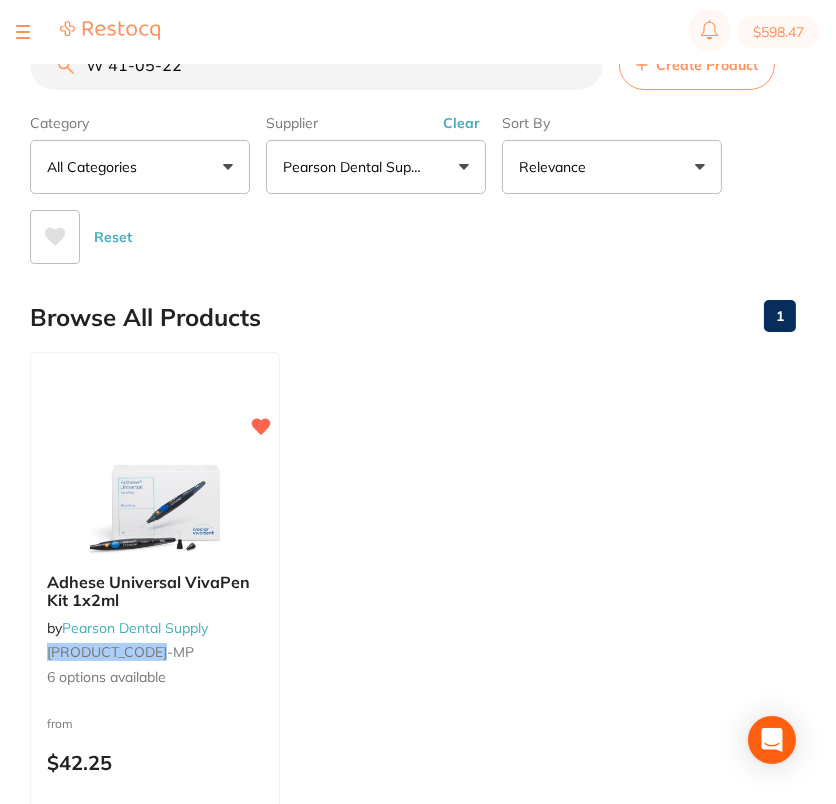 drag, startPoint x: 104, startPoint y: 70, endPoint x: 154, endPoint y: 95, distance: 55.9017 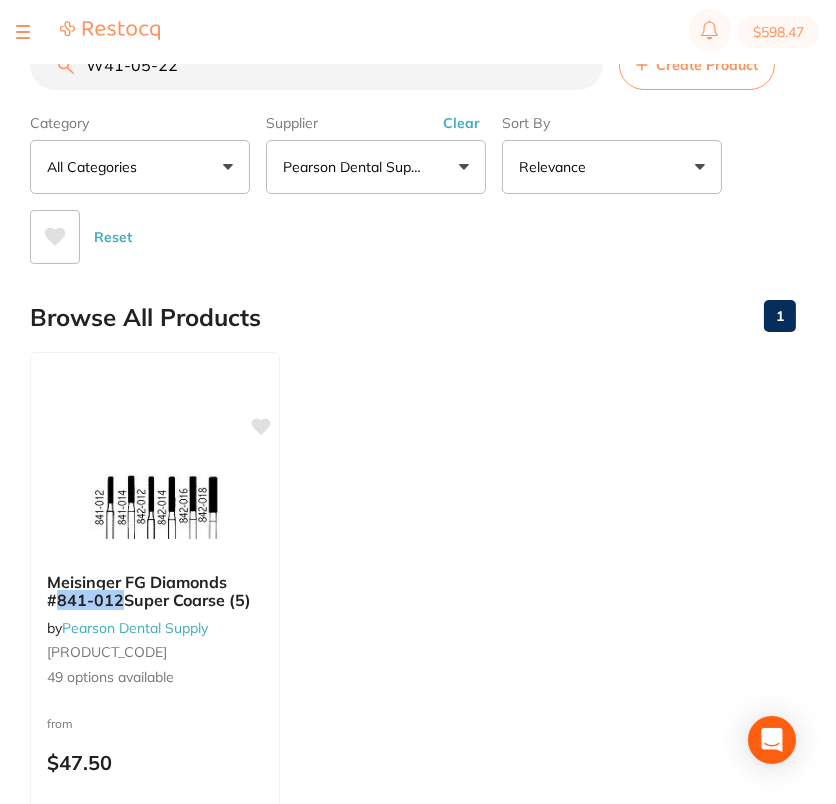 click on "W41-05-22" at bounding box center [316, 65] 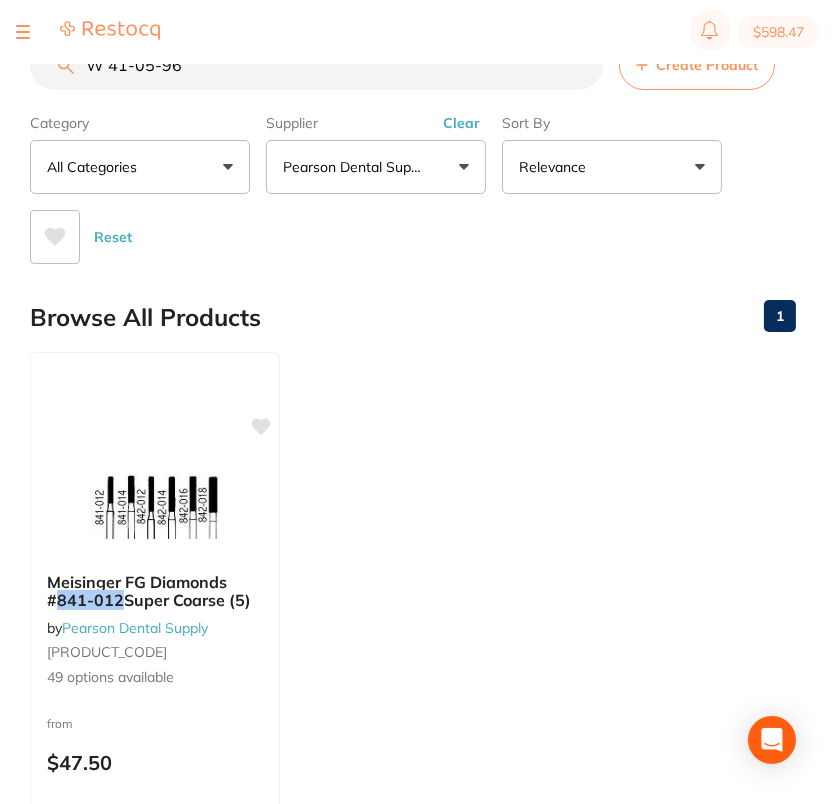 click on "W 41-05-96" at bounding box center [316, 65] 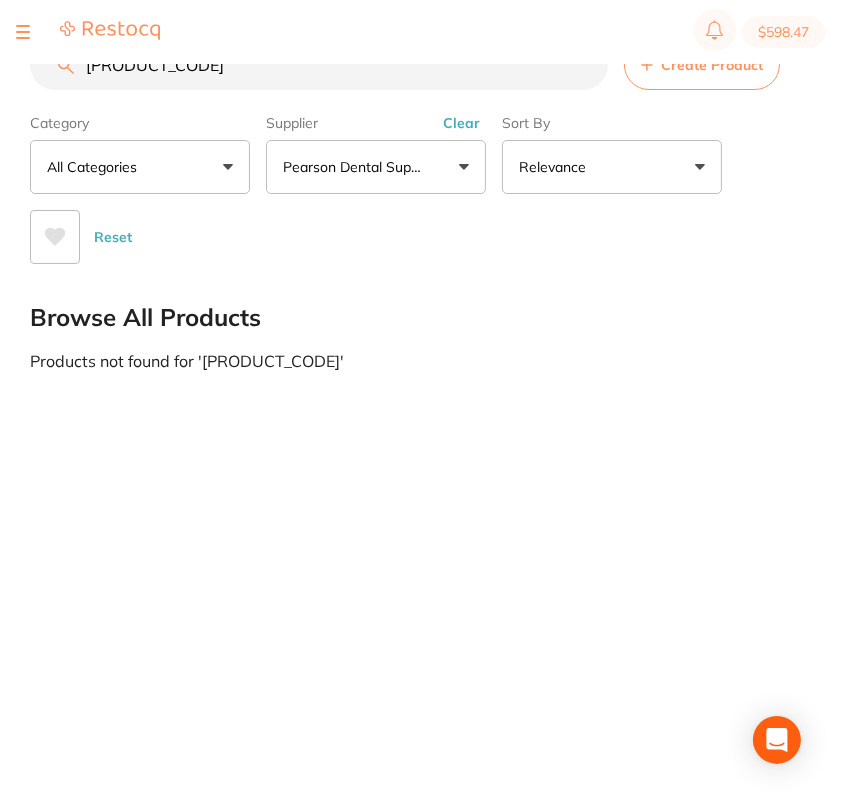scroll, scrollTop: 0, scrollLeft: 0, axis: both 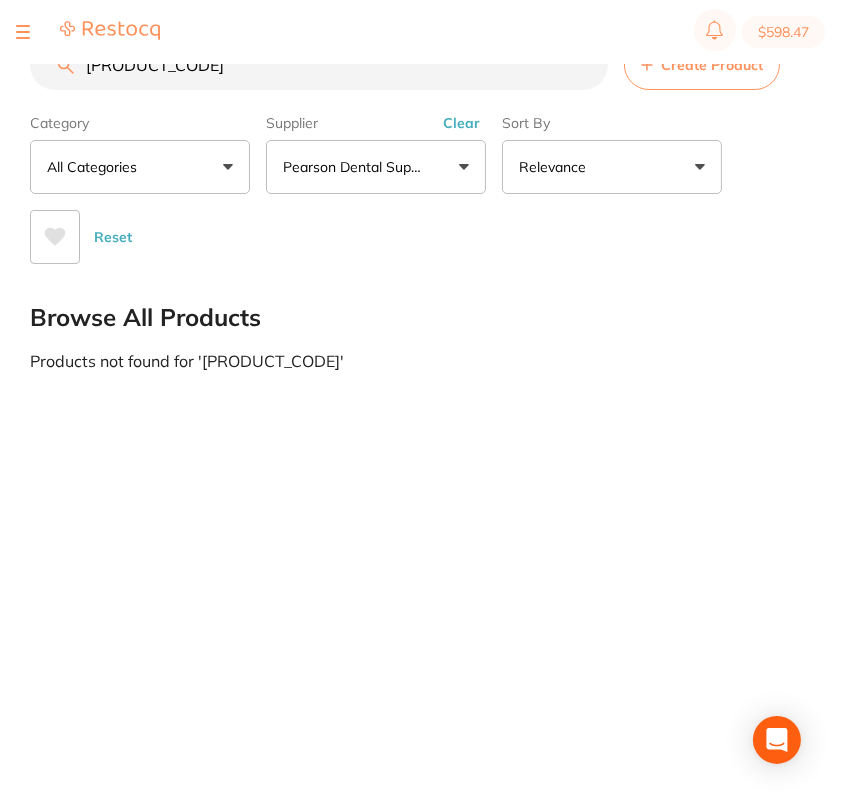 click on "[PRODUCT_CODE]" at bounding box center [319, 65] 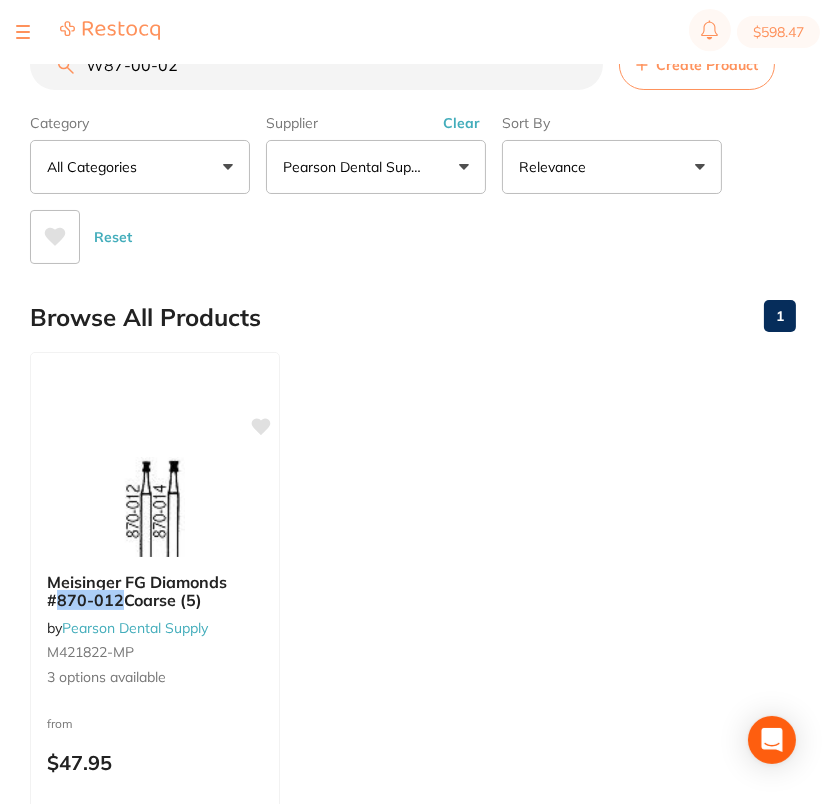 click on "W87-00-02" at bounding box center (316, 65) 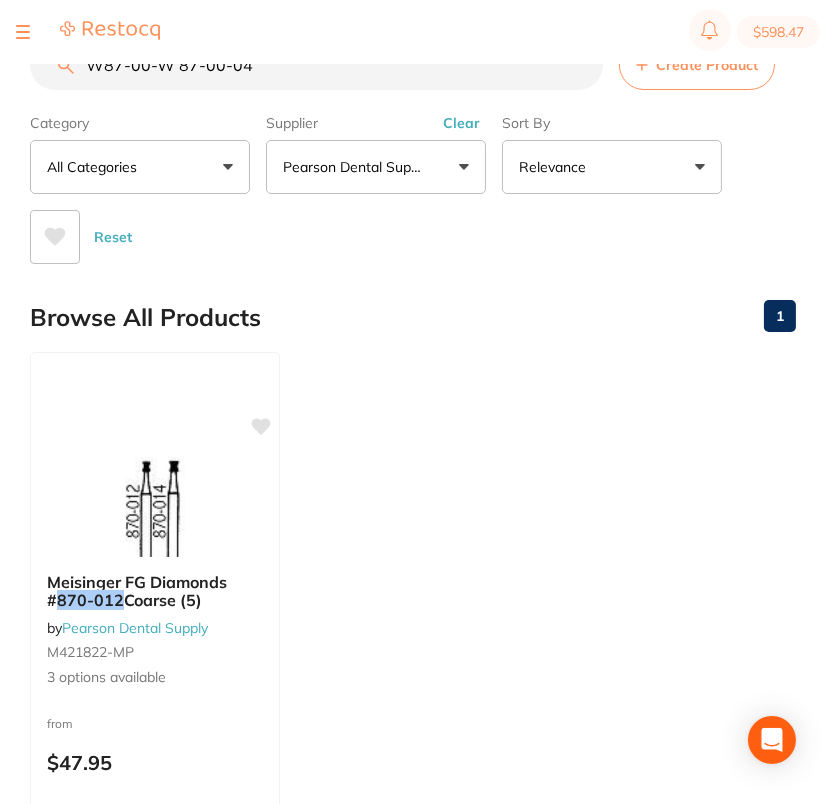 click on "W87-00-W 87-00-04" at bounding box center [316, 65] 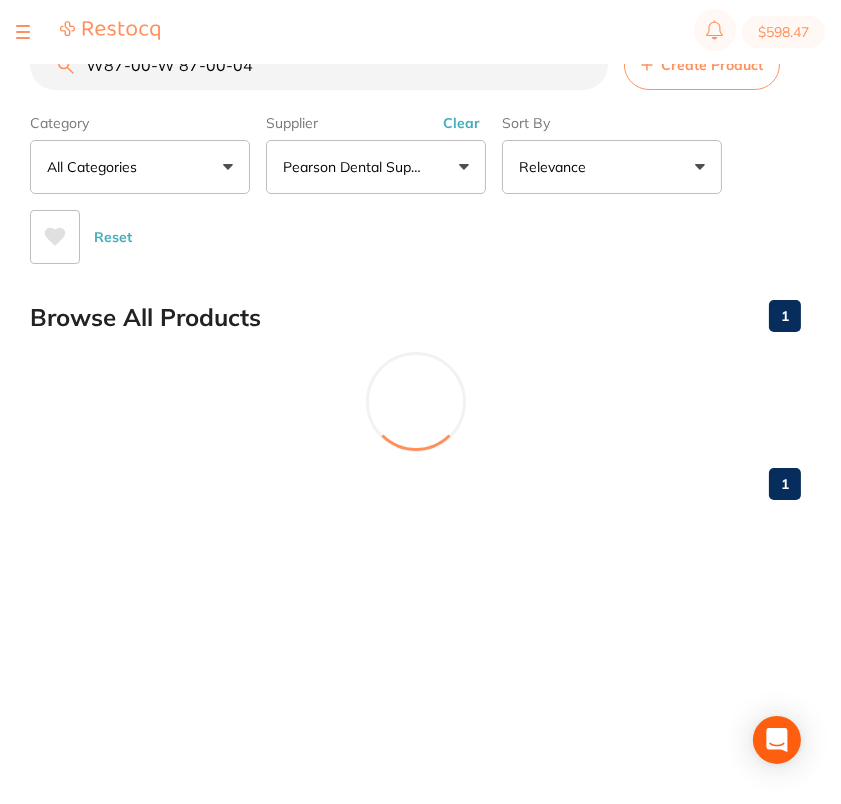 click on "W87-00-W 87-00-04" at bounding box center [319, 65] 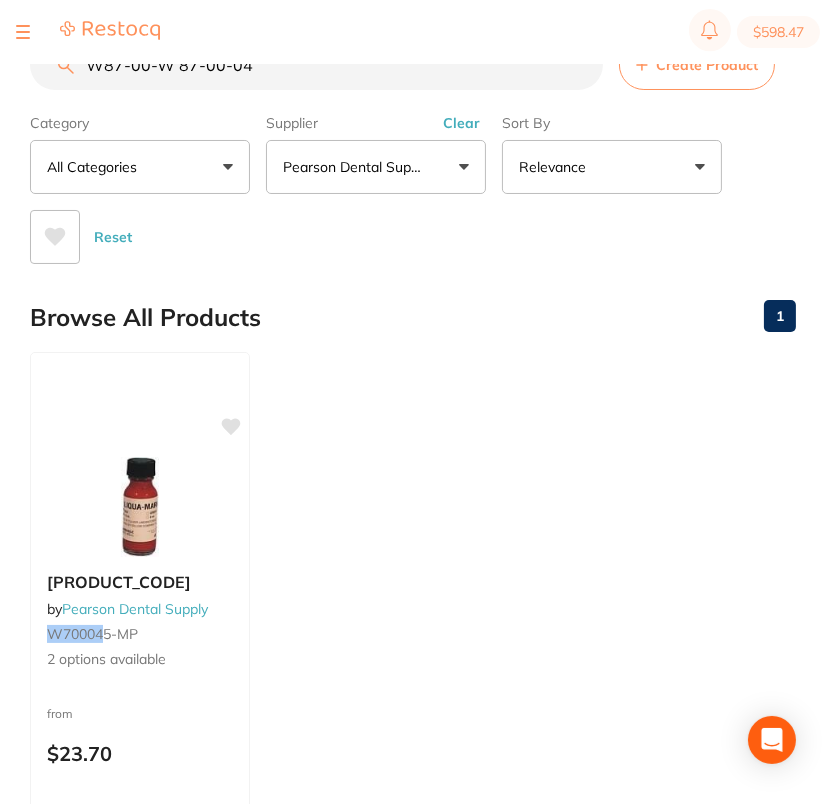 paste 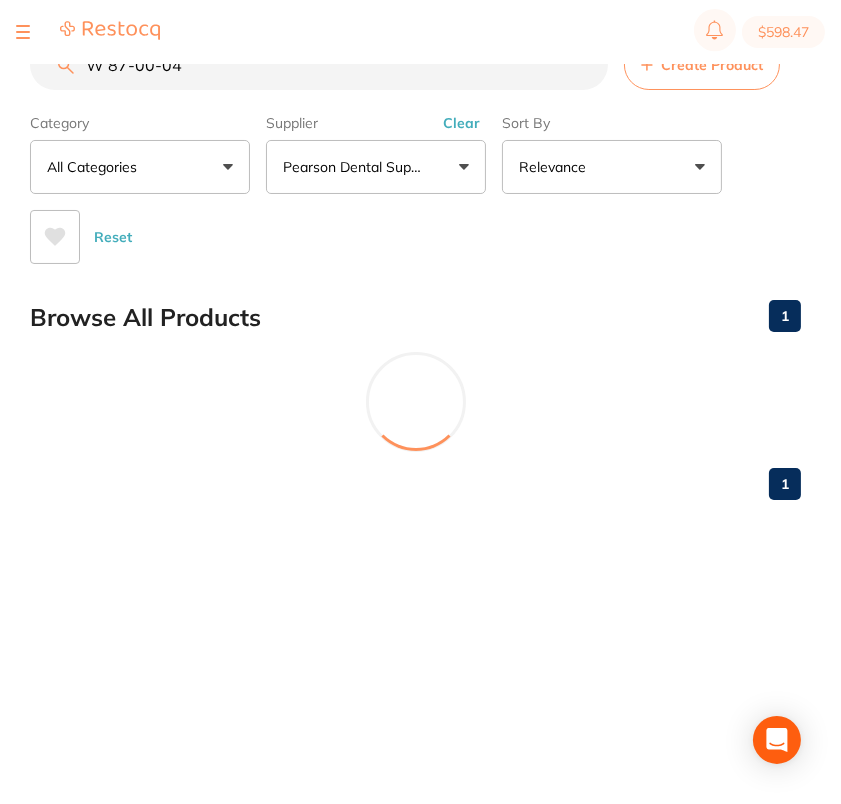drag, startPoint x: 110, startPoint y: 72, endPoint x: 119, endPoint y: 81, distance: 12.727922 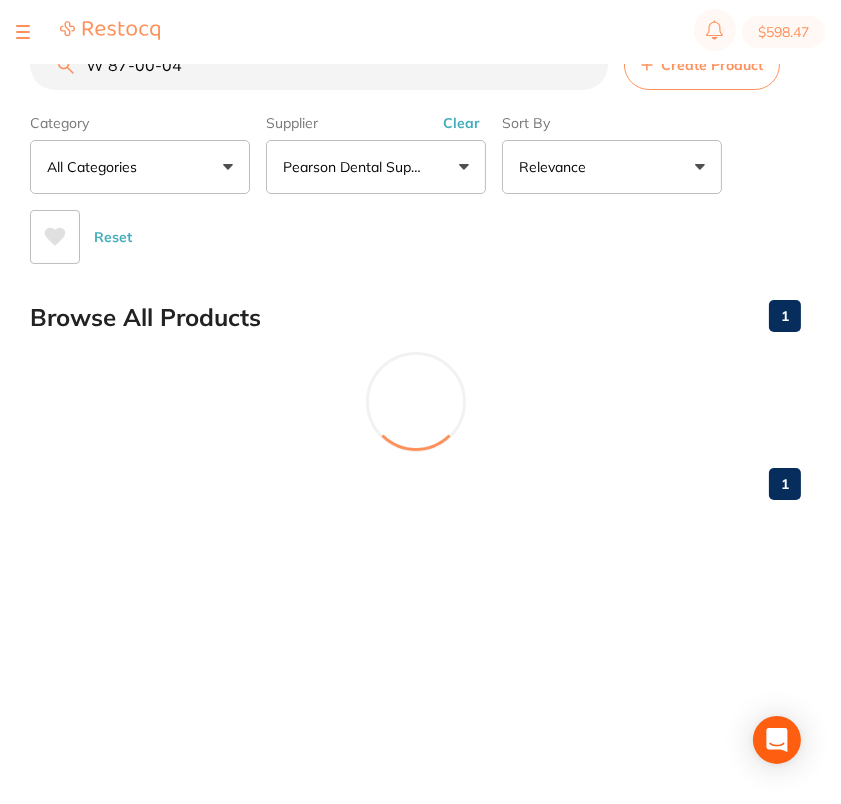 click on "W 87-00-04" at bounding box center [319, 65] 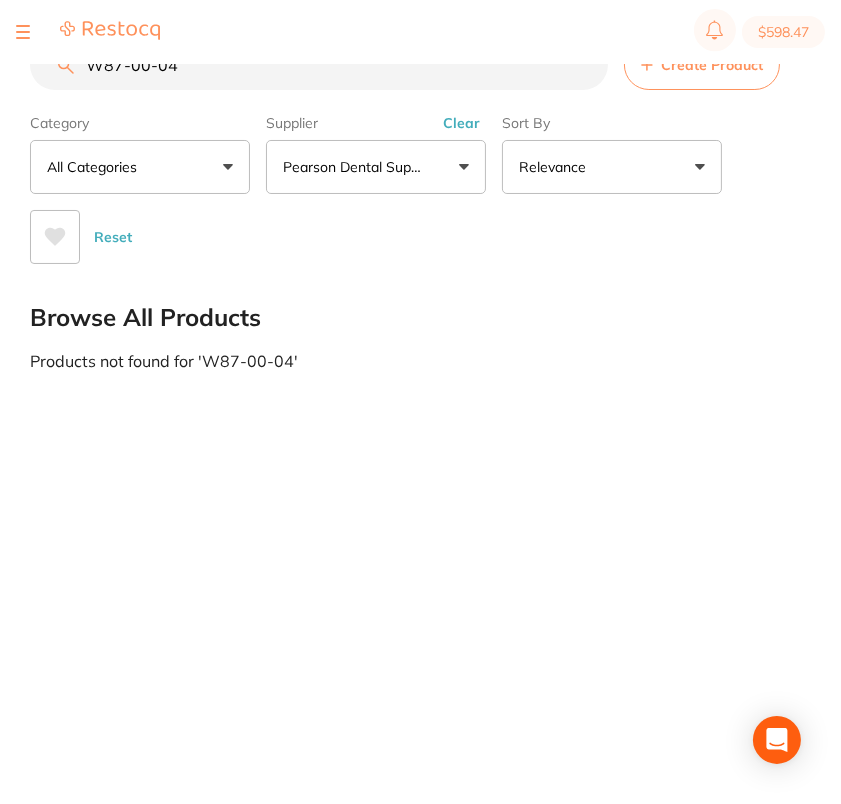 click on "W87-00-04" at bounding box center (319, 65) 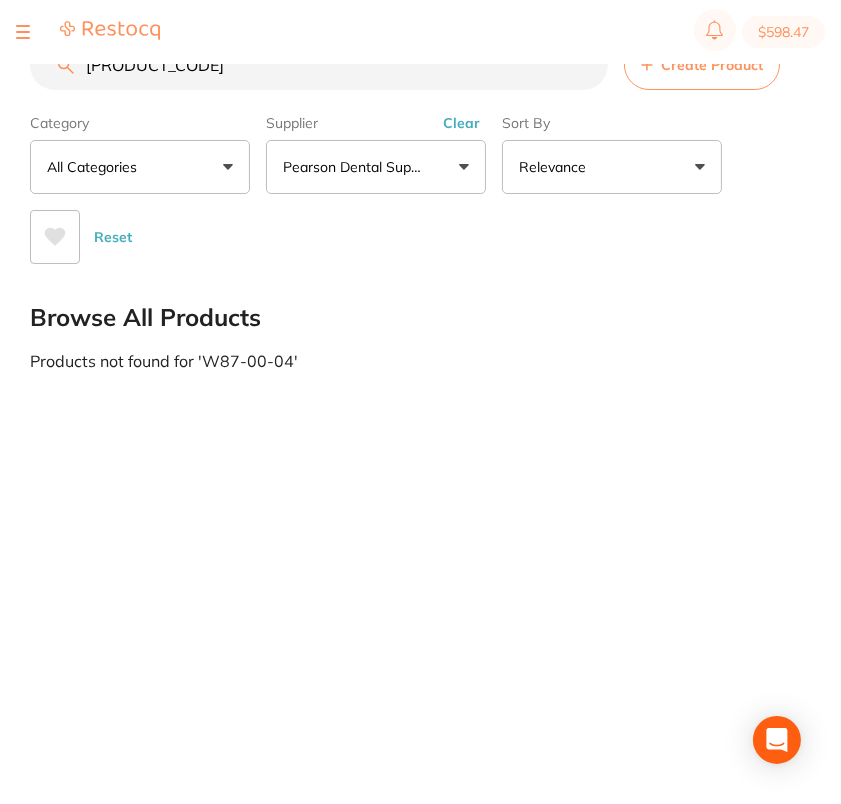 click on "[PRODUCT_CODE]" at bounding box center [319, 65] 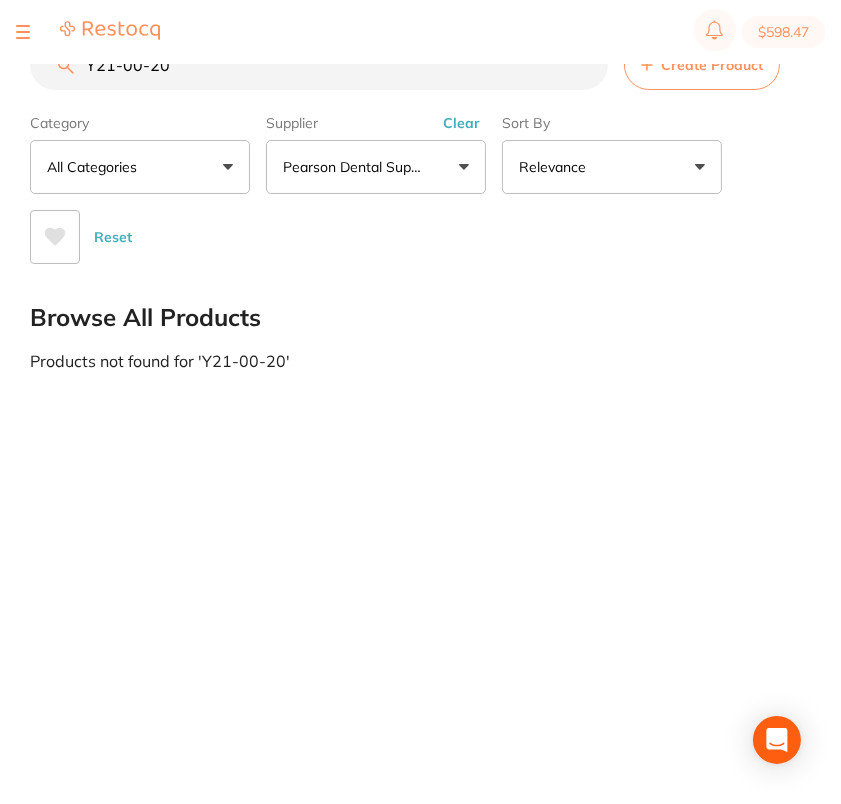 click on "Y21-00-20" at bounding box center [319, 65] 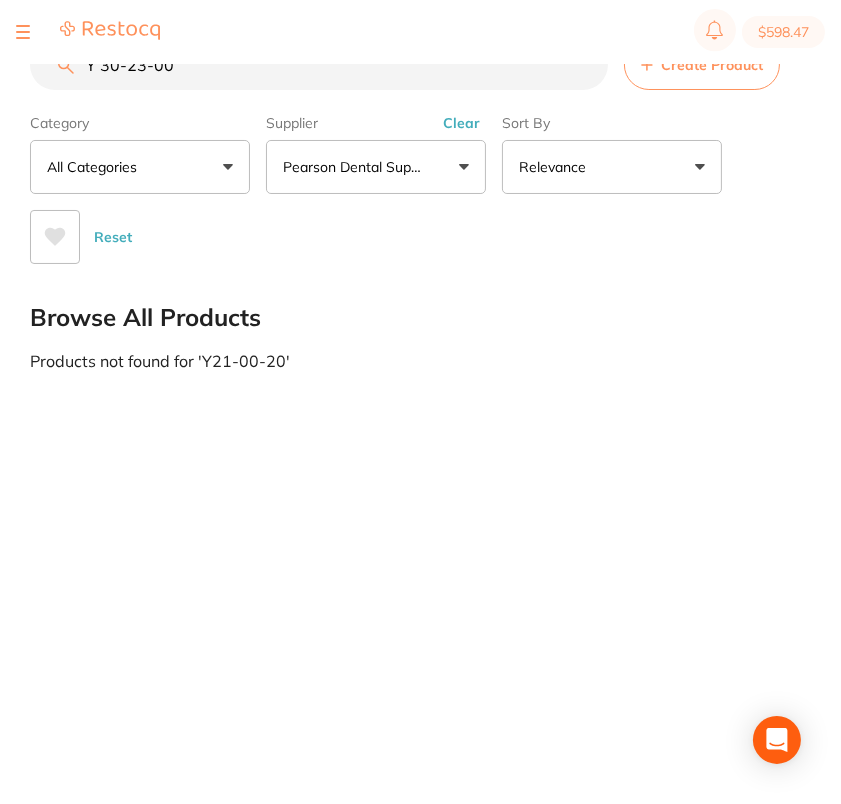 drag, startPoint x: 100, startPoint y: 73, endPoint x: 145, endPoint y: 99, distance: 51.971146 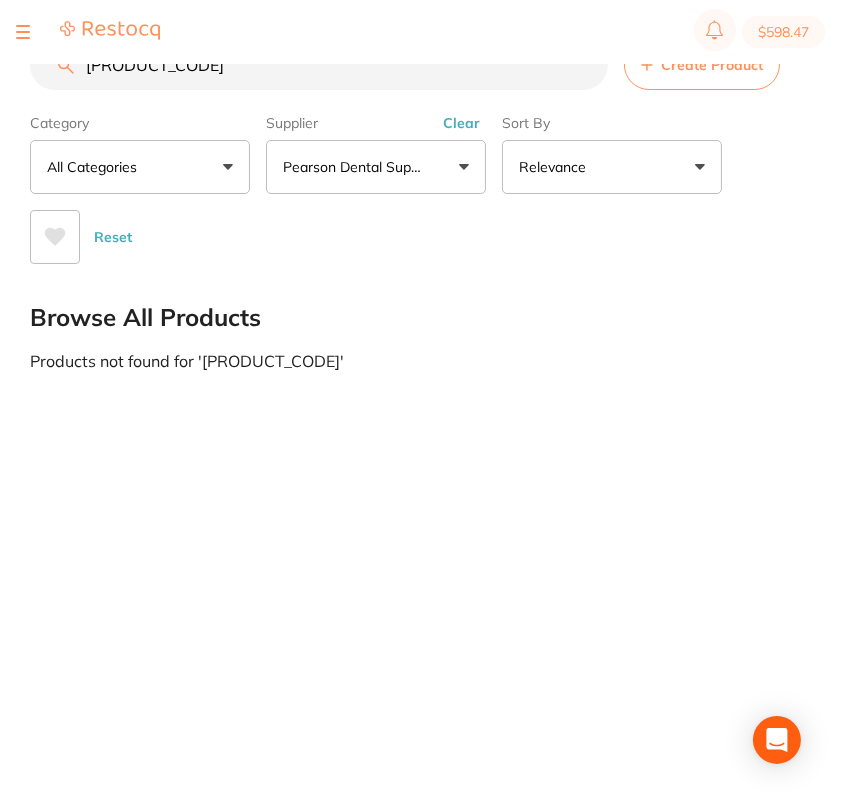 click on "[PRODUCT_CODE]" at bounding box center [319, 65] 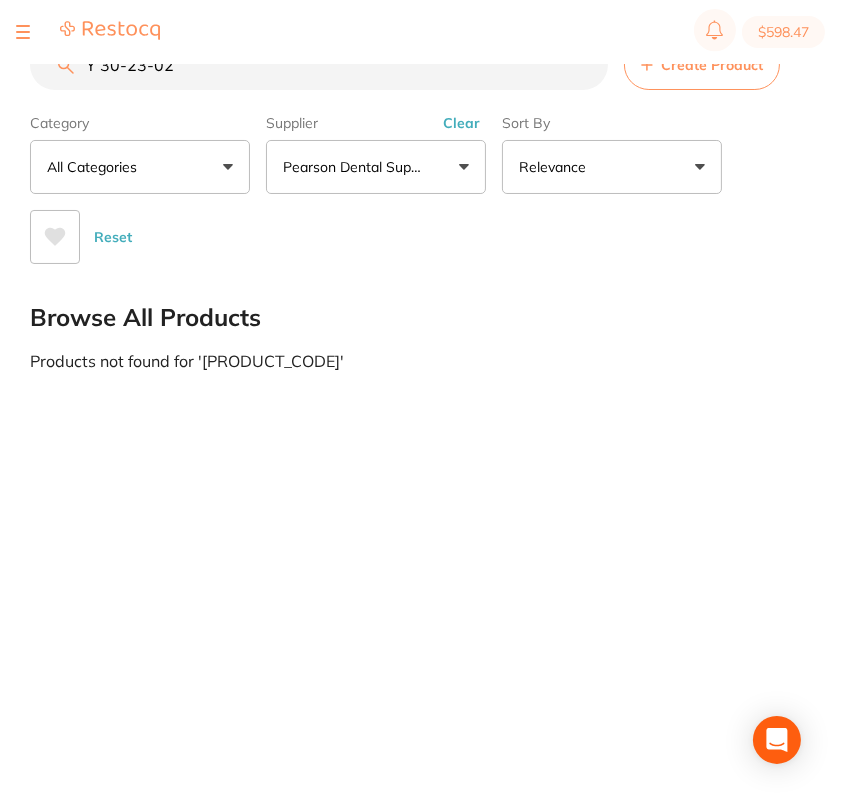 click on "Y 30-23-02" at bounding box center [319, 65] 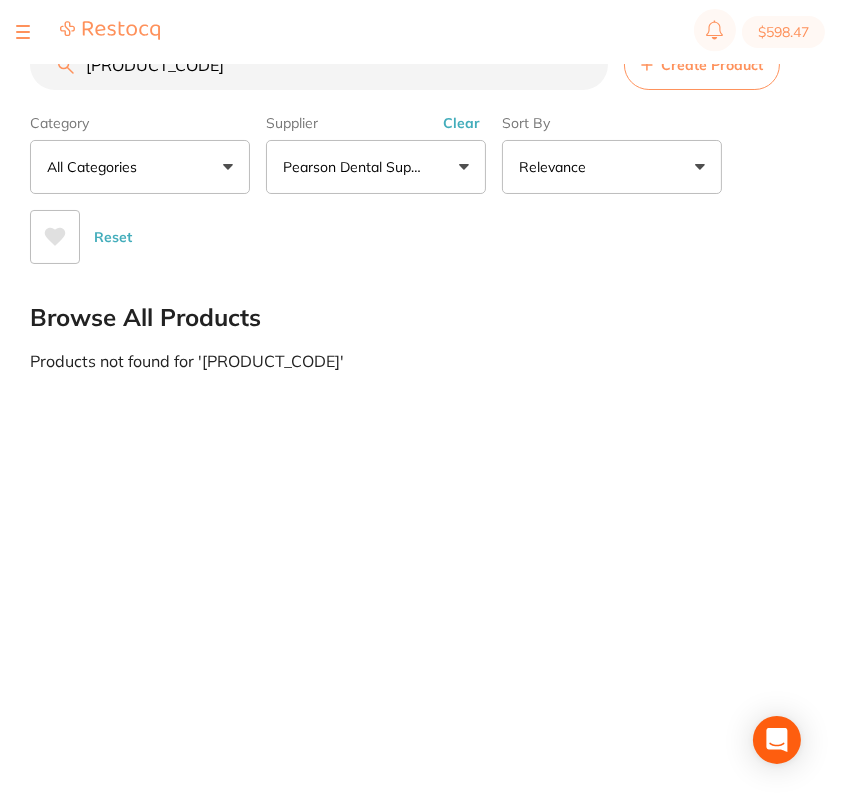 click on "[PRODUCT_CODE]" at bounding box center [319, 65] 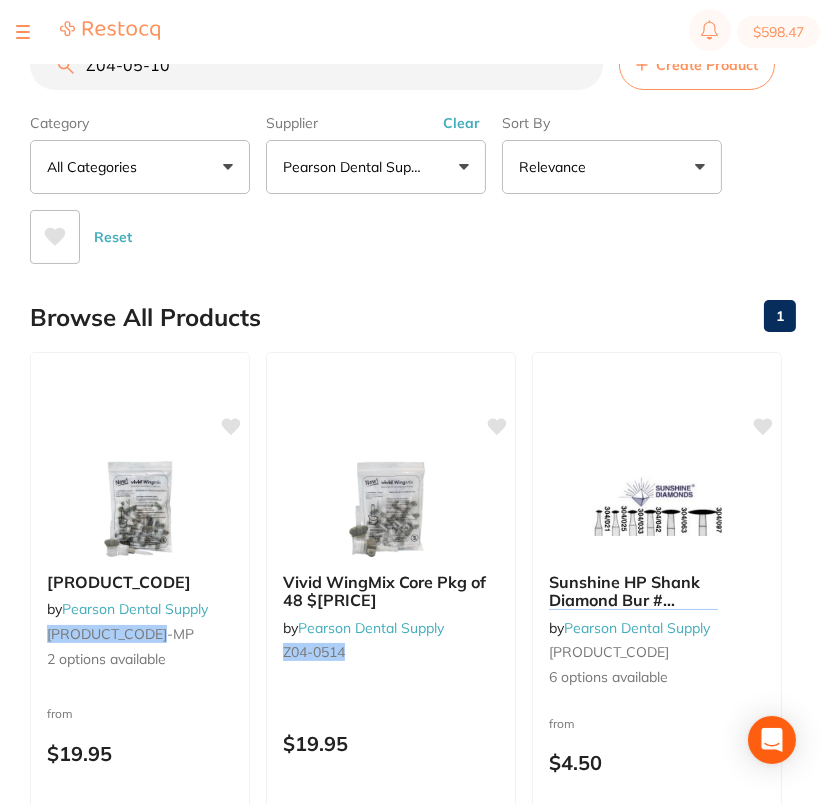 click on "Z04-05-10" at bounding box center [316, 65] 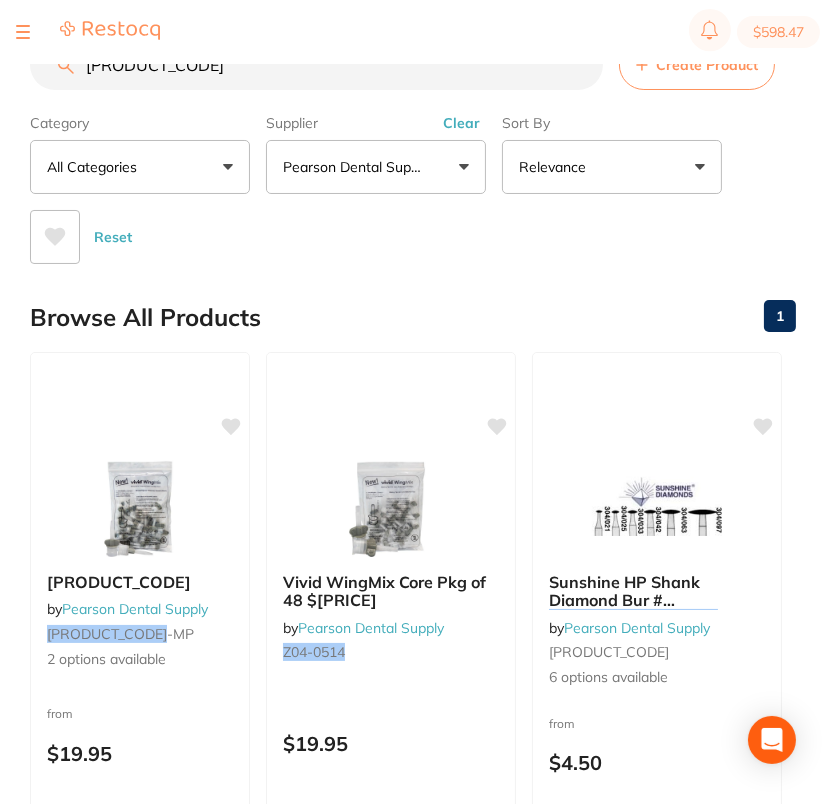 click on "[PRODUCT_CODE]" at bounding box center [316, 65] 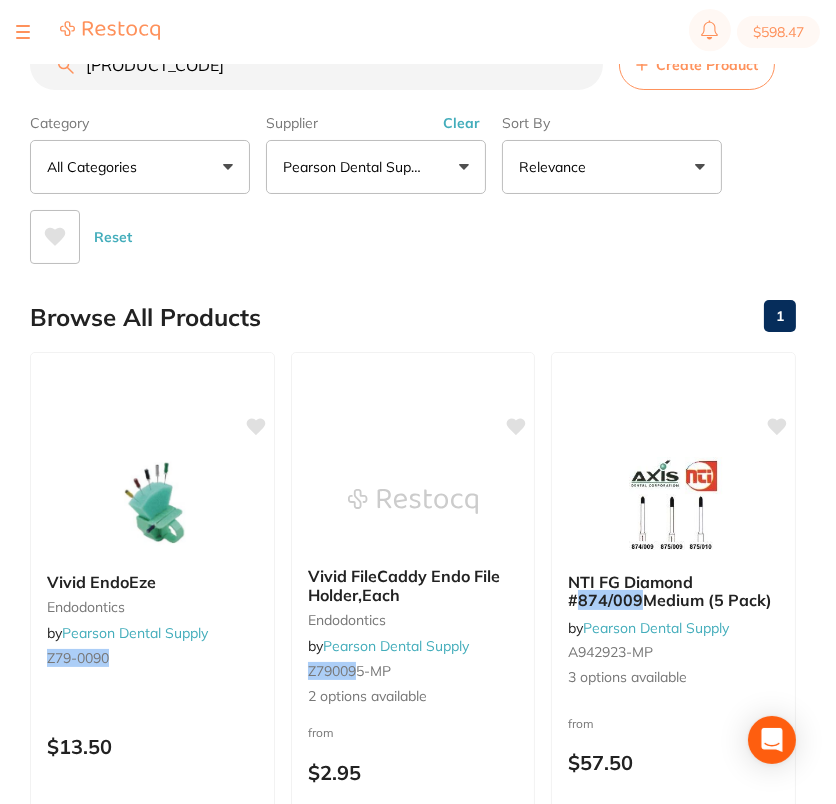 click on "[PRODUCT_CODE]" at bounding box center (316, 65) 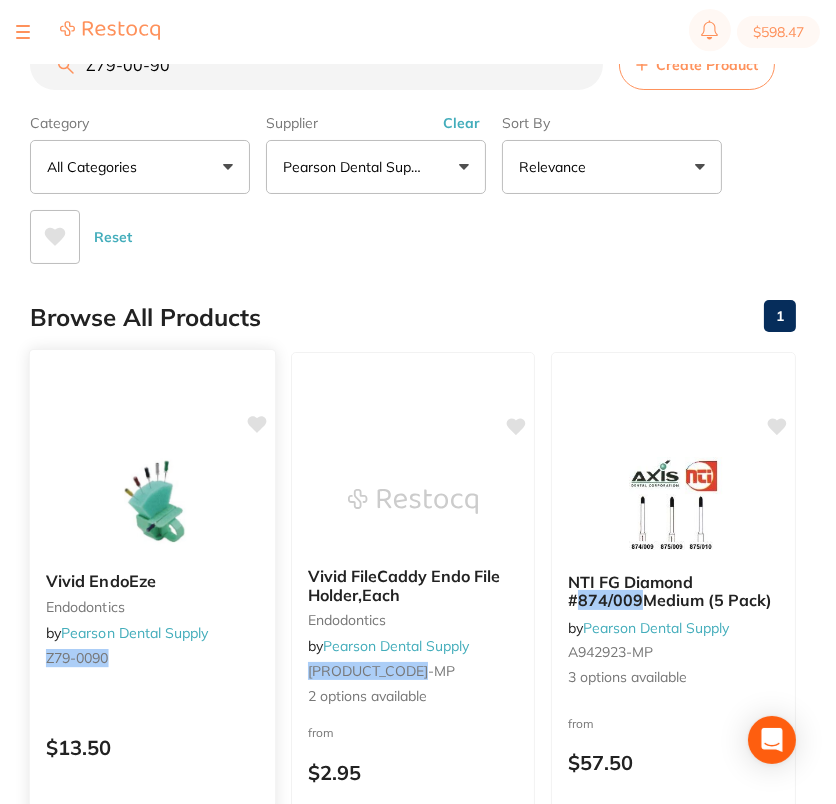 click 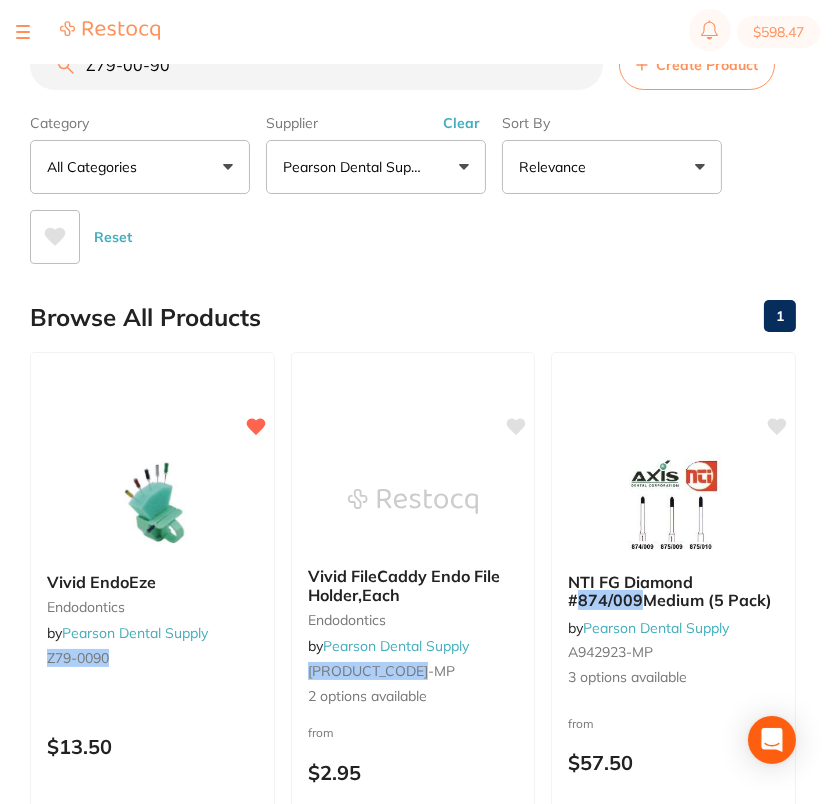 click on "Z79-00-90" at bounding box center (316, 65) 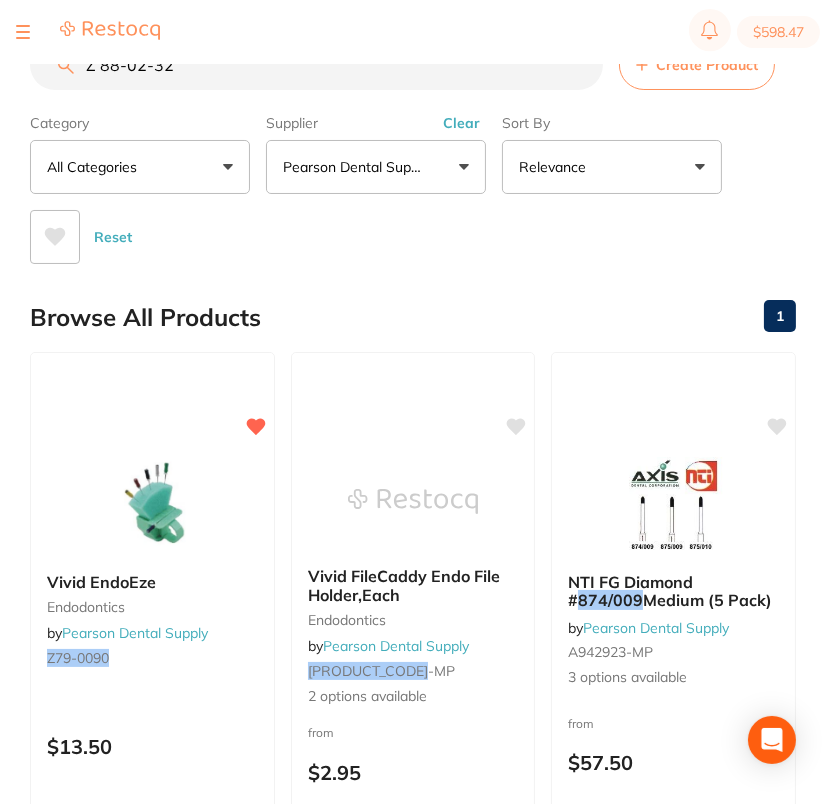 click on "Z 88-02-32" at bounding box center (316, 65) 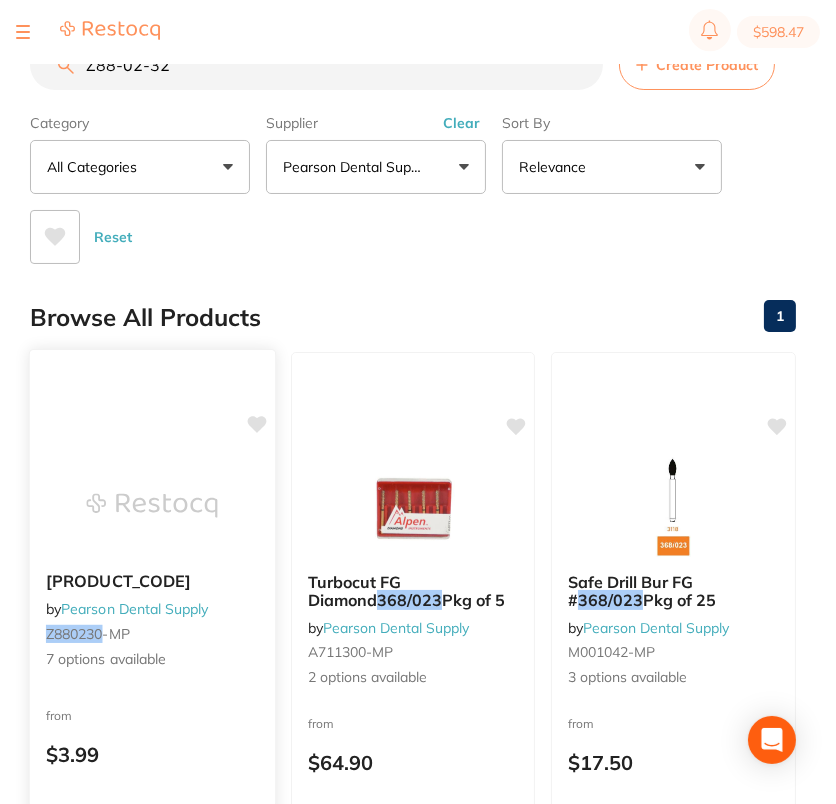click at bounding box center (152, 505) 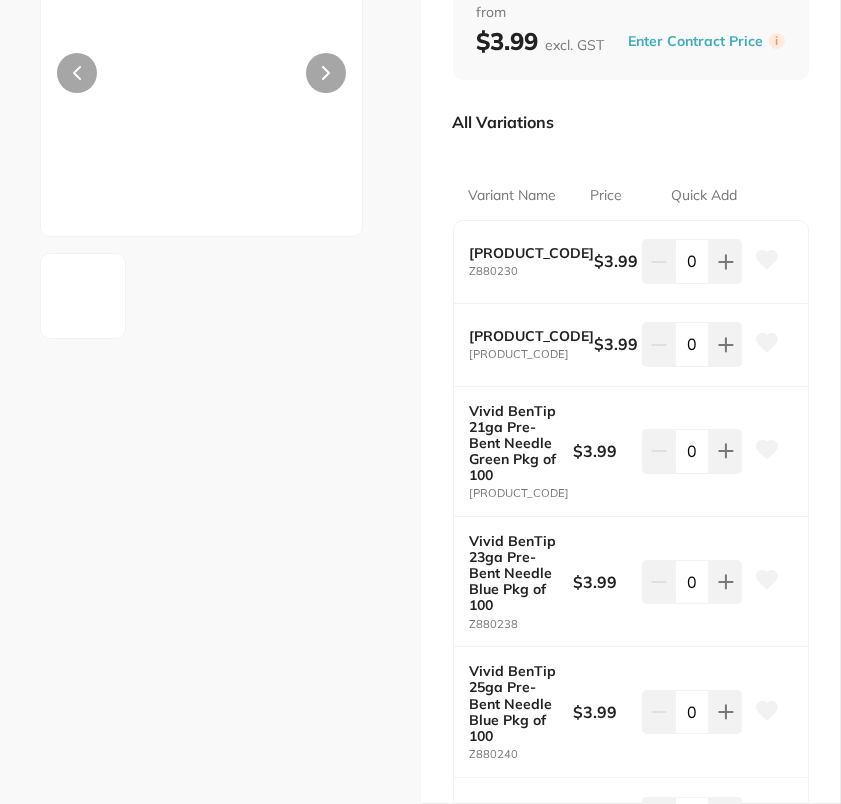 scroll, scrollTop: 208, scrollLeft: 0, axis: vertical 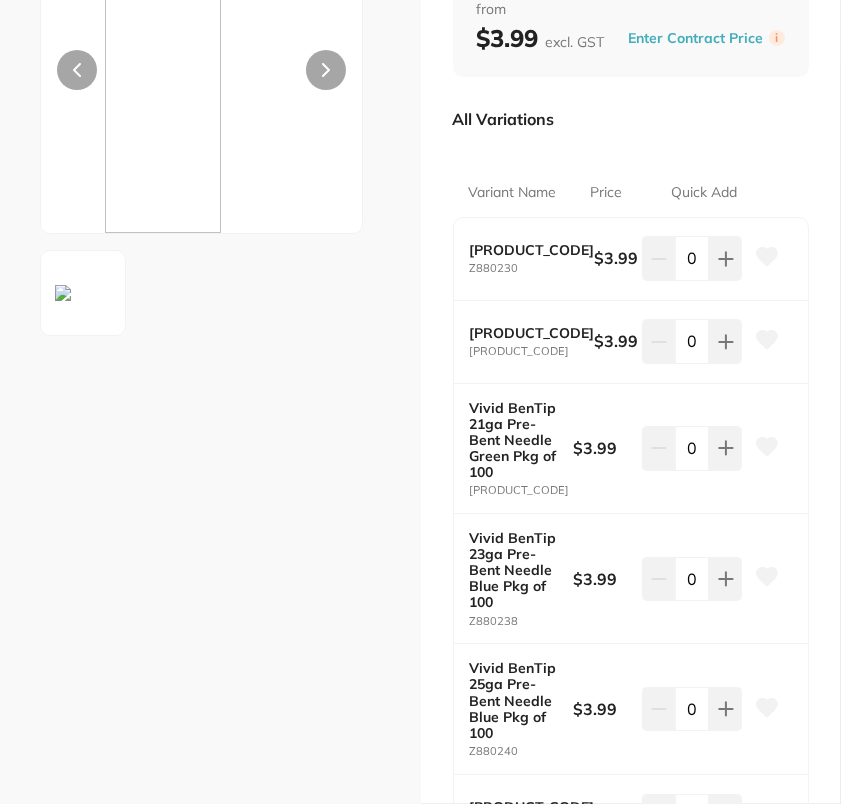 click 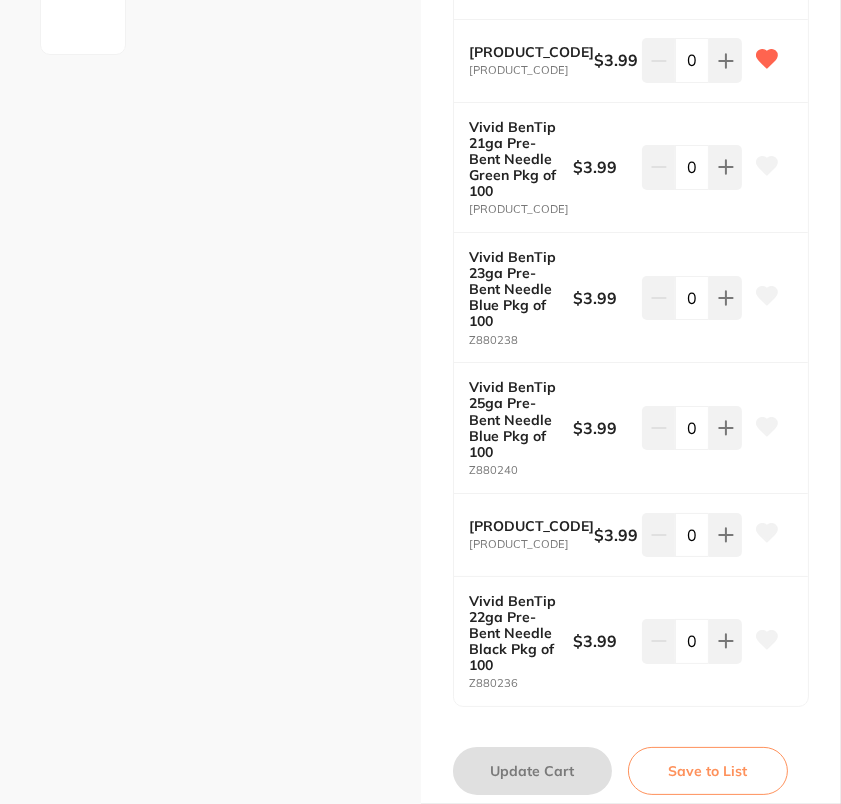 scroll, scrollTop: 598, scrollLeft: 0, axis: vertical 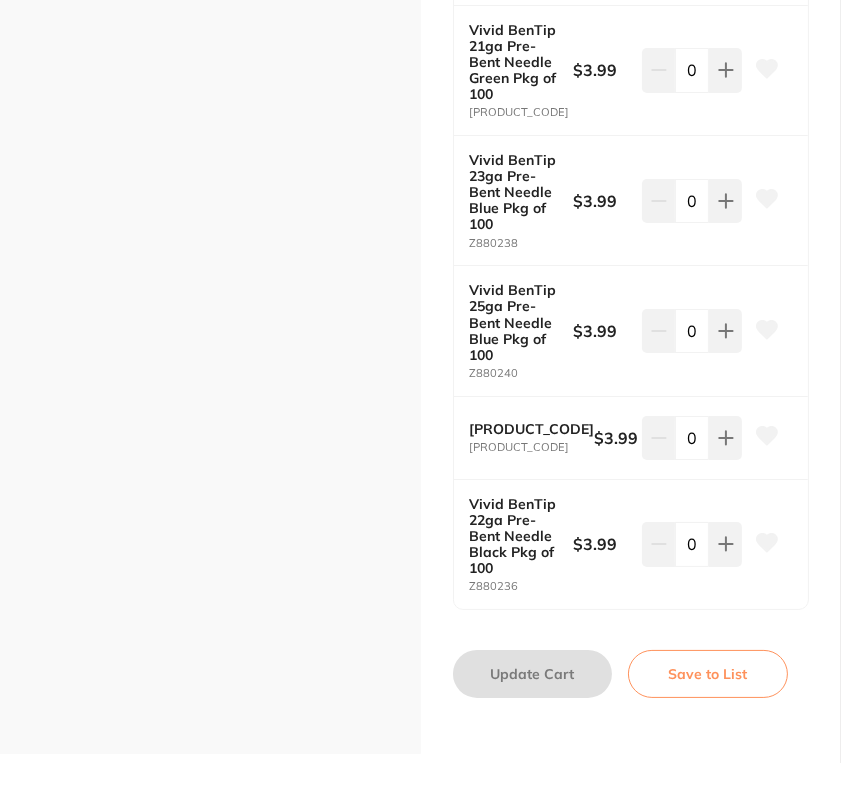 click 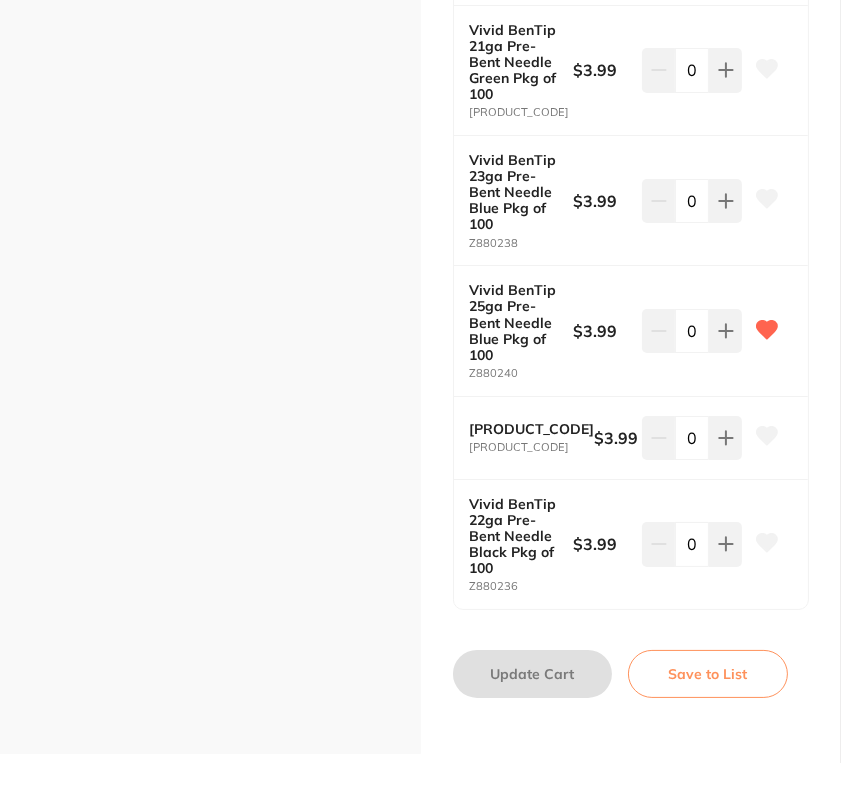 scroll, scrollTop: 753, scrollLeft: 0, axis: vertical 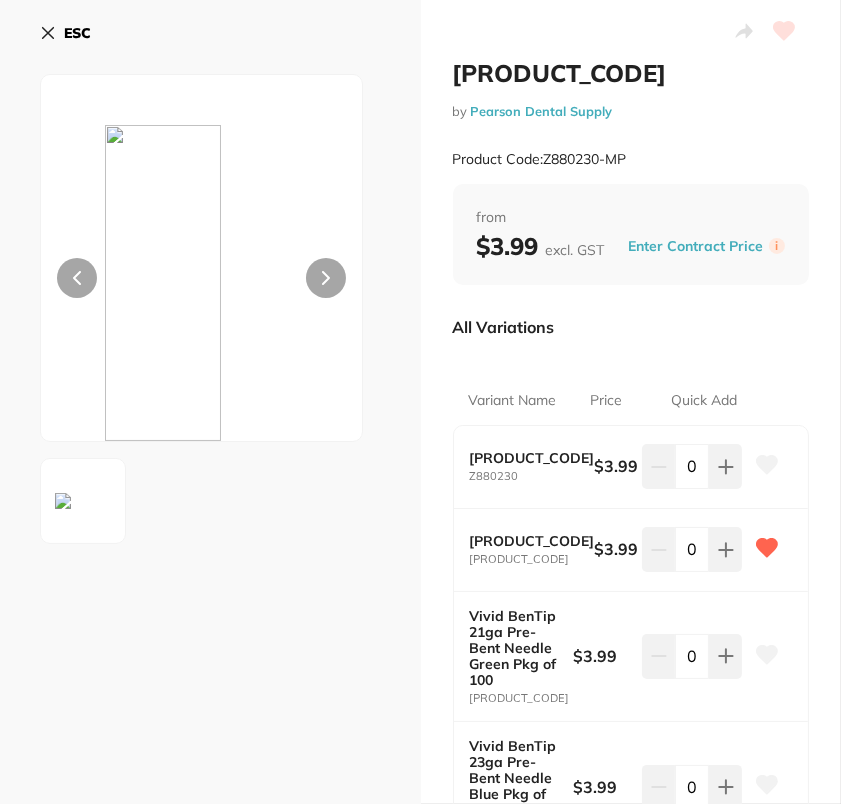 click on "ESC" at bounding box center (77, 33) 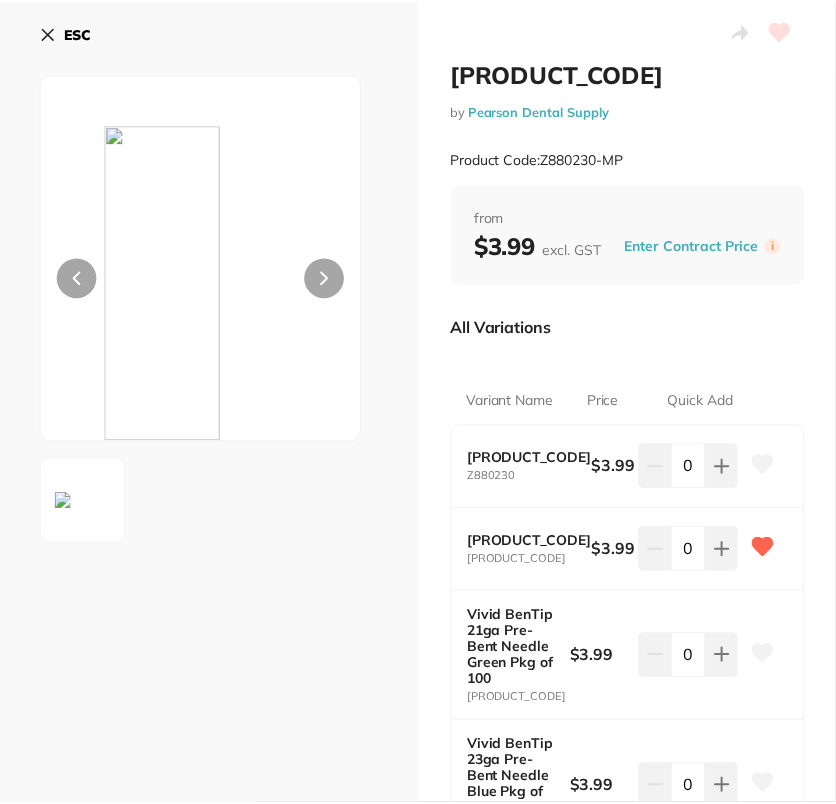 scroll, scrollTop: 0, scrollLeft: 0, axis: both 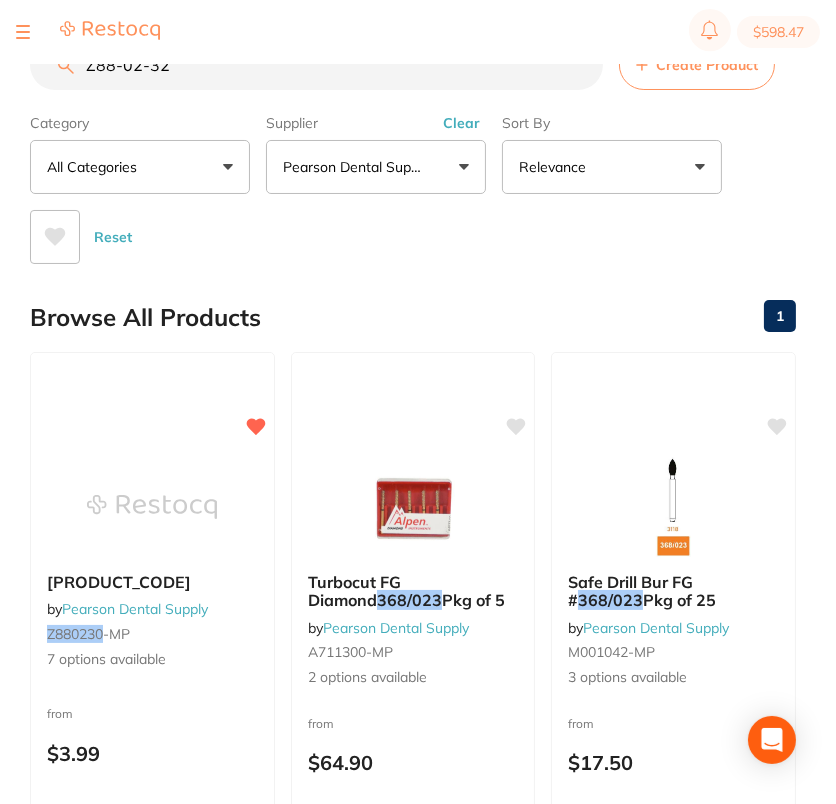 click on "Z88-02-32" at bounding box center (316, 65) 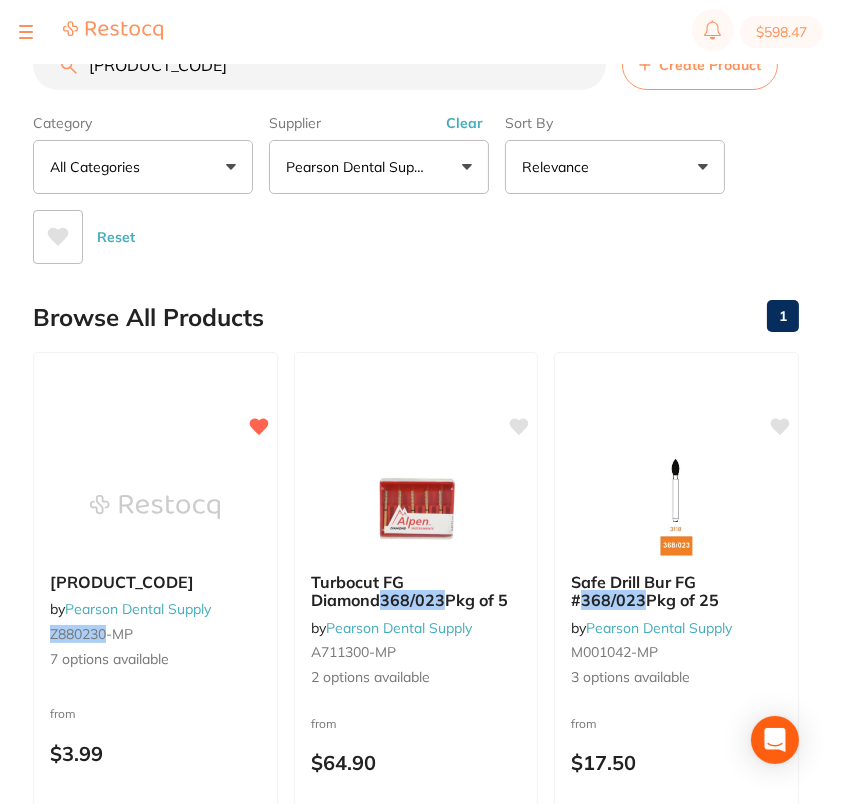scroll, scrollTop: 0, scrollLeft: 0, axis: both 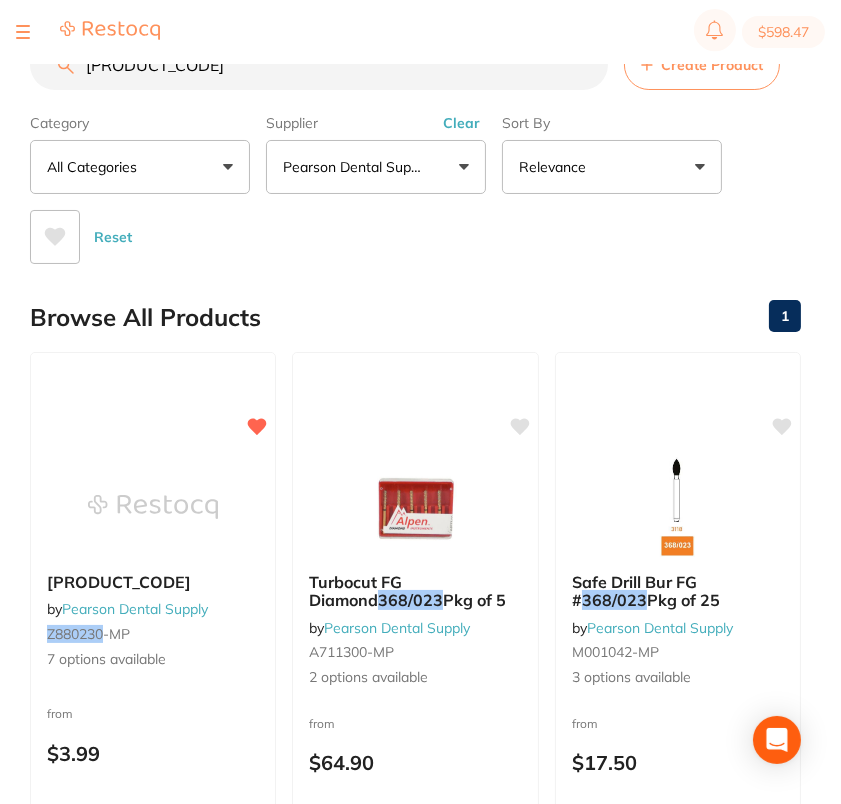 click on "[PRODUCT_CODE]" at bounding box center [319, 65] 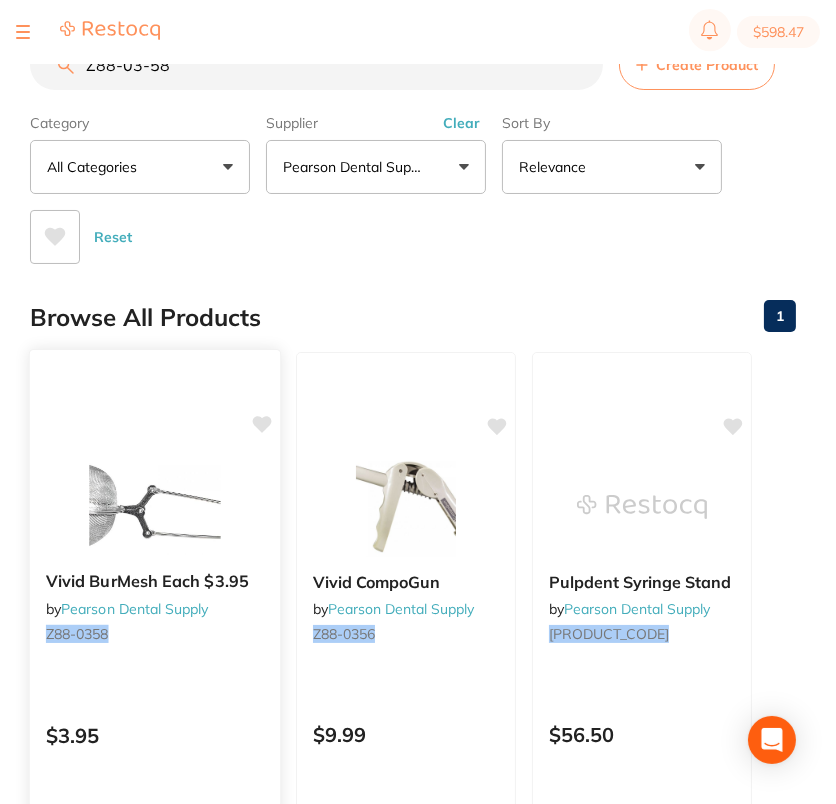 click 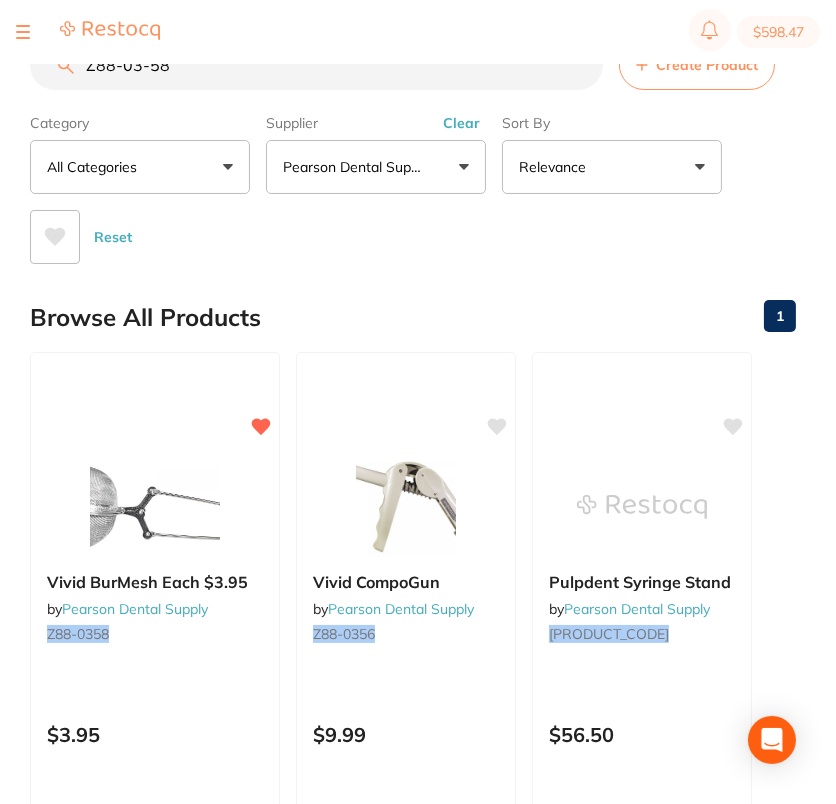 click on "Reset" at bounding box center [405, 229] 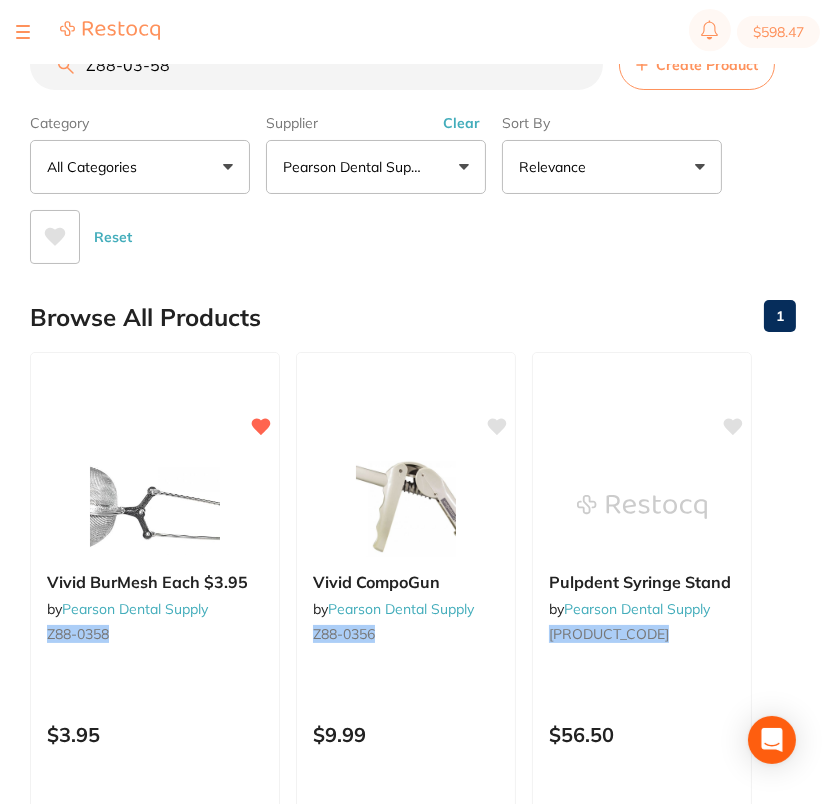 click on "Z88-03-58" at bounding box center (316, 65) 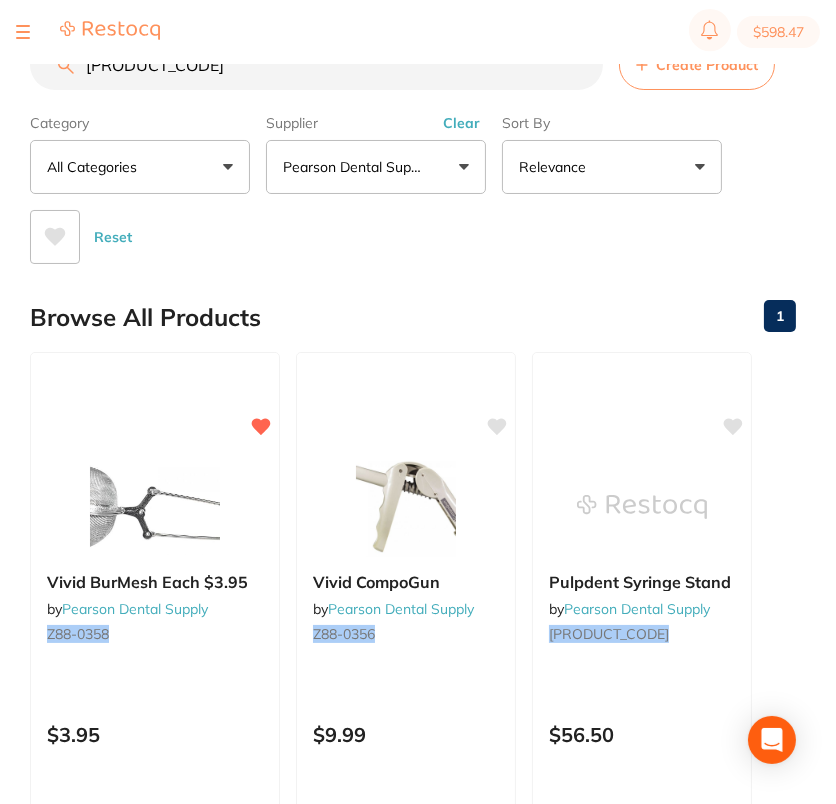 drag, startPoint x: 101, startPoint y: 71, endPoint x: 199, endPoint y: 127, distance: 112.871605 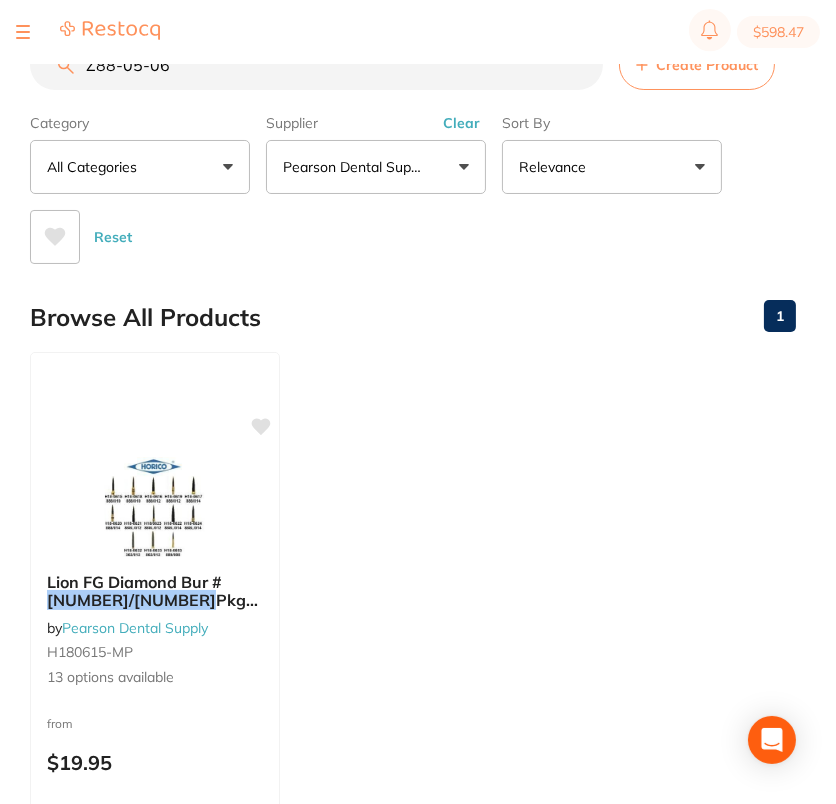 click on "Z88-05-06" at bounding box center [316, 65] 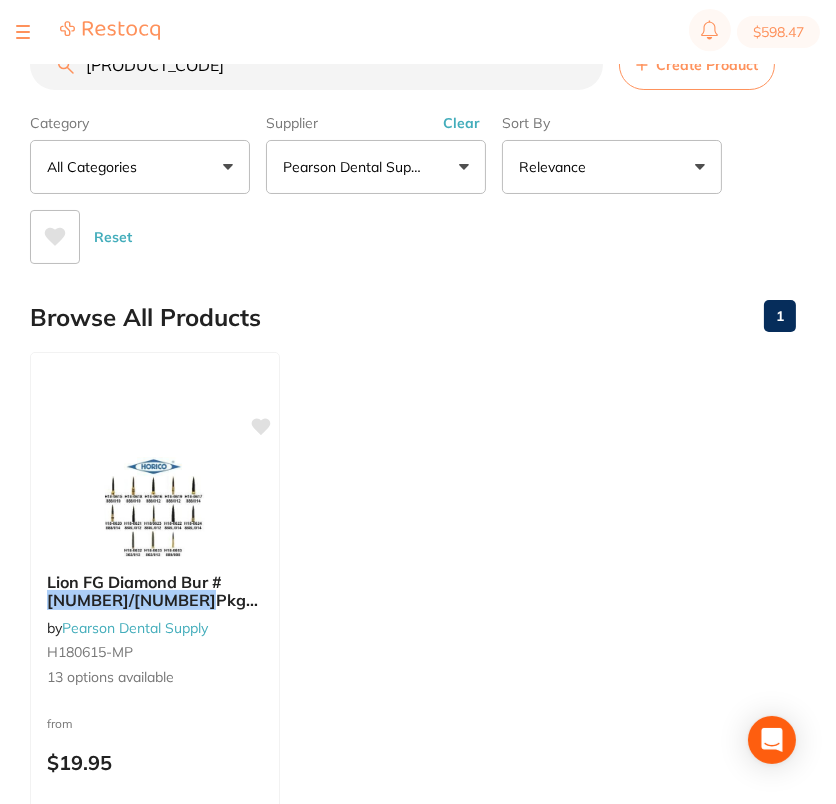 drag, startPoint x: 99, startPoint y: 68, endPoint x: 114, endPoint y: 74, distance: 16.155495 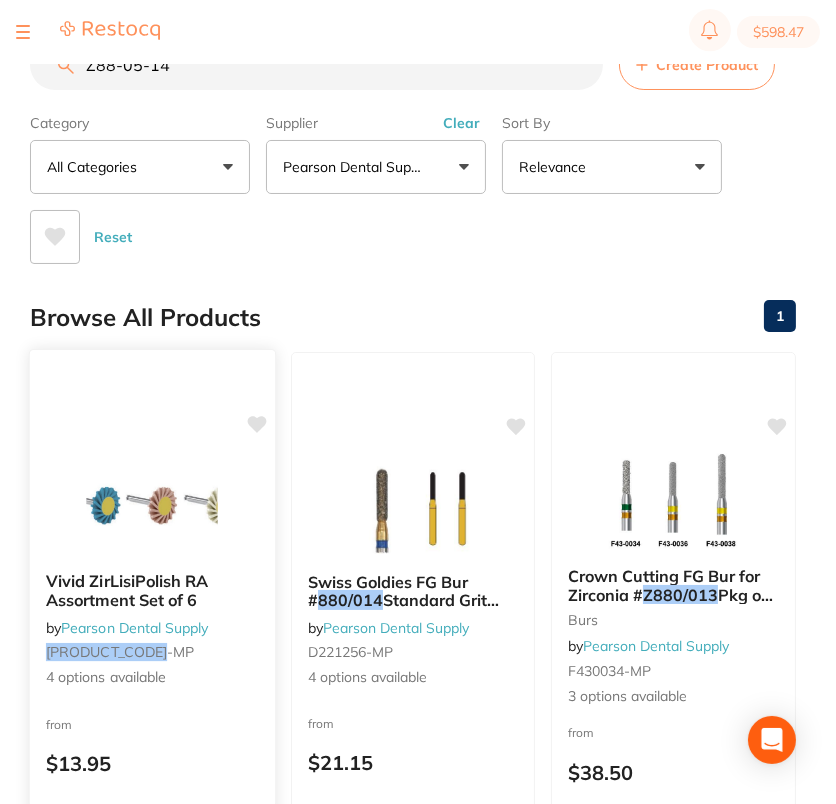 click at bounding box center [152, 505] 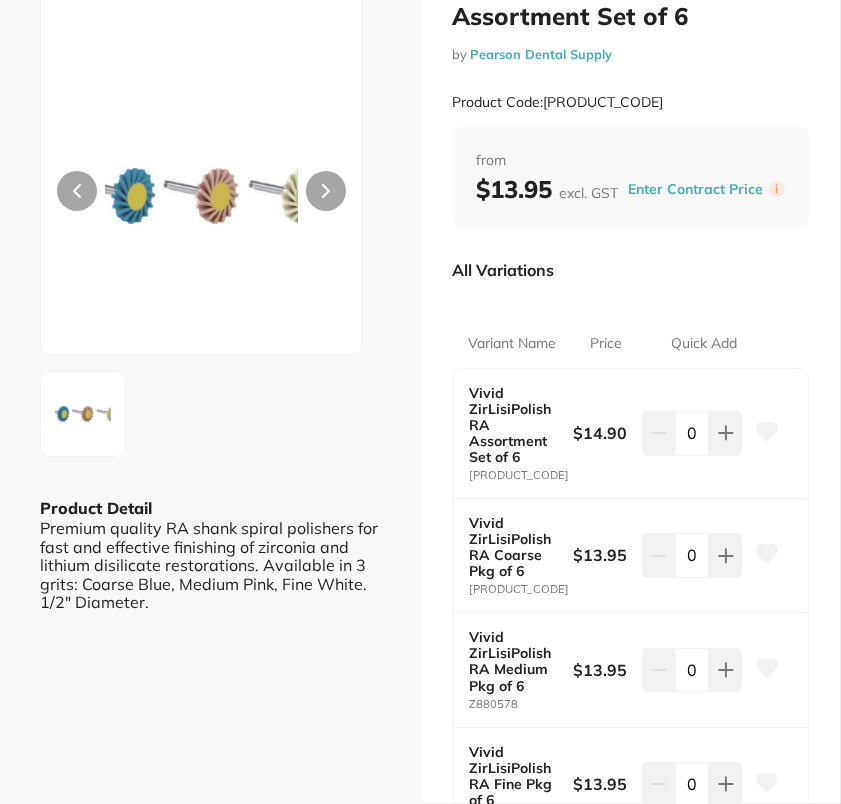 scroll, scrollTop: 0, scrollLeft: 0, axis: both 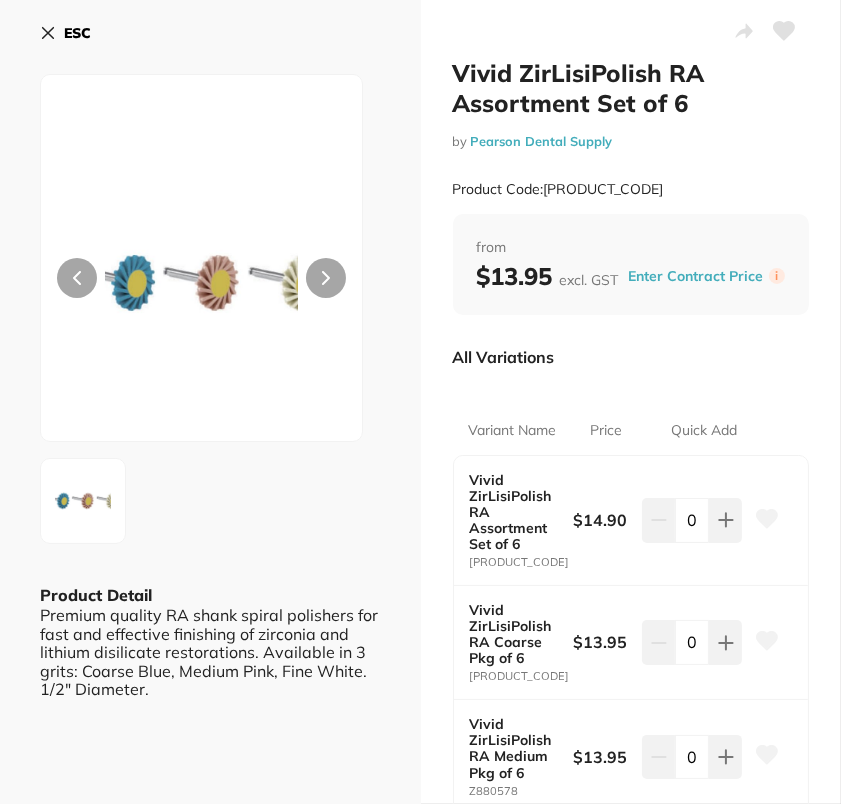 click on "ESC" at bounding box center [77, 33] 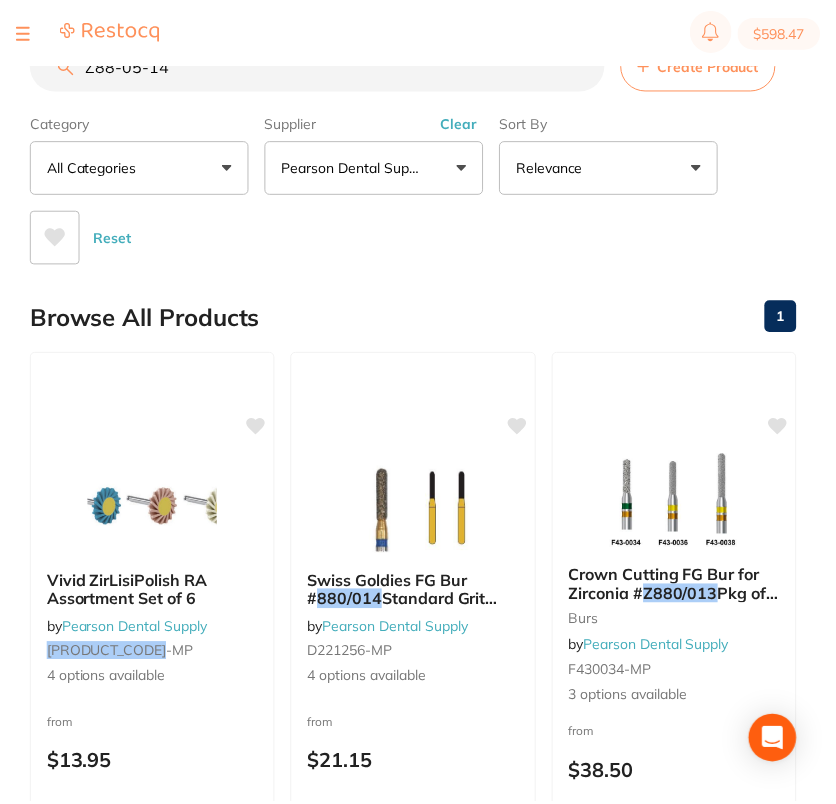 scroll, scrollTop: 0, scrollLeft: 0, axis: both 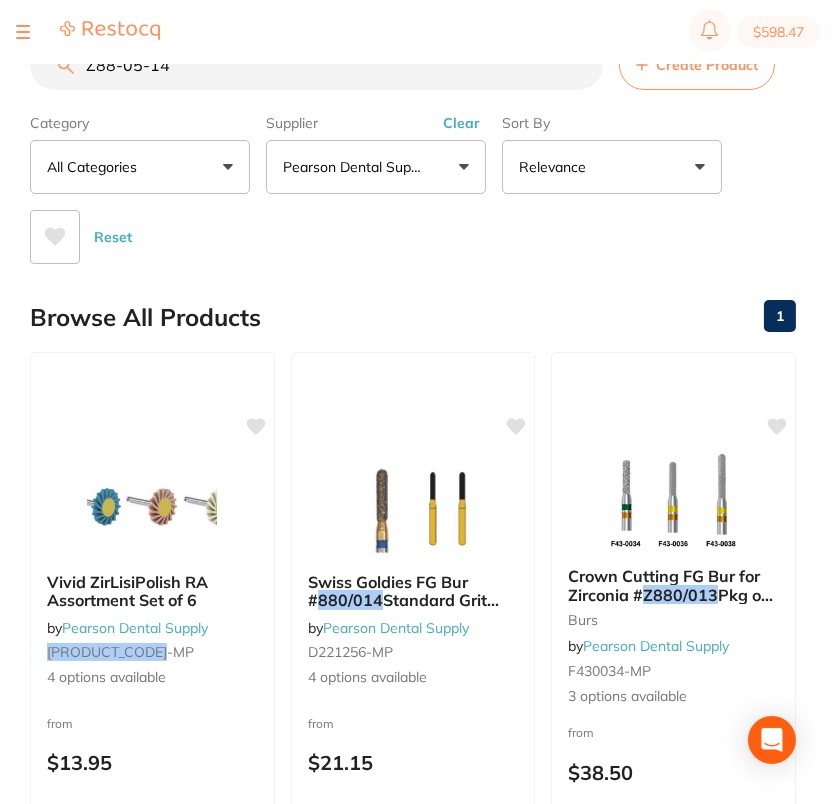 click on "Z88-05-14" at bounding box center (316, 65) 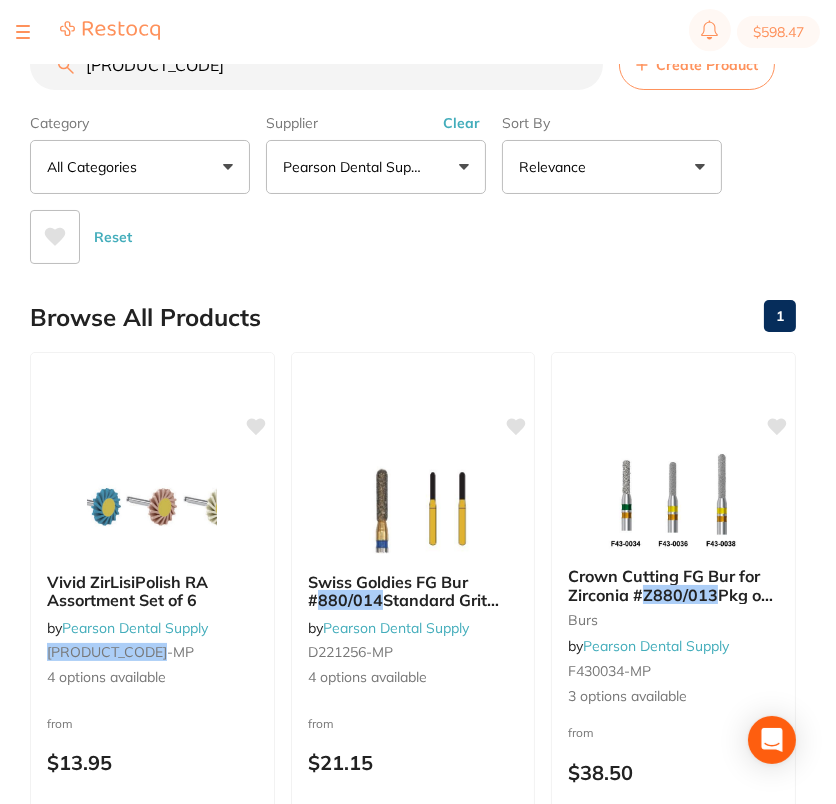 click on "[PRODUCT_CODE]" at bounding box center (316, 65) 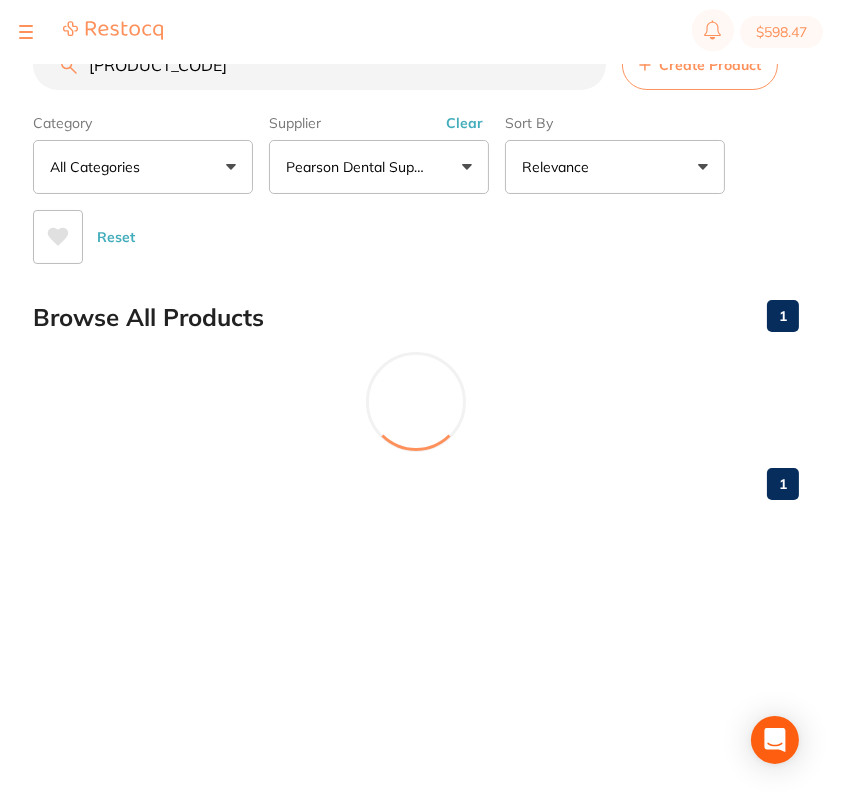 scroll, scrollTop: 0, scrollLeft: 0, axis: both 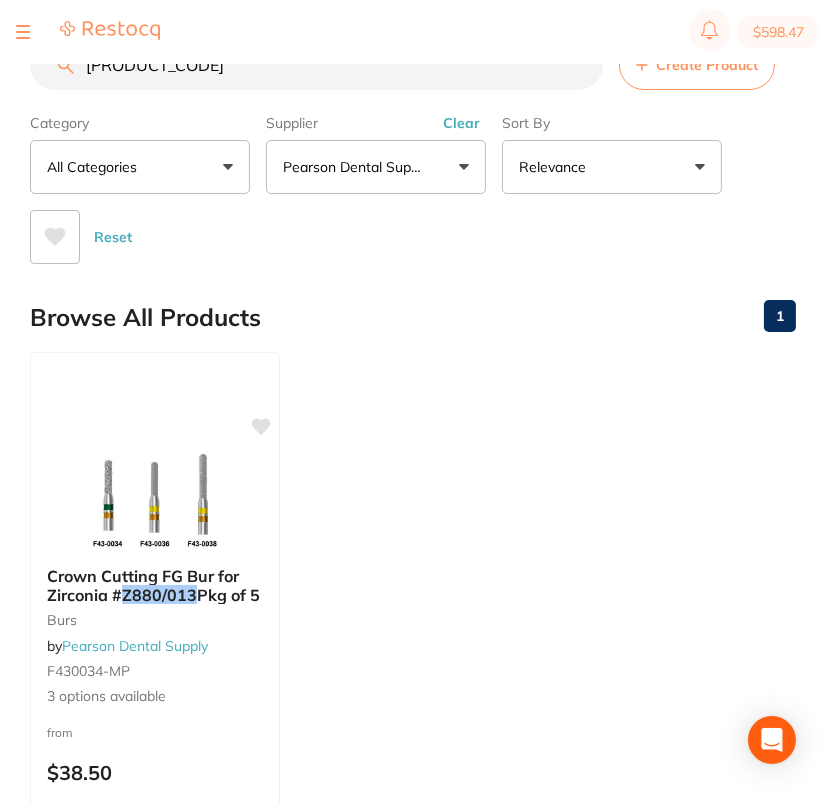 click on "[PRODUCT_CODE]" at bounding box center (316, 65) 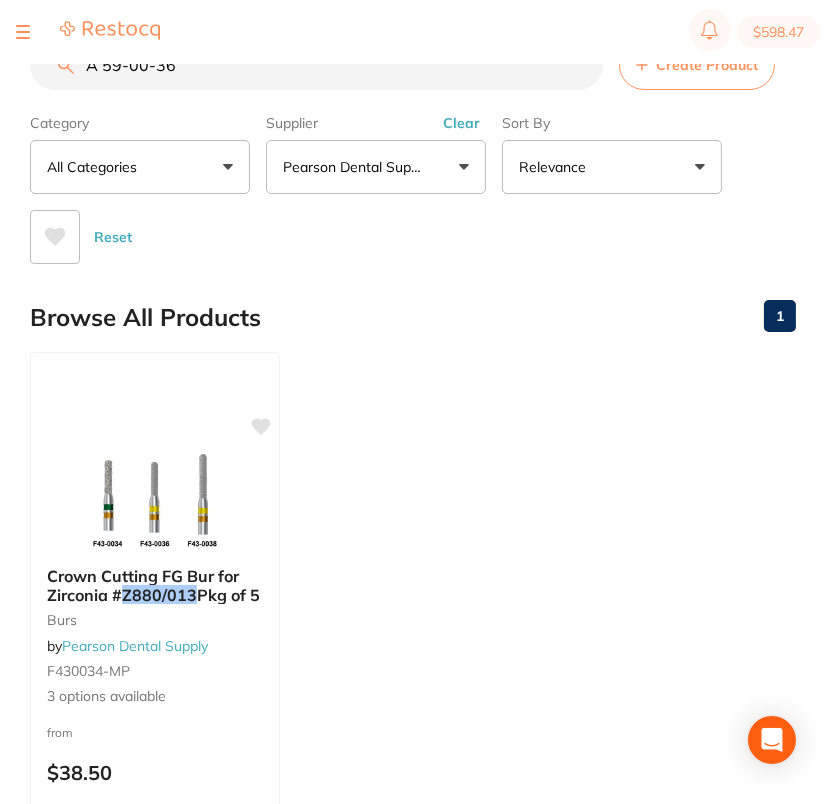 drag, startPoint x: 101, startPoint y: 71, endPoint x: 115, endPoint y: 78, distance: 15.652476 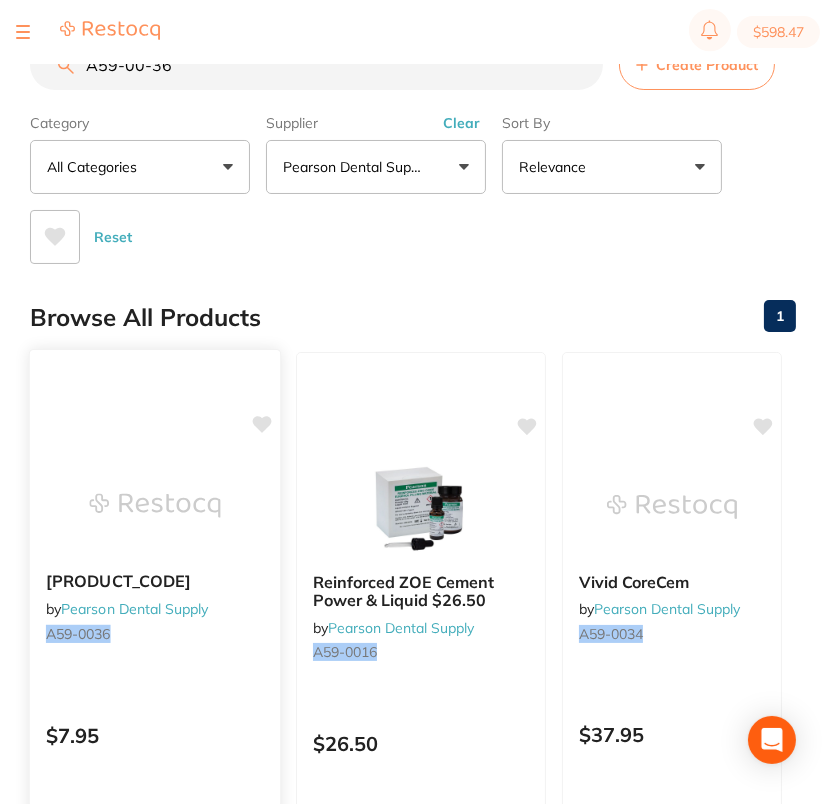 click 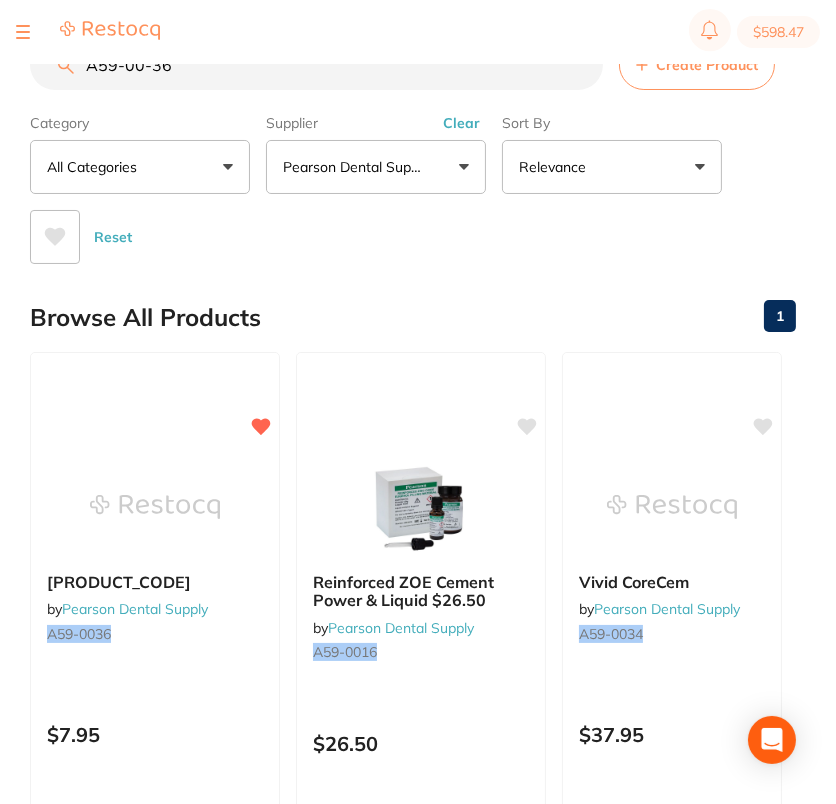 click on "$598.47" at bounding box center (418, 32) 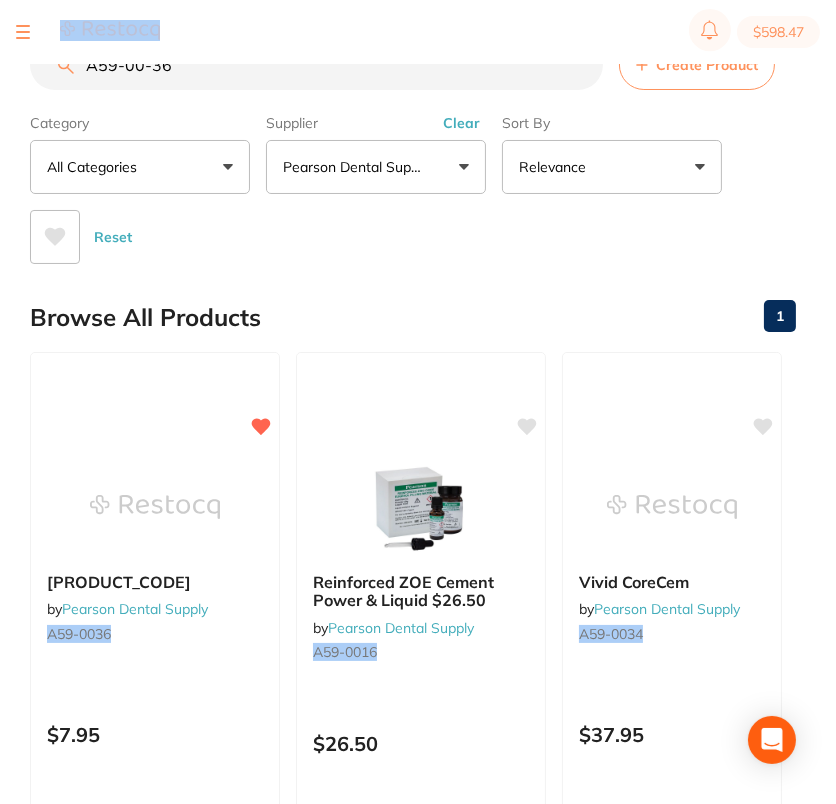 click on "$598.47" at bounding box center (418, 32) 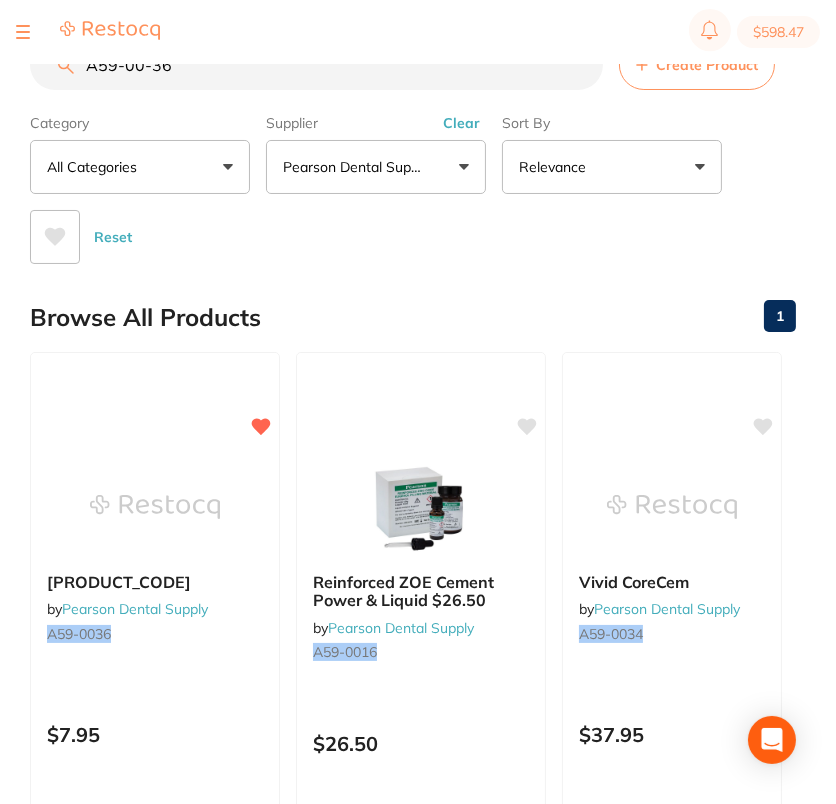 click on "A59-00-36" at bounding box center (316, 65) 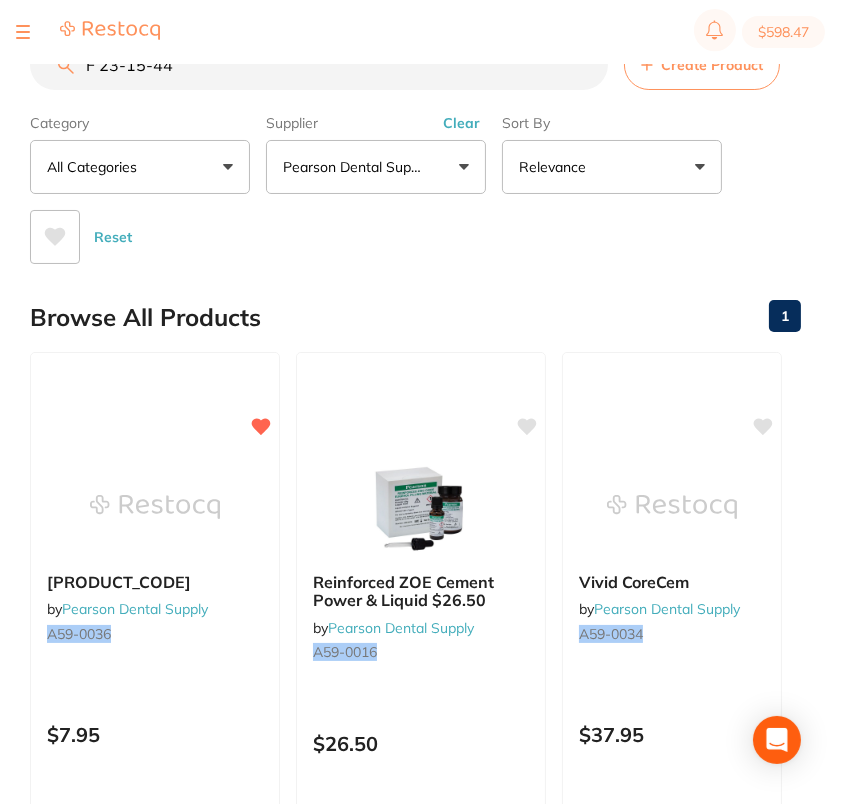 drag, startPoint x: 102, startPoint y: 73, endPoint x: 173, endPoint y: 115, distance: 82.492424 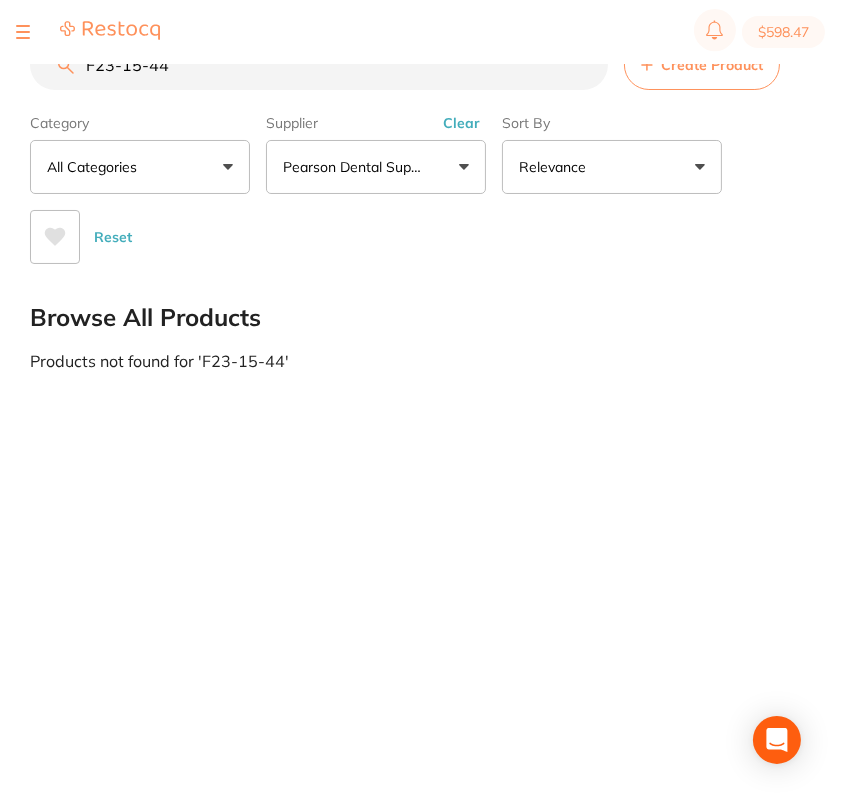 click on "F23-15-44" at bounding box center [319, 65] 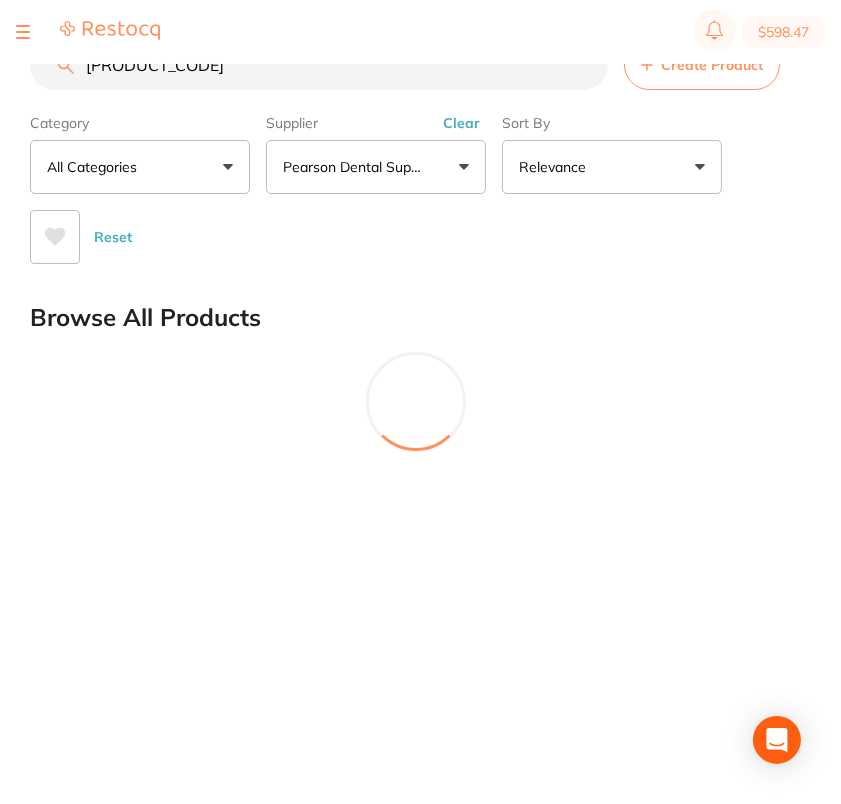 click on "[PRODUCT_CODE]" at bounding box center (319, 65) 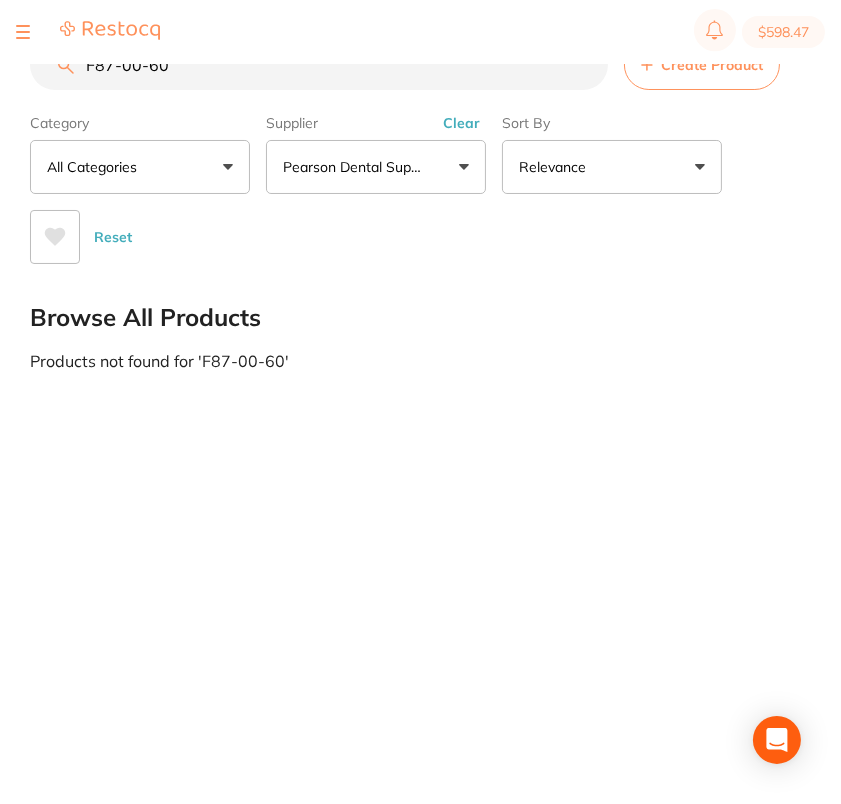 click on "F87-00-60" at bounding box center (319, 65) 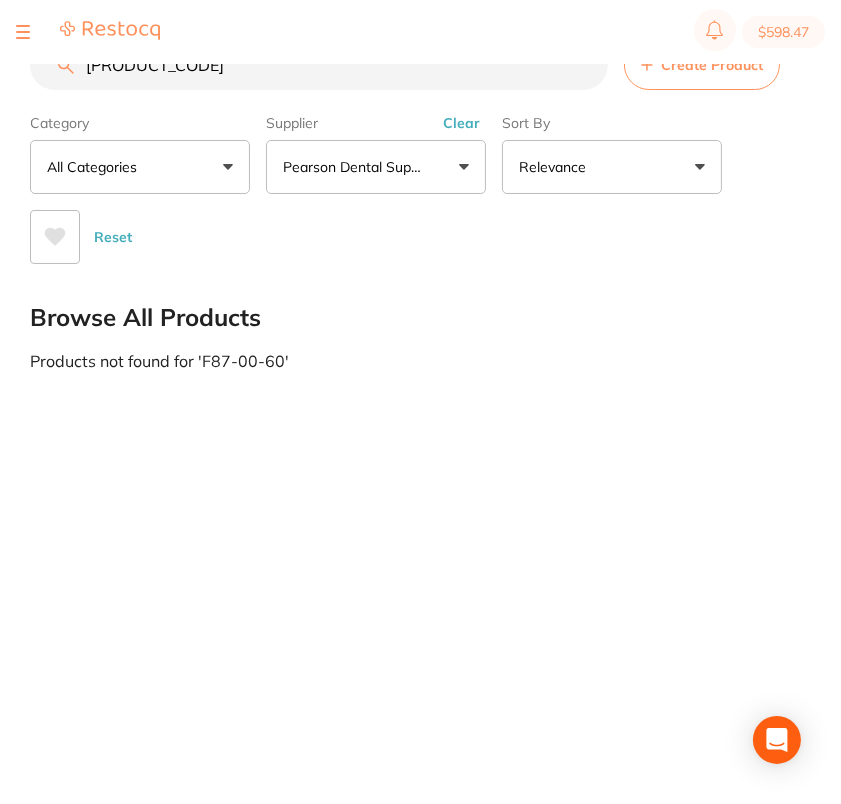 click on "[PRODUCT_CODE]" at bounding box center [319, 65] 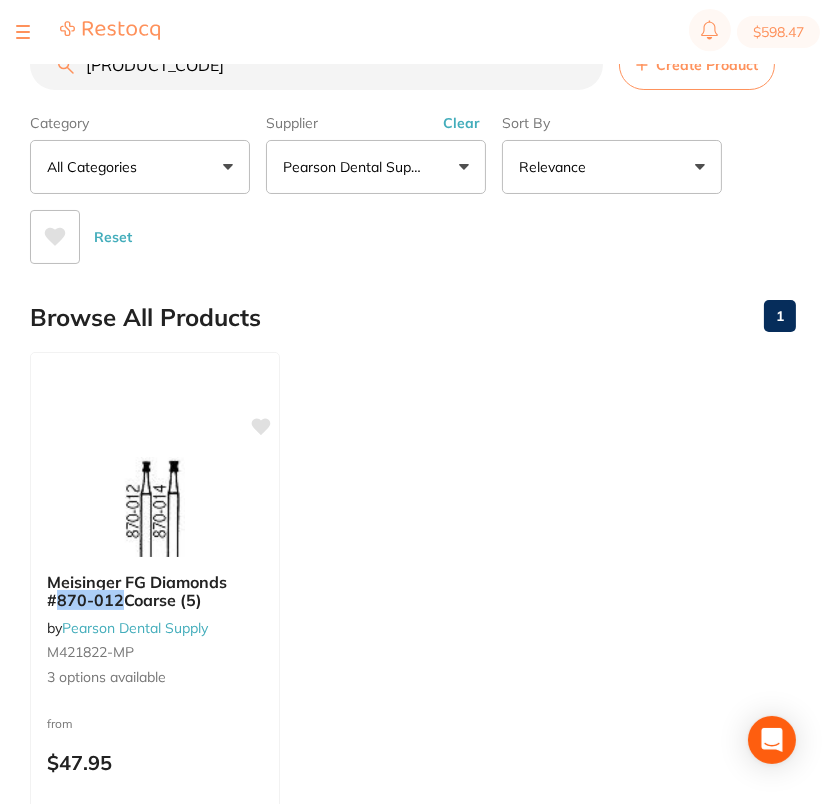 click on "[PRODUCT_CODE]" at bounding box center (316, 65) 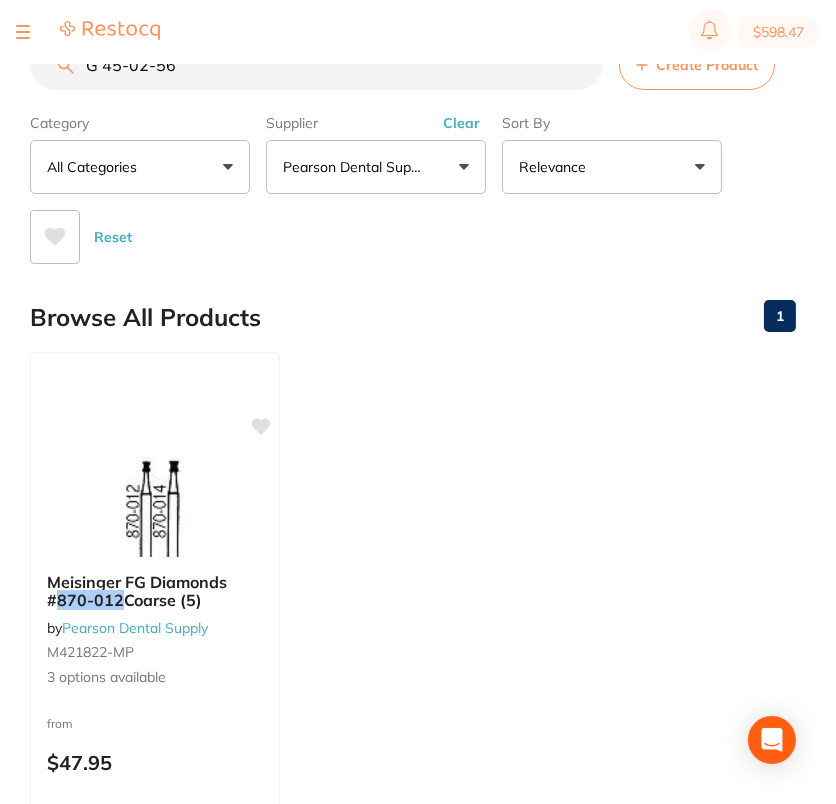 click on "G 45-02-56" at bounding box center (316, 65) 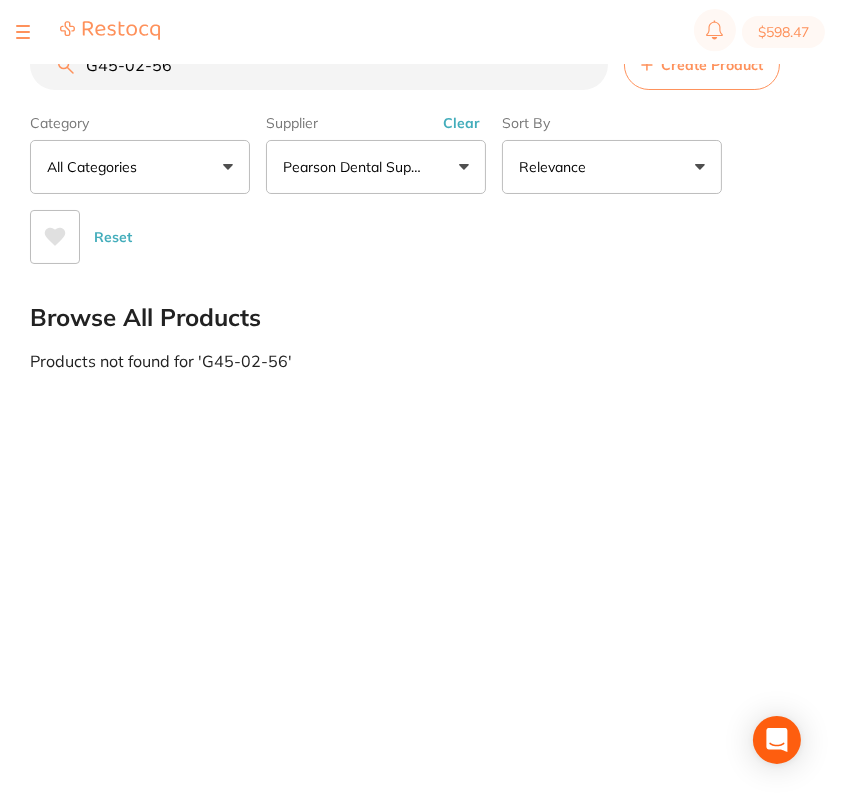 click on "G45-02-56" at bounding box center [319, 65] 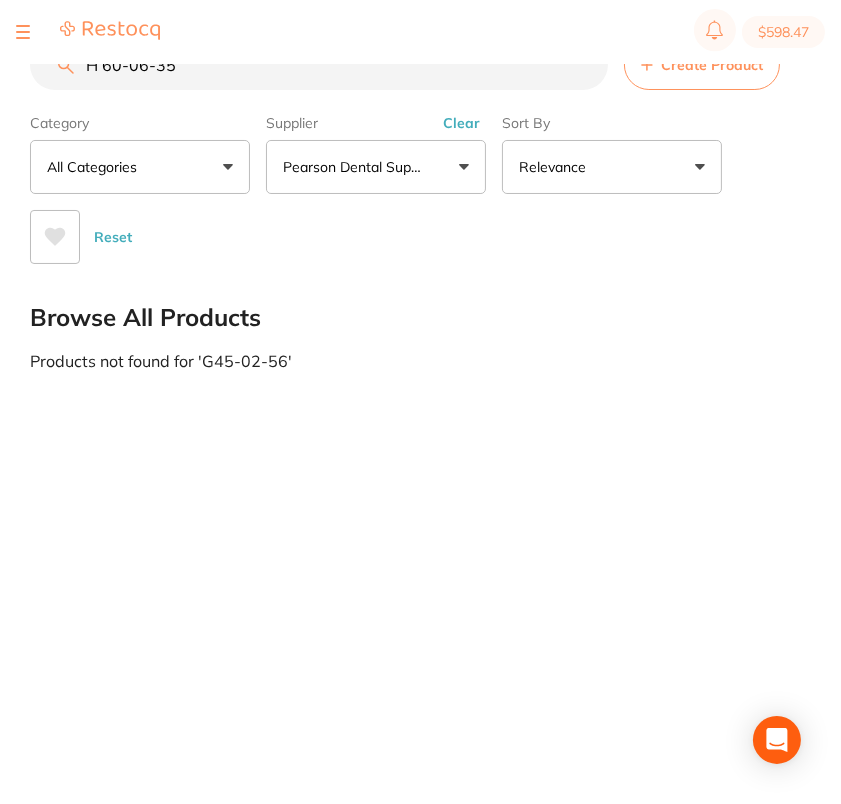 click on "H 60-06-35" at bounding box center [319, 65] 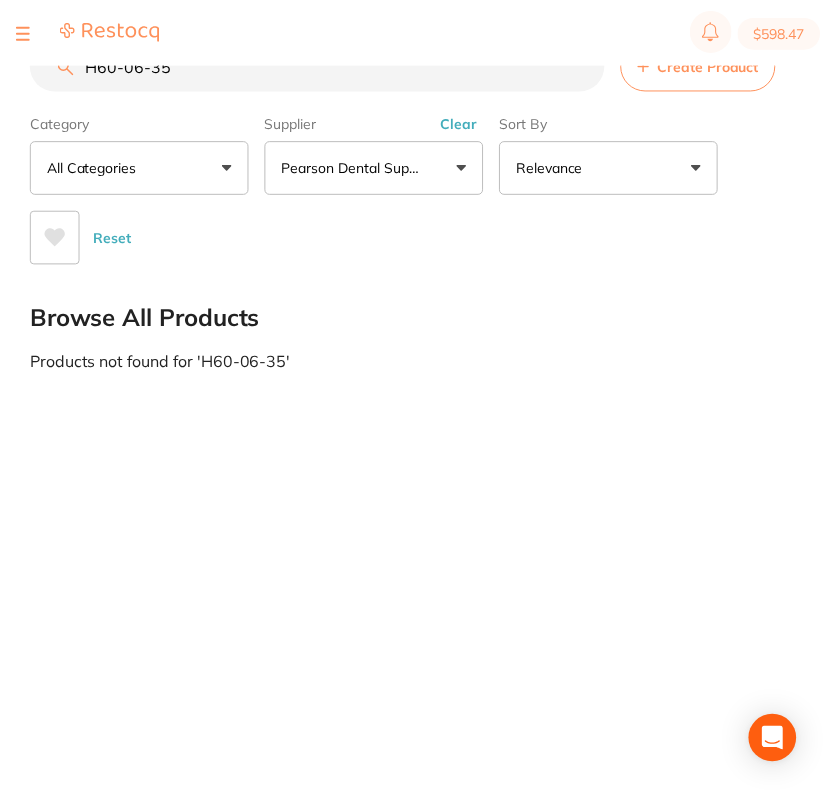scroll, scrollTop: 0, scrollLeft: 0, axis: both 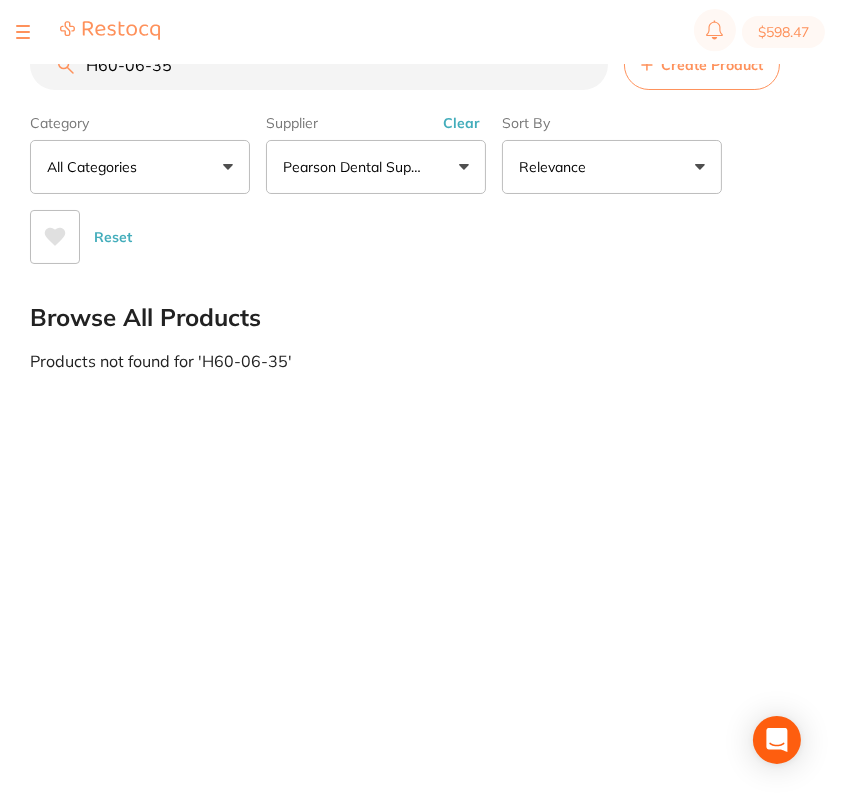 click on "H60-06-35" at bounding box center [319, 65] 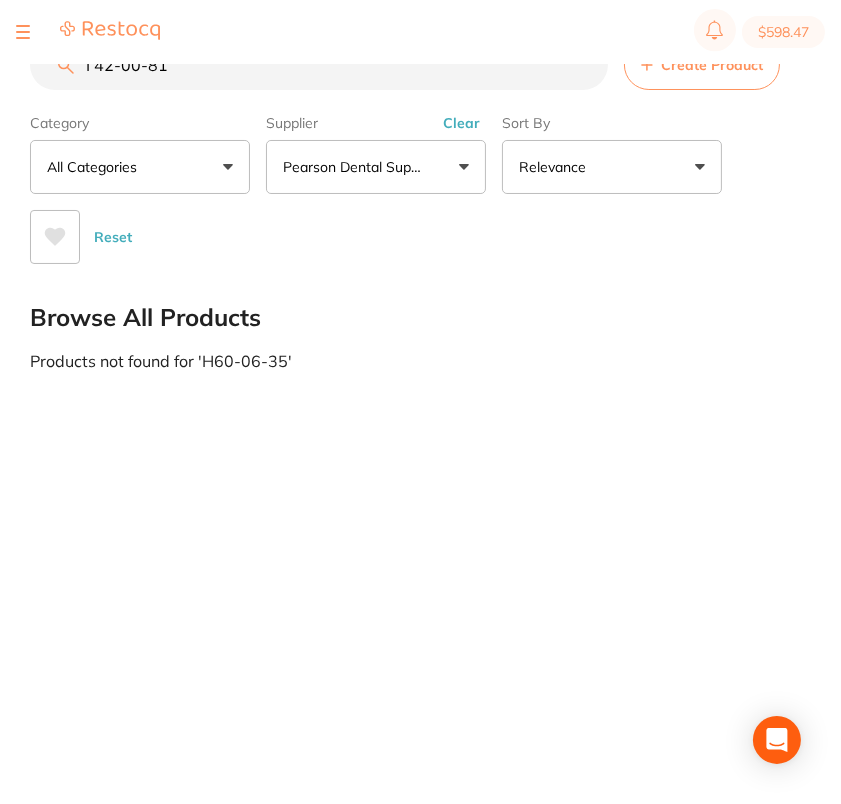click on "I 42-00-81" at bounding box center [319, 65] 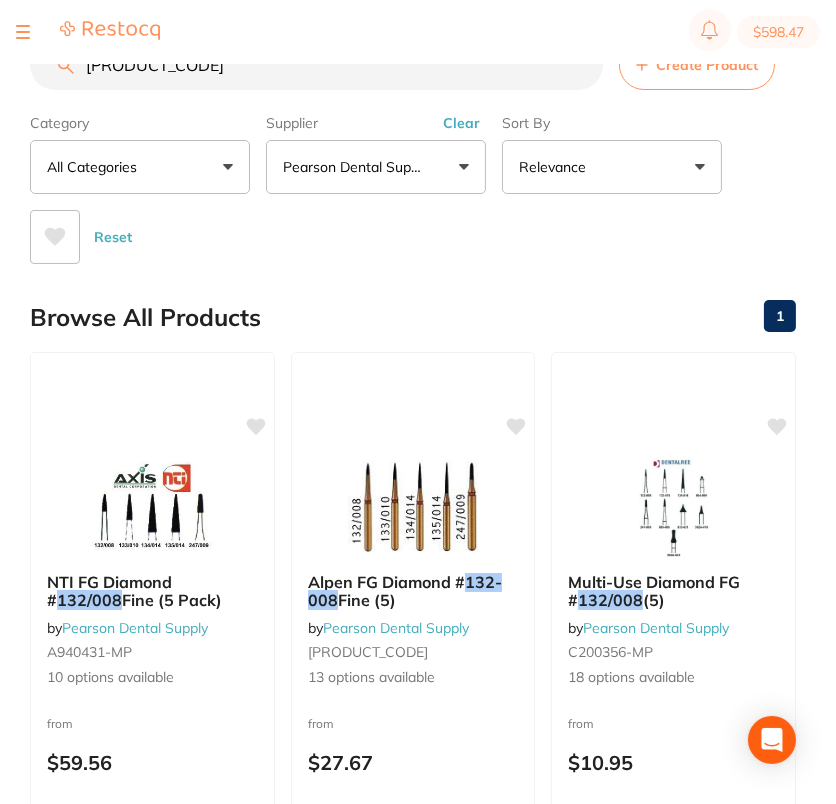 click on "[PRODUCT_CODE]" at bounding box center (316, 65) 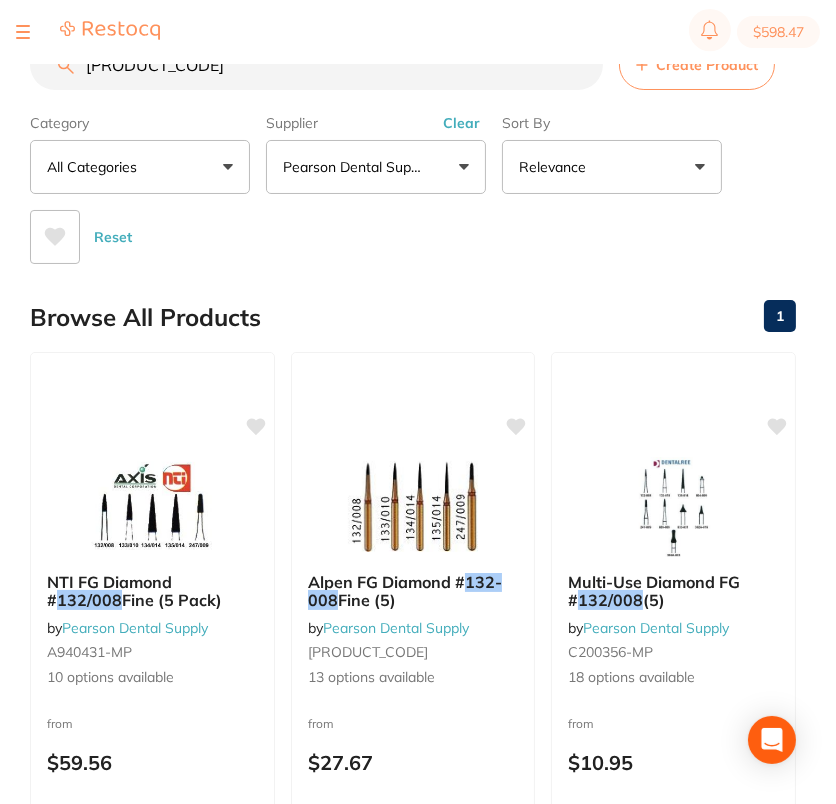 click on "[PRODUCT_CODE]" at bounding box center [316, 65] 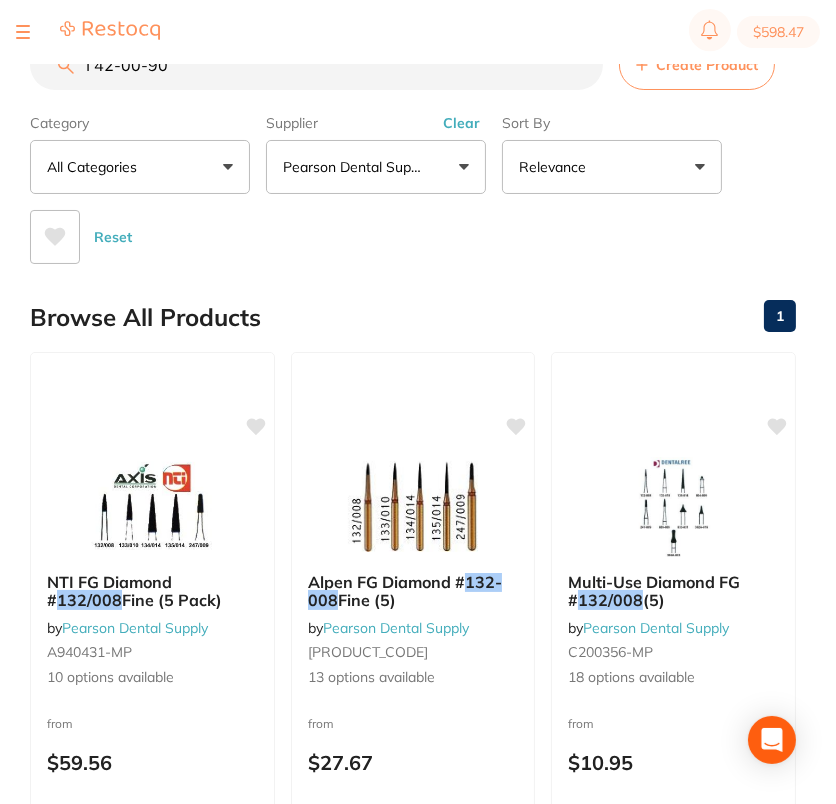click on "I 42-00-90" at bounding box center [316, 65] 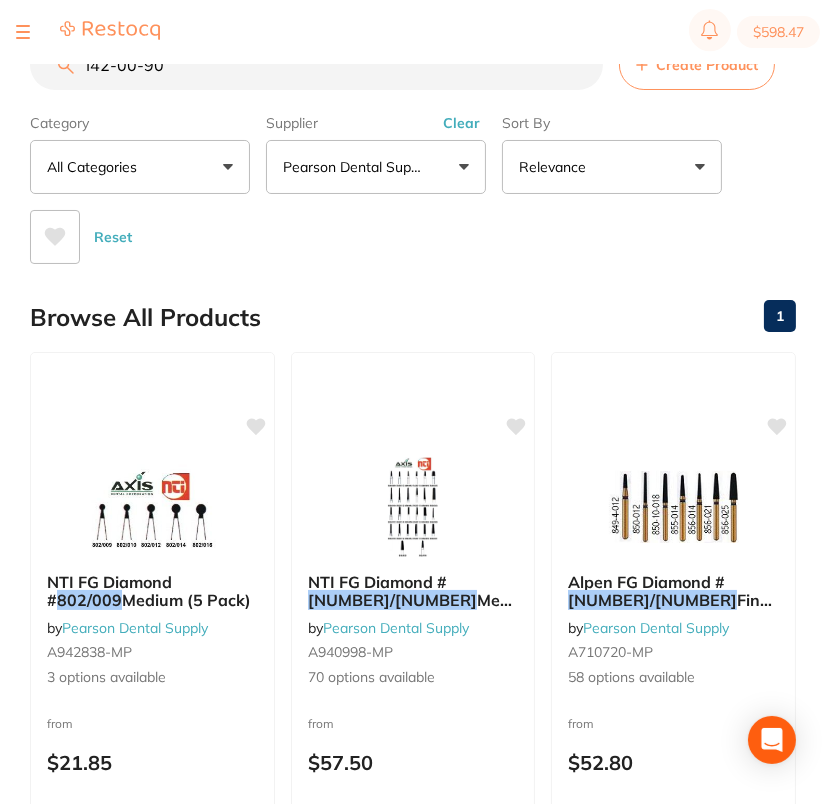 drag, startPoint x: 260, startPoint y: 49, endPoint x: 268, endPoint y: 70, distance: 22.472204 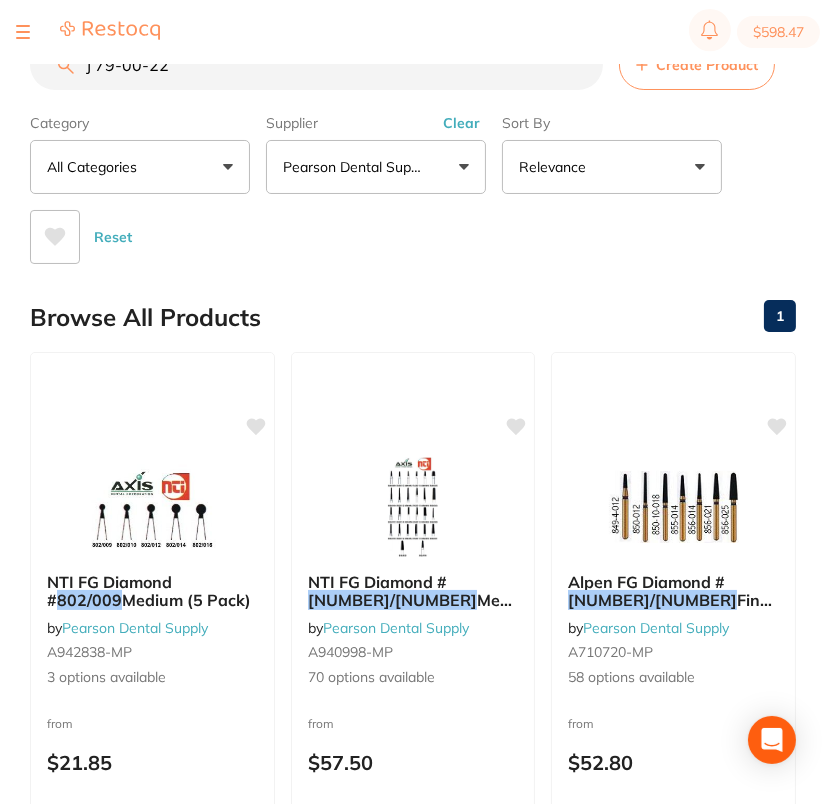 click on "J 79-00-22" at bounding box center [316, 65] 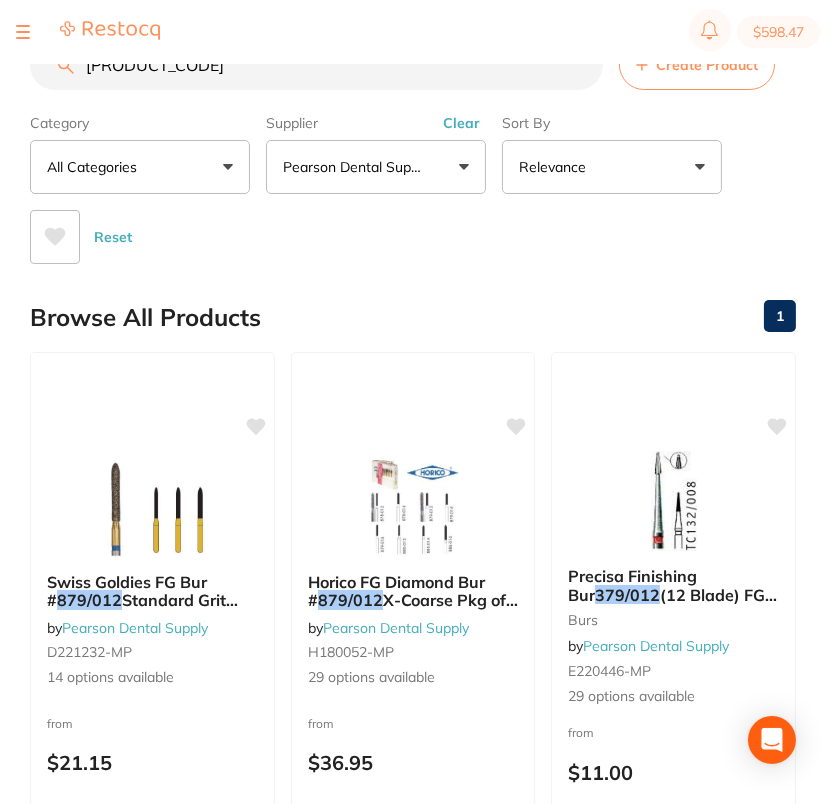 click on "[PRODUCT_CODE]" at bounding box center (316, 65) 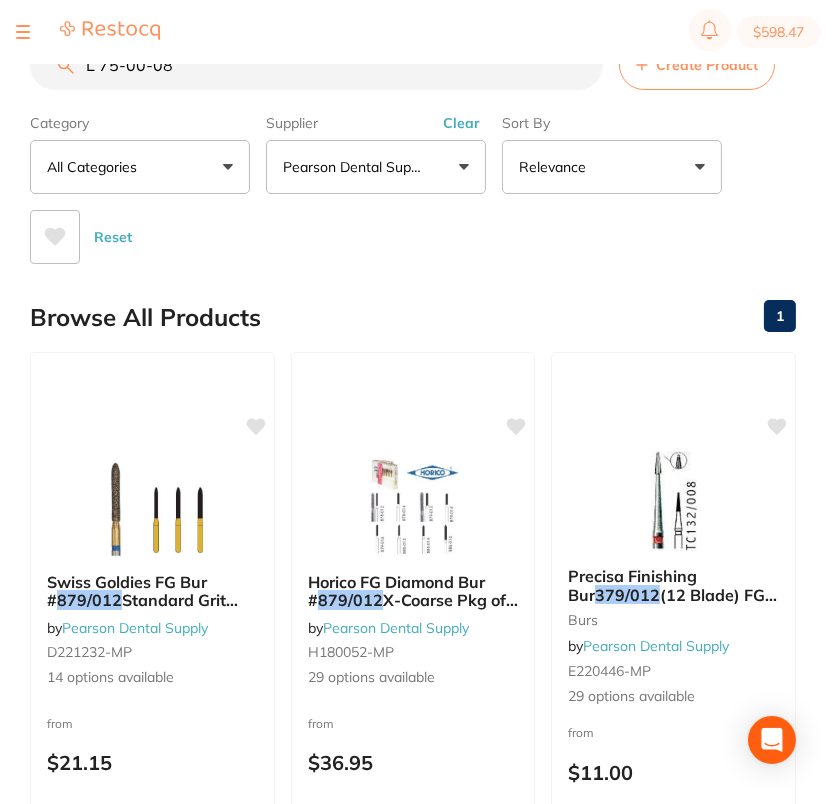 drag, startPoint x: 105, startPoint y: 70, endPoint x: 151, endPoint y: 84, distance: 48.08326 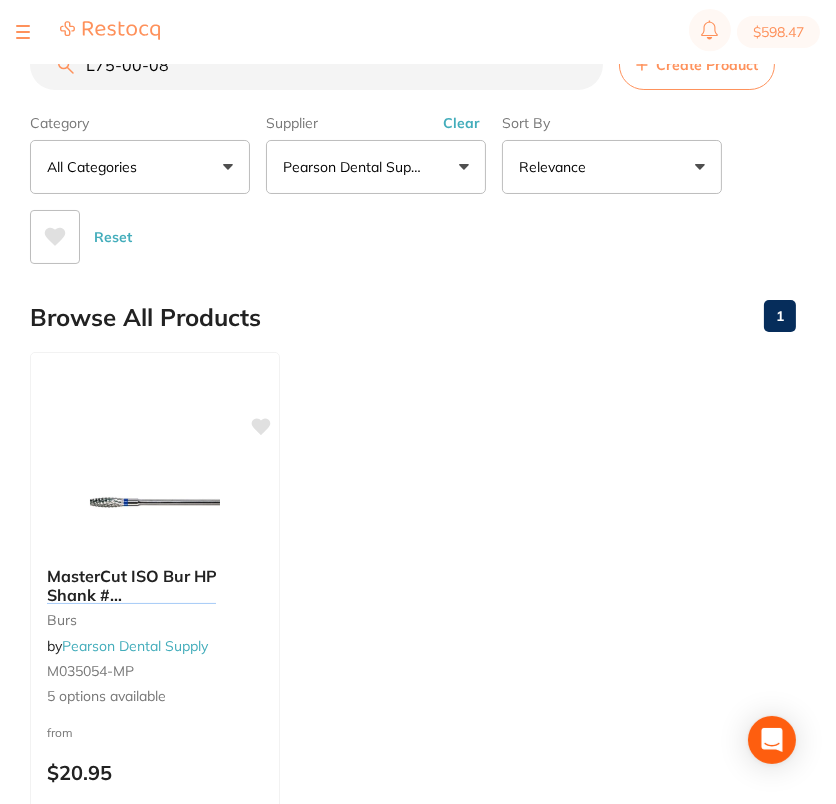 click on "L75-00-08" at bounding box center (316, 65) 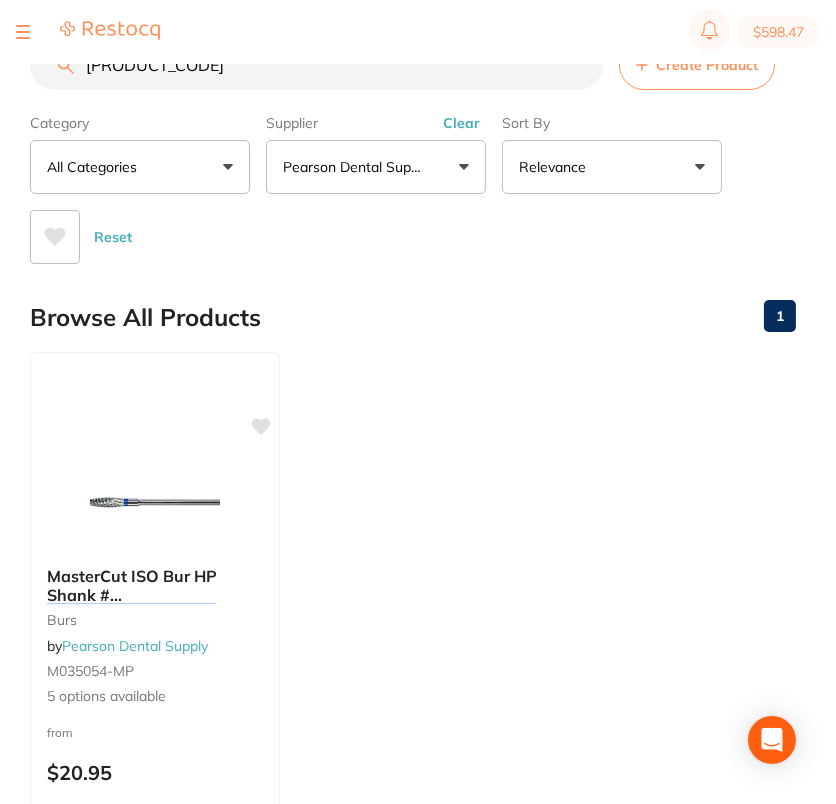 click on "[PRODUCT_CODE]" at bounding box center [316, 65] 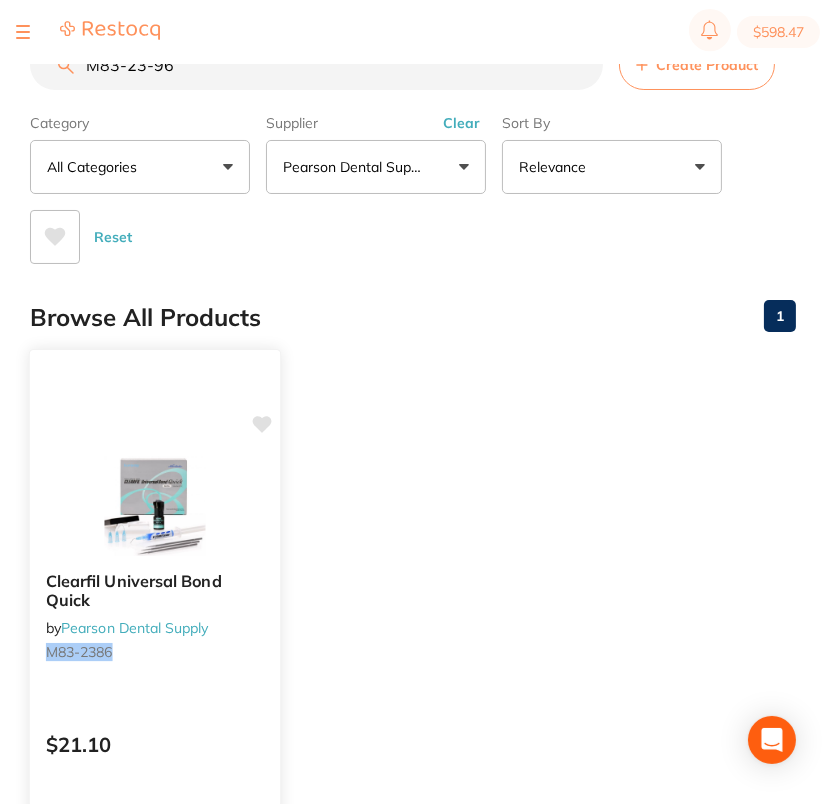 type on "M83-23-96" 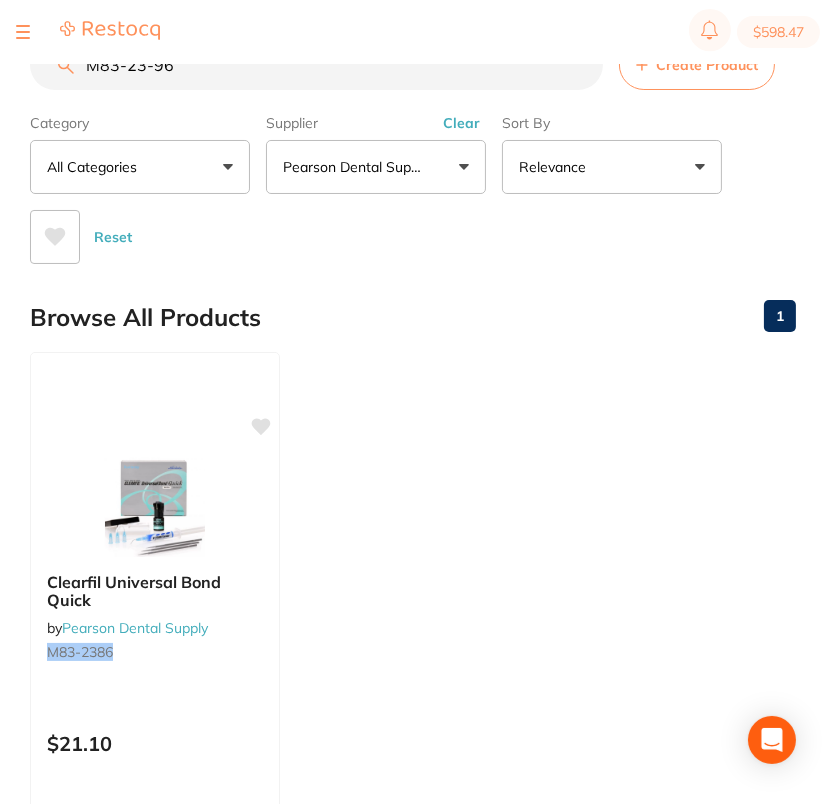 click on "Clearfil Universal Bond Quick by Pearson Dental Supply [PRODUCT_CODE] $[PRICE] Add to cart Save to list" at bounding box center [413, 639] 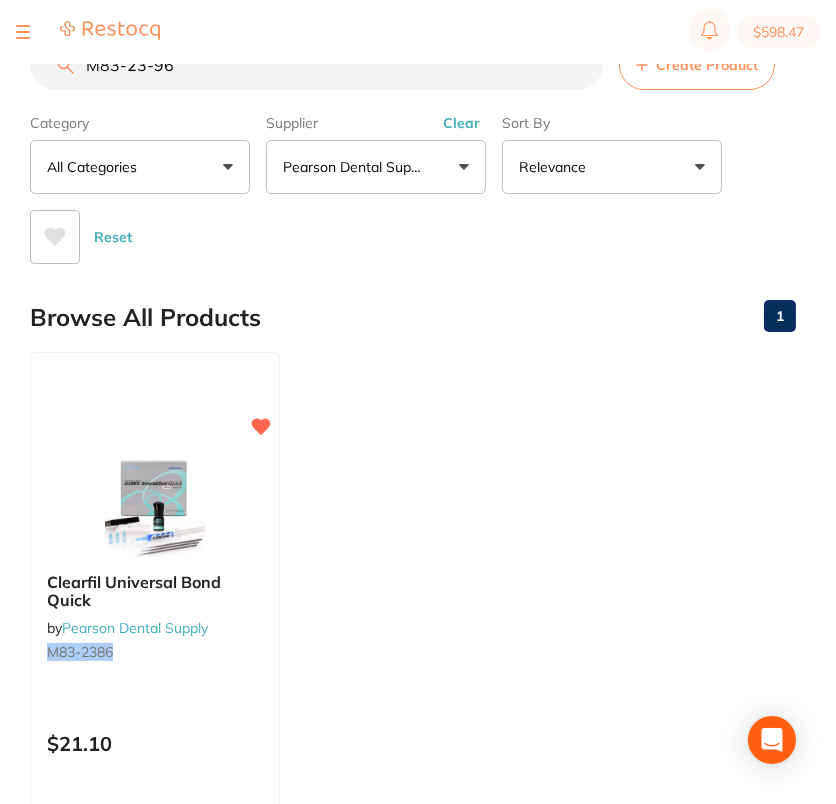 click on "Browse All Products 1" at bounding box center [413, 317] 